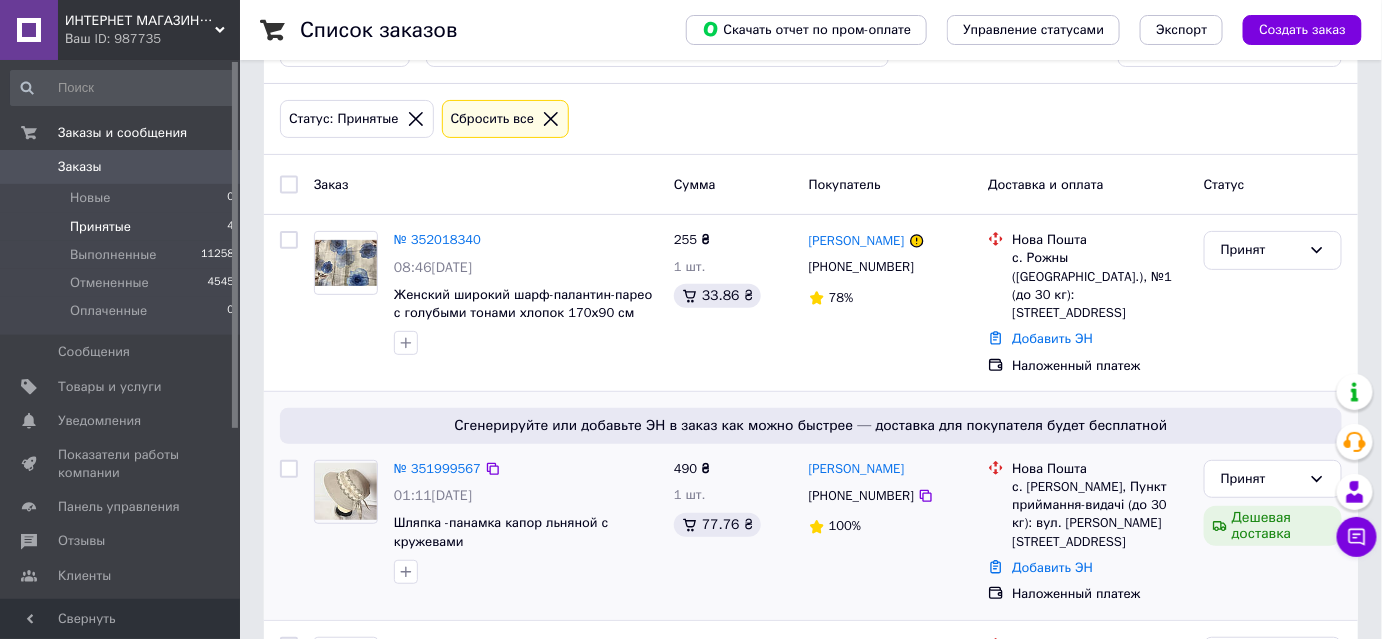scroll, scrollTop: 363, scrollLeft: 0, axis: vertical 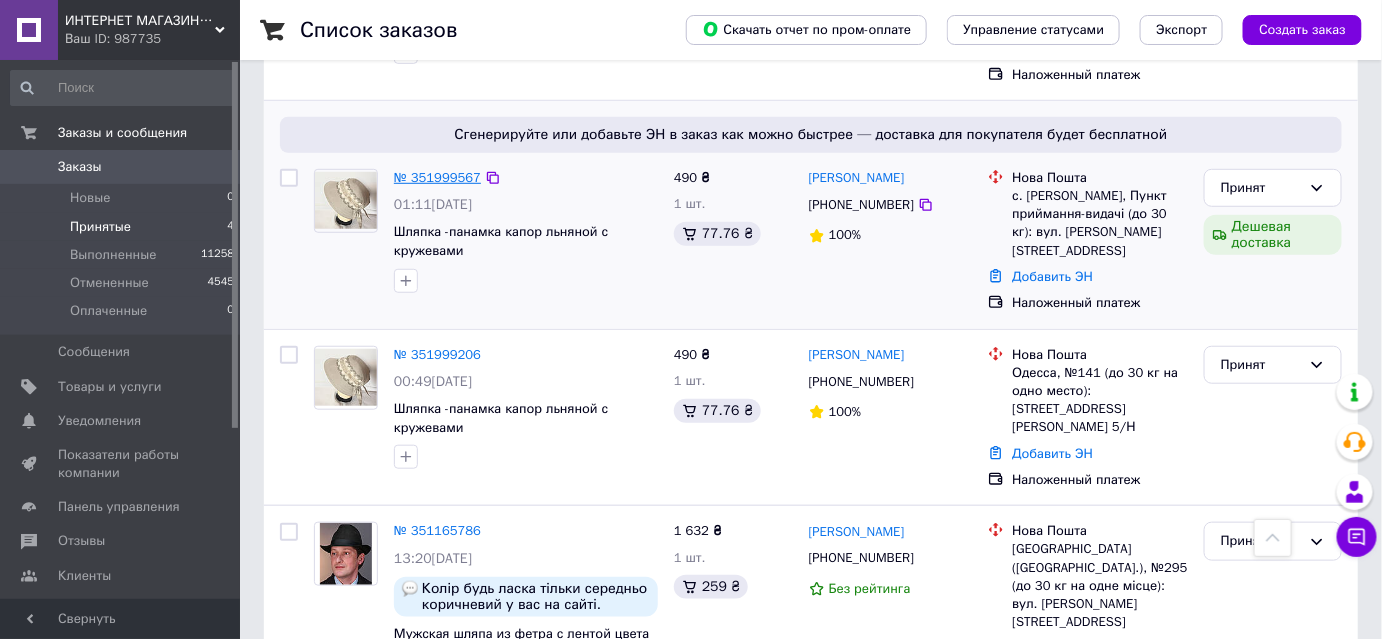 click on "№ 351999567" at bounding box center [437, 177] 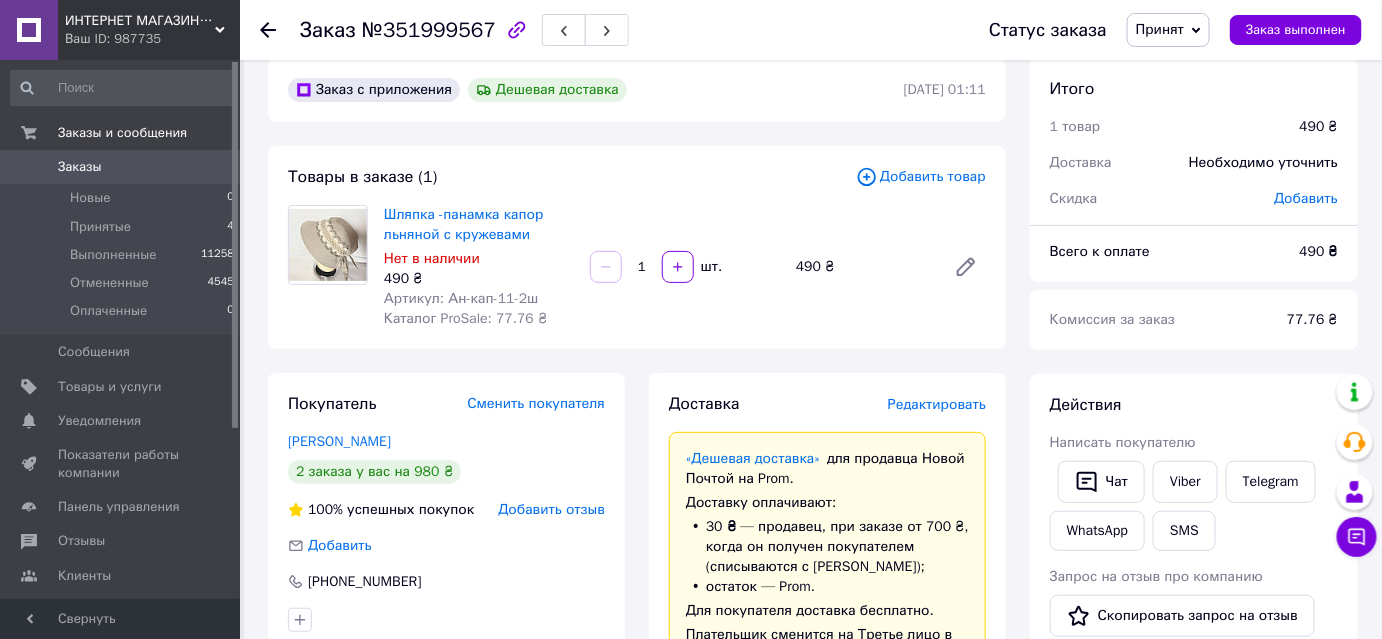 scroll, scrollTop: 0, scrollLeft: 0, axis: both 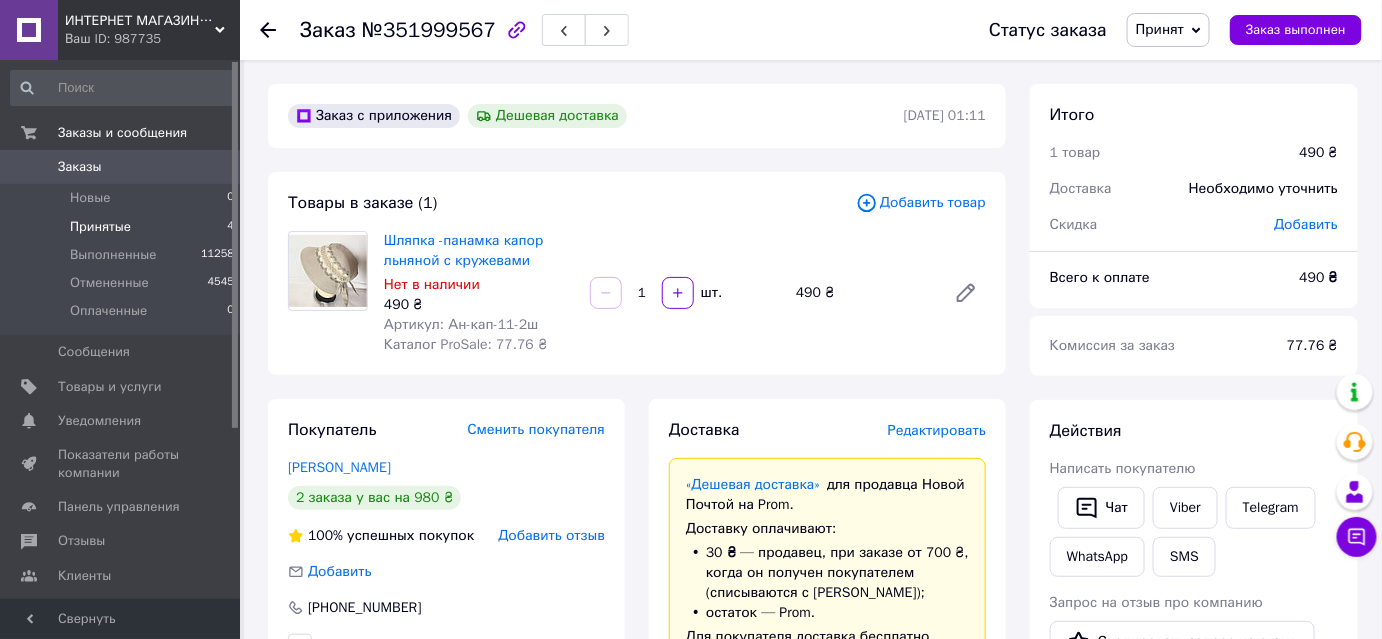 click on "Принятые" at bounding box center (100, 227) 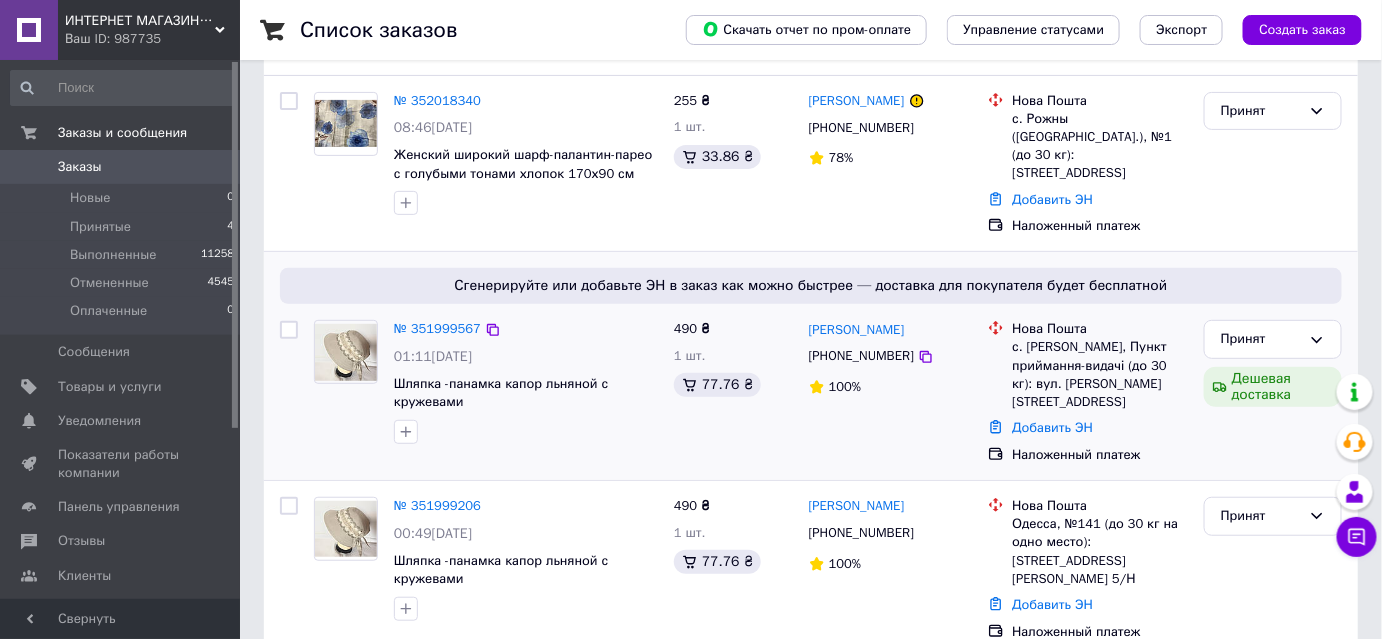 scroll, scrollTop: 181, scrollLeft: 0, axis: vertical 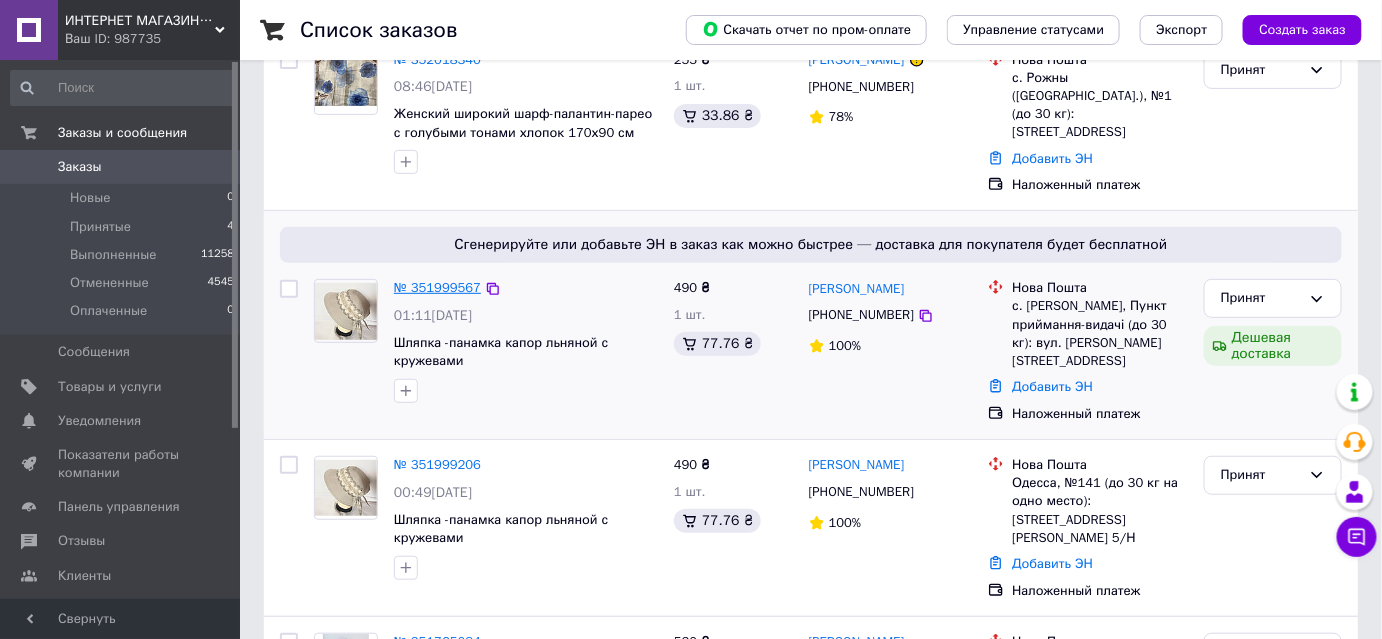 click on "№ 351999567" at bounding box center (437, 287) 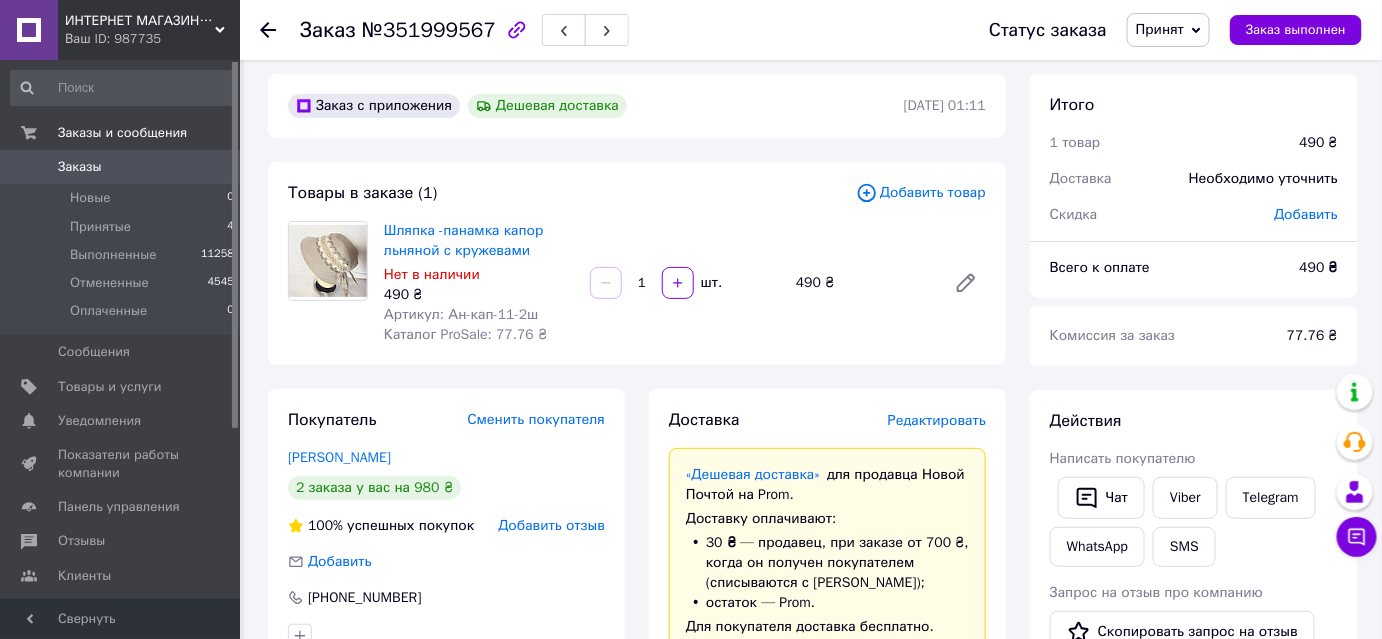 scroll, scrollTop: 0, scrollLeft: 0, axis: both 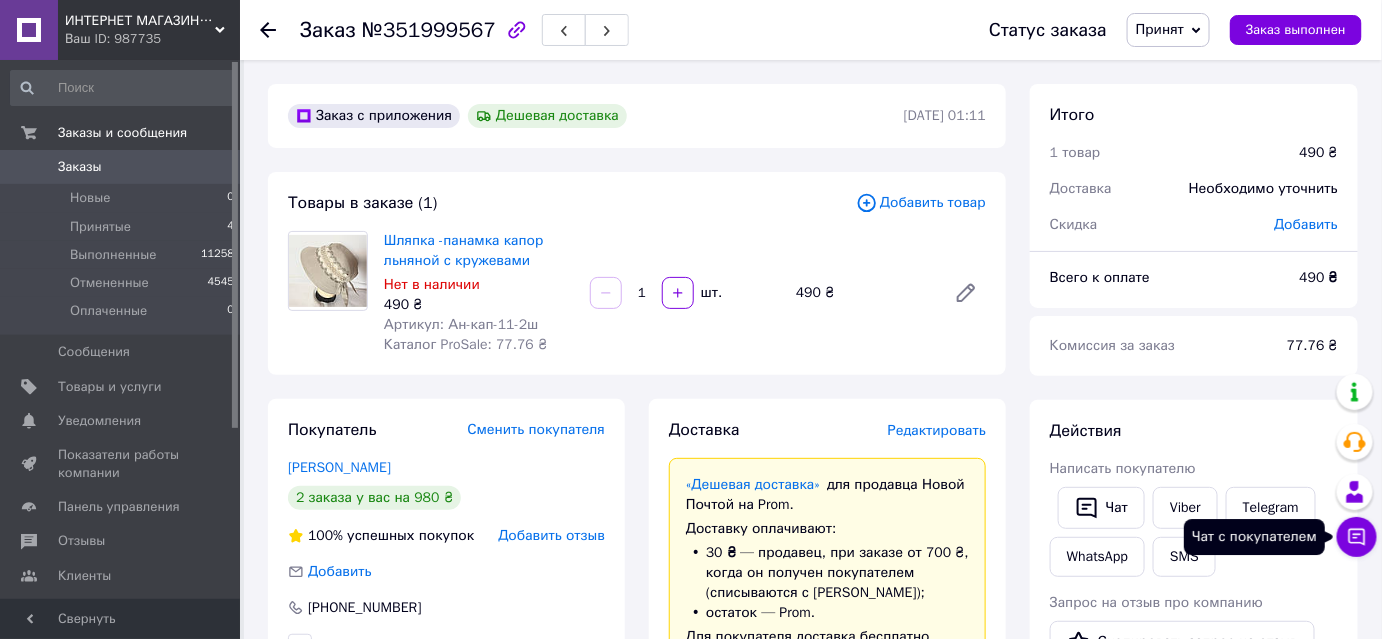 click on "Чат с покупателем" at bounding box center (1357, 537) 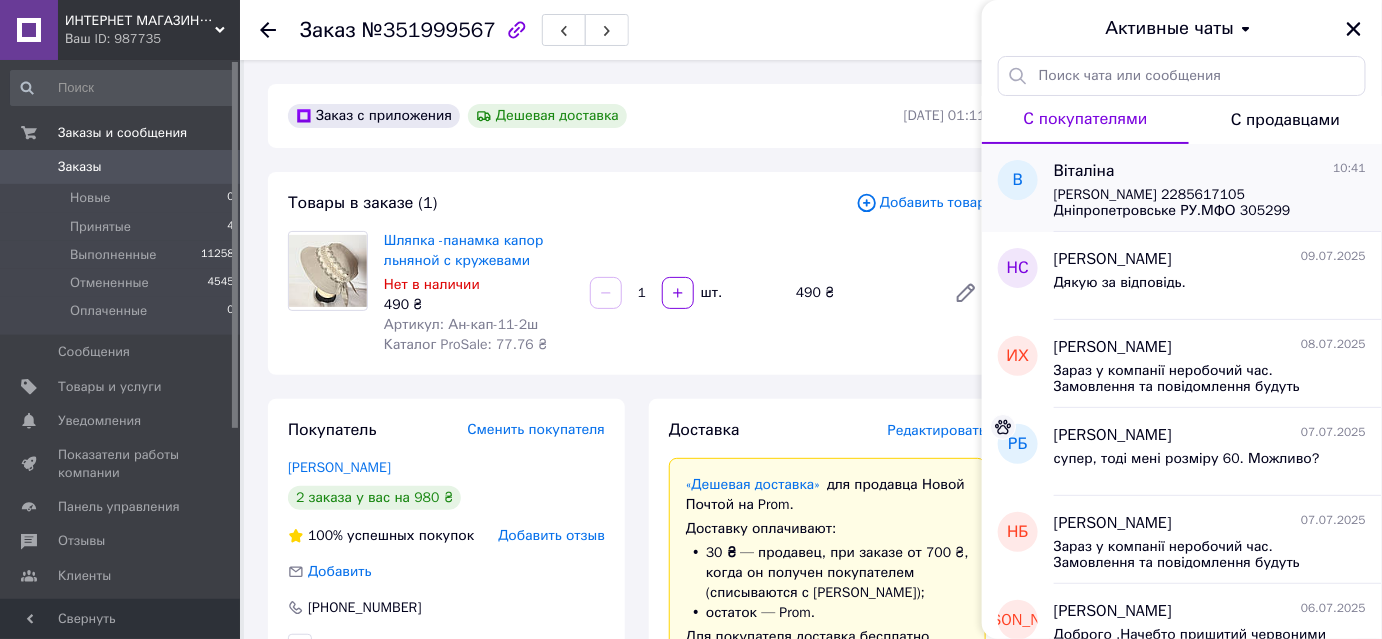click on "ФОП Єршова Людмила  ЄДРПОУ  2285617105 Дніпропетровське РУ.МФО 305299  рахунок UA153052990000026003050561373 после оплаты  сообщите" at bounding box center [1210, 201] 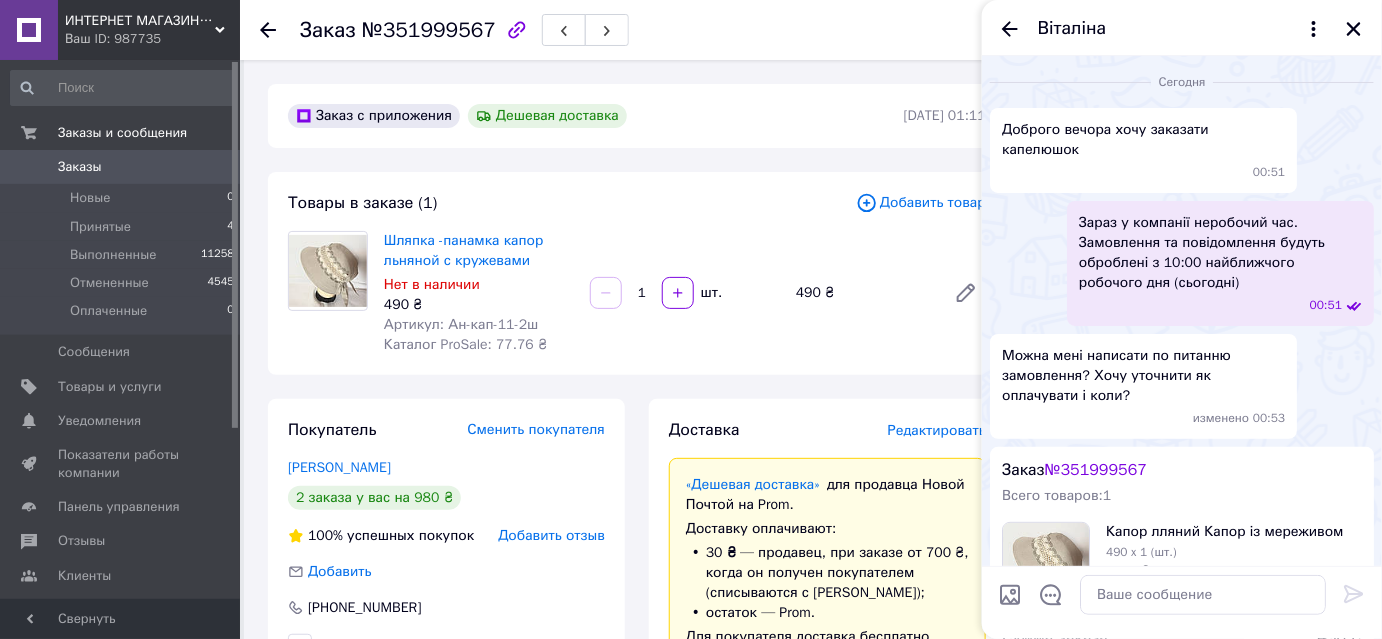 scroll, scrollTop: 949, scrollLeft: 0, axis: vertical 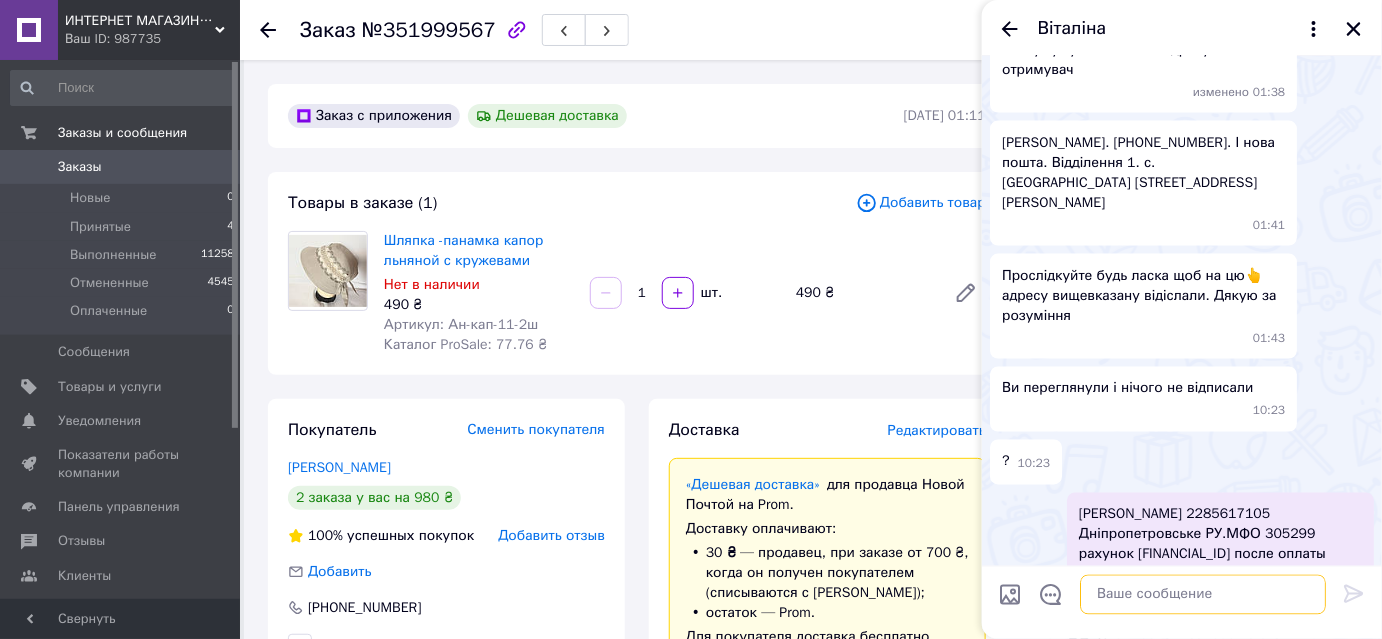 click at bounding box center (1203, 595) 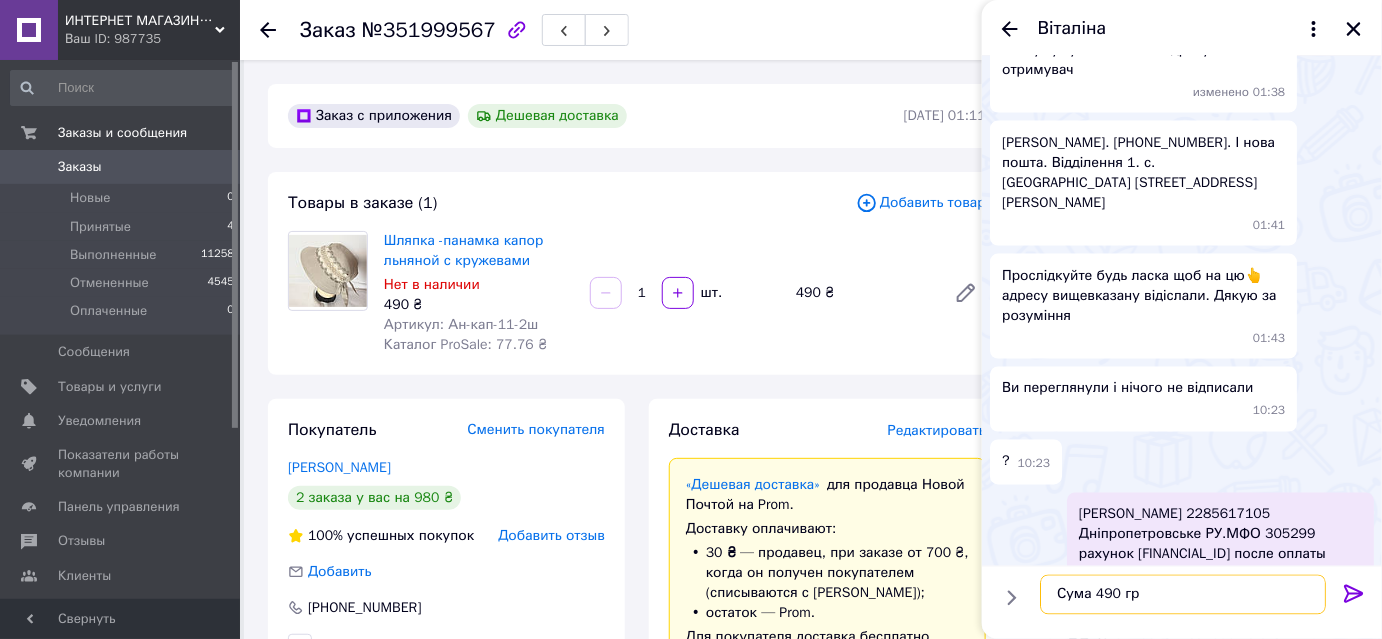 type on "Сума 490 гр" 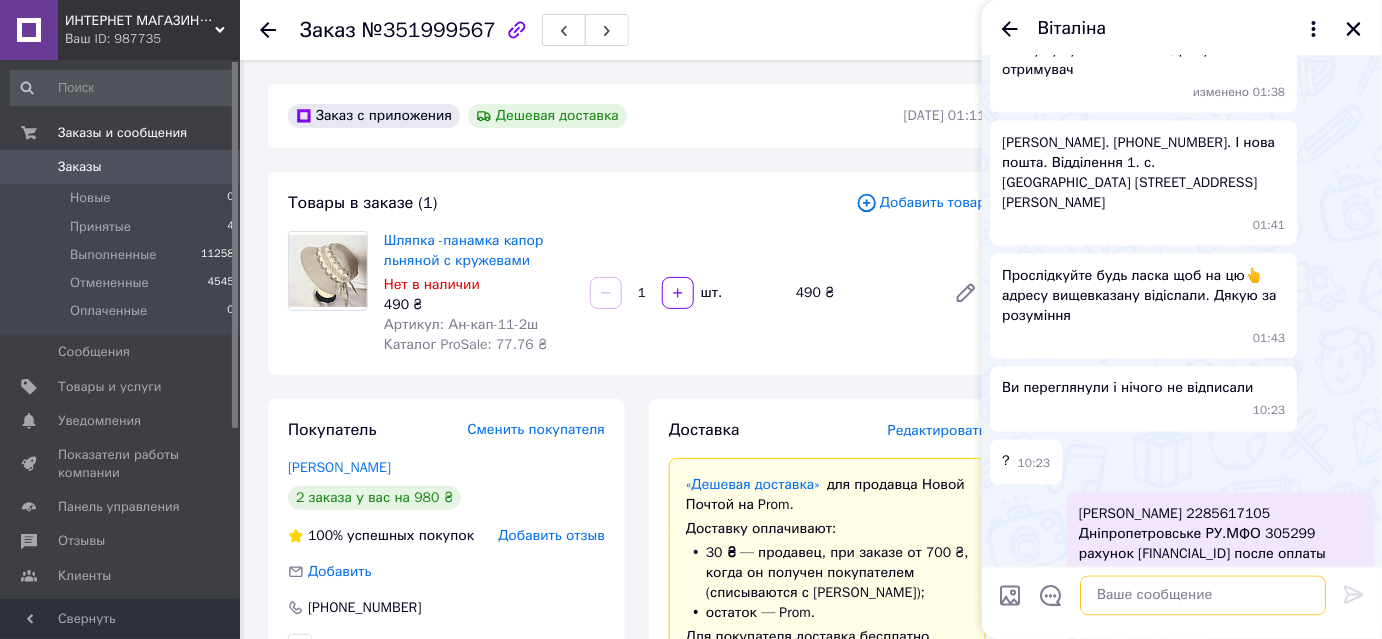 scroll, scrollTop: 1002, scrollLeft: 0, axis: vertical 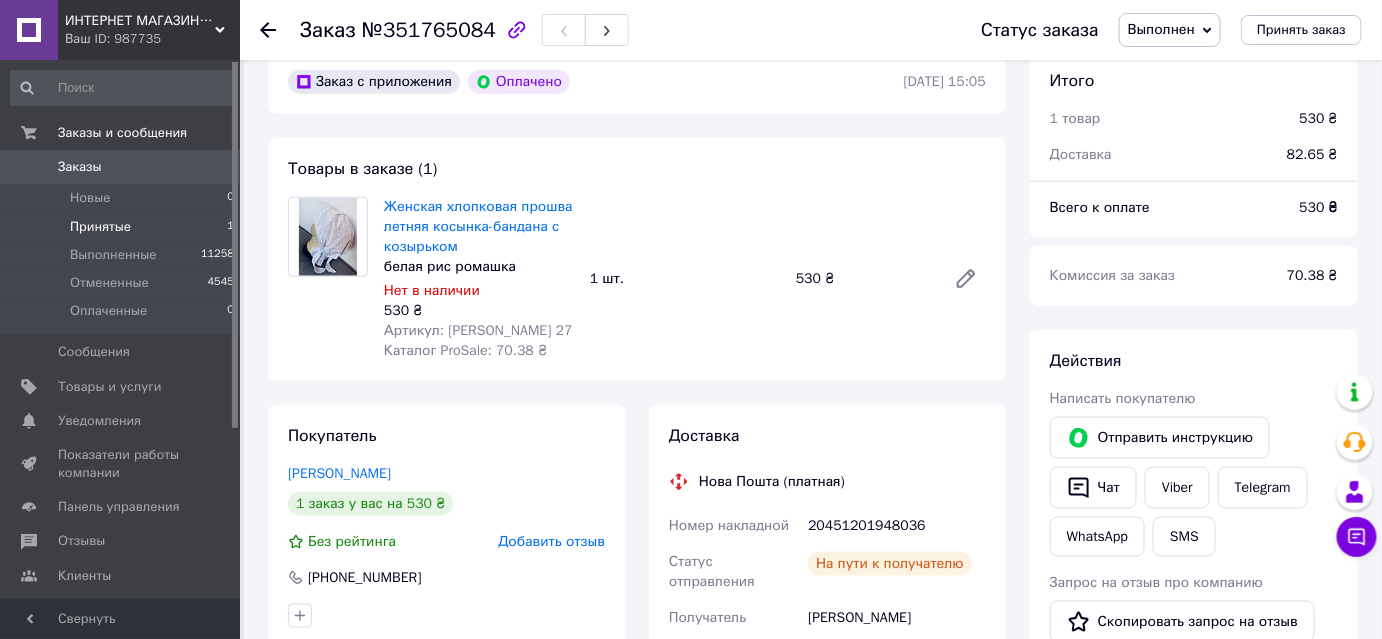 click on "Принятые" at bounding box center (100, 227) 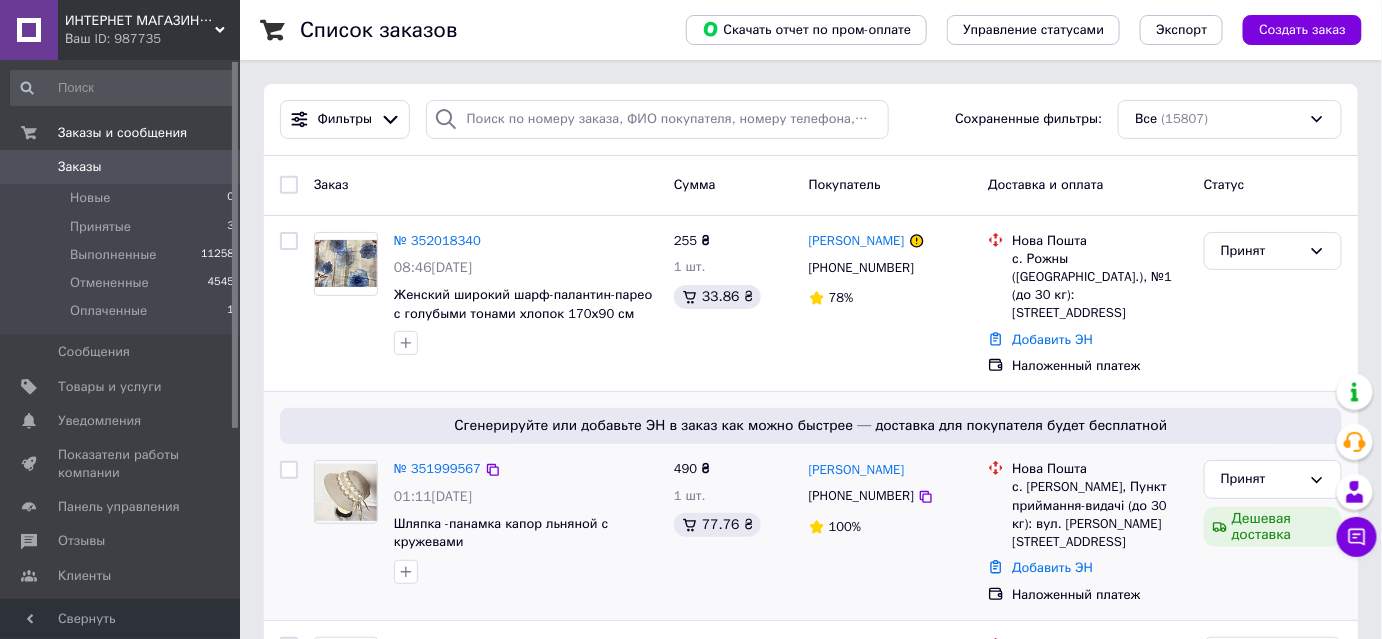 scroll, scrollTop: 272, scrollLeft: 0, axis: vertical 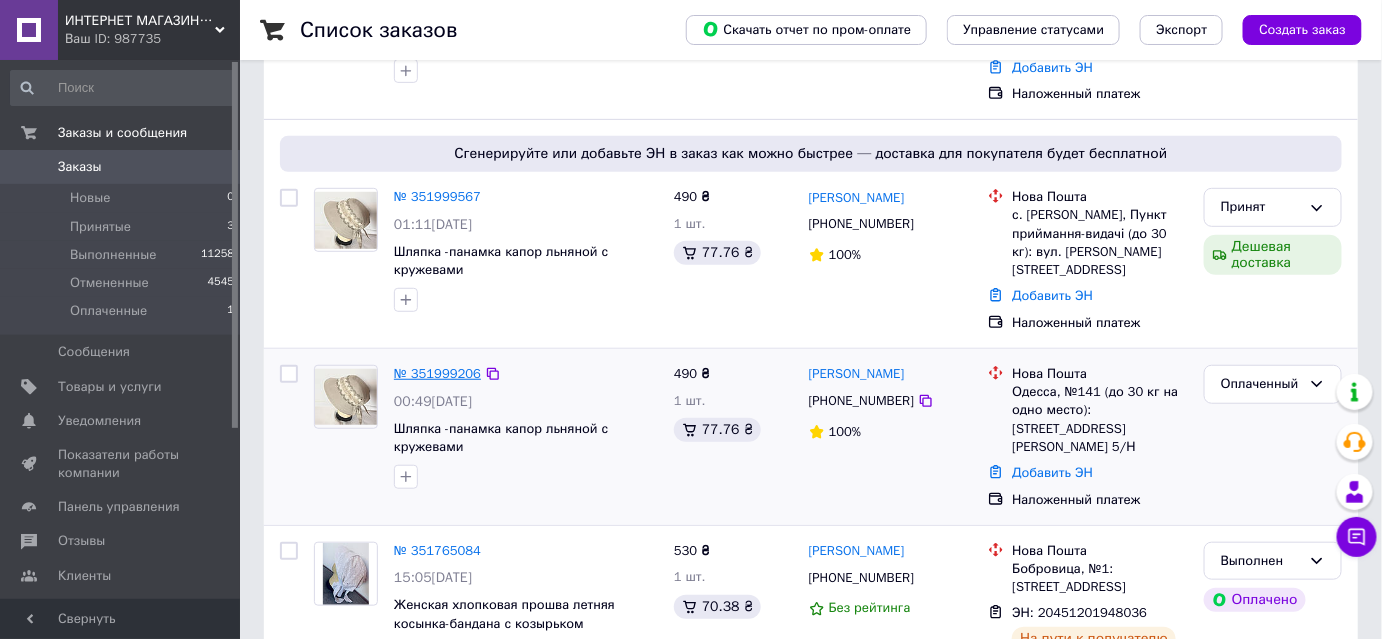 click on "№ 351999206" at bounding box center [437, 373] 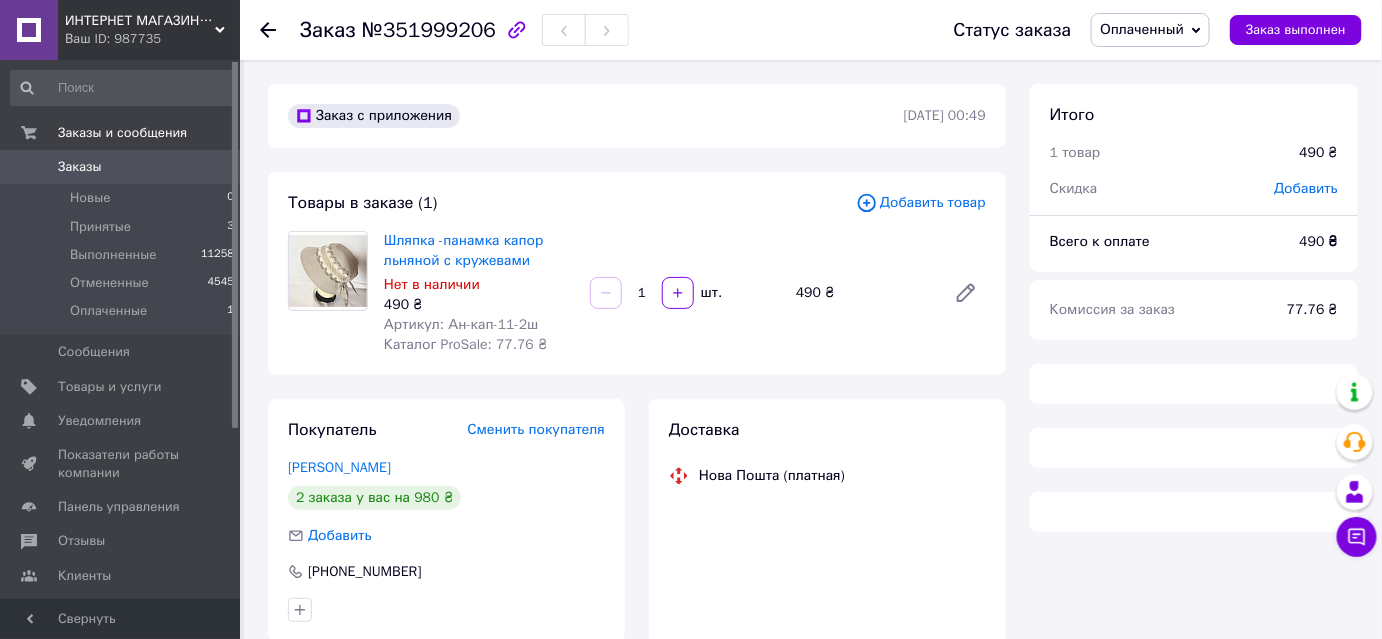 scroll, scrollTop: 0, scrollLeft: 0, axis: both 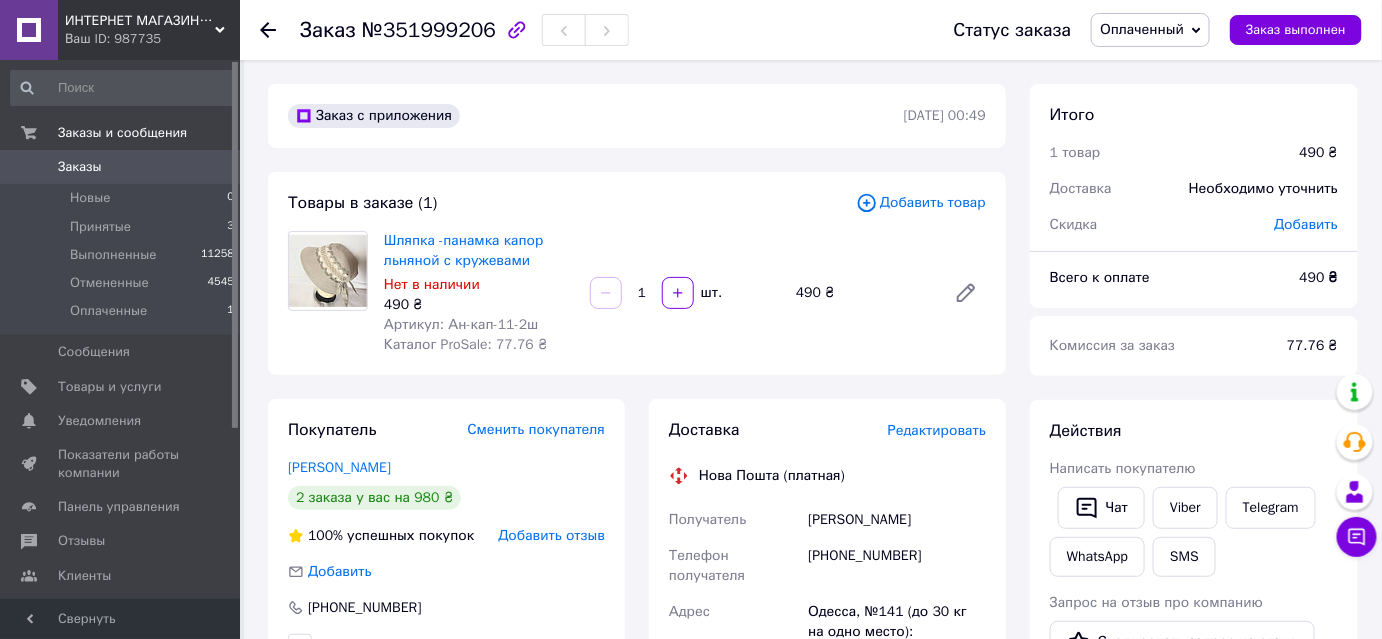 click on "Оплаченный" at bounding box center (1142, 29) 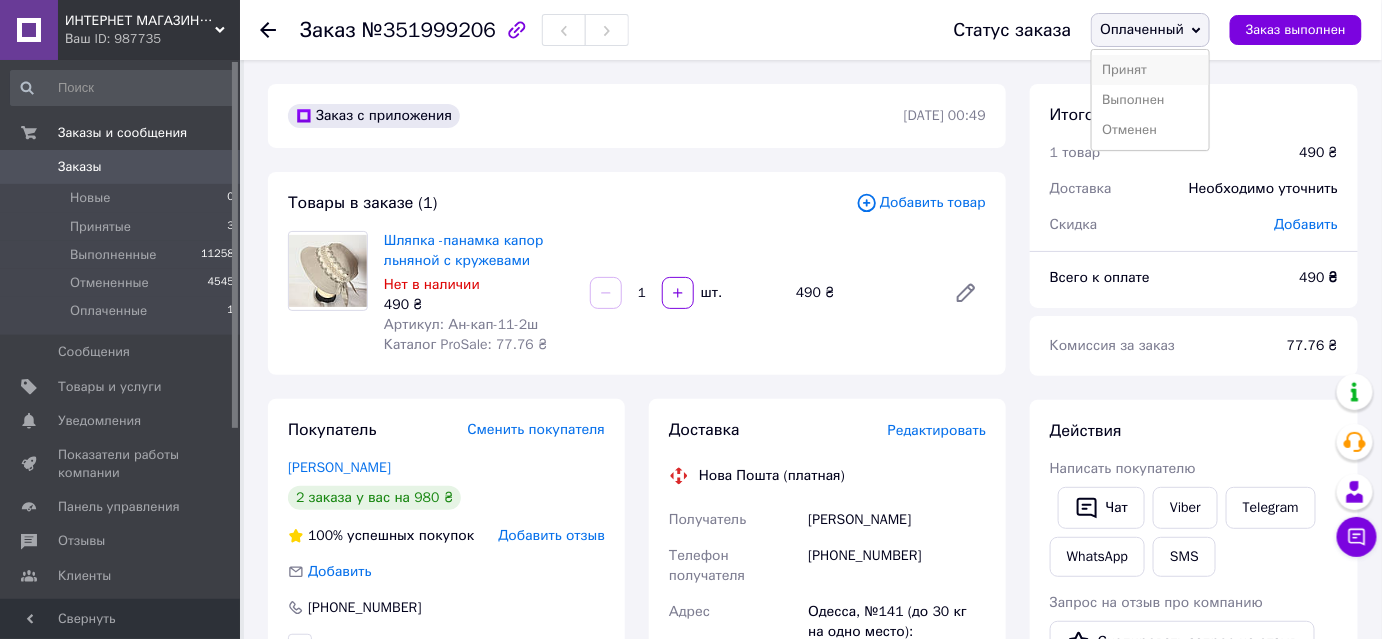 click on "Принят" at bounding box center [1150, 70] 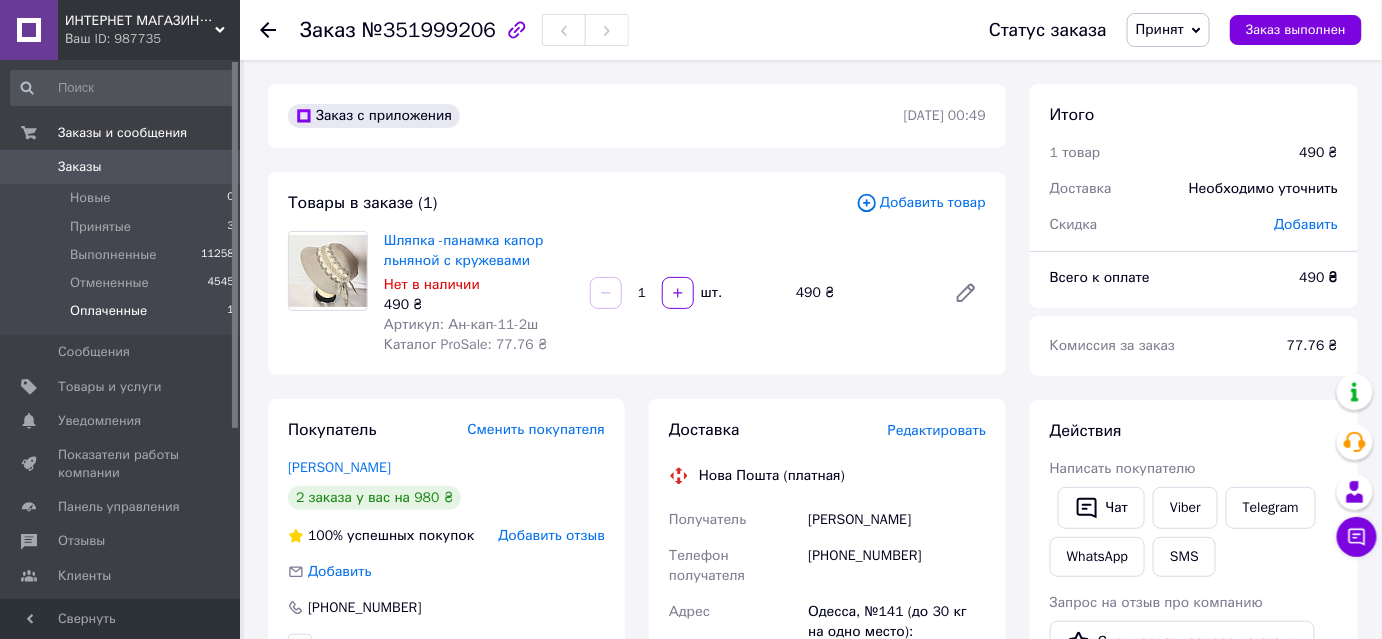 click on "Оплаченные" at bounding box center [108, 311] 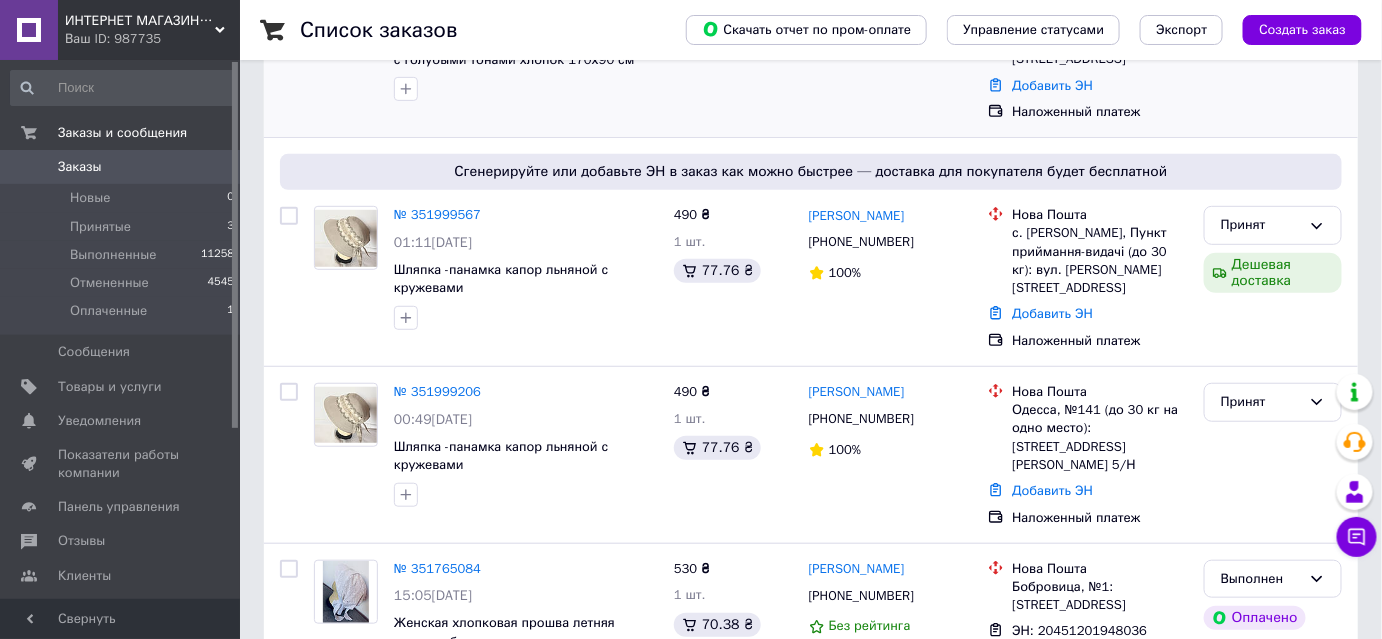 scroll, scrollTop: 363, scrollLeft: 0, axis: vertical 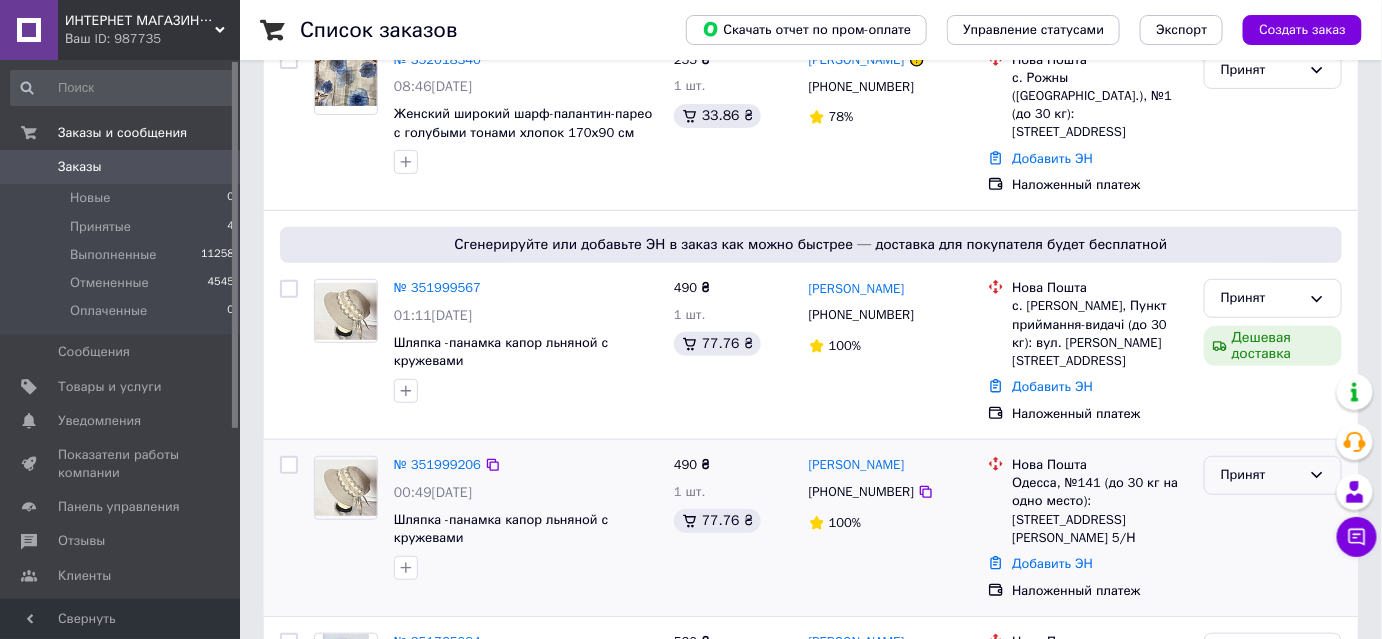 click on "Принят" at bounding box center [1261, 475] 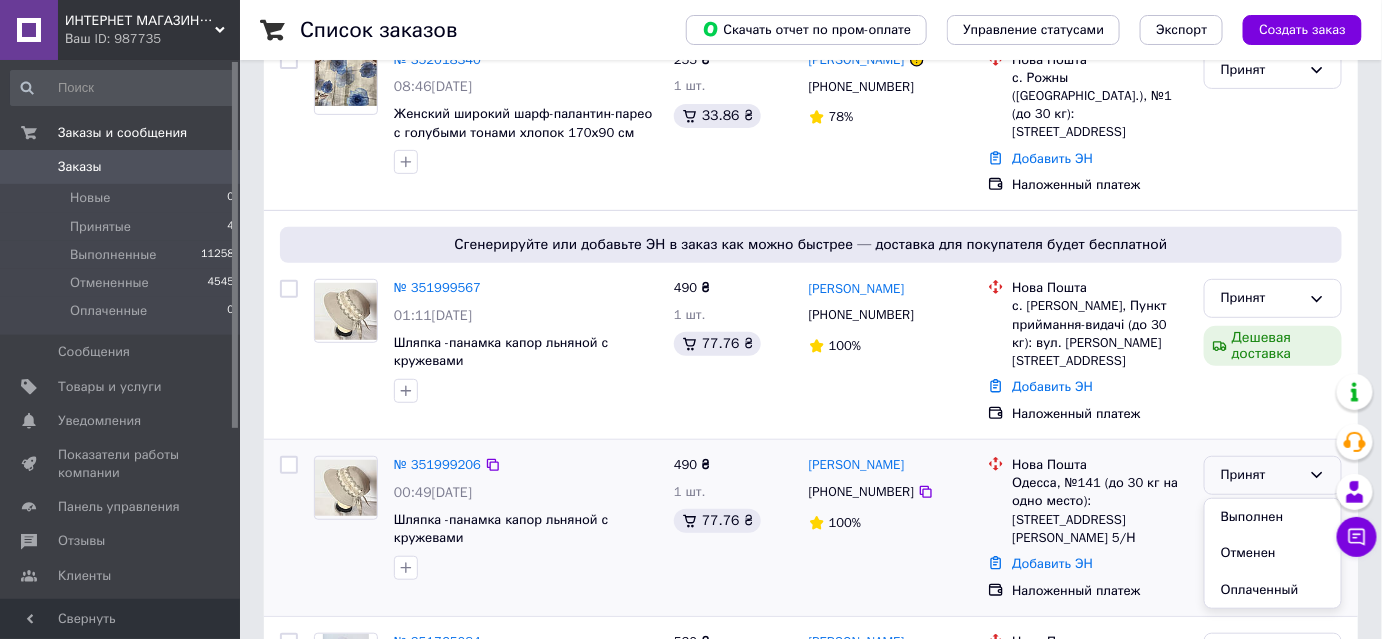drag, startPoint x: 1242, startPoint y: 510, endPoint x: 1046, endPoint y: 480, distance: 198.28262 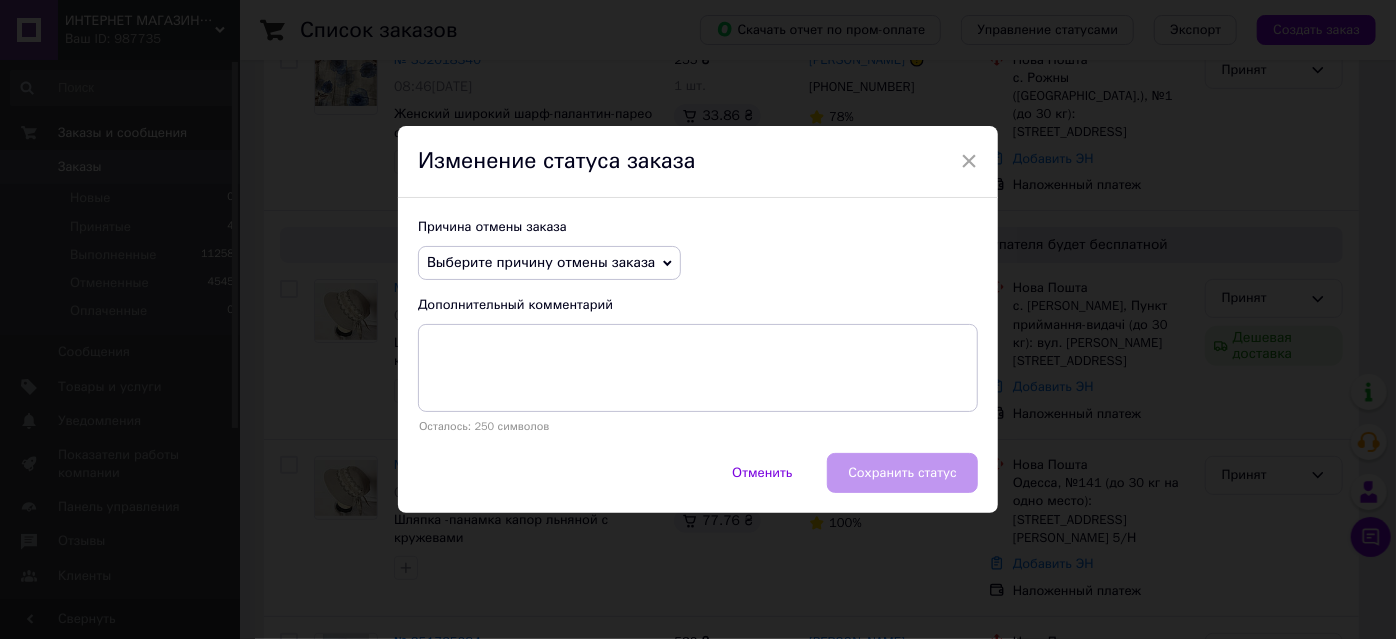 click on "Выберите причину отмены заказа" at bounding box center [541, 262] 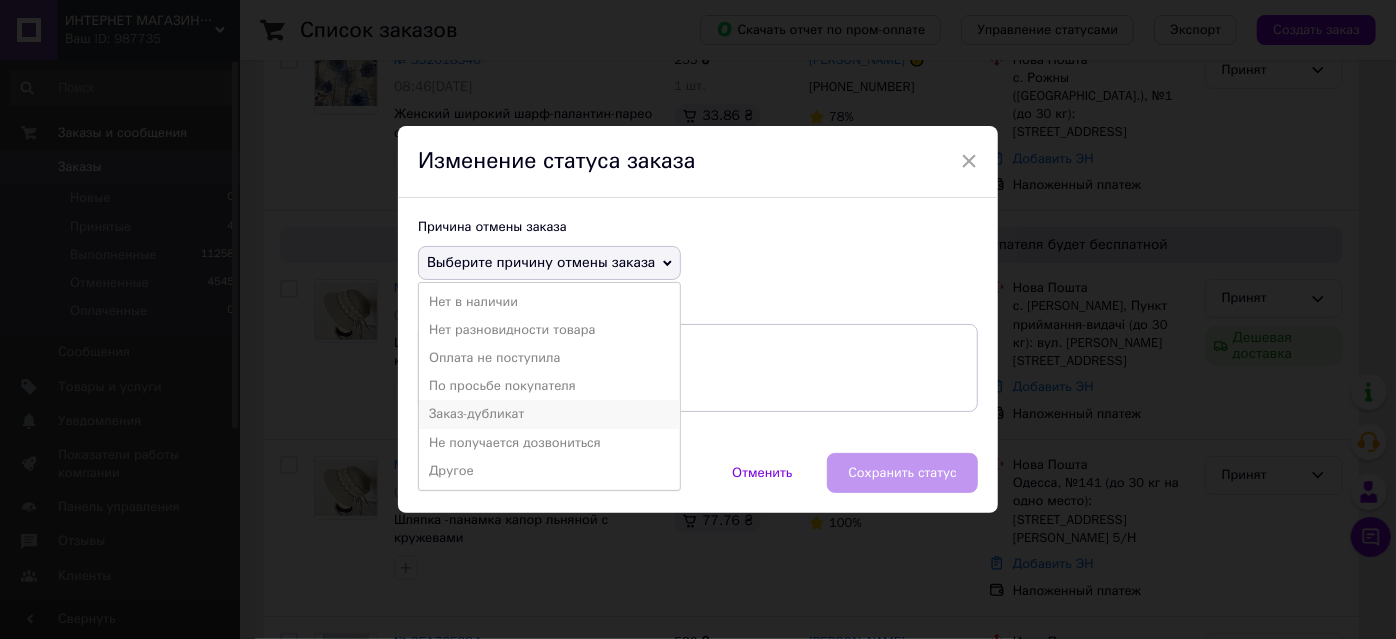 click on "Заказ-дубликат" at bounding box center (549, 414) 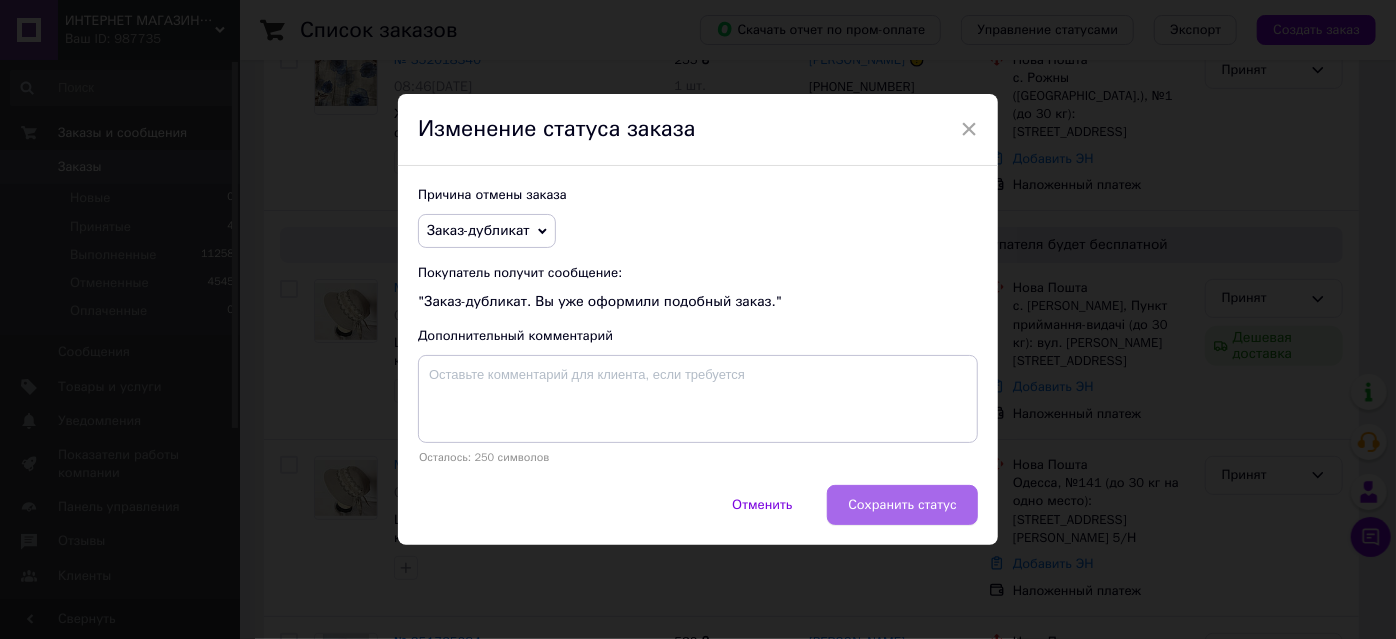 click on "Сохранить статус" at bounding box center [902, 505] 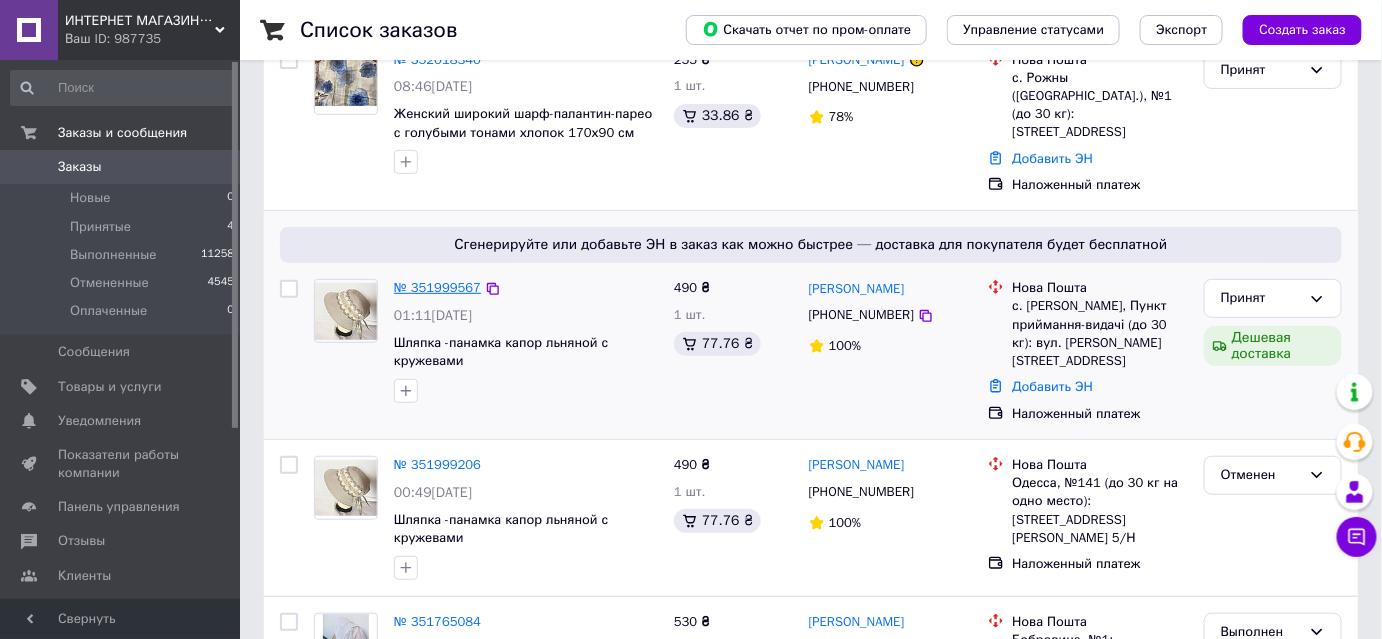 click on "№ 351999567" at bounding box center [437, 287] 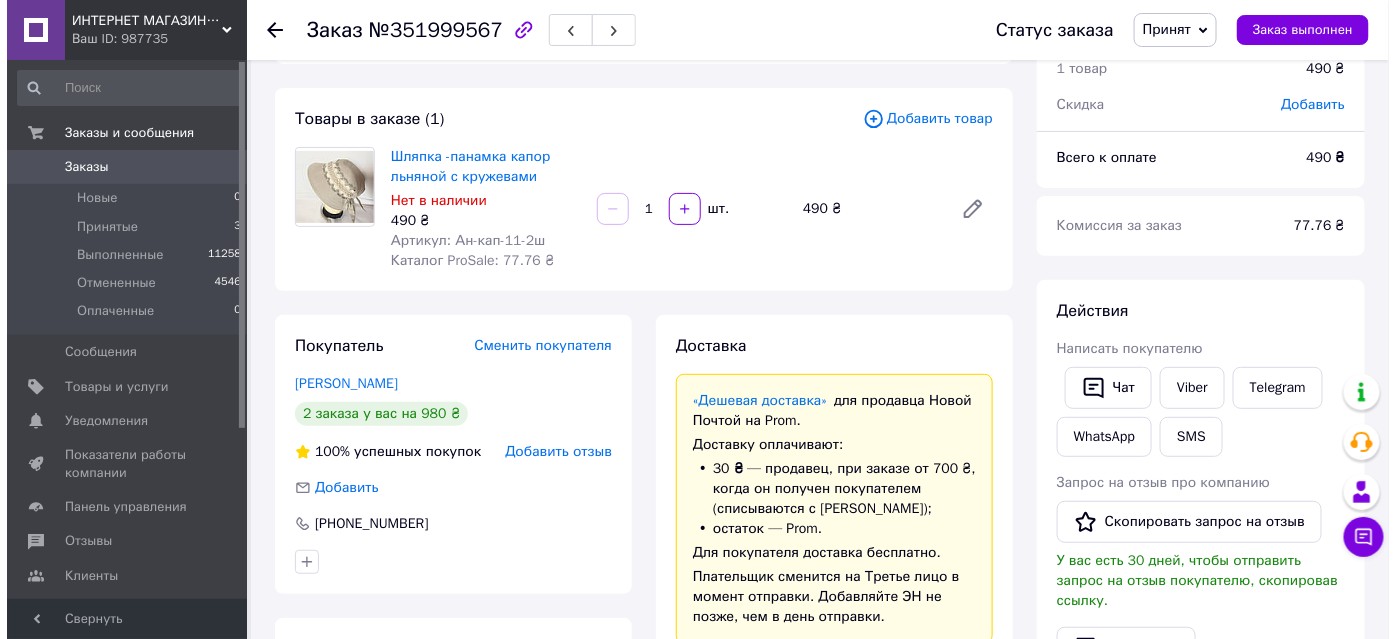 scroll, scrollTop: 264, scrollLeft: 0, axis: vertical 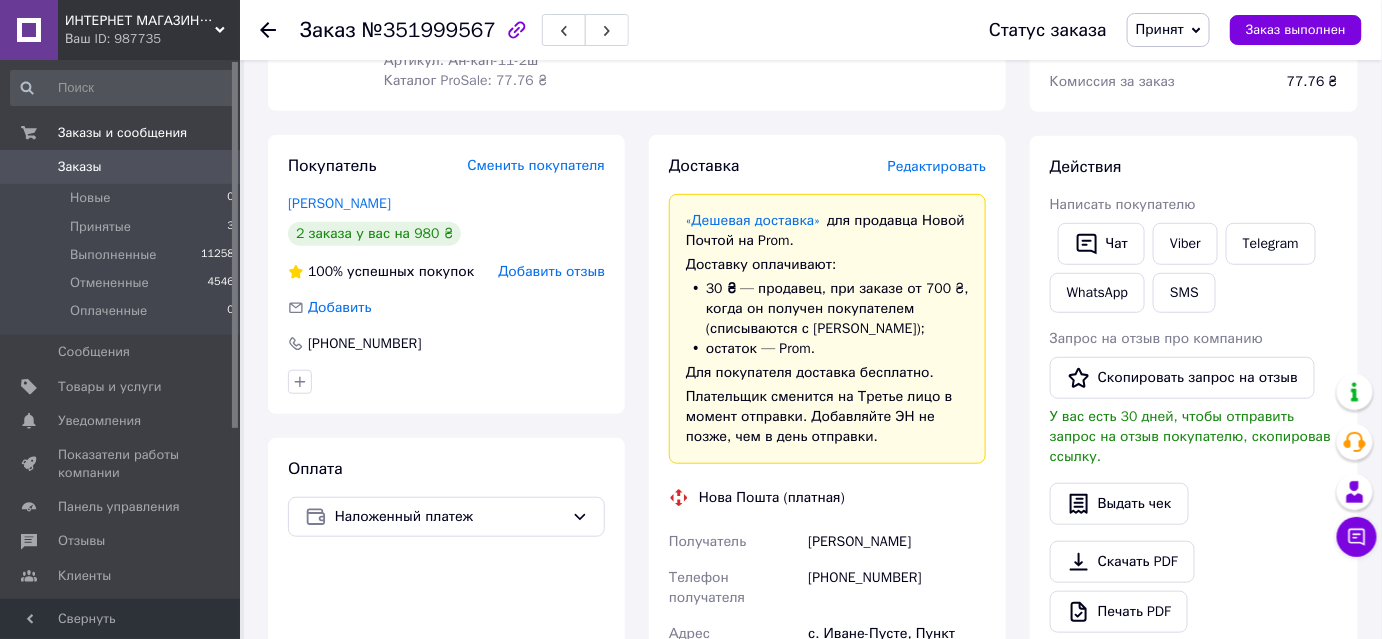click on "Редактировать" at bounding box center [937, 166] 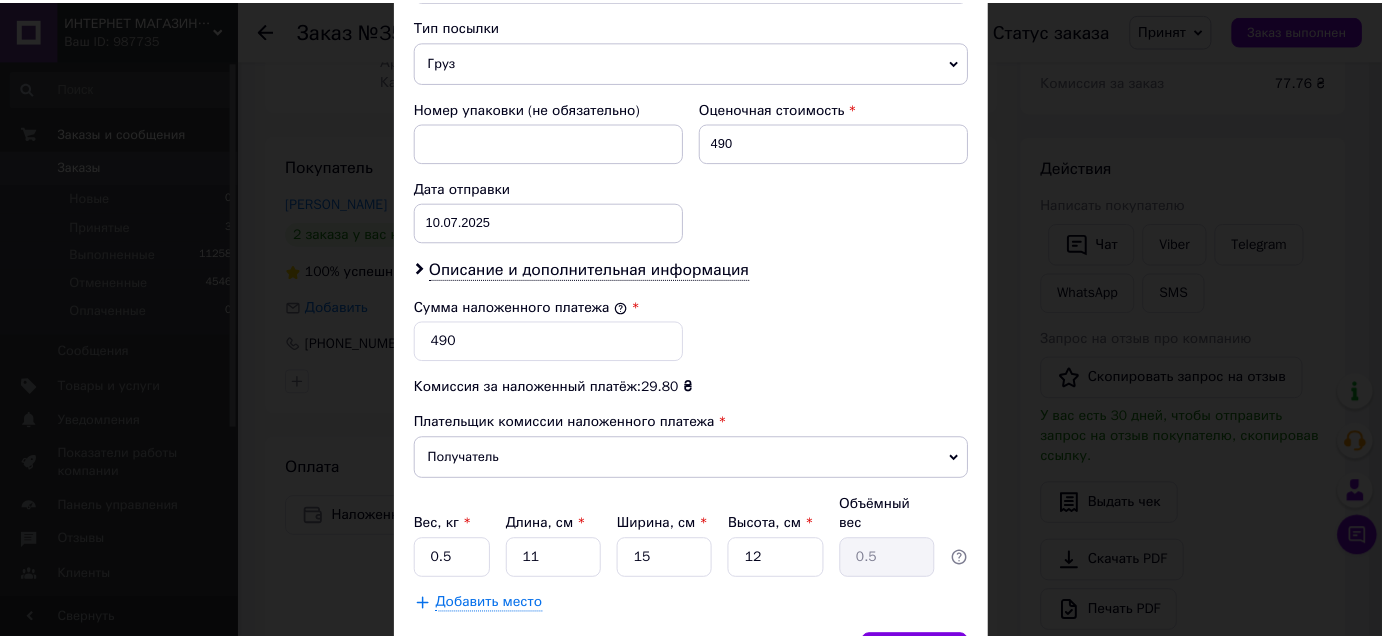 scroll, scrollTop: 898, scrollLeft: 0, axis: vertical 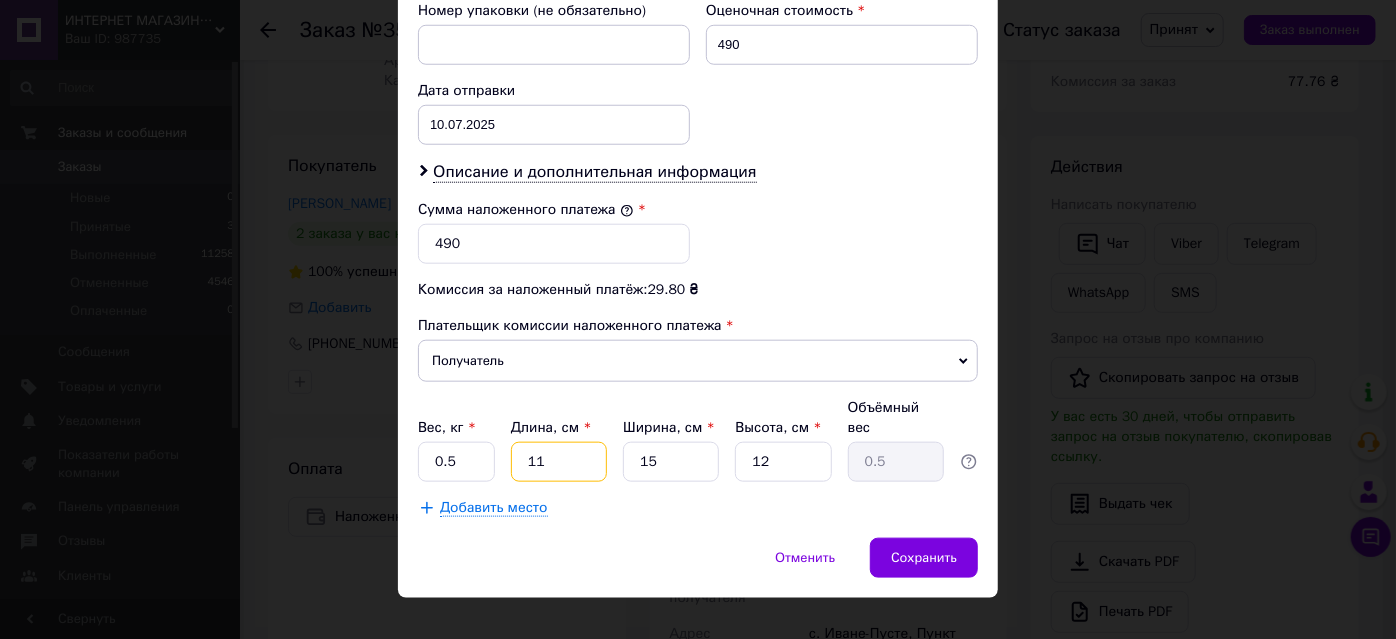 click on "11" at bounding box center [559, 462] 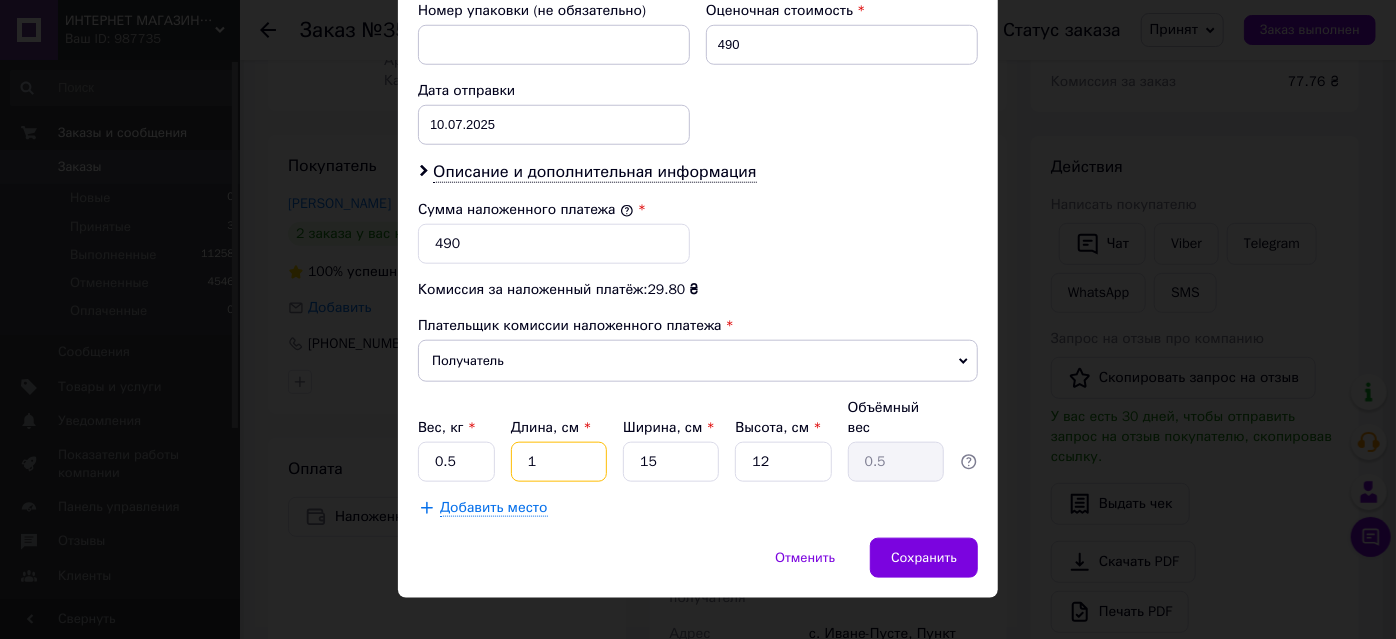 type on "0.1" 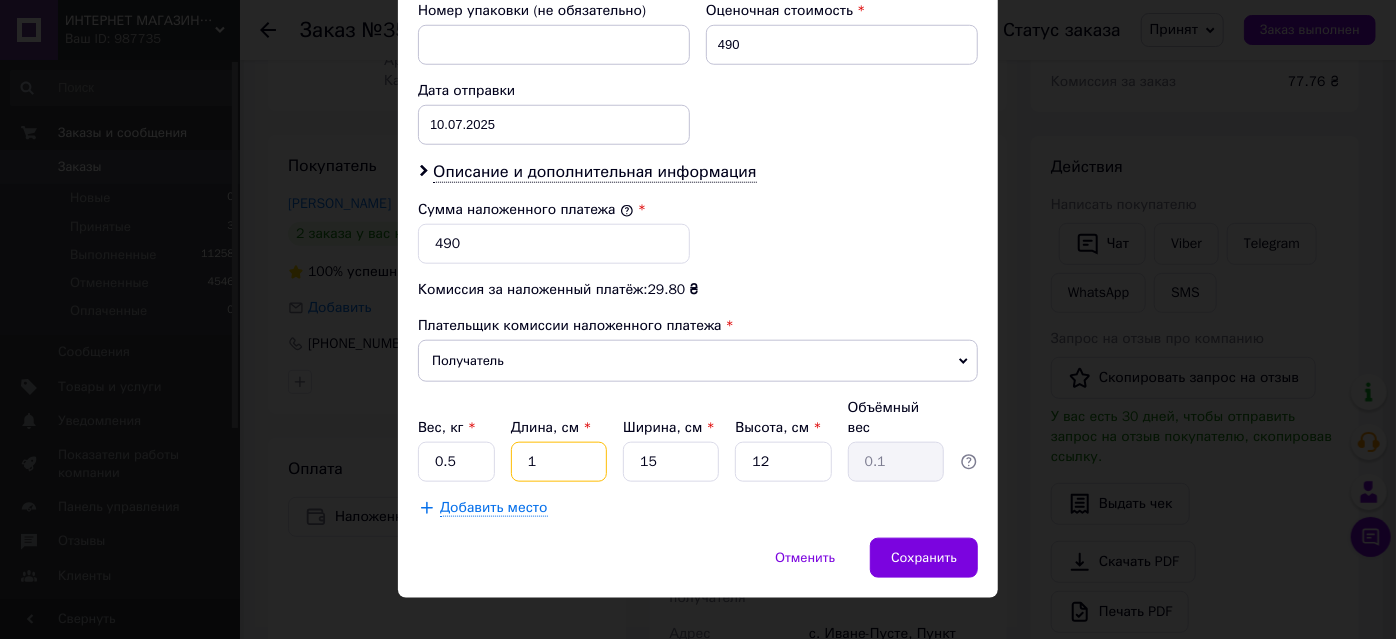 type on "19" 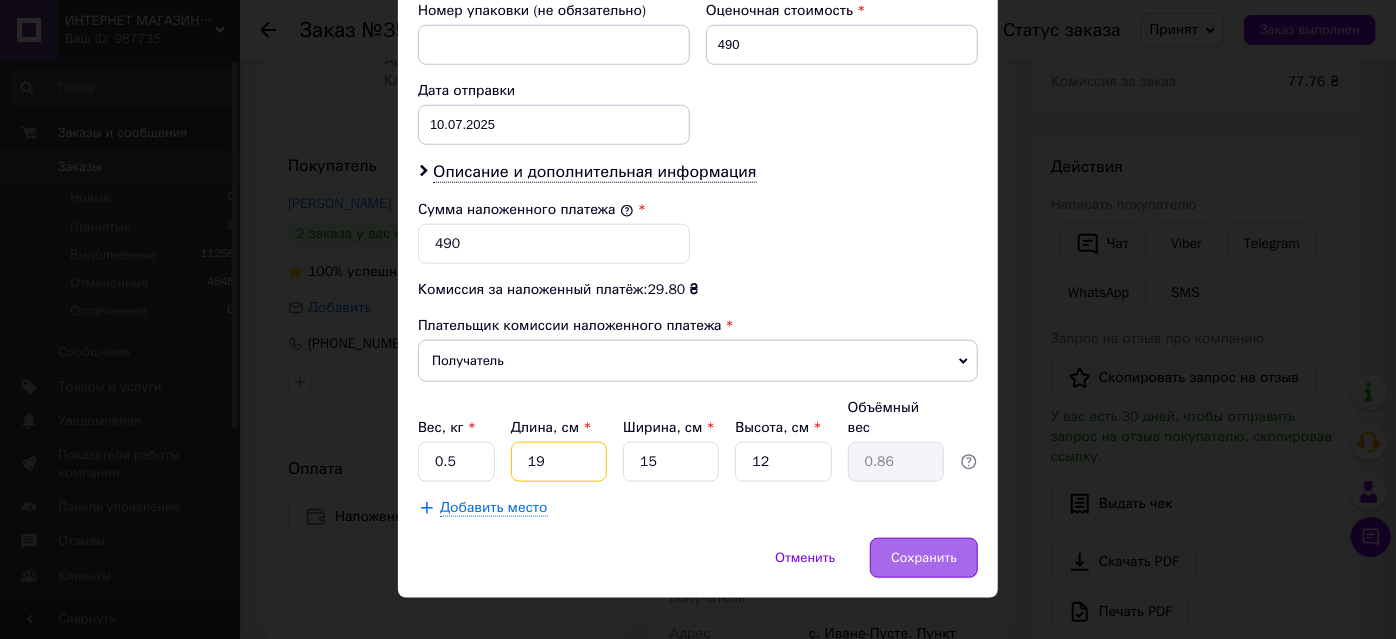 type on "19" 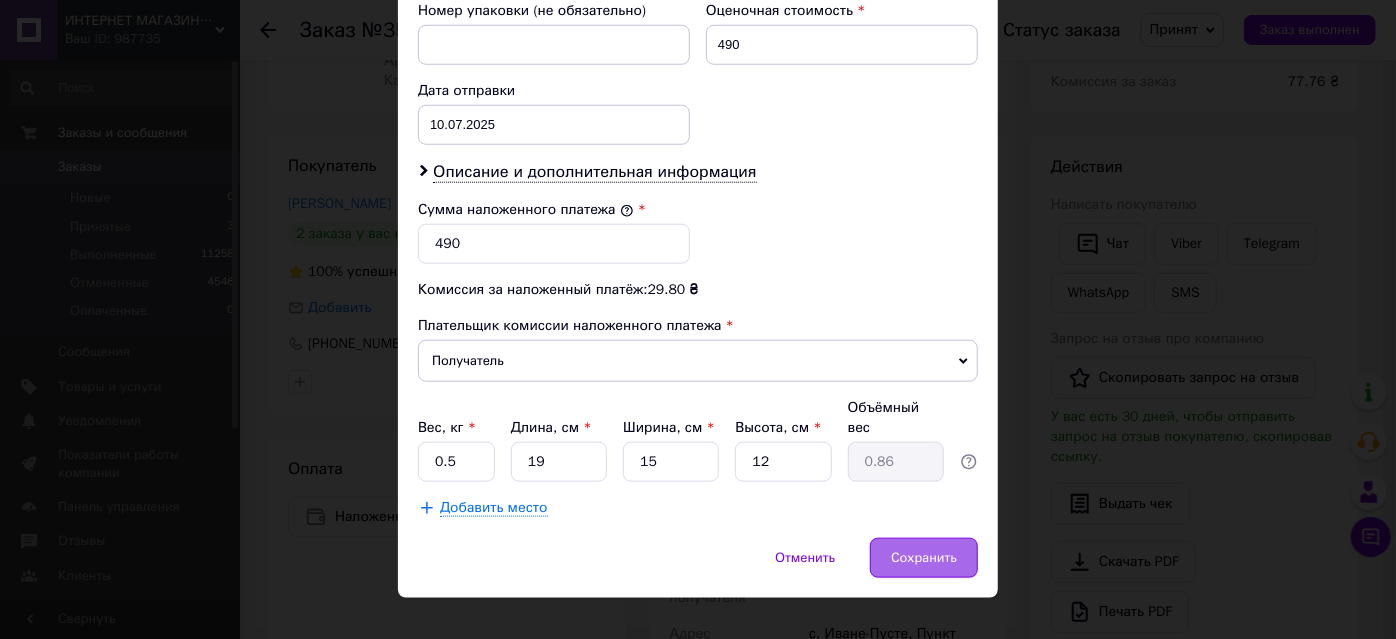 click on "Сохранить" at bounding box center [924, 558] 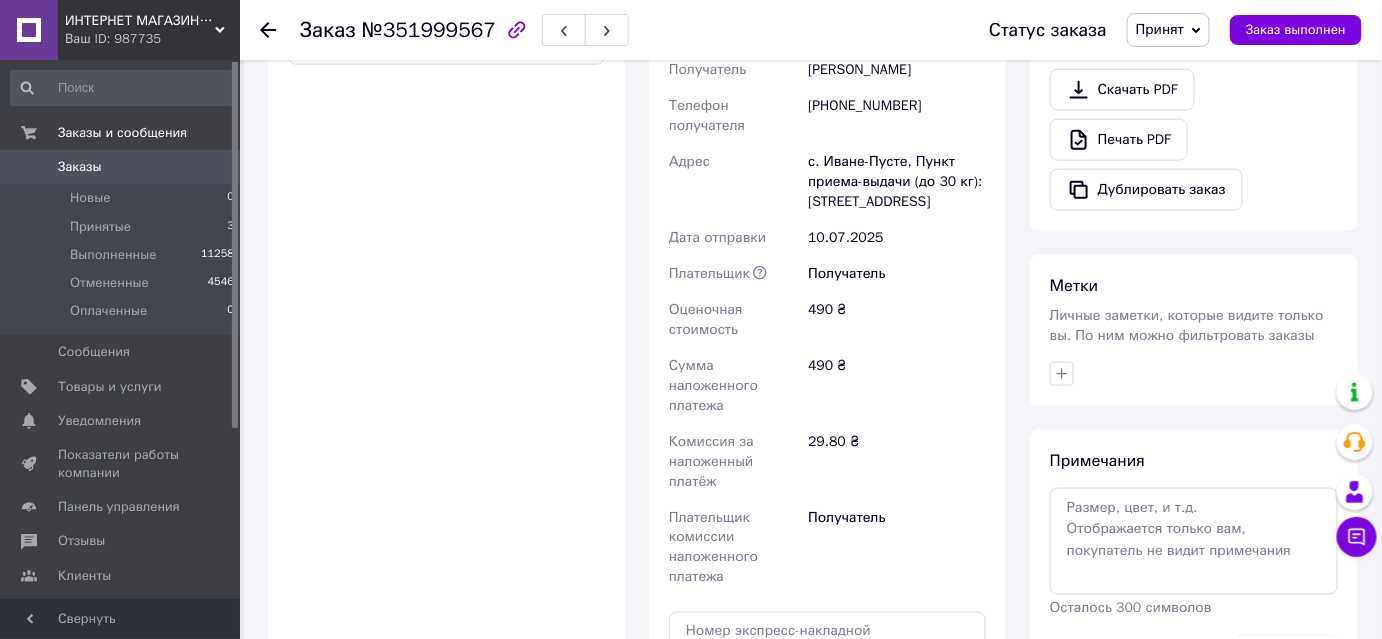 scroll, scrollTop: 536, scrollLeft: 0, axis: vertical 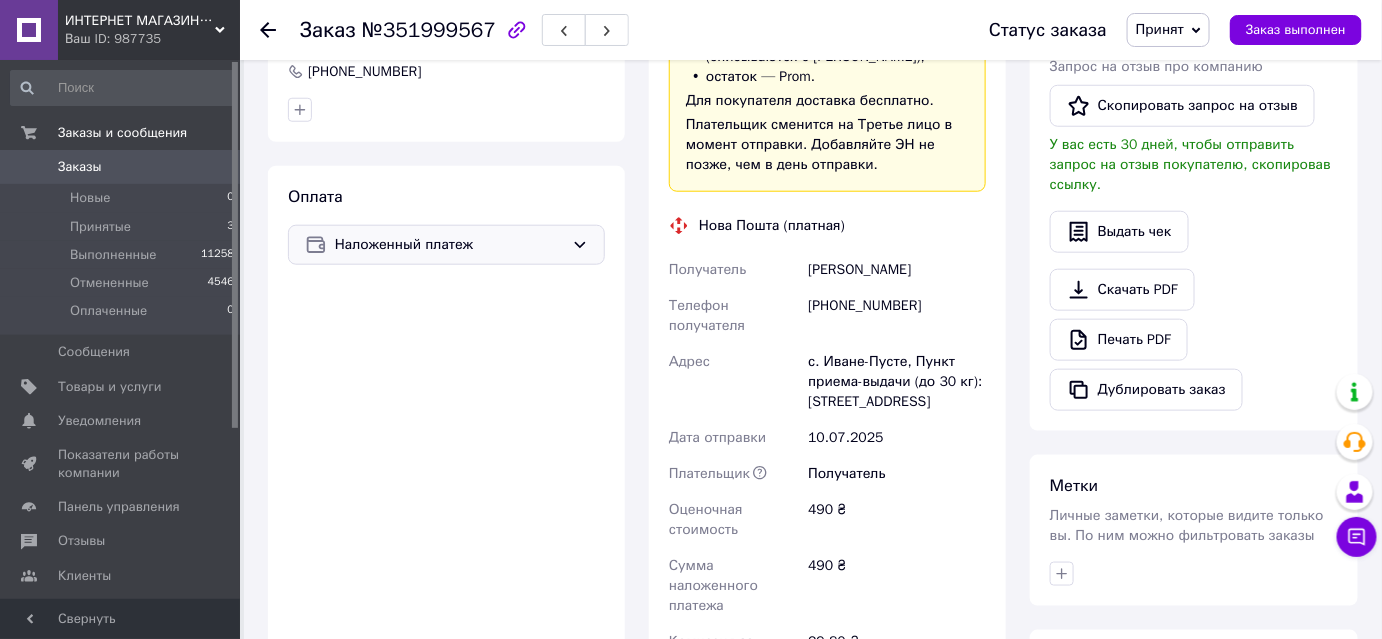 click on "Наложенный платеж" at bounding box center (449, 245) 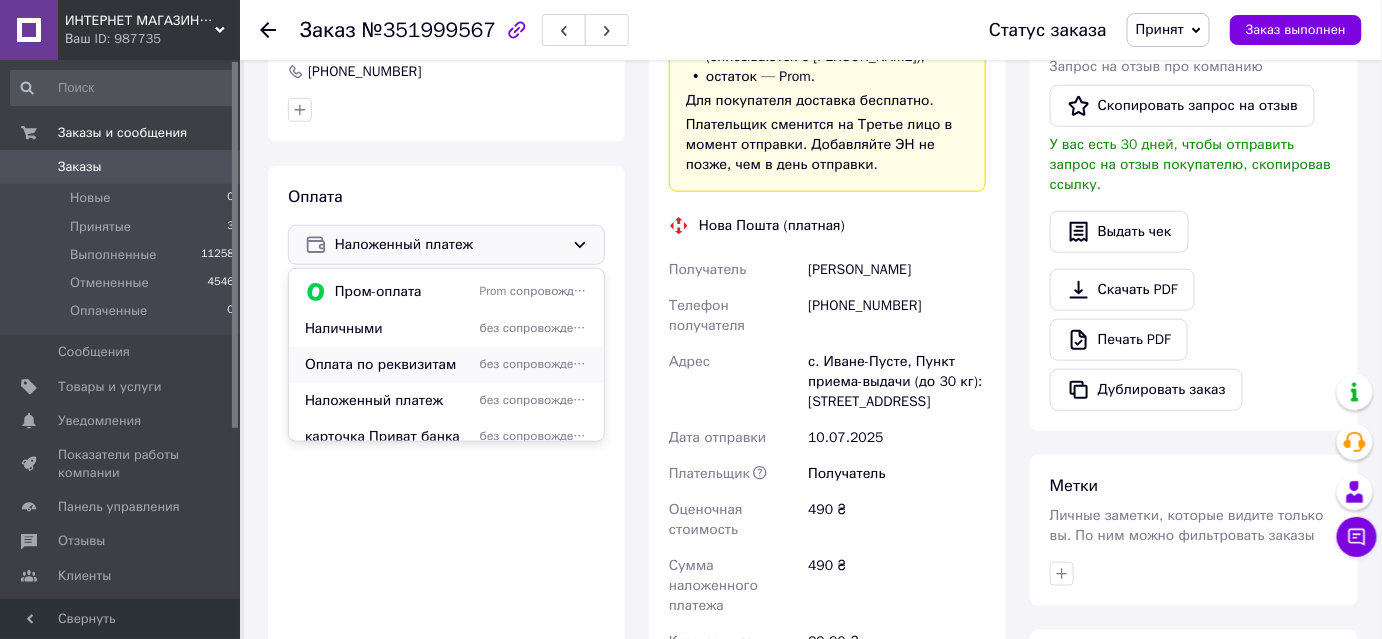 scroll, scrollTop: 48, scrollLeft: 0, axis: vertical 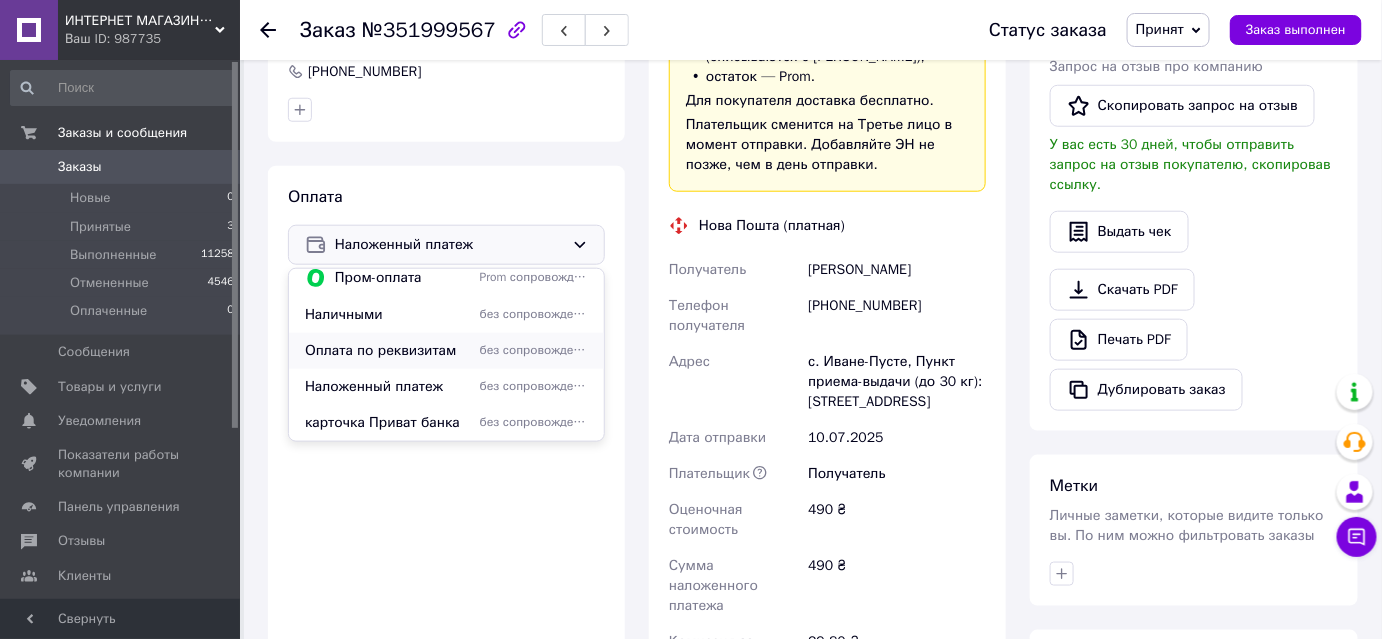 click on "без сопровождения Prom" at bounding box center (534, 350) 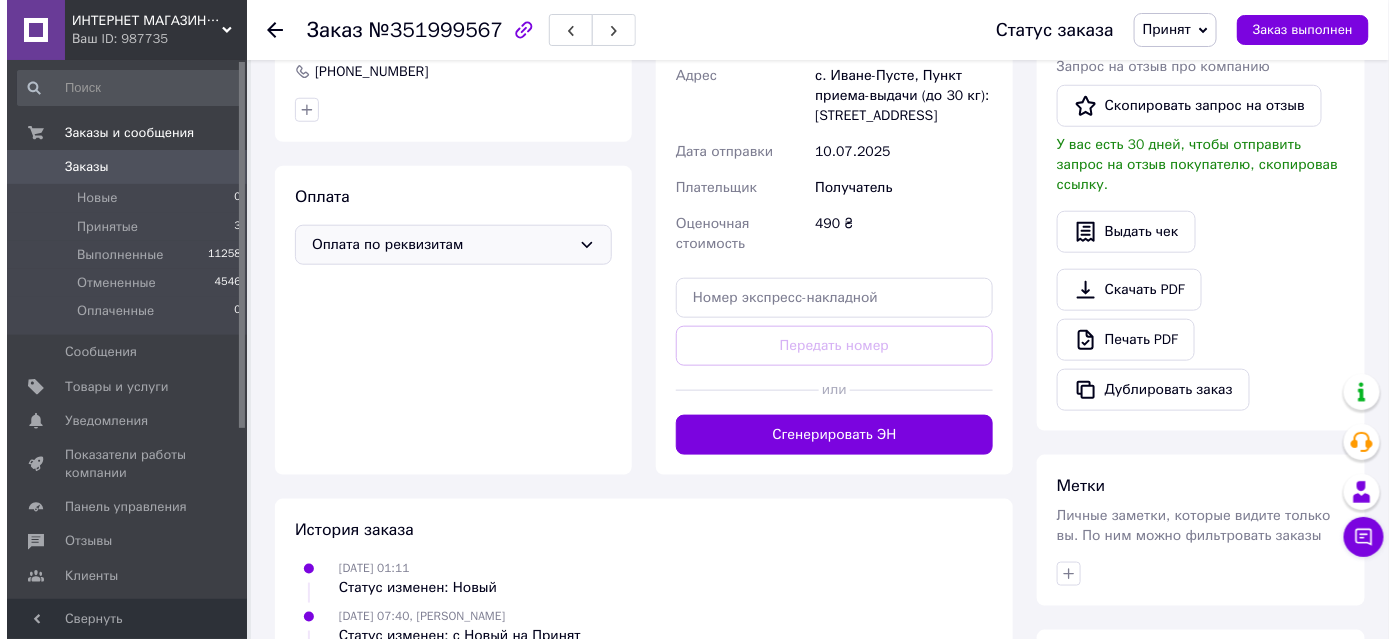 scroll, scrollTop: 354, scrollLeft: 0, axis: vertical 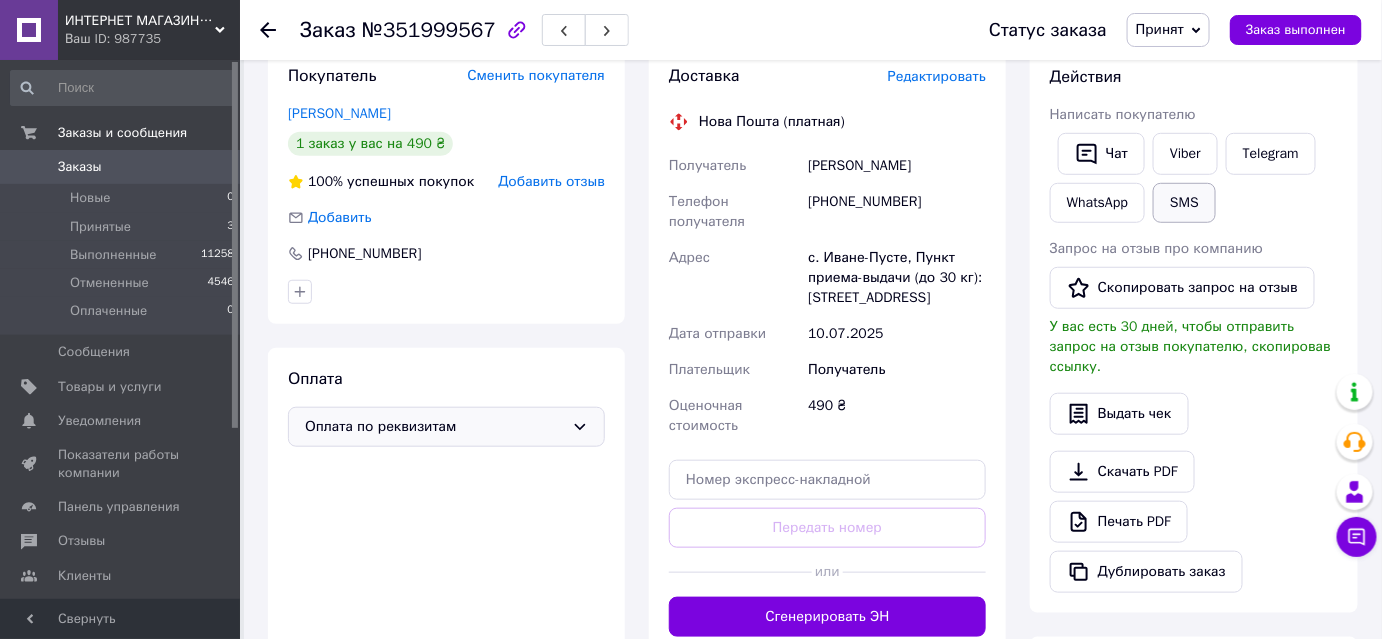 click on "SMS" at bounding box center [1184, 203] 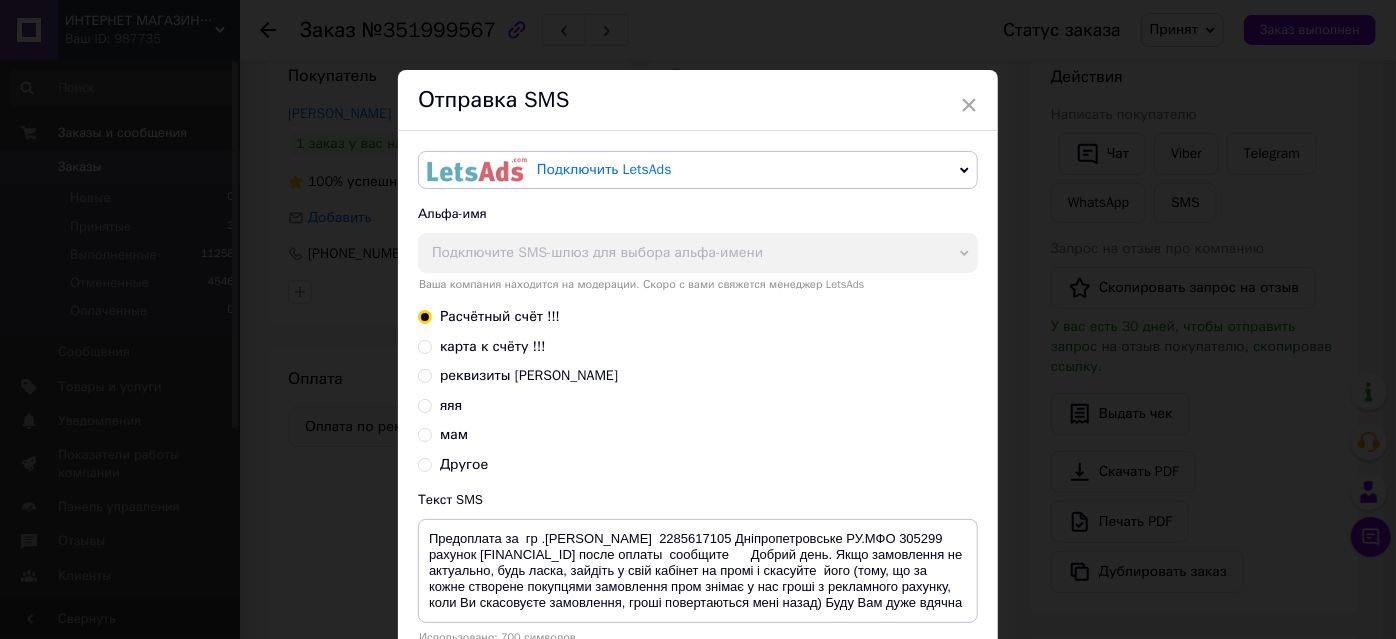 scroll, scrollTop: 90, scrollLeft: 0, axis: vertical 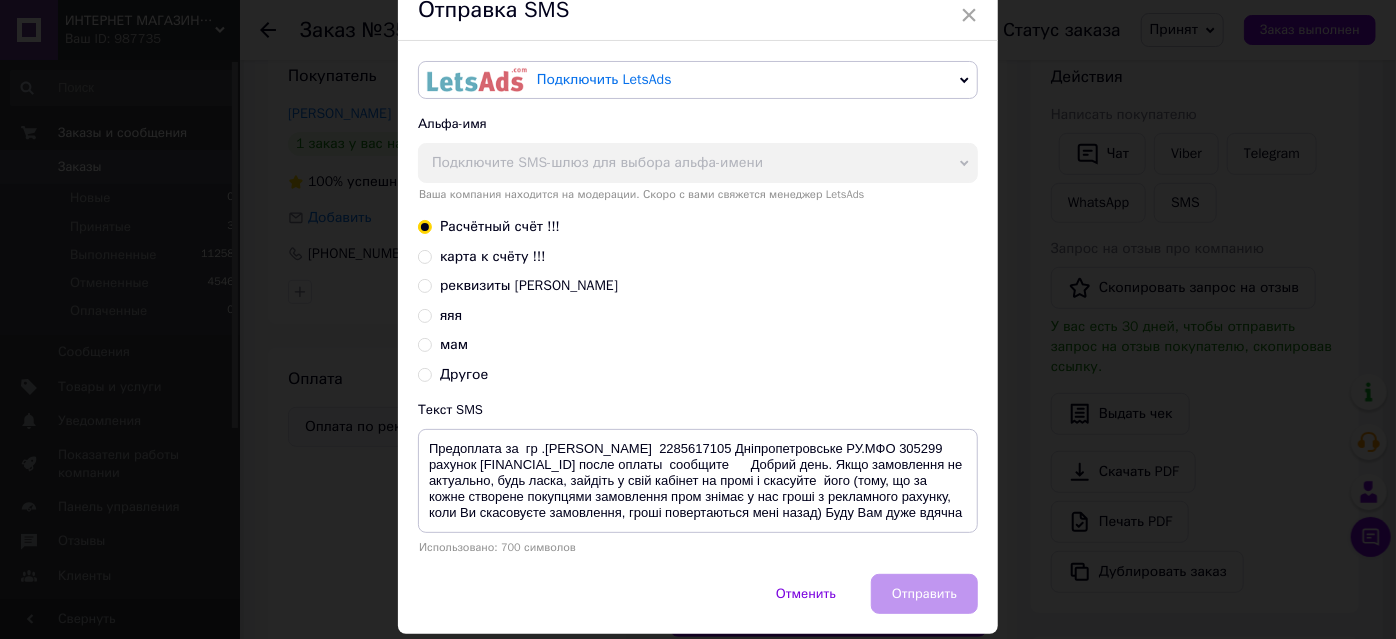 click on "карта к счёту !!!" at bounding box center [425, 255] 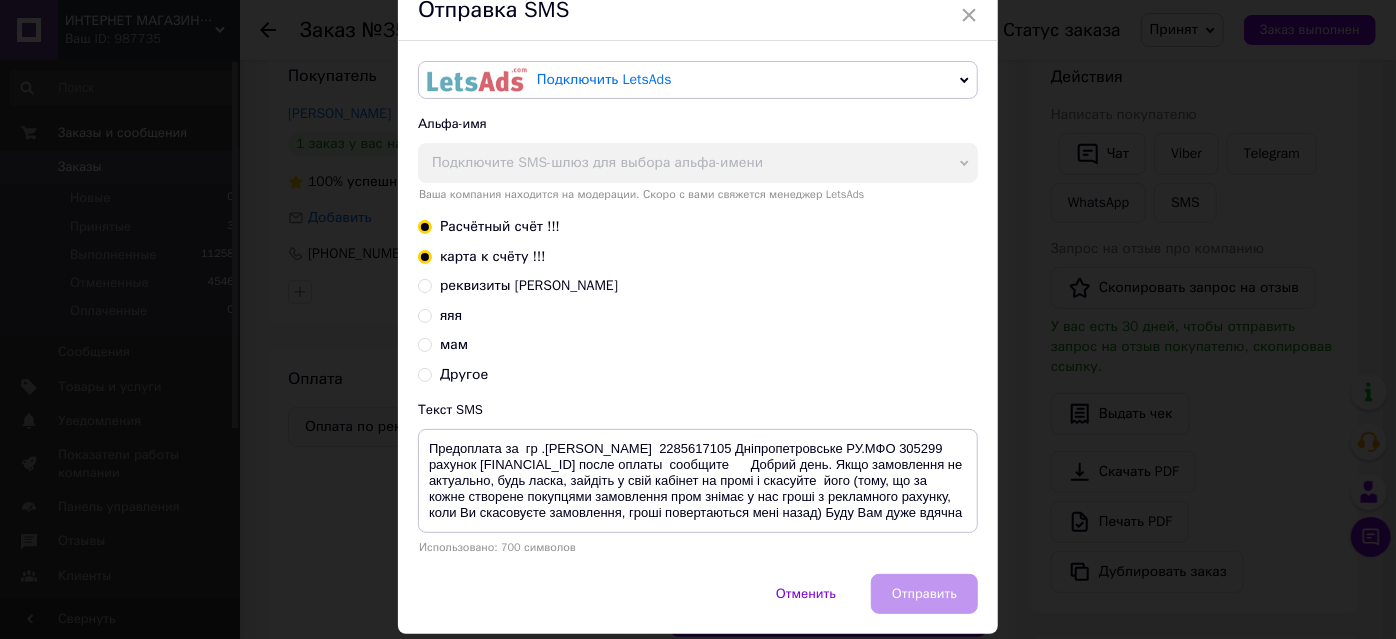 radio on "true" 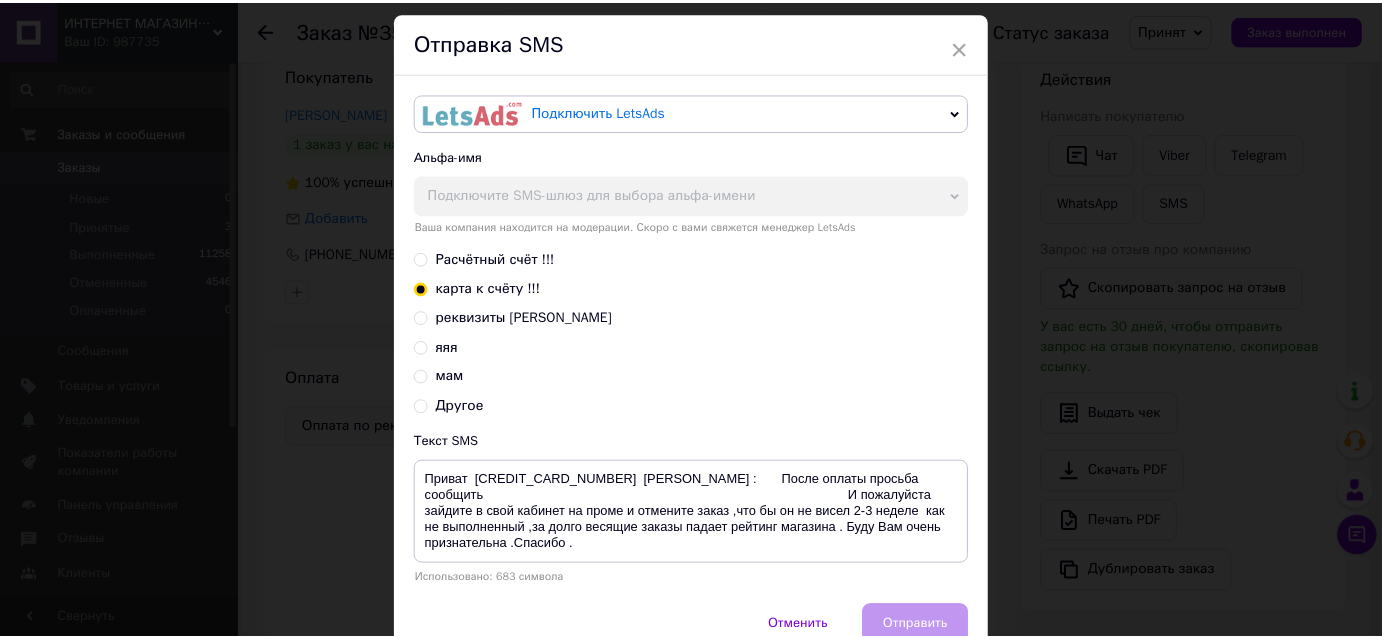 scroll, scrollTop: 90, scrollLeft: 0, axis: vertical 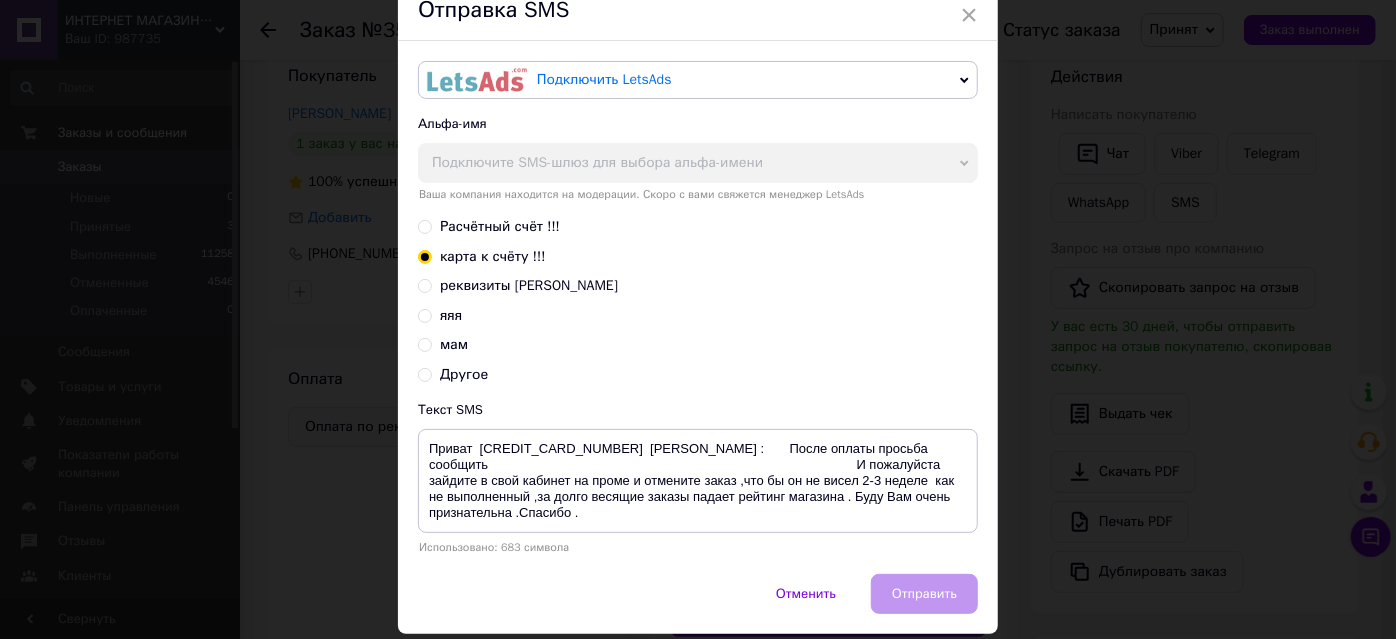 click on "Расчётный счёт !!!" at bounding box center (698, 227) 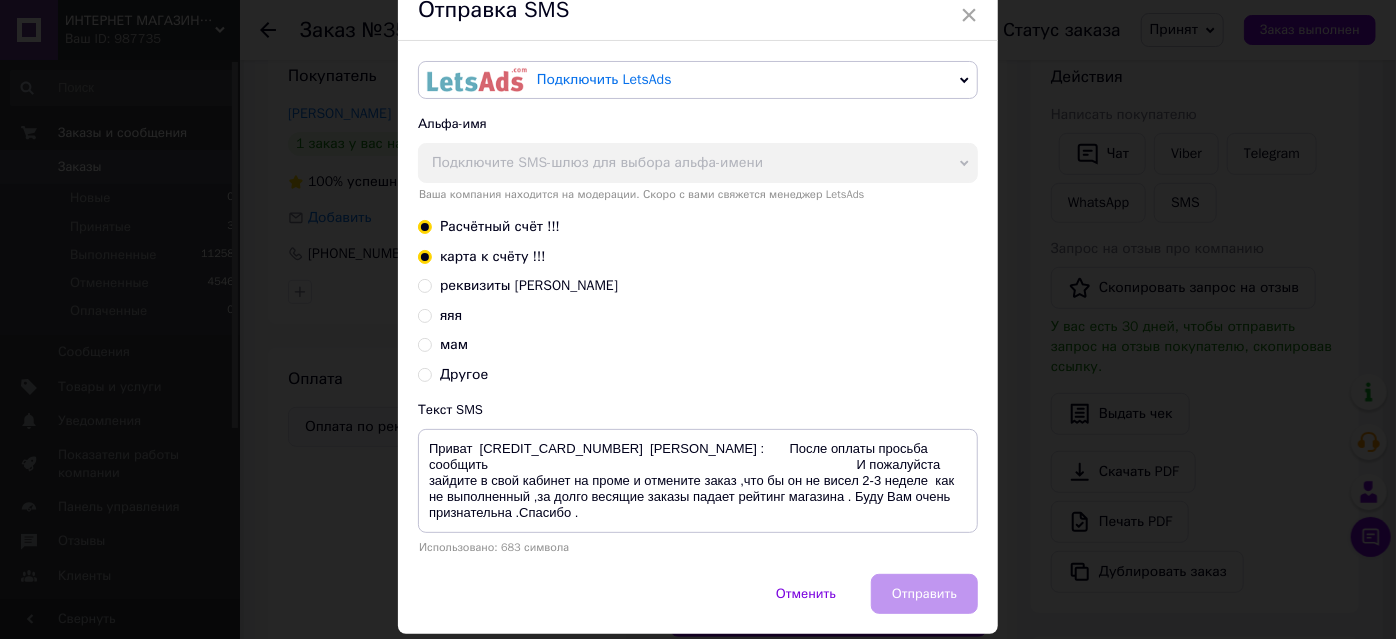 radio on "false" 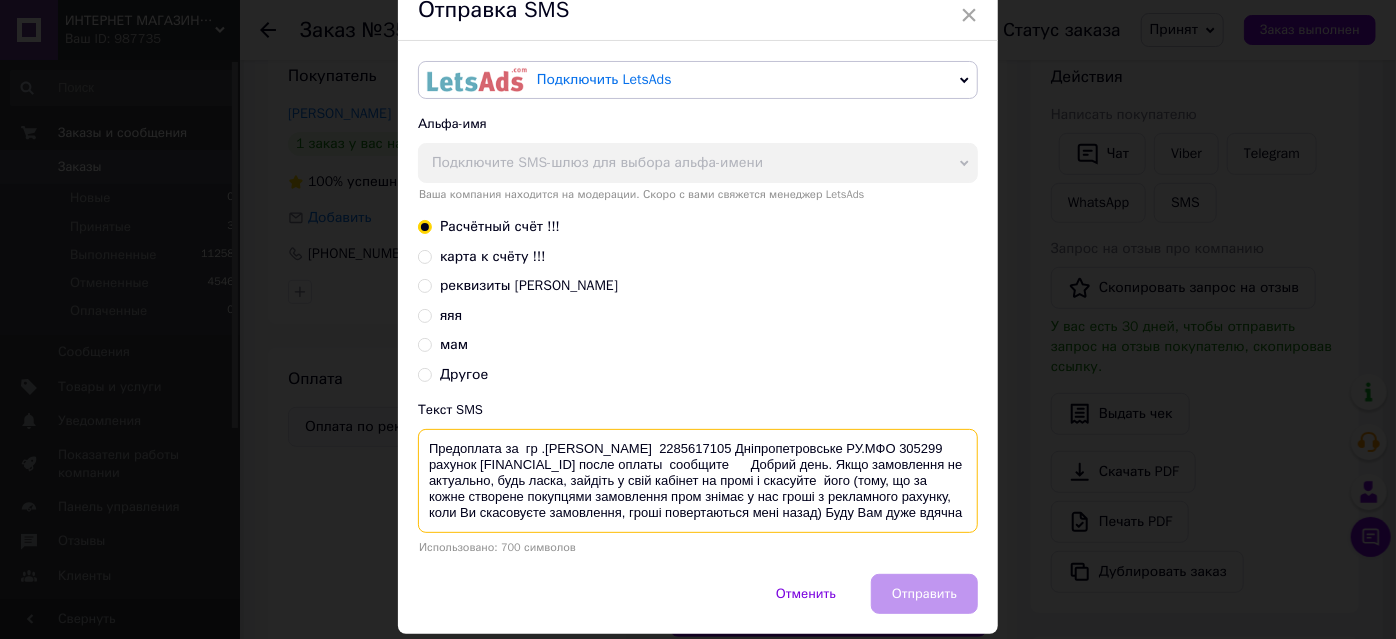 click on "Предоплата за  гр .ФОП Єршова Людмила  ЄДРПОУ  2285617105 Дніпропетровське РУ.МФО 305299  рахунок UA153052990000026003050561373 после оплаты  сообщите      Добрий день. Якщо замовлення не актуально, будь ласка, зайдіть у свій кабінет на промі і скасуйте  його (тому, що за кожне створене покупцями замовлення пром знімає у нас гроші з рекламного рахунку, коли Ви скасовуєте замовлення, гроші повертаються мені назад) Буду Вам дуже вдячна" at bounding box center [698, 481] 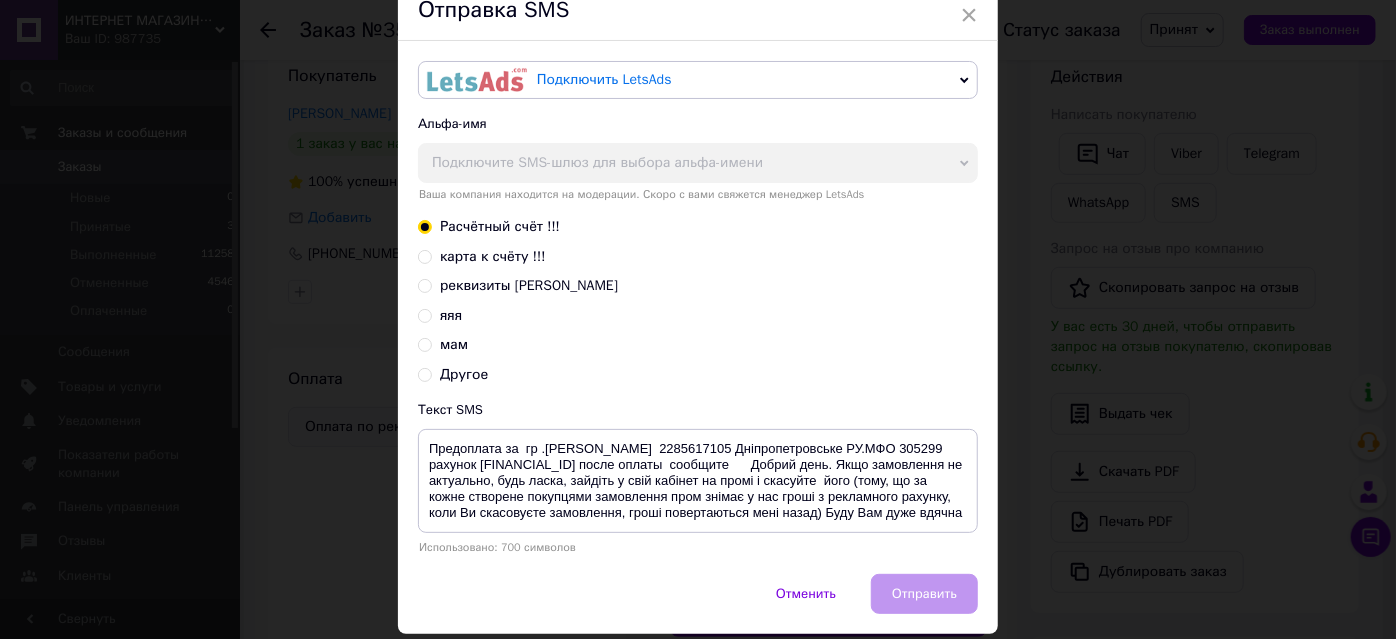 click on "× Отправка SMS Подключить LetsAds Подключить SMSClub Альфа-имя  Подключите SMS-шлюз для выбора альфа-имени Ваша компания находится на модерации.
Скоро с вами свяжется менеджер LetsAds Расчётный счёт !!!  карта к счёту !!! реквизиты  Николая яяя мам Другое Текст SMS Использовано: 700 символов Отменить   Отправить" at bounding box center [698, 319] 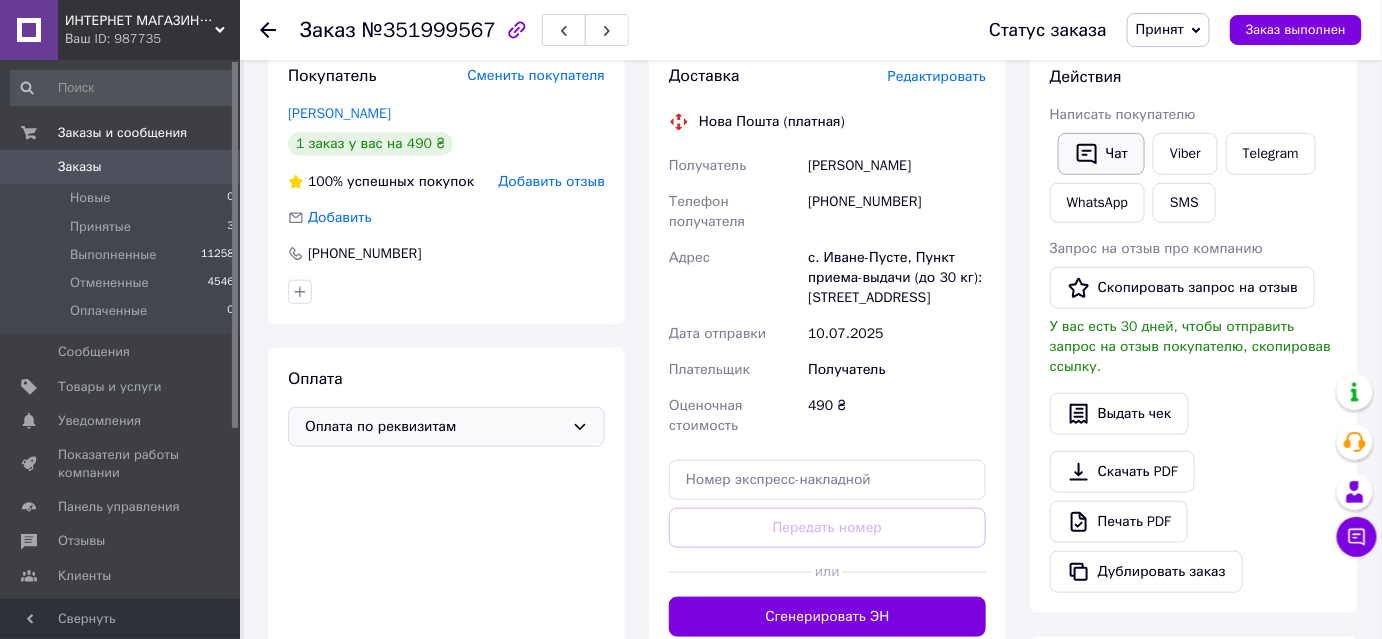 drag, startPoint x: 1130, startPoint y: 146, endPoint x: 1118, endPoint y: 156, distance: 15.6205 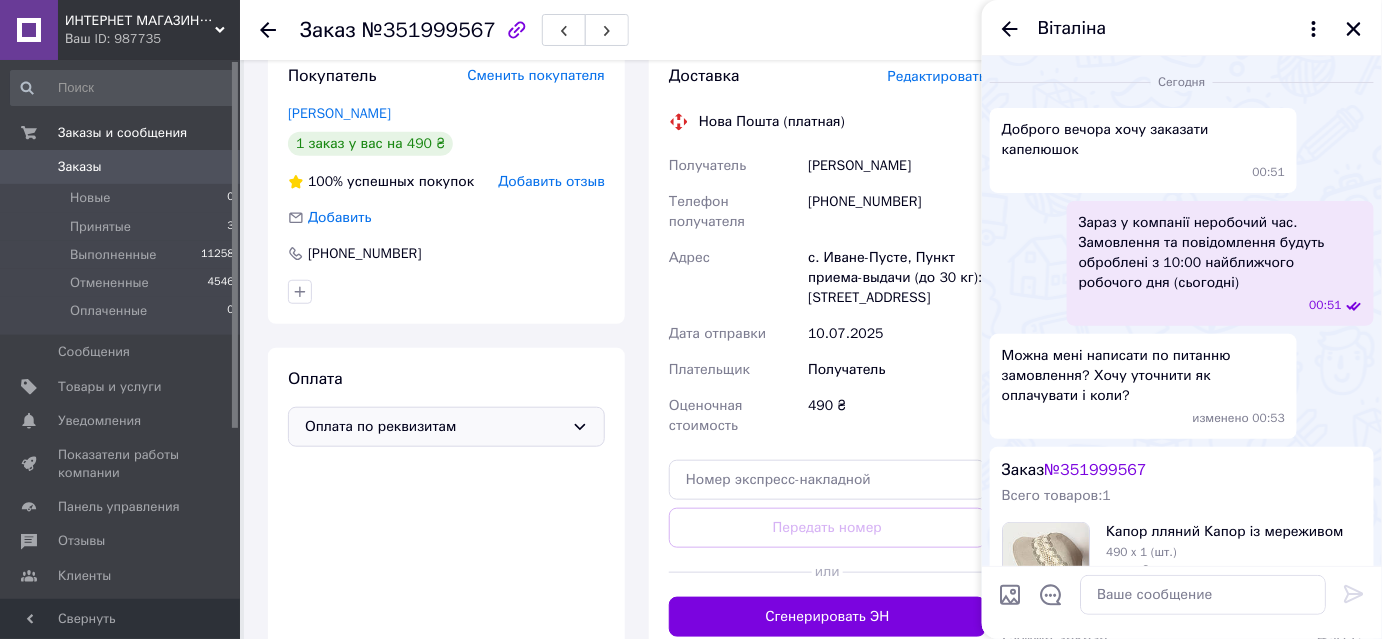 scroll, scrollTop: 869, scrollLeft: 0, axis: vertical 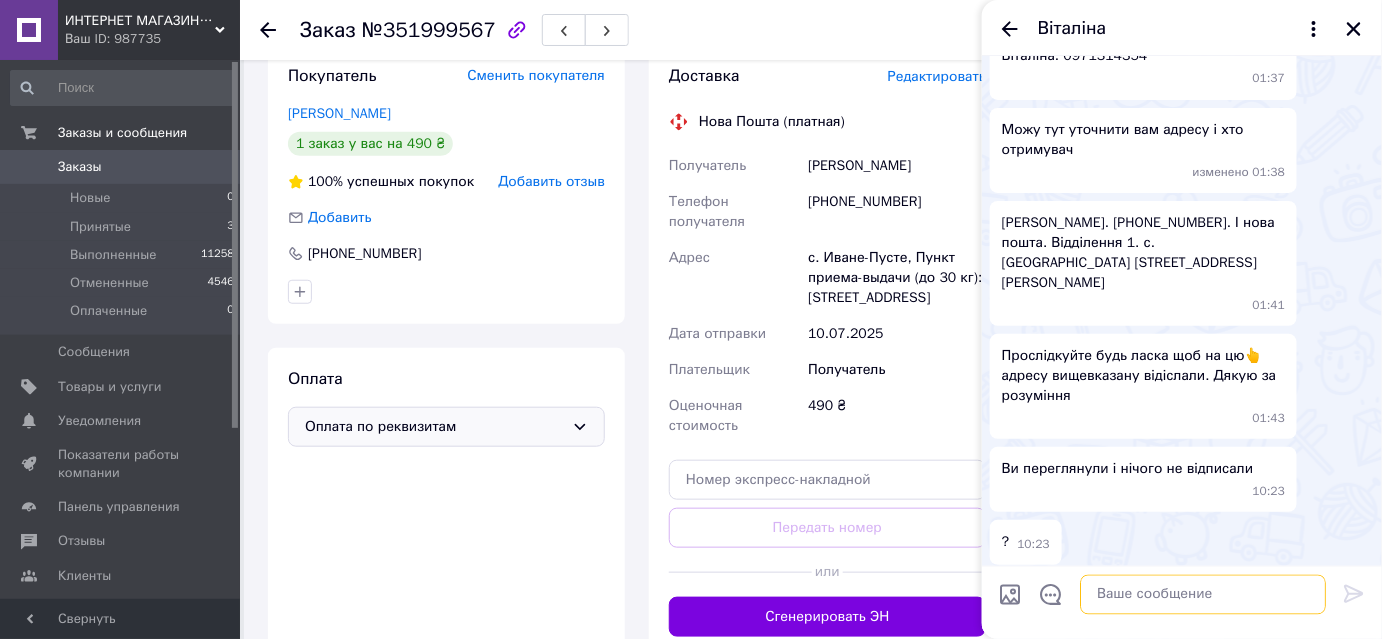 click at bounding box center (1203, 595) 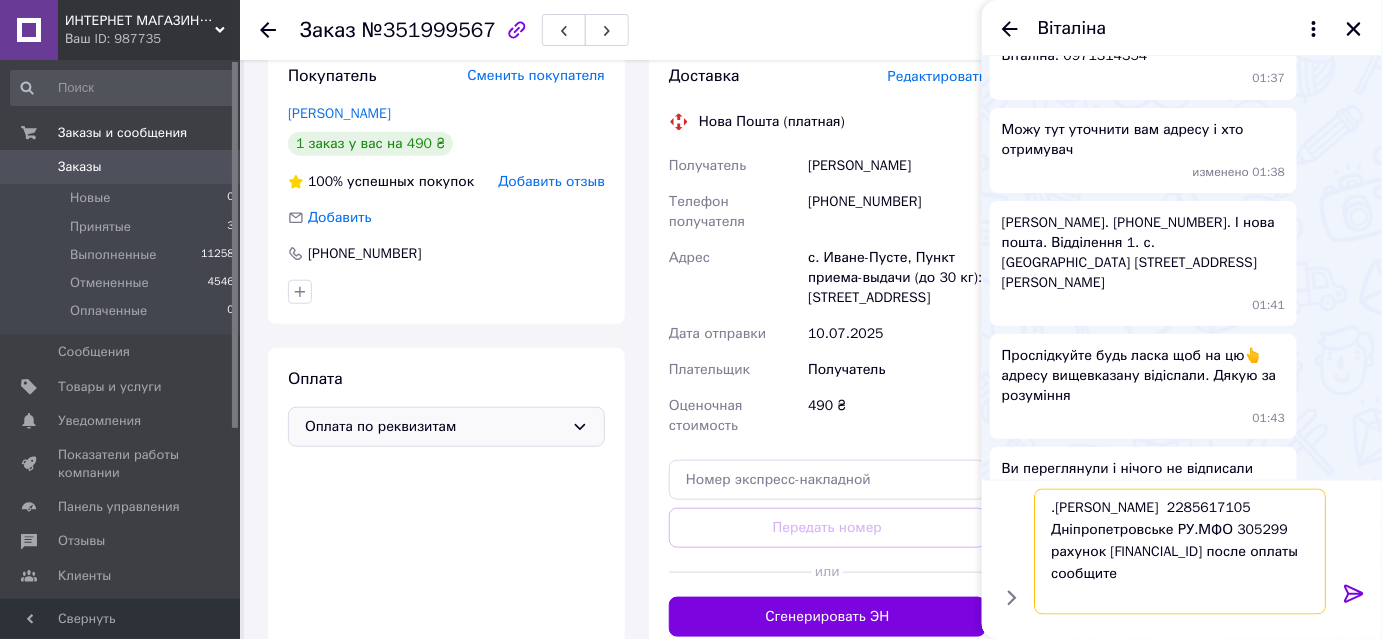 scroll, scrollTop: 1, scrollLeft: 0, axis: vertical 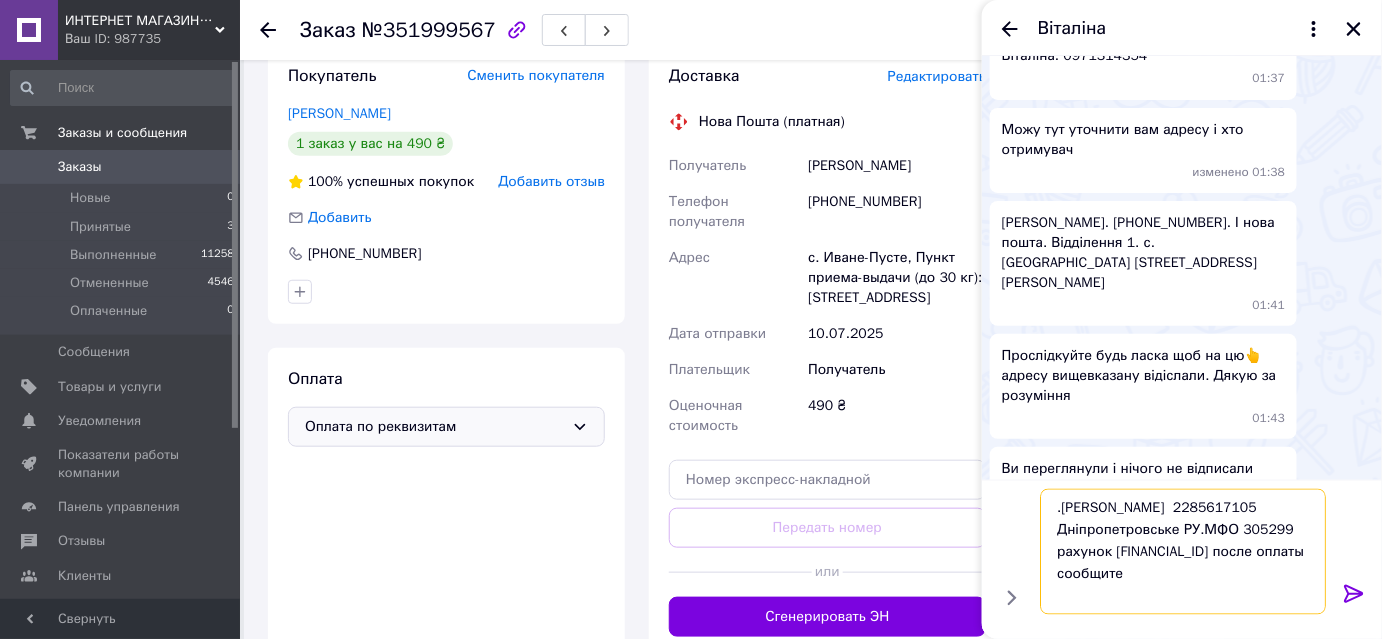 click on ".ФОП Єршова Людмила  ЄДРПОУ  2285617105 Дніпропетровське РУ.МФО 305299  рахунок UA153052990000026003050561373 после оплаты  сообщите" at bounding box center (1183, 552) 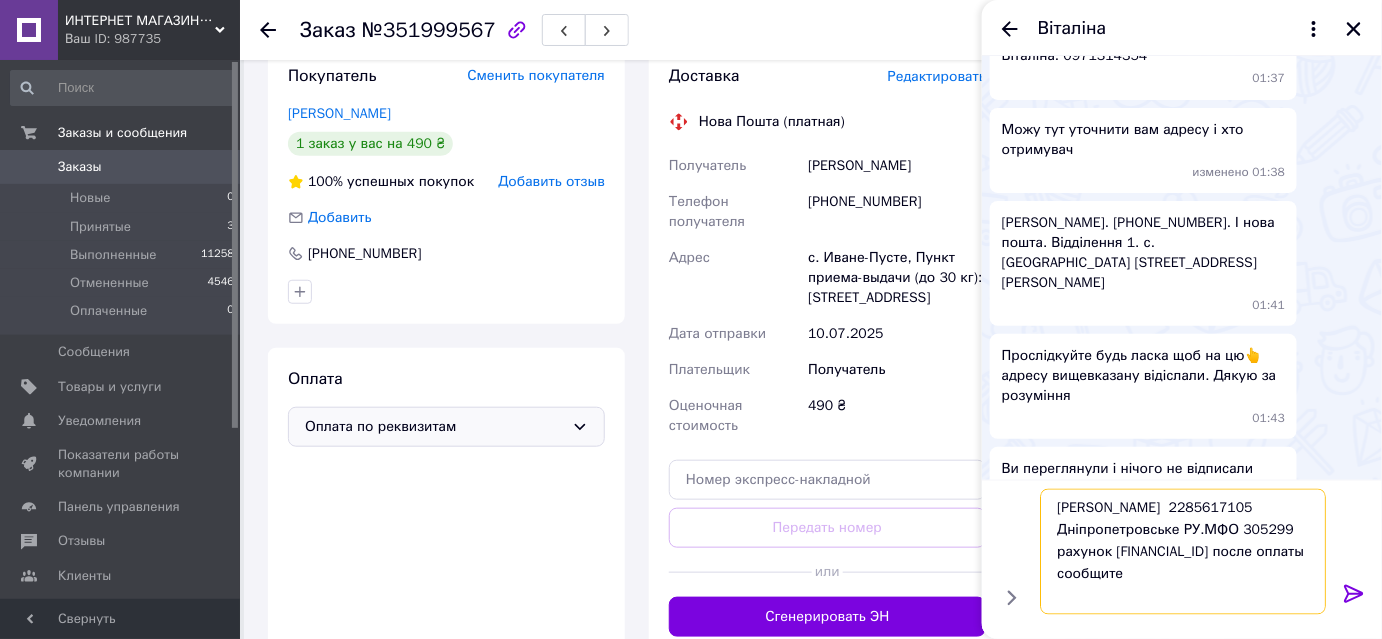 type on "ФОП Єршова Людмила  ЄДРПОУ  2285617105 Дніпропетровське РУ.МФО 305299  рахунок UA153052990000026003050561373 после оплаты  сообщите" 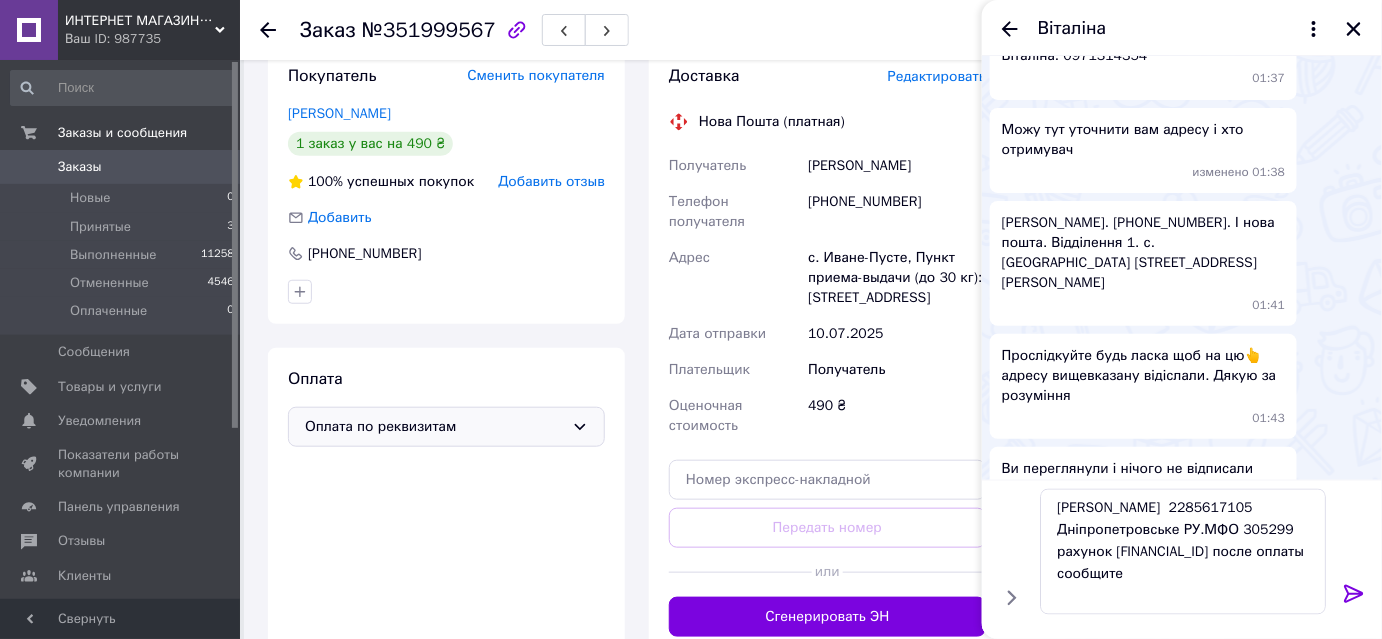 click 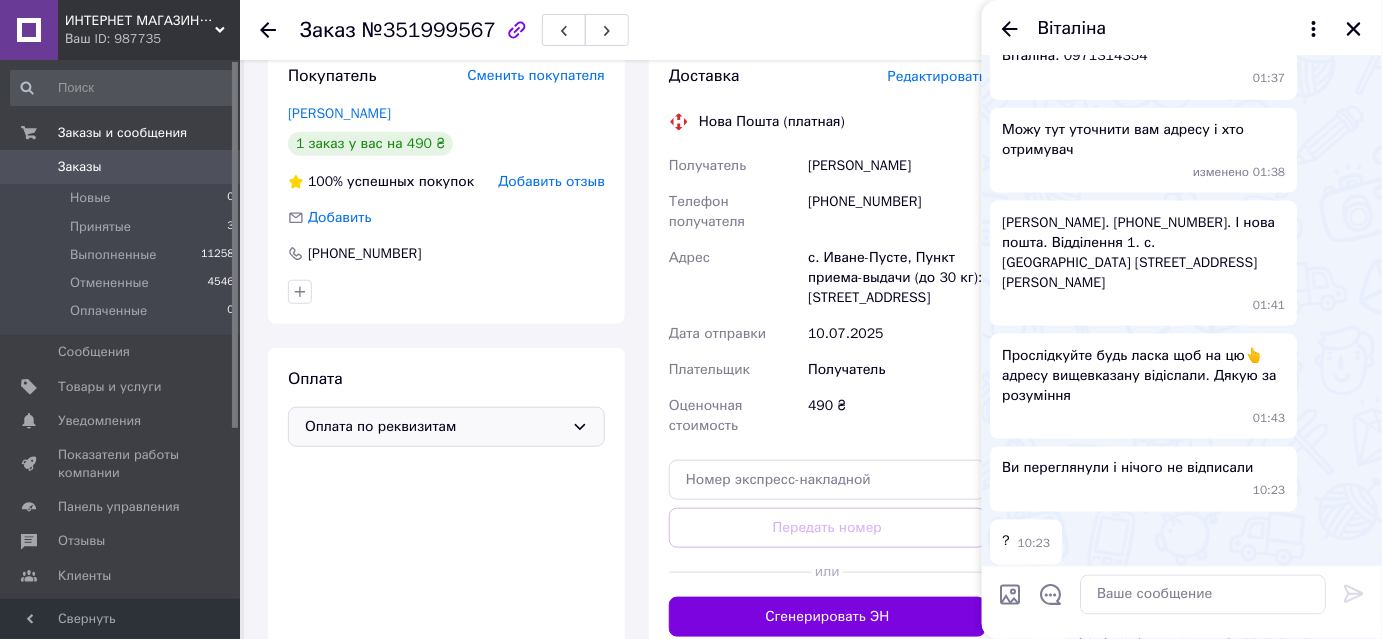 scroll, scrollTop: 0, scrollLeft: 0, axis: both 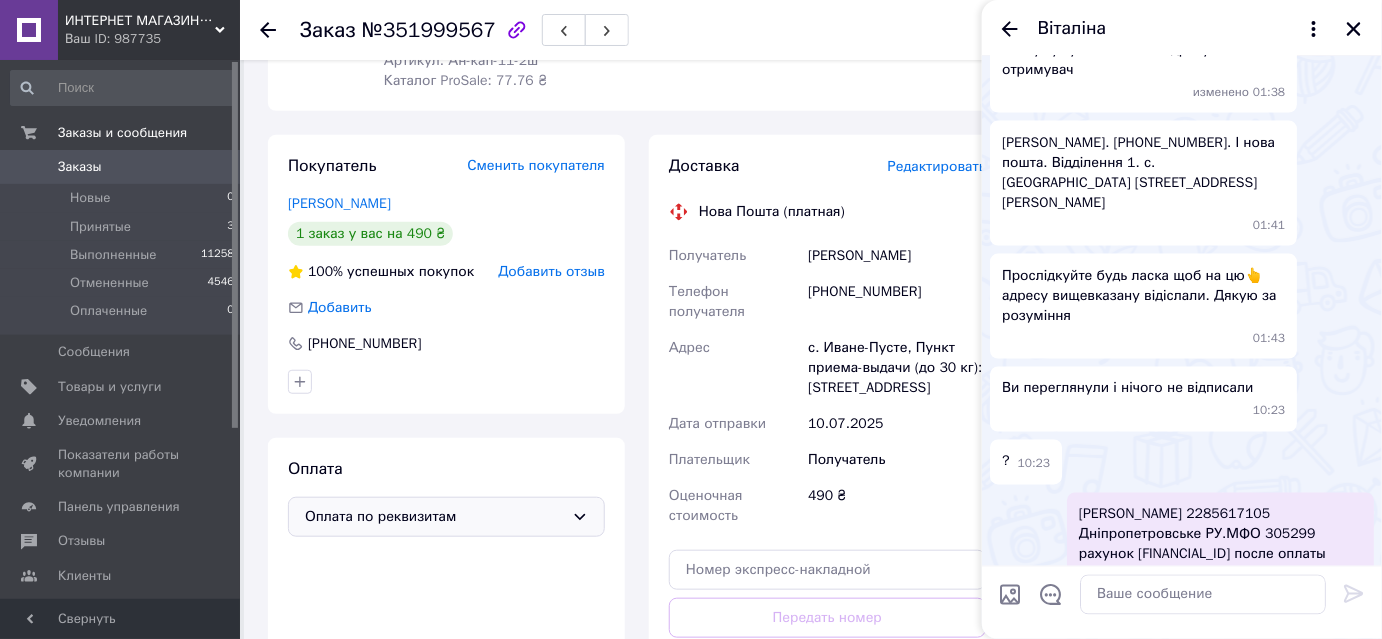 click on "Редактировать" at bounding box center [937, 166] 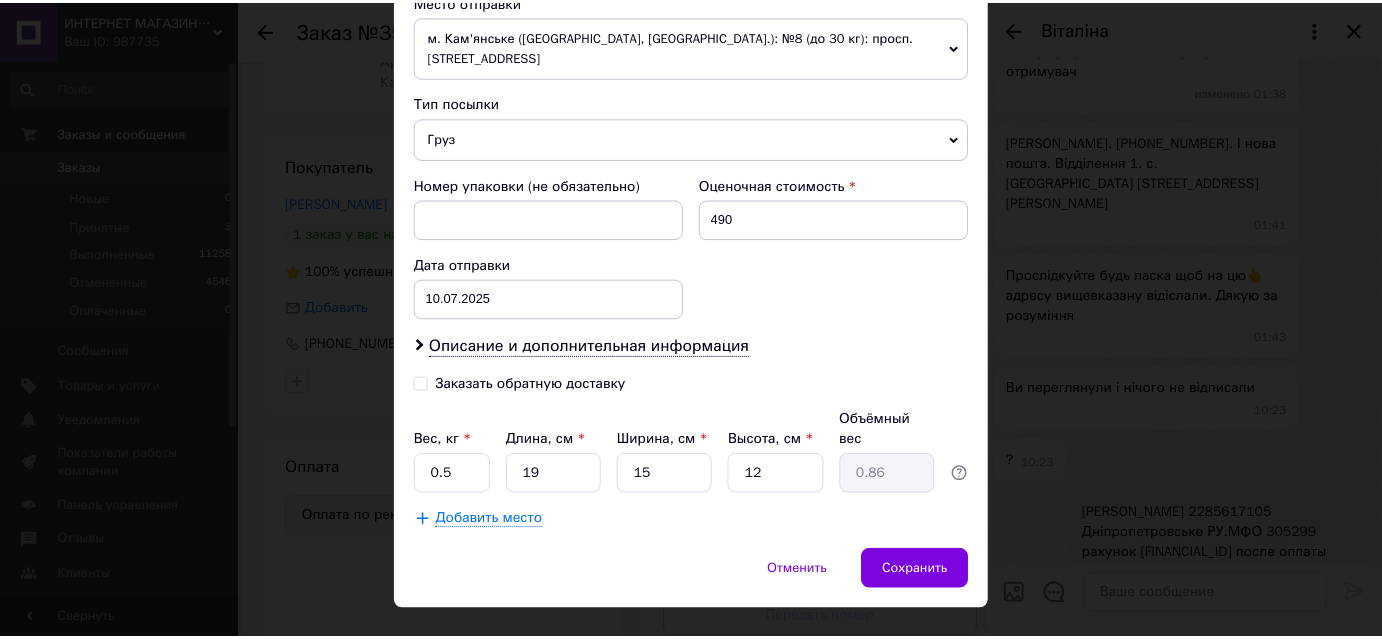 scroll, scrollTop: 727, scrollLeft: 0, axis: vertical 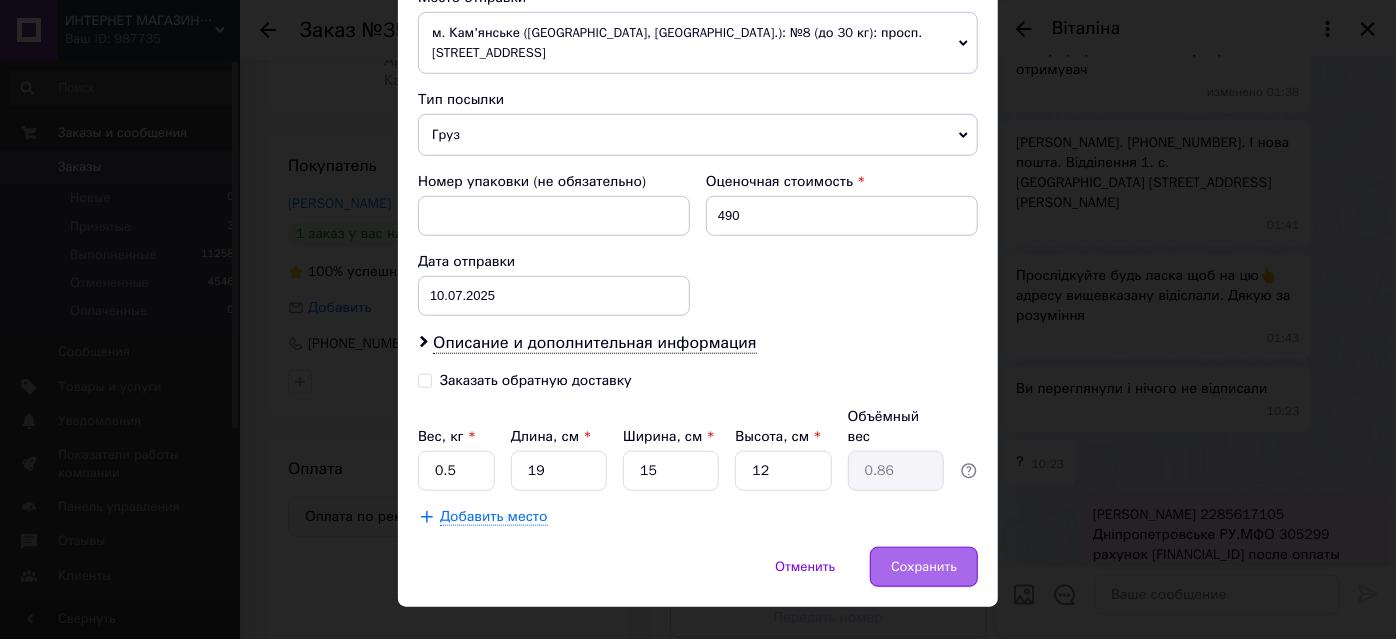 click on "Сохранить" at bounding box center [924, 567] 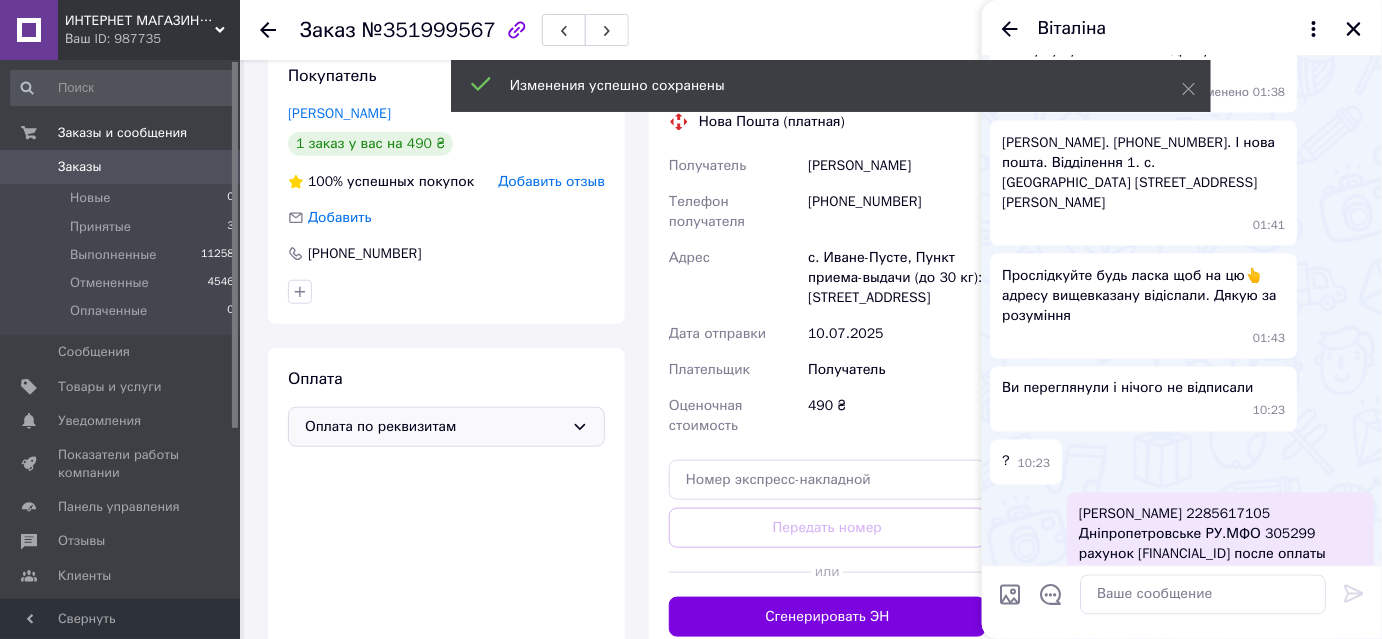 scroll, scrollTop: 354, scrollLeft: 0, axis: vertical 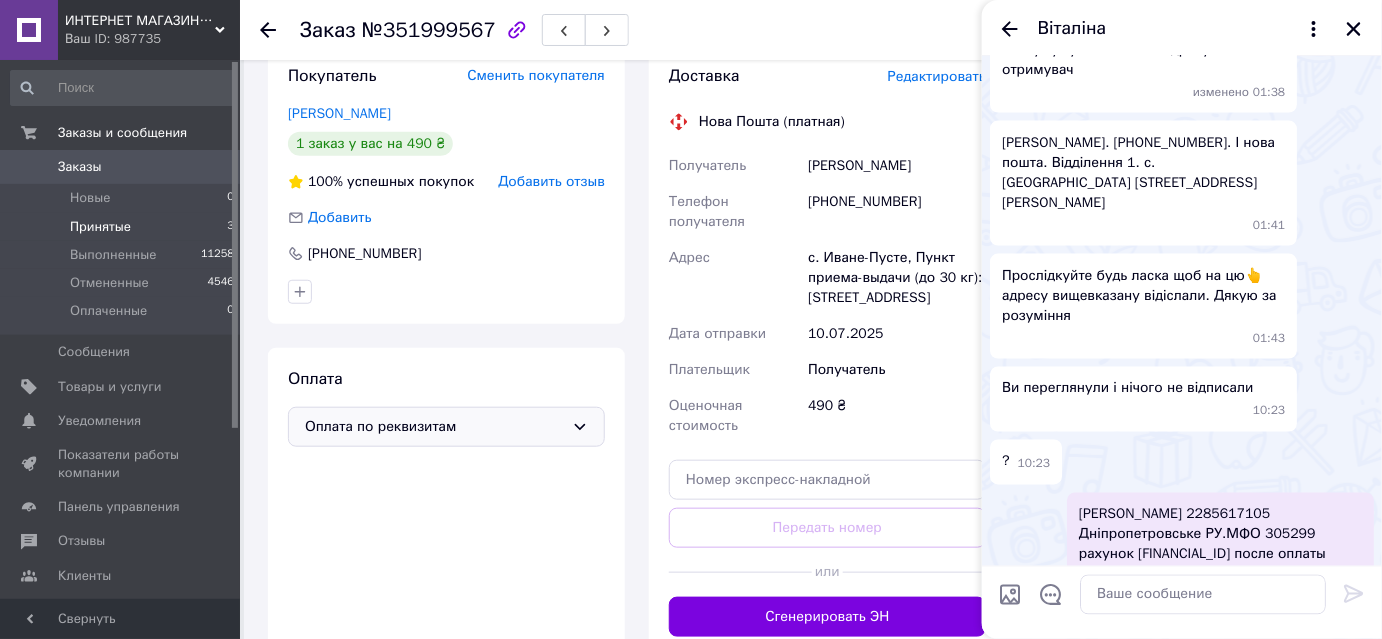 click on "Принятые" at bounding box center (100, 227) 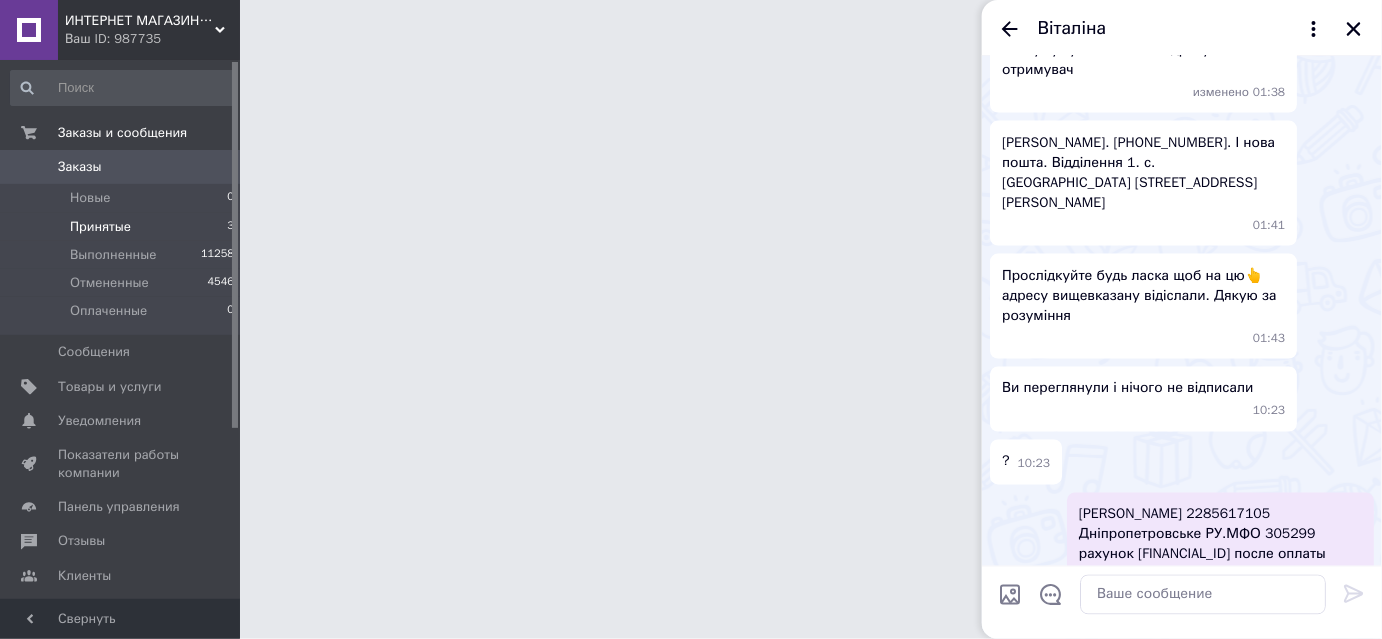 scroll, scrollTop: 0, scrollLeft: 0, axis: both 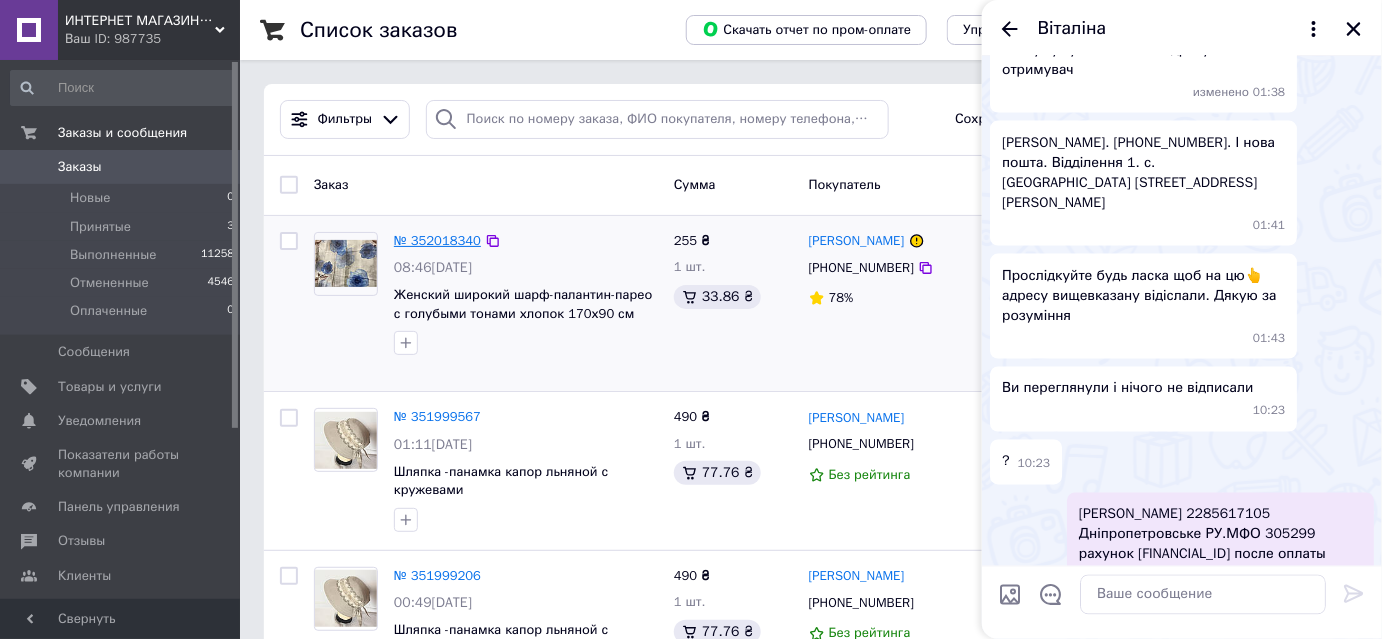 click on "№ 352018340" at bounding box center [437, 240] 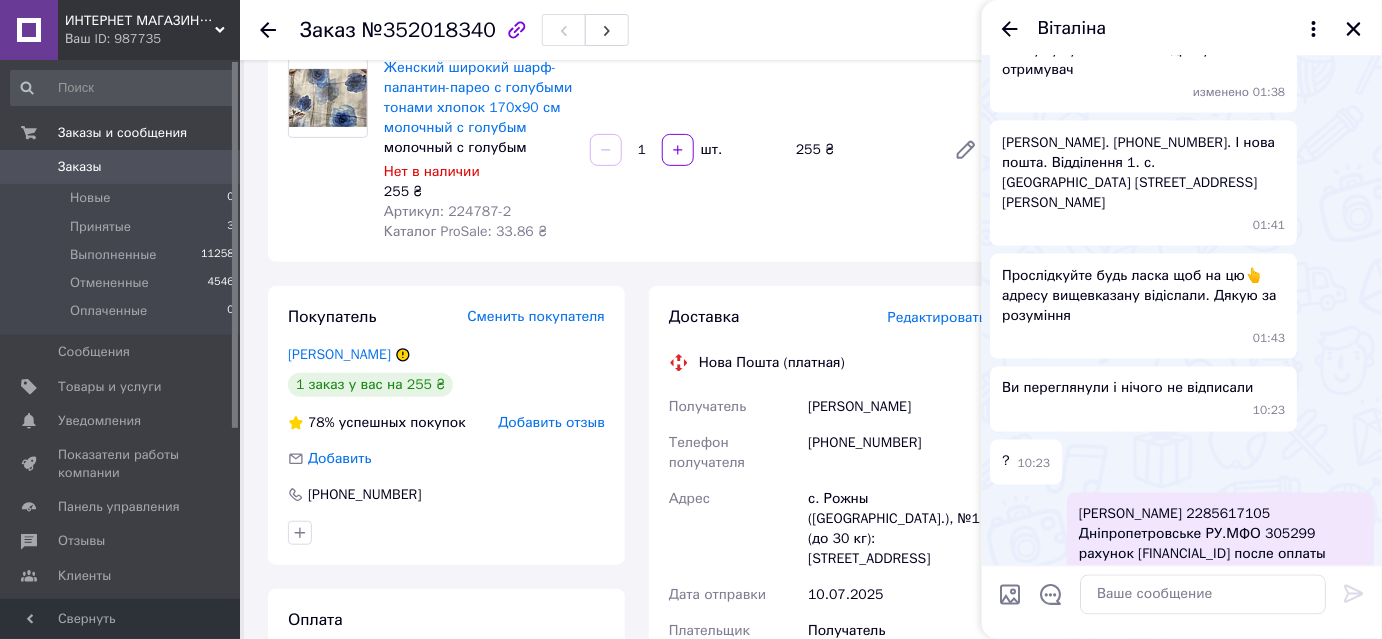 scroll, scrollTop: 181, scrollLeft: 0, axis: vertical 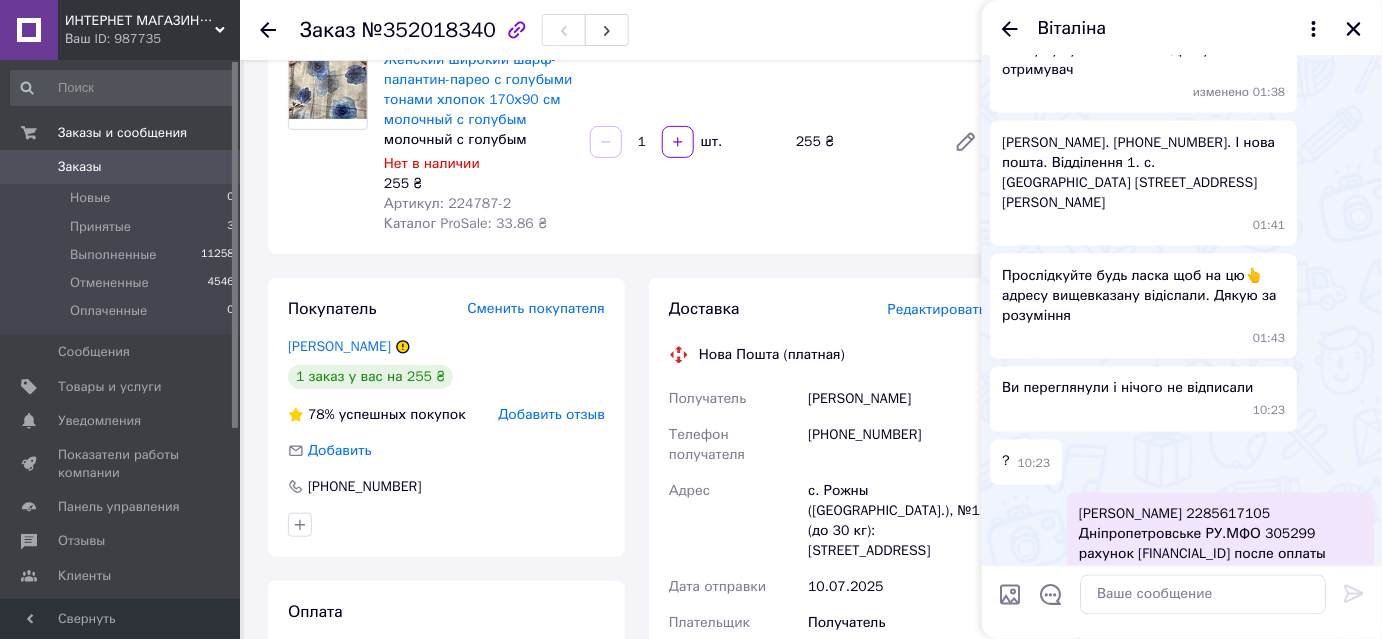 drag, startPoint x: 1355, startPoint y: 34, endPoint x: 1352, endPoint y: 47, distance: 13.341664 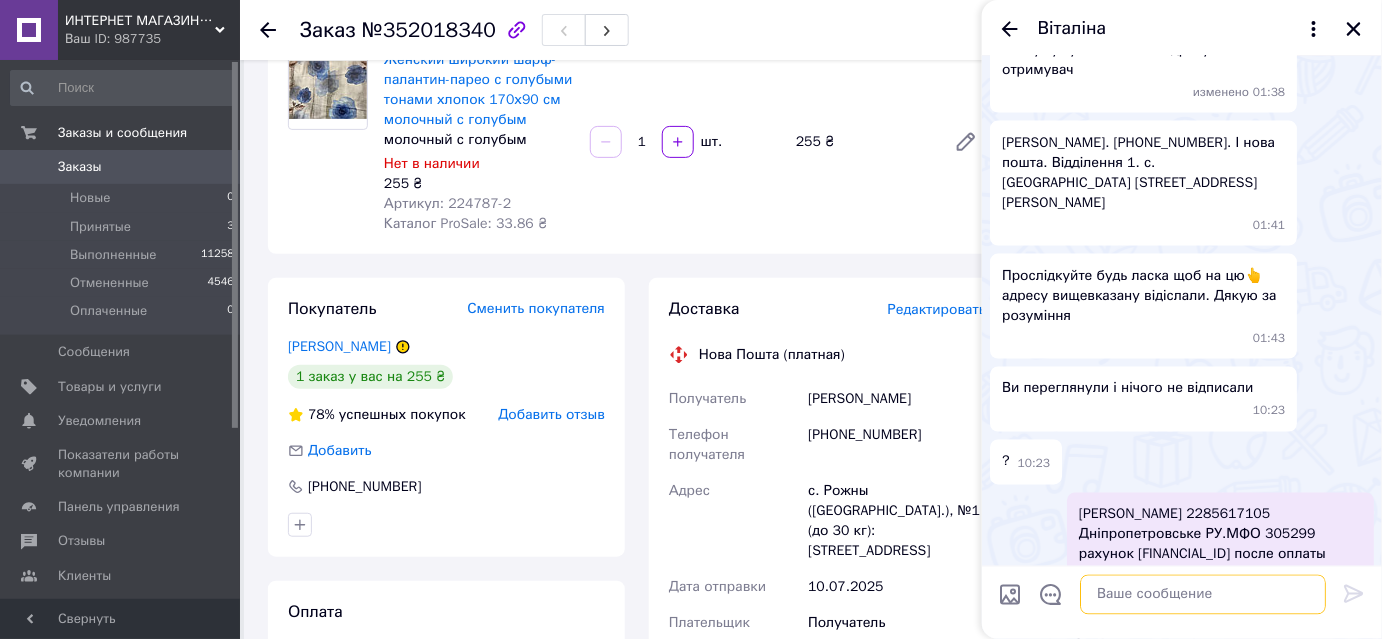 click at bounding box center (1203, 595) 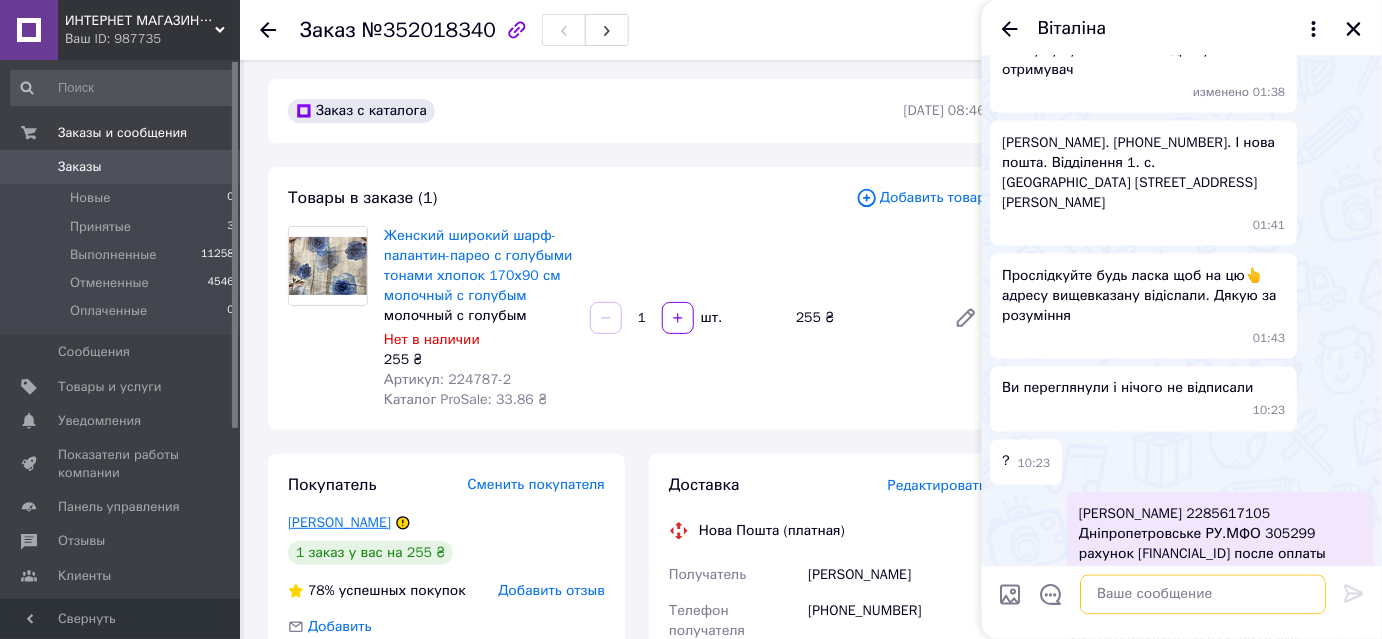 scroll, scrollTop: 0, scrollLeft: 0, axis: both 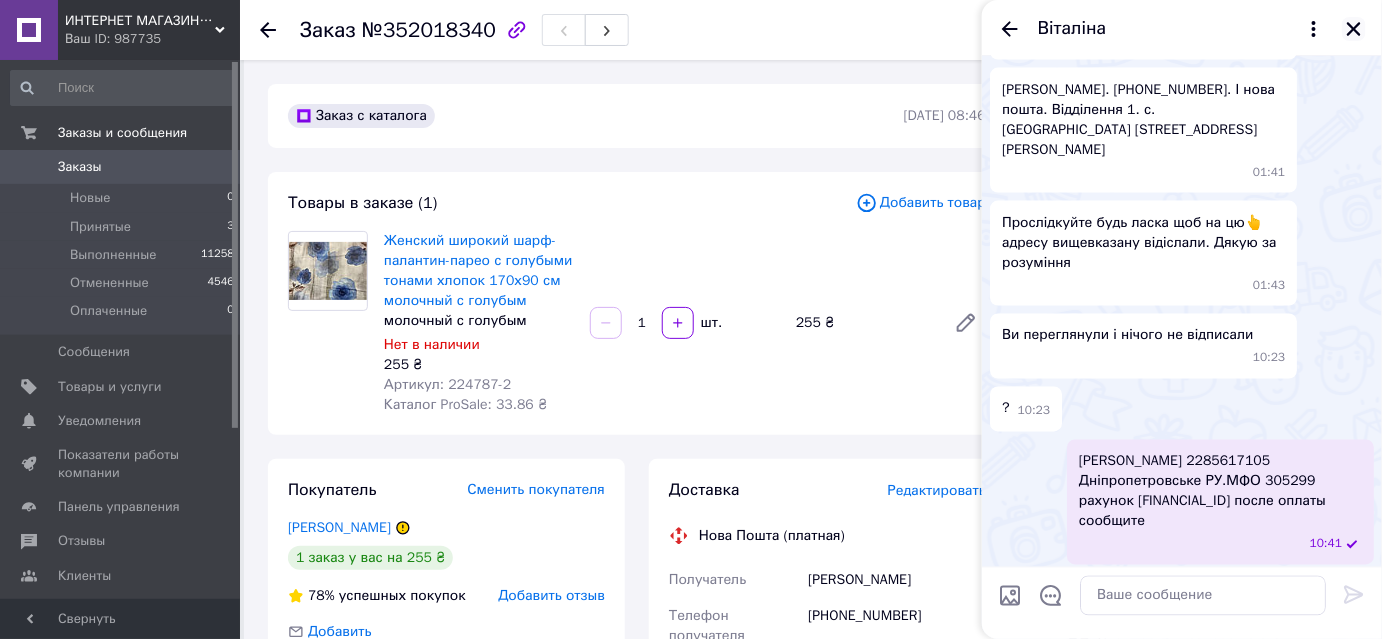 click 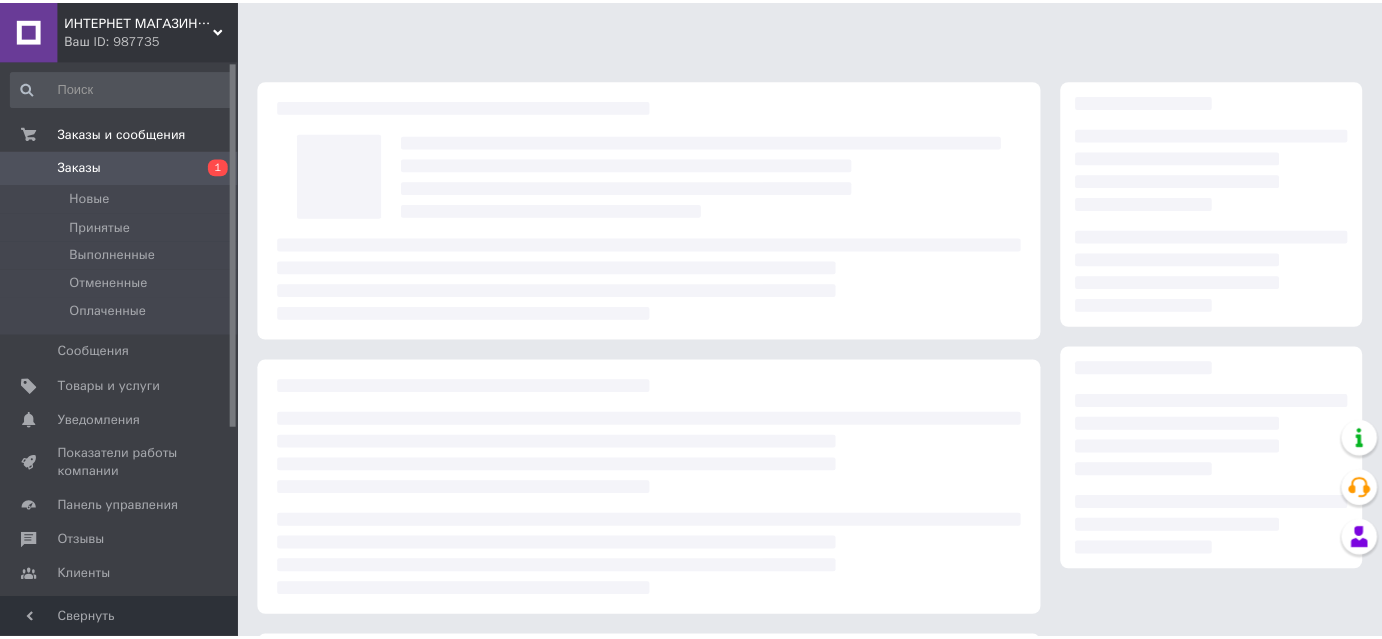 scroll, scrollTop: 0, scrollLeft: 0, axis: both 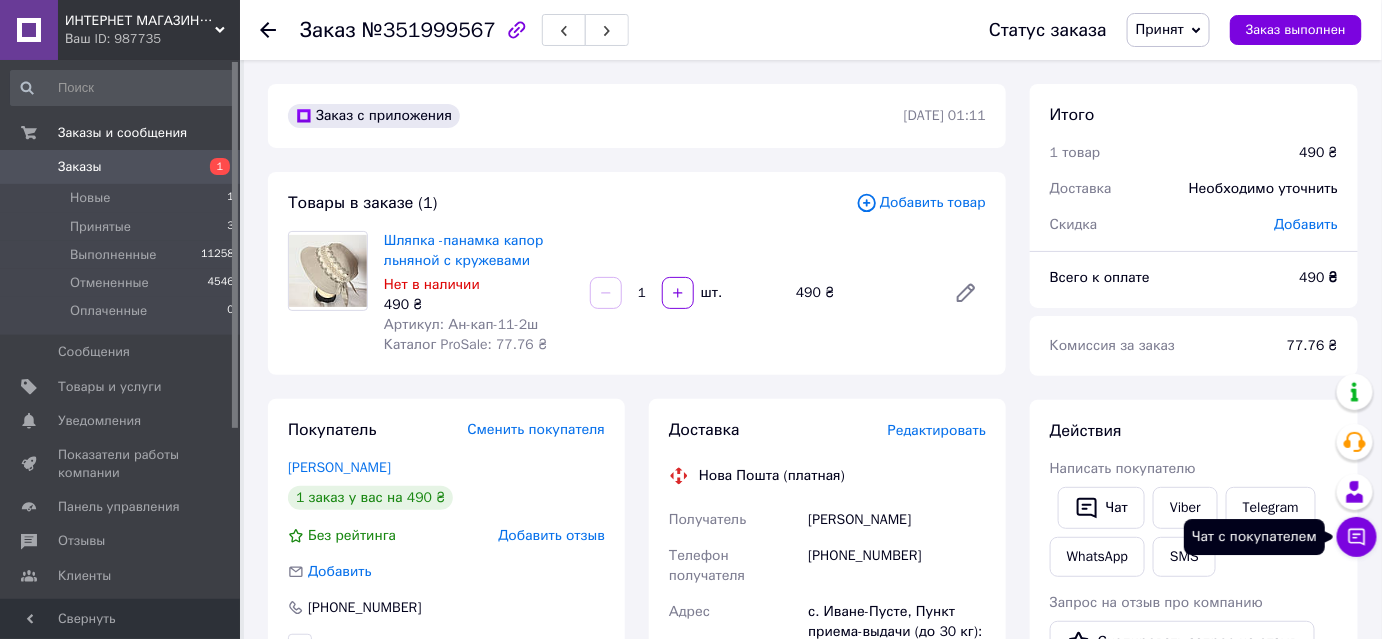 click 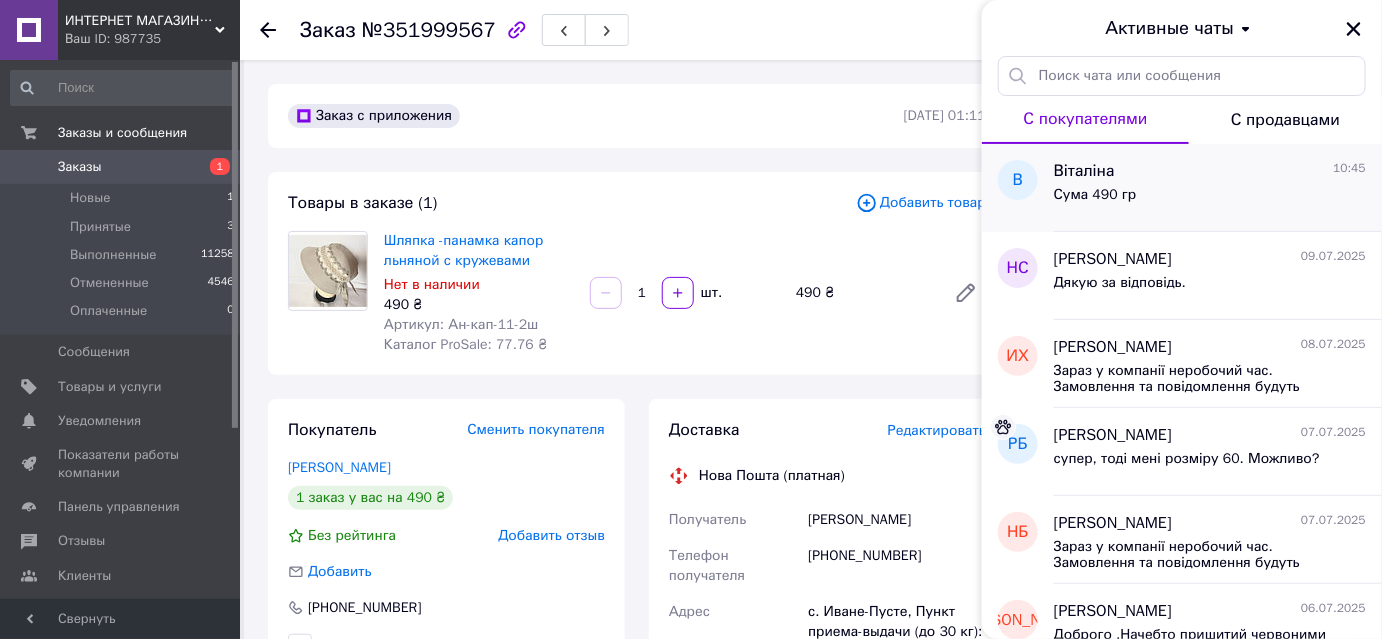 click on "Сума 490 гр" at bounding box center (1095, 195) 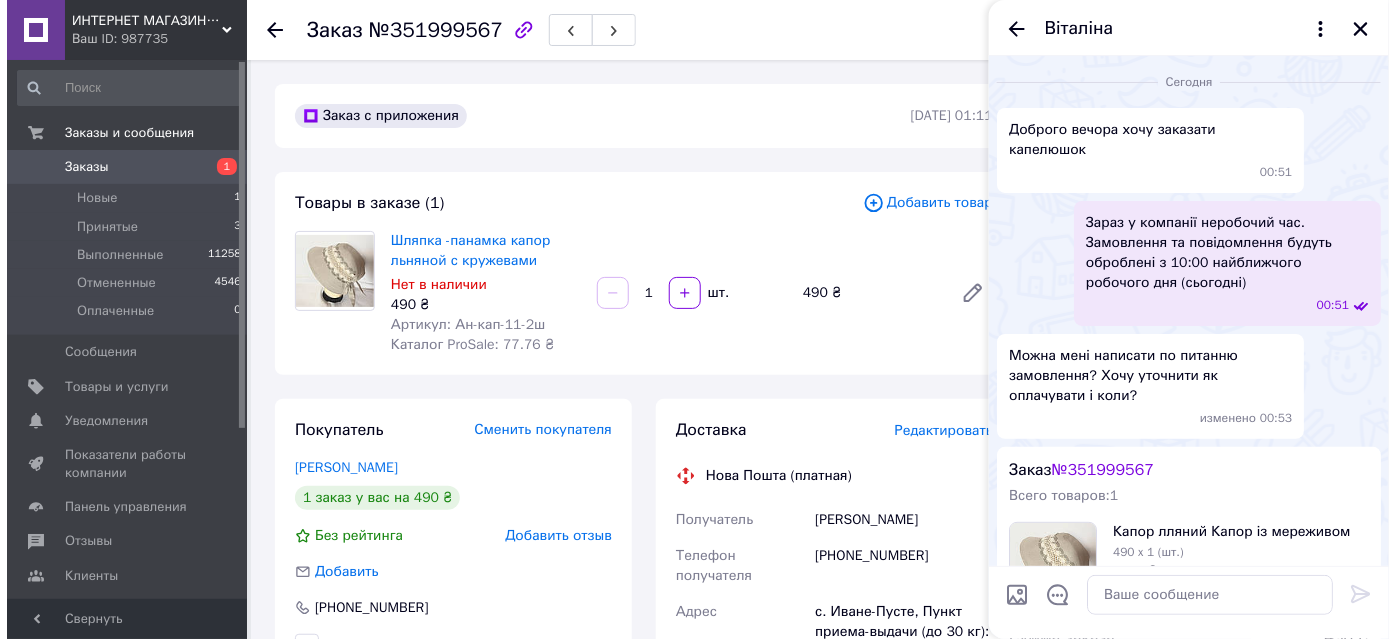 scroll, scrollTop: 1002, scrollLeft: 0, axis: vertical 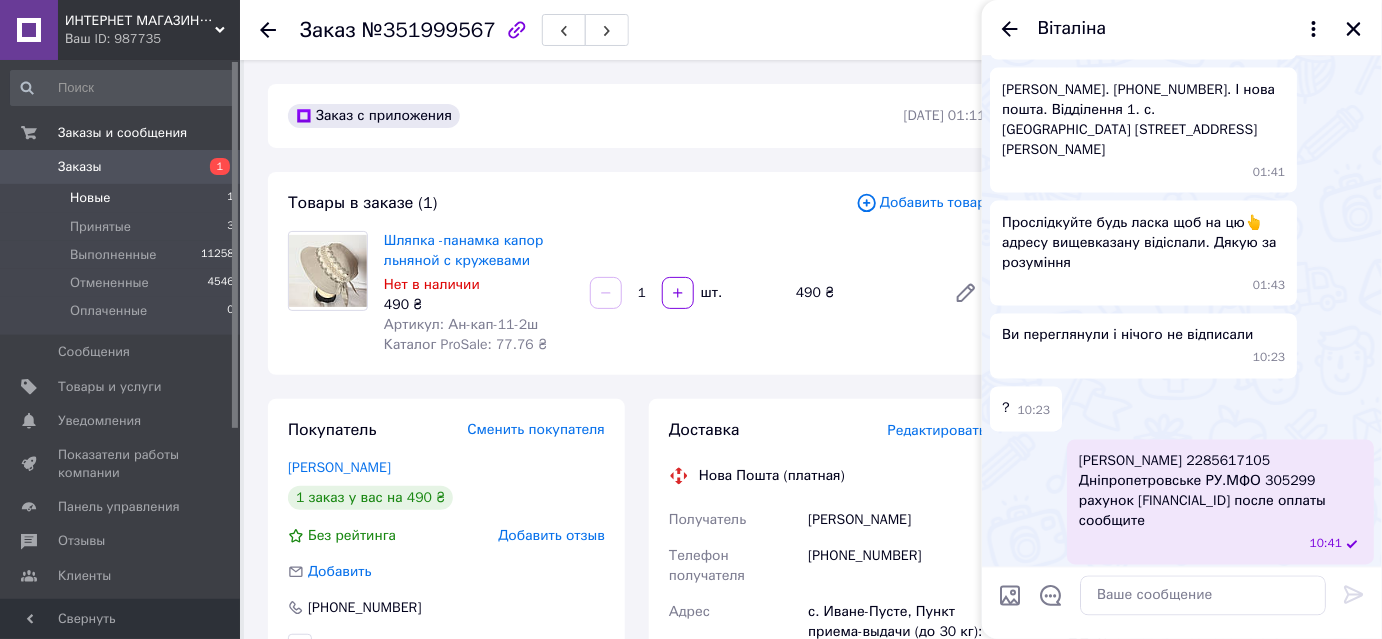 click on "Новые" at bounding box center (90, 198) 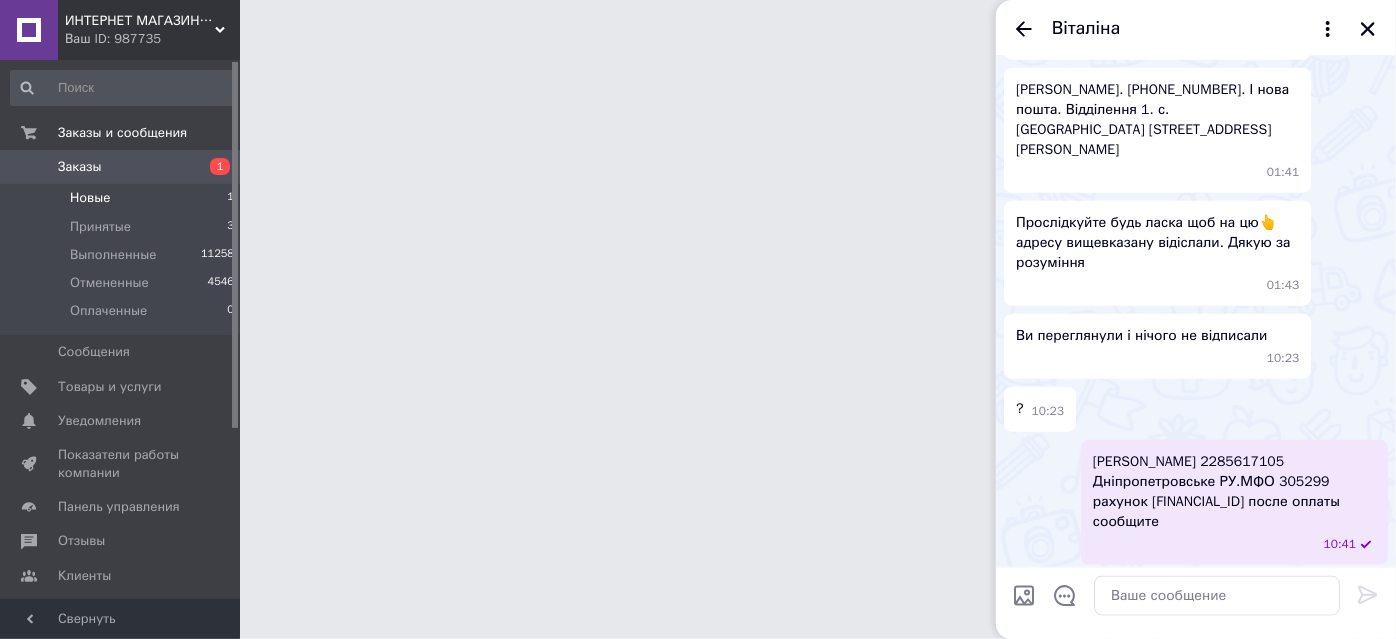click on "Новые" at bounding box center [90, 198] 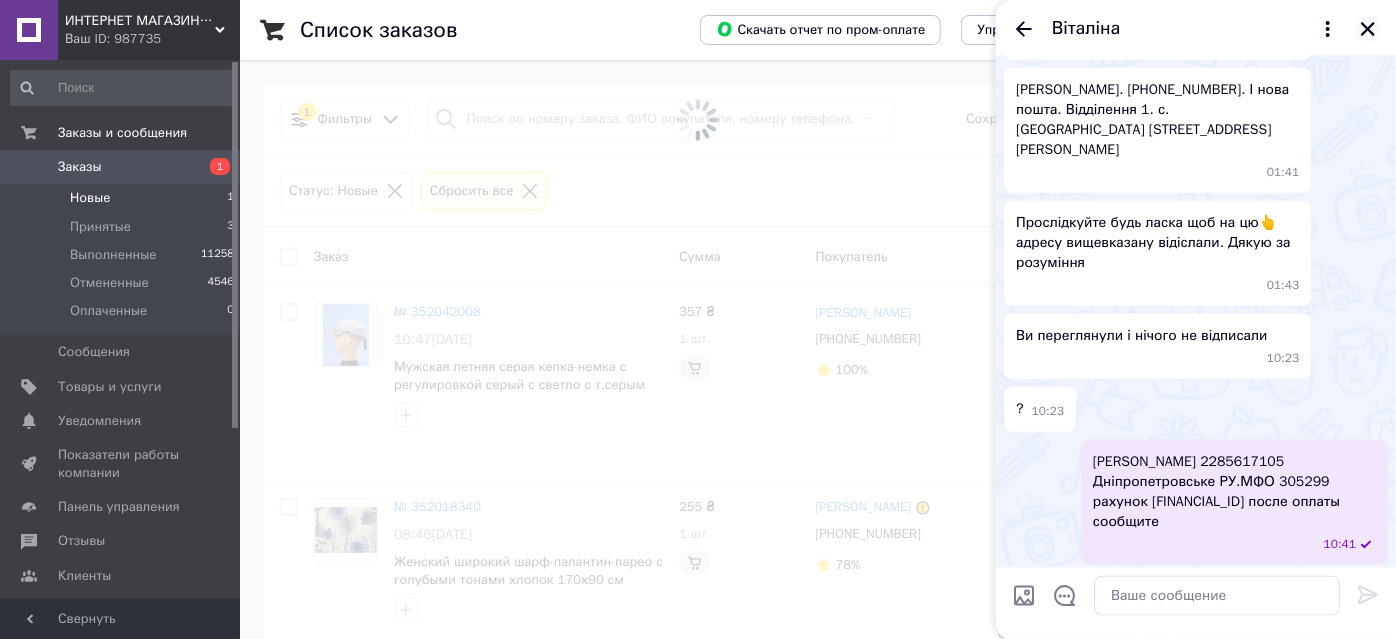 click 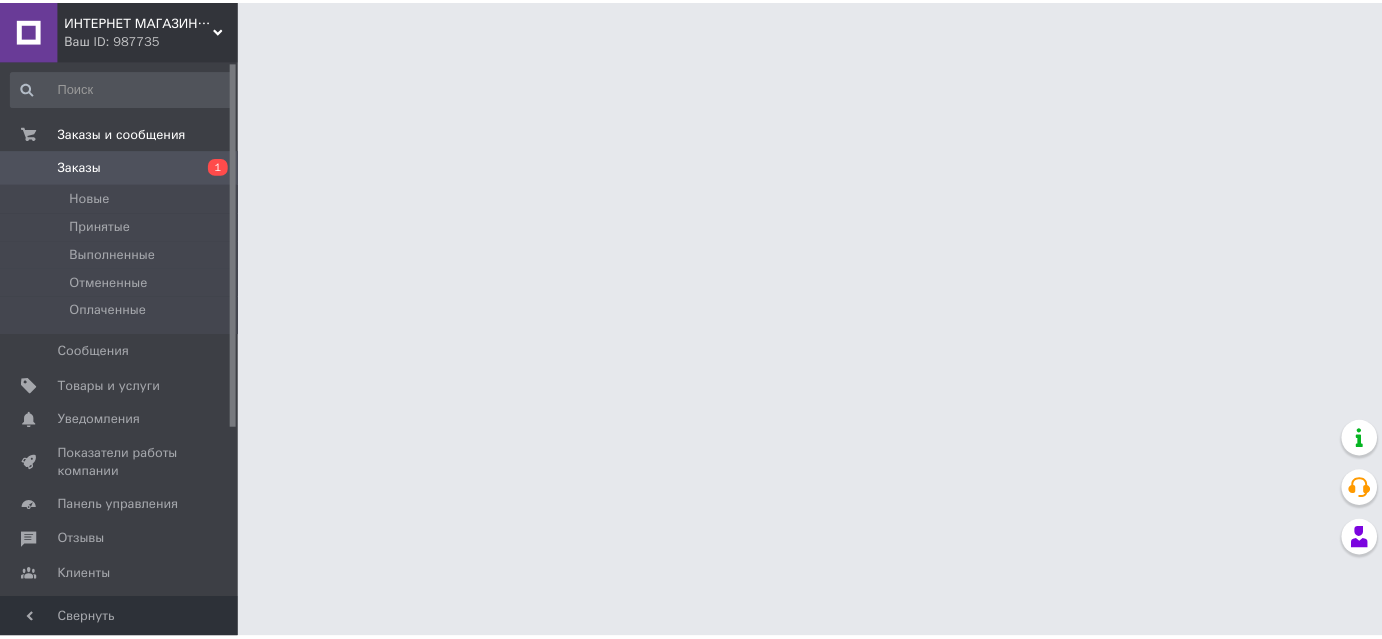 scroll, scrollTop: 0, scrollLeft: 0, axis: both 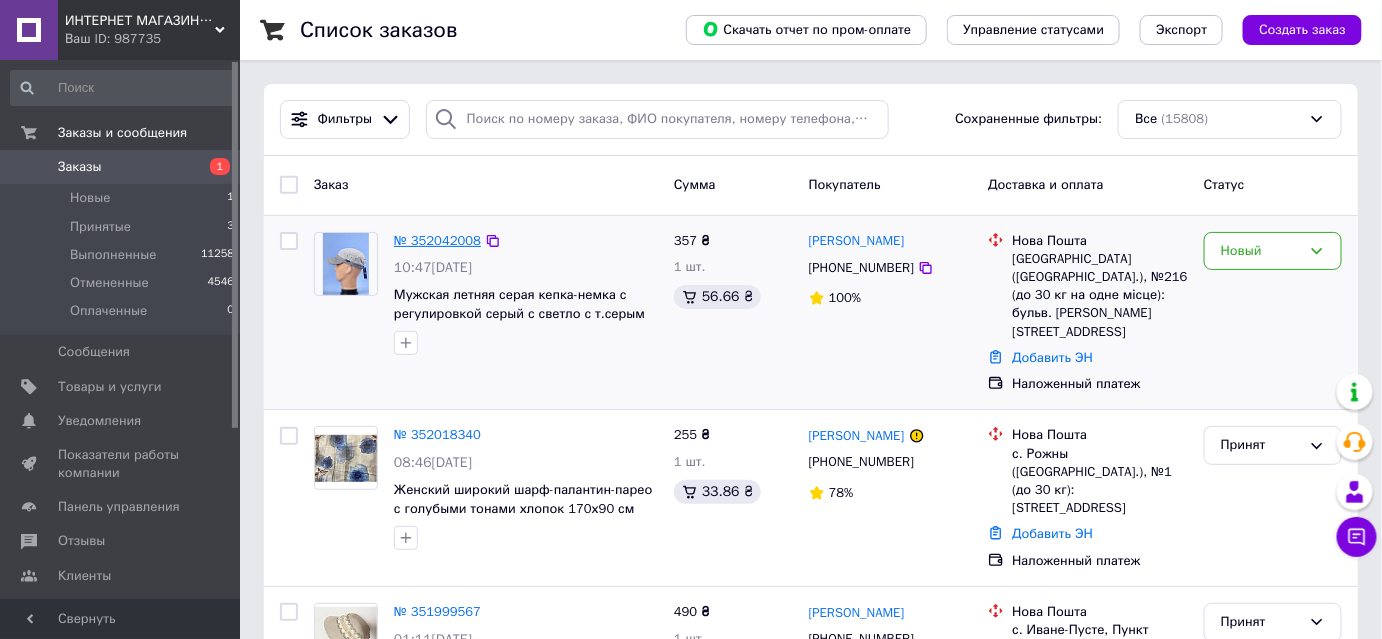 click on "№ 352042008" at bounding box center [437, 240] 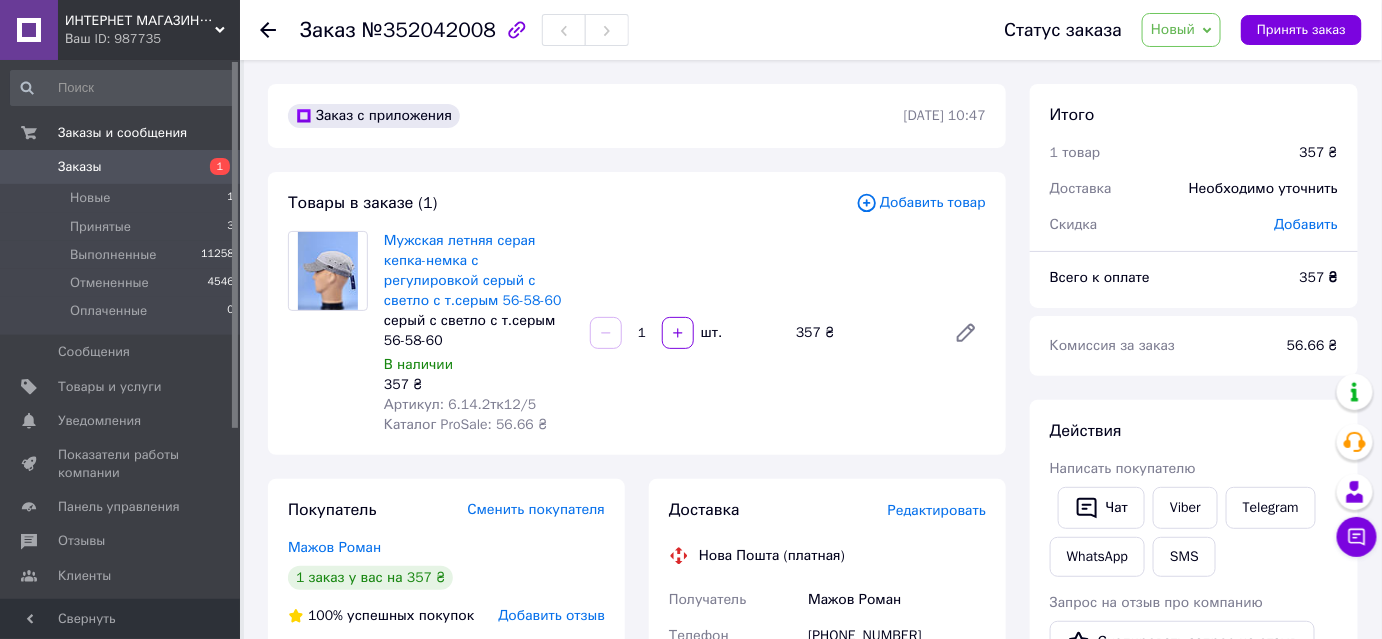 click 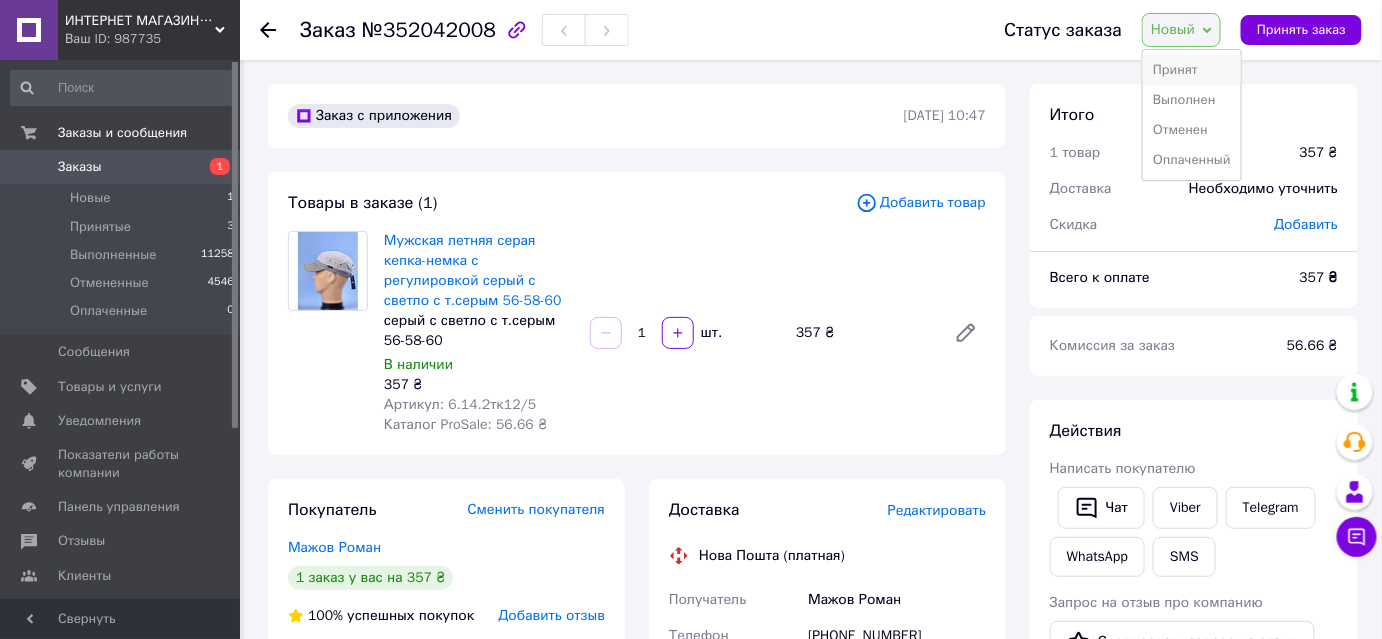 click on "Принят" at bounding box center (1192, 70) 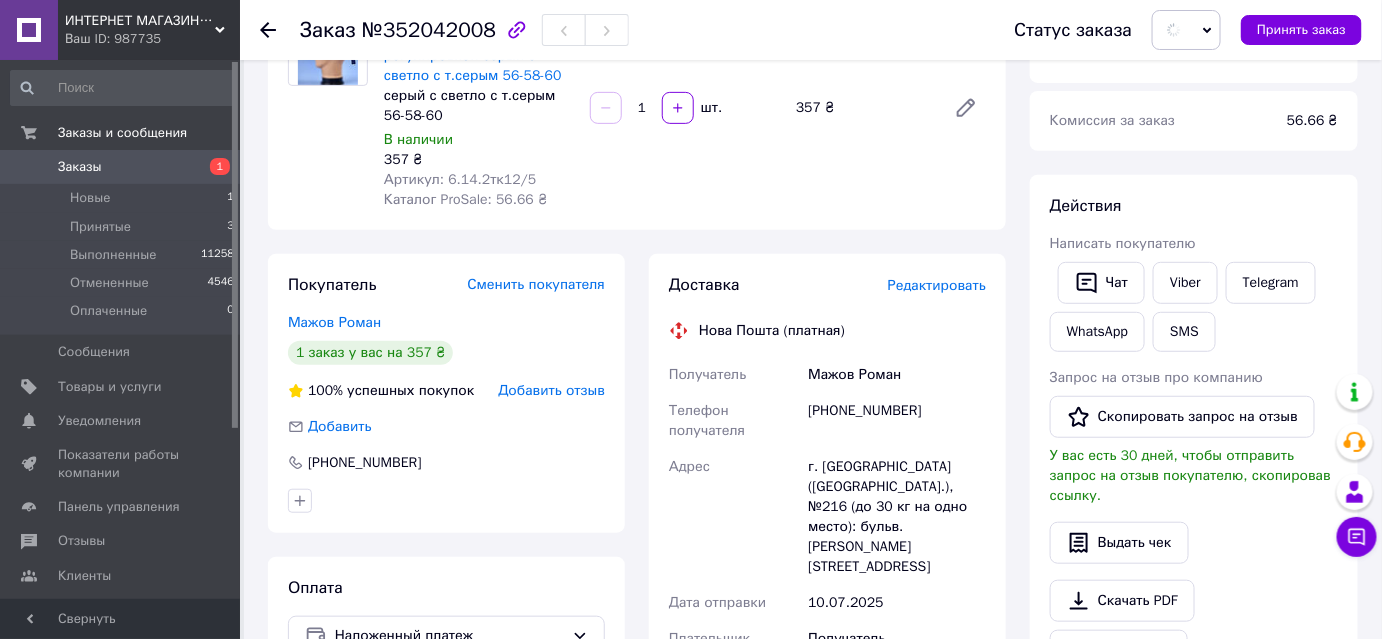 scroll, scrollTop: 272, scrollLeft: 0, axis: vertical 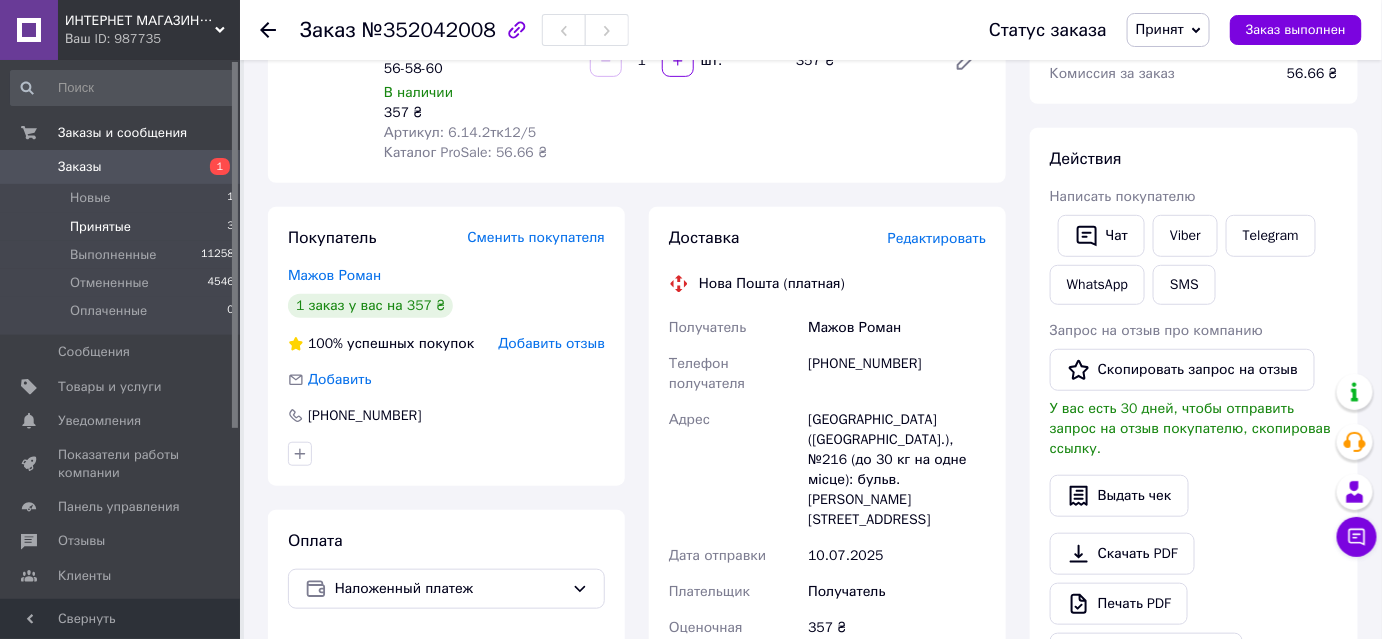 click on "Принятые" at bounding box center [100, 227] 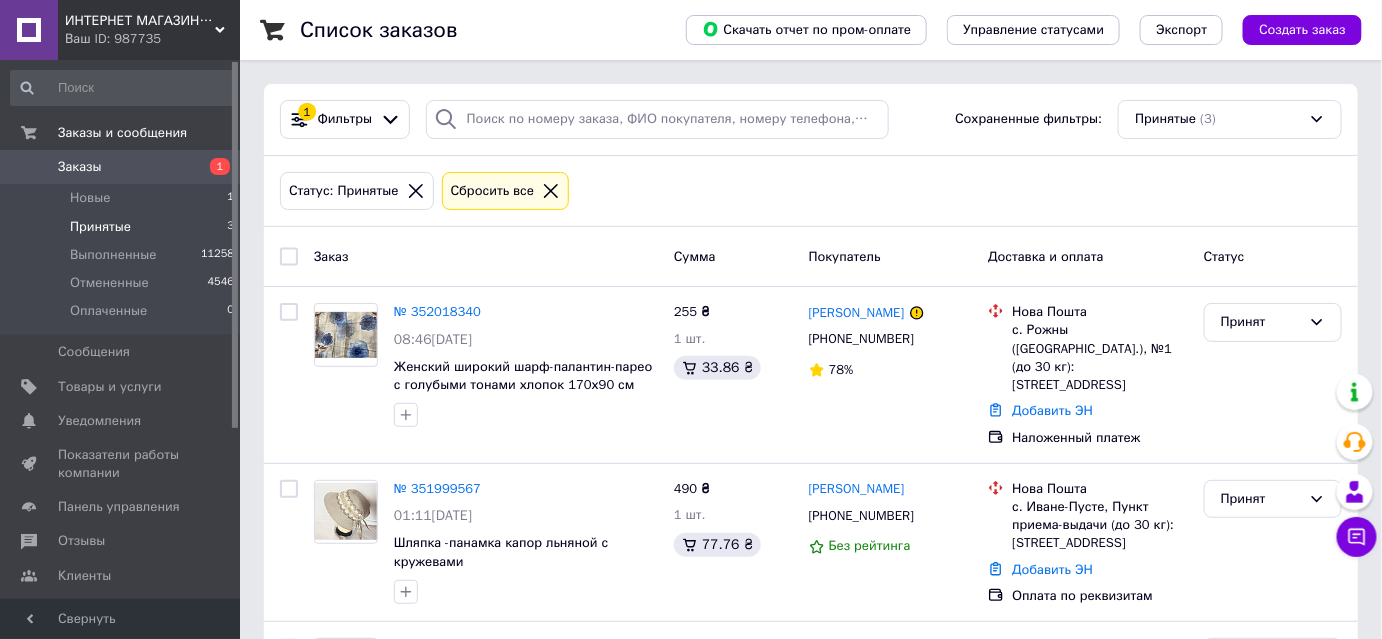 click on "Принятые" at bounding box center (100, 227) 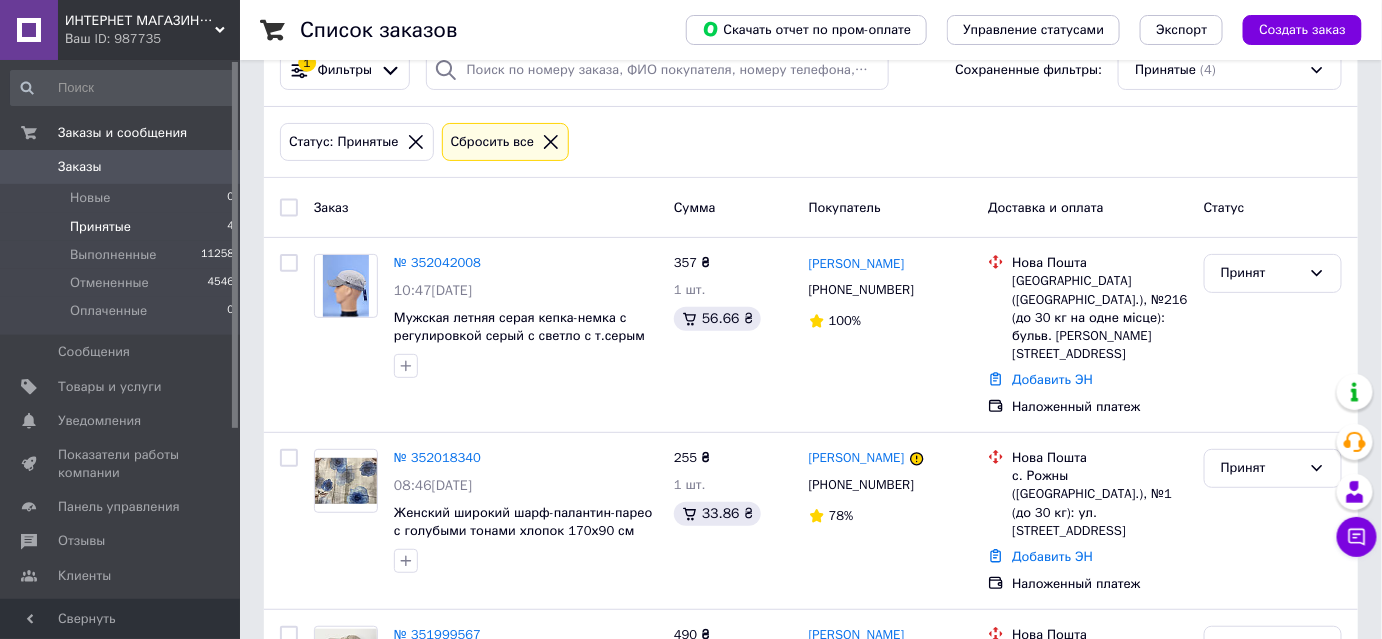 scroll, scrollTop: 90, scrollLeft: 0, axis: vertical 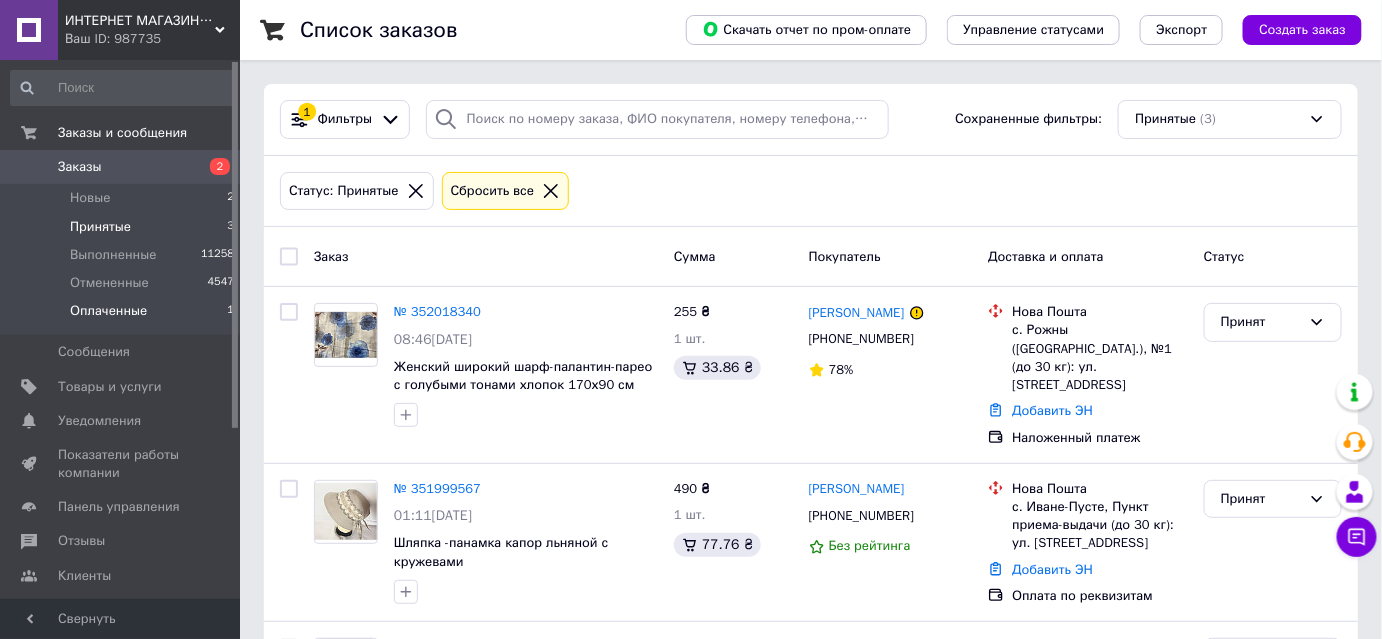 click on "Оплаченные" at bounding box center (108, 311) 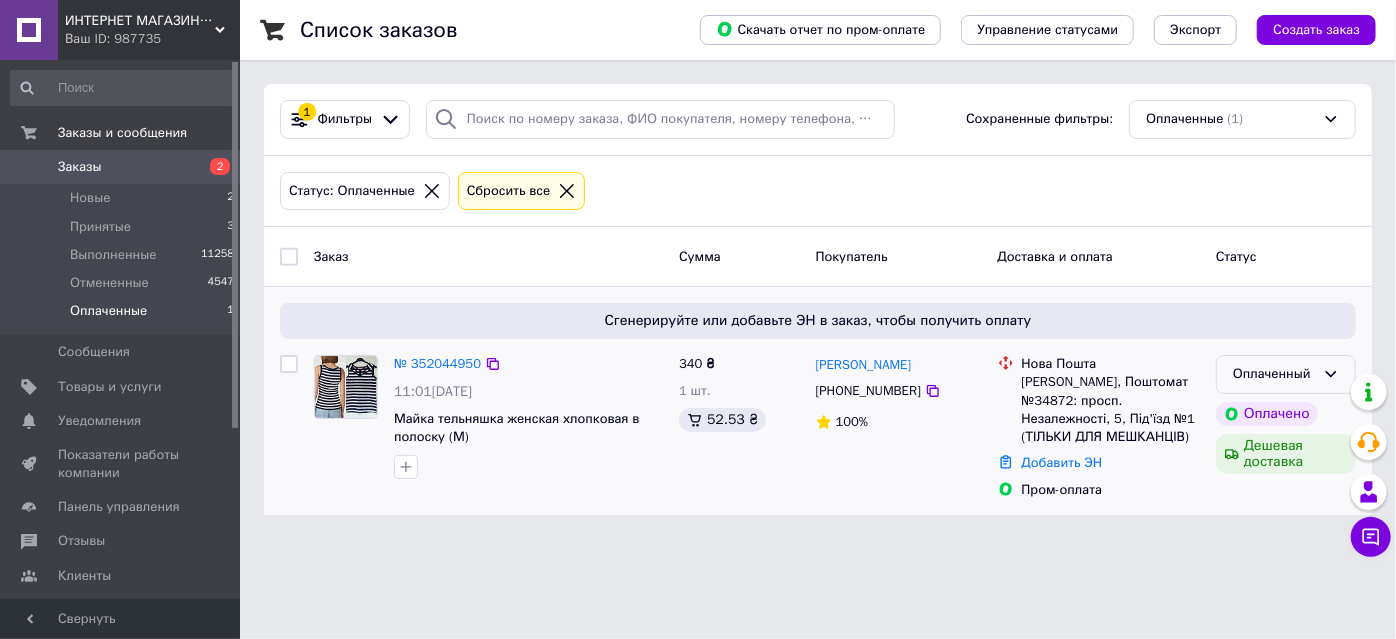 click on "Оплаченный" at bounding box center (1274, 374) 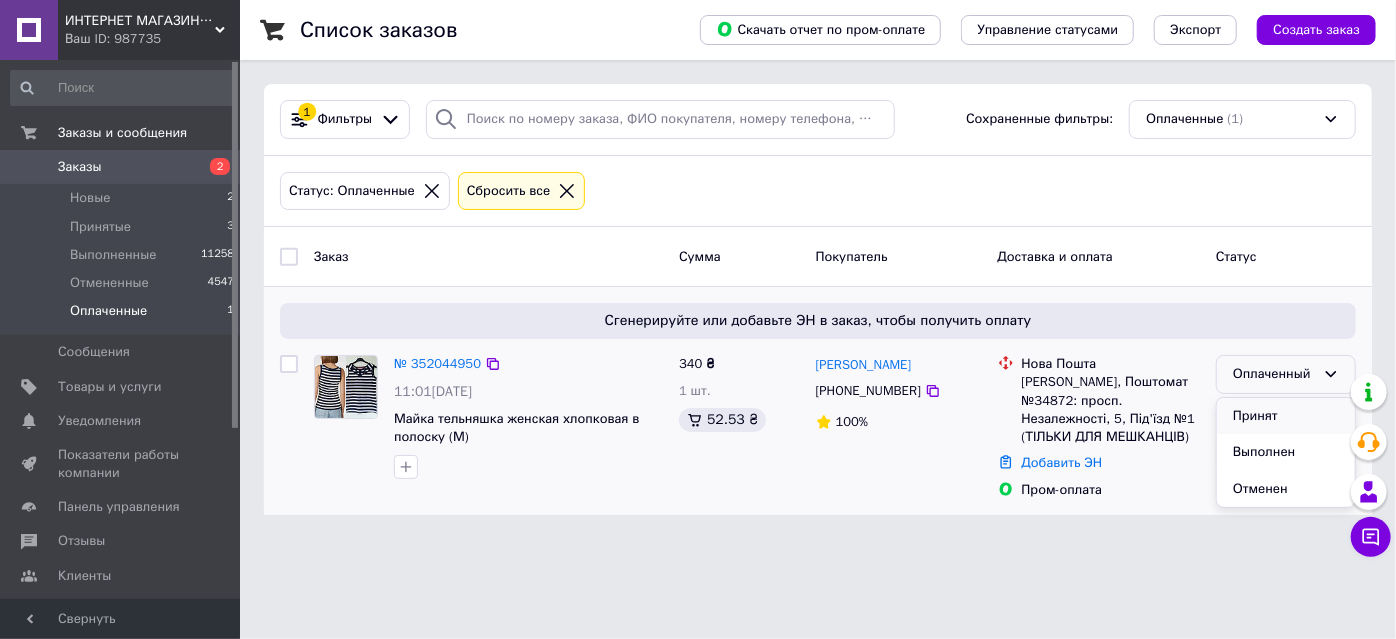 click on "Принят" at bounding box center [1286, 416] 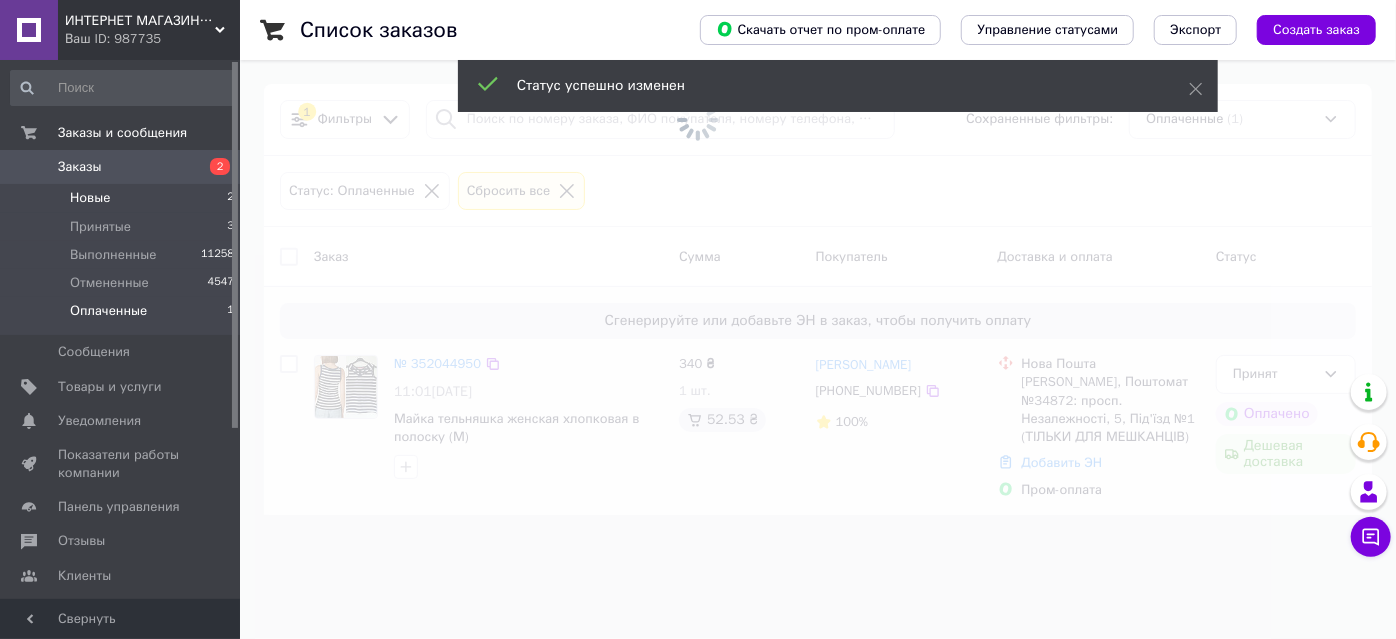 click on "Новые" at bounding box center (90, 198) 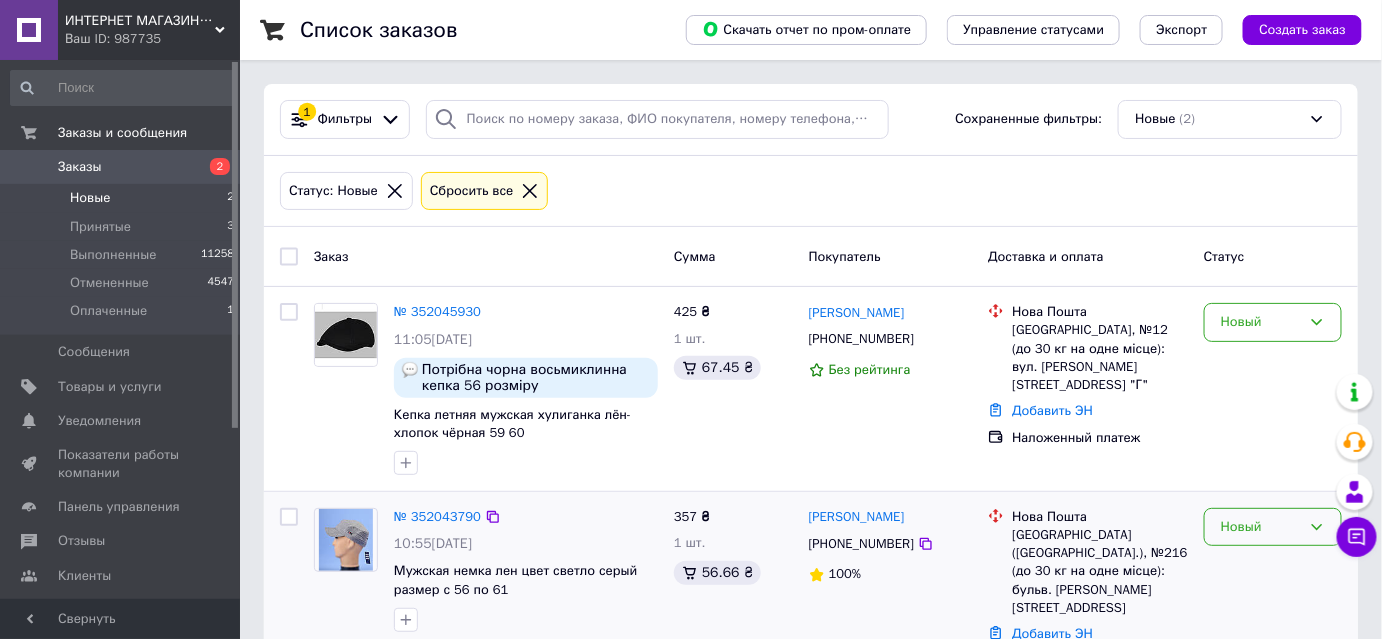 click on "Новый" at bounding box center (1261, 527) 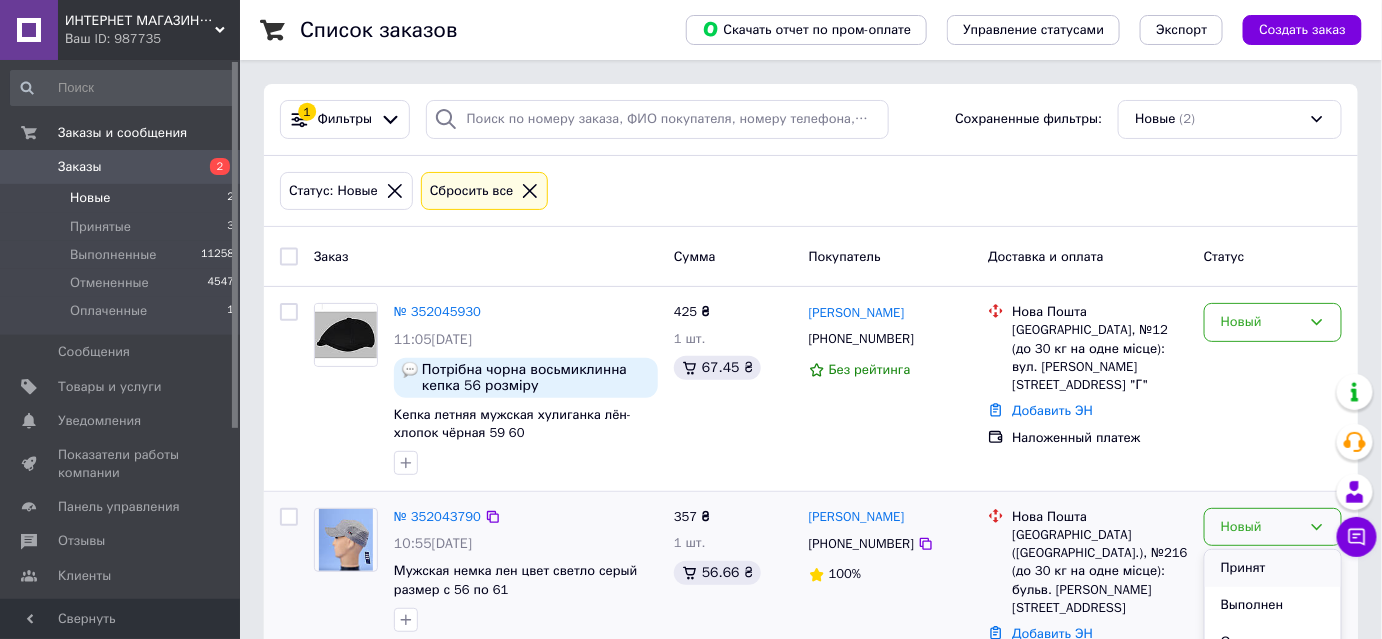 click on "Принят" at bounding box center [1273, 568] 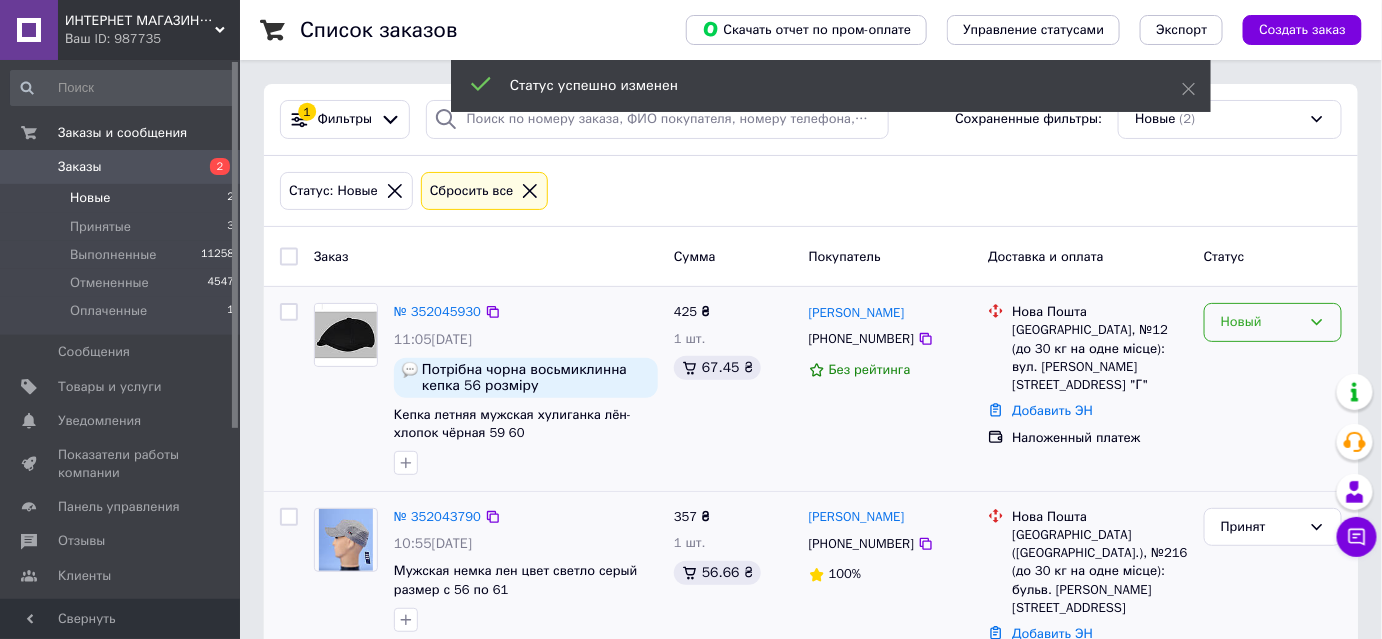 click on "Новый" at bounding box center [1261, 322] 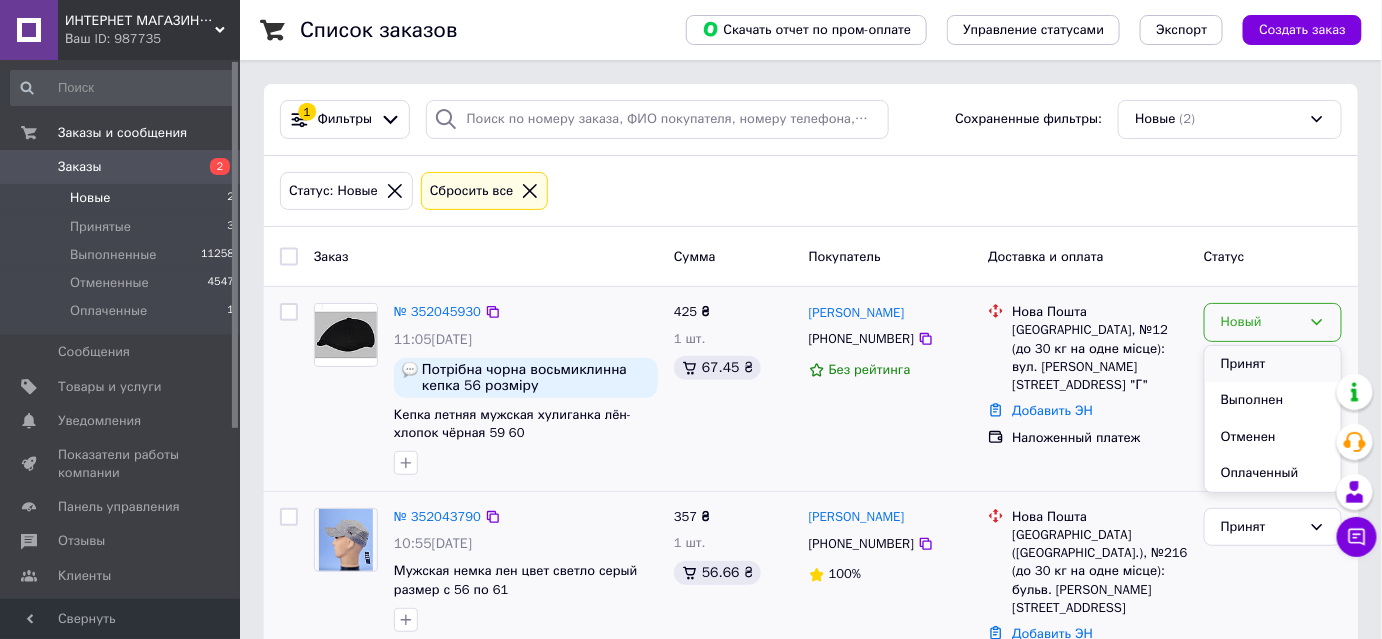 click on "Принят" at bounding box center (1273, 364) 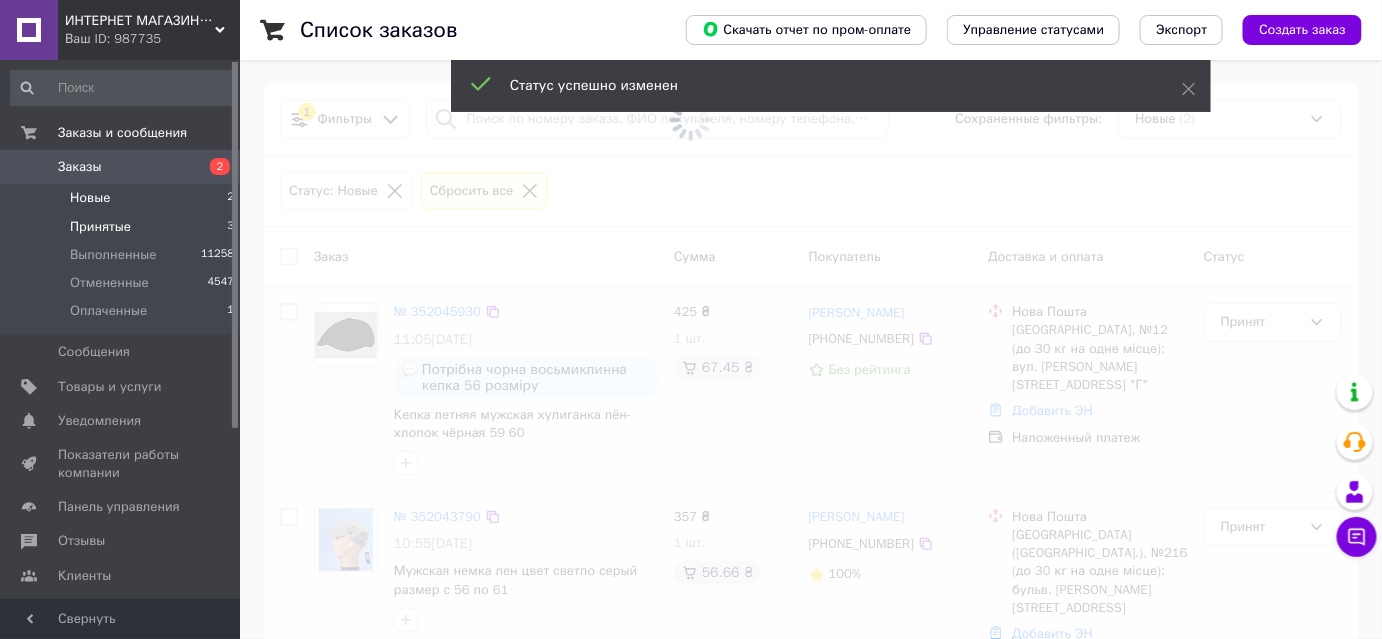 click on "Принятые" at bounding box center (100, 227) 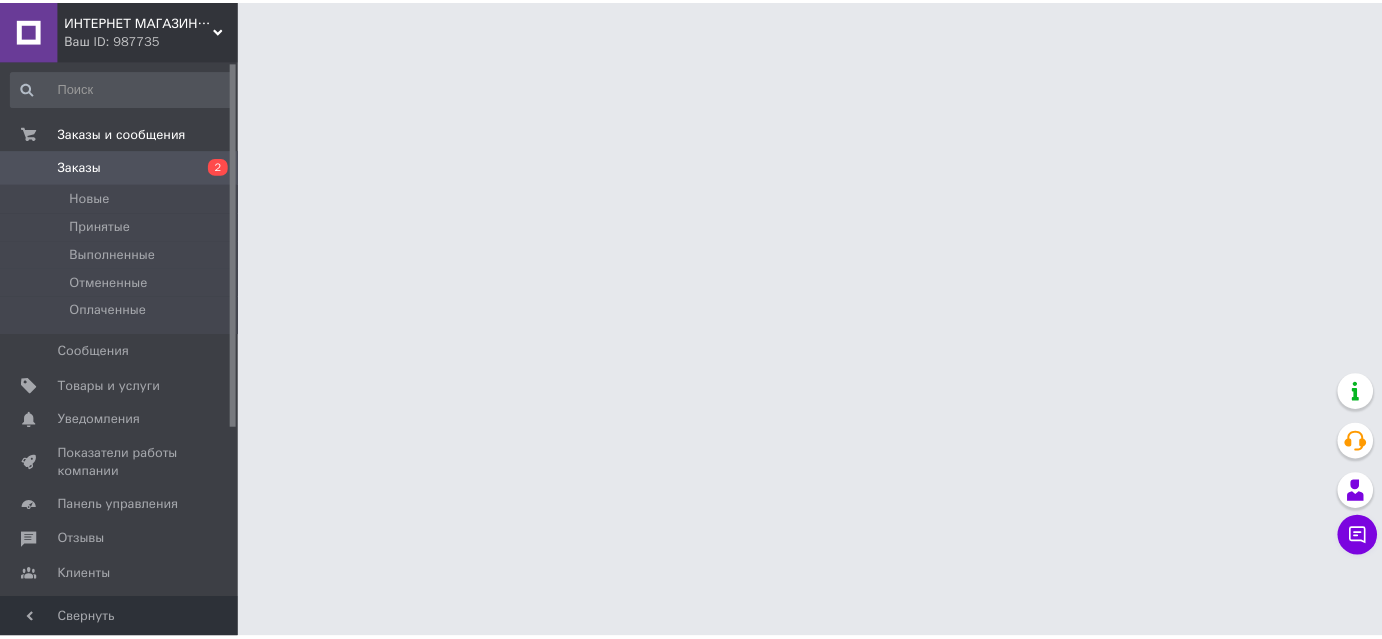 scroll, scrollTop: 0, scrollLeft: 0, axis: both 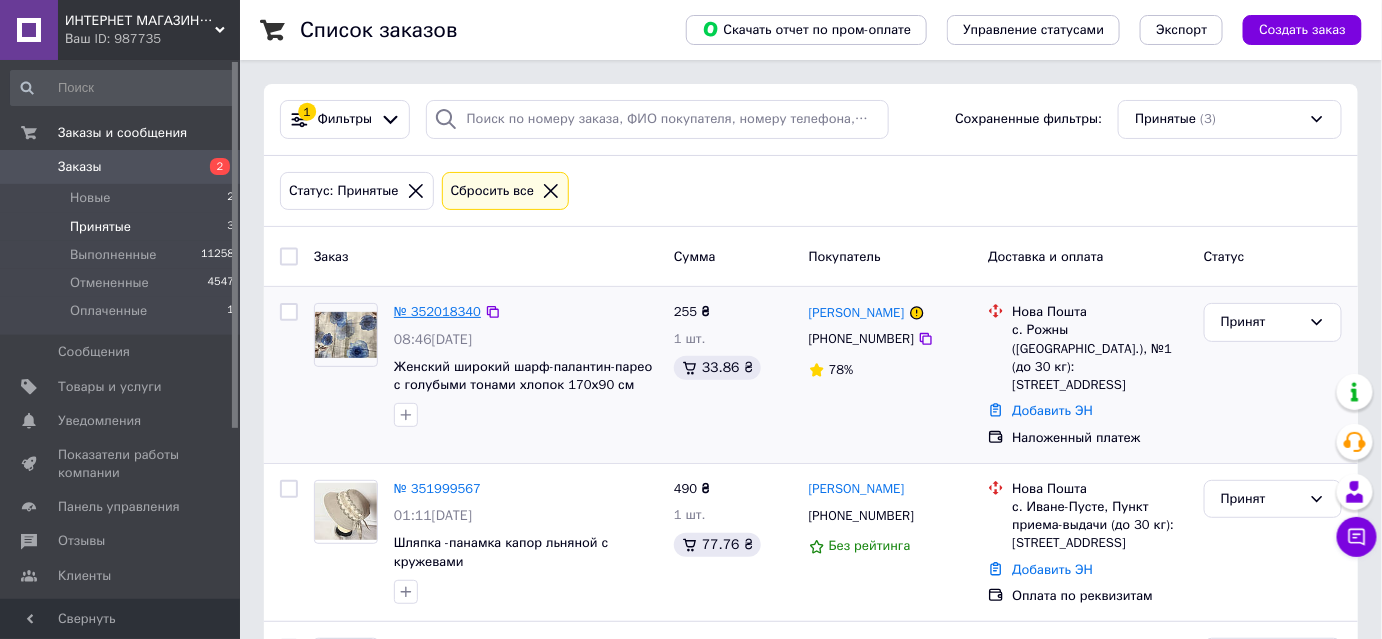 click on "№ 352018340" at bounding box center (437, 311) 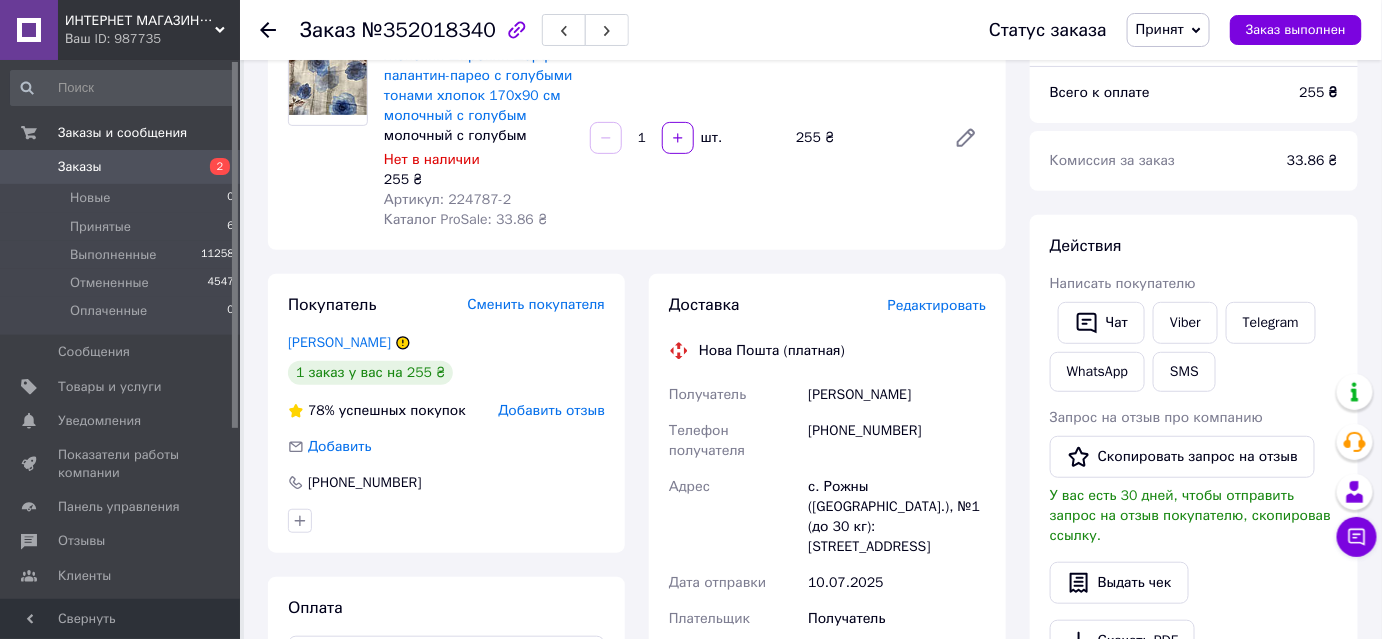 scroll, scrollTop: 181, scrollLeft: 0, axis: vertical 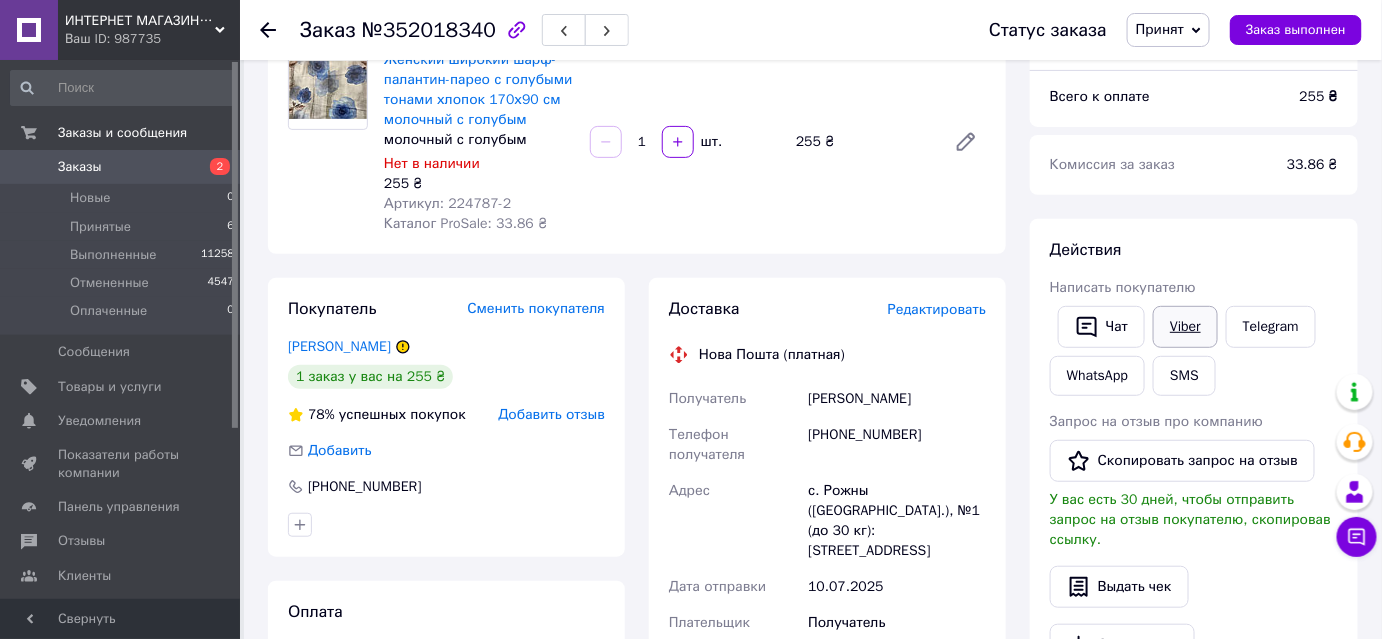 click on "Viber" at bounding box center (1185, 327) 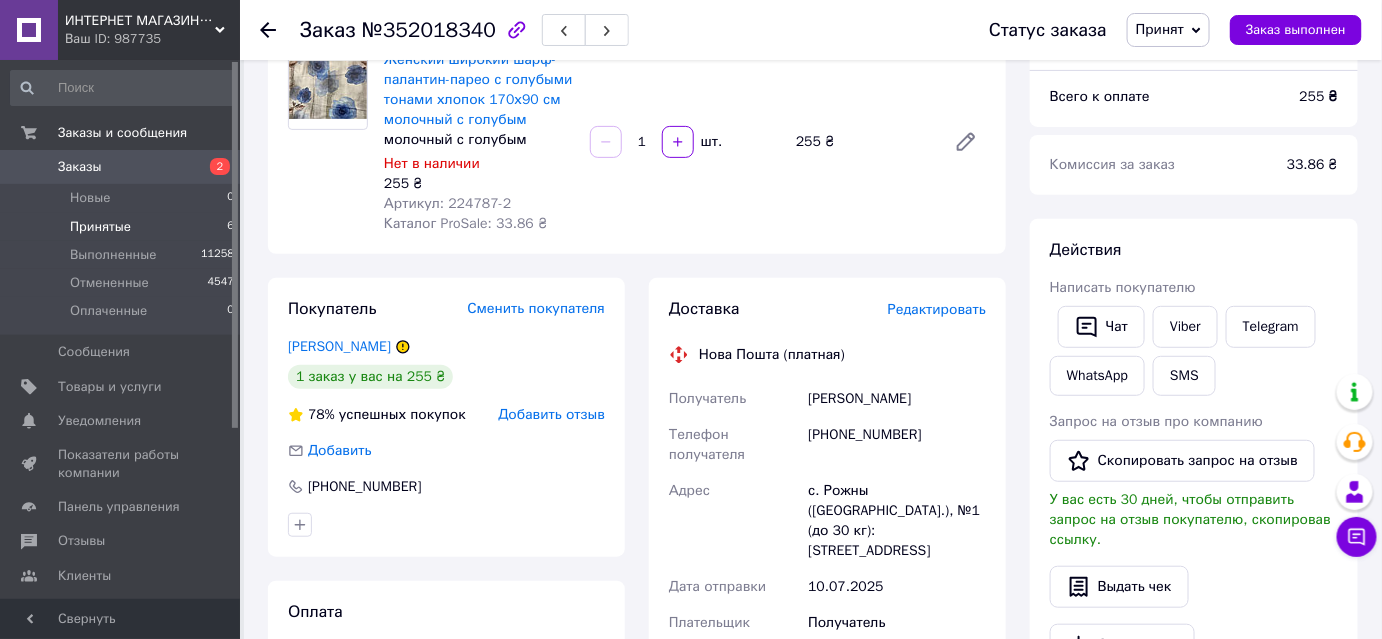 click on "Принятые" at bounding box center [100, 227] 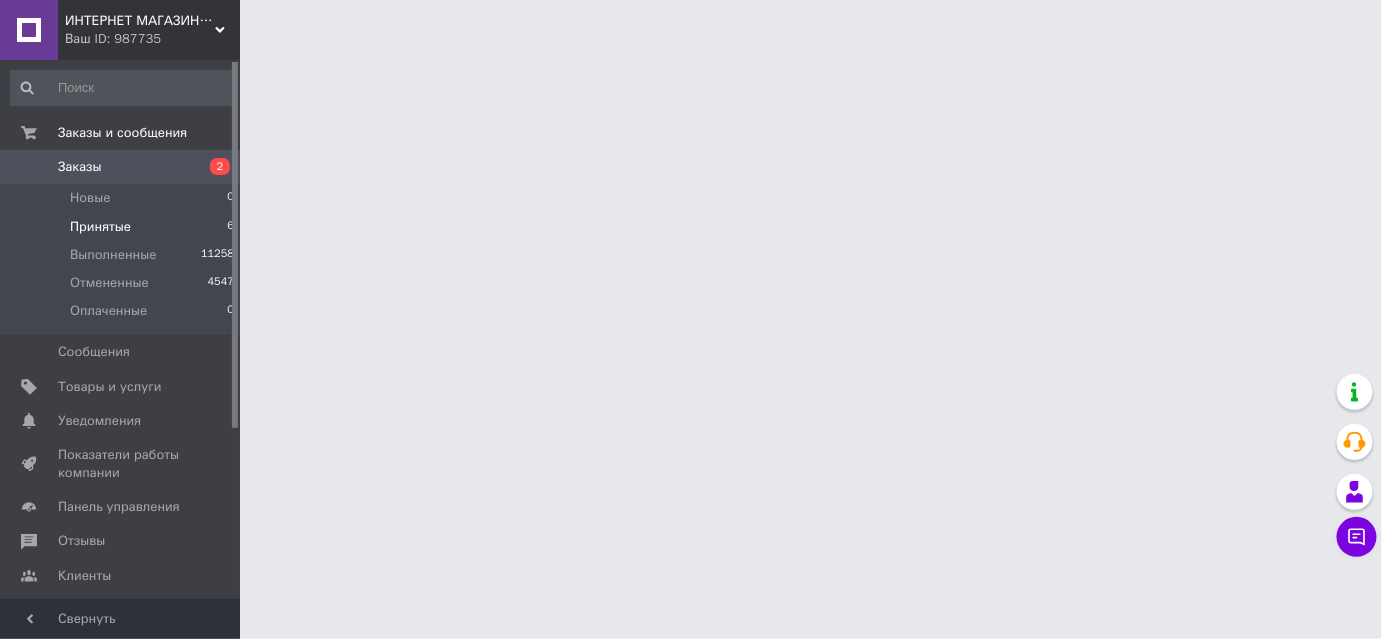 scroll, scrollTop: 0, scrollLeft: 0, axis: both 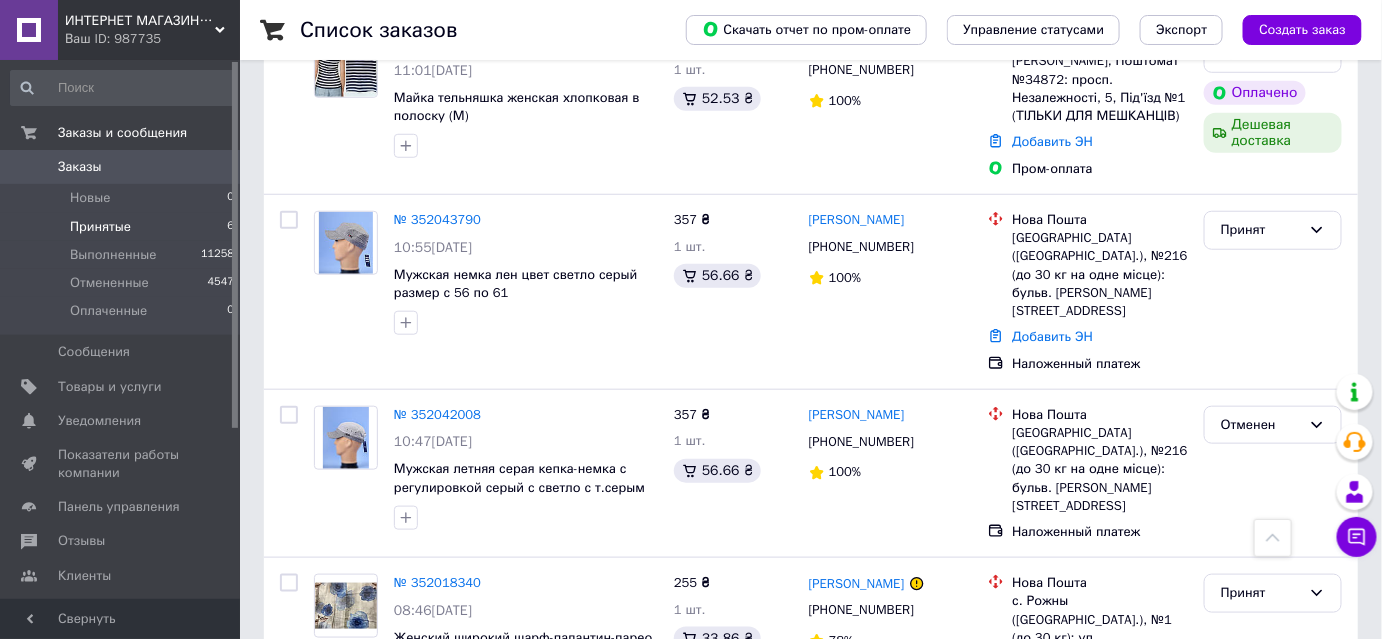 click on "Принятые" at bounding box center (100, 227) 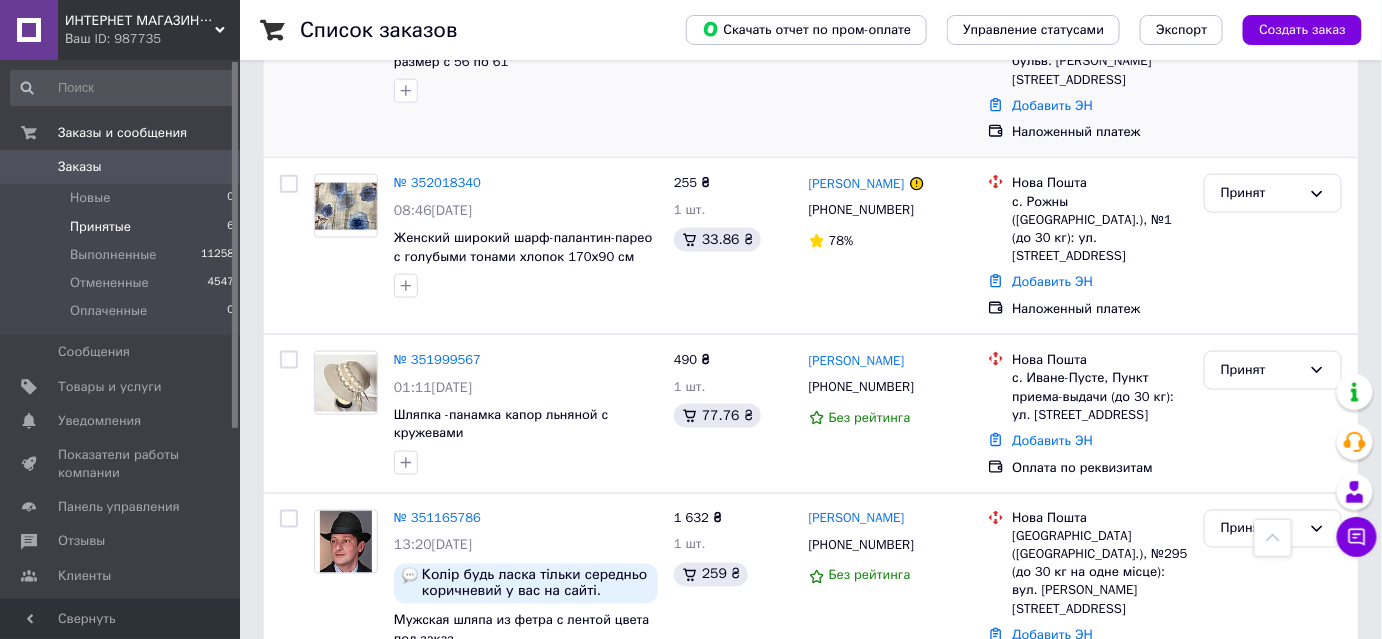 scroll, scrollTop: 781, scrollLeft: 0, axis: vertical 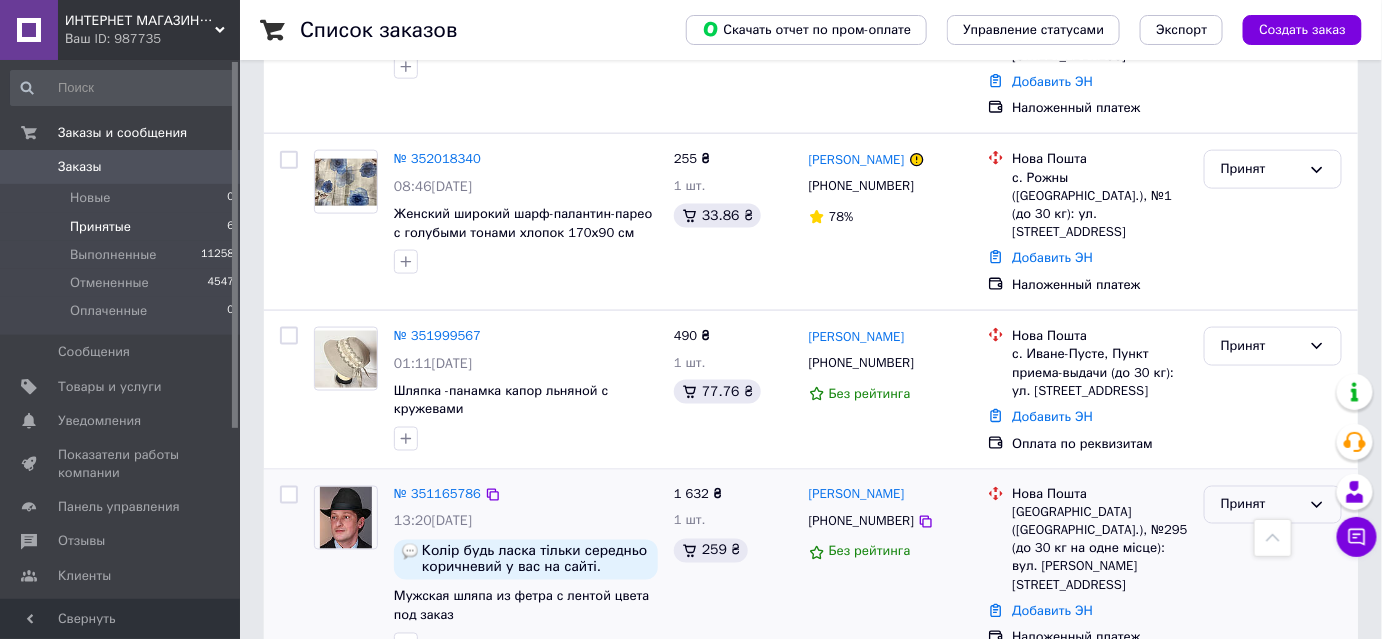click on "Принят" at bounding box center [1261, 505] 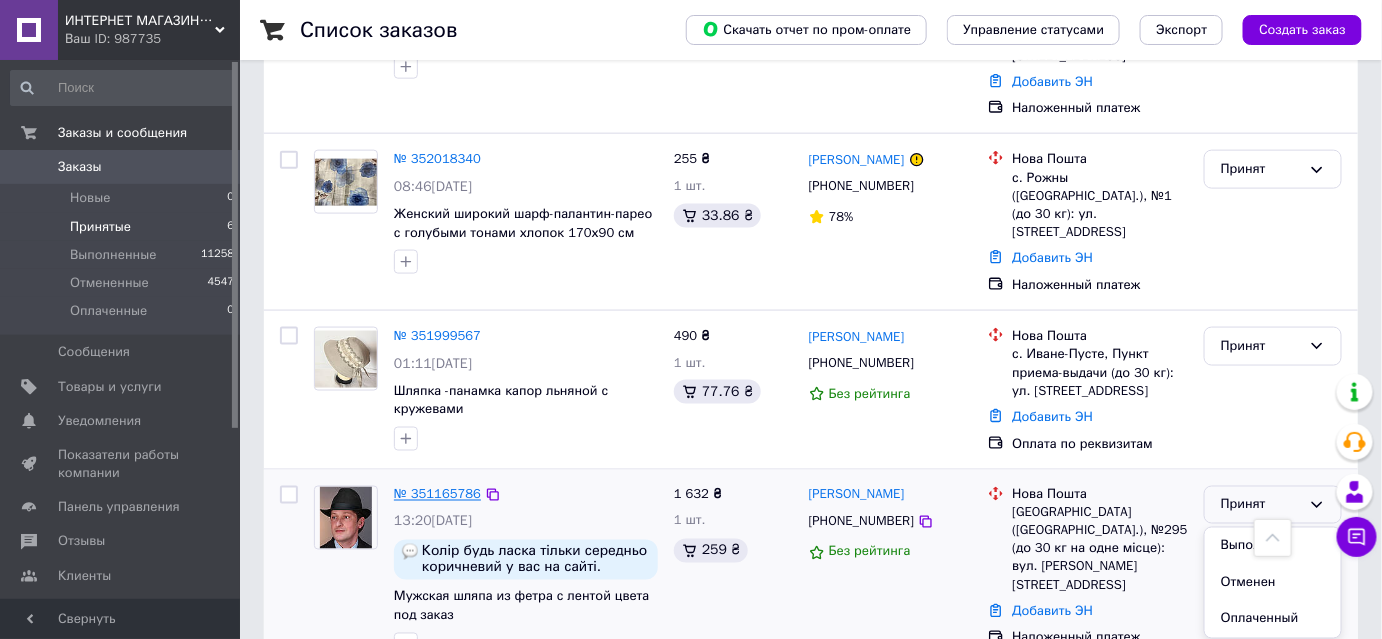 click on "№ 351165786" at bounding box center (437, 494) 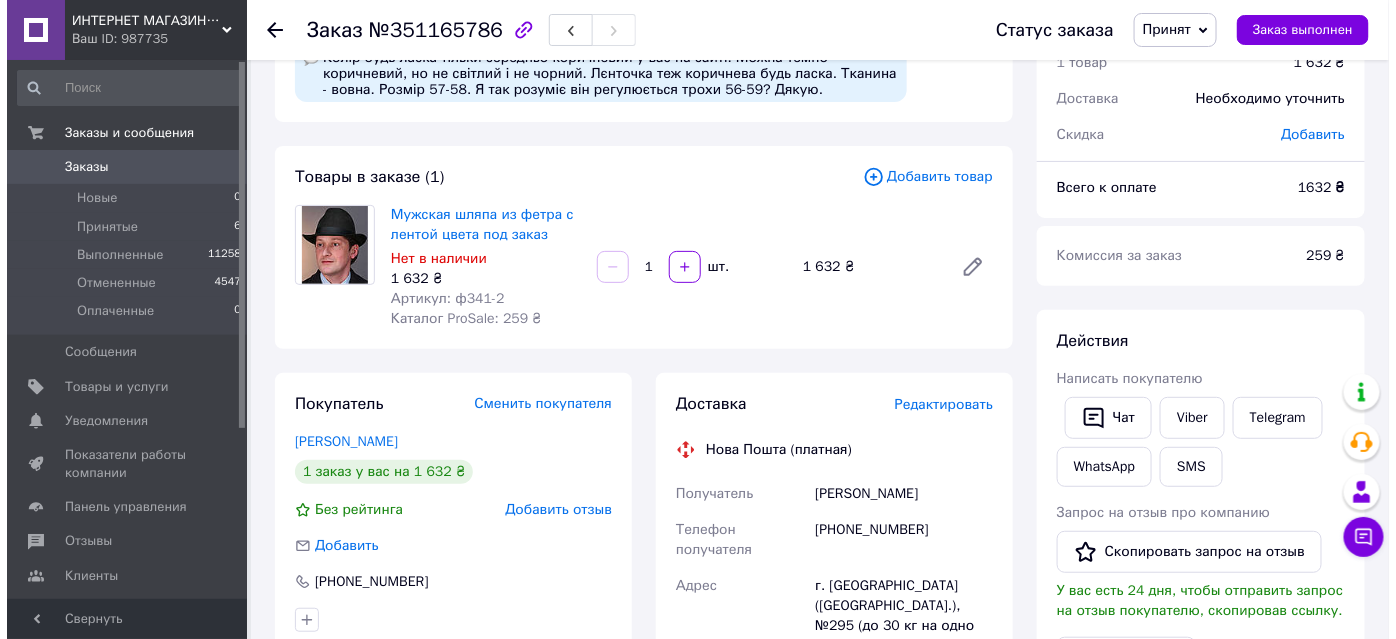 scroll, scrollTop: 0, scrollLeft: 0, axis: both 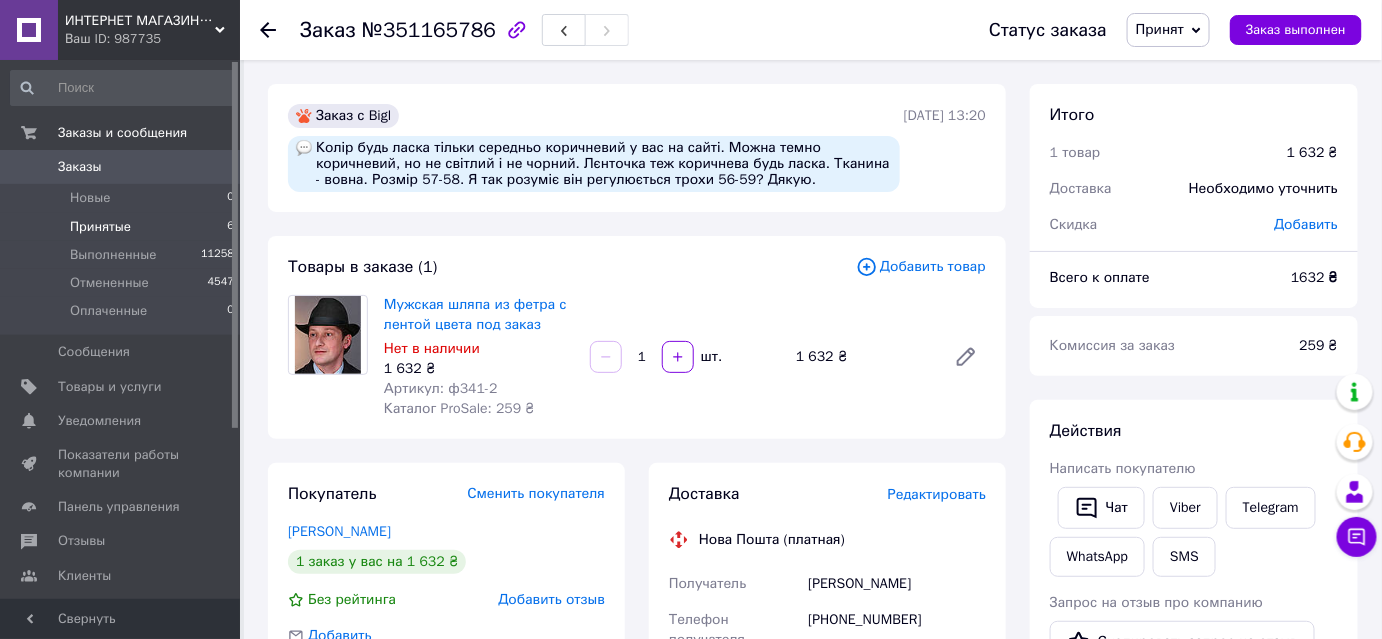 click on "Принятые" at bounding box center [100, 227] 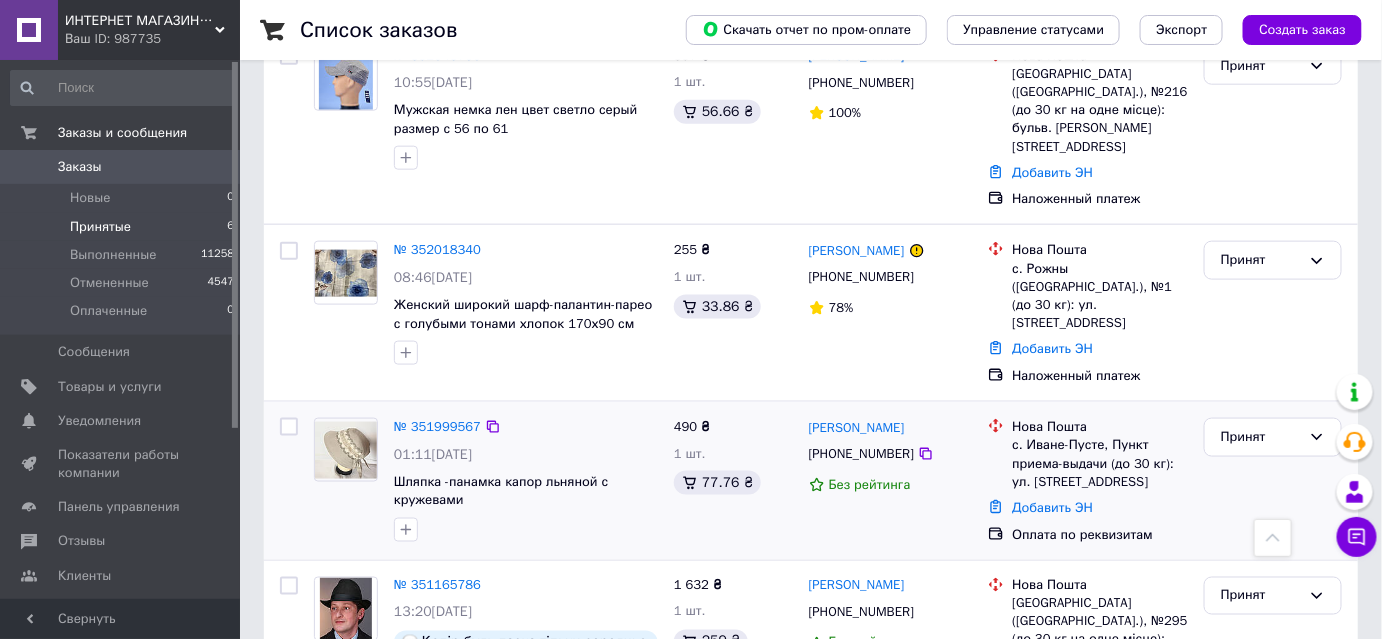 scroll, scrollTop: 600, scrollLeft: 0, axis: vertical 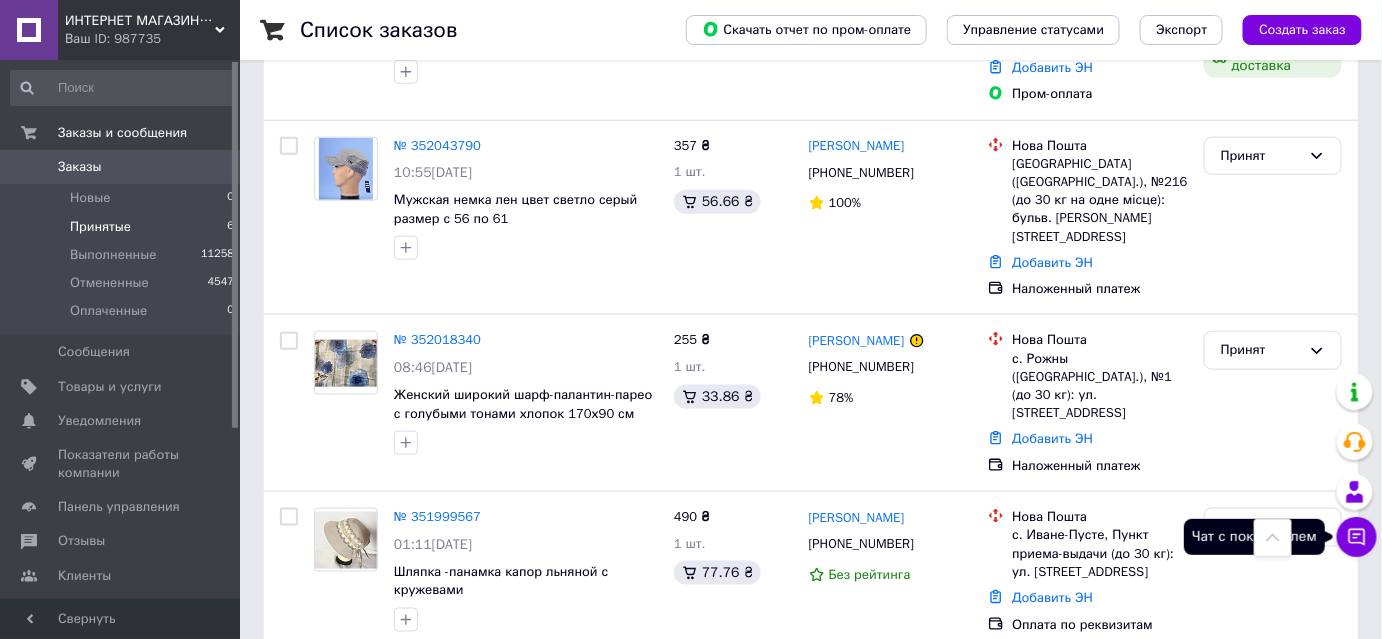 click 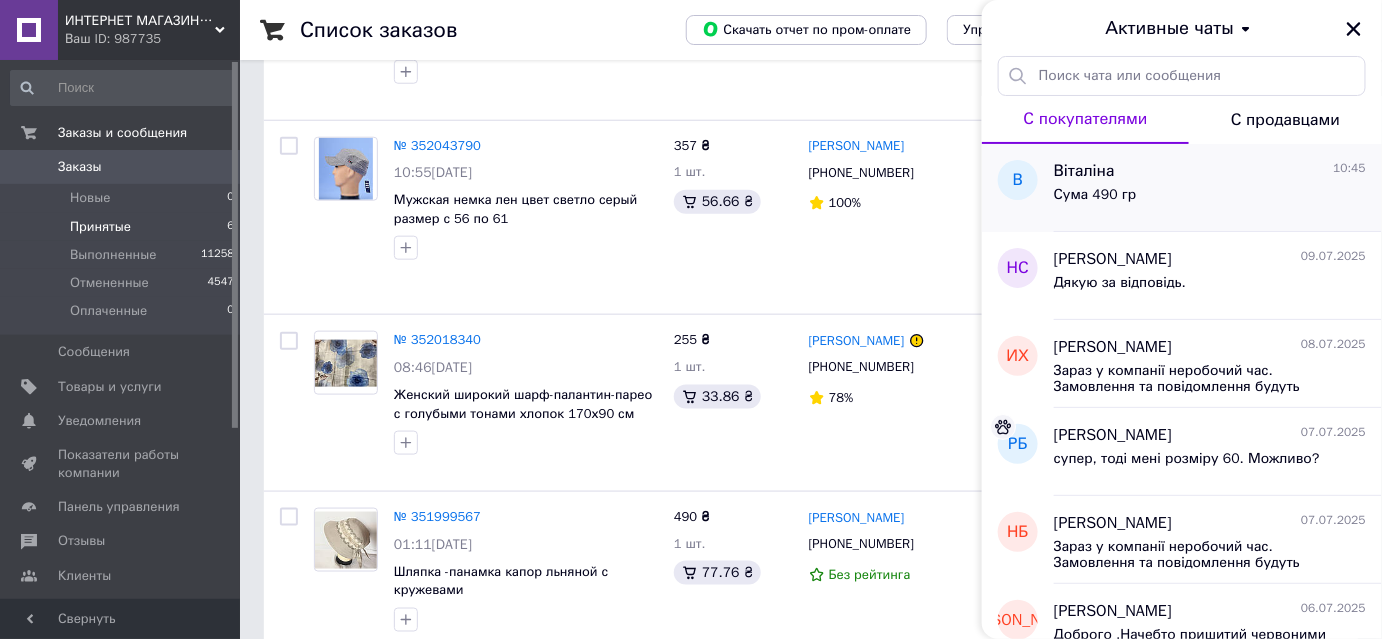 click on "Сума 490 гр" at bounding box center [1210, 199] 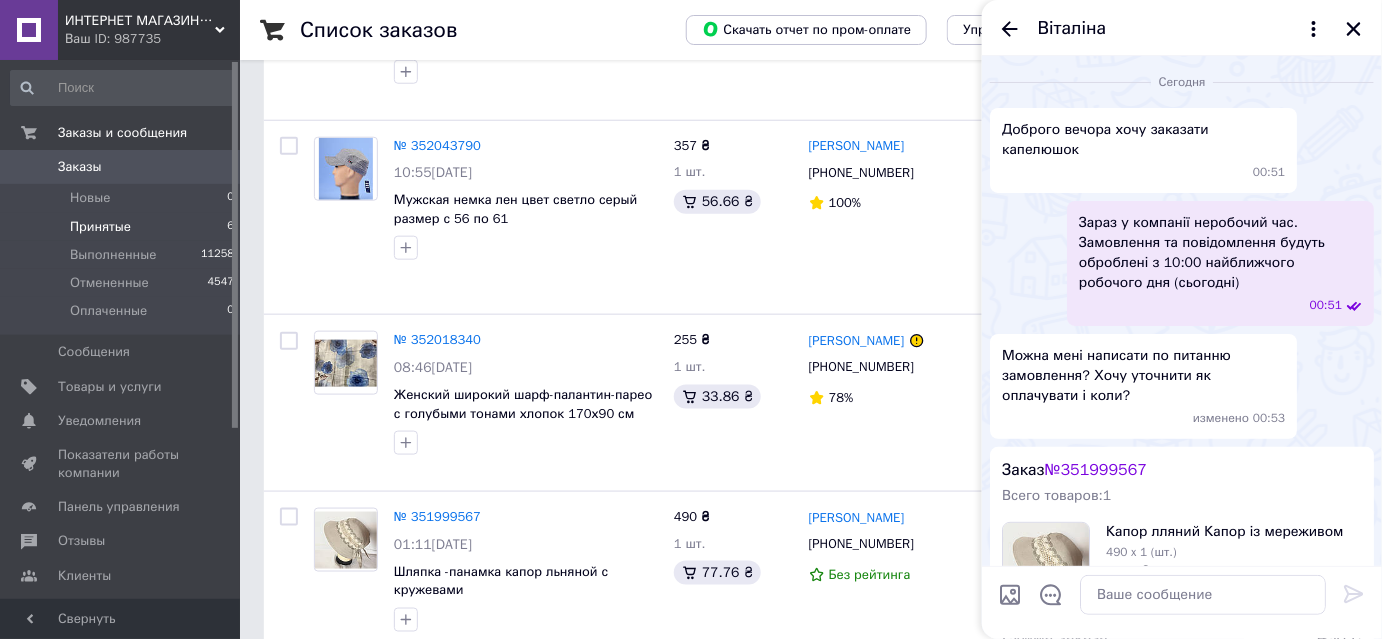 scroll, scrollTop: 1002, scrollLeft: 0, axis: vertical 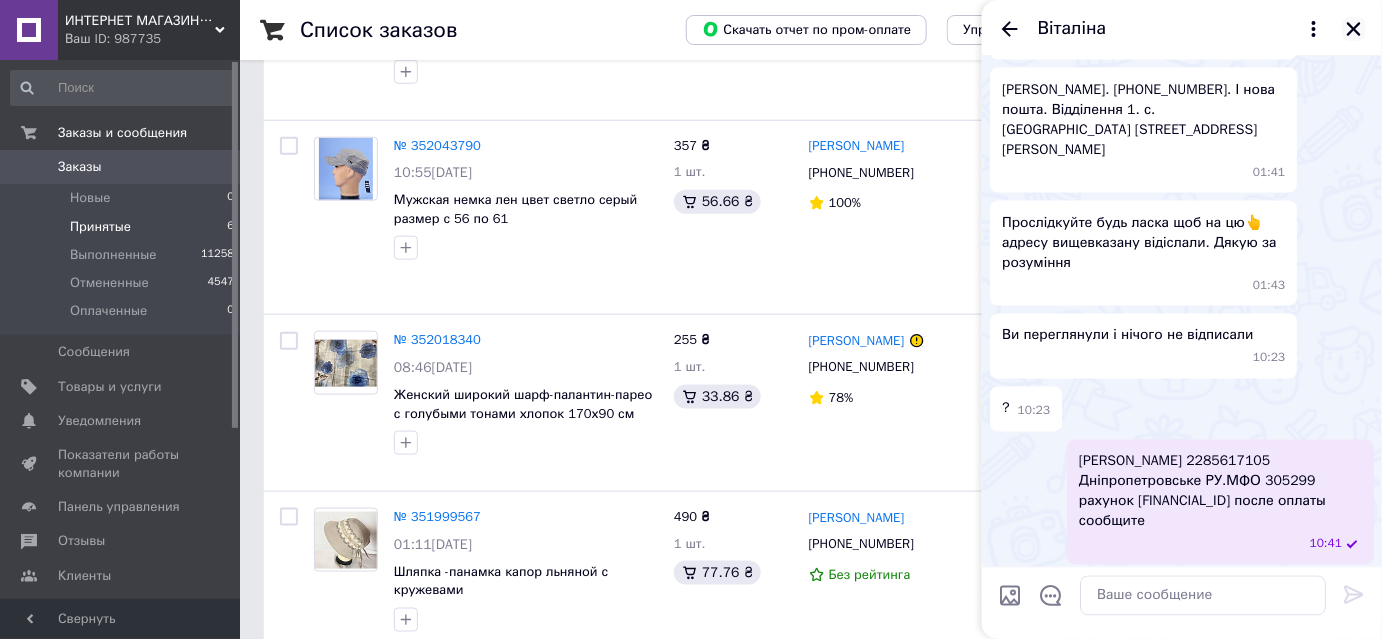 click 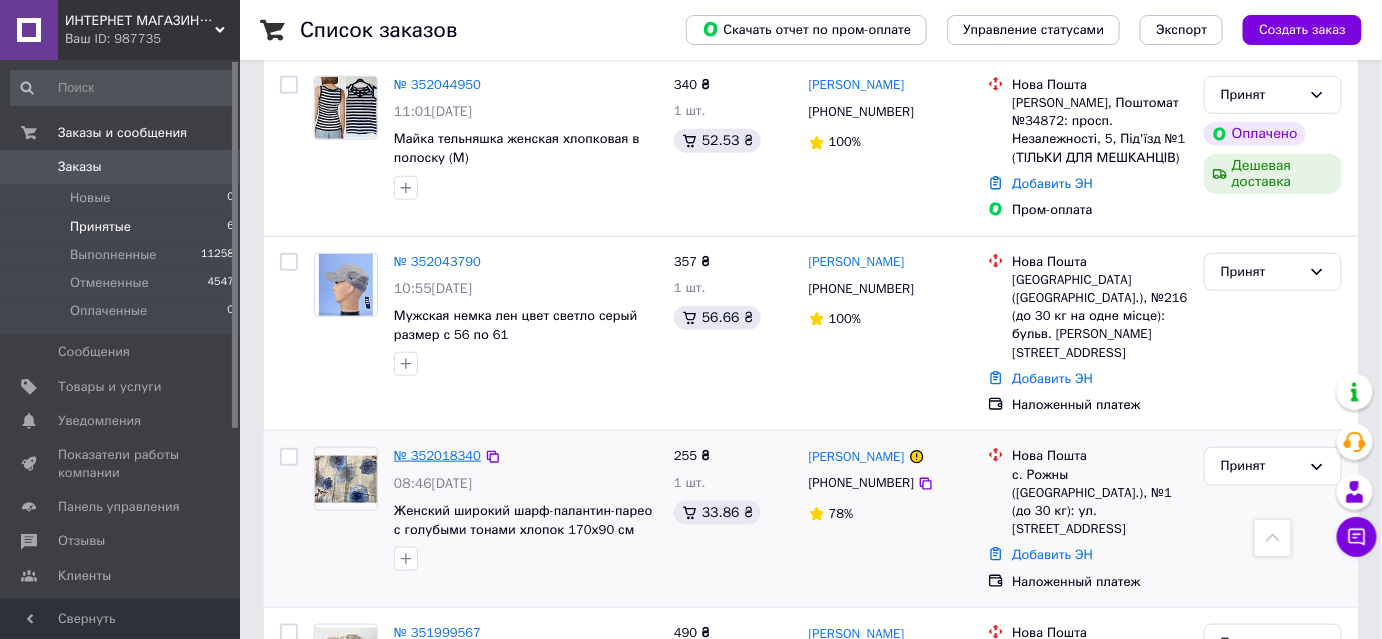 scroll, scrollTop: 454, scrollLeft: 0, axis: vertical 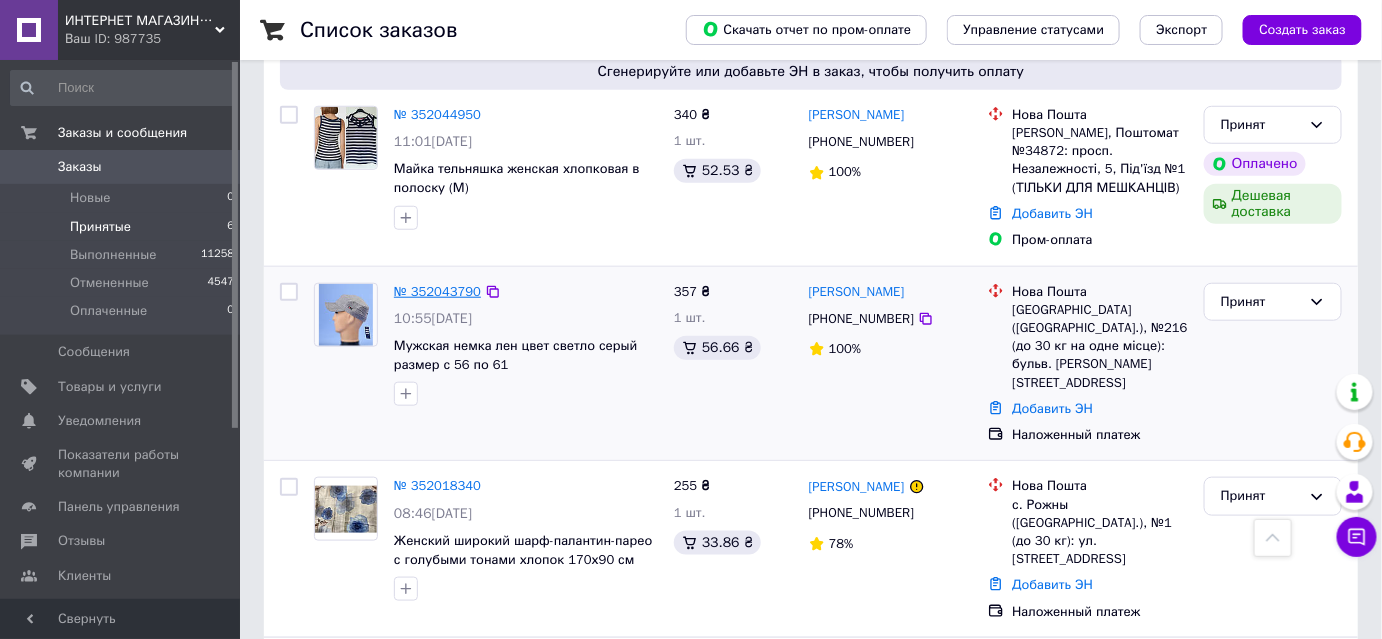 click on "№ 352043790" at bounding box center [437, 291] 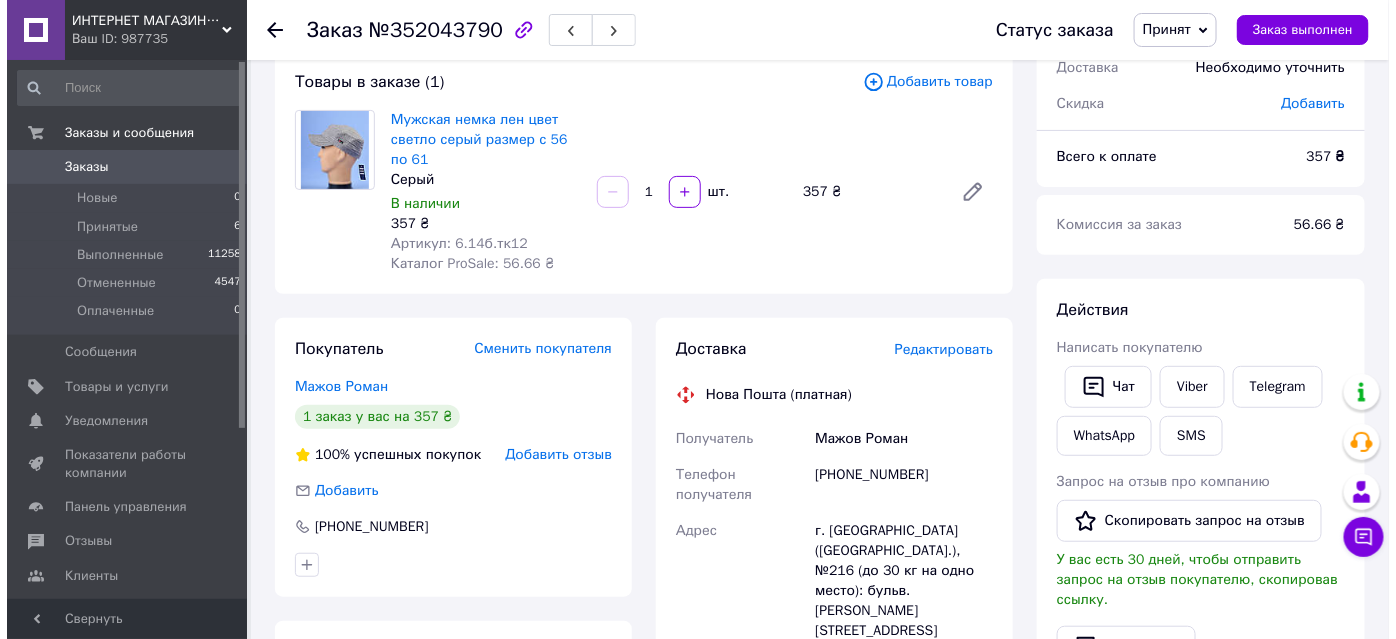 scroll, scrollTop: 90, scrollLeft: 0, axis: vertical 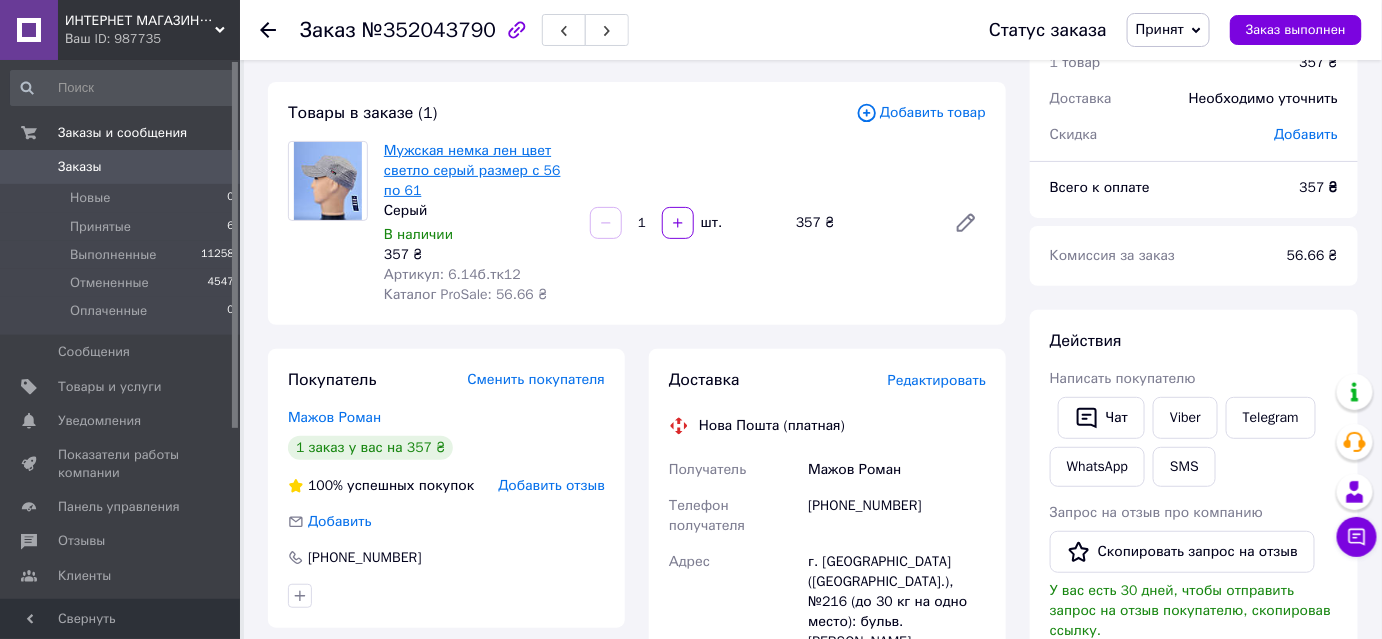 click on "Мужская  немка  лен  цвет светло серый размер с 56 по 61" at bounding box center (472, 170) 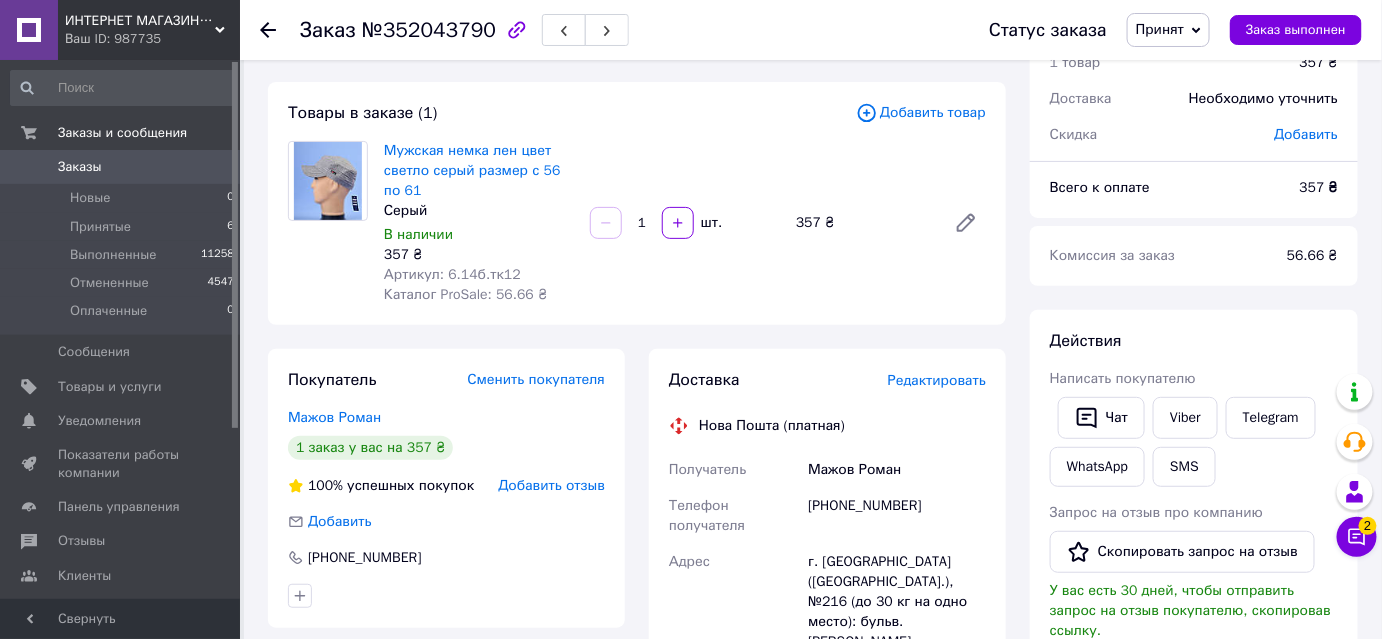 click on "Редактировать" at bounding box center (937, 380) 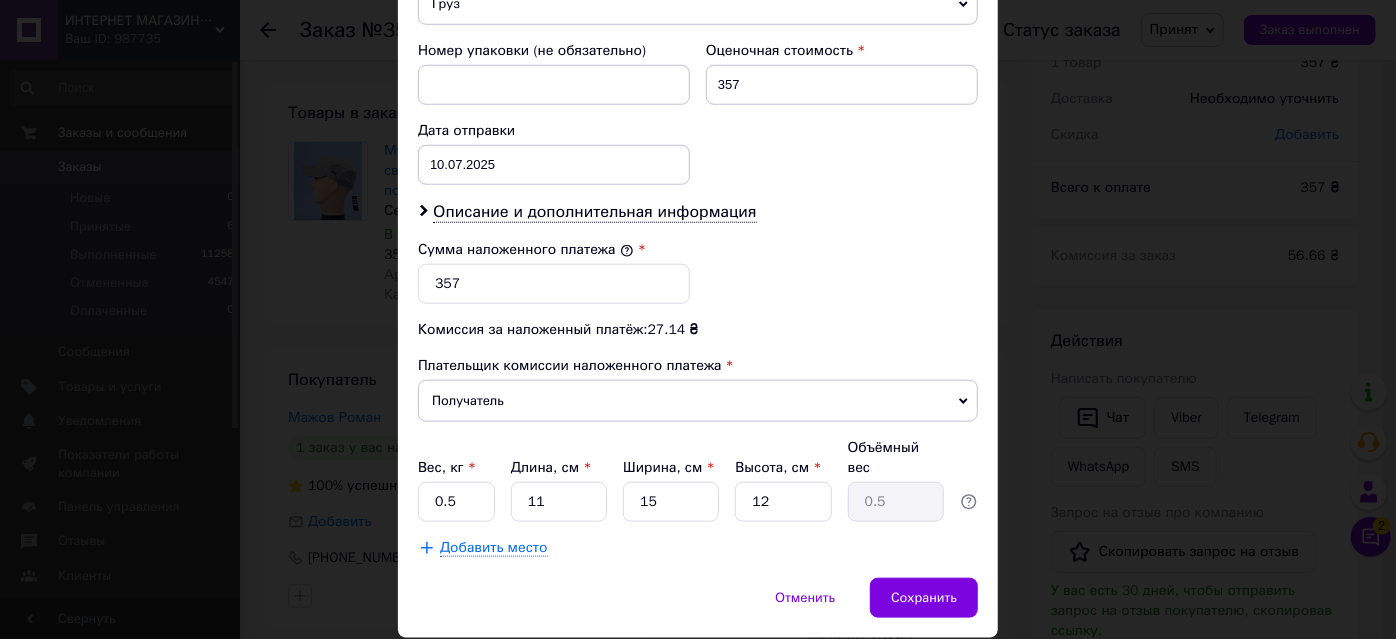 scroll, scrollTop: 898, scrollLeft: 0, axis: vertical 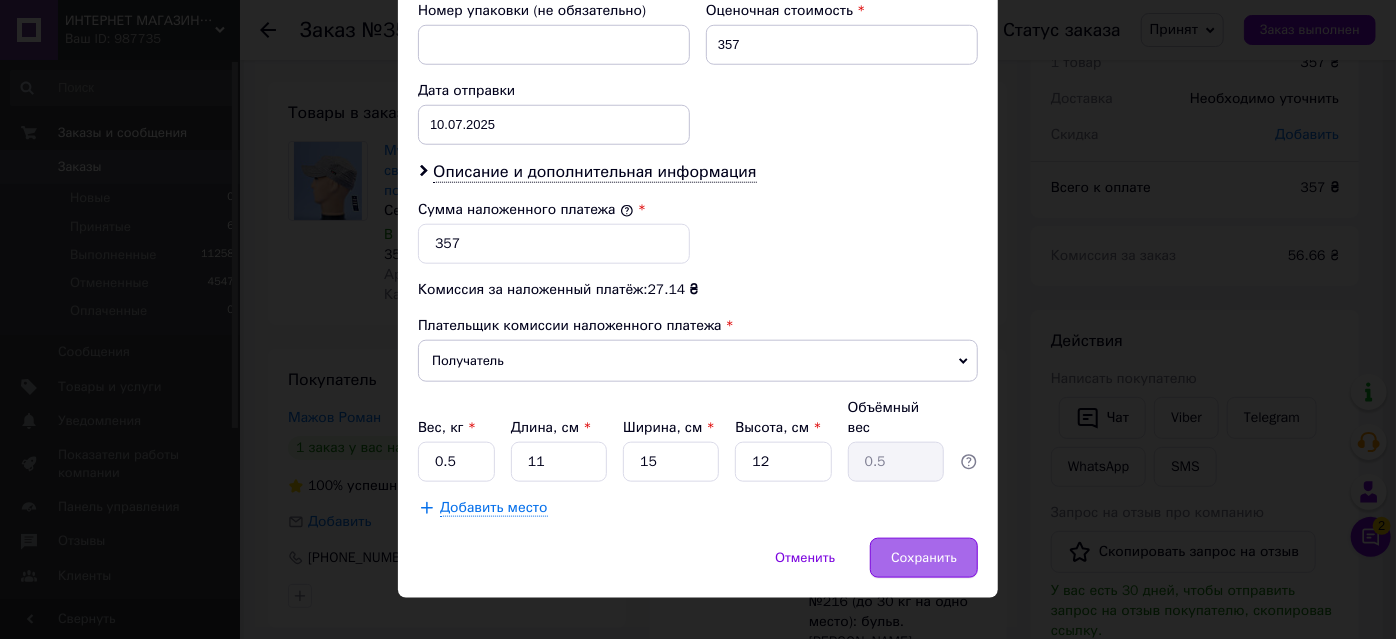 click on "Сохранить" at bounding box center [924, 558] 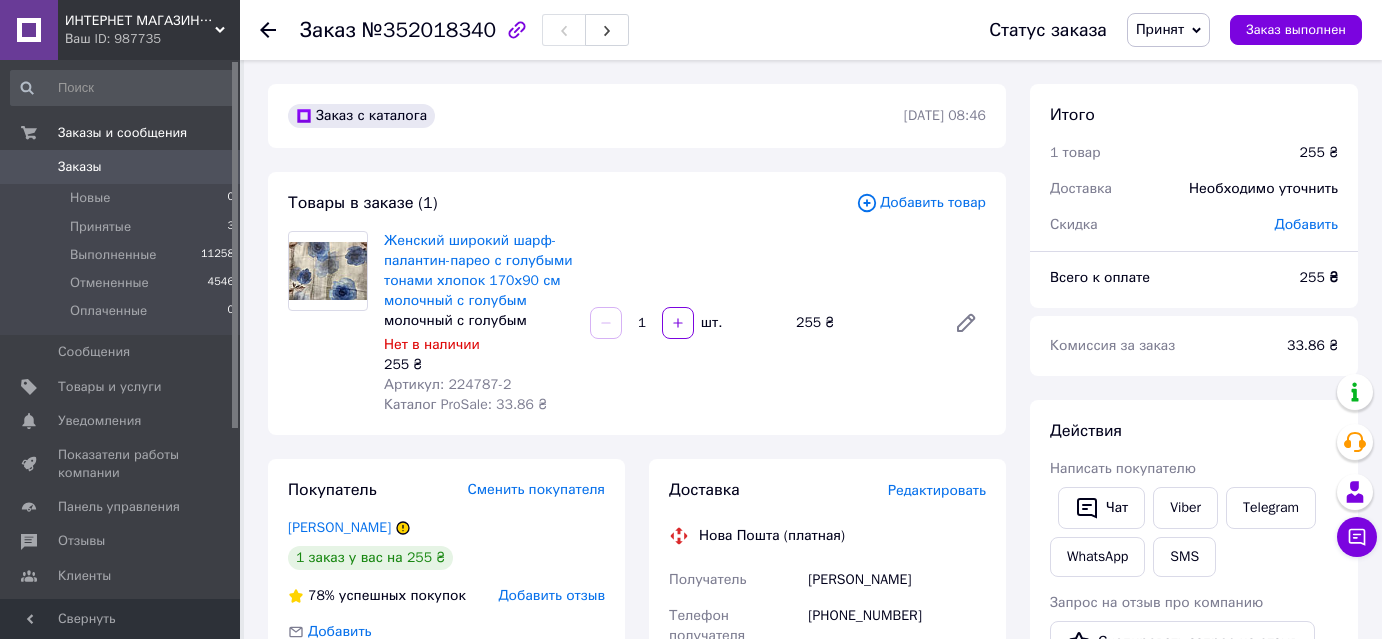 scroll, scrollTop: 0, scrollLeft: 0, axis: both 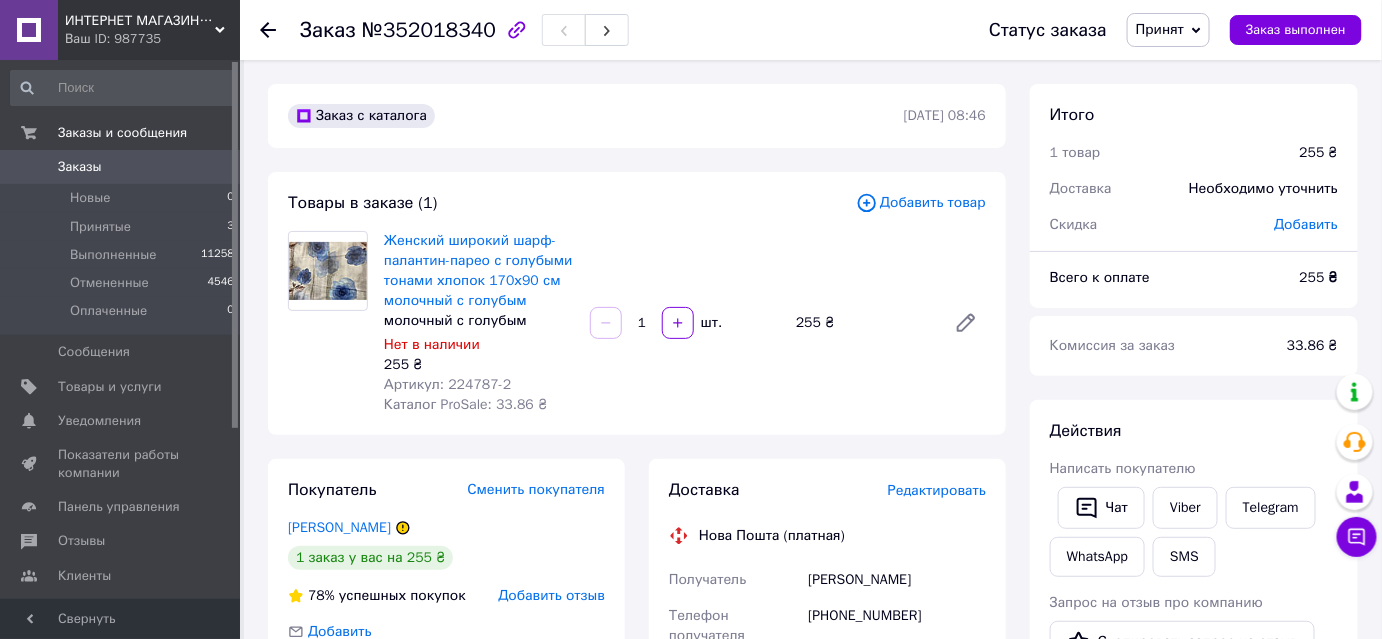 click on "Заказы" at bounding box center [121, 167] 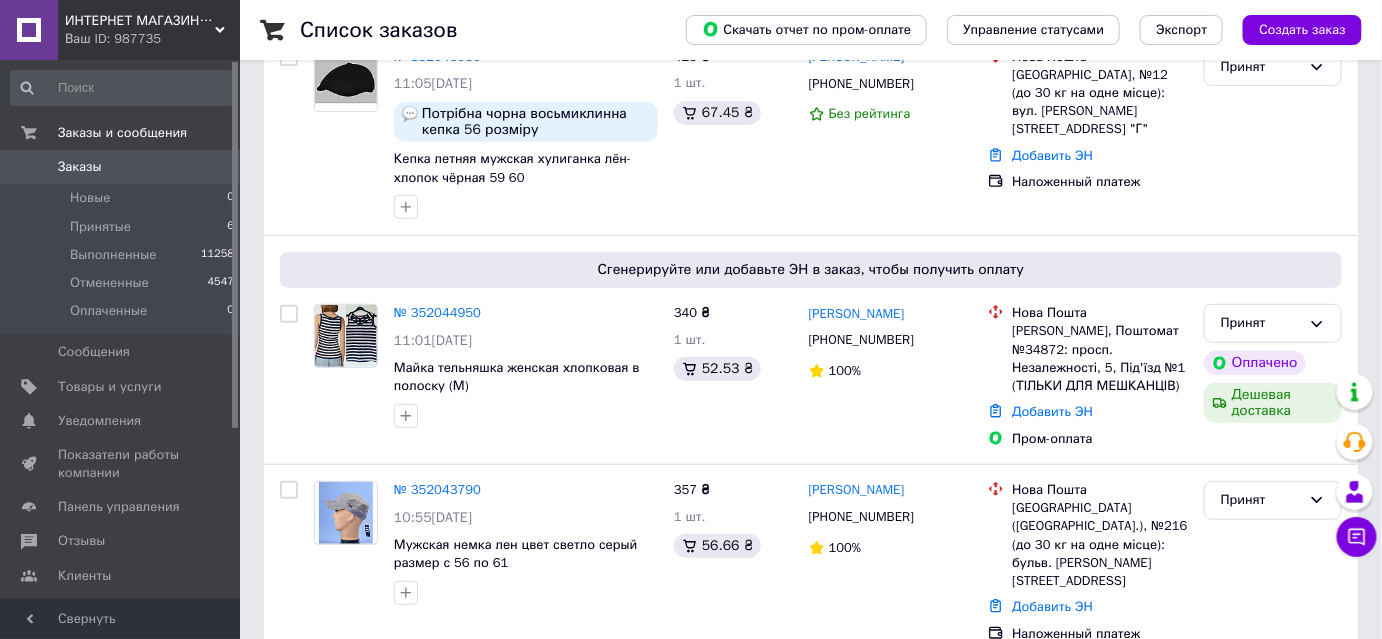 scroll, scrollTop: 272, scrollLeft: 0, axis: vertical 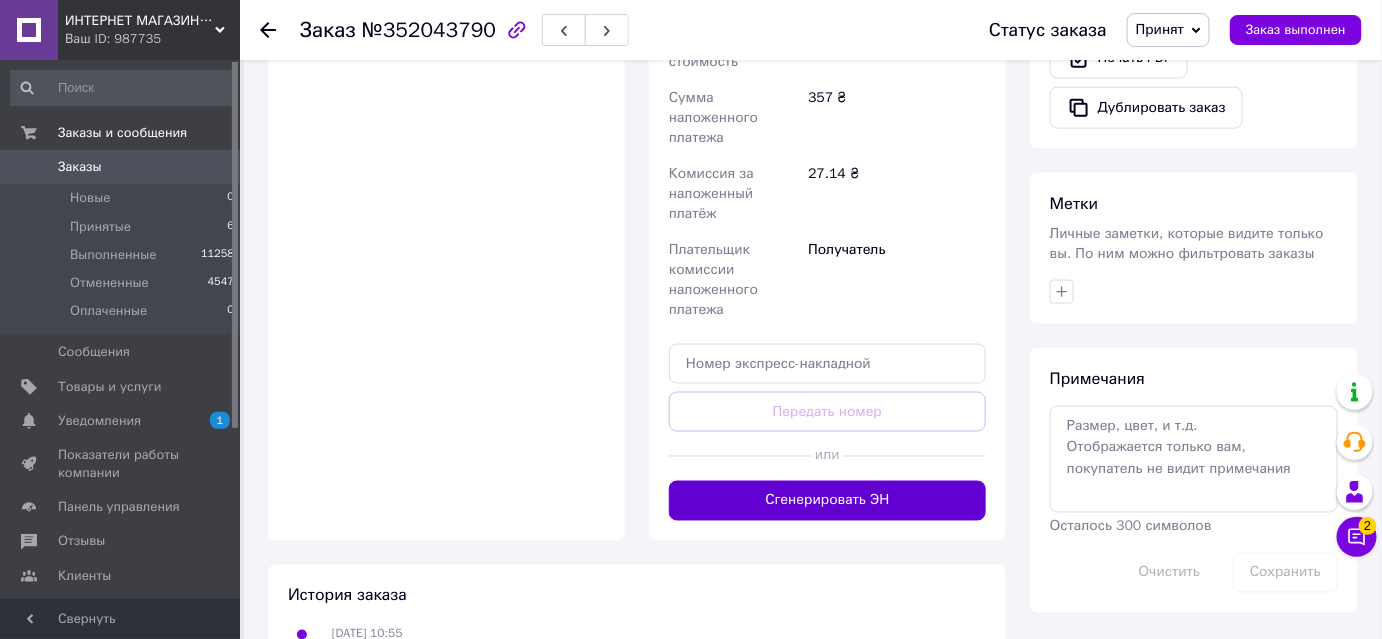 click on "Сгенерировать ЭН" at bounding box center (827, 501) 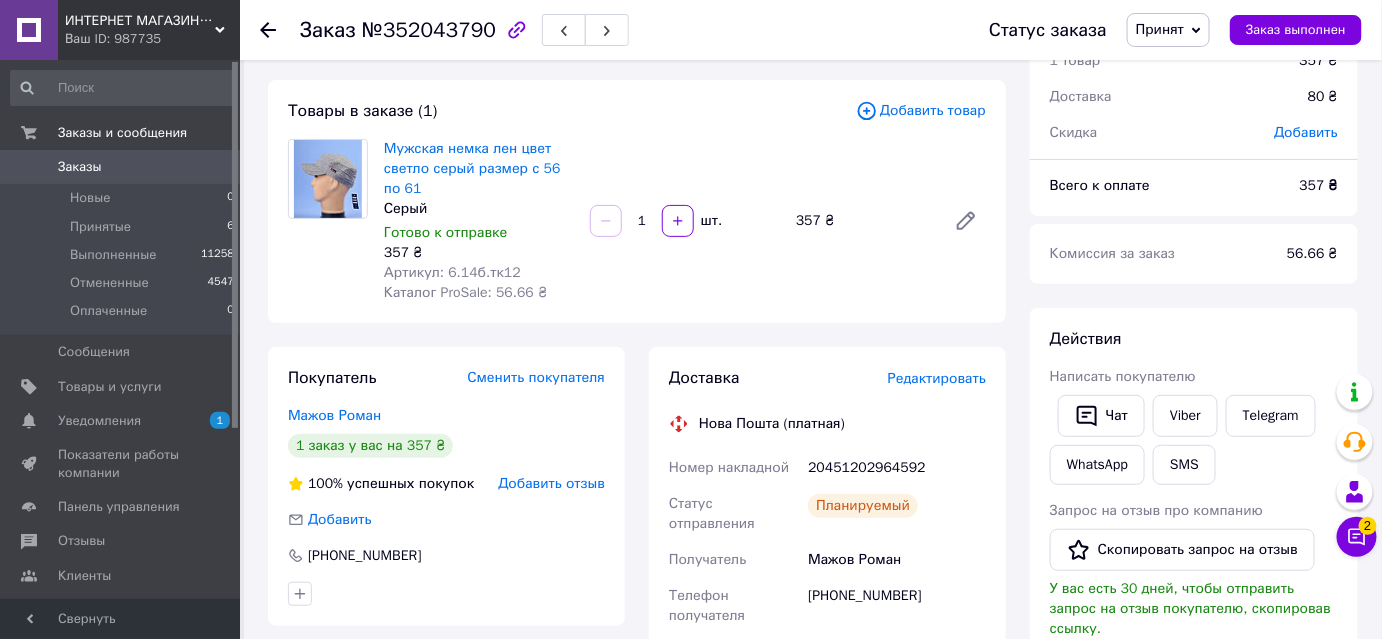 scroll, scrollTop: 90, scrollLeft: 0, axis: vertical 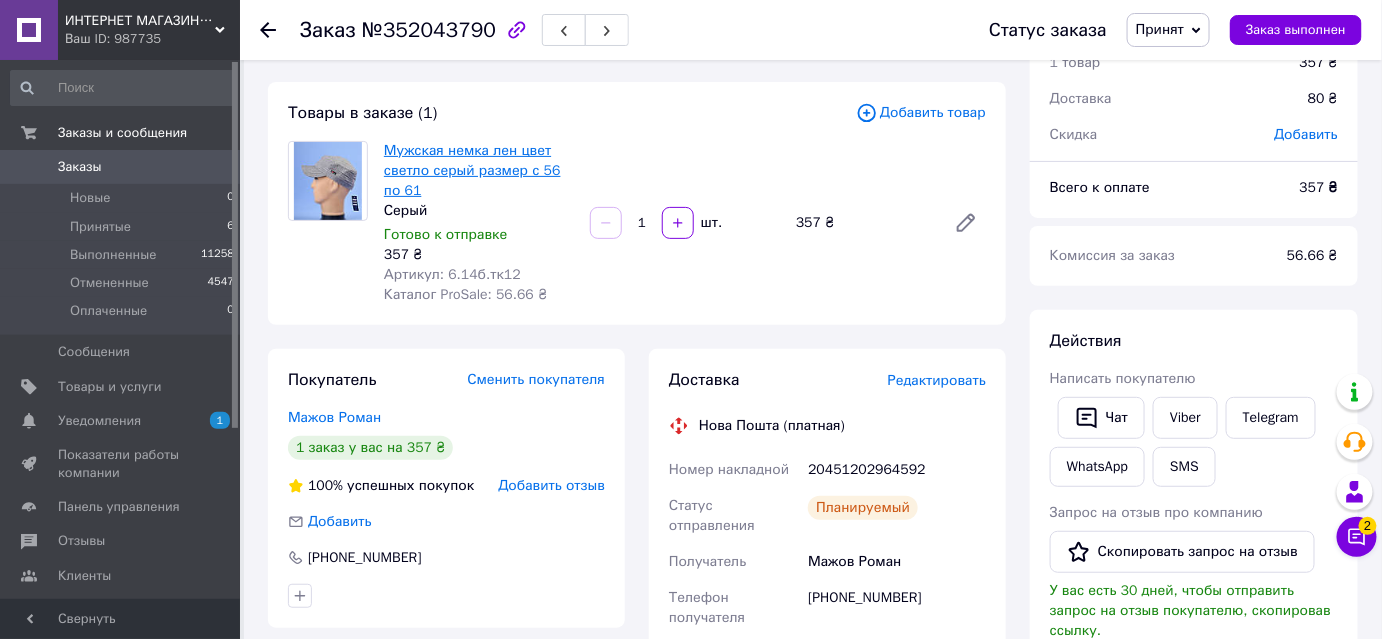 click on "Мужская  немка  лен  цвет светло серый размер с 56 по 61" at bounding box center [472, 170] 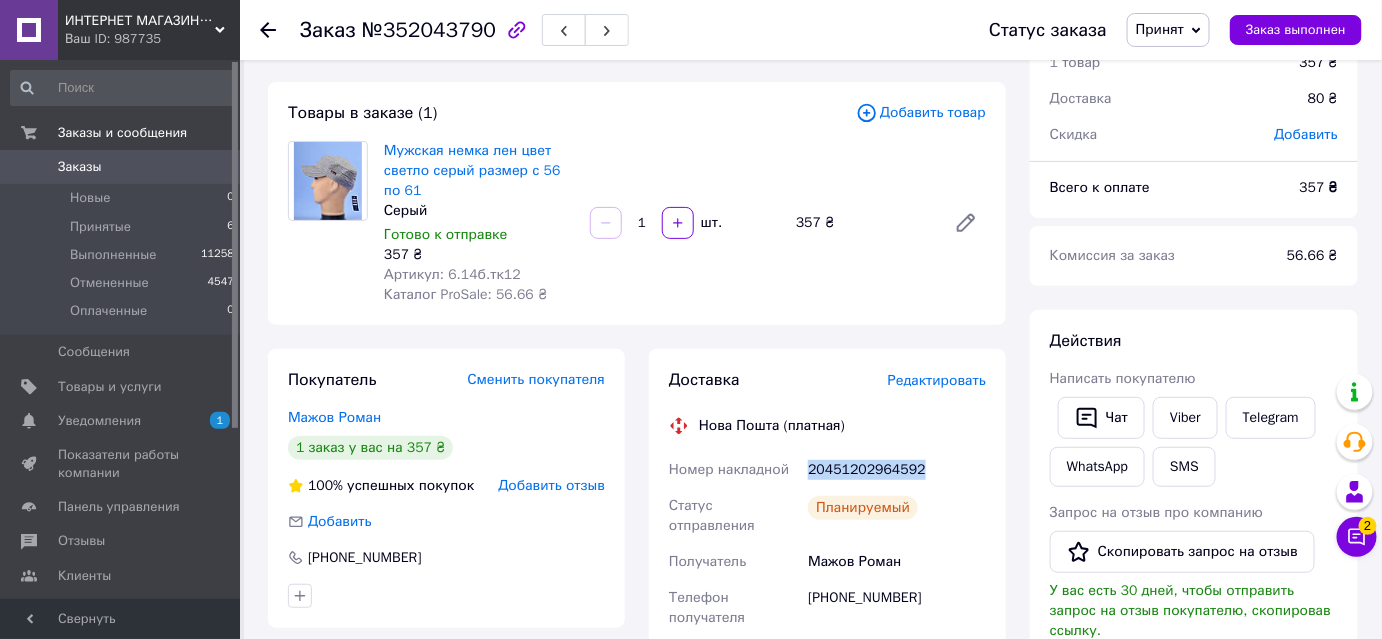 drag, startPoint x: 927, startPoint y: 459, endPoint x: 805, endPoint y: 469, distance: 122.40915 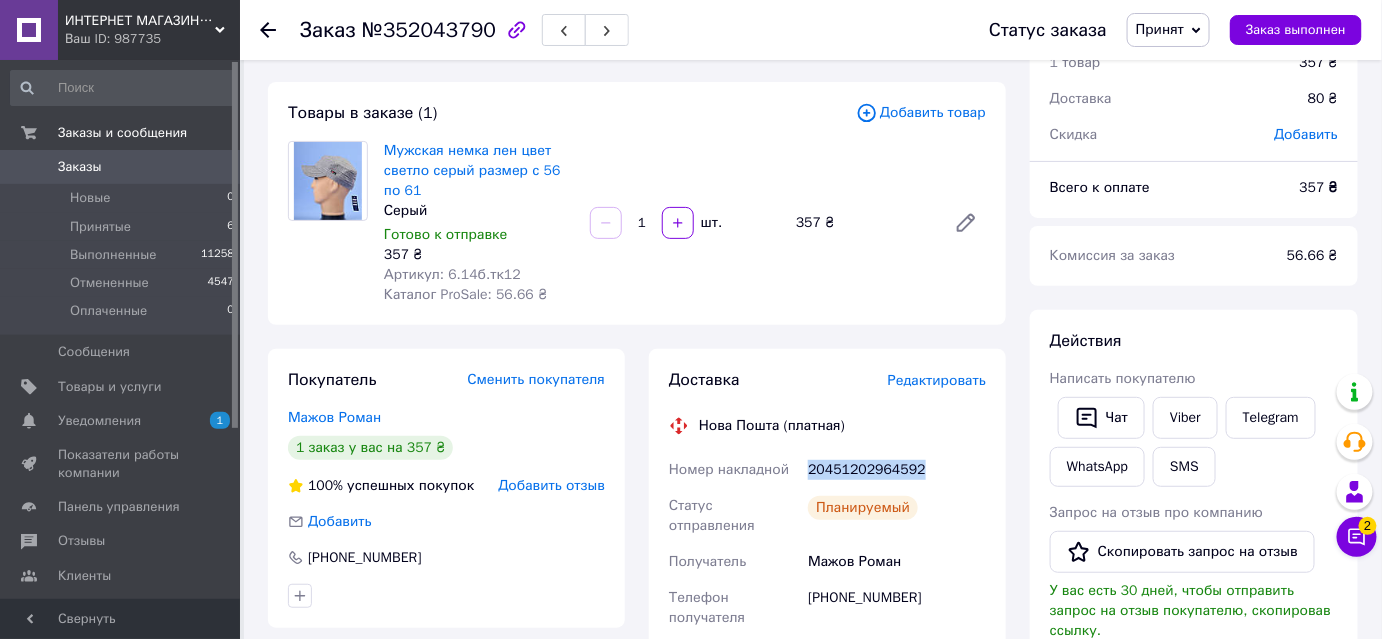 click on "20451202964592" at bounding box center [897, 470] 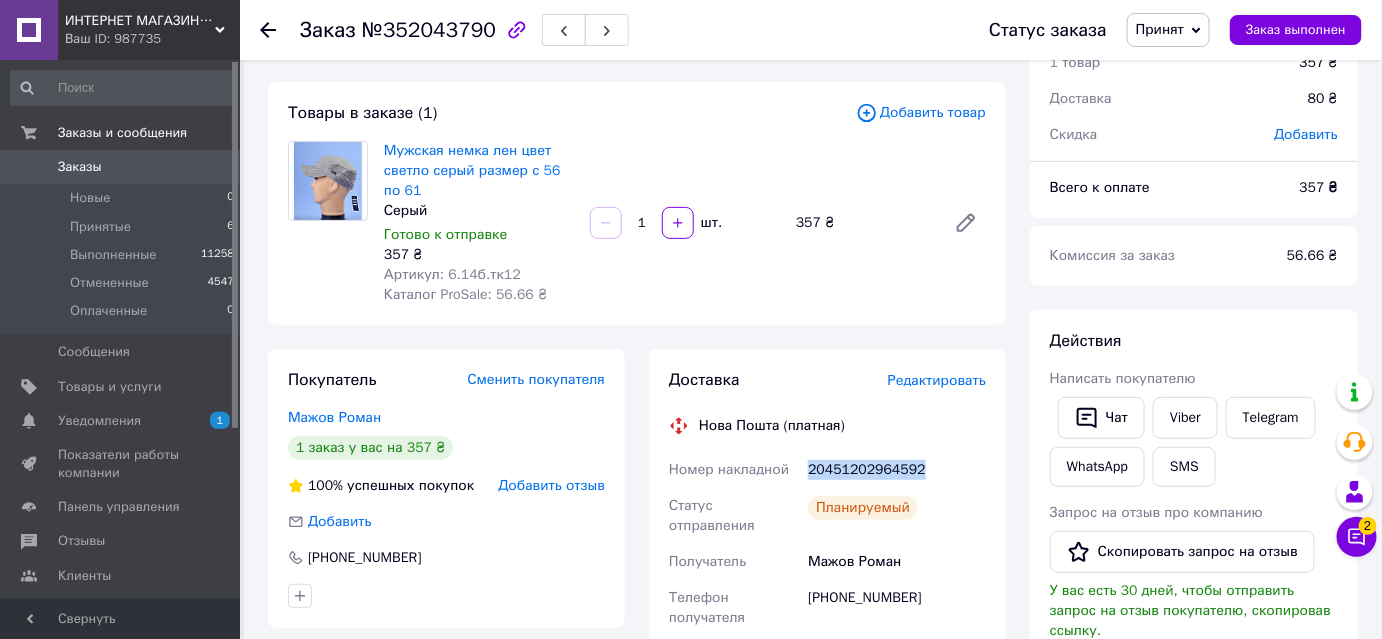 copy on "20451202964592" 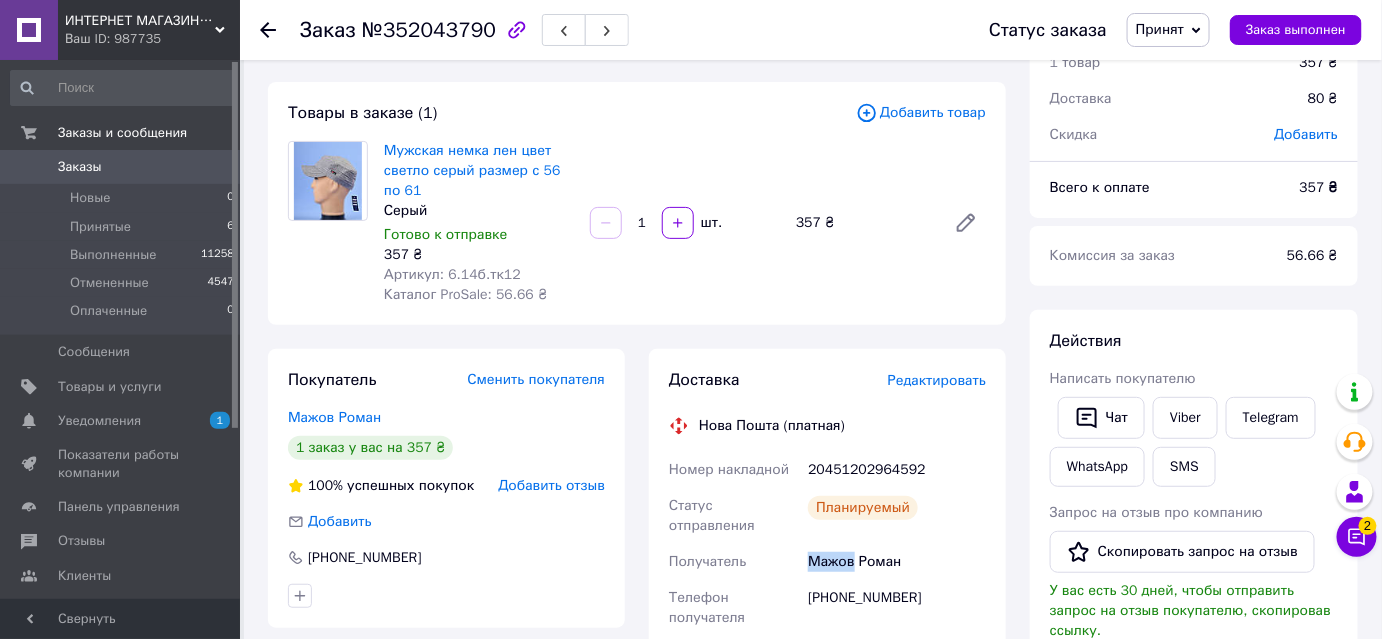 drag, startPoint x: 803, startPoint y: 545, endPoint x: 853, endPoint y: 554, distance: 50.803543 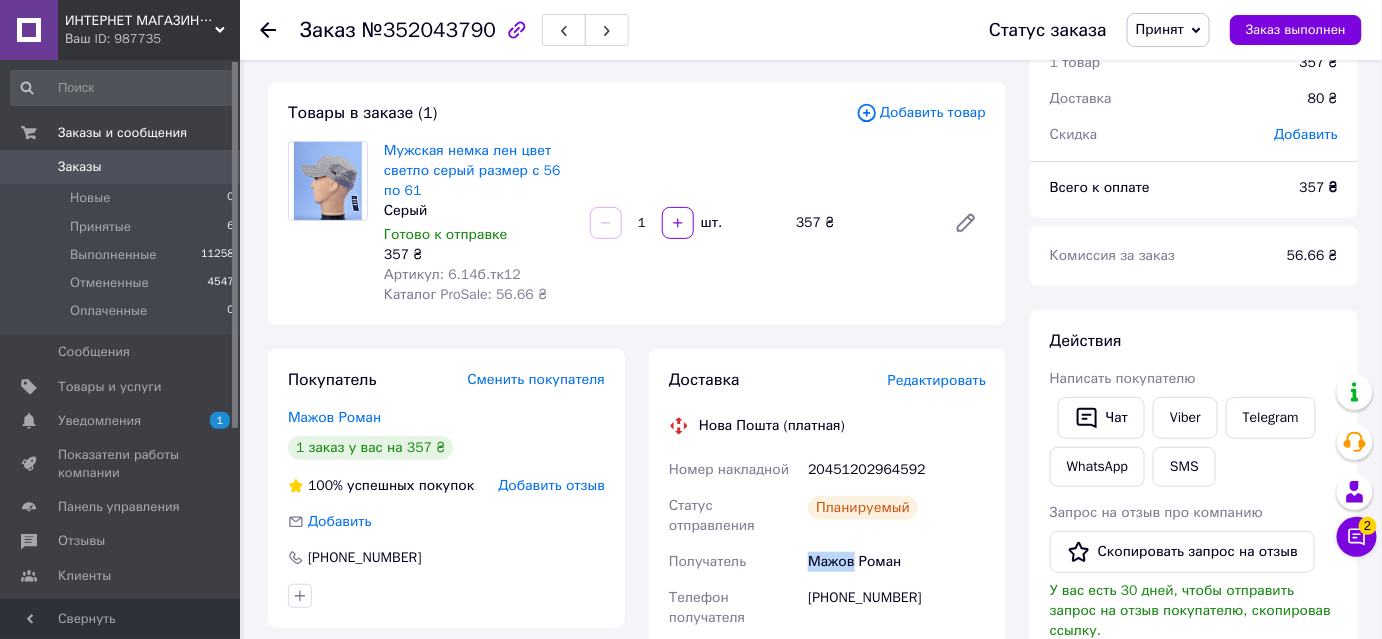 click on "Номер накладной 20451202964592 Статус отправления Планируемый Получатель Мажов Роман Телефон получателя +380661408818 Адрес г. Киев (Киевская обл.), №216 (до 30 кг на одно место): бульв. Вацлава Гавела, 75 Дата отправки 10.07.2025 Плательщик Получатель Оценочная стоимость 357 ₴ Сумма наложенного платежа 357 ₴ Комиссия за наложенный платёж 27.14 ₴ Плательщик комиссии наложенного платежа Получатель Стоимость доставки 80 ₴" at bounding box center [827, 828] 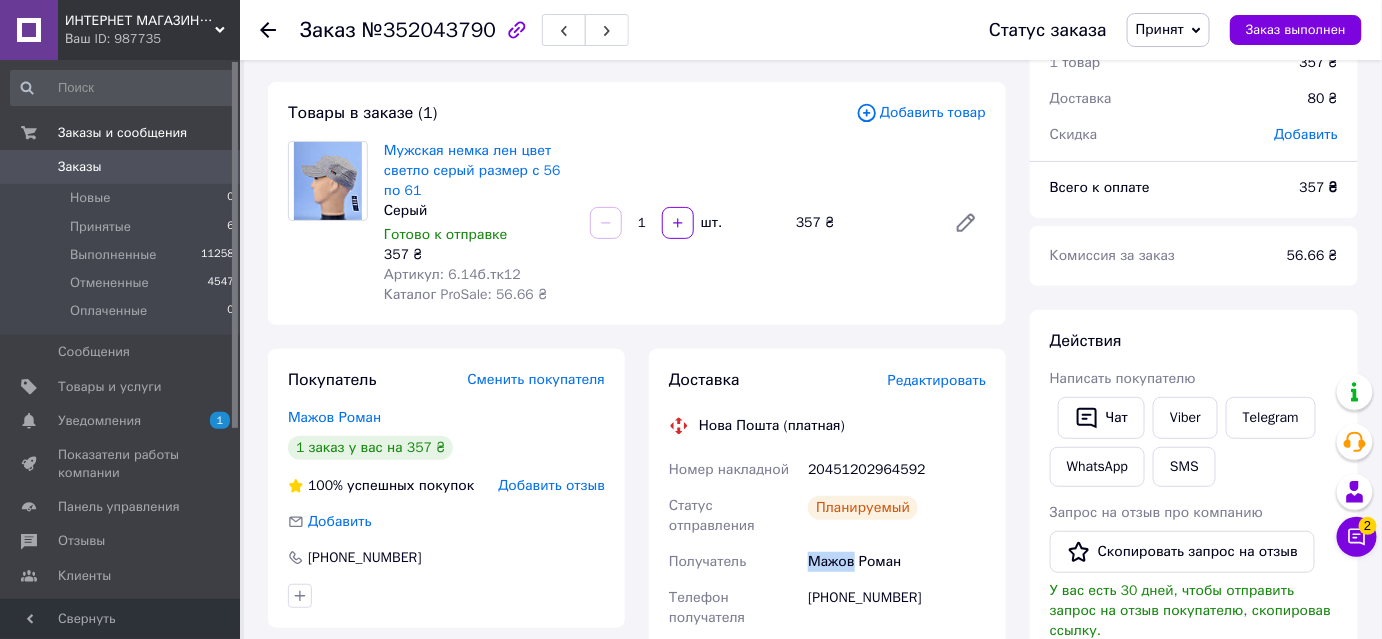 copy on "Получатель Мажов" 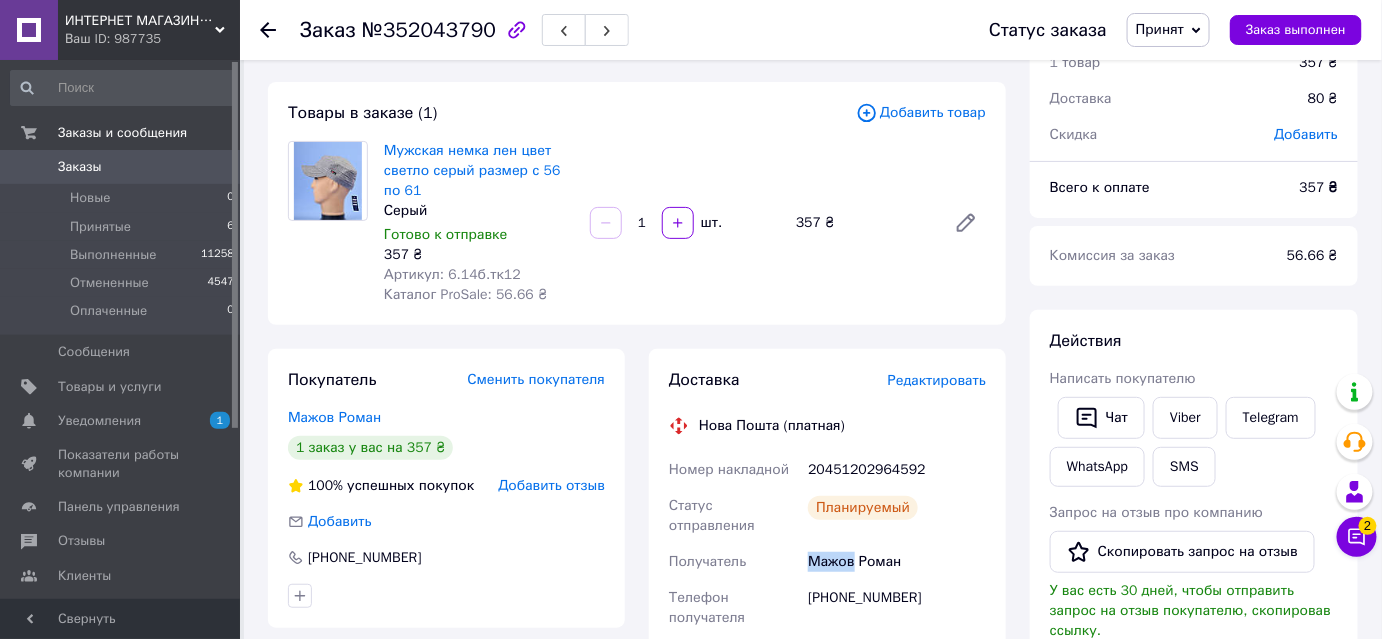 click on "Принят" at bounding box center [1160, 29] 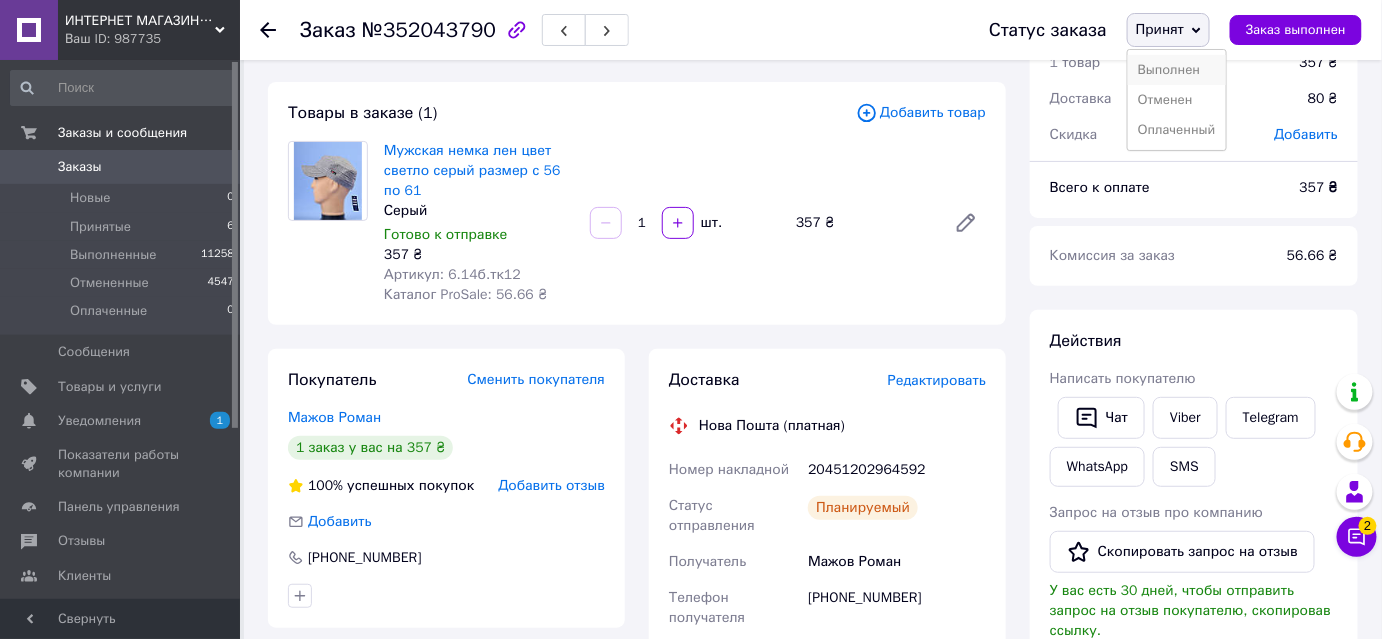 click on "Выполнен" at bounding box center [1177, 70] 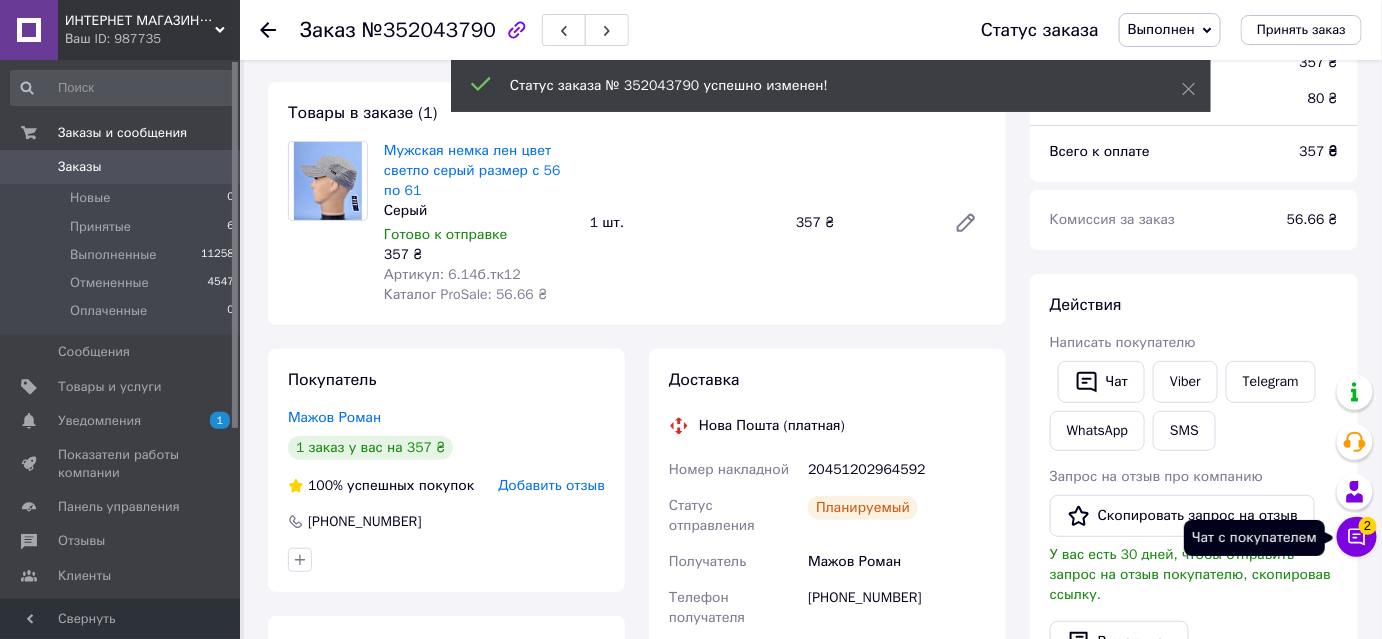 click 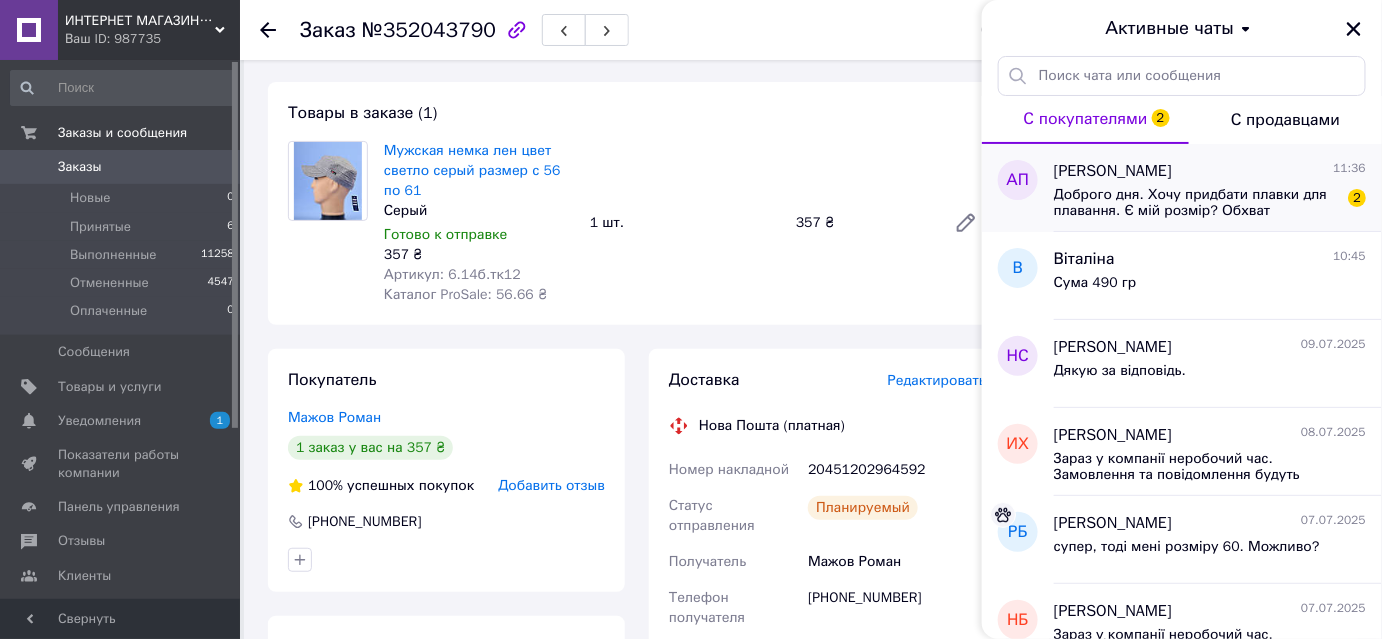 click on "Доброго дня. Хочу придбати плавки для плавання. Є мій розмір? Обхват стегон-112см!" at bounding box center [1196, 203] 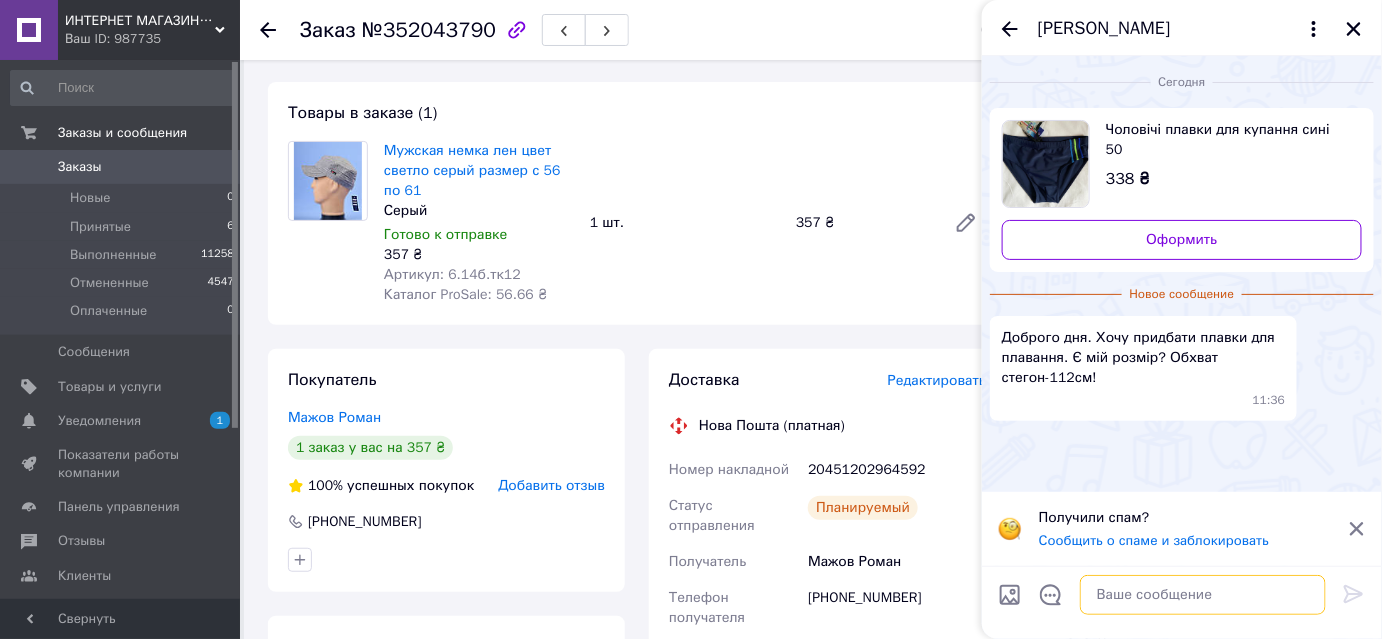 click at bounding box center (1203, 595) 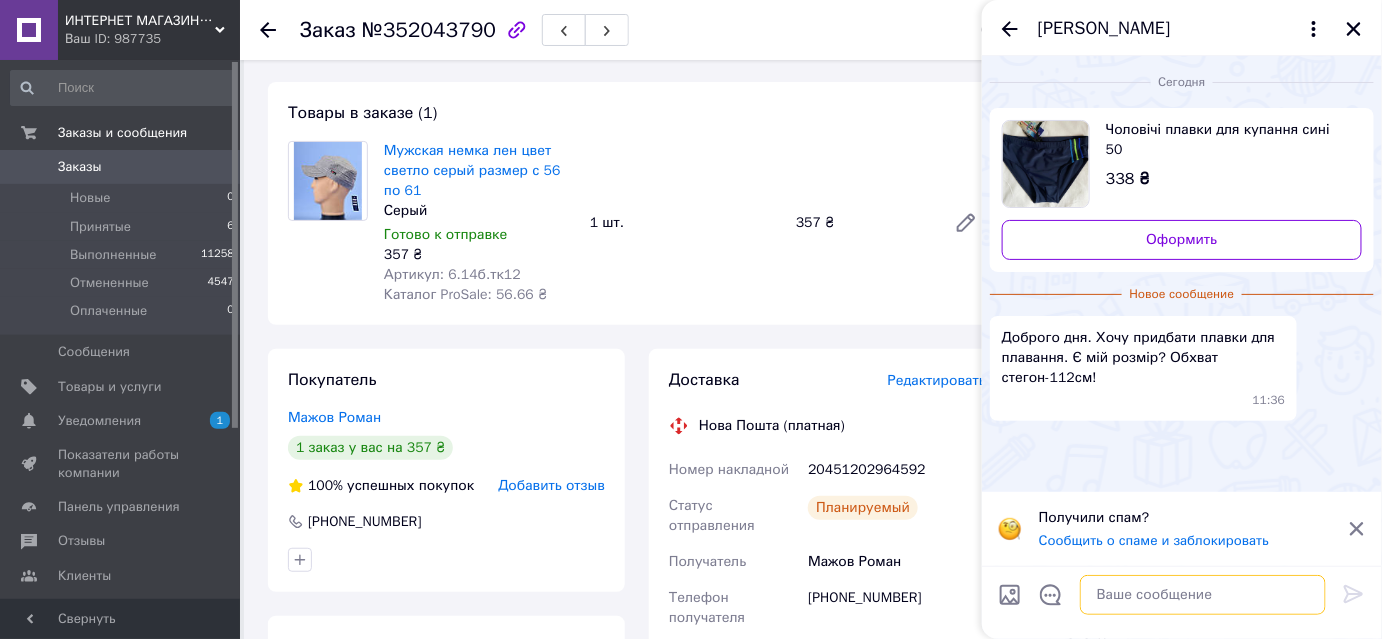 paste on "У цих плавках залишився тільки п'ятдесятий розмір для вас вони будуть малі але є схожа модель у п'ятдесят четвертому розмірі зараз дам посилання" 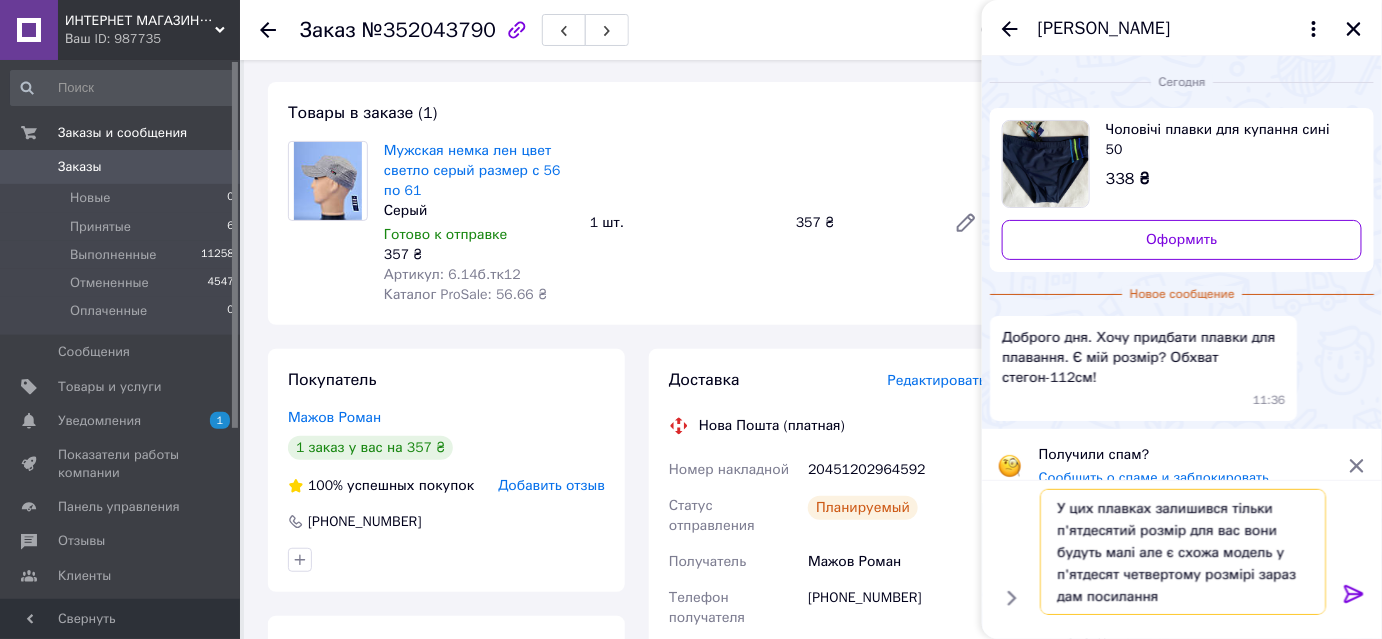 drag, startPoint x: 1059, startPoint y: 536, endPoint x: 1129, endPoint y: 529, distance: 70.34913 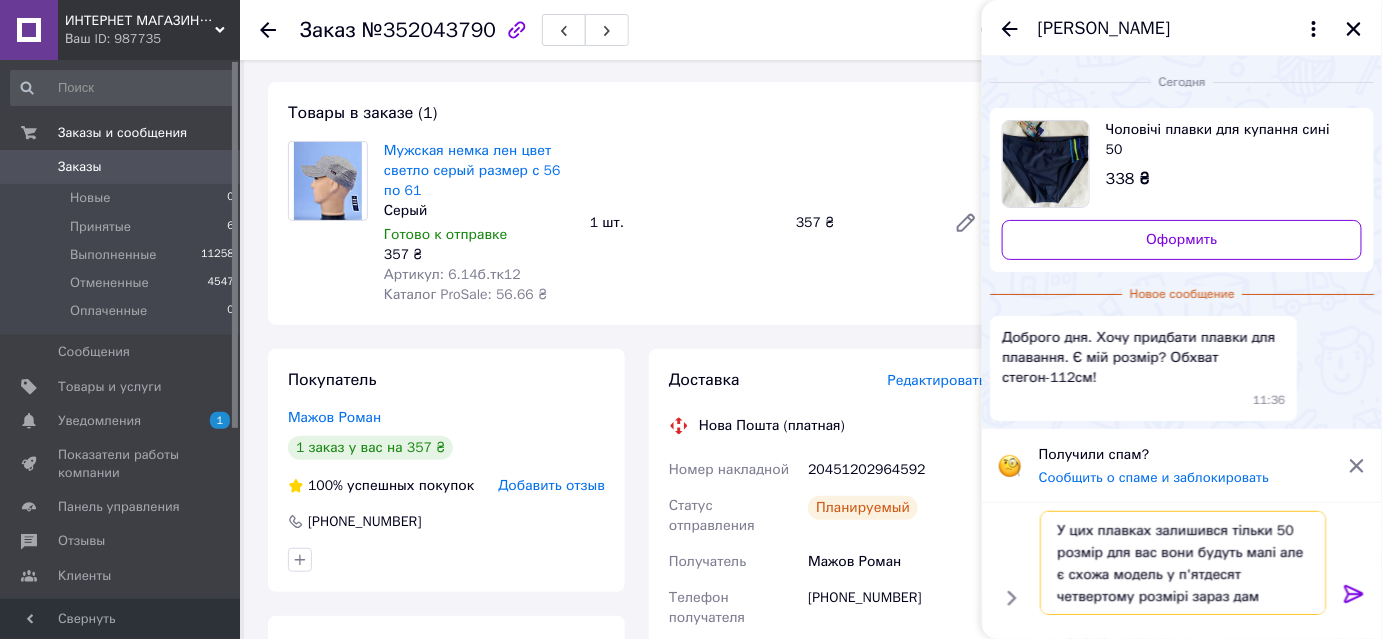 click on "У цих плавках залишився тільки 50 розмір для вас вони будуть малі але є схожа модель у п'ятдесят четвертому розмірі зараз дам посилання" at bounding box center (1183, 563) 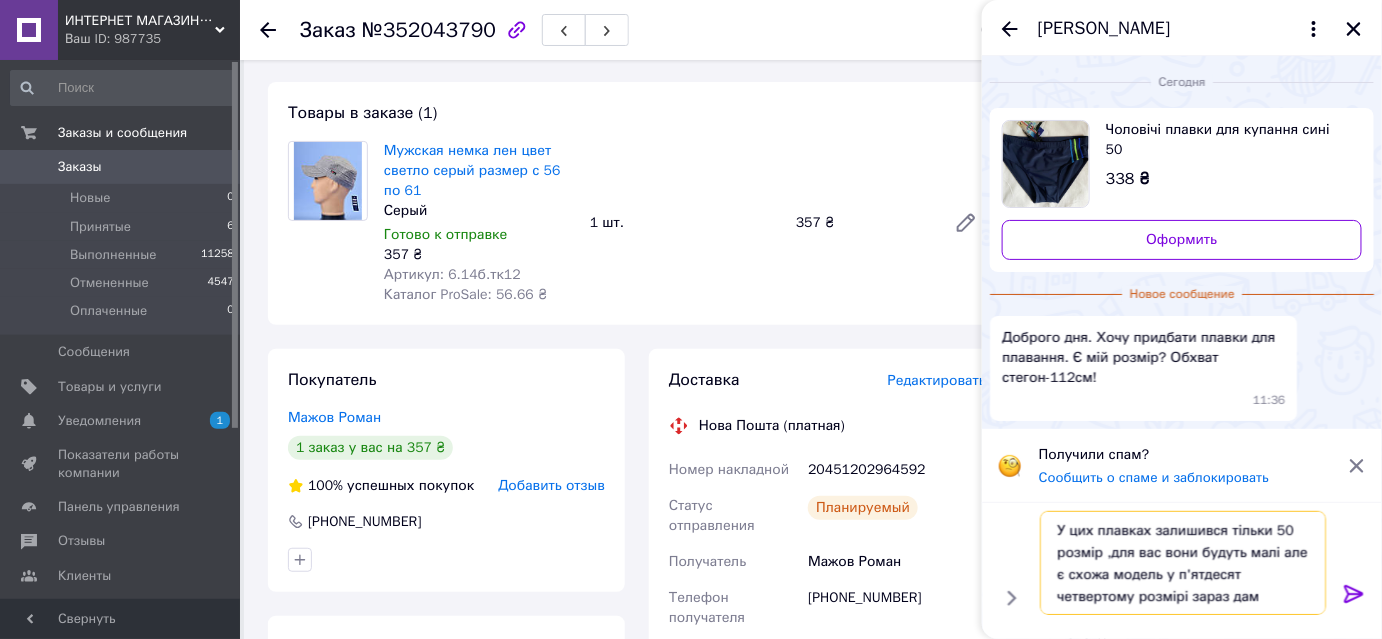 click on "У цих плавках залишився тільки 50 розмір ,для вас вони будуть малі але є схожа модель у п'ятдесят четвертому розмірі зараз дам посилання" at bounding box center (1183, 563) 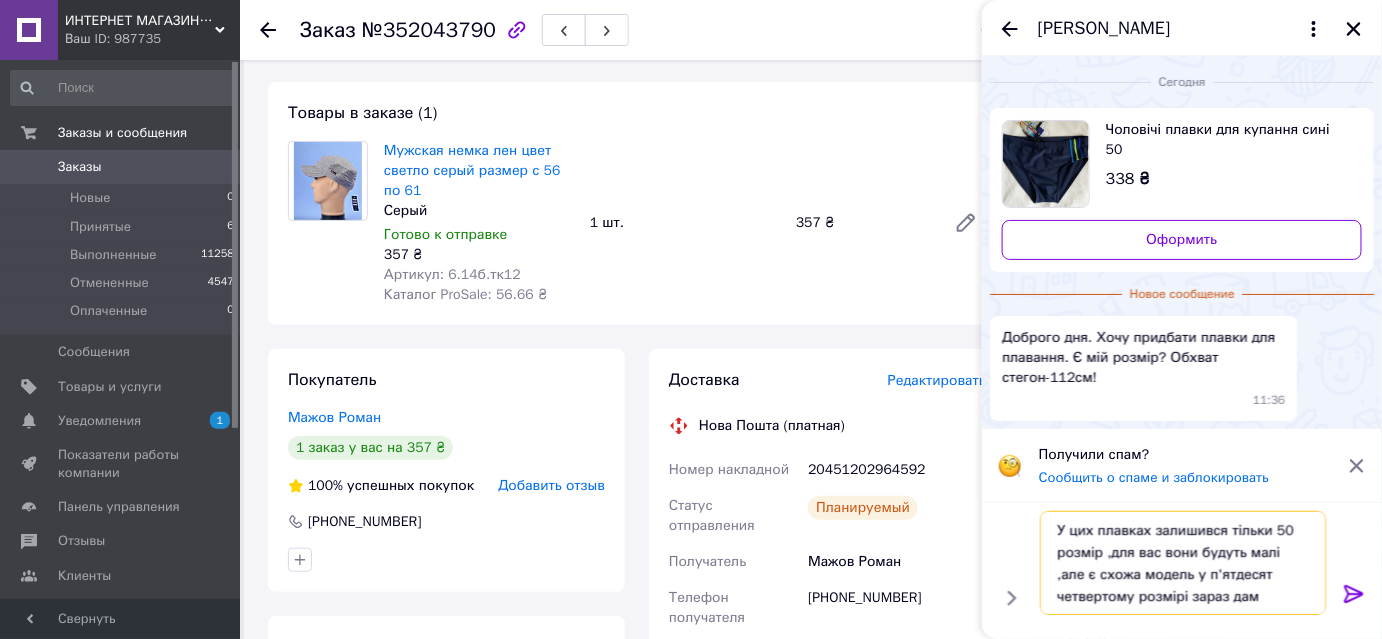 drag, startPoint x: 1161, startPoint y: 578, endPoint x: 1301, endPoint y: 582, distance: 140.05713 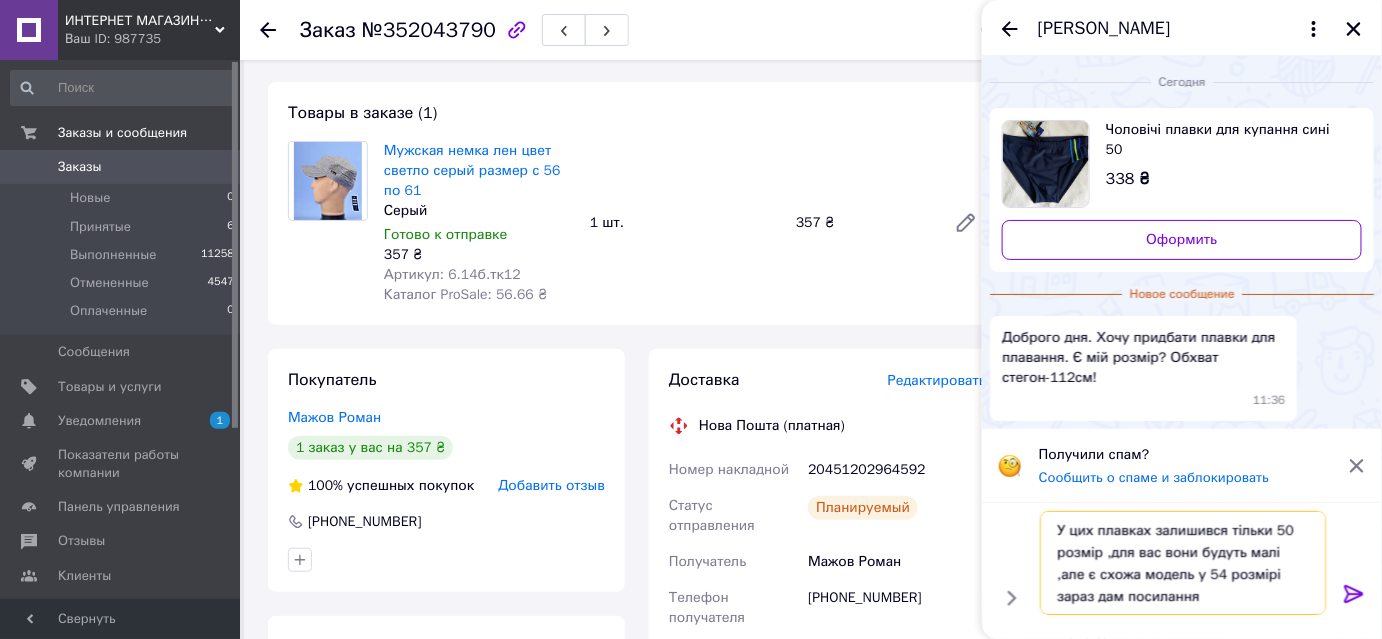 click on "У цих плавках залишився тільки 50 розмір ,для вас вони будуть малі ,але є схожа модель у 54 розмірі зараз дам посилання" at bounding box center [1183, 563] 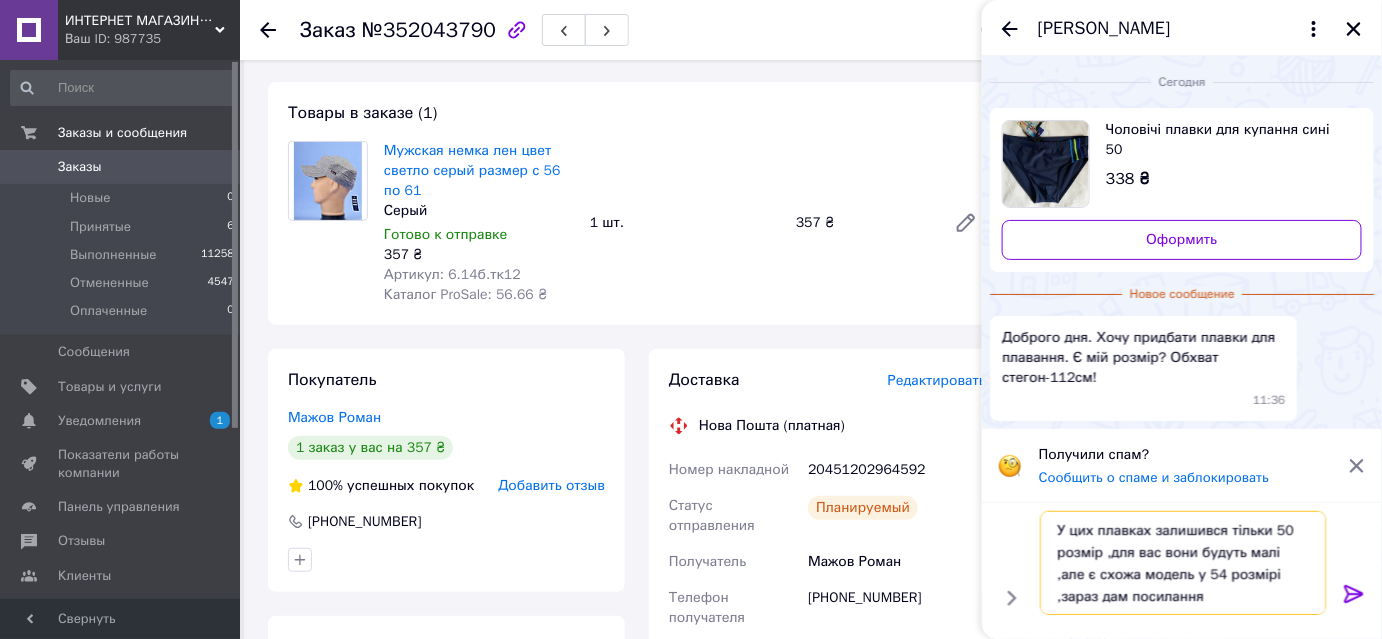 click on "У цих плавках залишився тільки 50 розмір ,для вас вони будуть малі ,але є схожа модель у 54 розмірі ,зараз дам посилання" at bounding box center (1183, 563) 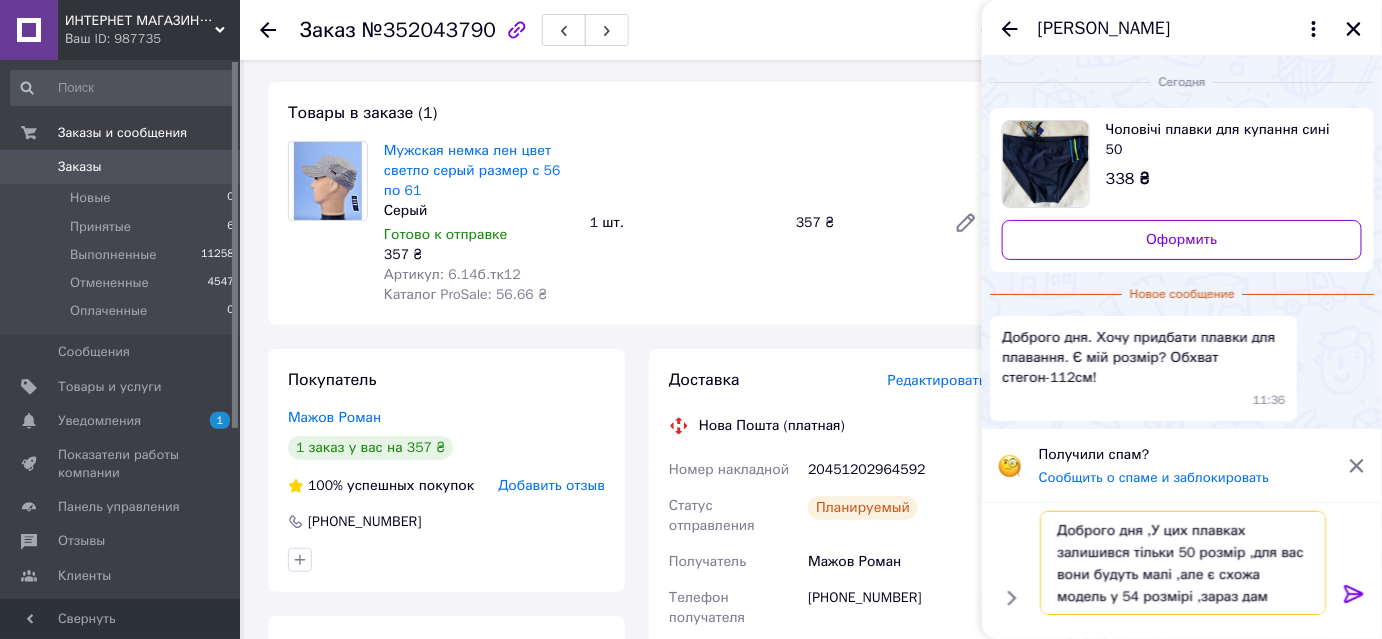 type on "Доброго дня , У цих плавках залишився тільки 50 розмір ,для вас вони будуть малі ,але є схожа модель у 54 розмірі ,зараз дам посилання" 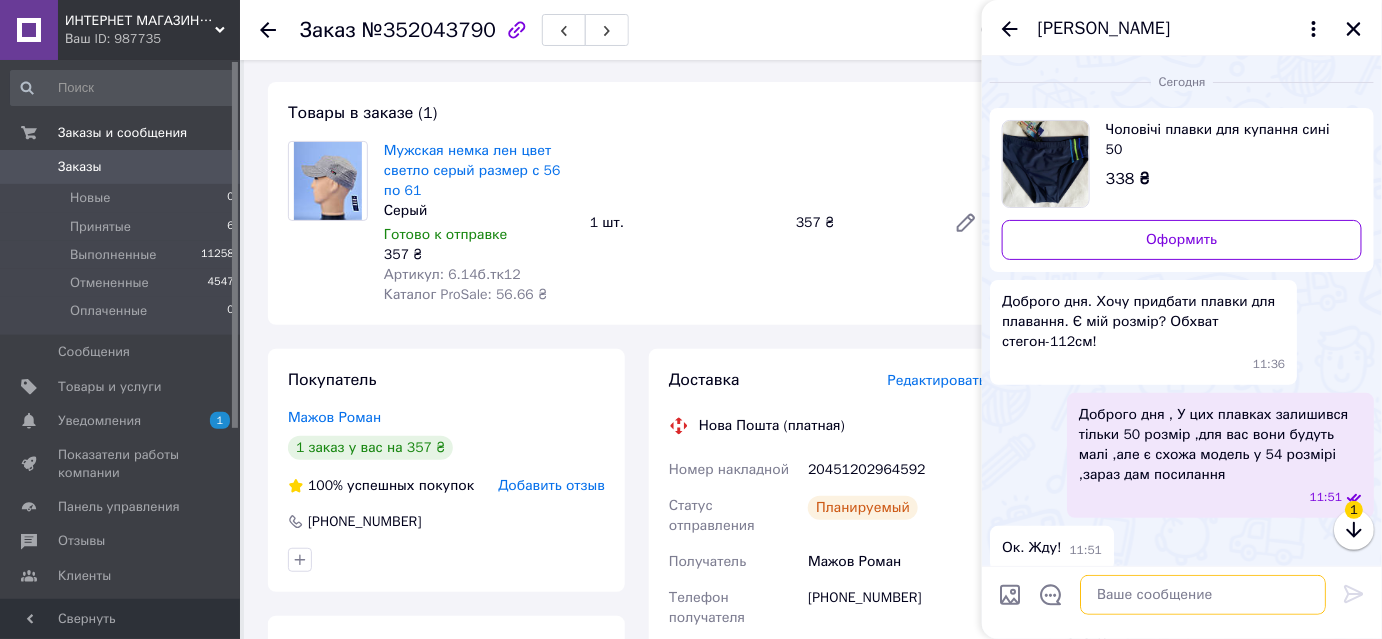 click at bounding box center (1203, 595) 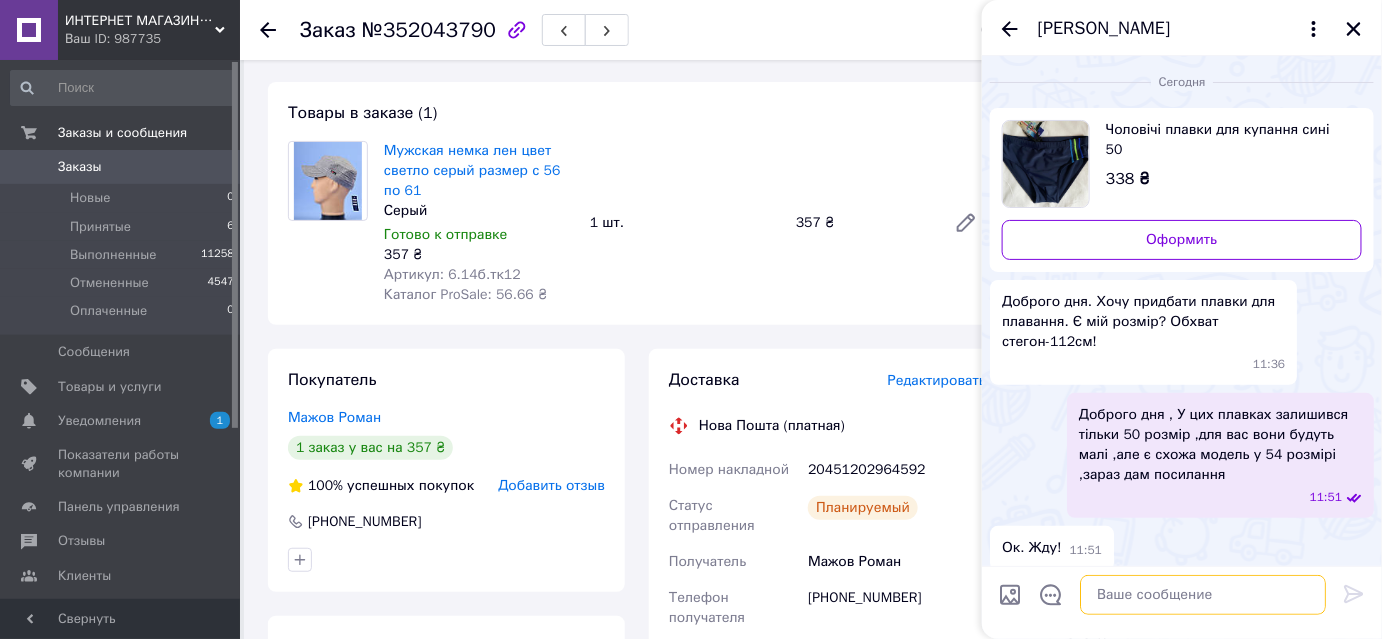 paste on "[URL][DOMAIN_NAME]" 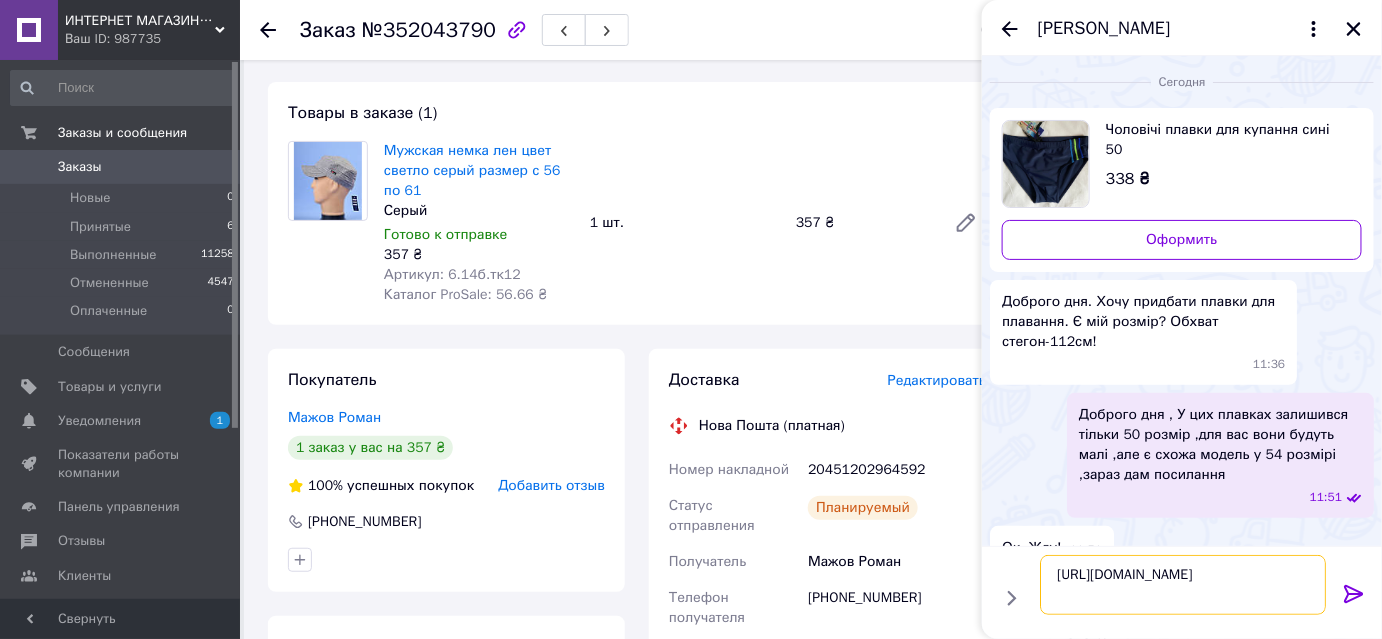 type on "[URL][DOMAIN_NAME]" 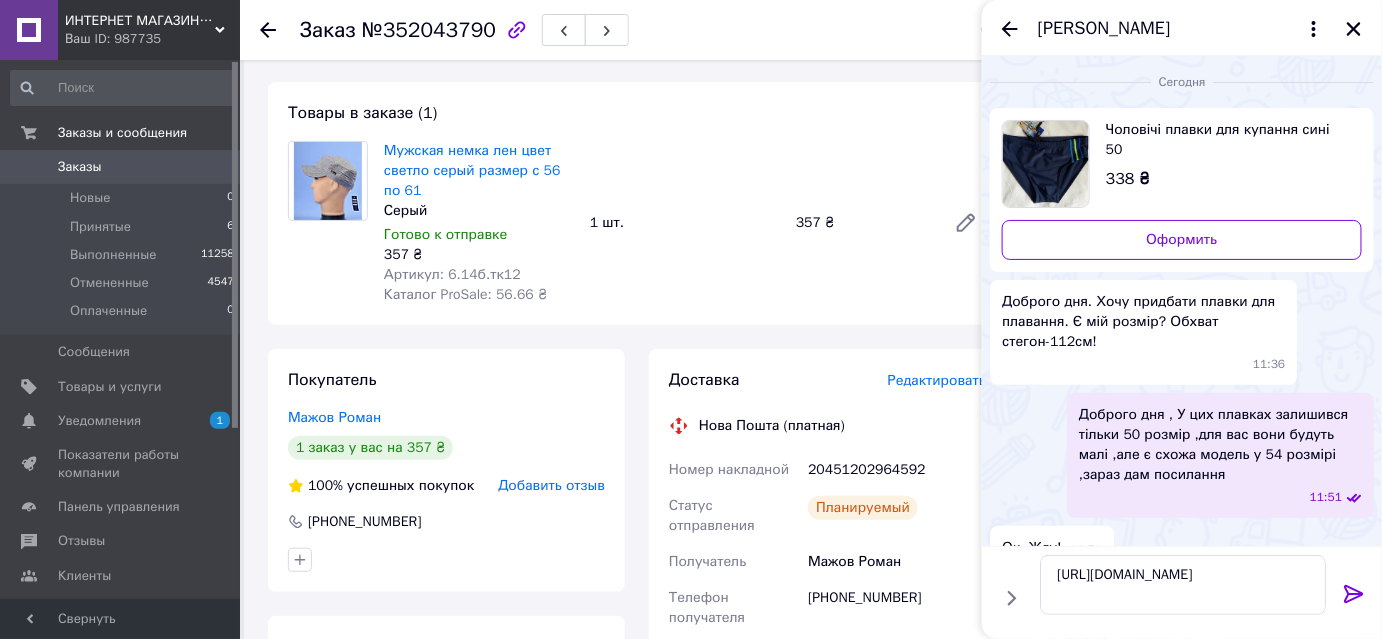 click 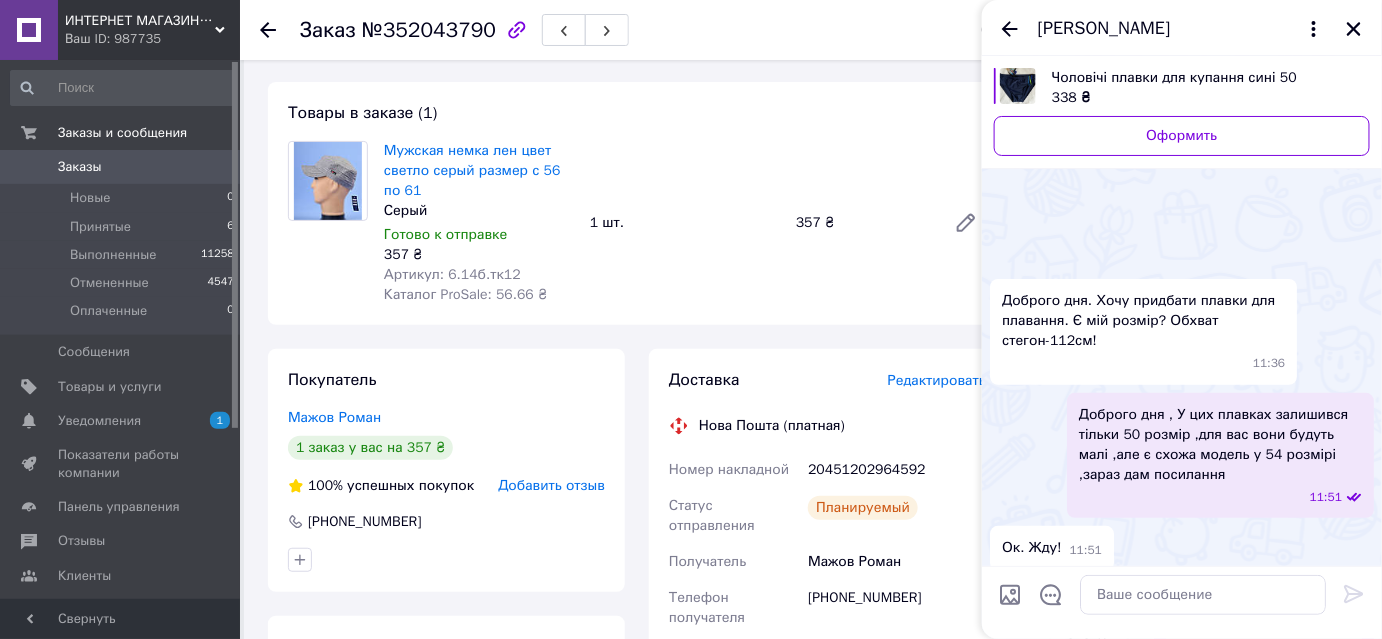 scroll, scrollTop: 353, scrollLeft: 0, axis: vertical 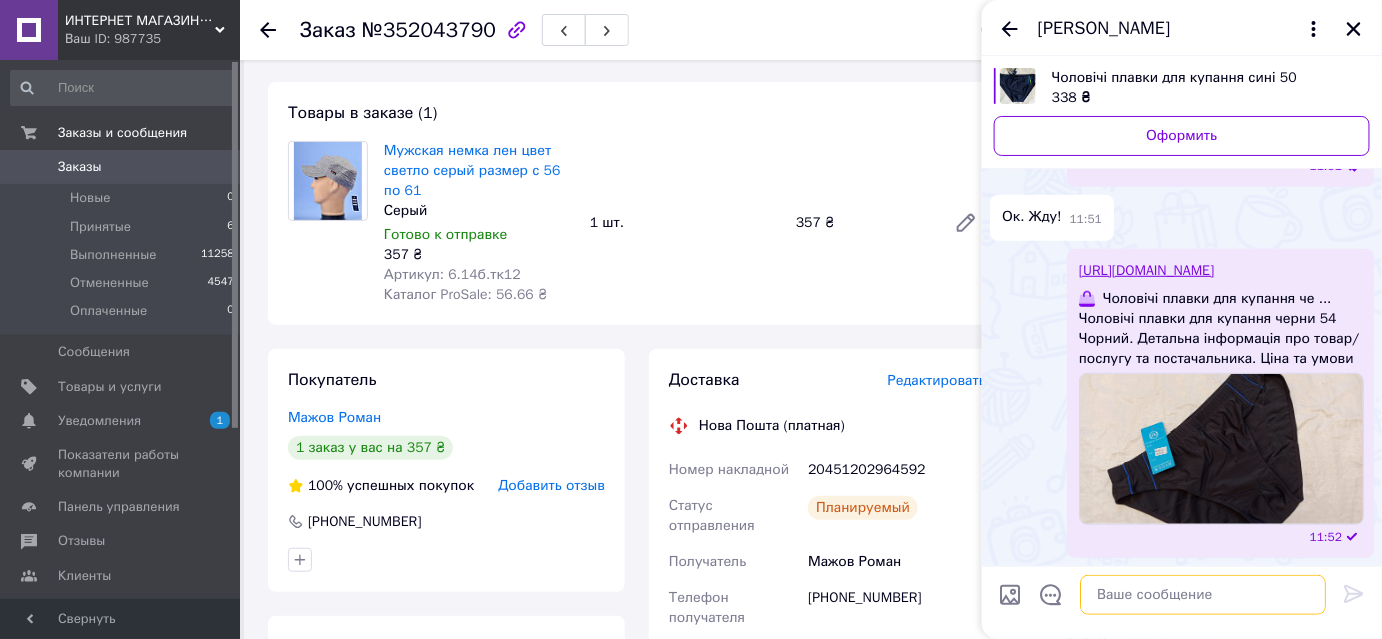 click at bounding box center (1203, 595) 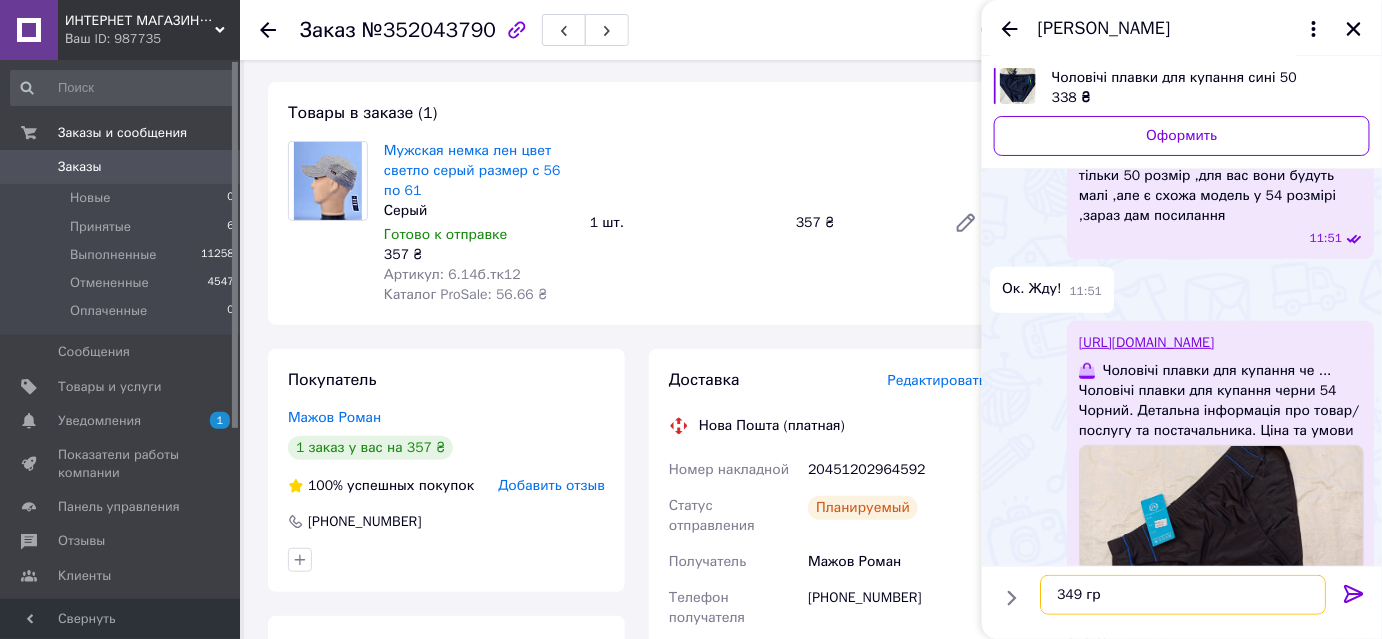 scroll, scrollTop: 298, scrollLeft: 0, axis: vertical 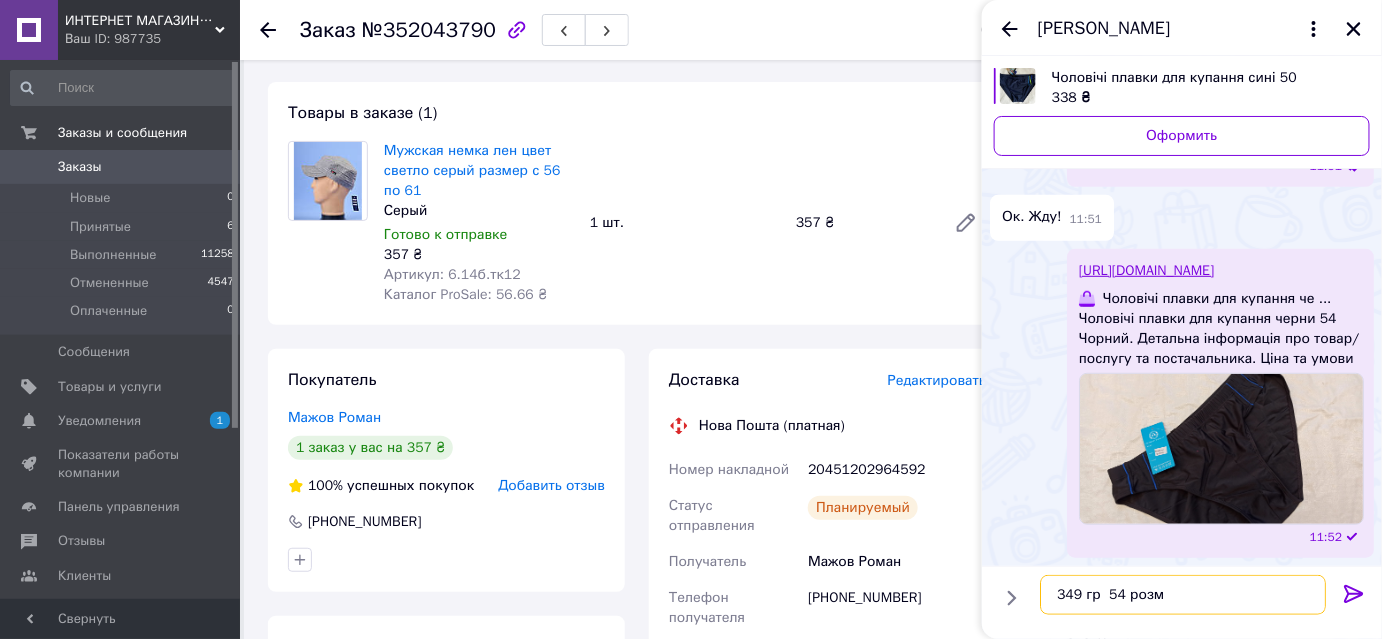 click on "349 гр  54 розм" at bounding box center [1183, 595] 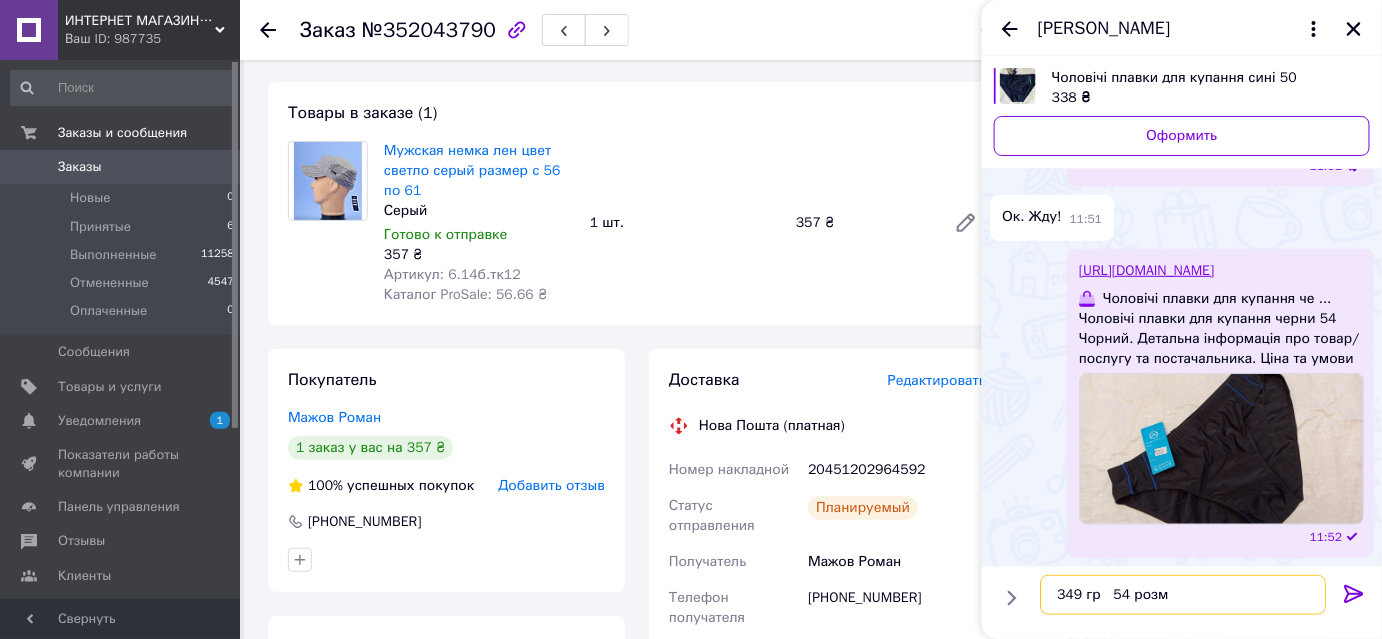 type on "349 гр    54 розм" 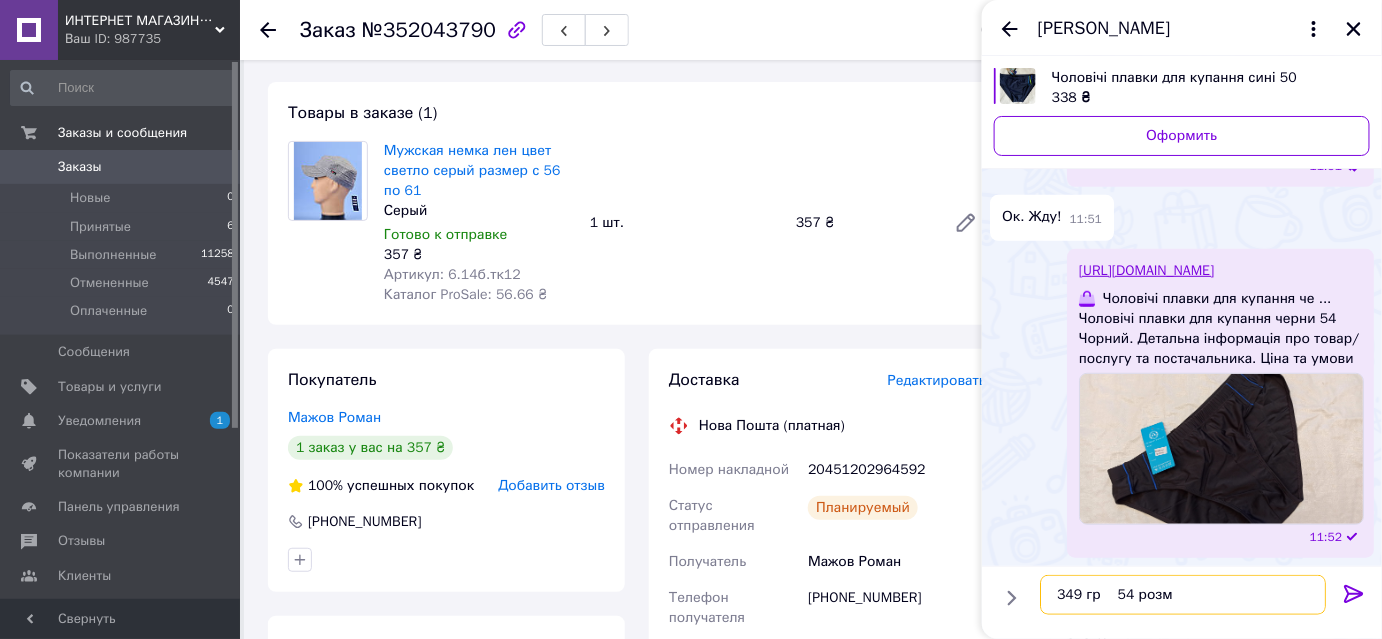 type 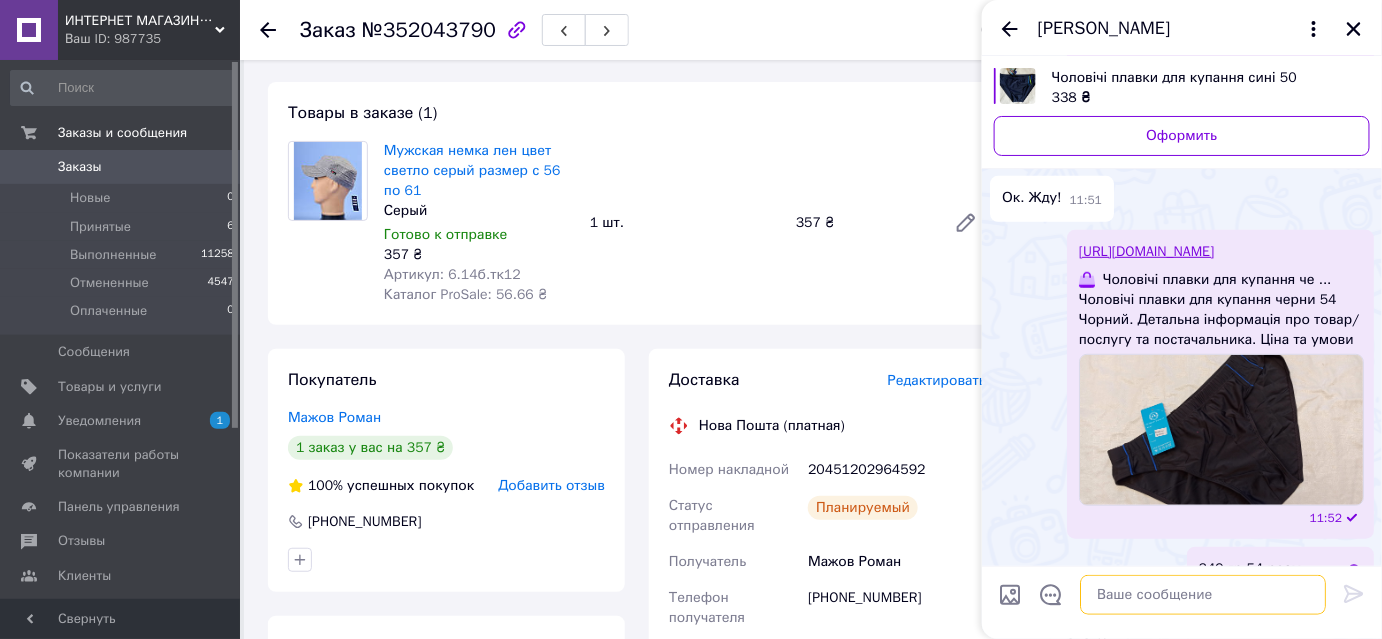 scroll, scrollTop: 351, scrollLeft: 0, axis: vertical 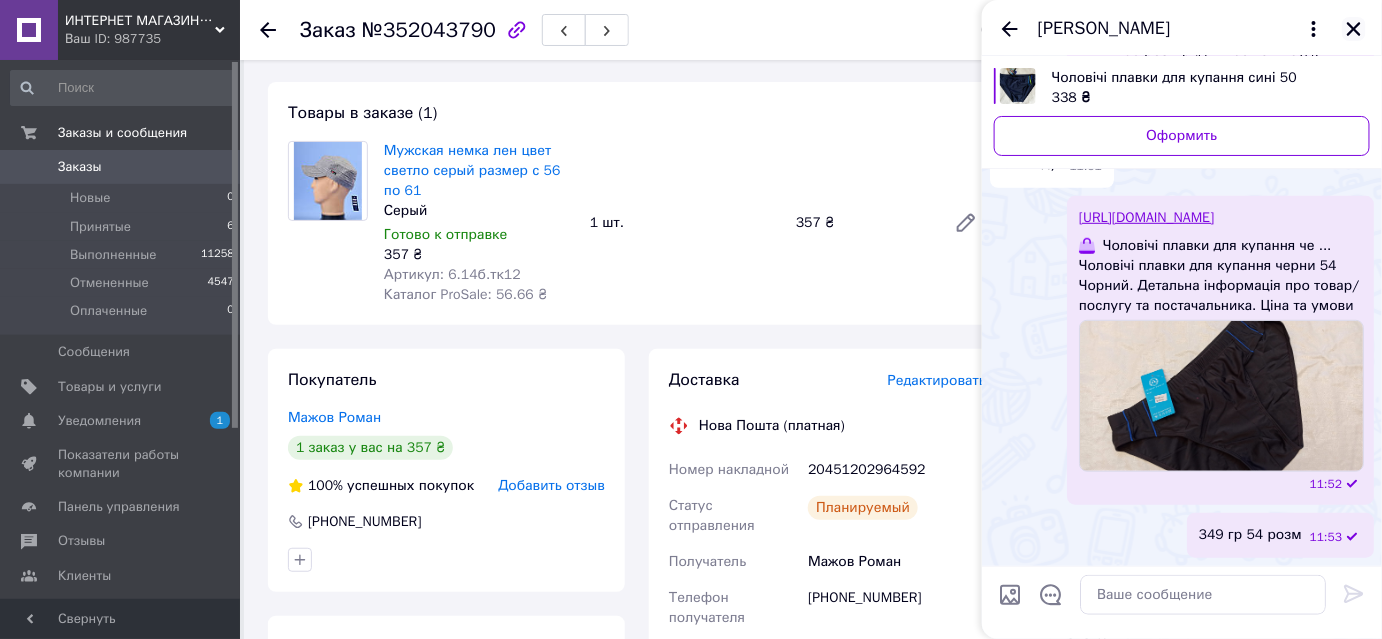 click 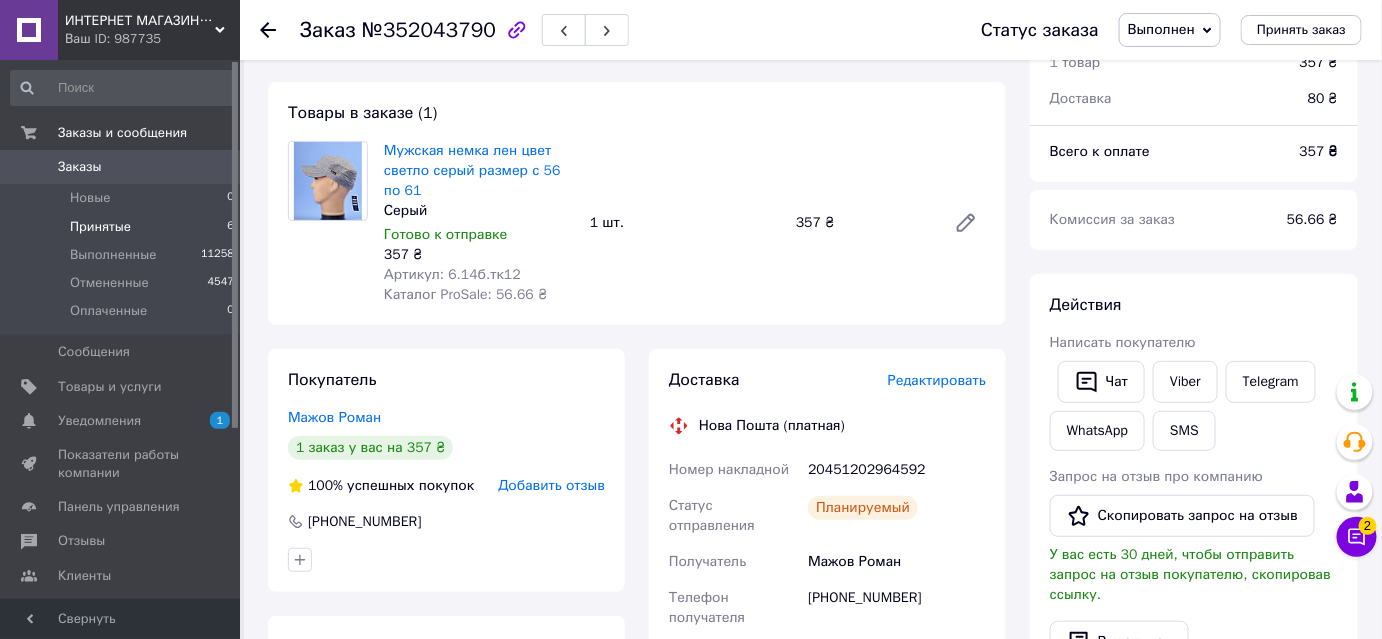 click on "Принятые" at bounding box center [100, 227] 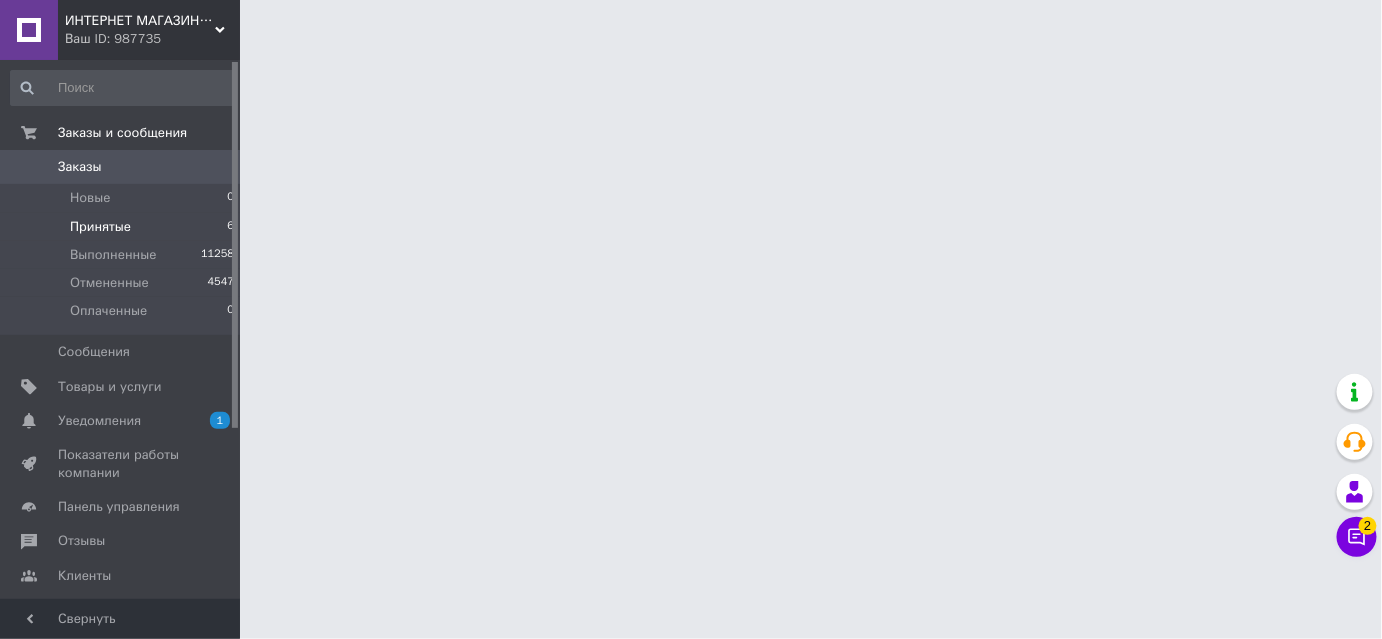 scroll, scrollTop: 0, scrollLeft: 0, axis: both 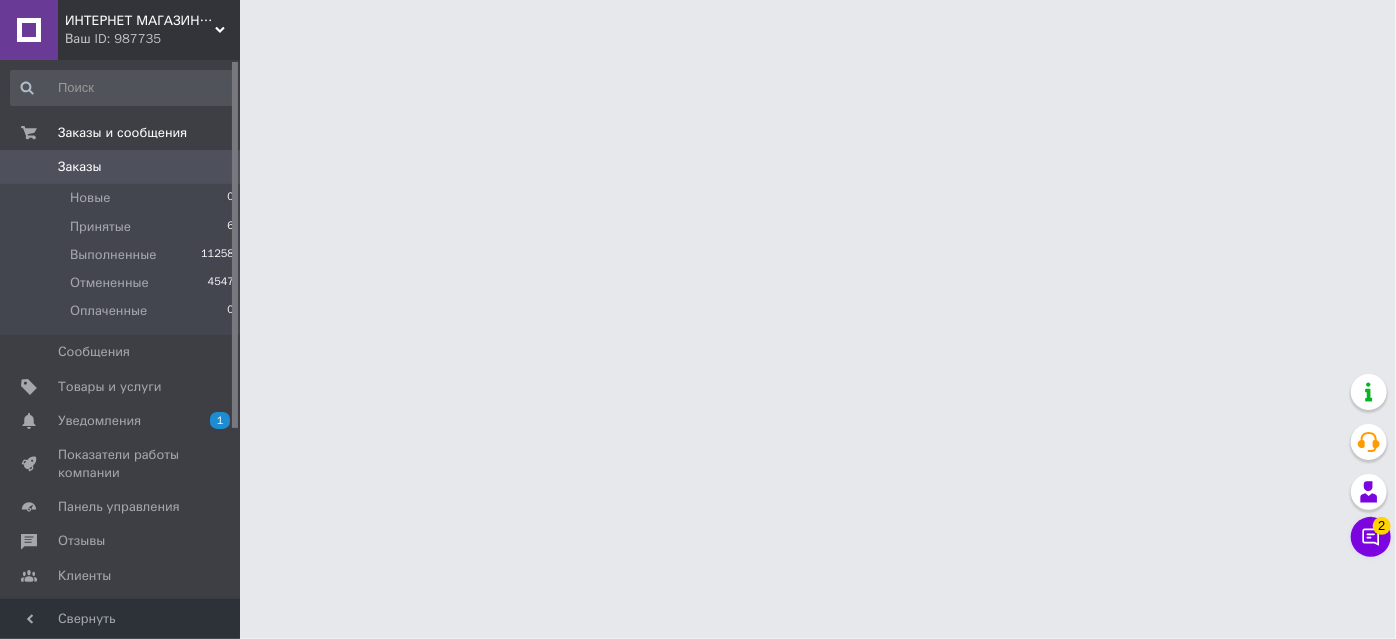 click on "Принятые" at bounding box center [100, 227] 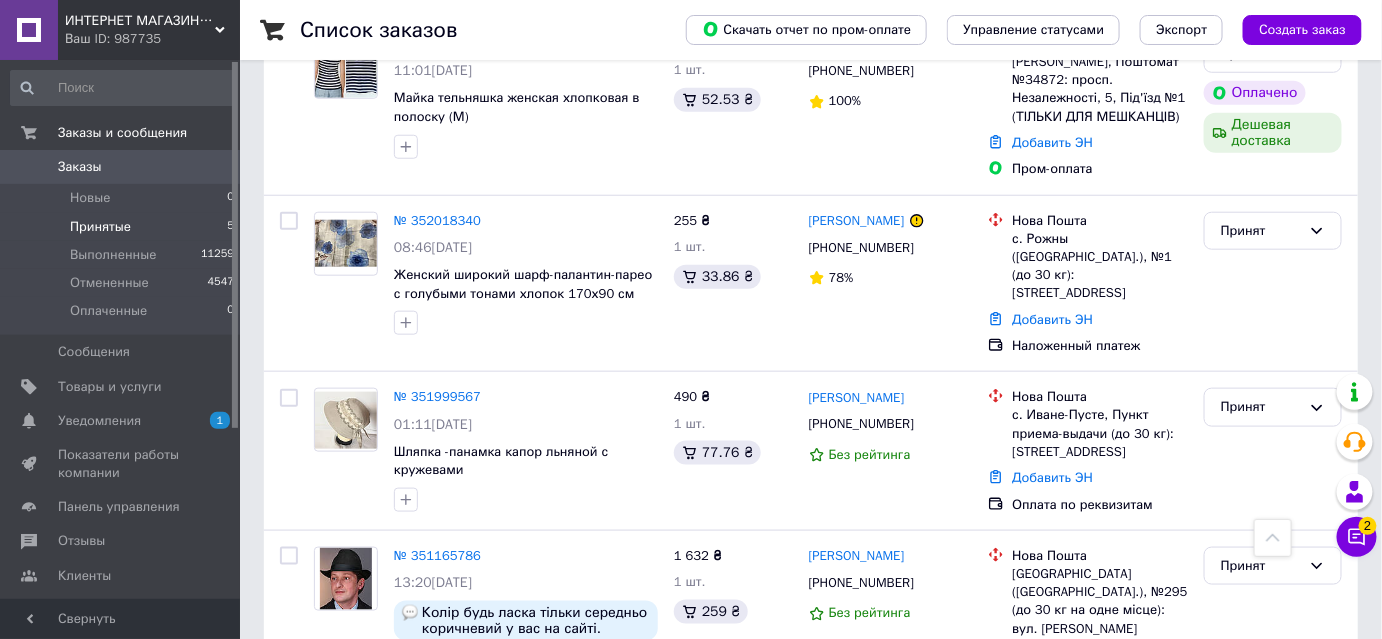 scroll, scrollTop: 623, scrollLeft: 0, axis: vertical 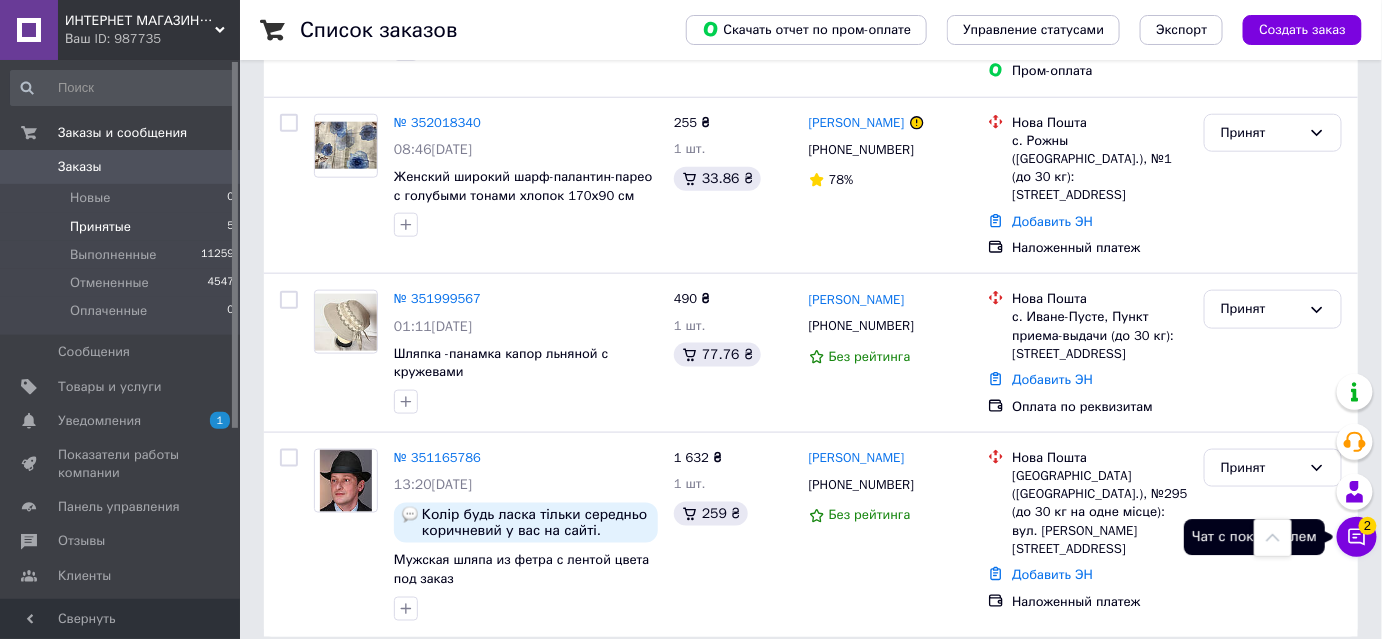 click on "Чат с покупателем 2" at bounding box center (1357, 537) 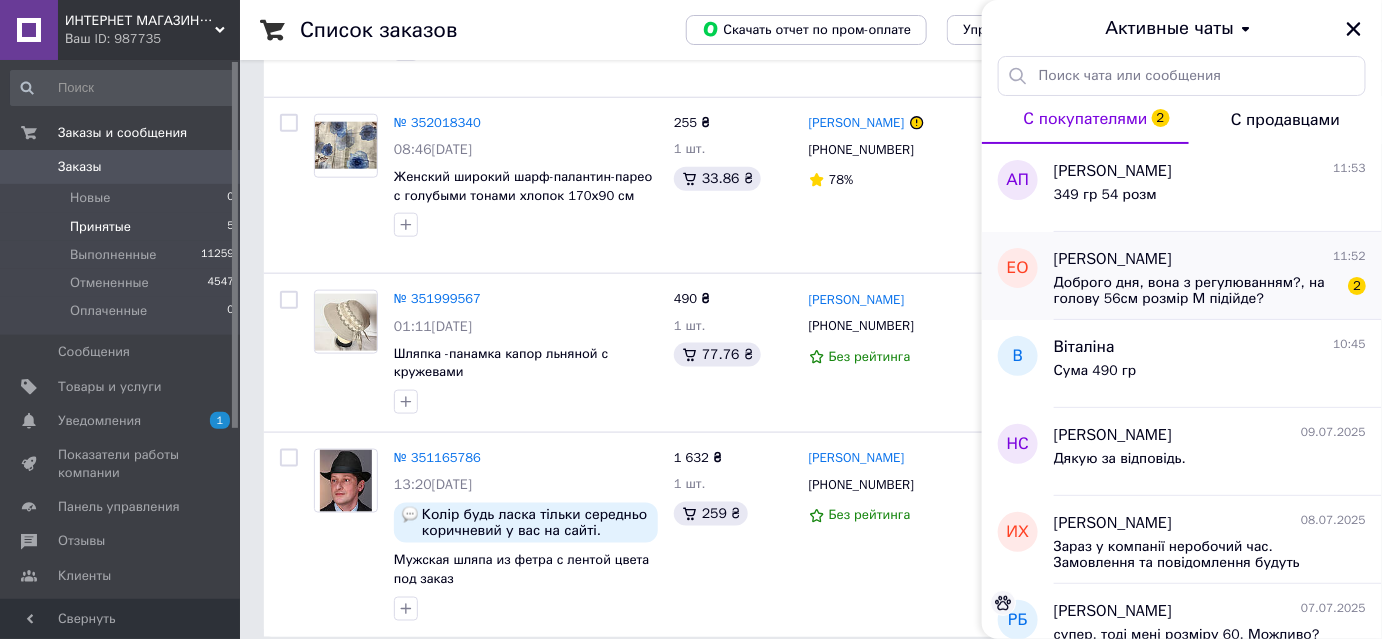 click on "Доброго дня, вона з регулюванням?, на голову 56см розмір М підійде?" at bounding box center [1196, 291] 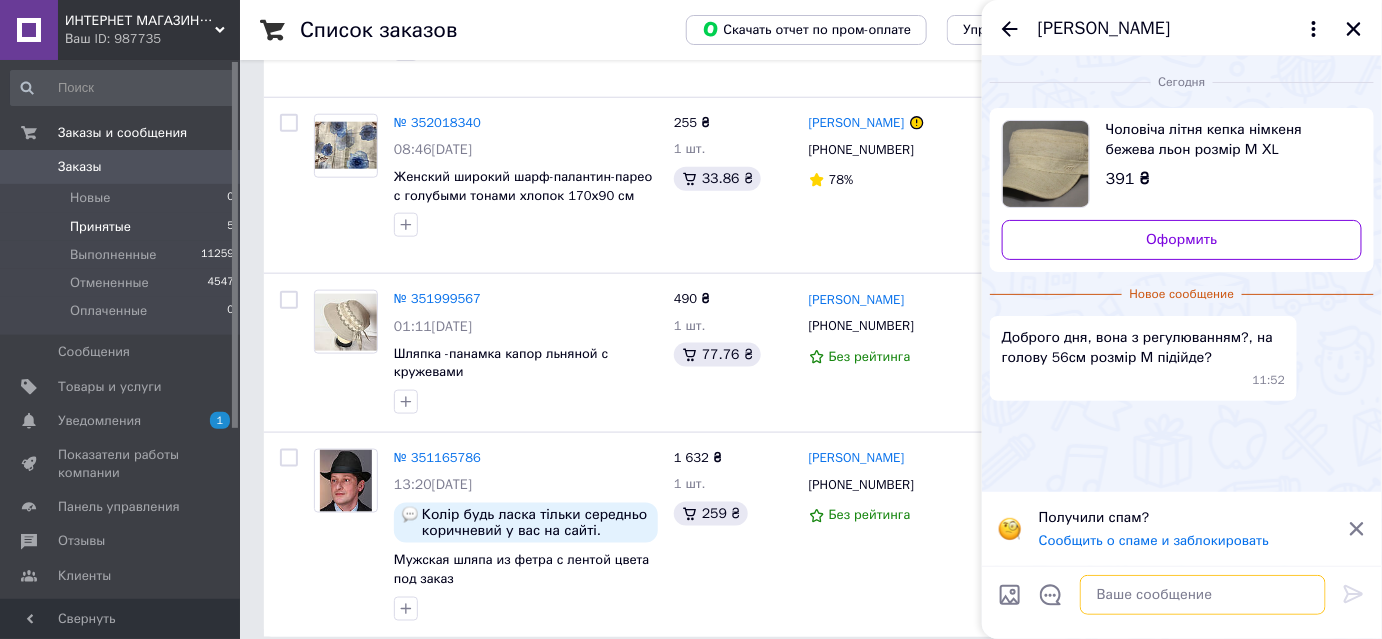 click at bounding box center [1203, 595] 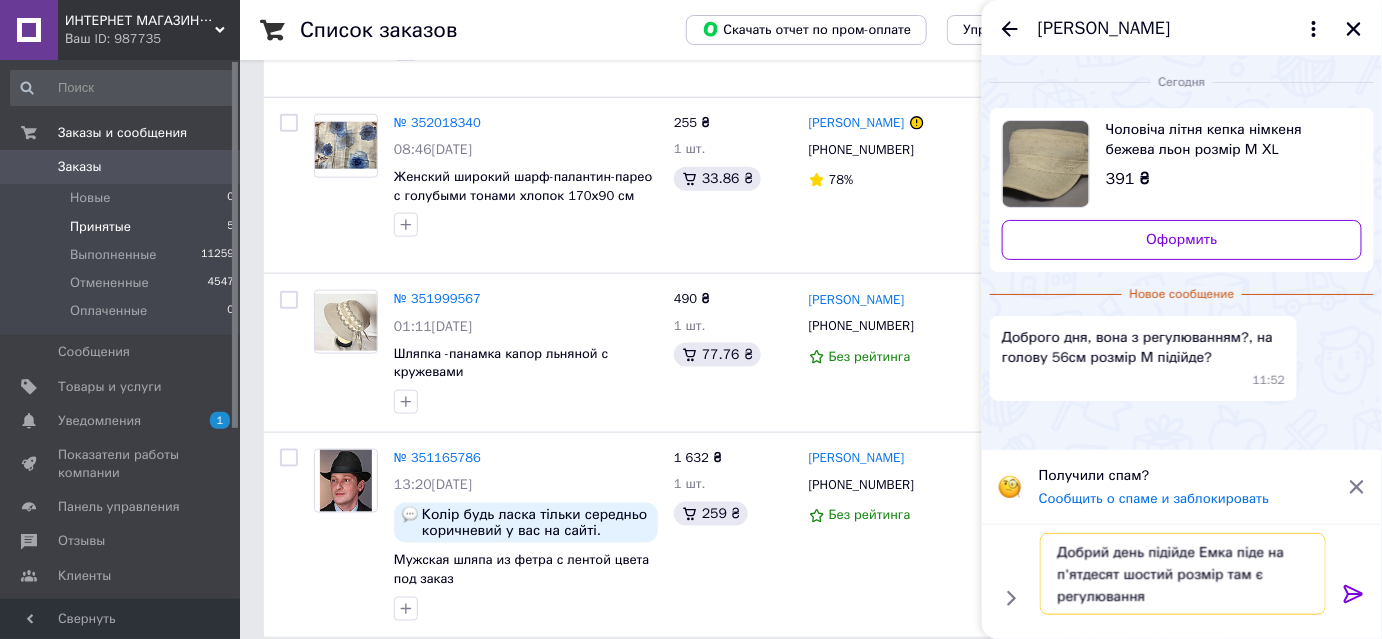 click on "Добрий день підійде Емка піде на п'ятдесят шостий розмір там є регулювання" at bounding box center [1183, 574] 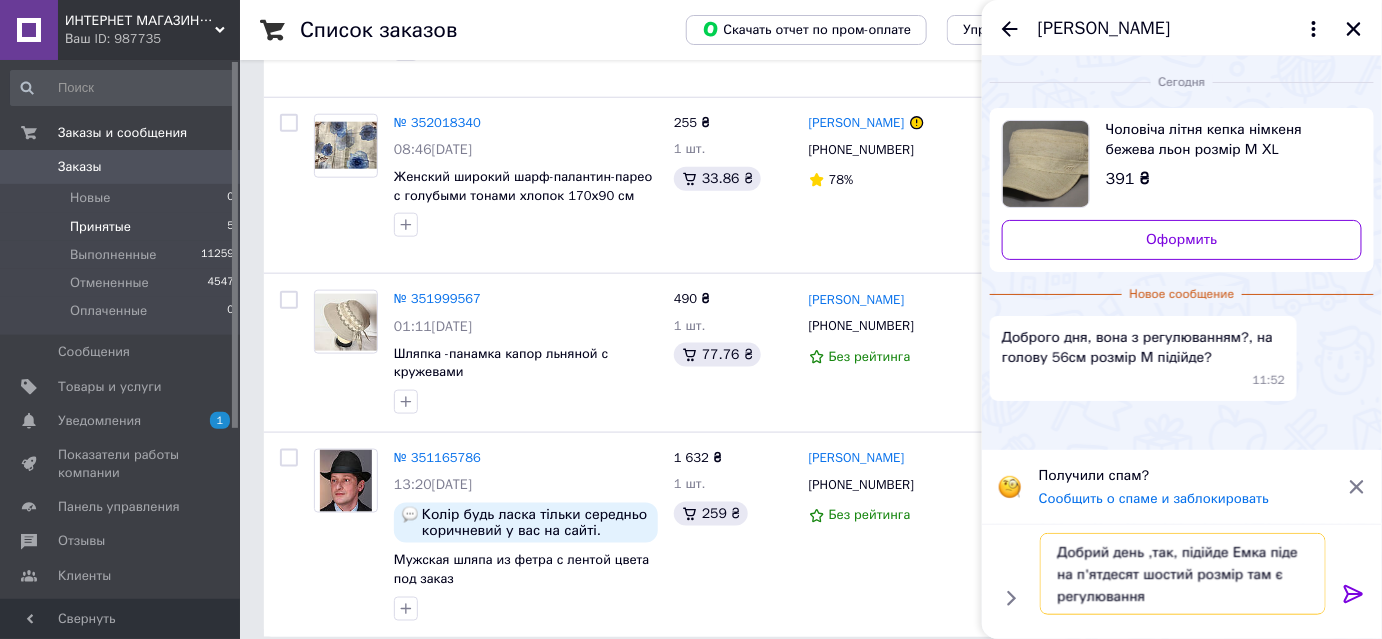 click on "Добрий день ,так, підійде Емка піде на п'ятдесят шостий розмір там є регулювання" at bounding box center (1183, 574) 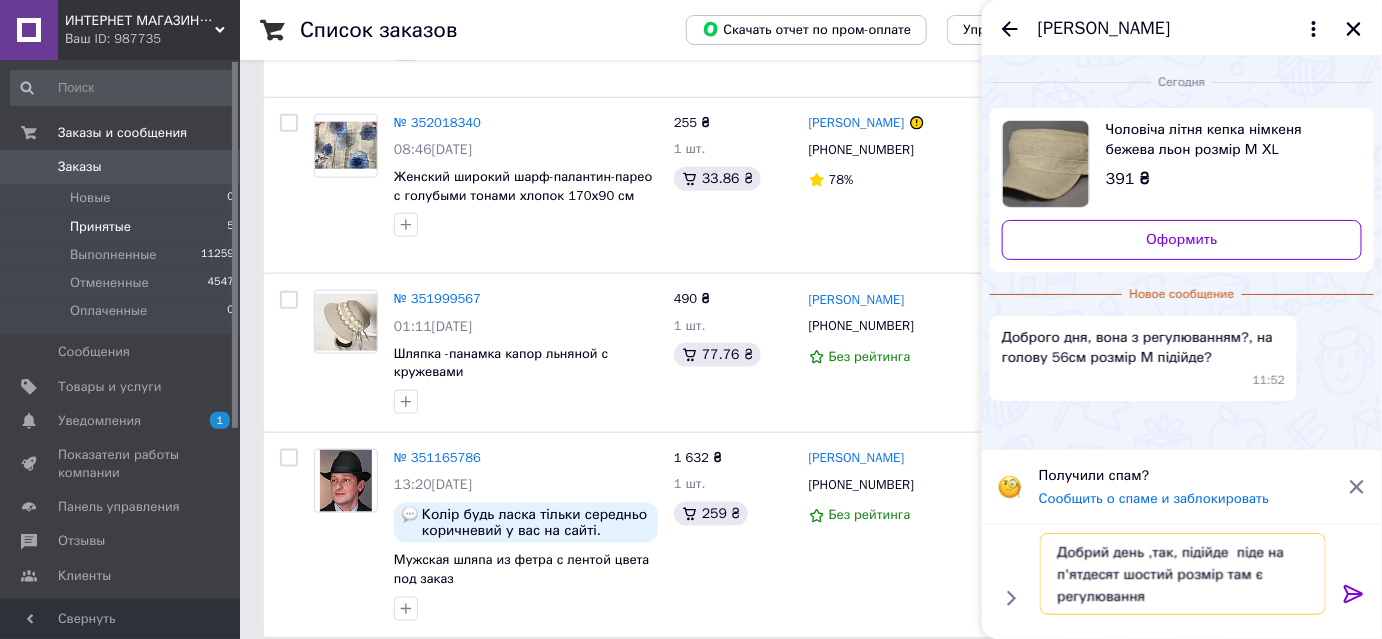 click on "Добрий день ,так, підійде  піде на п'ятдесят шостий розмір там є регулювання" at bounding box center [1183, 574] 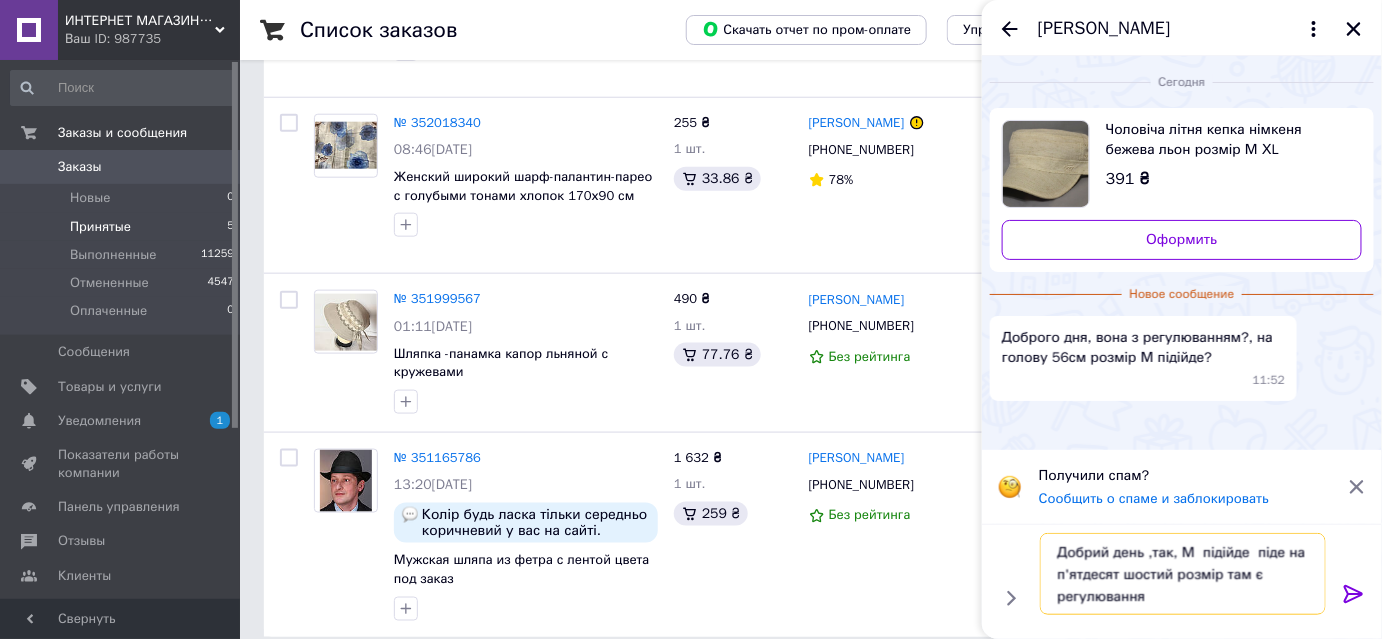 drag, startPoint x: 1169, startPoint y: 581, endPoint x: 1059, endPoint y: 571, distance: 110.45361 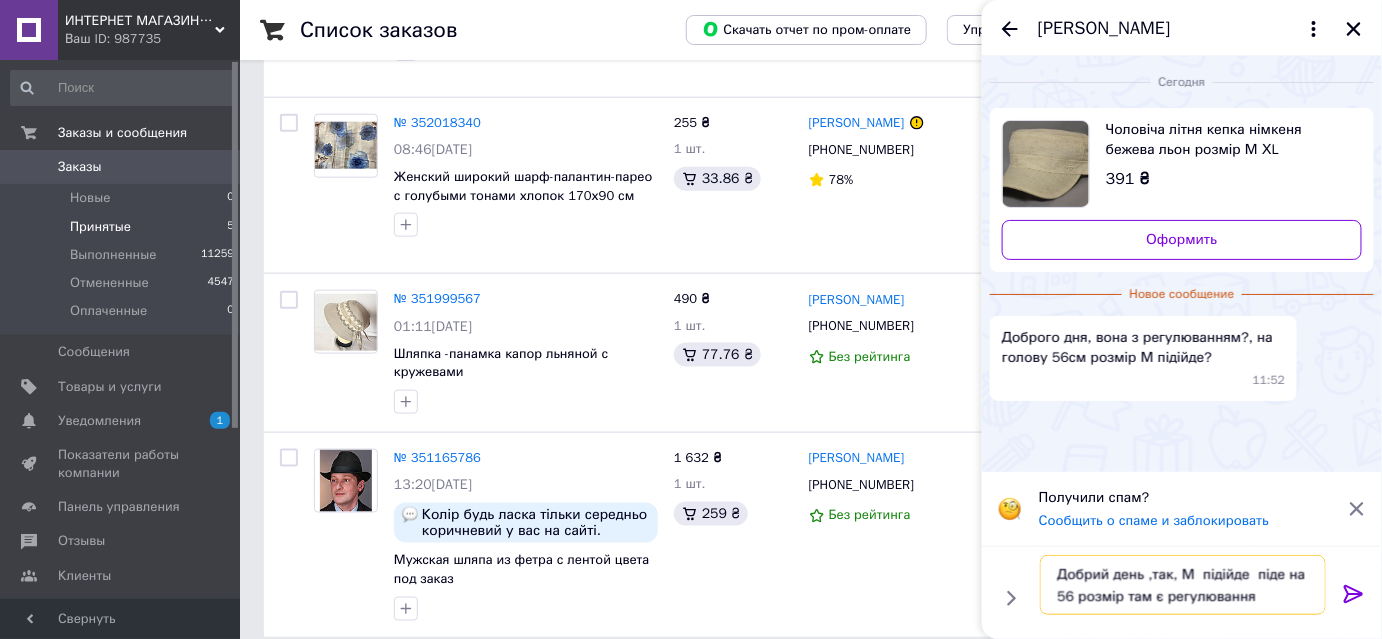 click on "Добрий день ,так, М  підійде  піде на 56 розмір там є регулювання" at bounding box center [1183, 585] 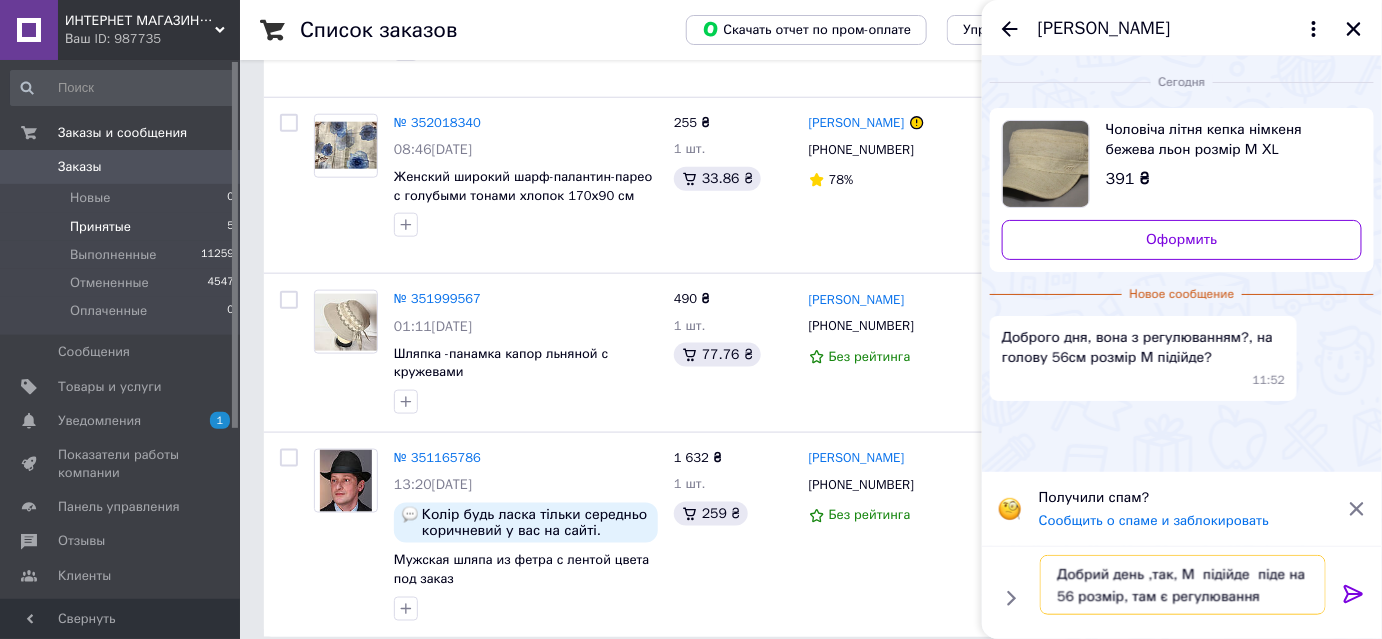 type 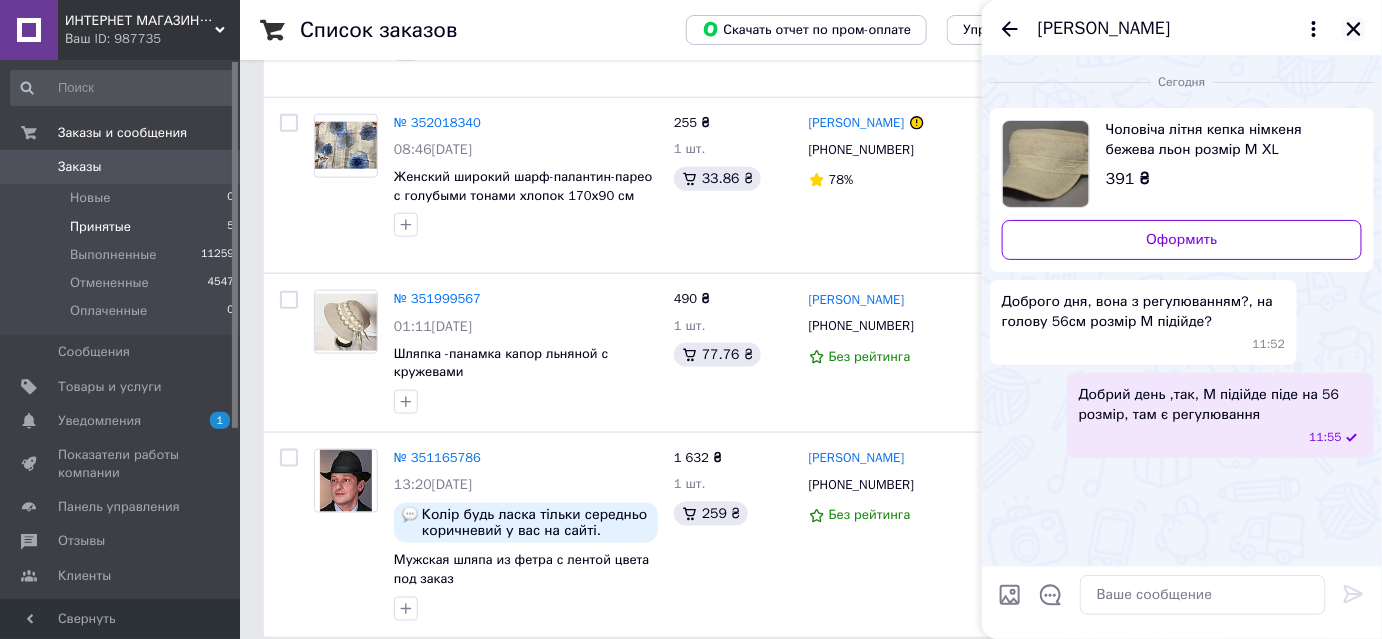 click 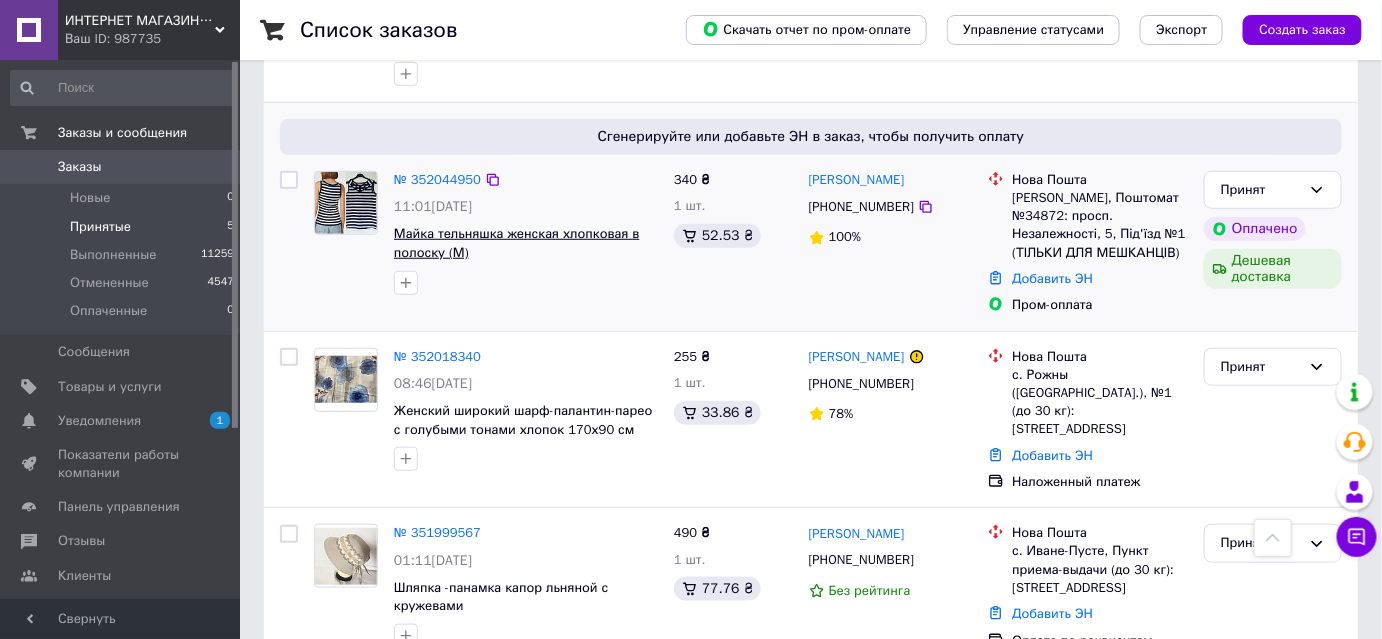 scroll, scrollTop: 350, scrollLeft: 0, axis: vertical 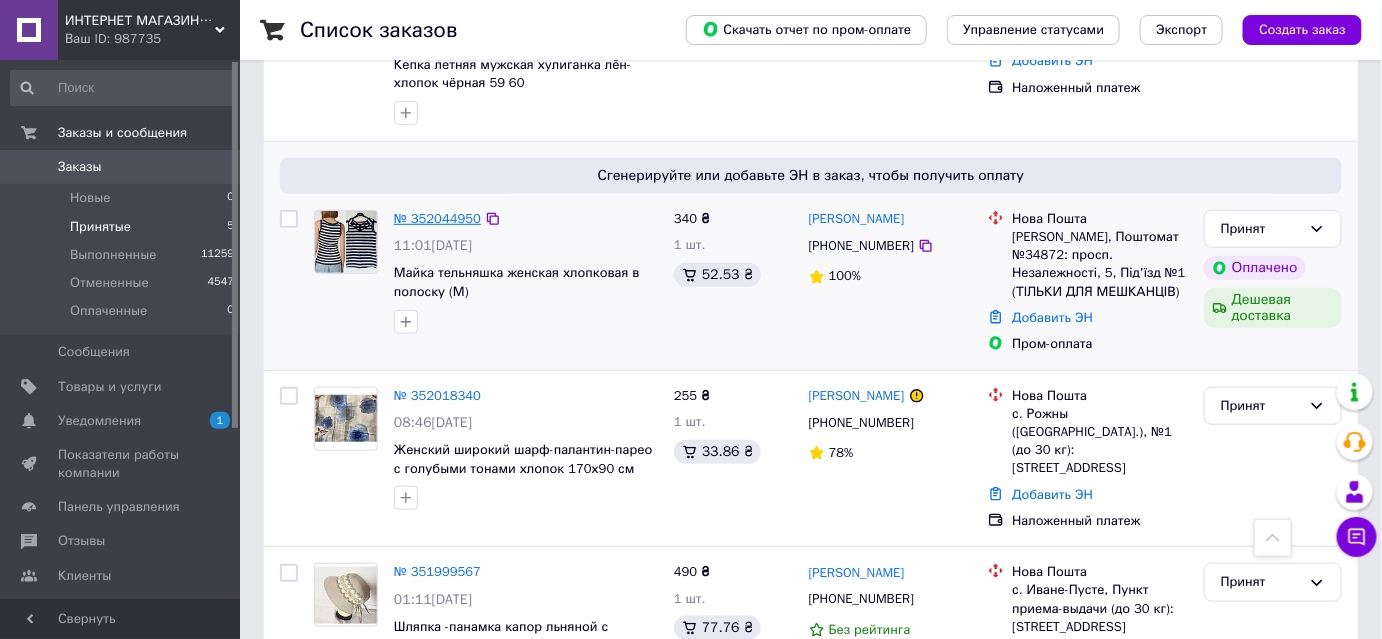 click on "№ 352044950" at bounding box center (437, 218) 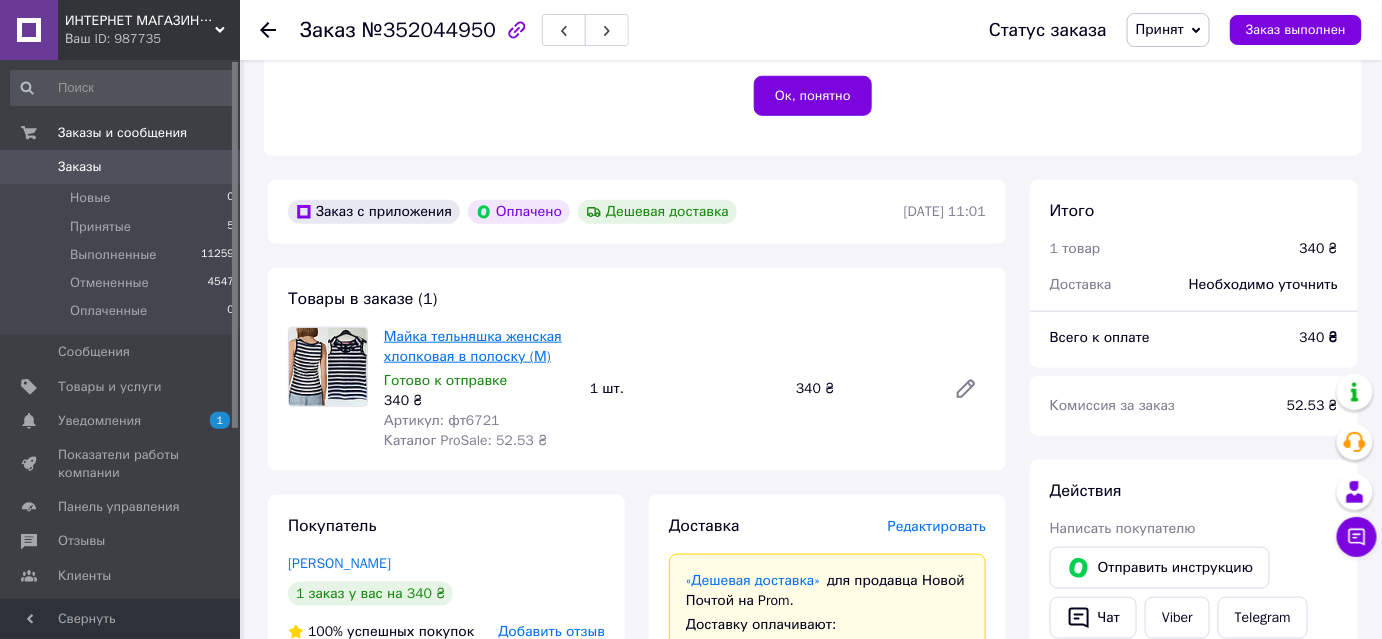 scroll, scrollTop: 532, scrollLeft: 0, axis: vertical 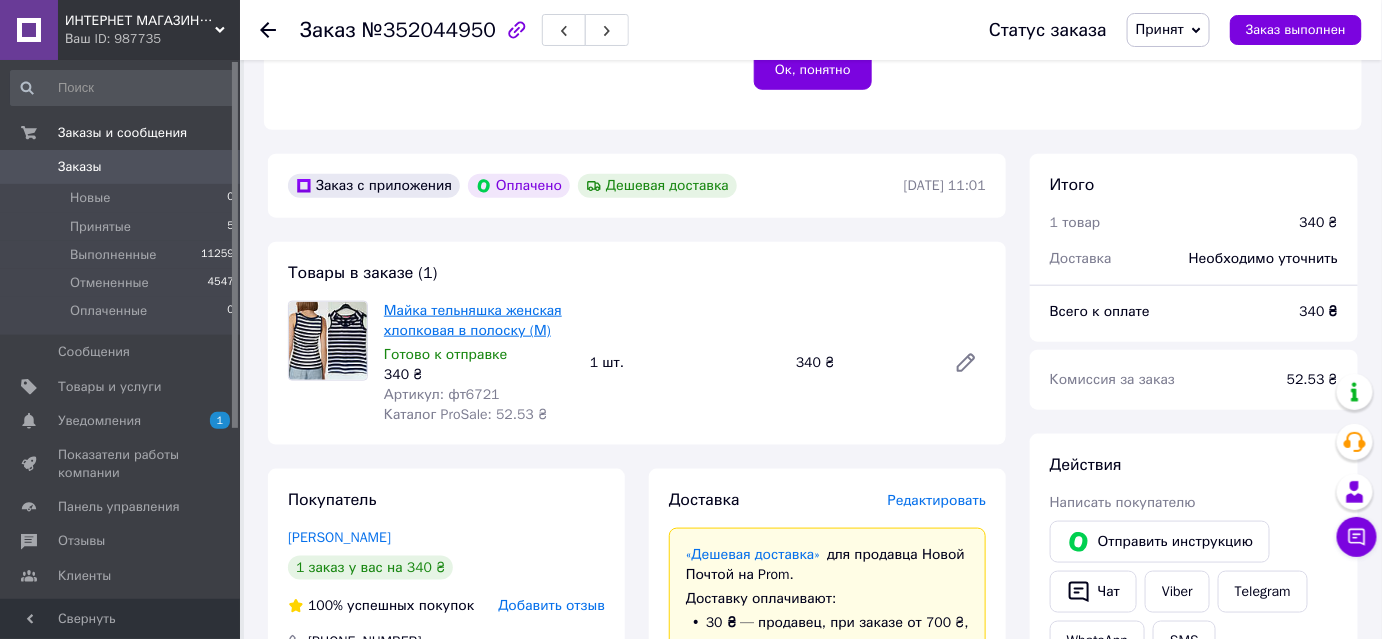 click on "Майка тельняшка  женская хлопковая в полоску   (М)" at bounding box center (473, 320) 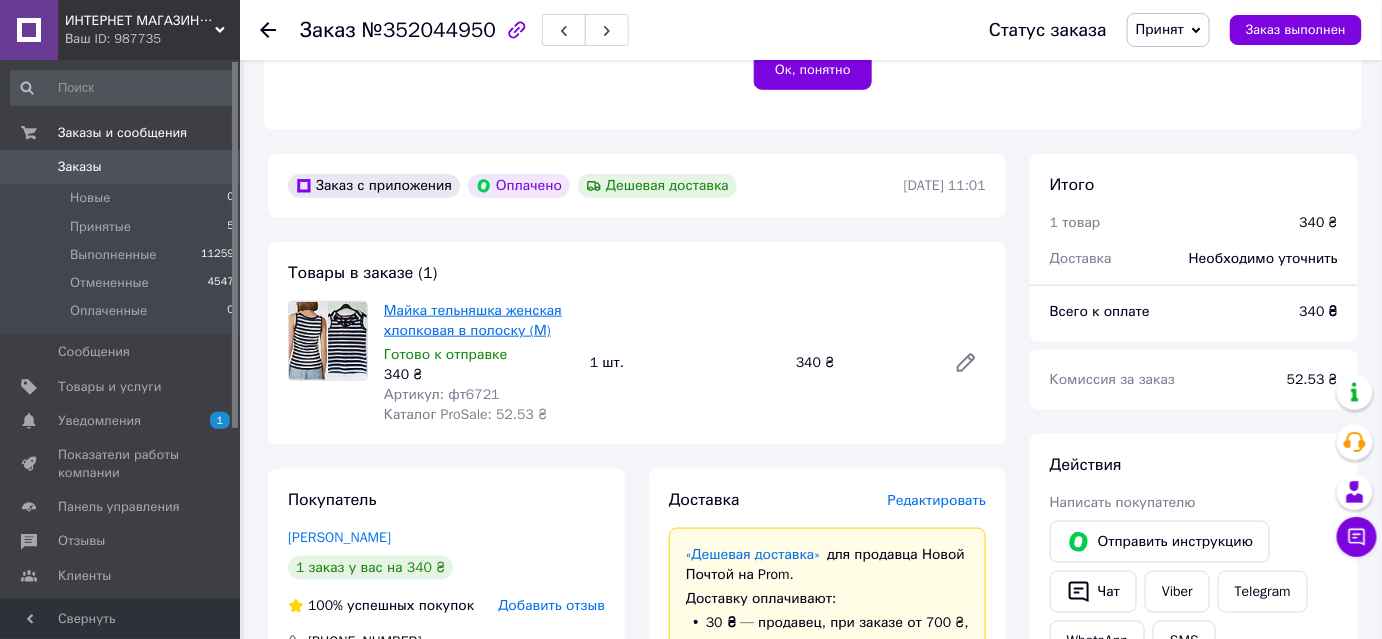 click on "Майка тельняшка  женская хлопковая в полоску   (М)" at bounding box center (473, 320) 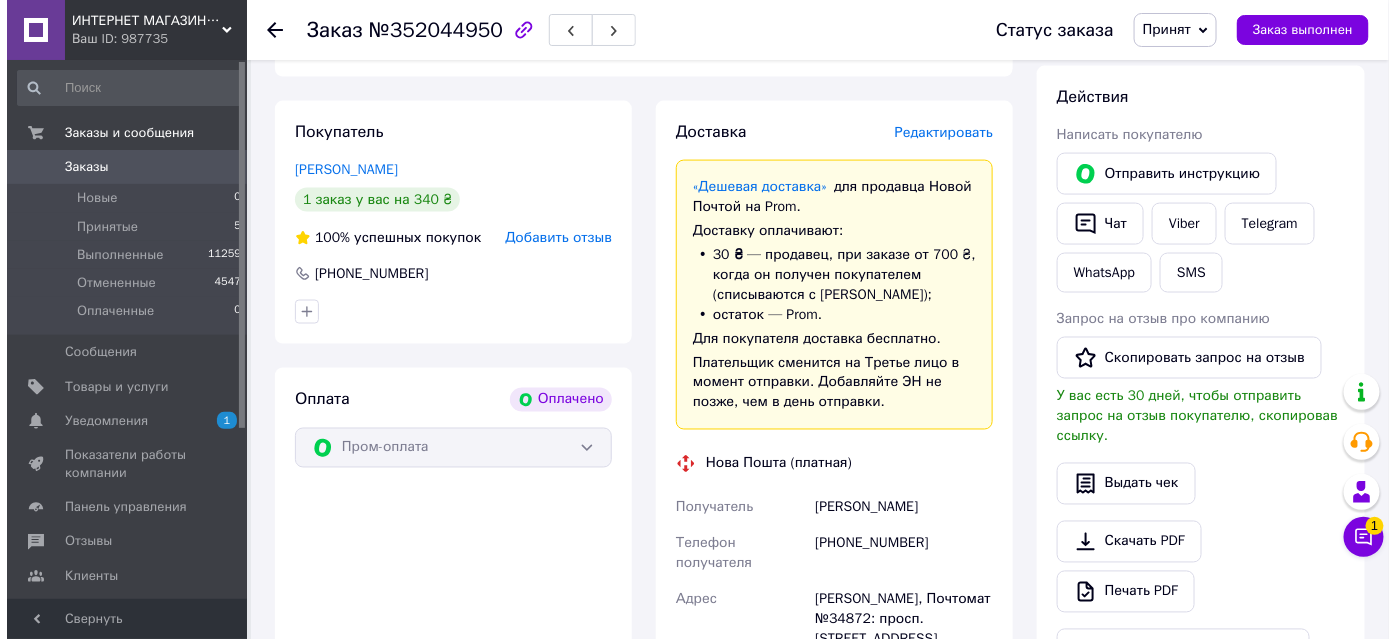 scroll, scrollTop: 896, scrollLeft: 0, axis: vertical 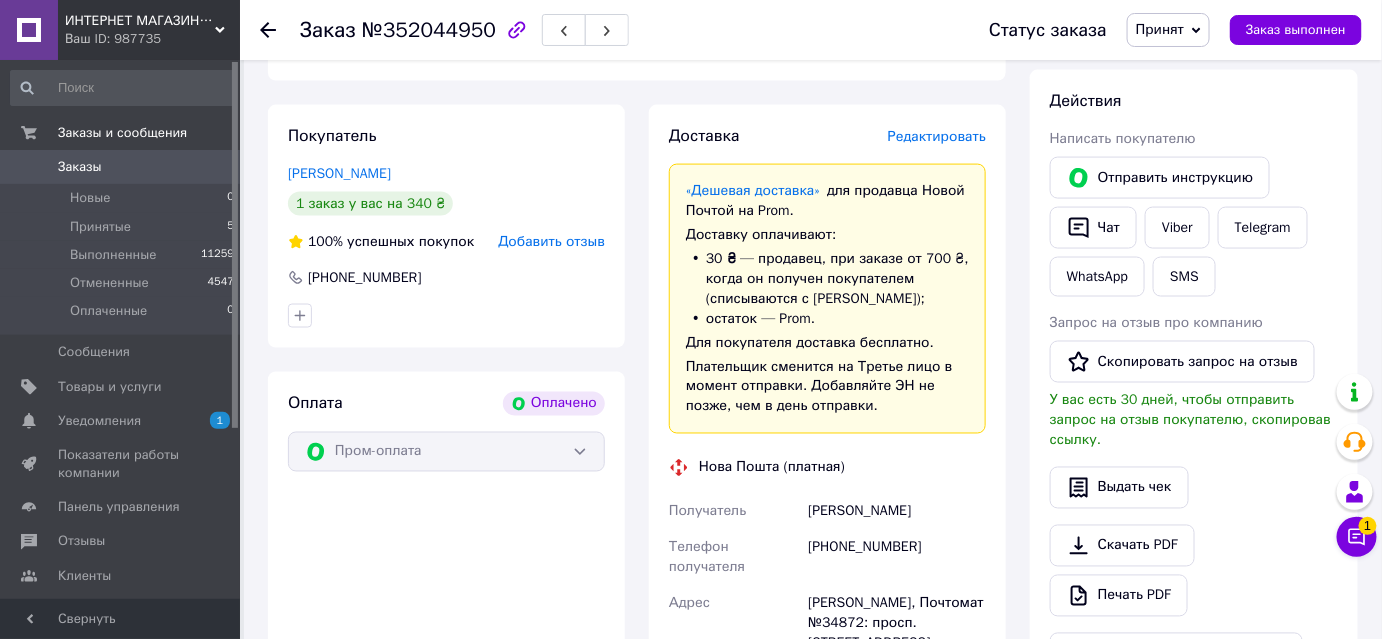click on "Редактировать" at bounding box center (937, 136) 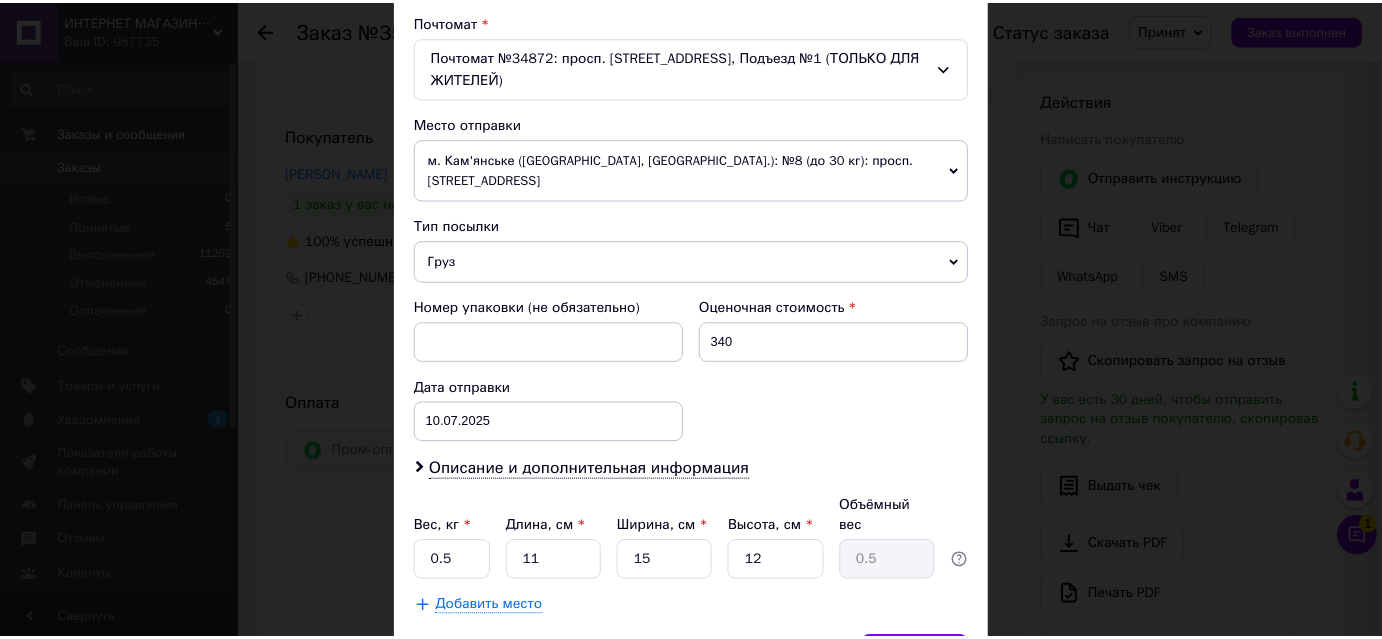 scroll, scrollTop: 723, scrollLeft: 0, axis: vertical 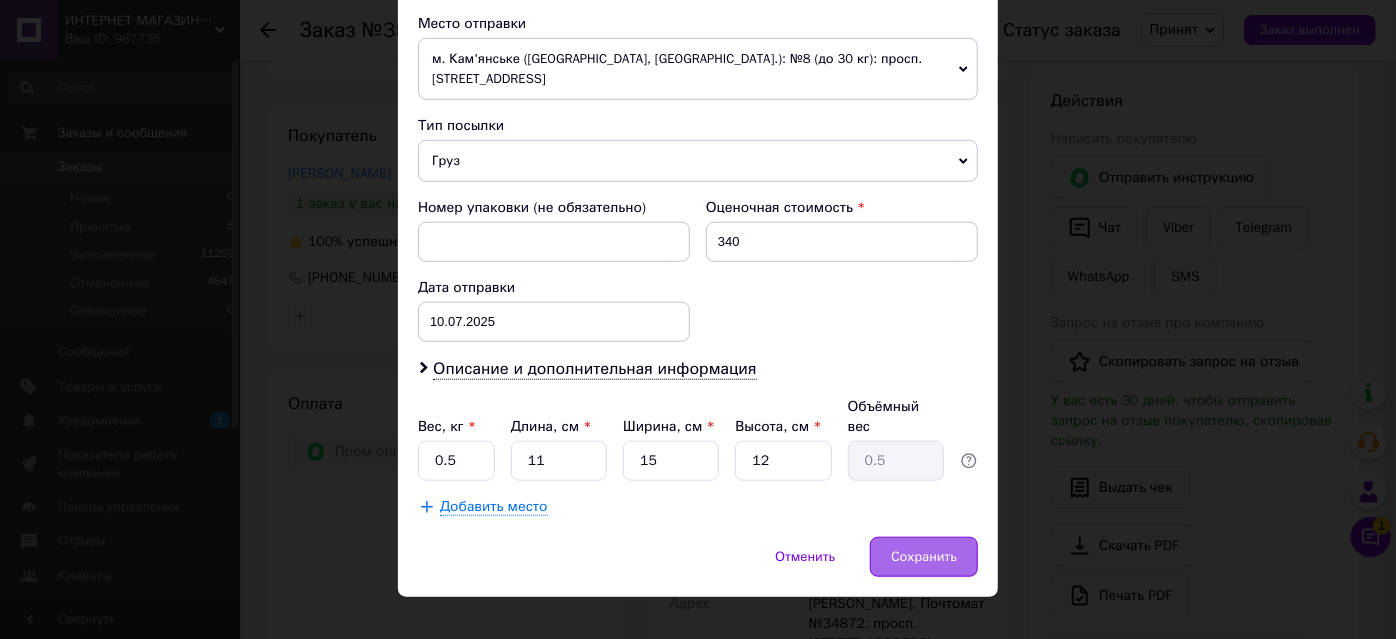 click on "Сохранить" at bounding box center (924, 557) 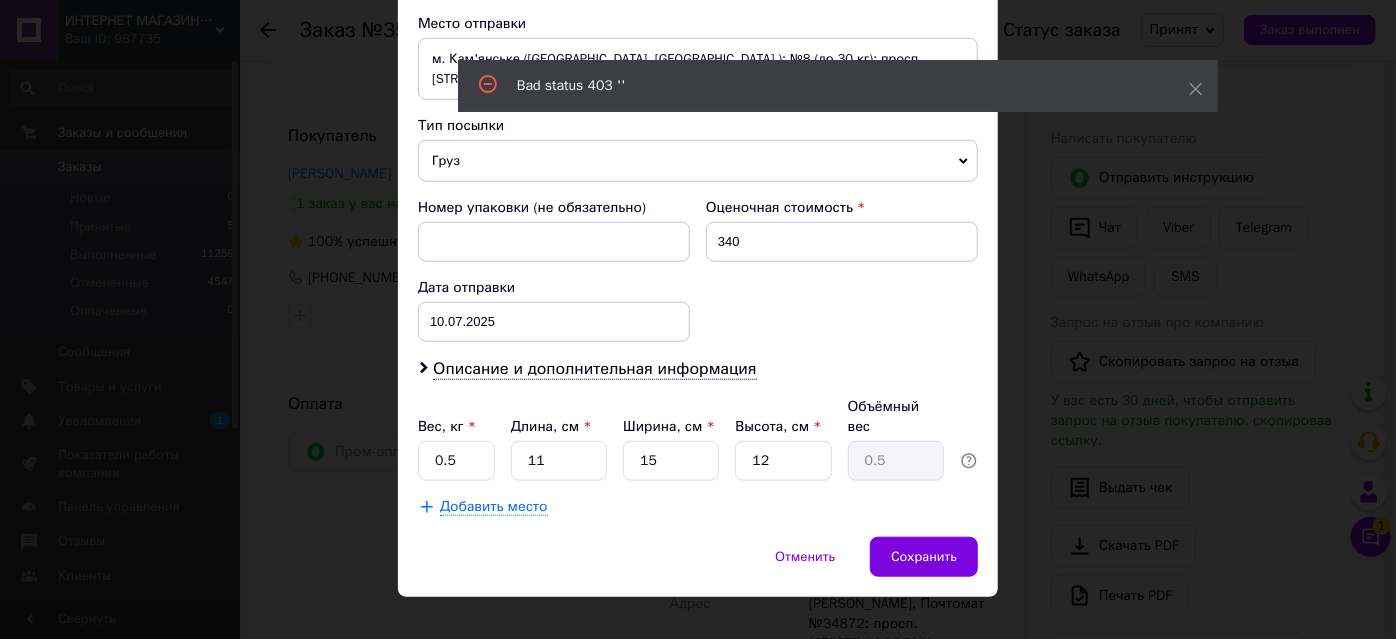 click on "× Редактирование доставки Способ доставки Нова Пошта (платная) Плательщик Получатель Отправитель Фамилия получателя [PERSON_NAME] Имя получателя [PERSON_NAME] Отчество получателя Телефон получателя [PHONE_NUMBER] Тип доставки В почтомате В отделении Курьером Город Нетешин Почтомат Почтомат №34872: просп. [STREET_ADDRESS], Подъезд №1 (ТОЛЬКО ДЛЯ ЖИТЕЛЕЙ) Место отправки м. [GEOGRAPHIC_DATA] ([GEOGRAPHIC_DATA], [GEOGRAPHIC_DATA].): №8 (до 30 кг): просп. Свободи, 49 Нет совпадений. Попробуйте изменить условия поиска Добавить еще место отправки Тип посылки Груз Документы 340 Дата отправки <" at bounding box center [698, 319] 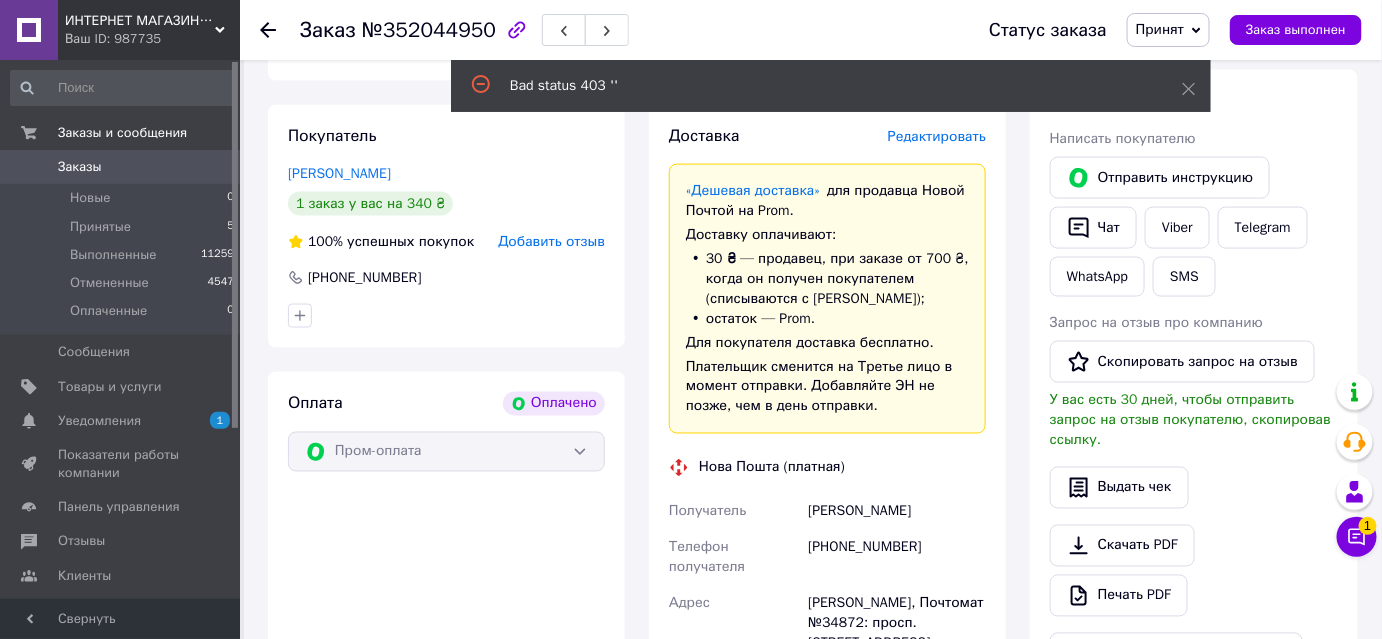 scroll, scrollTop: 532, scrollLeft: 0, axis: vertical 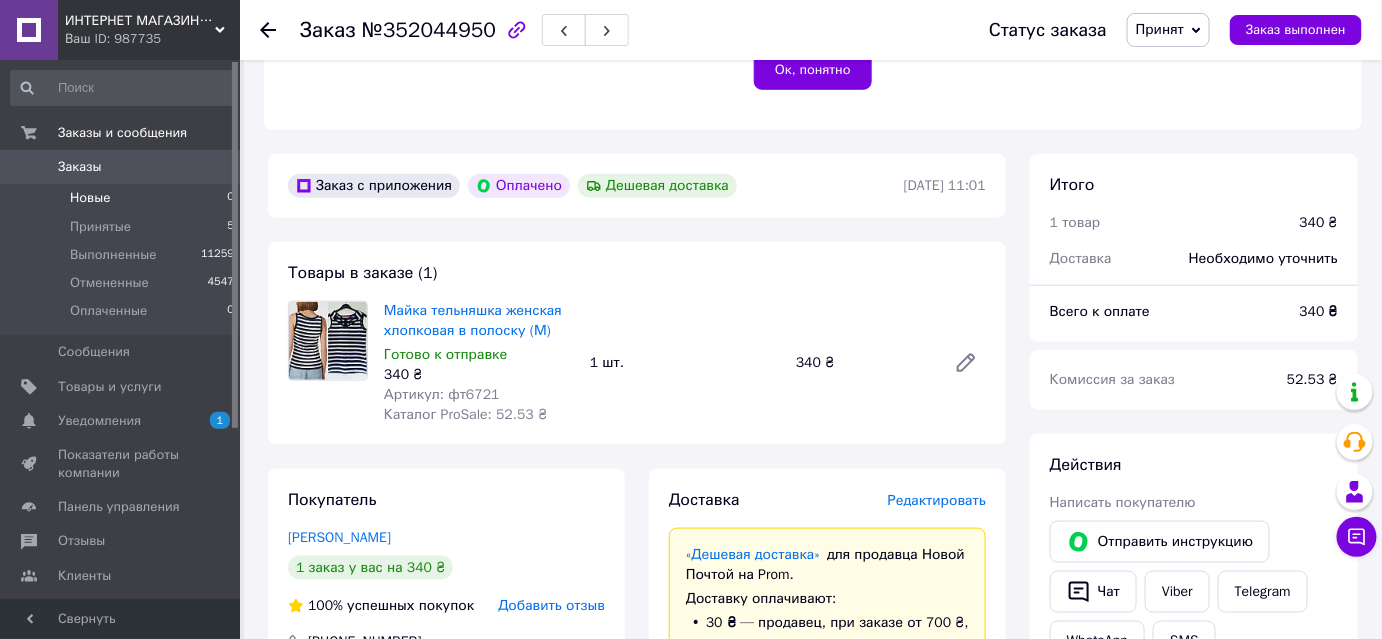 click on "Новые" at bounding box center (90, 198) 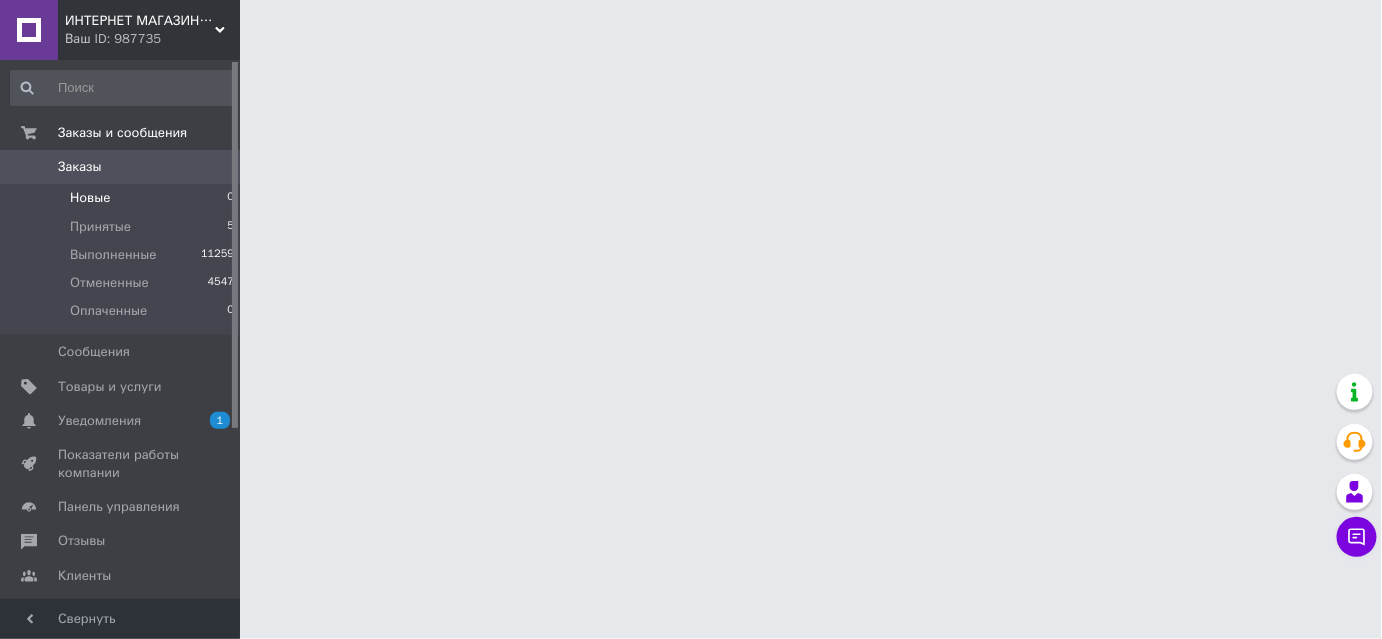 scroll, scrollTop: 0, scrollLeft: 0, axis: both 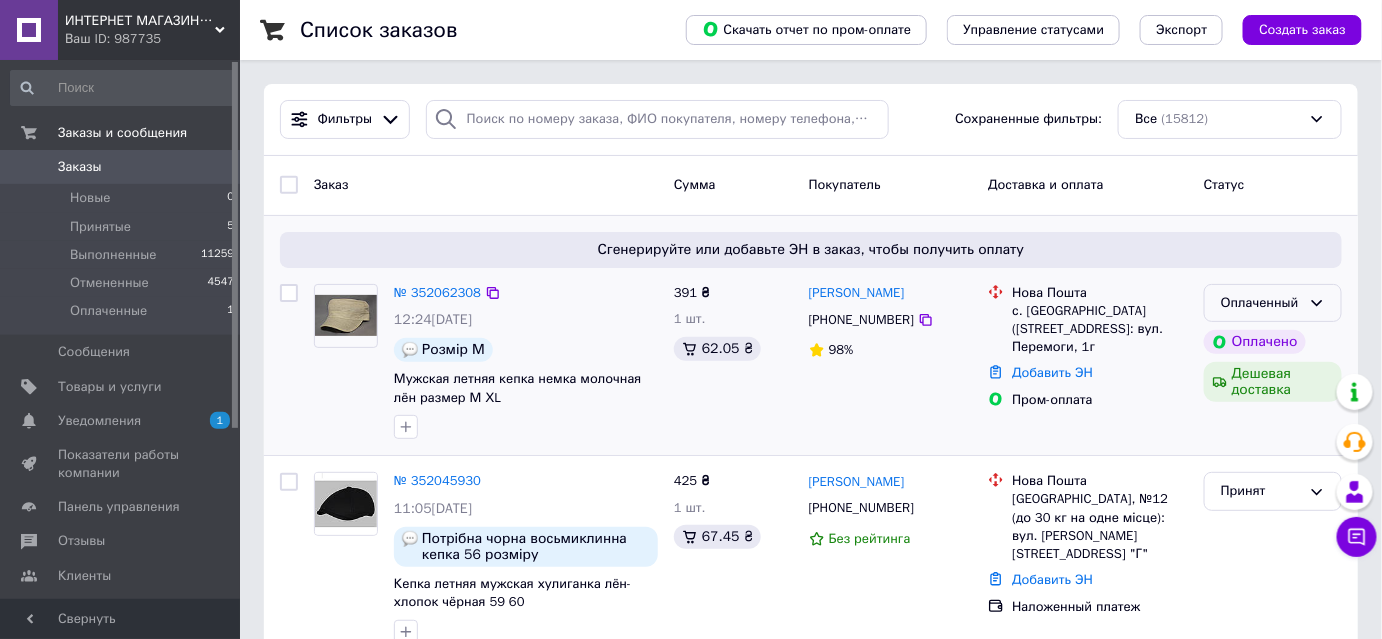 click on "Оплаченный" at bounding box center [1261, 303] 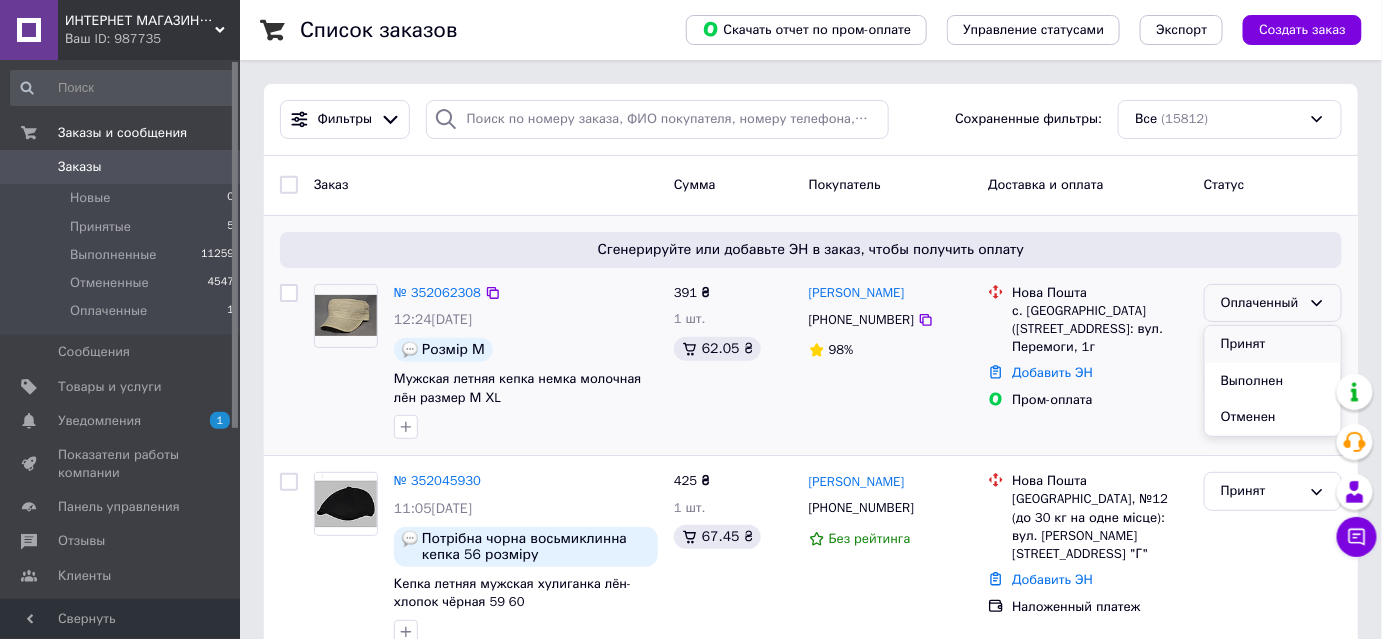 click on "Принят" at bounding box center (1273, 344) 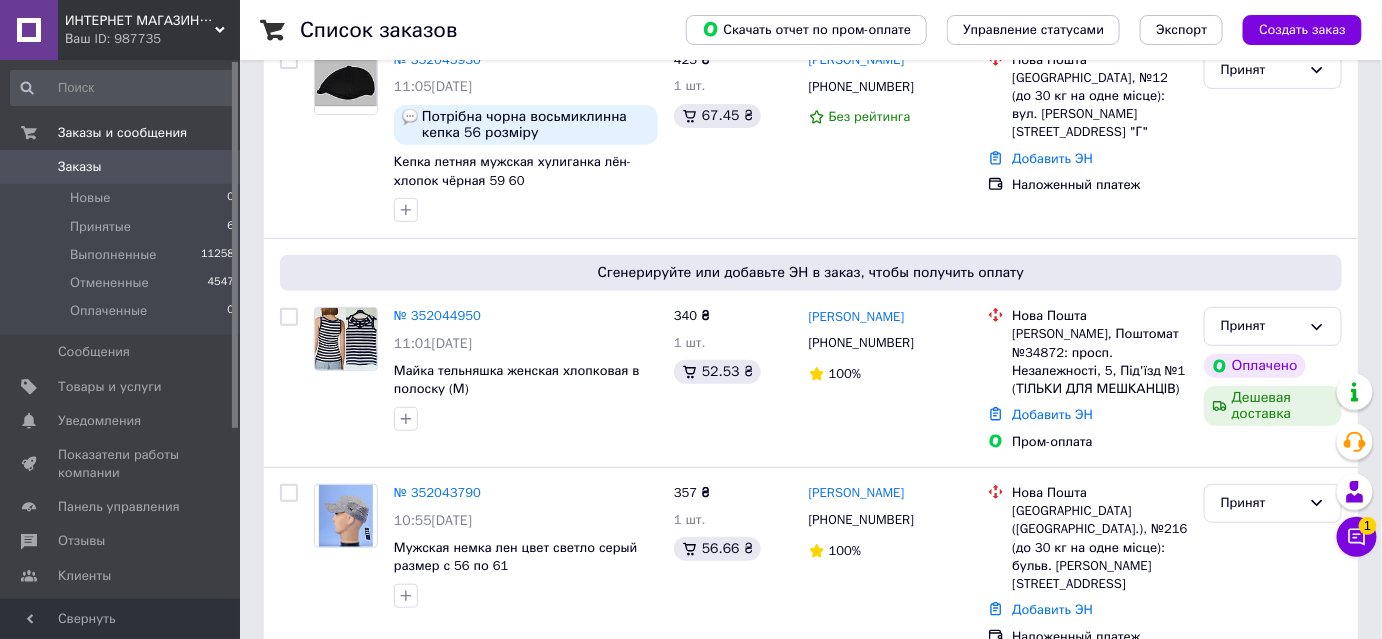 scroll, scrollTop: 181, scrollLeft: 0, axis: vertical 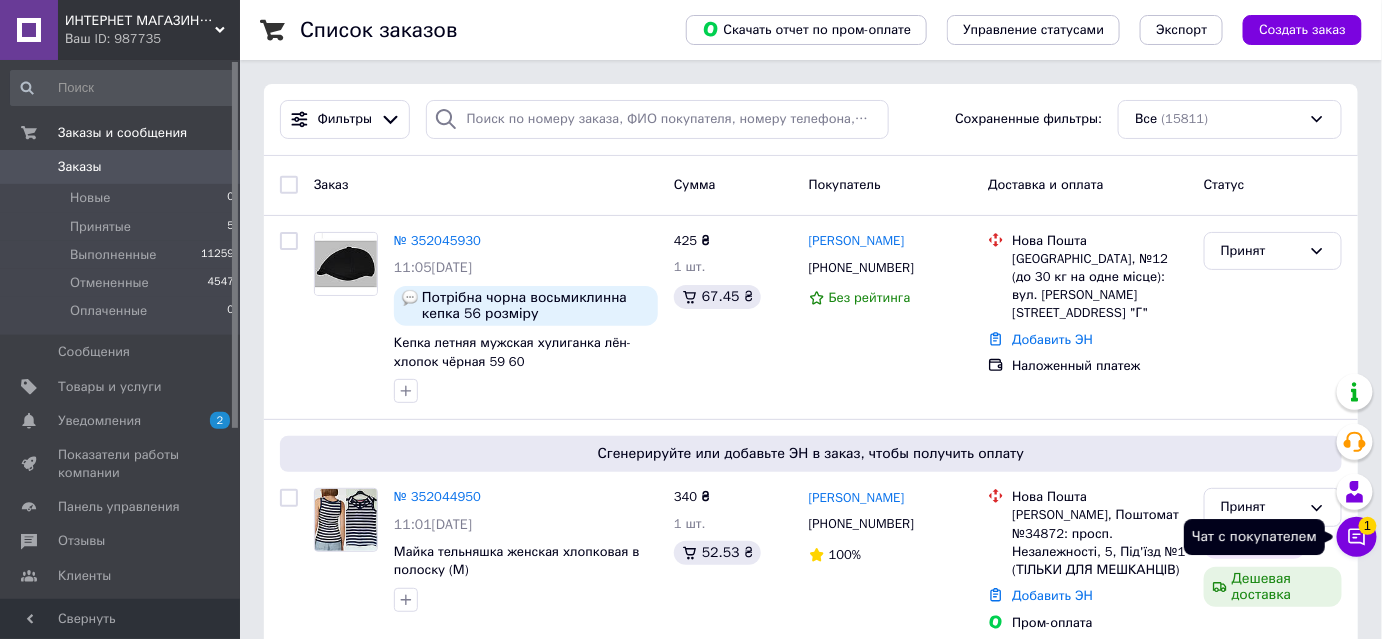 click 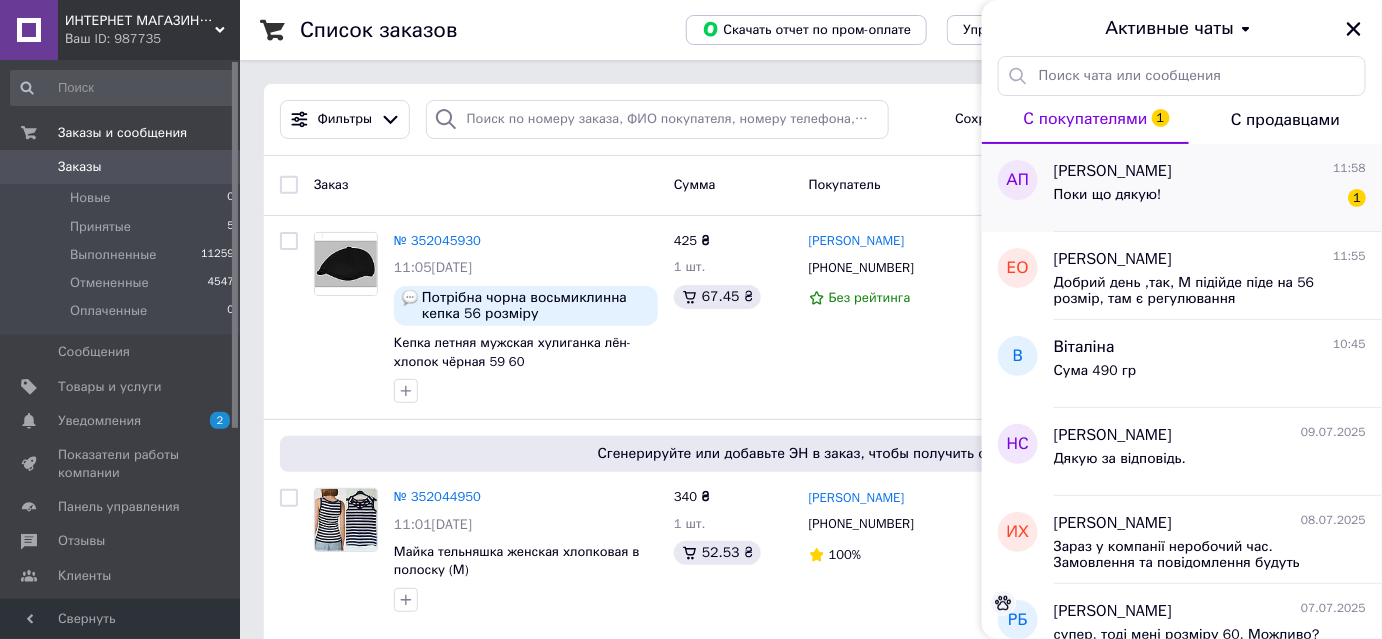 click on "Поки що дякую! 1" at bounding box center [1210, 199] 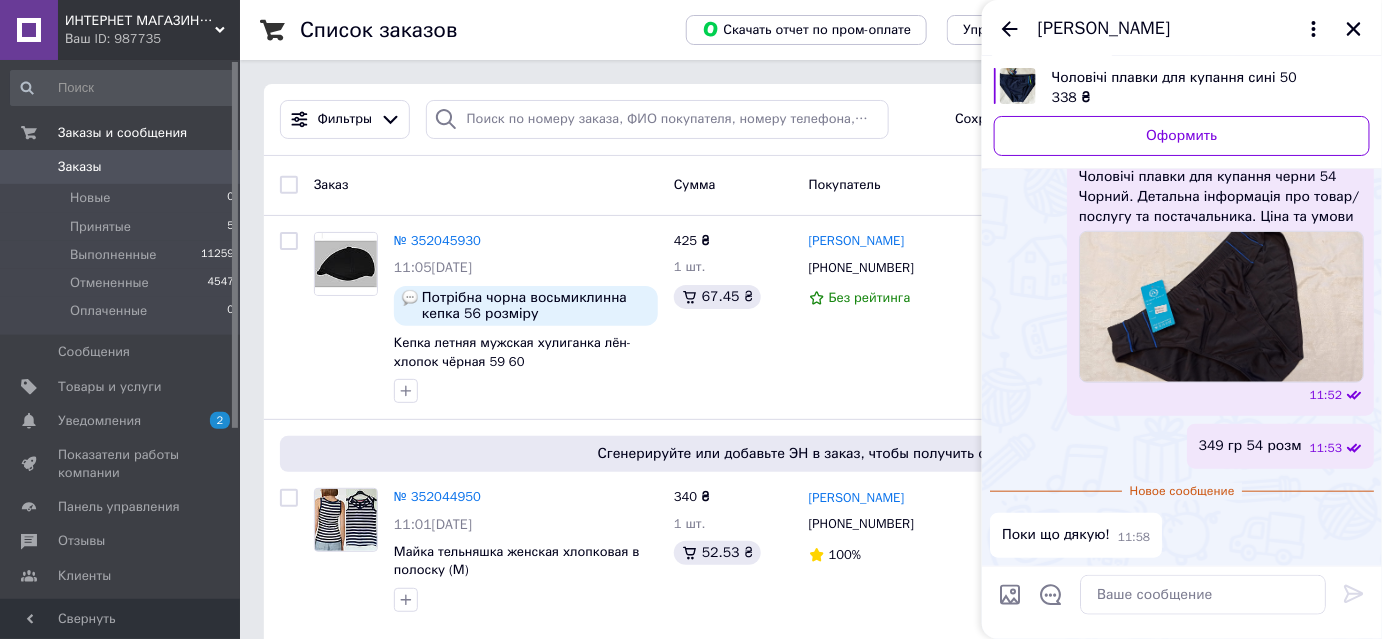 scroll, scrollTop: 440, scrollLeft: 0, axis: vertical 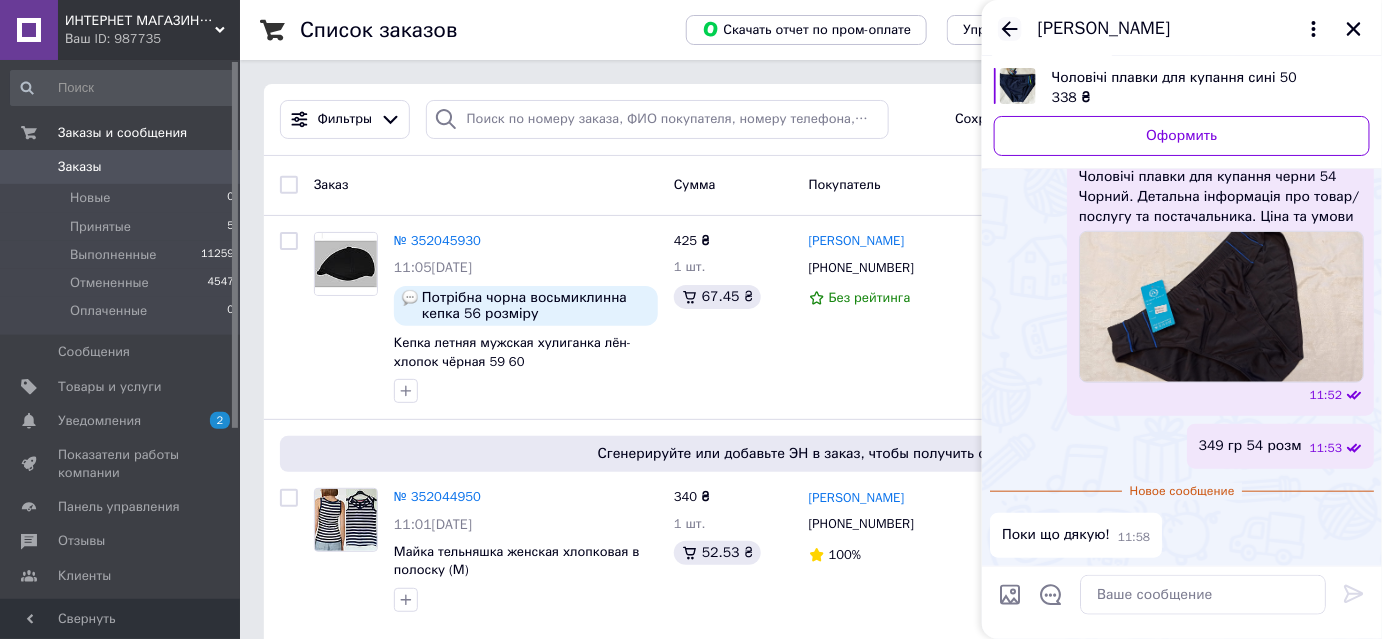 click 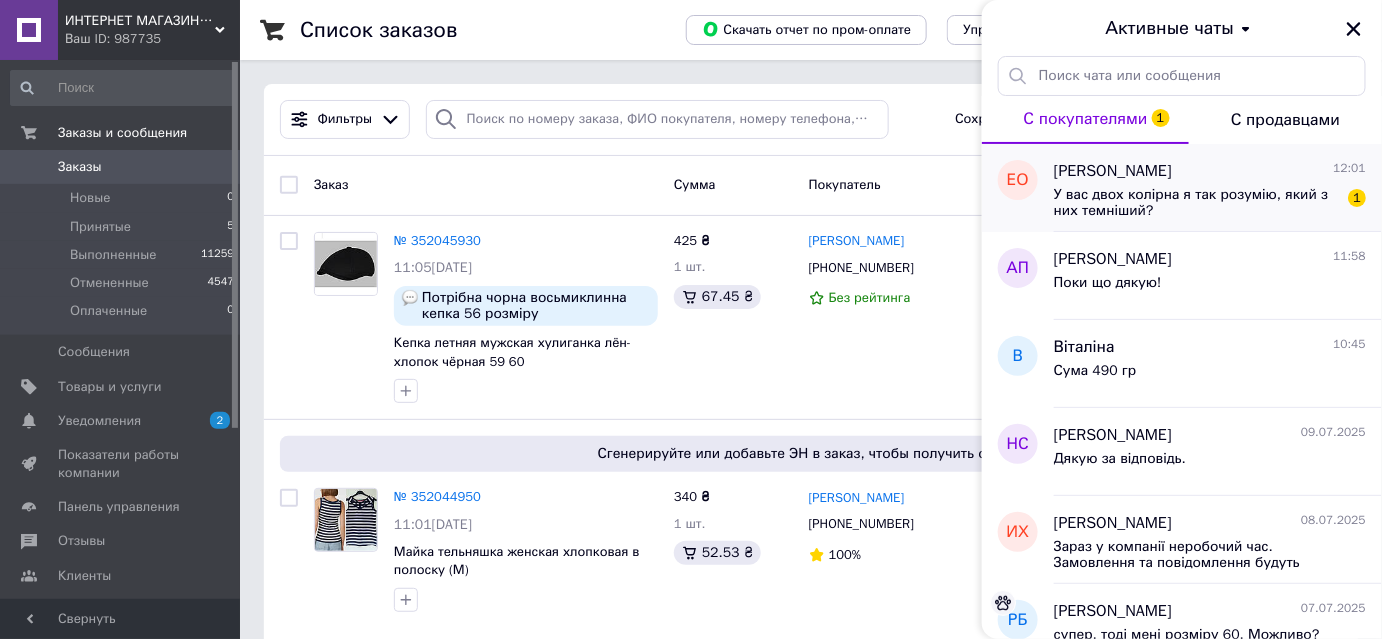 click on "У вас двох колірна я так розумію, який з них темніший?" at bounding box center [1196, 203] 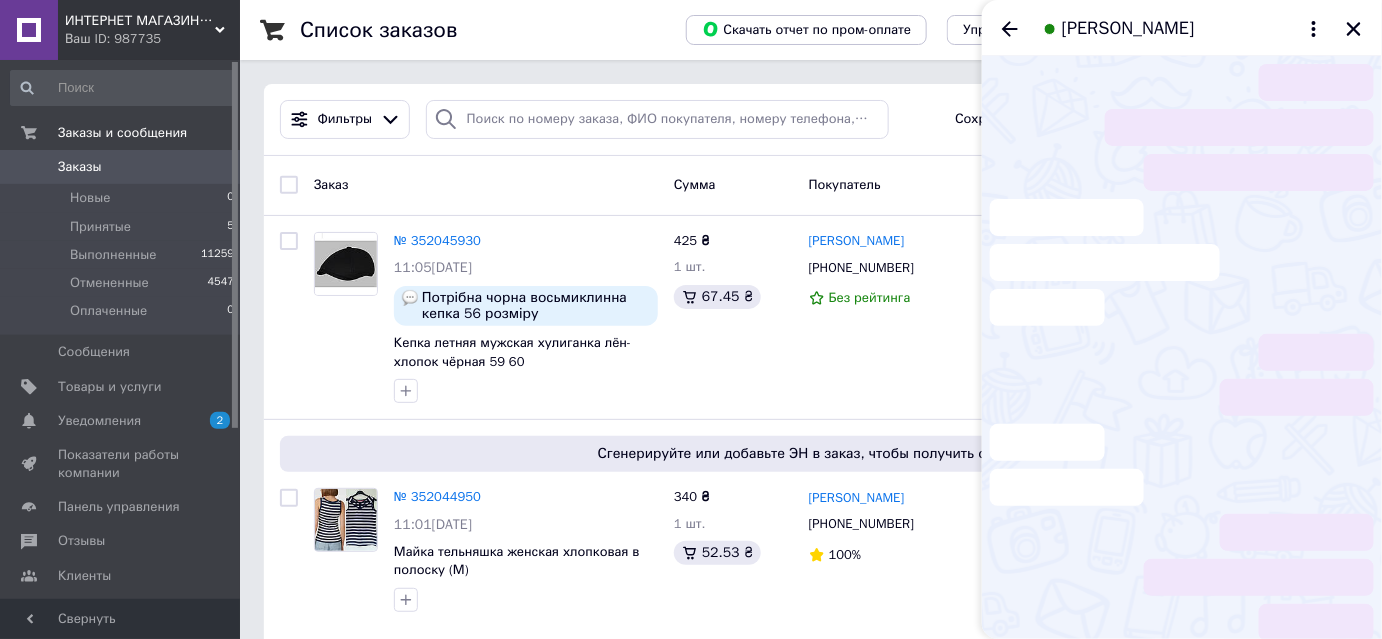 scroll, scrollTop: 28, scrollLeft: 0, axis: vertical 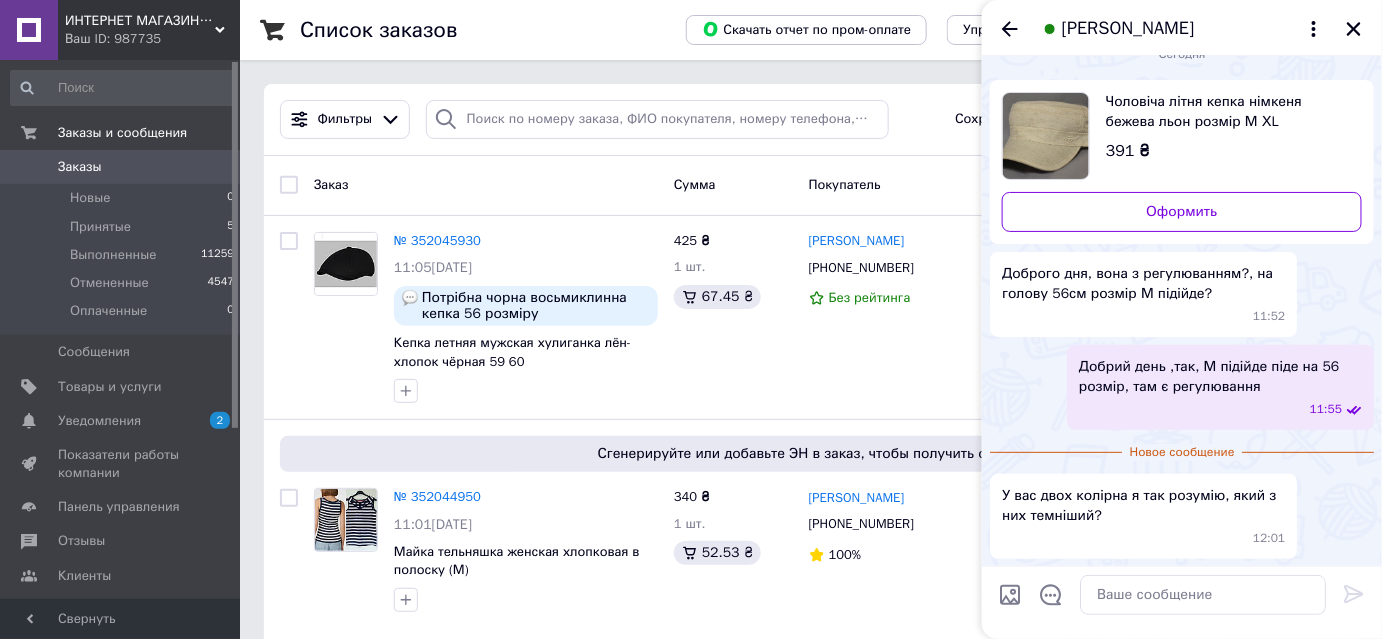 click on "Чоловіча літня кепка німкеня  бежева льон розмір    М  ХL" at bounding box center [1226, 112] 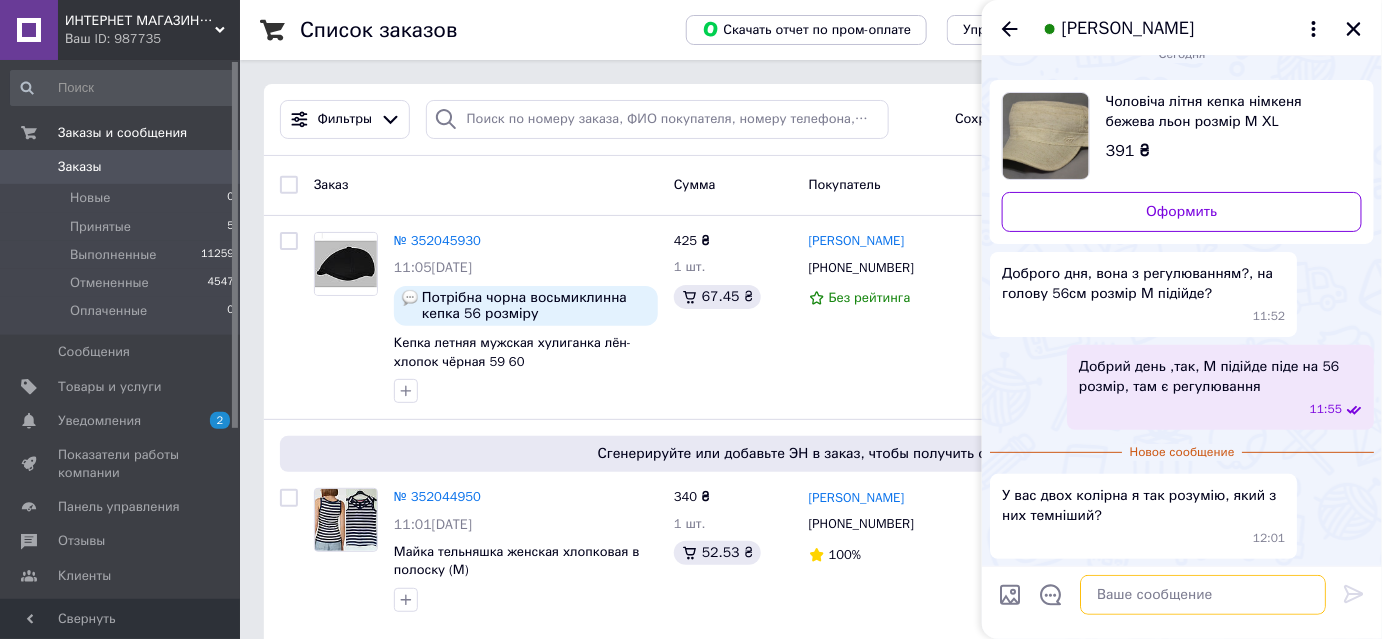 click at bounding box center [1203, 595] 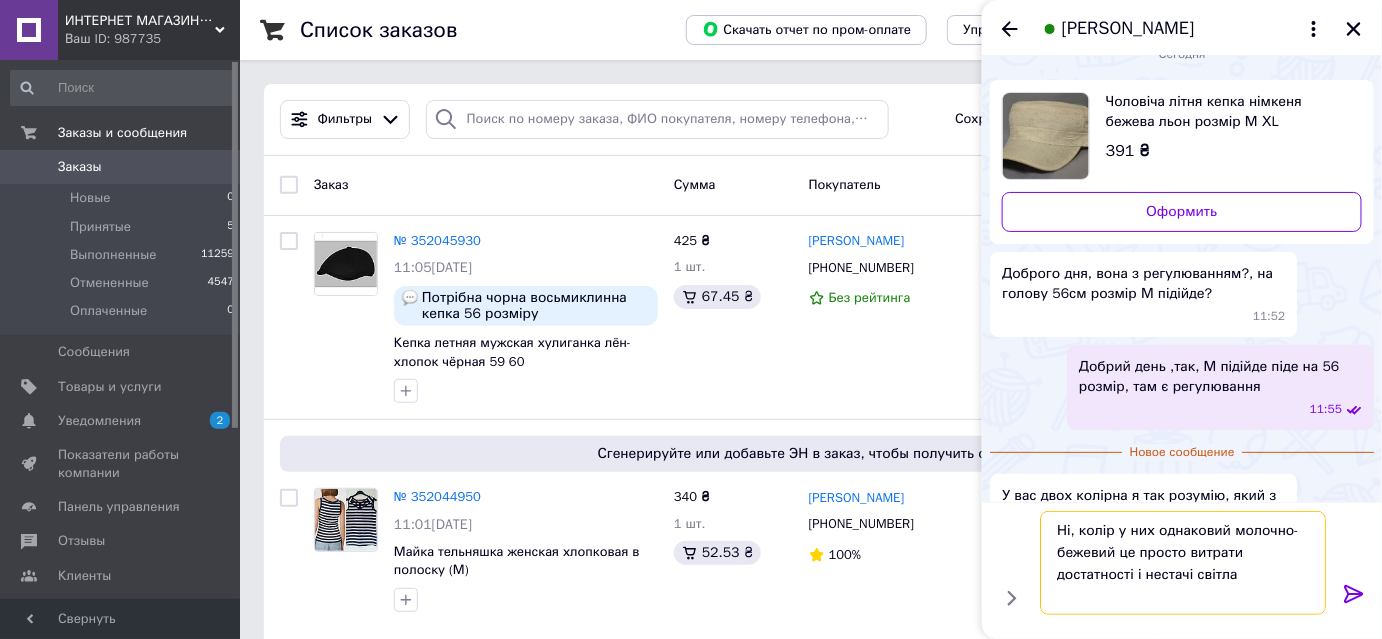 click on "Ні, колір у них однаковий молочно-бежевий це просто витрати достатності і нестачі світла" at bounding box center (1183, 563) 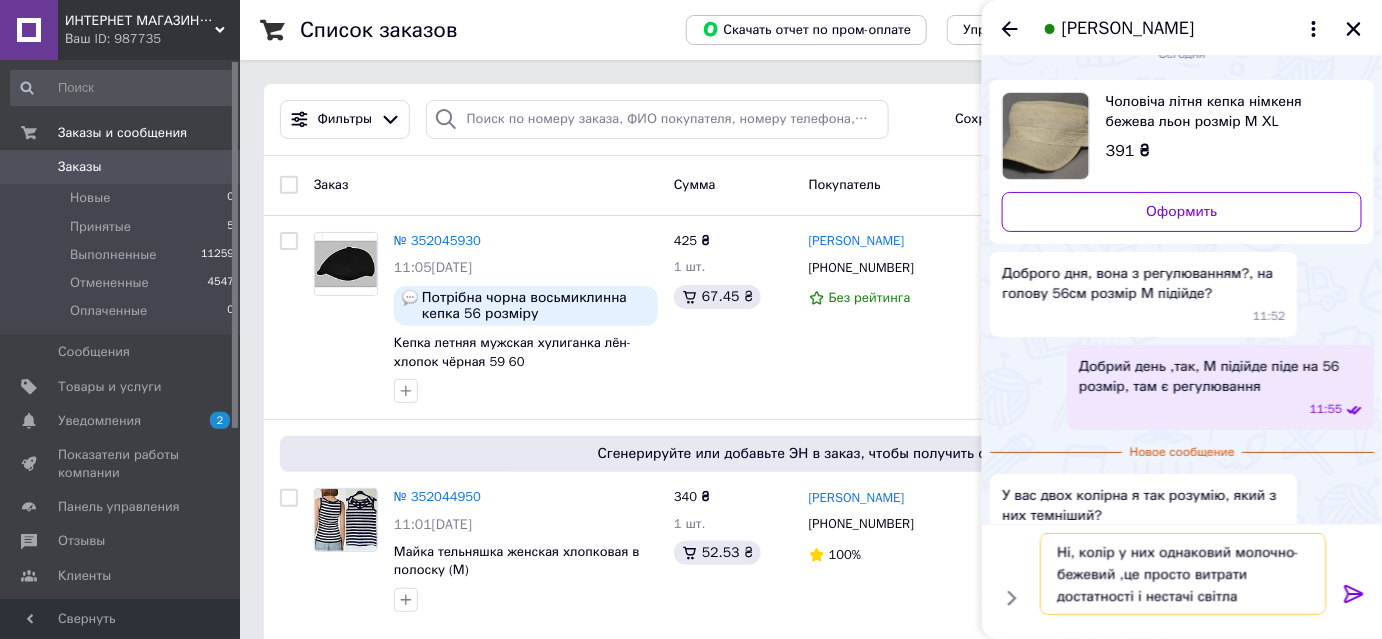 type on "Ні, колір у них однаковий молочно-бежевий ,це просто витрати достатності і нестачі світла" 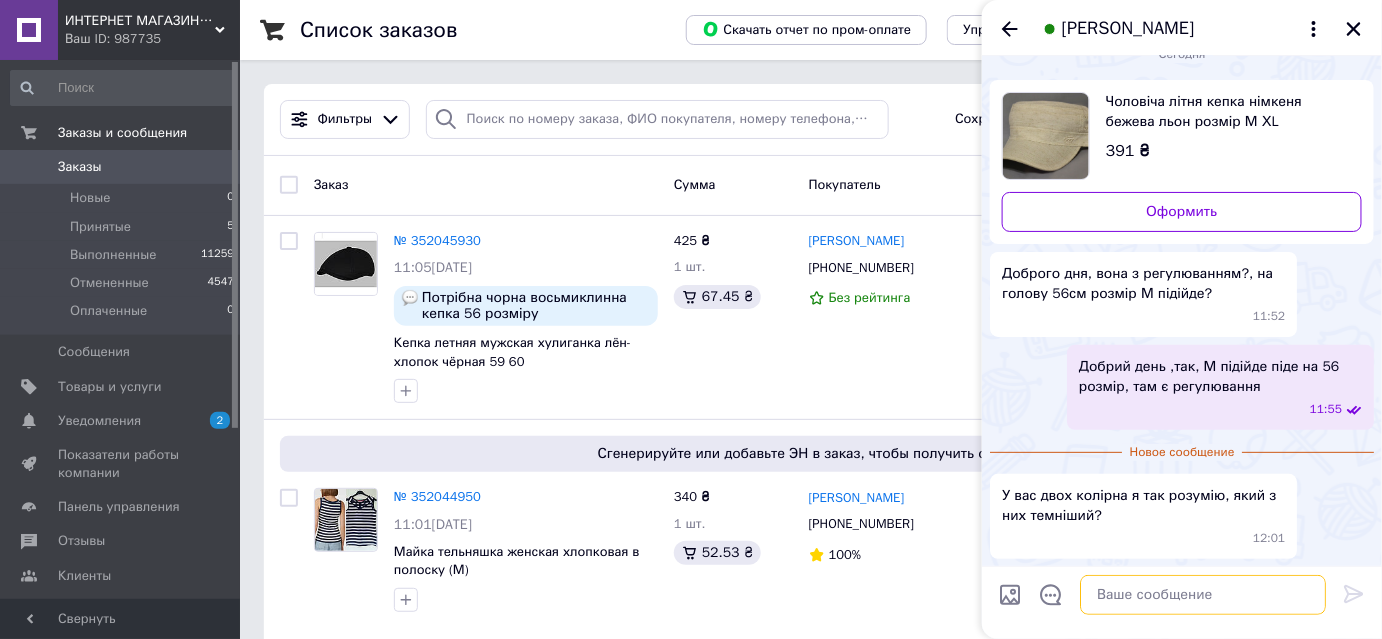 paste on "Ні, колір у них у всіх однакових молочно-бежевий це просто багато чи мало світла при фотосесії" 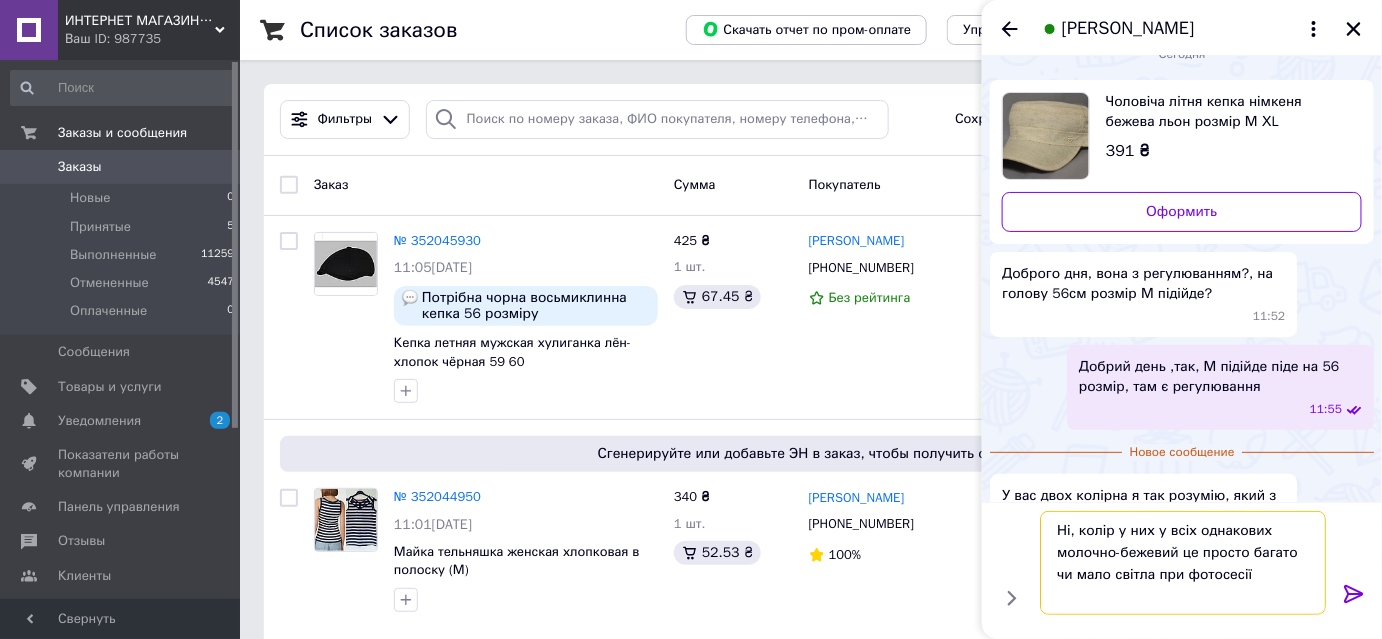 click on "Ні, колір у них у всіх однакових молочно-бежевий це просто багато чи мало світла при фотосесії" at bounding box center [1183, 563] 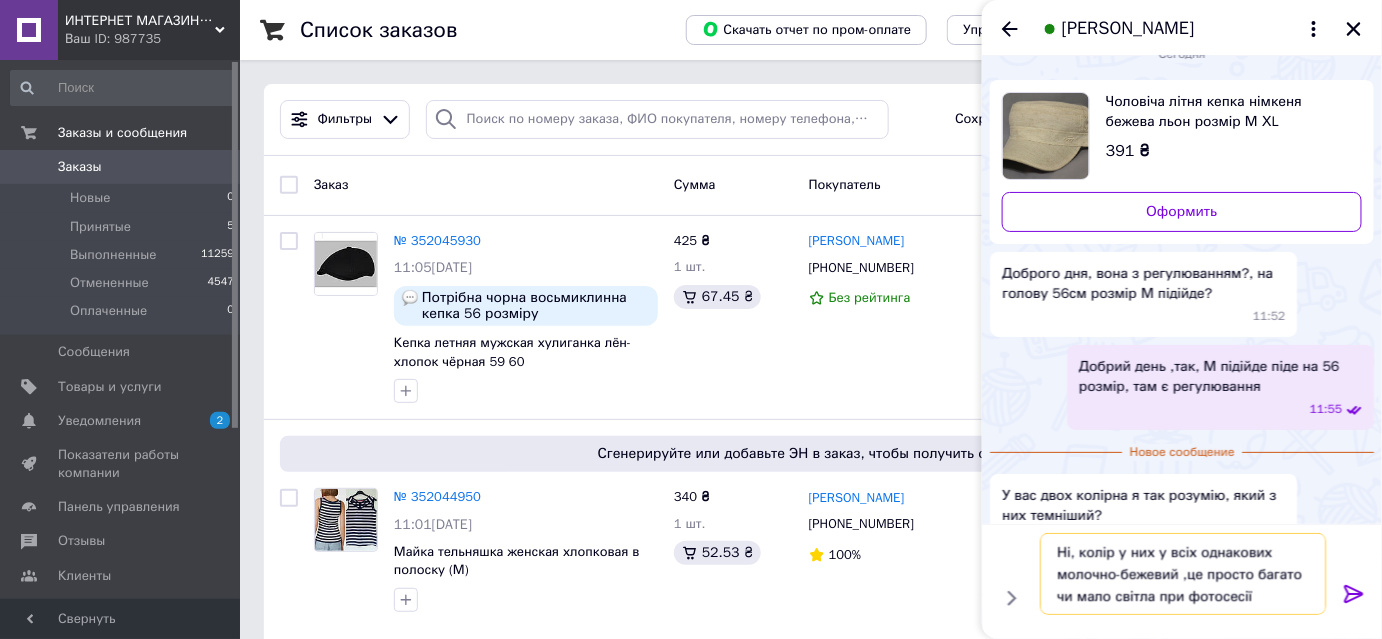 type on "Ні, колір у них у всіх однакових молочно-бежевий ,це просто багато чи мало світла при фотосесії" 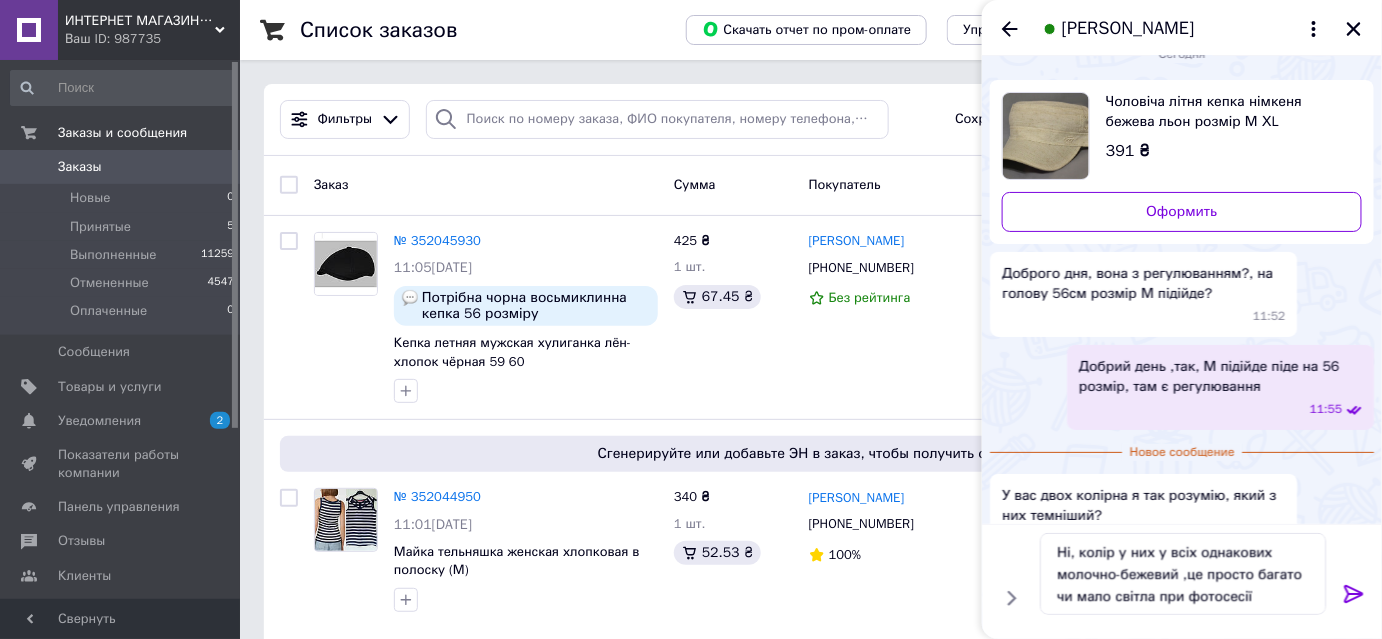 click 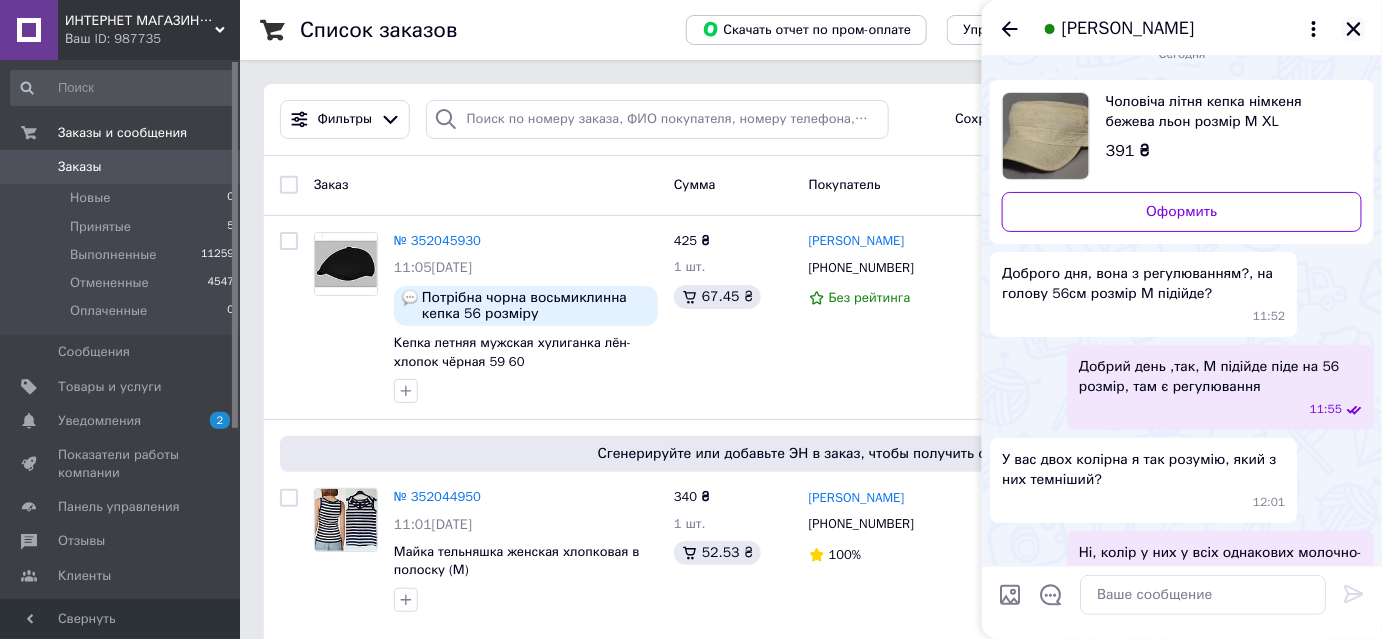 click 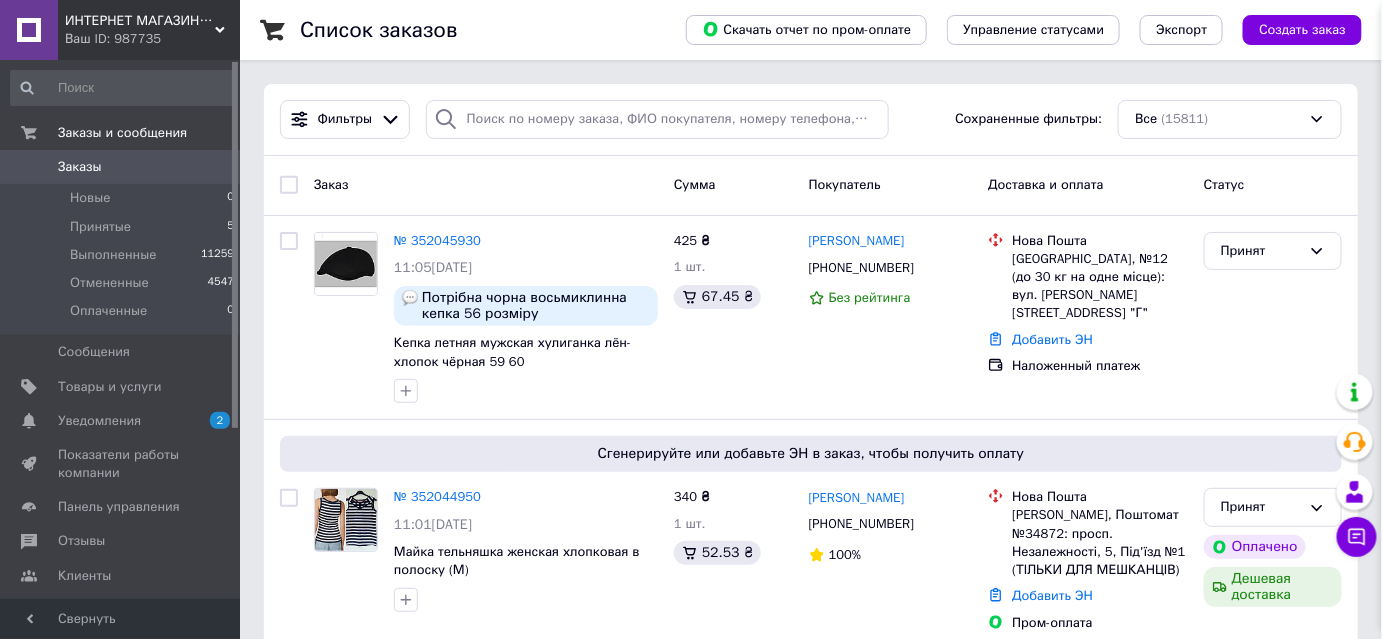 scroll, scrollTop: 105, scrollLeft: 0, axis: vertical 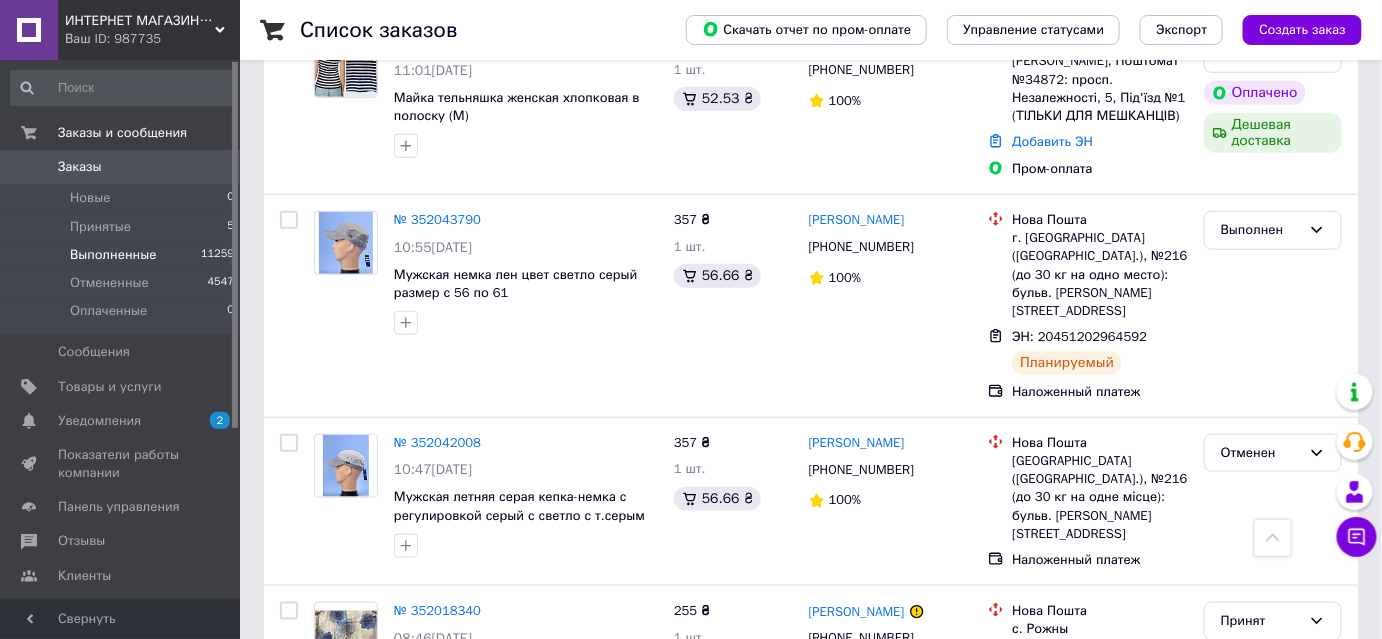 drag, startPoint x: 93, startPoint y: 228, endPoint x: 144, endPoint y: 249, distance: 55.154327 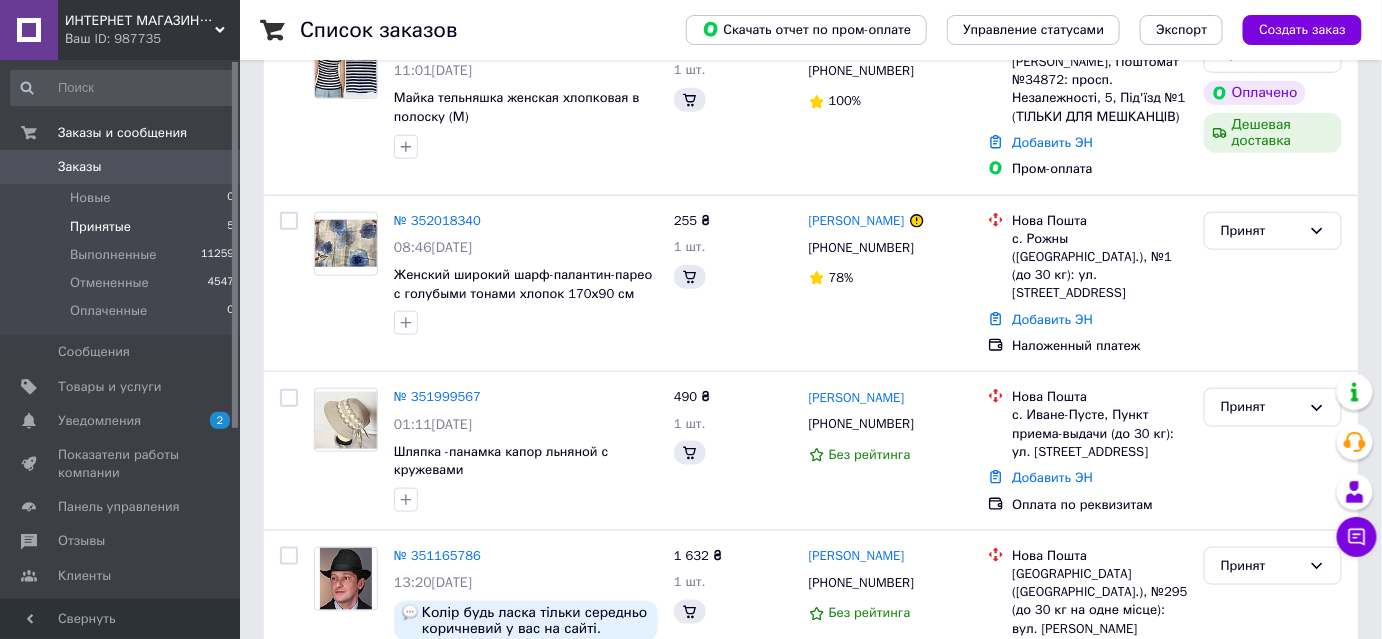 scroll, scrollTop: 0, scrollLeft: 0, axis: both 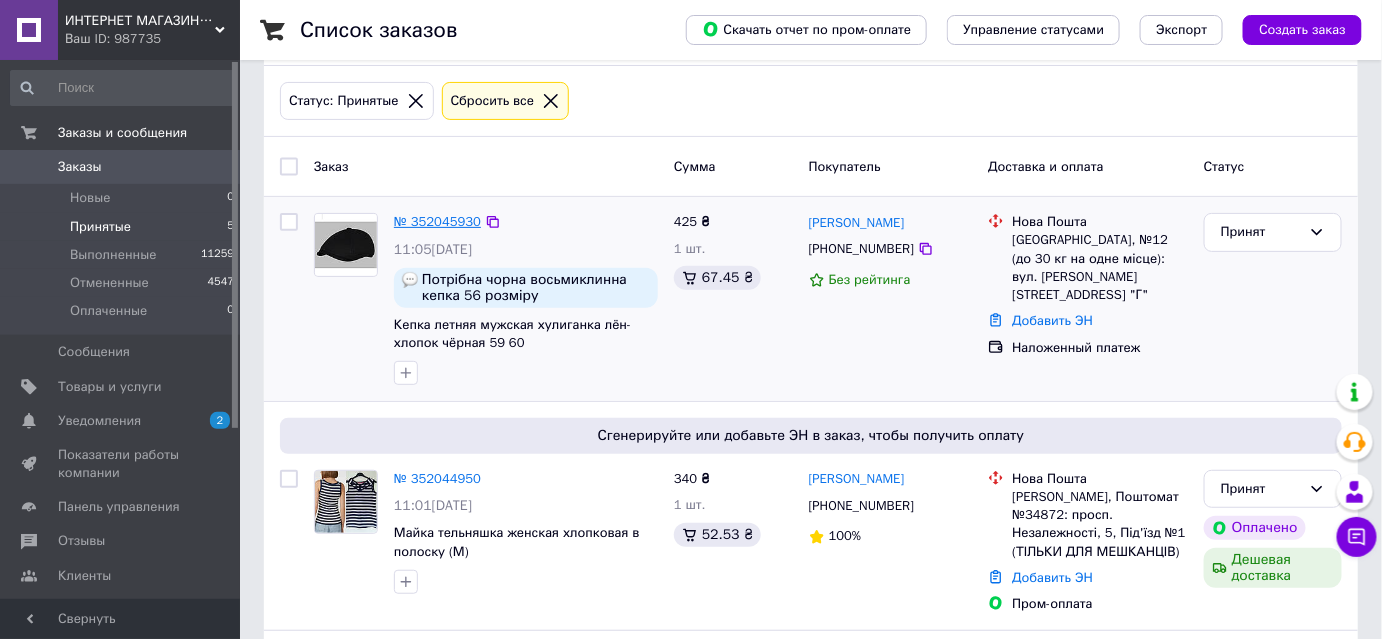 click on "№ 352045930" at bounding box center (437, 221) 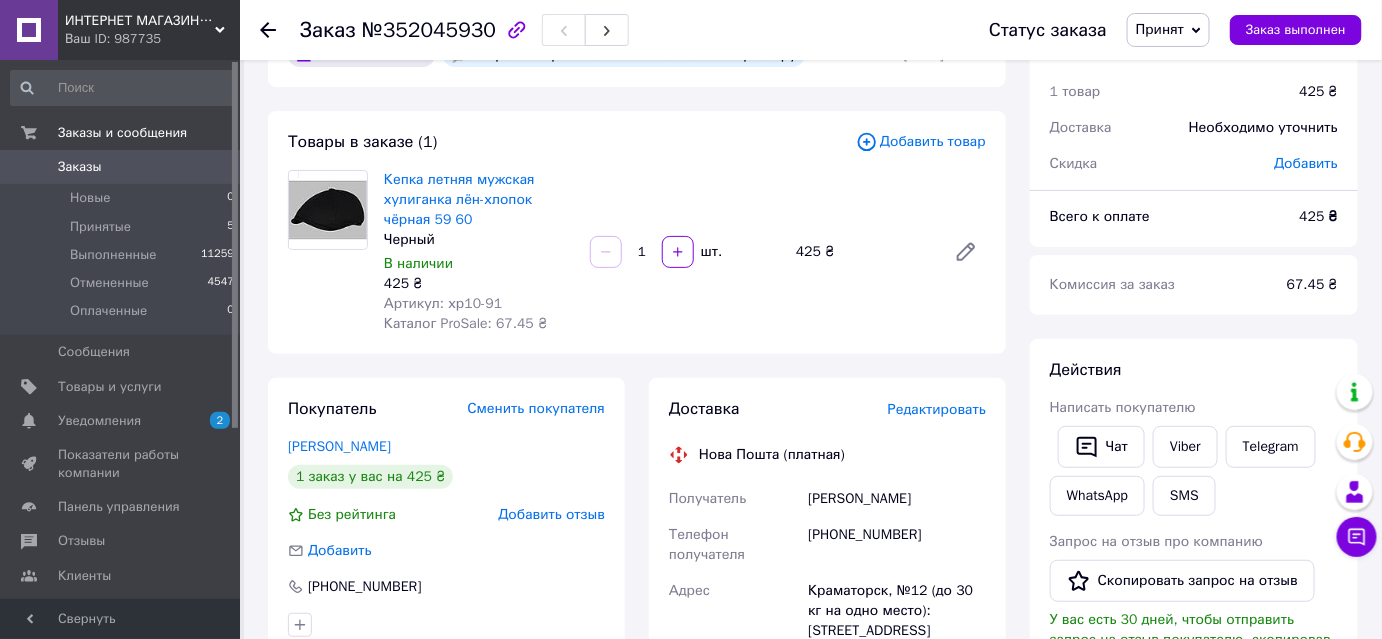scroll, scrollTop: 0, scrollLeft: 0, axis: both 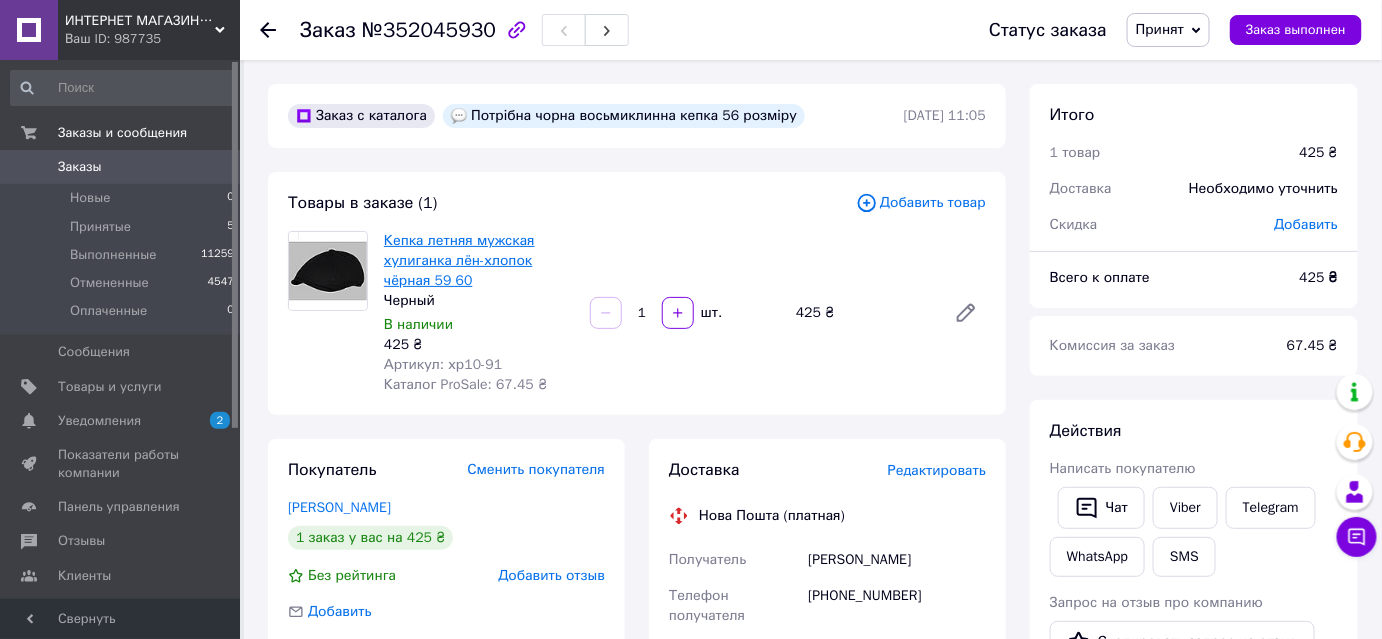 click on "Кепка летняя мужская   хулиганка лён-хлопок  чёрная 59 60" at bounding box center [459, 260] 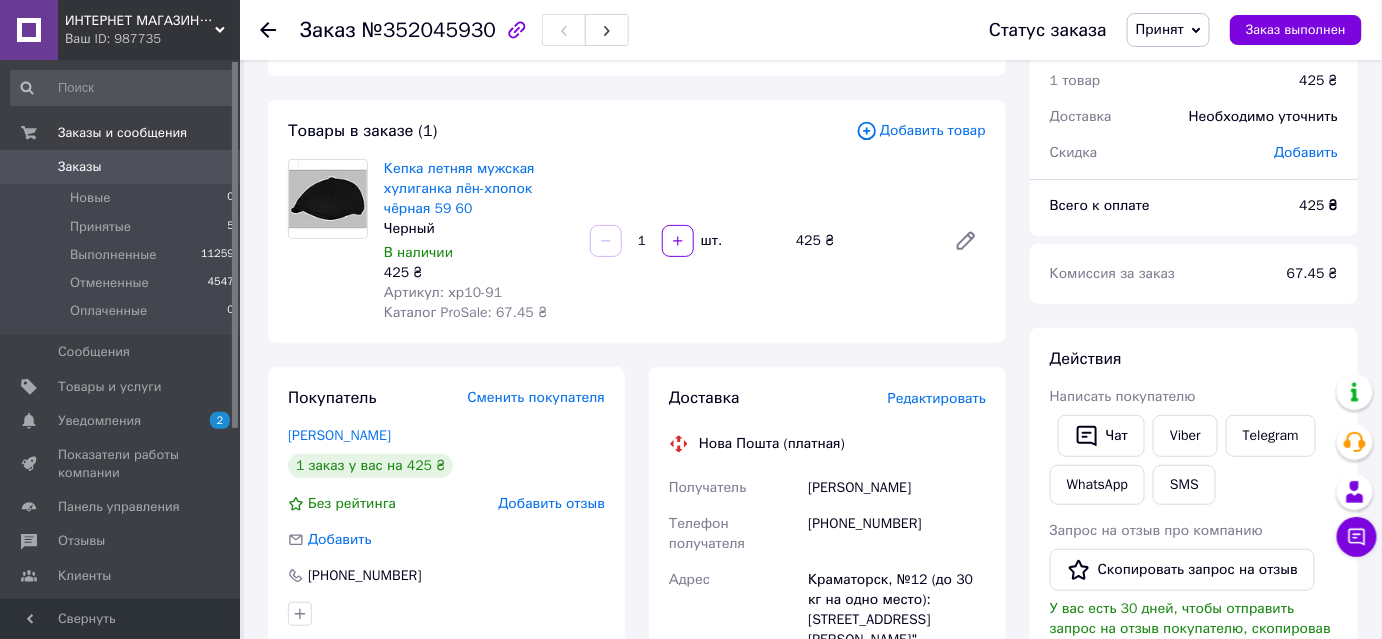 scroll, scrollTop: 0, scrollLeft: 0, axis: both 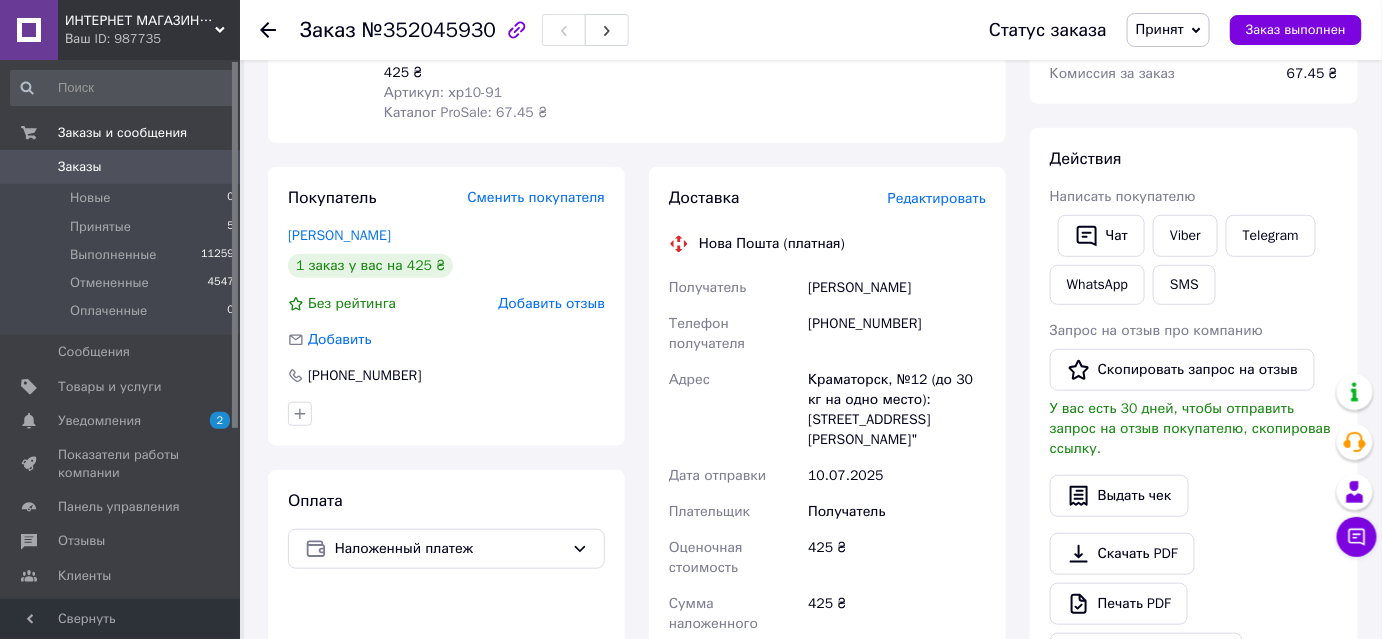 click on "Принят" at bounding box center (1168, 30) 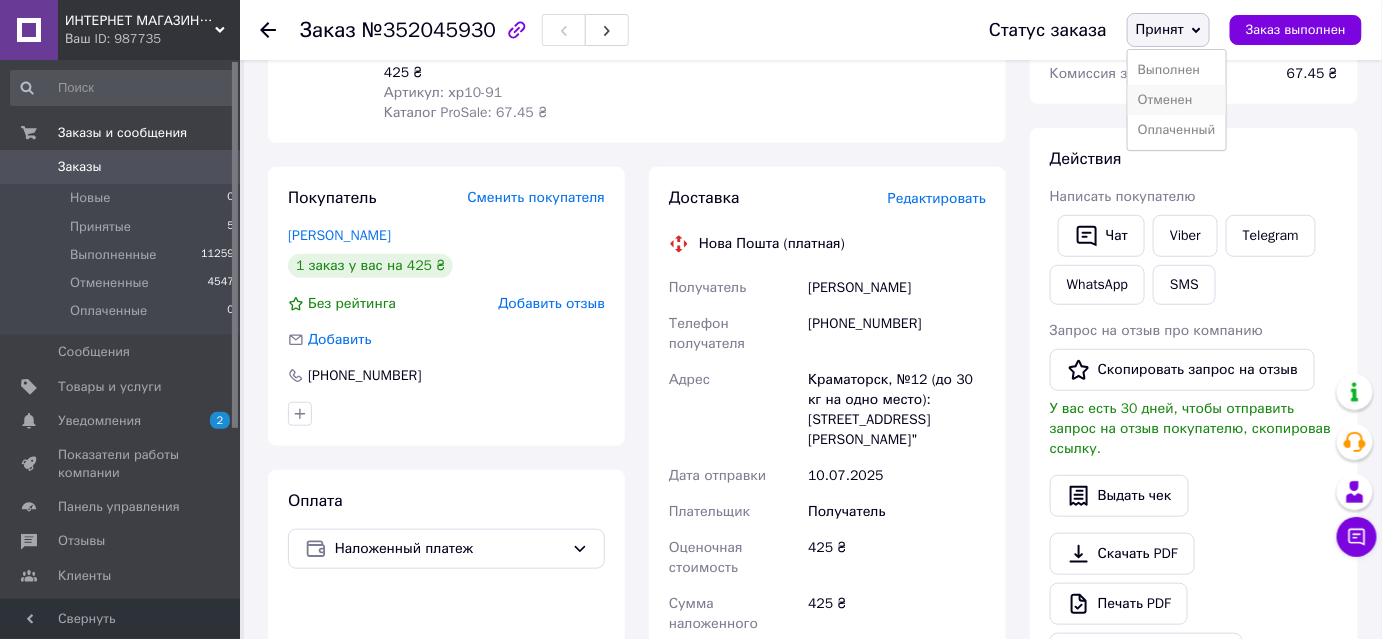 click on "Отменен" at bounding box center (1177, 100) 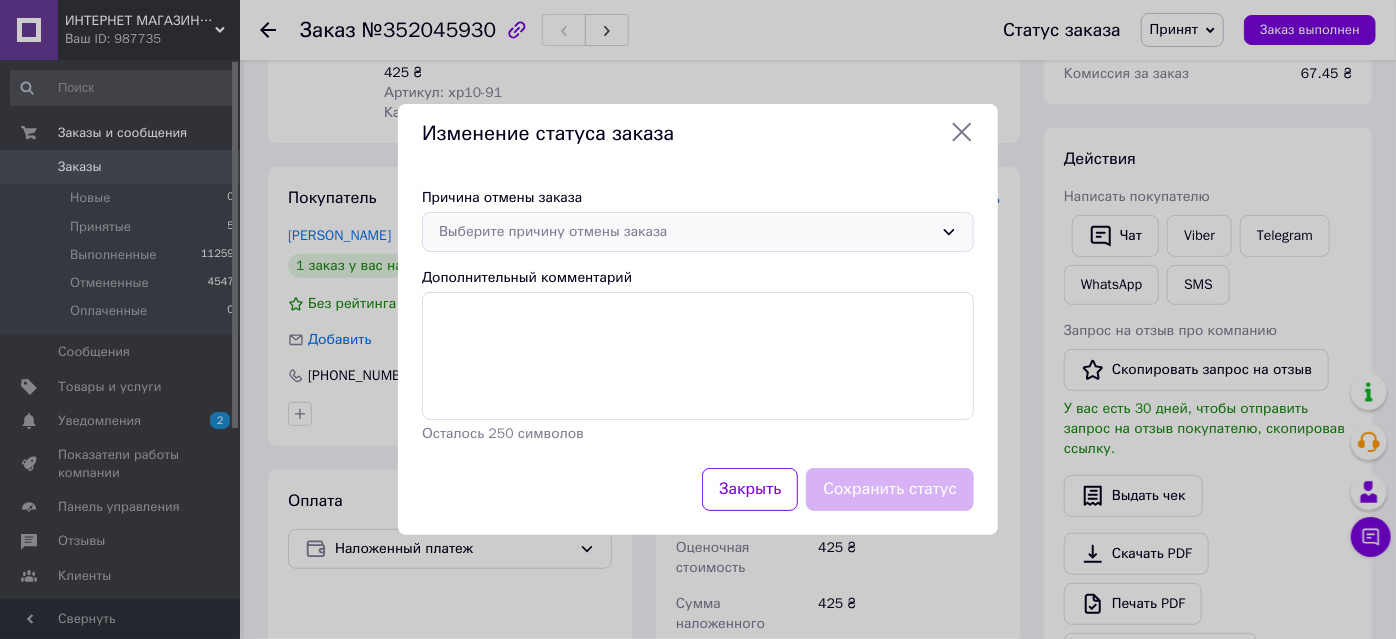 click on "Выберите причину отмены заказа" at bounding box center [686, 232] 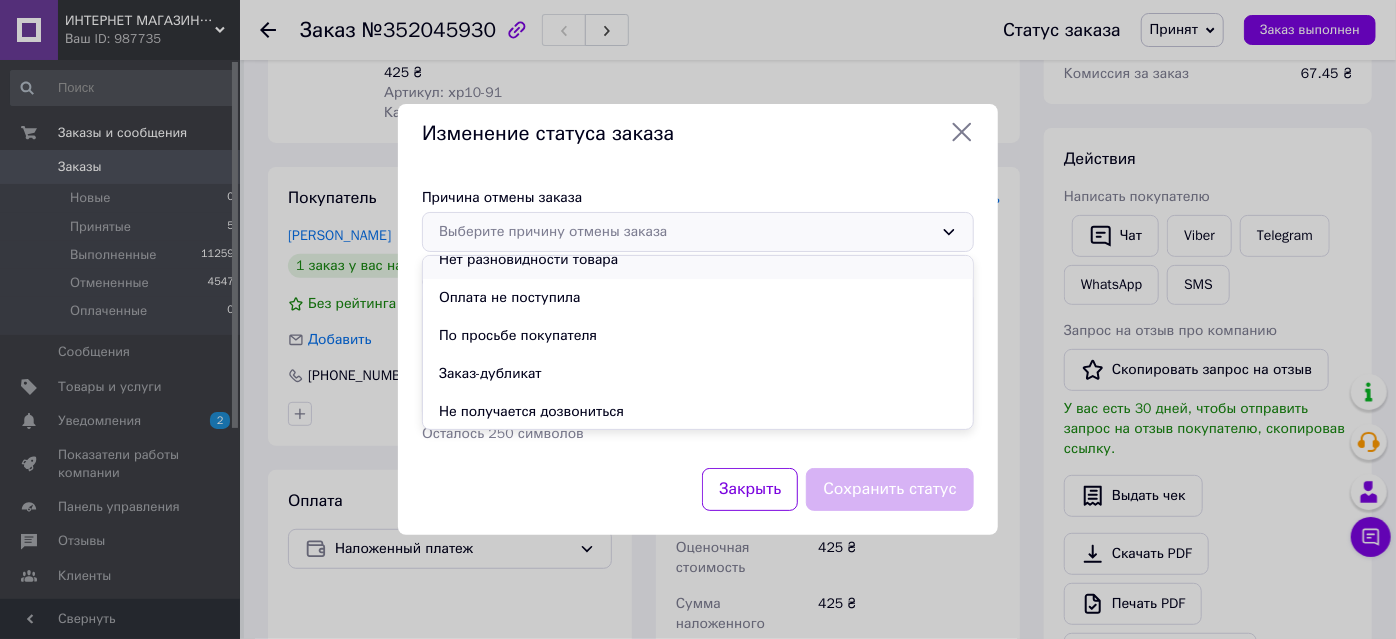 scroll, scrollTop: 93, scrollLeft: 0, axis: vertical 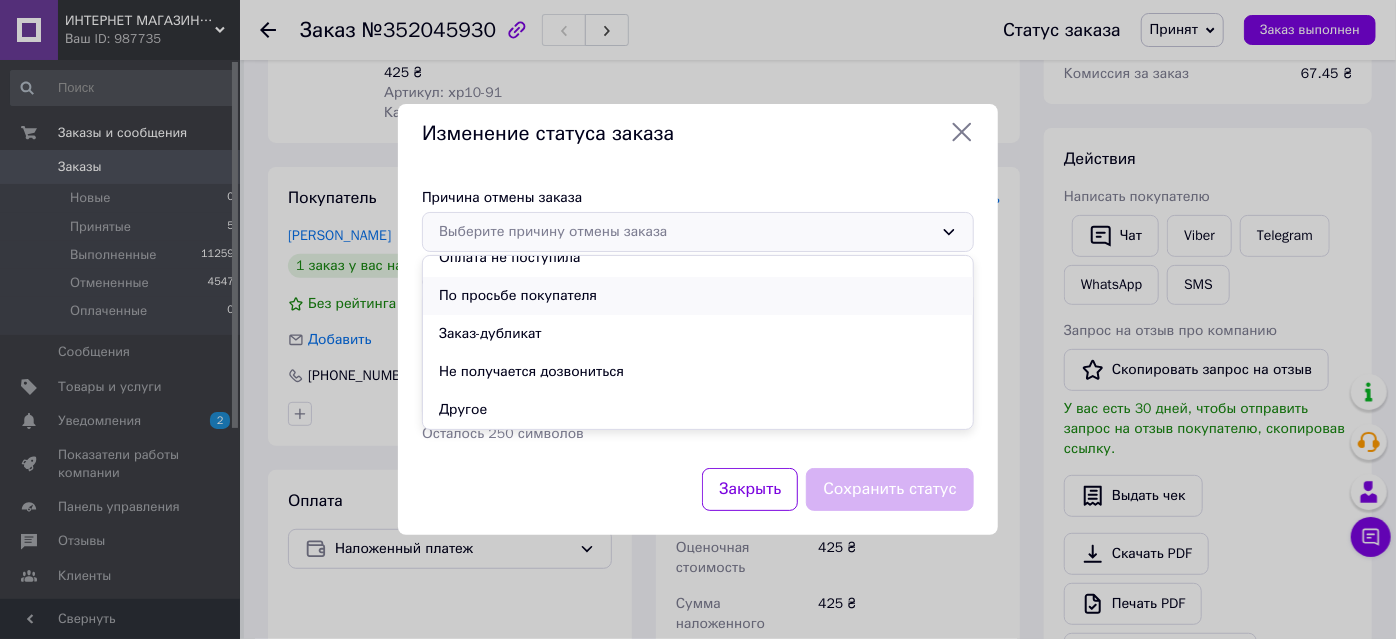 click on "По просьбе покупателя" at bounding box center (698, 296) 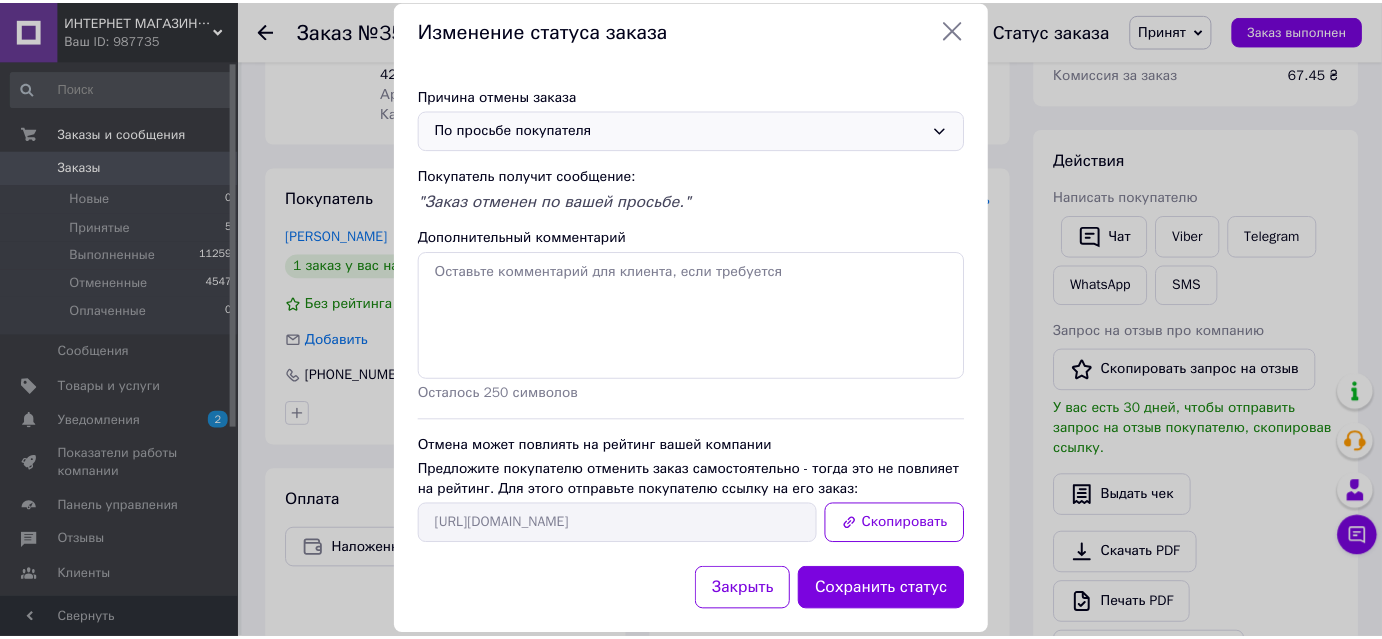 scroll, scrollTop: 65, scrollLeft: 0, axis: vertical 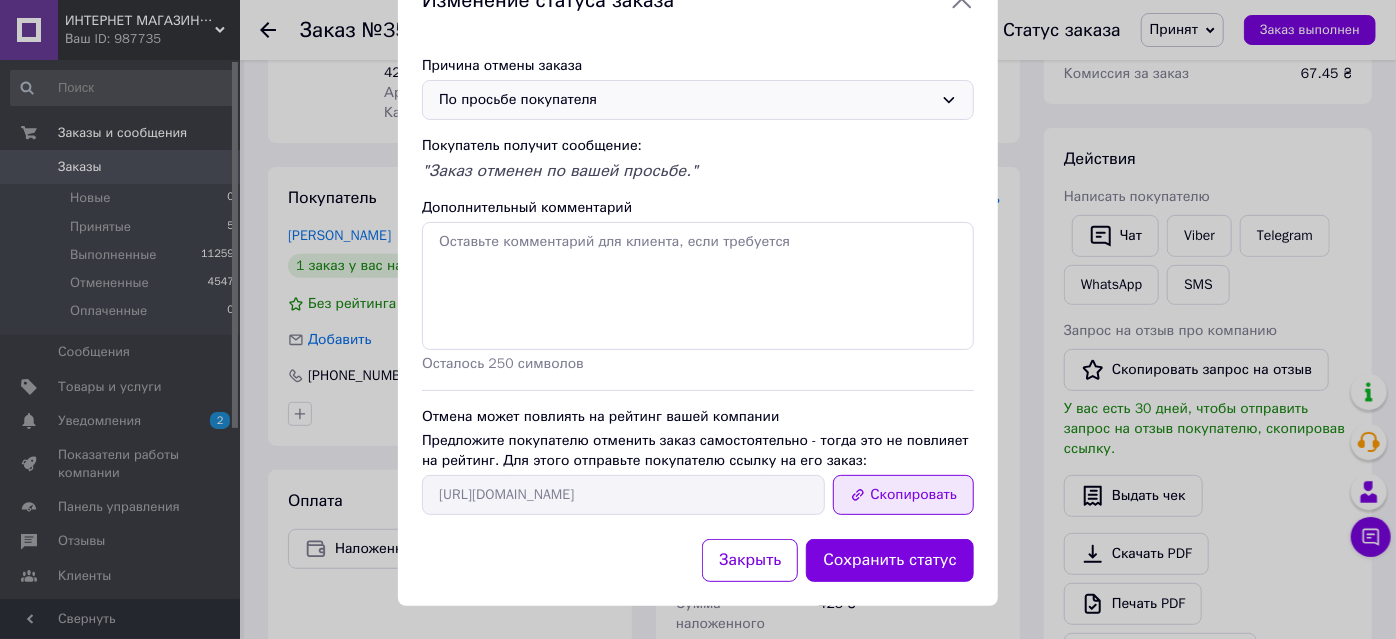 click on "Скопировать" at bounding box center [903, 495] 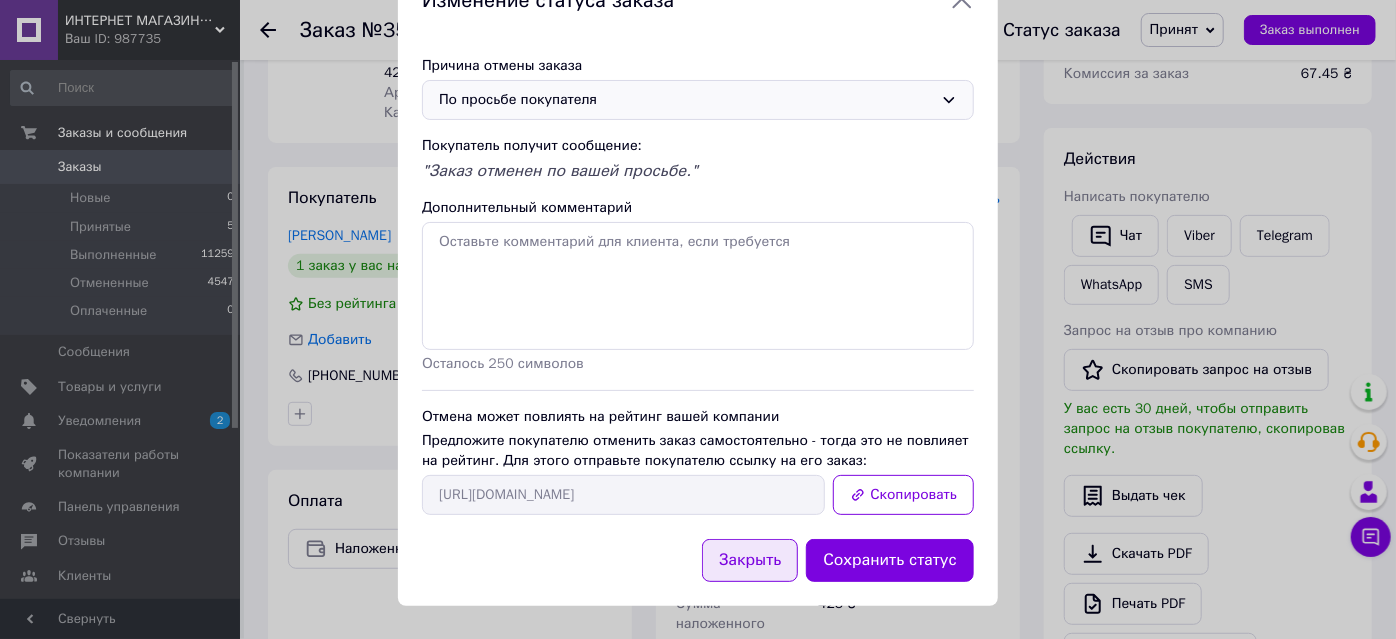 click on "Закрыть" at bounding box center [750, 560] 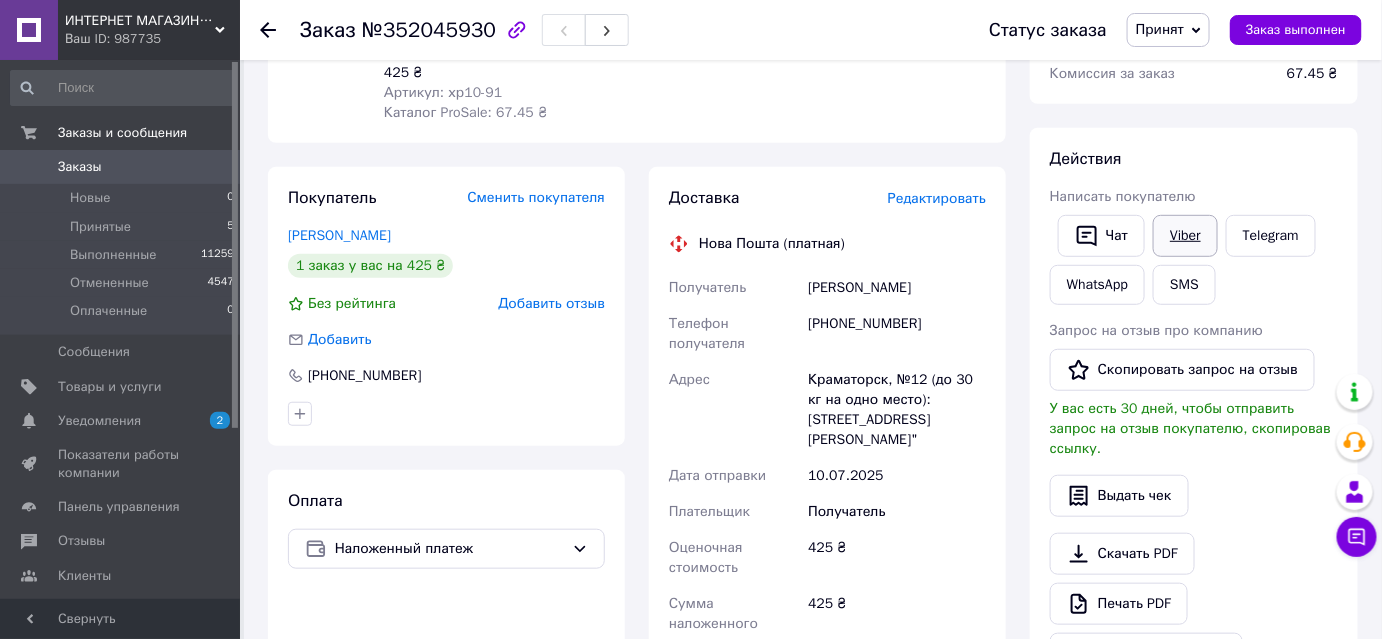 click on "Viber" at bounding box center [1185, 236] 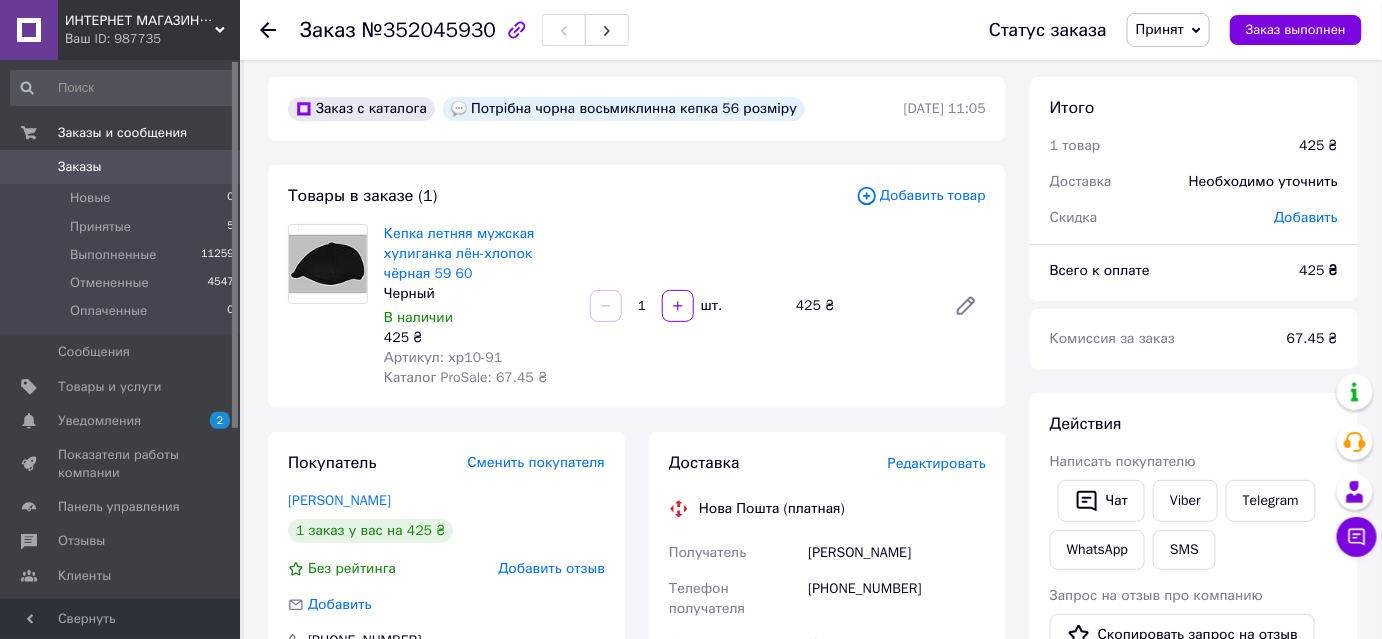 scroll, scrollTop: 0, scrollLeft: 0, axis: both 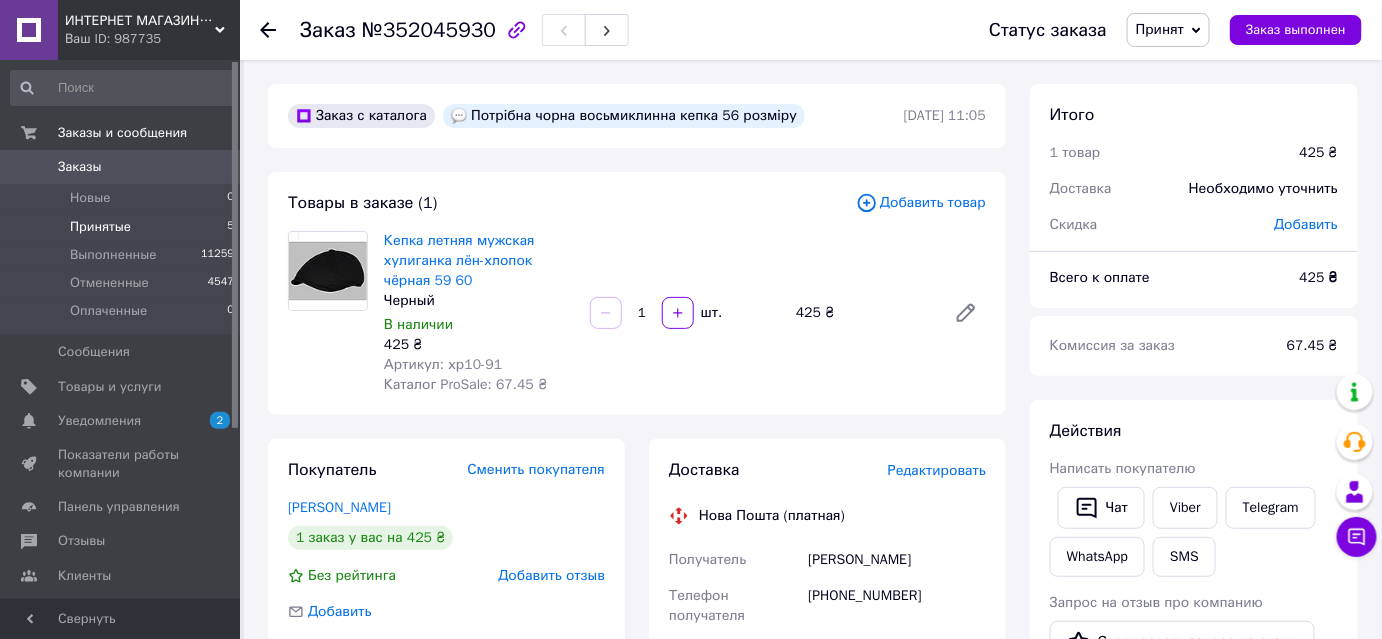 click on "Принятые" at bounding box center [100, 227] 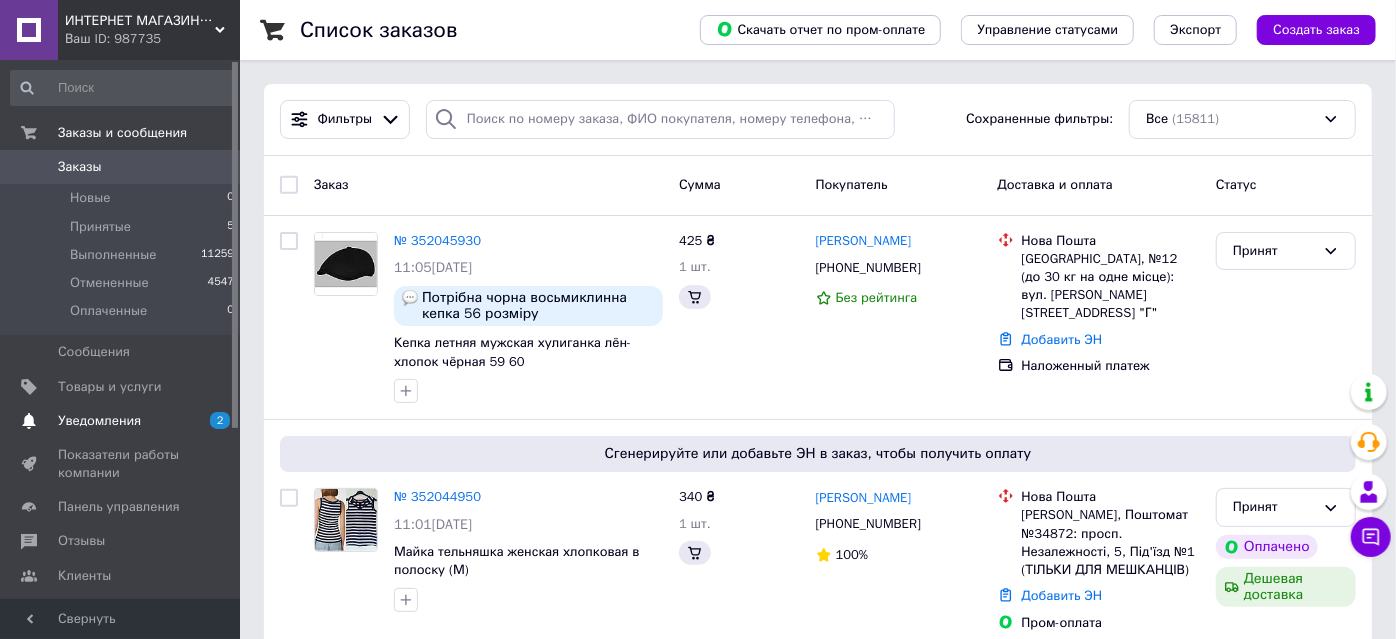 click on "Уведомления" at bounding box center [99, 421] 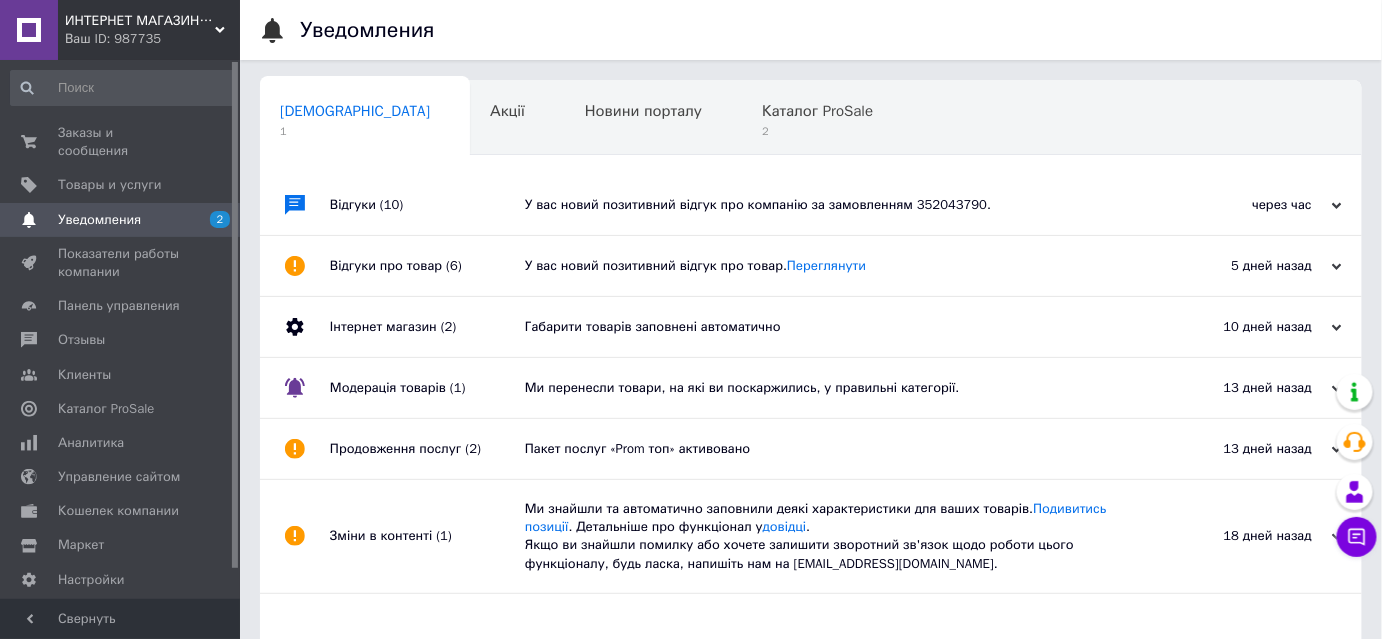 click on "У вас новий позитивний відгук про компанію за замовленням 352043790." at bounding box center (833, 205) 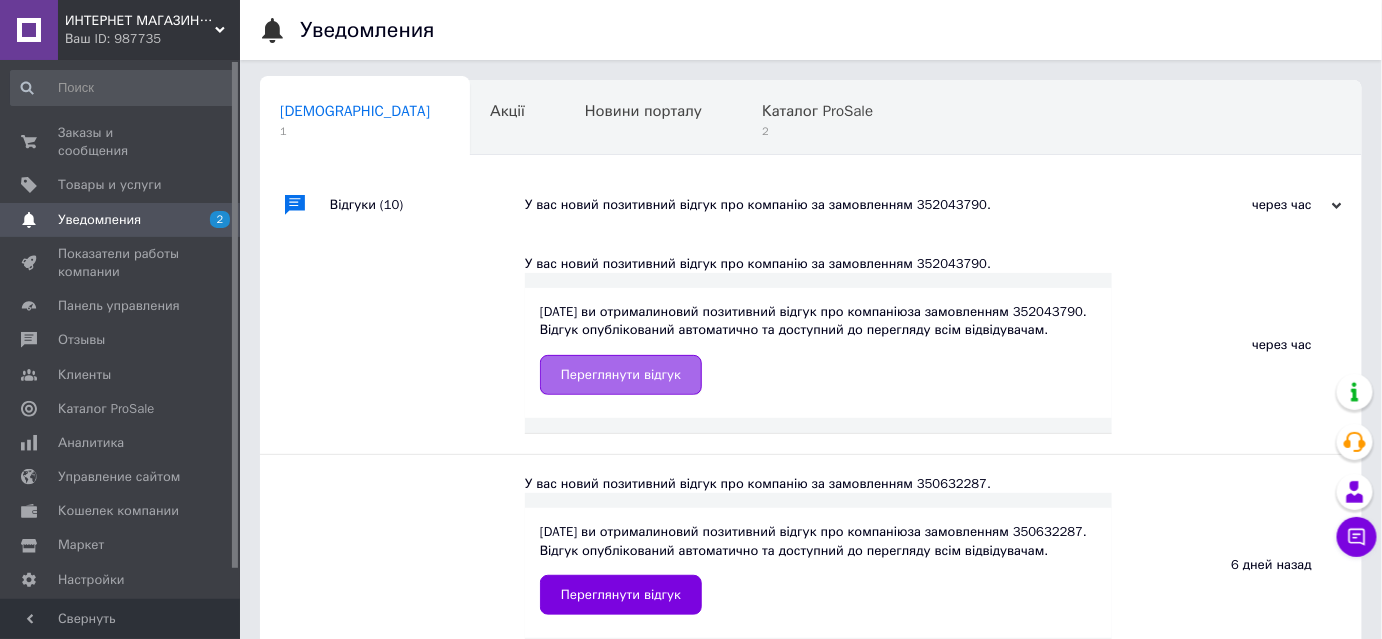 click on "Переглянути відгук" at bounding box center [621, 375] 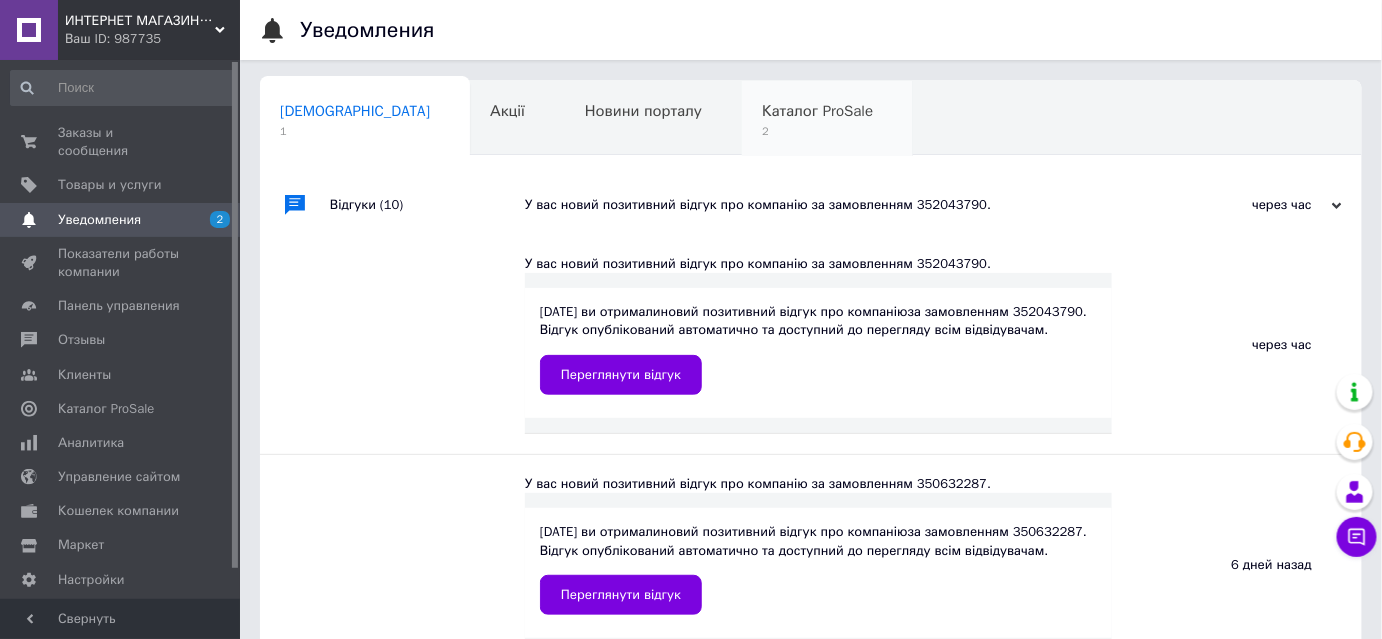 click on "Каталог ProSale" at bounding box center (817, 111) 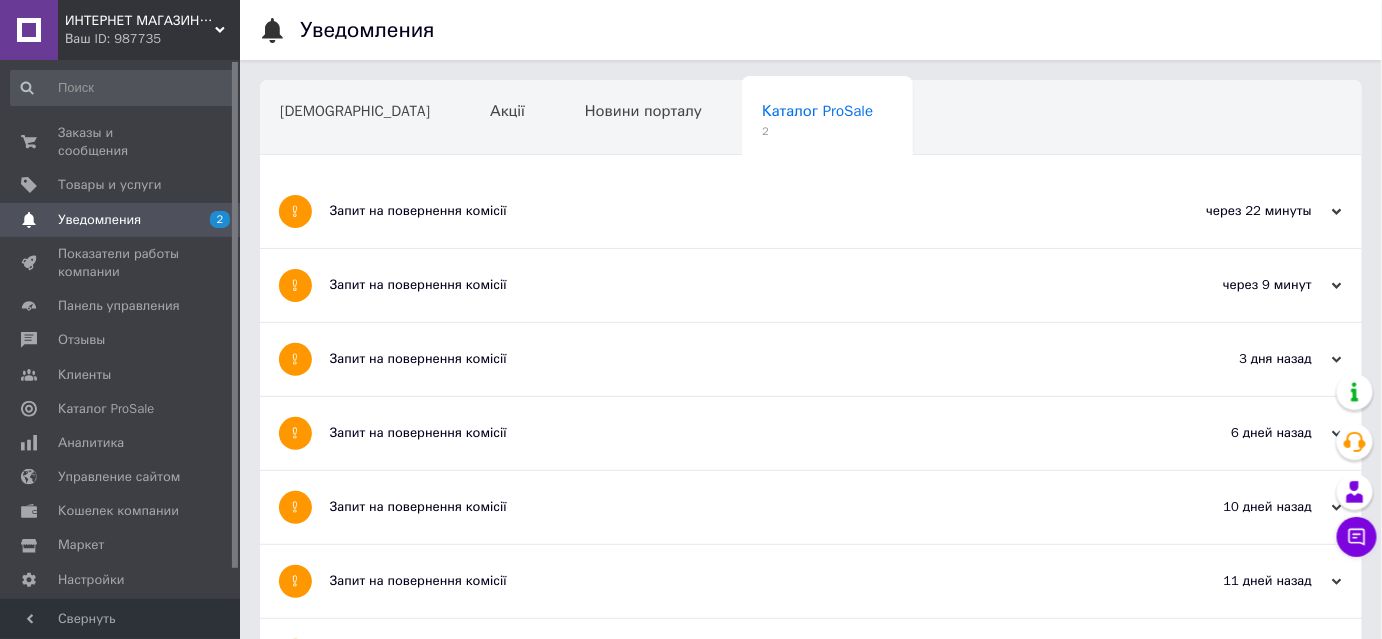 click on "Запит на повернення комісії" at bounding box center [736, 285] 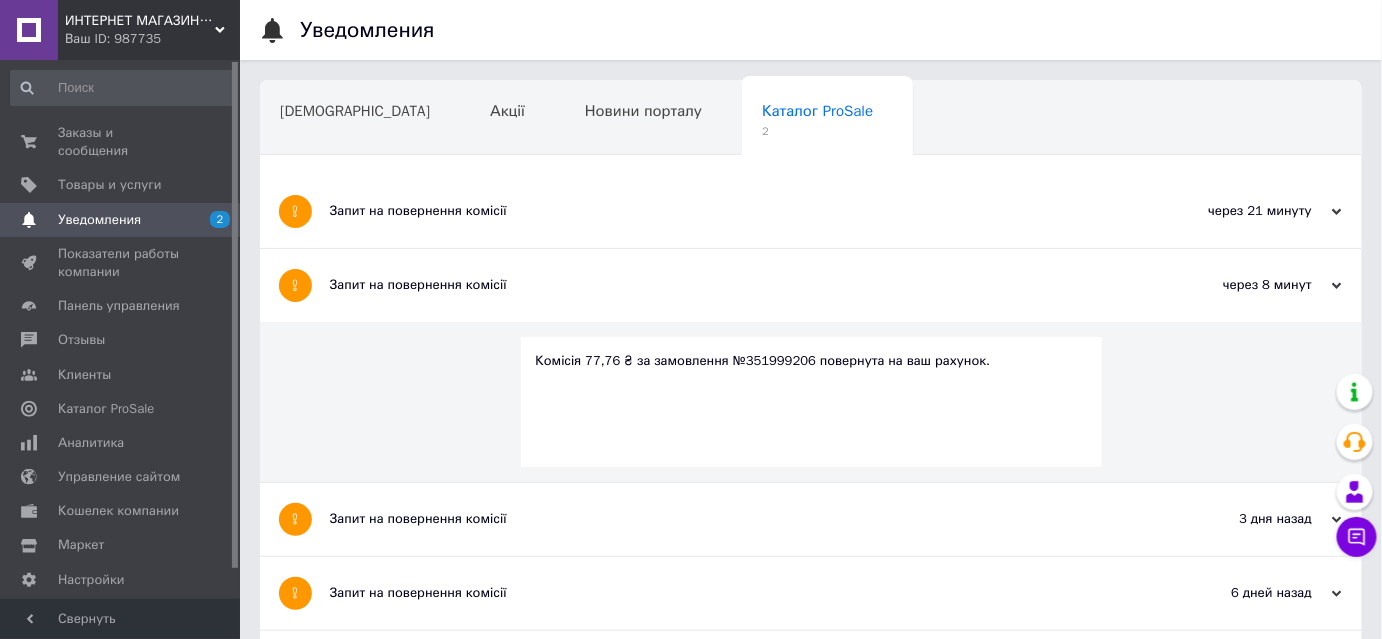click on "Запит на повернення комісії" at bounding box center (736, 285) 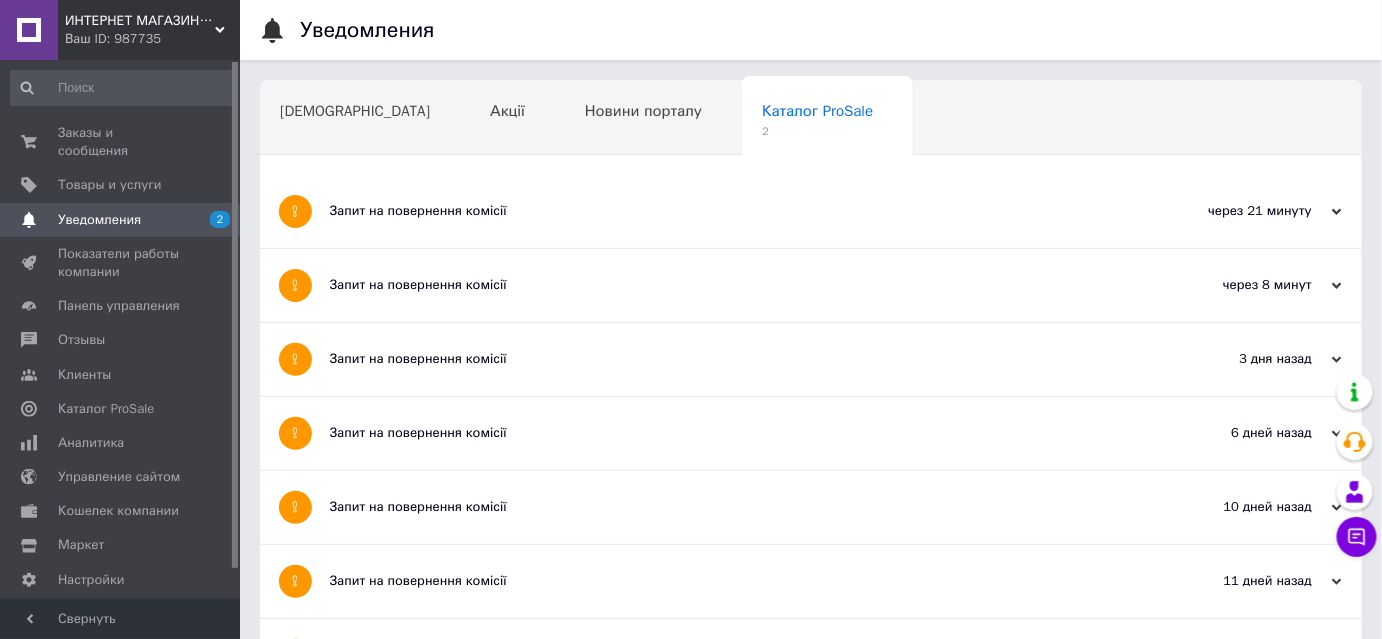 click on "Запит на повернення комісії" at bounding box center [736, 211] 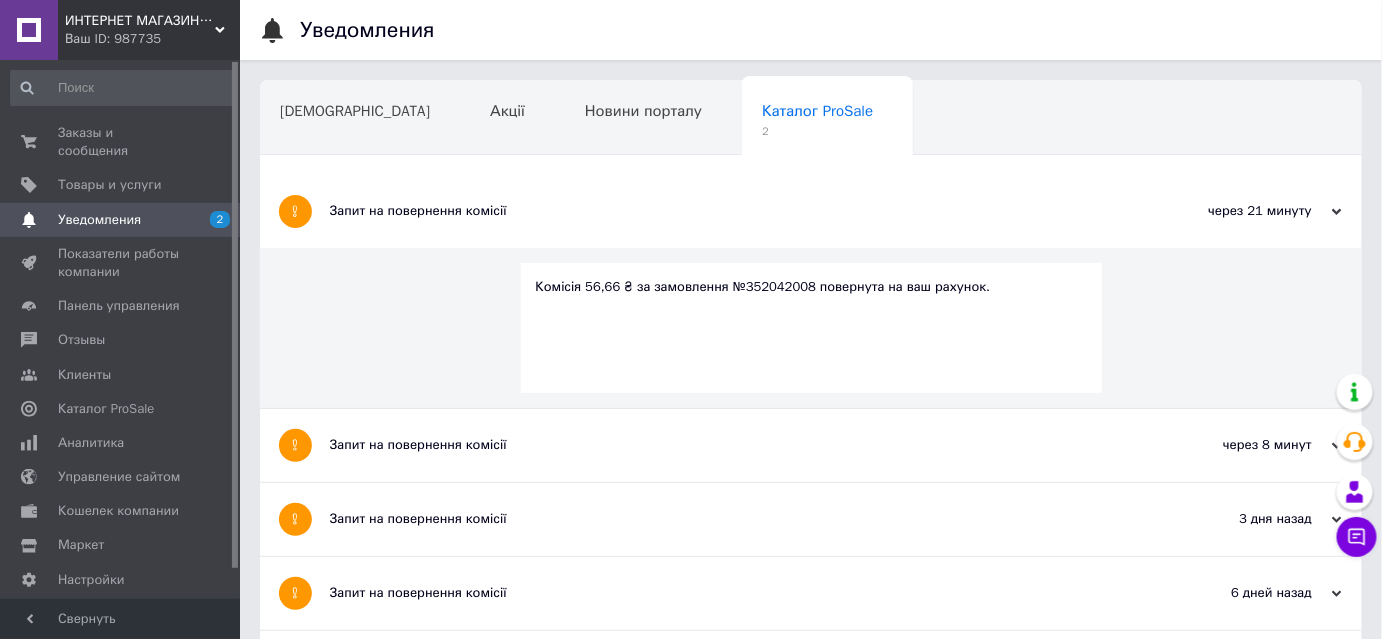 click on "Запит на повернення комісії" at bounding box center [736, 211] 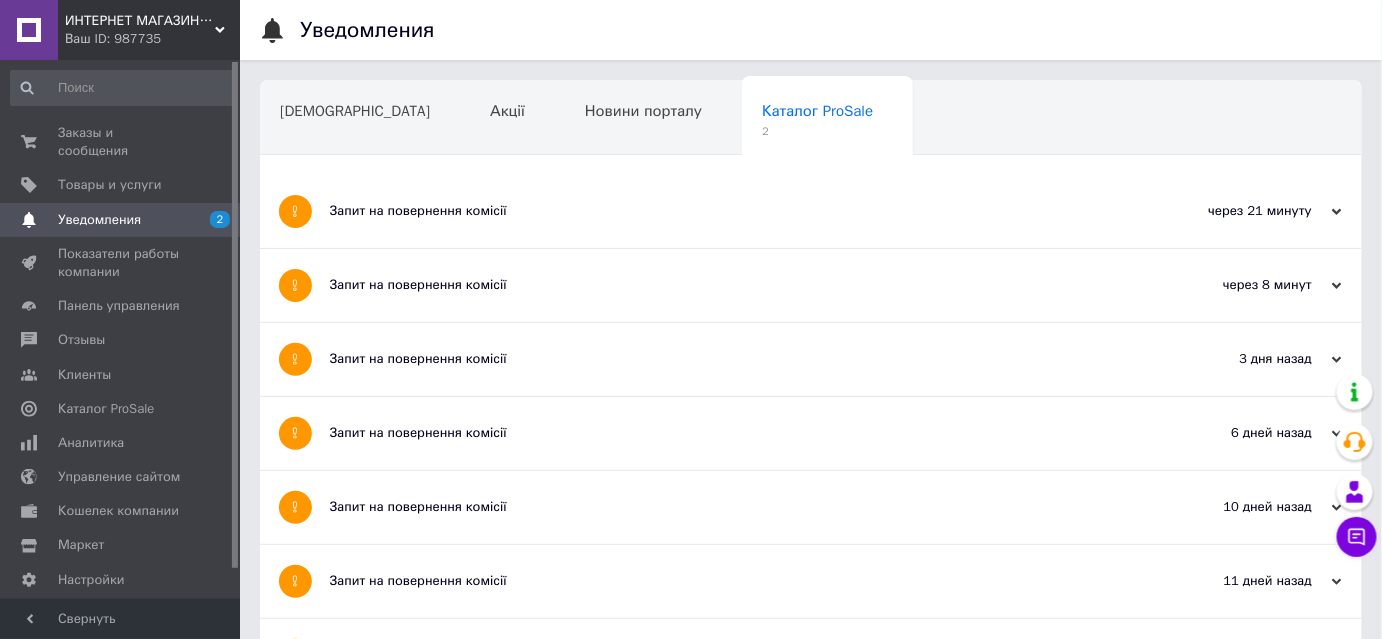 click on "Запит на повернення комісії" at bounding box center (736, 285) 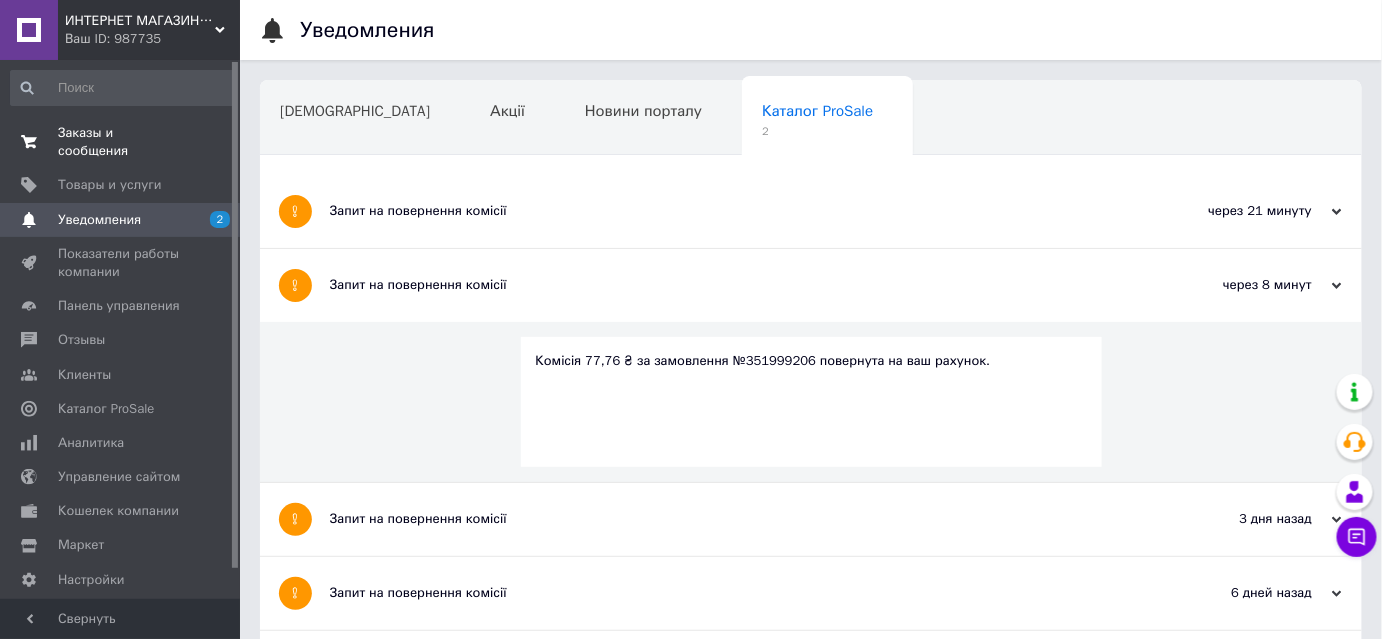 click on "0 0" at bounding box center (212, 142) 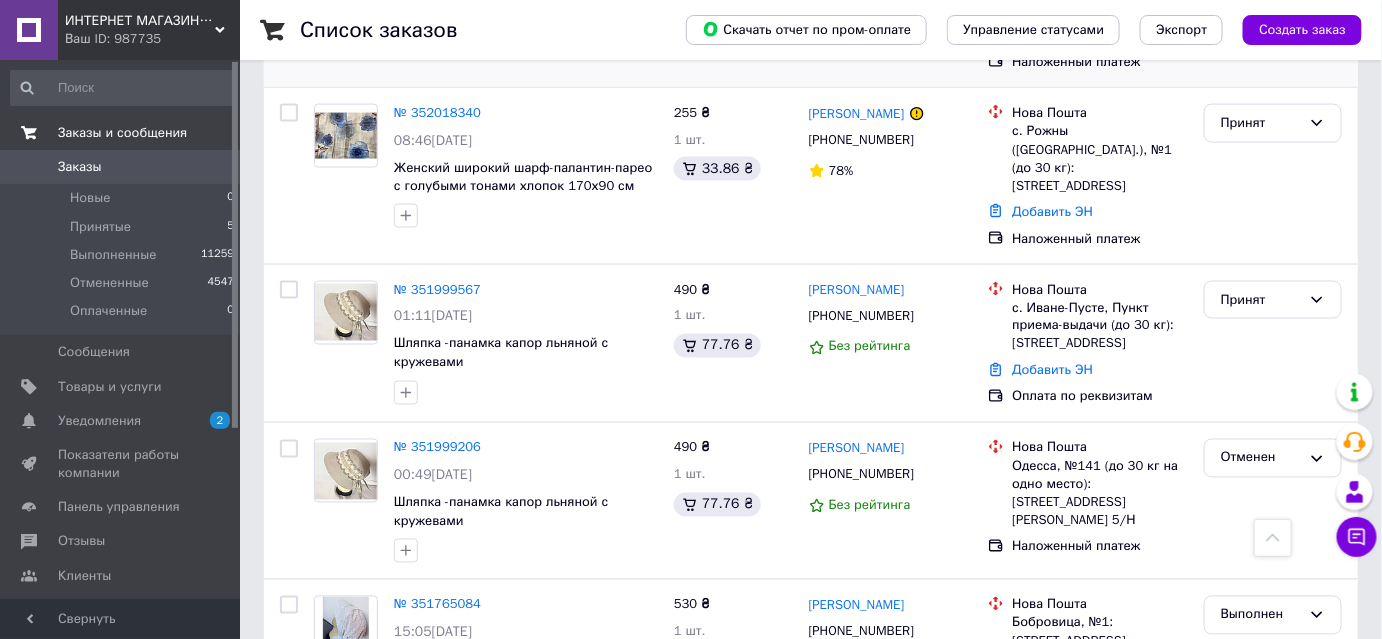 scroll, scrollTop: 909, scrollLeft: 0, axis: vertical 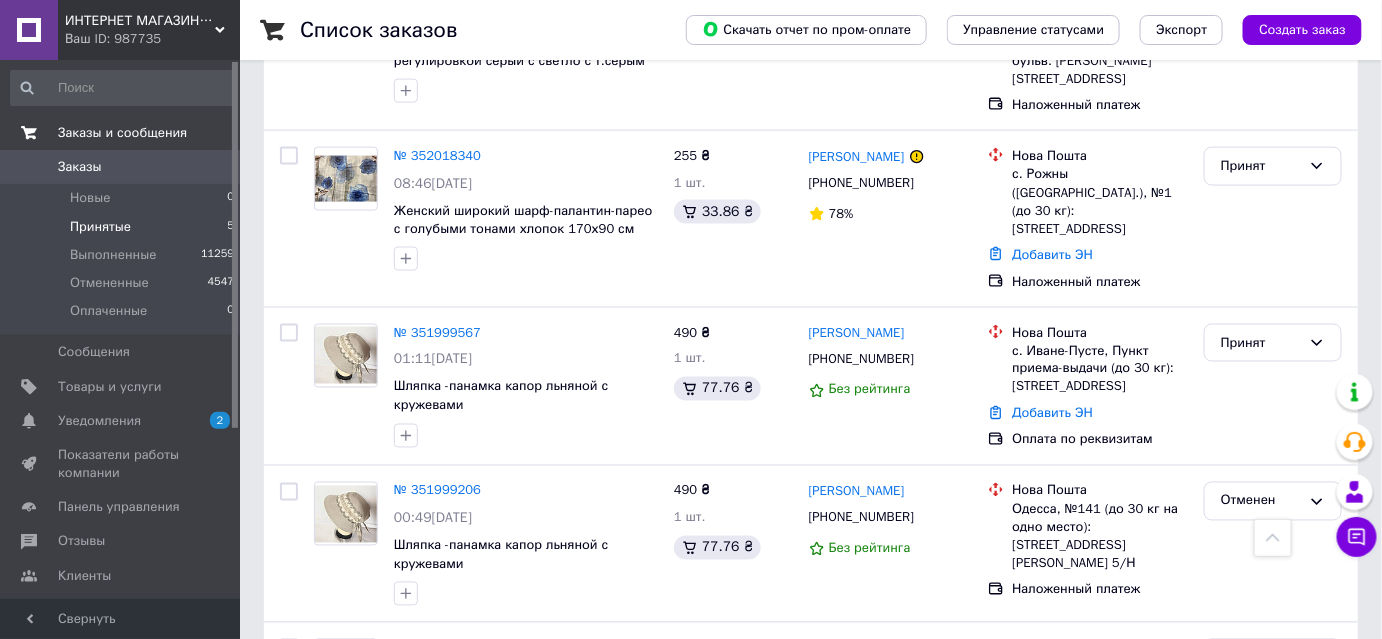 click on "Принятые" at bounding box center [100, 227] 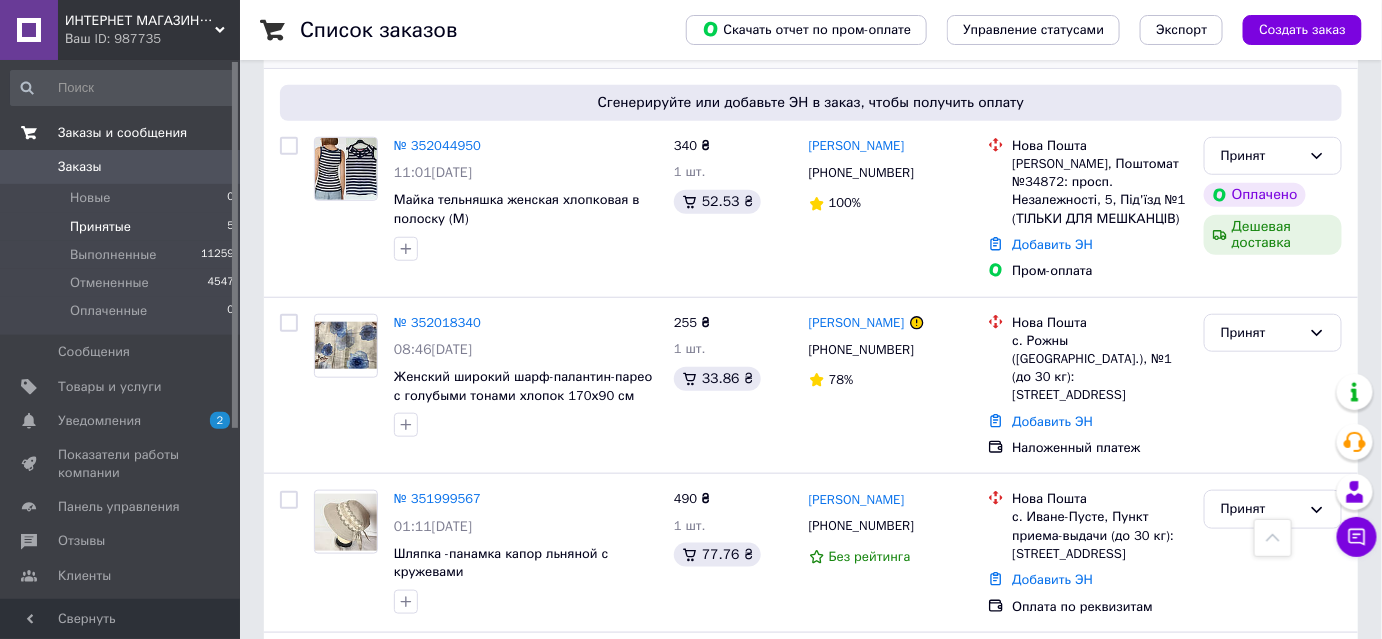 scroll, scrollTop: 454, scrollLeft: 0, axis: vertical 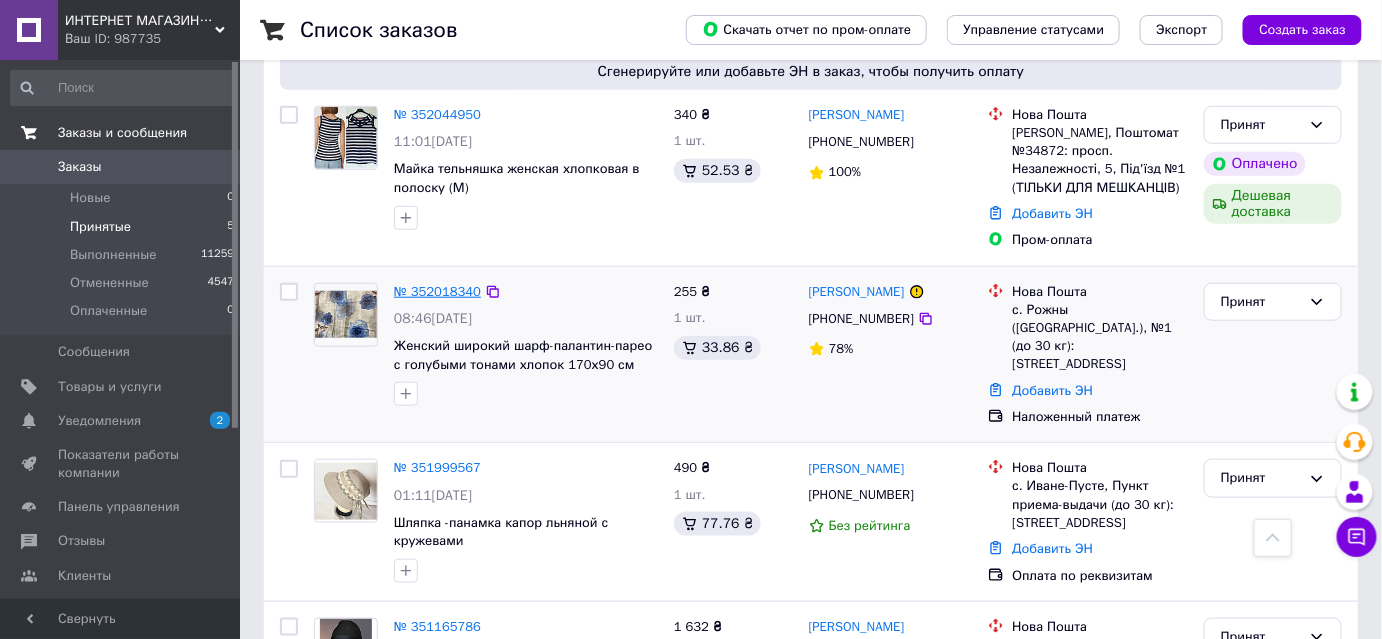 click on "№ 352018340" at bounding box center (437, 291) 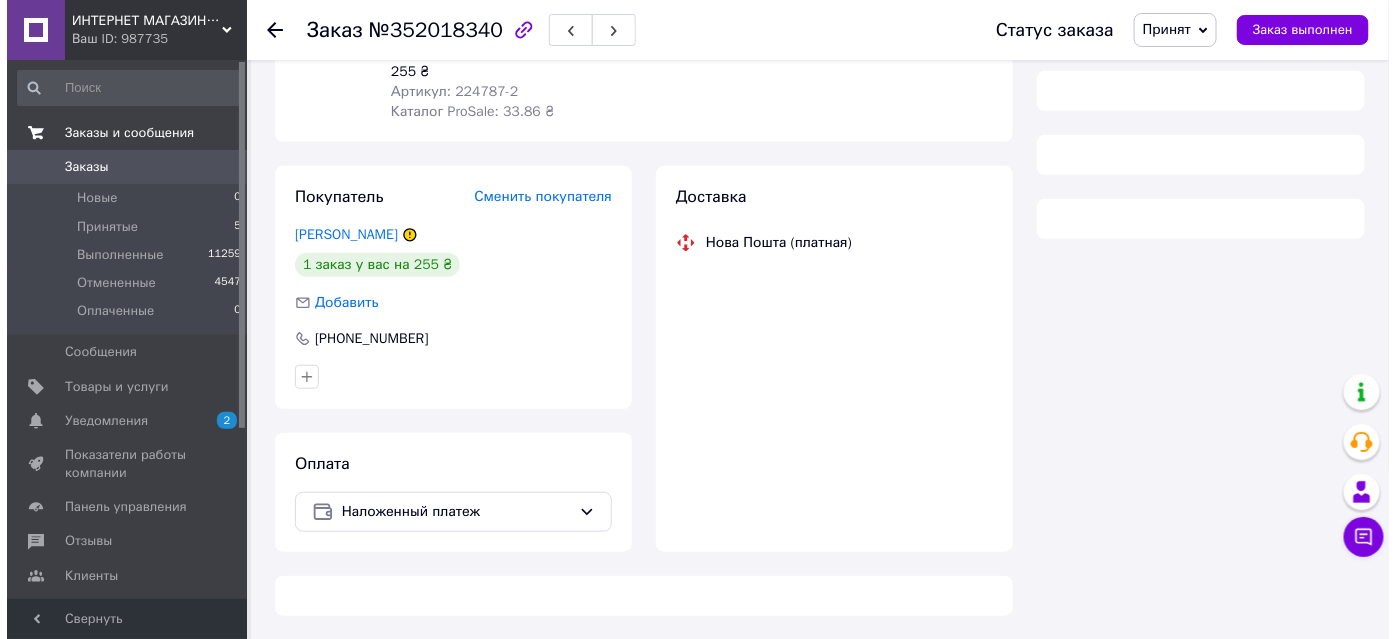 scroll, scrollTop: 454, scrollLeft: 0, axis: vertical 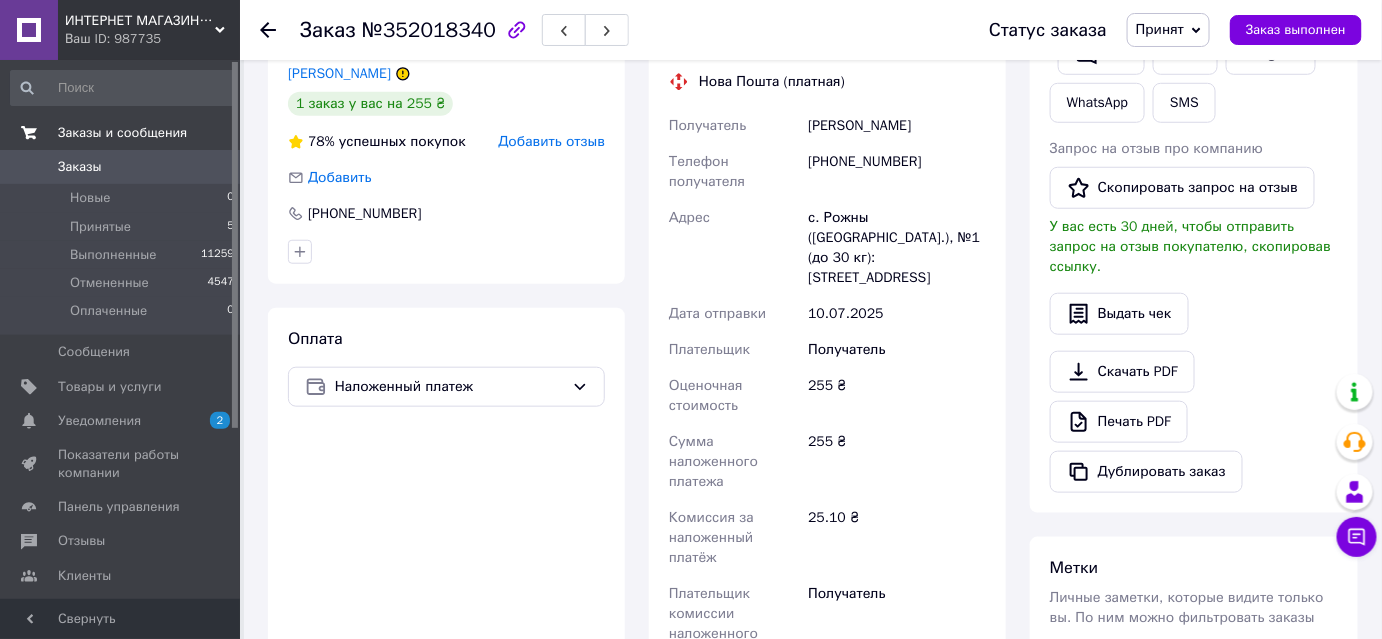 click on "Добавить отзыв" at bounding box center [551, 141] 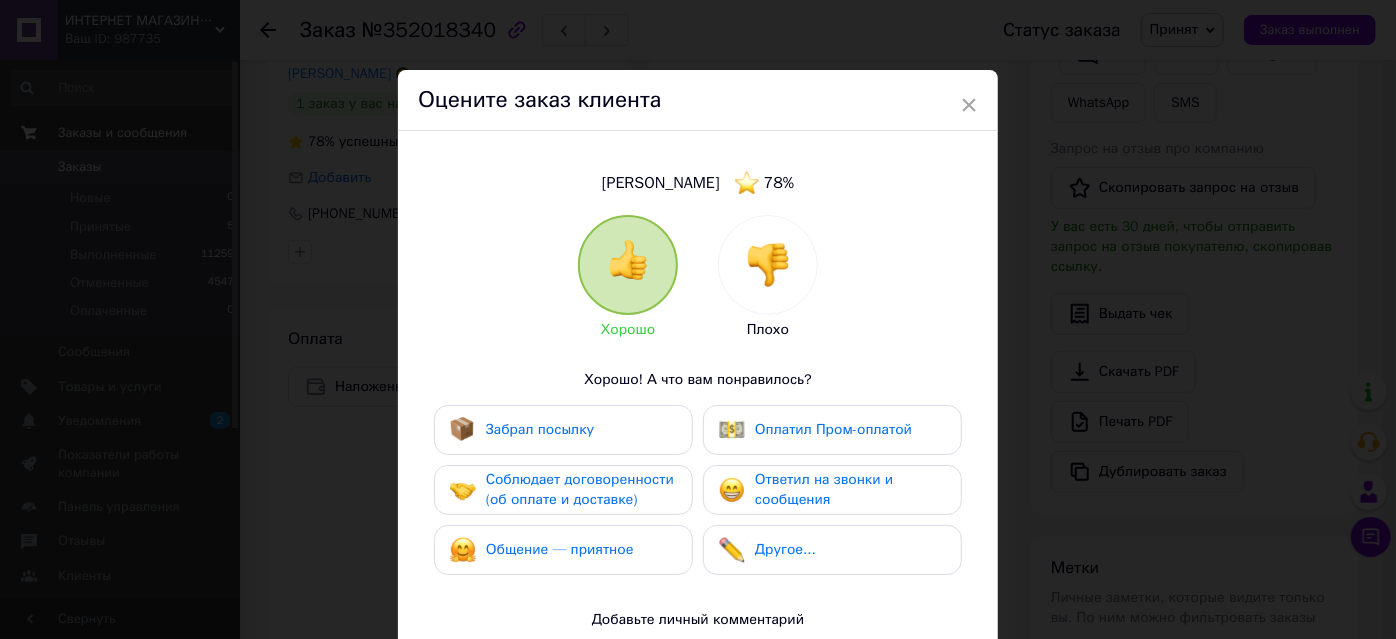click at bounding box center [768, 265] 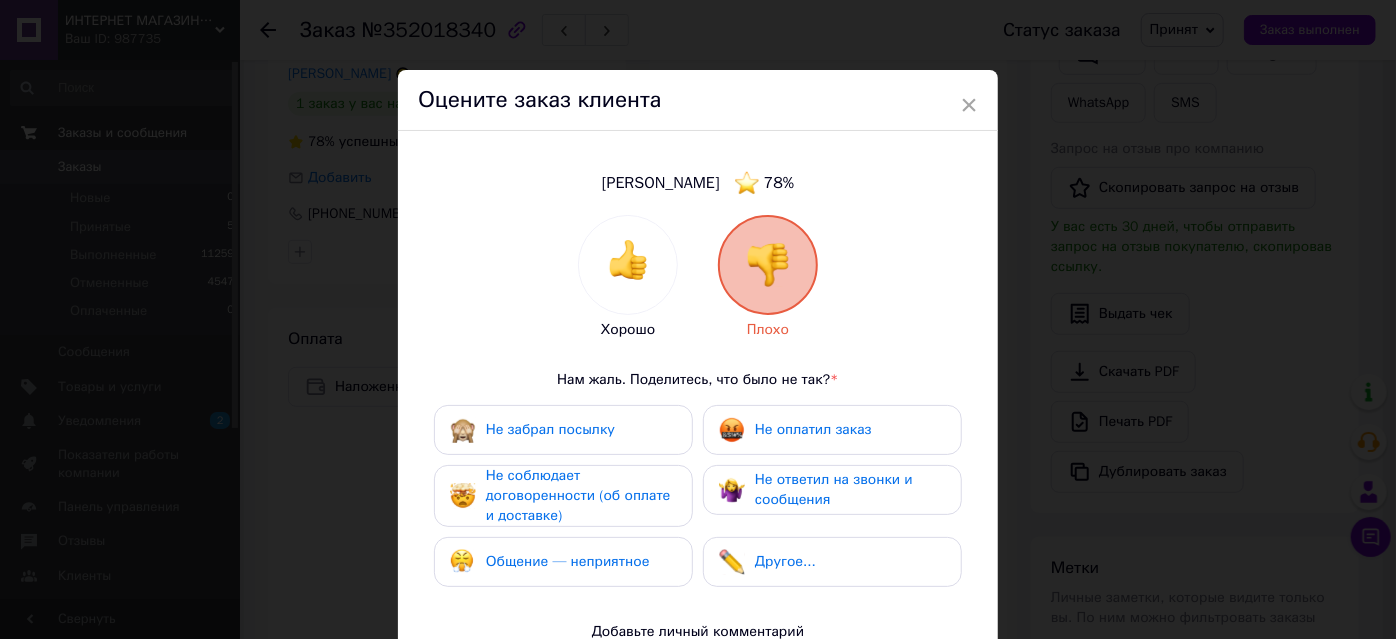 click on "Другое..." at bounding box center (785, 561) 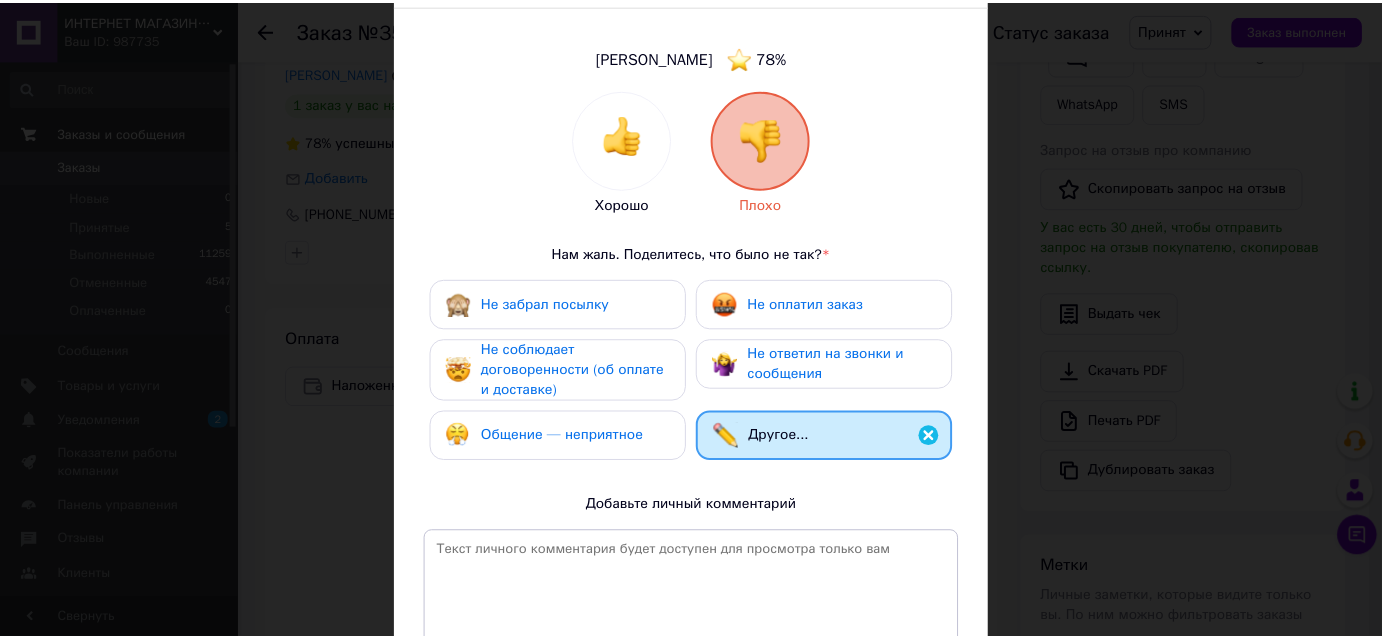 scroll, scrollTop: 272, scrollLeft: 0, axis: vertical 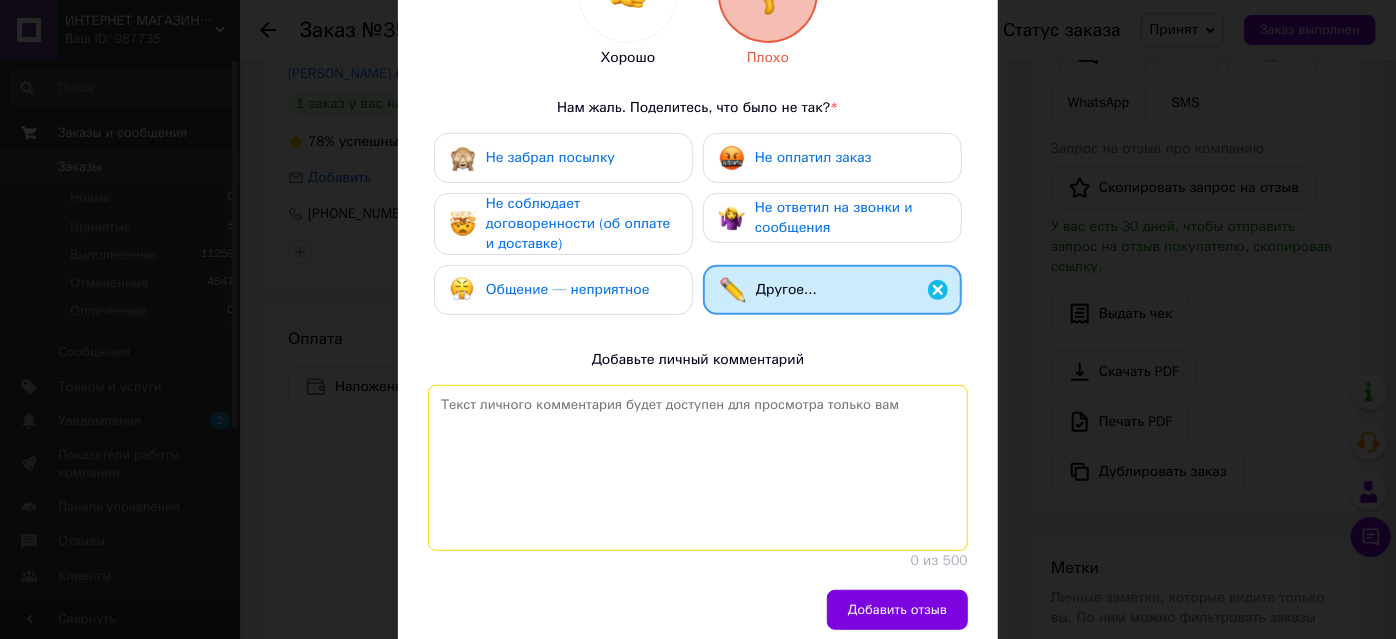 click at bounding box center [698, 468] 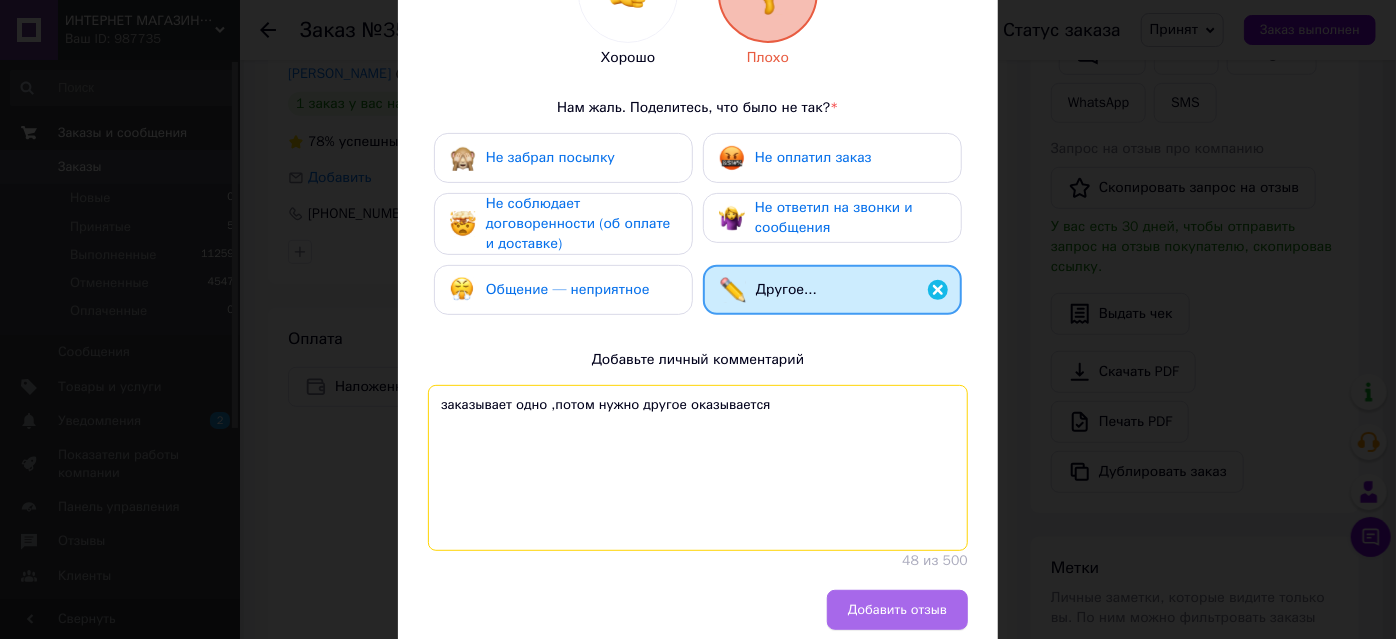 type on "заказывает одно ,потом нужно другое оказывается" 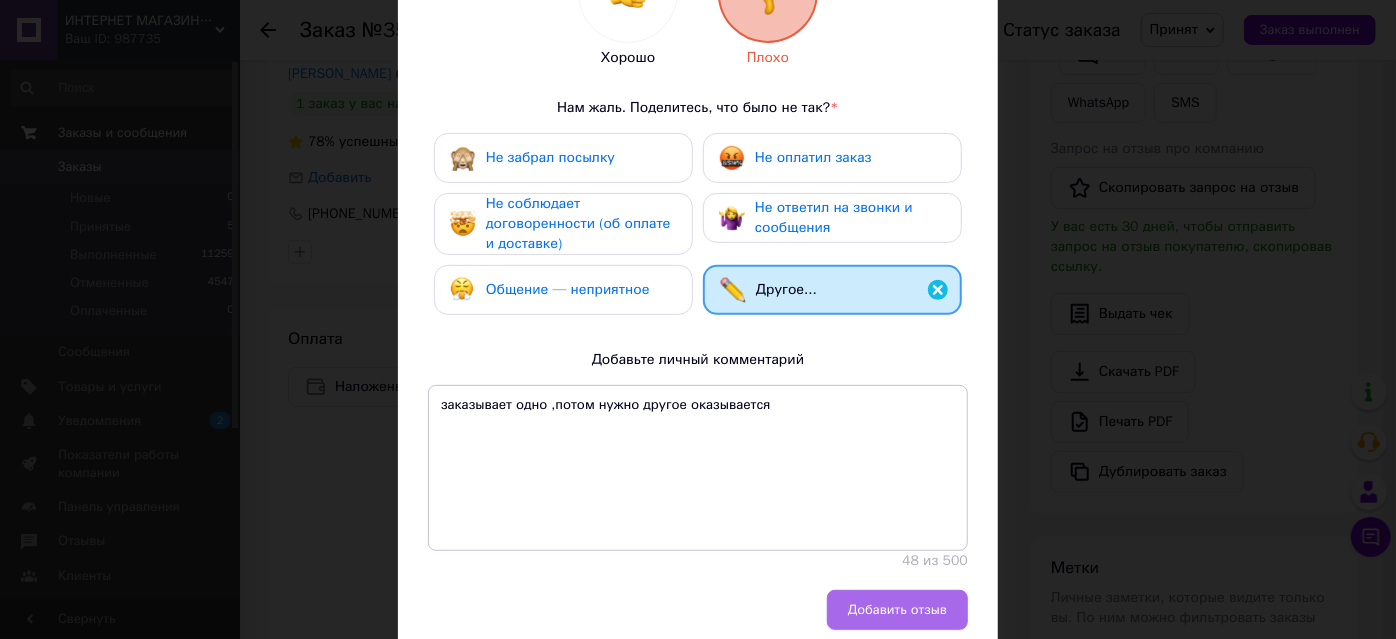 click on "Добавить отзыв" at bounding box center [897, 610] 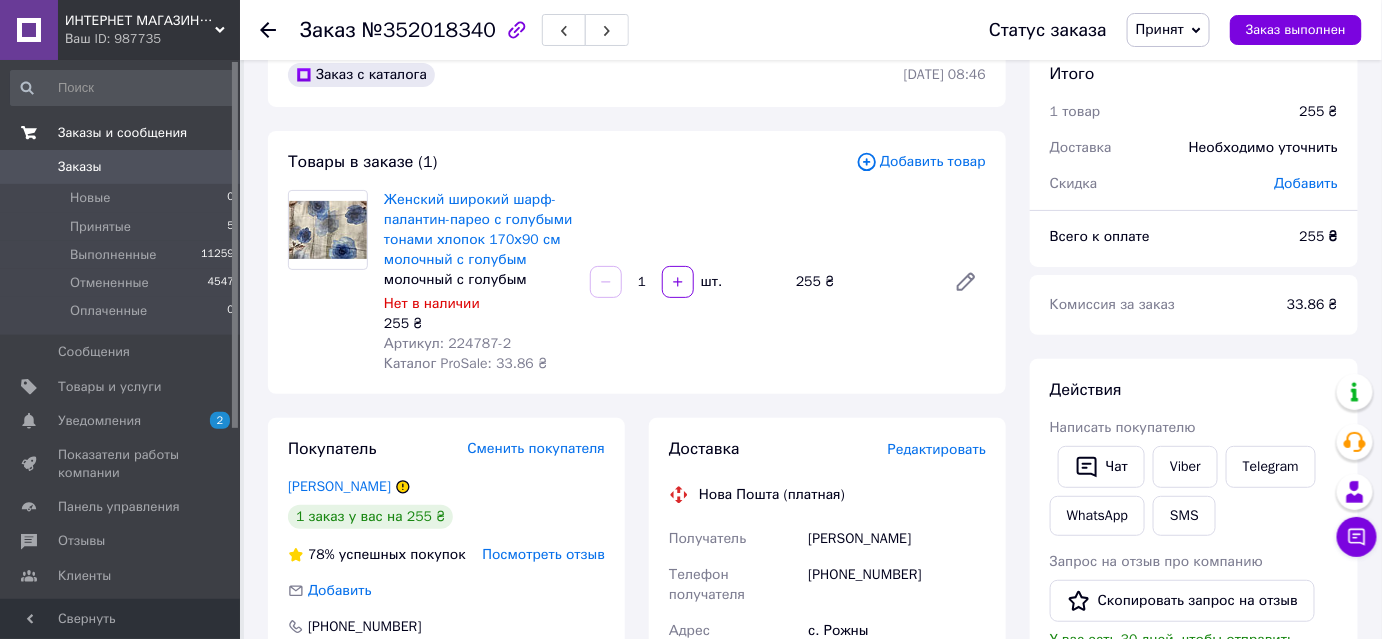 scroll, scrollTop: 0, scrollLeft: 0, axis: both 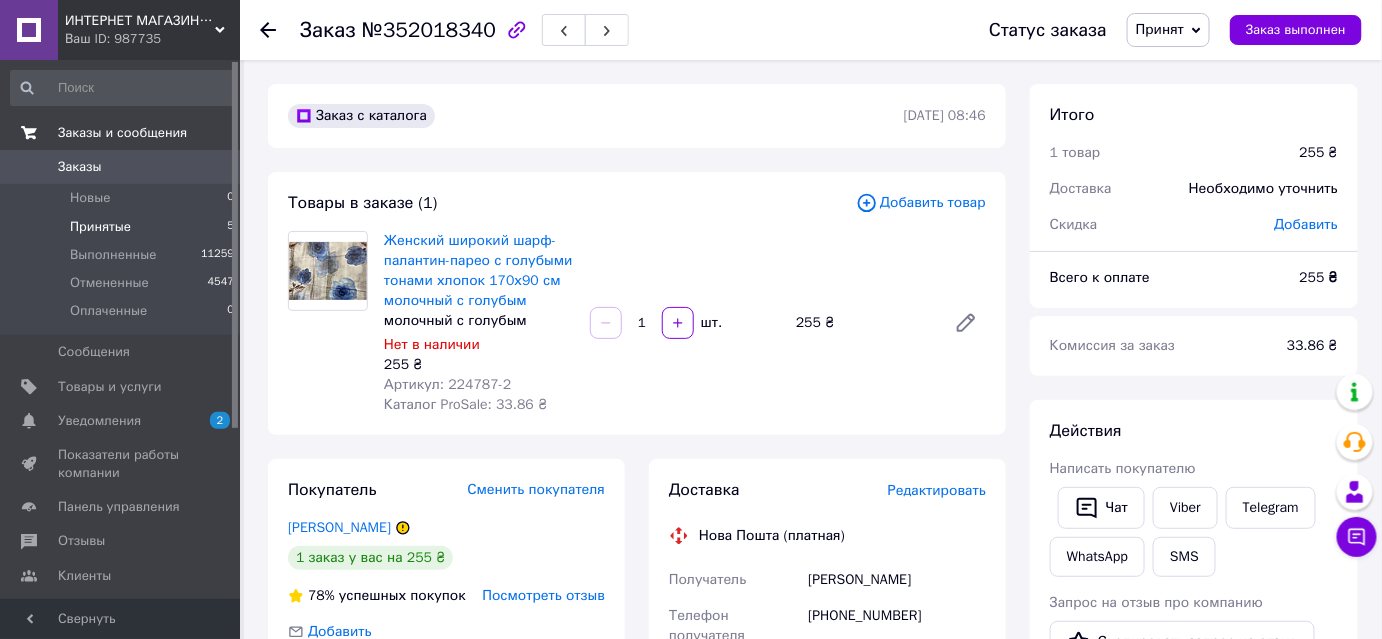 click on "Принятые" at bounding box center (100, 227) 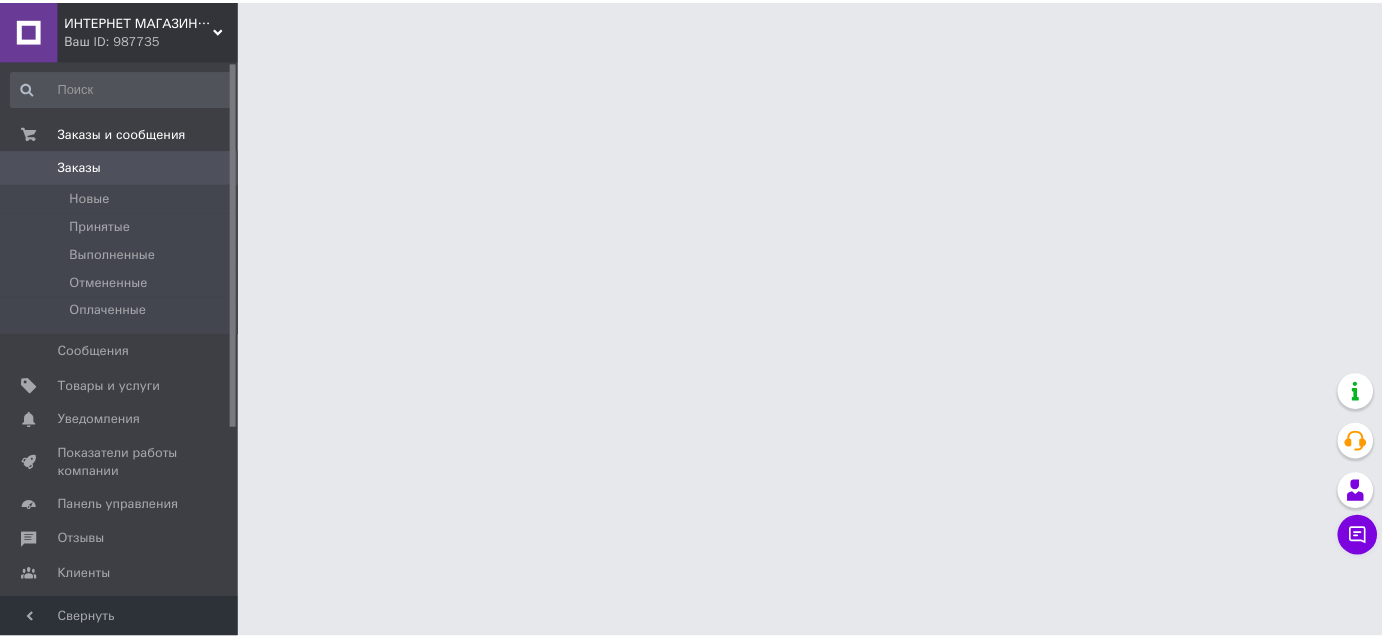 scroll, scrollTop: 0, scrollLeft: 0, axis: both 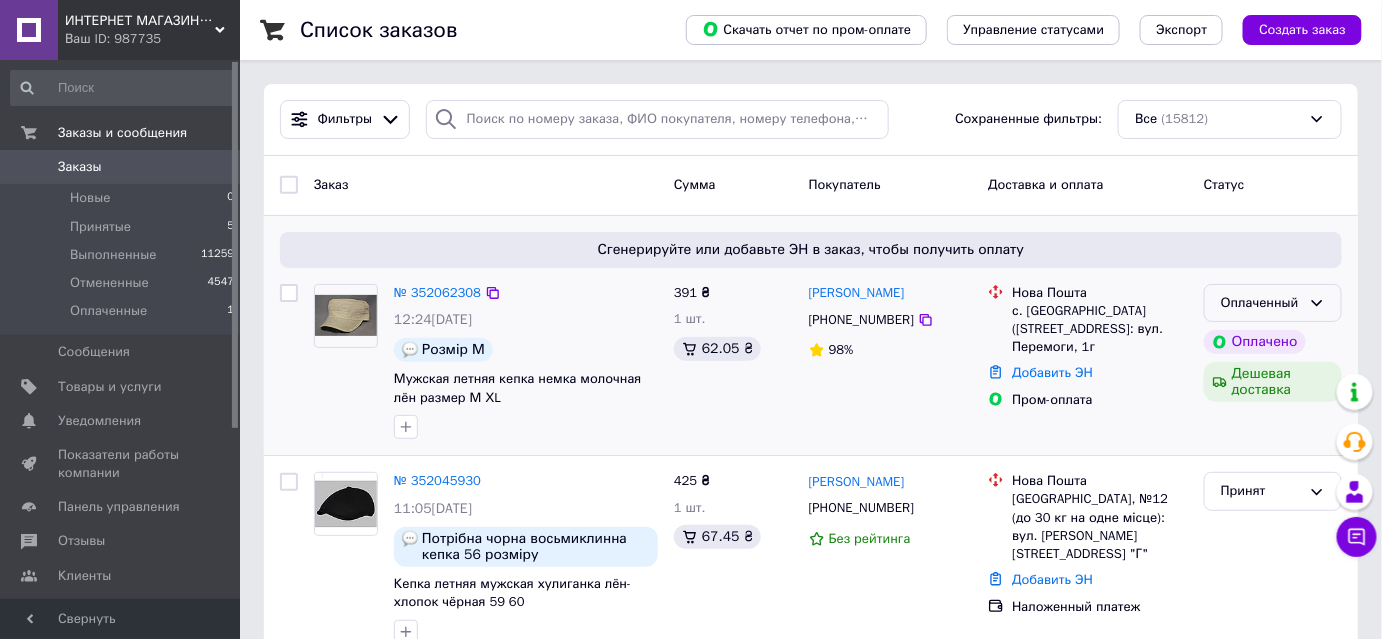 click on "Оплаченный" at bounding box center [1261, 303] 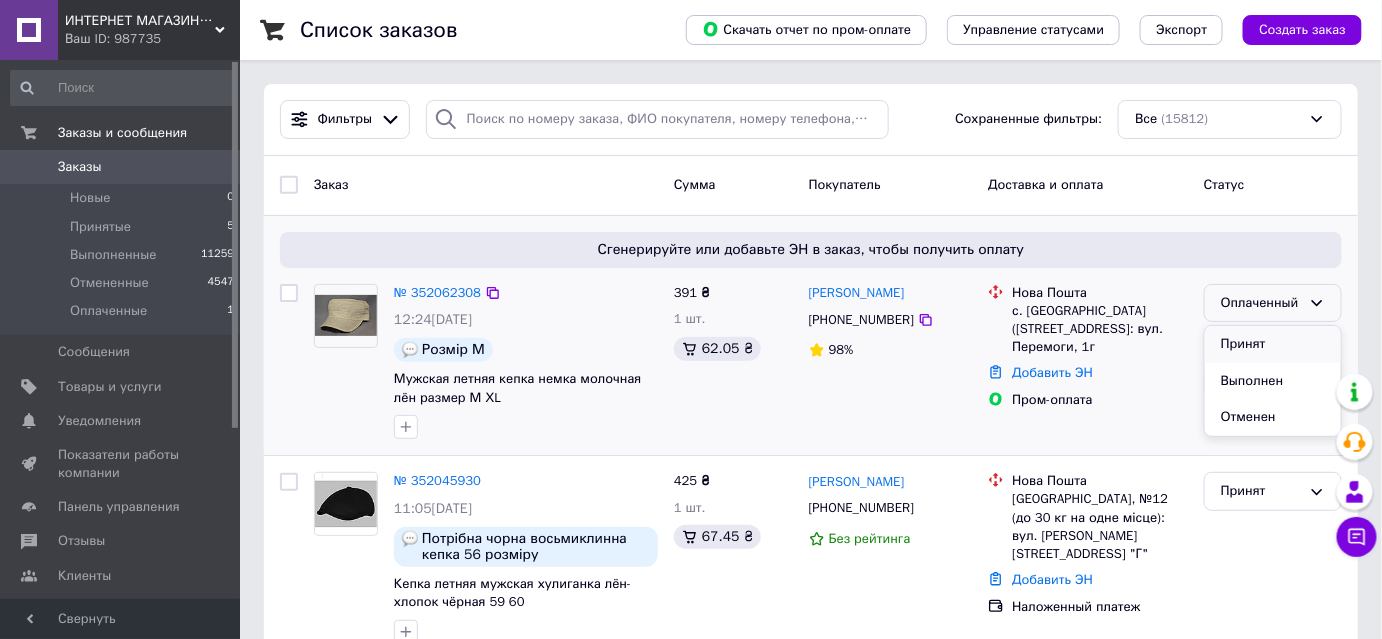 click on "Принят" at bounding box center [1273, 344] 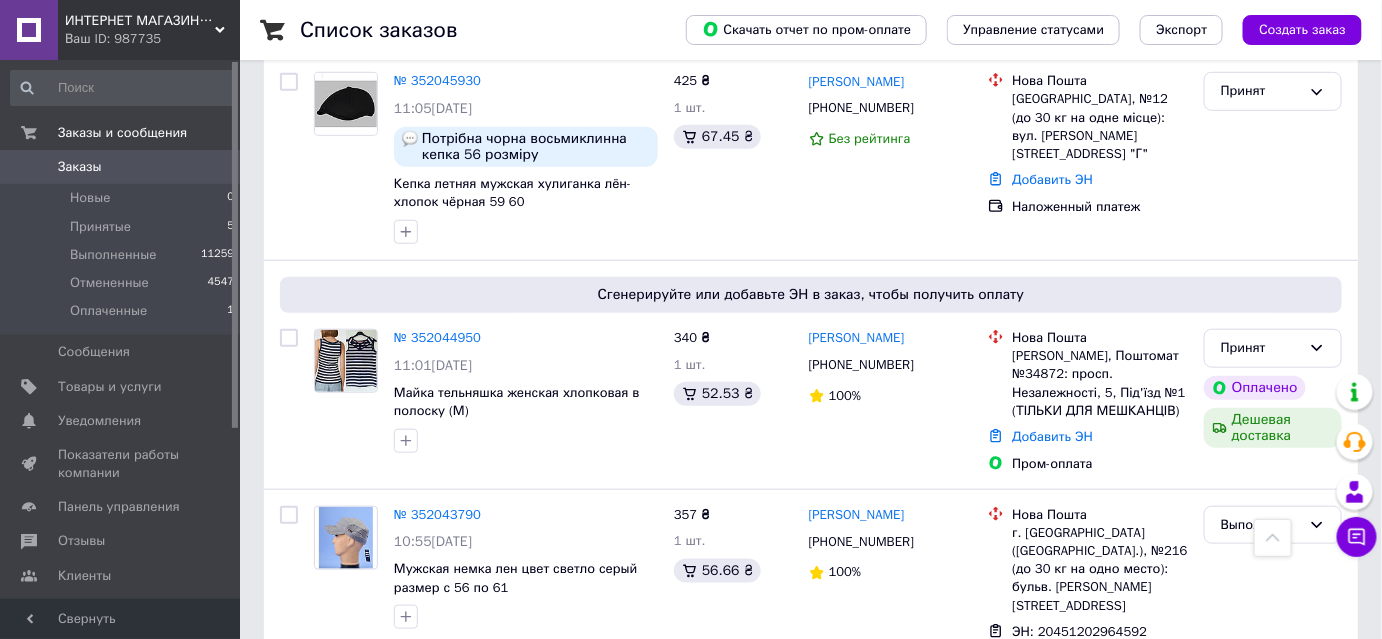 scroll, scrollTop: 454, scrollLeft: 0, axis: vertical 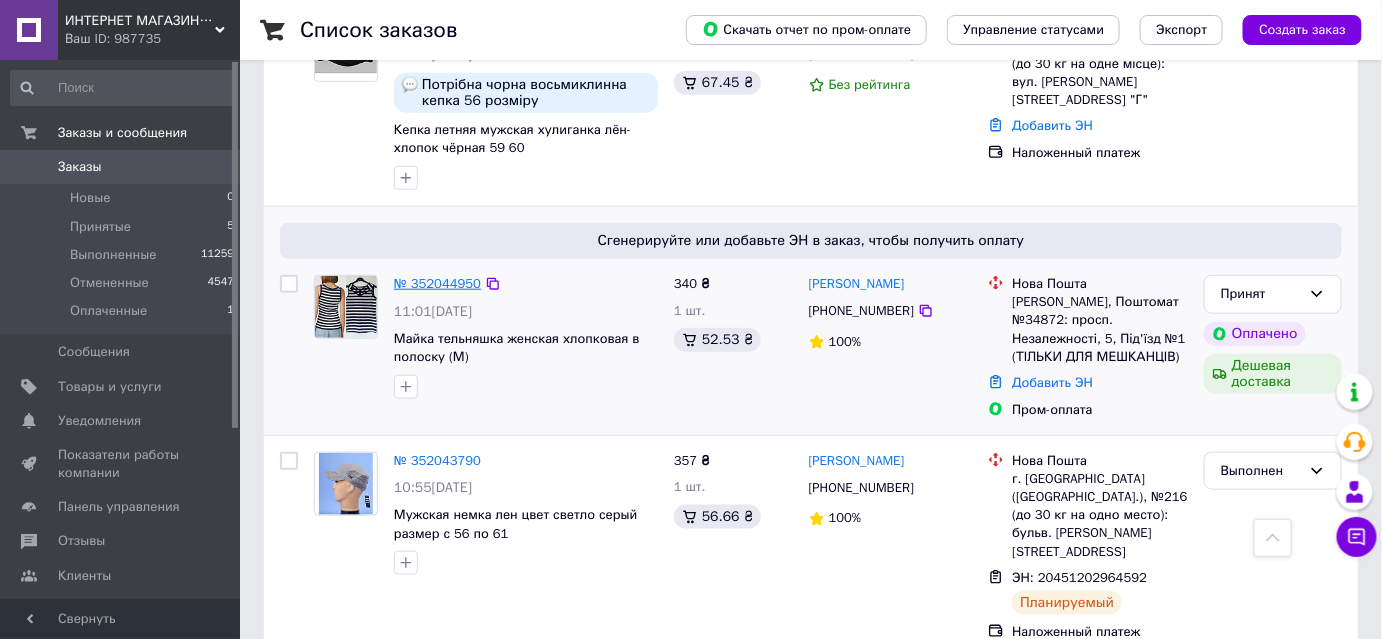 click on "№ 352044950" at bounding box center (437, 283) 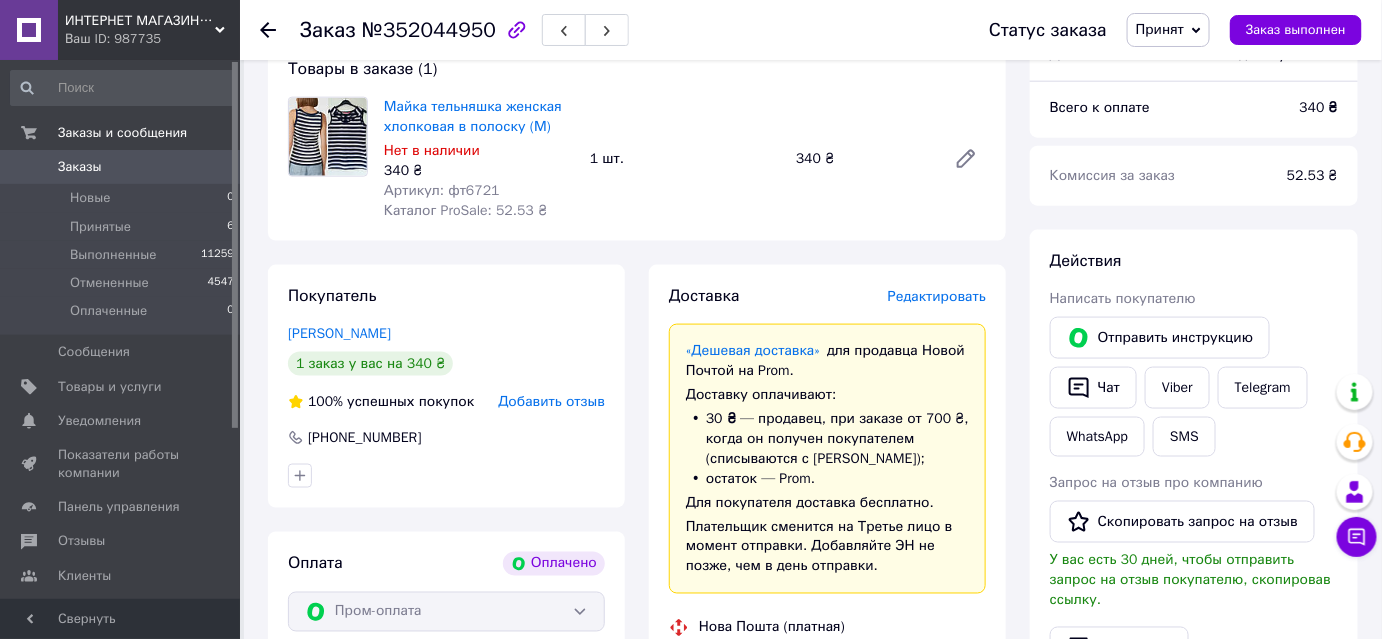scroll, scrollTop: 727, scrollLeft: 0, axis: vertical 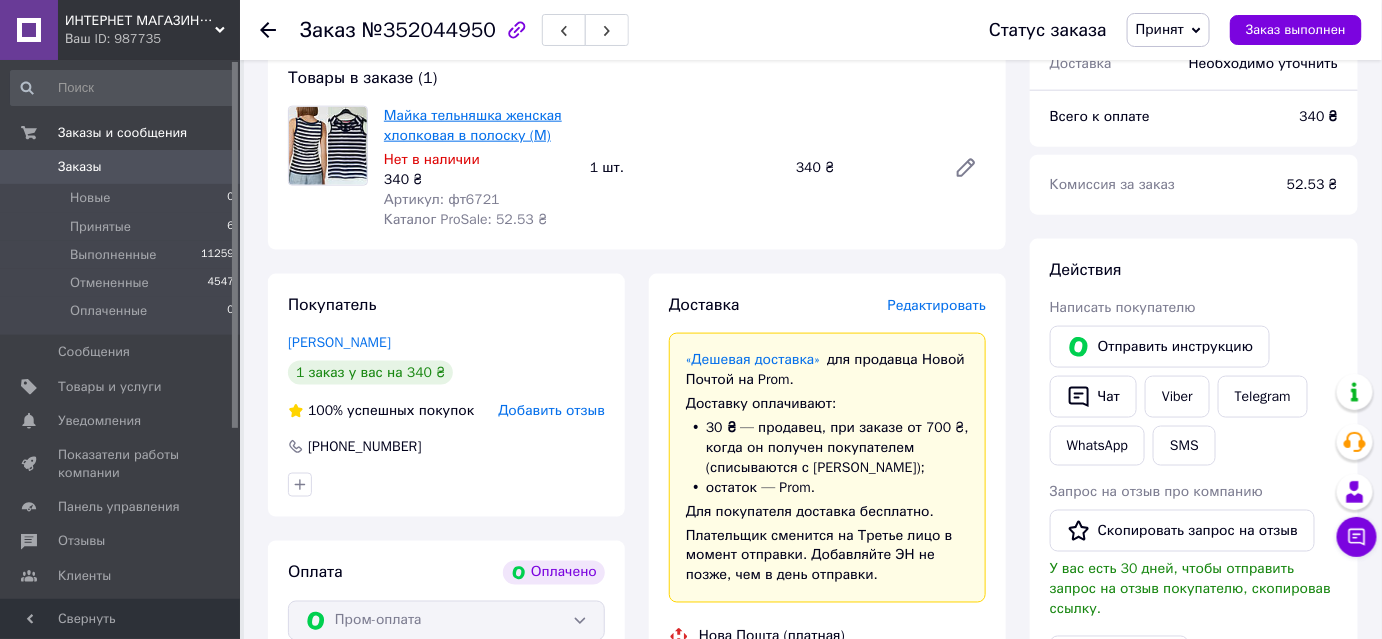 click on "Майка тельняшка  женская хлопковая в полоску   (М)" at bounding box center [473, 125] 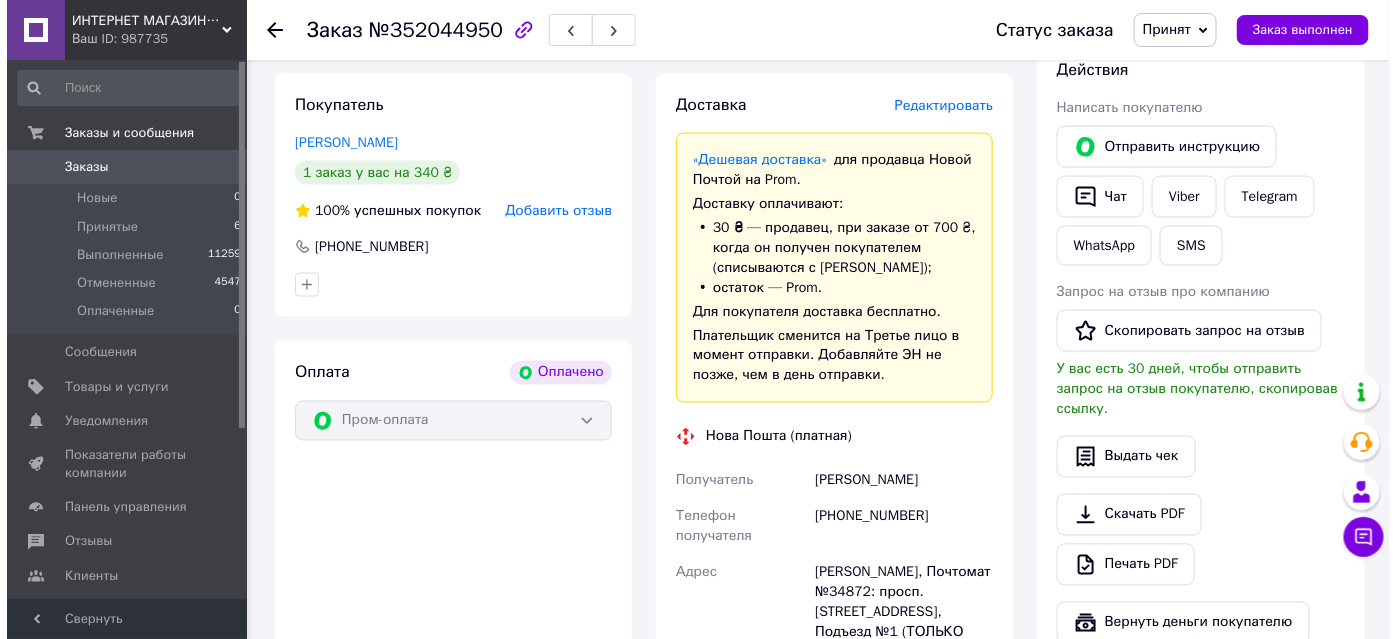 scroll, scrollTop: 818, scrollLeft: 0, axis: vertical 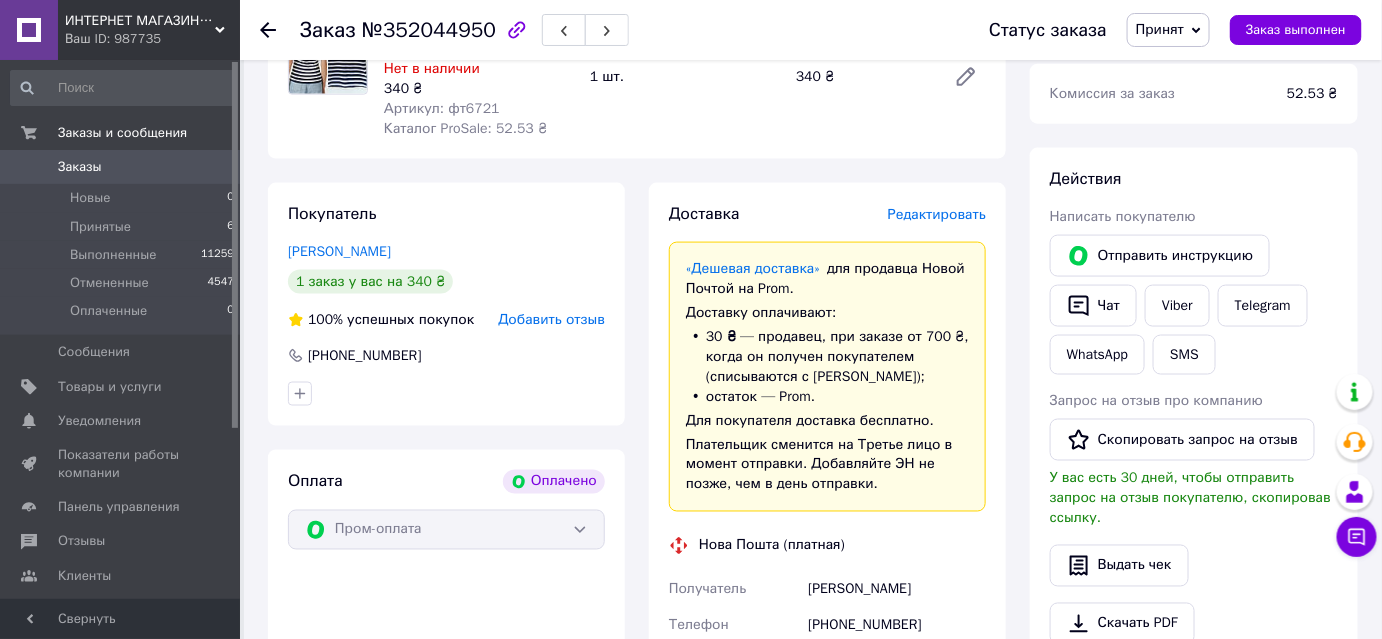 click on "Редактировать" at bounding box center [937, 214] 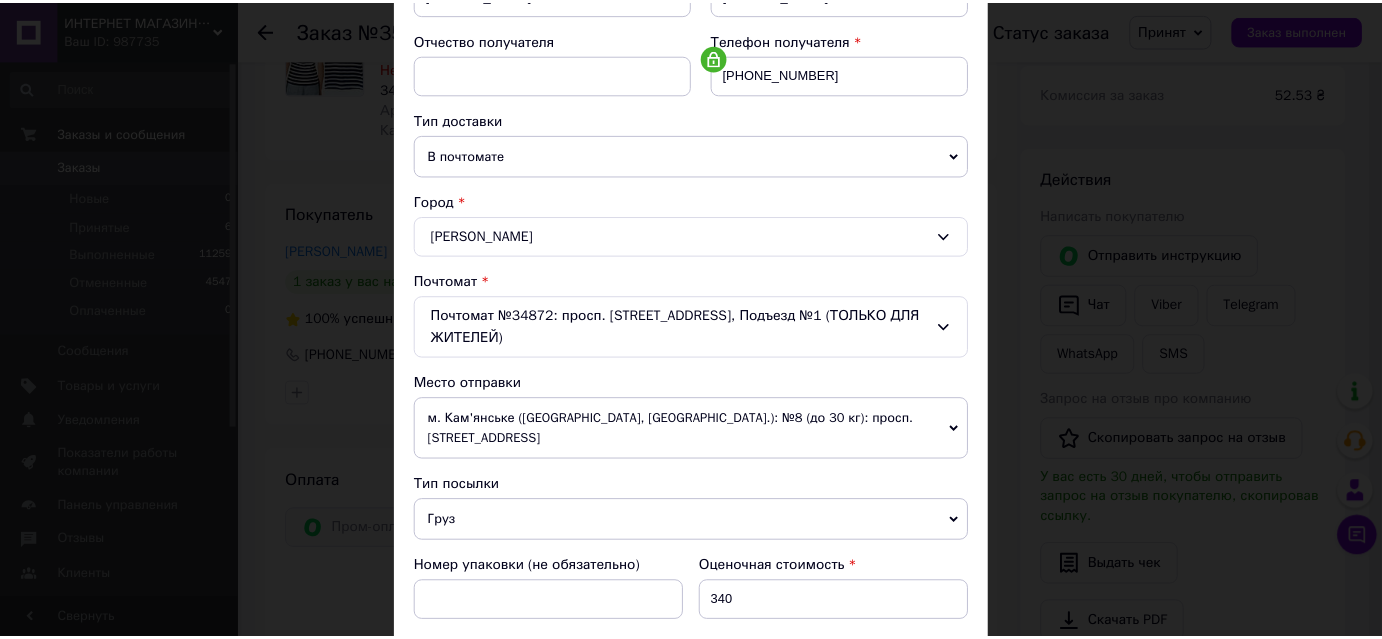 scroll, scrollTop: 723, scrollLeft: 0, axis: vertical 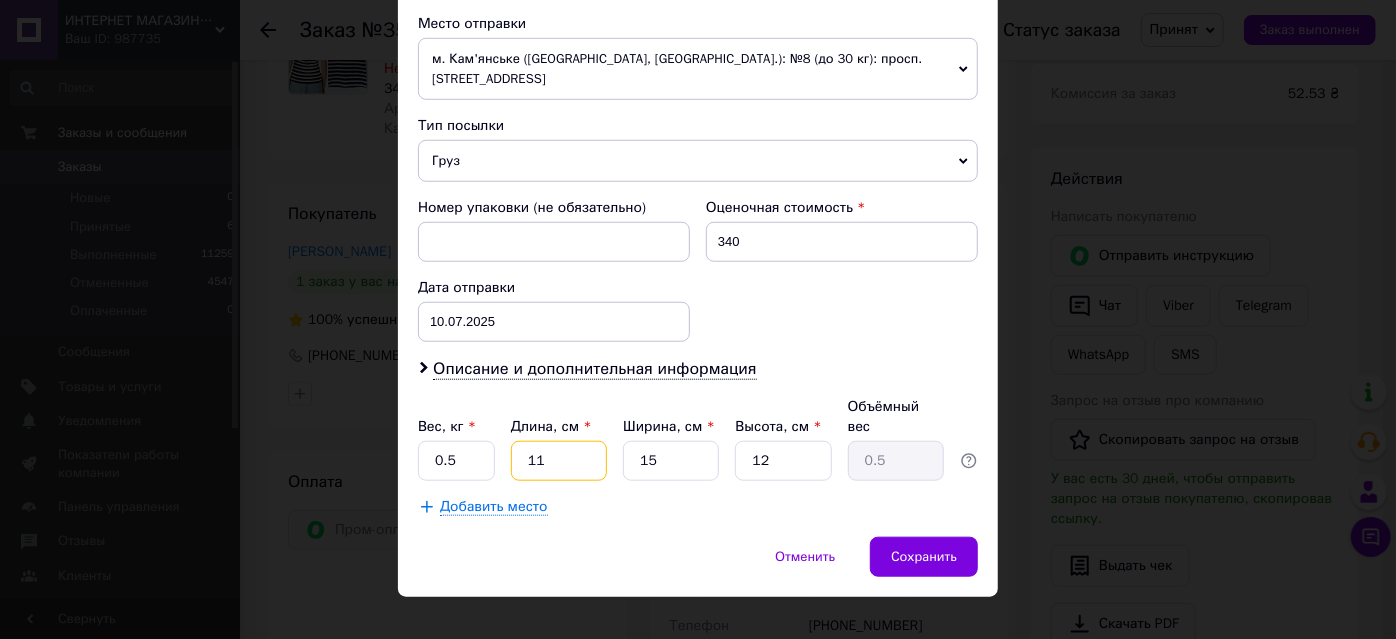 click on "11" at bounding box center (559, 461) 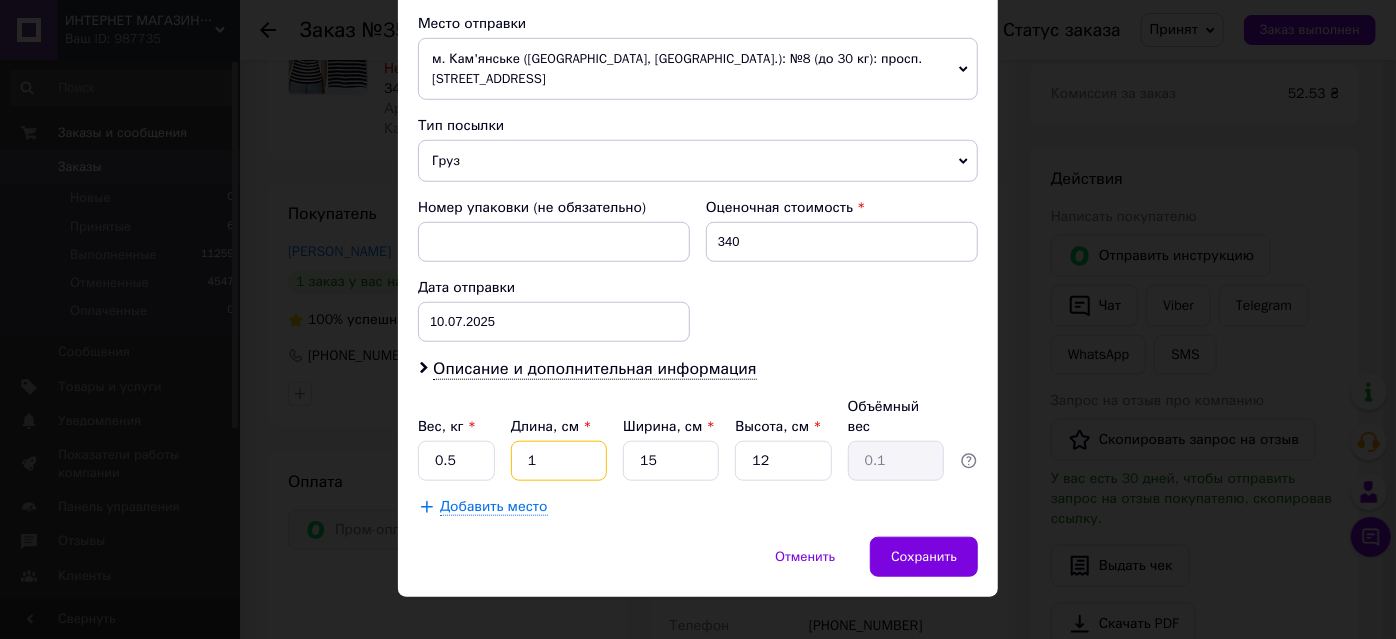 type on "19" 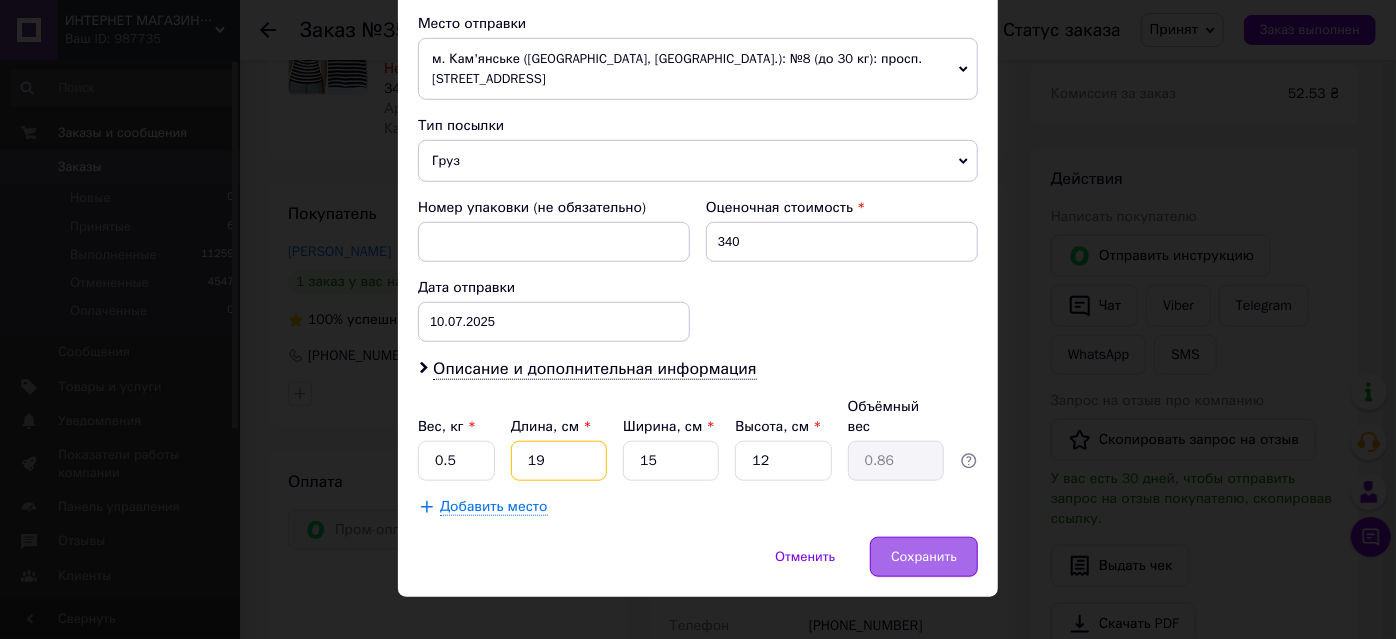 type on "19" 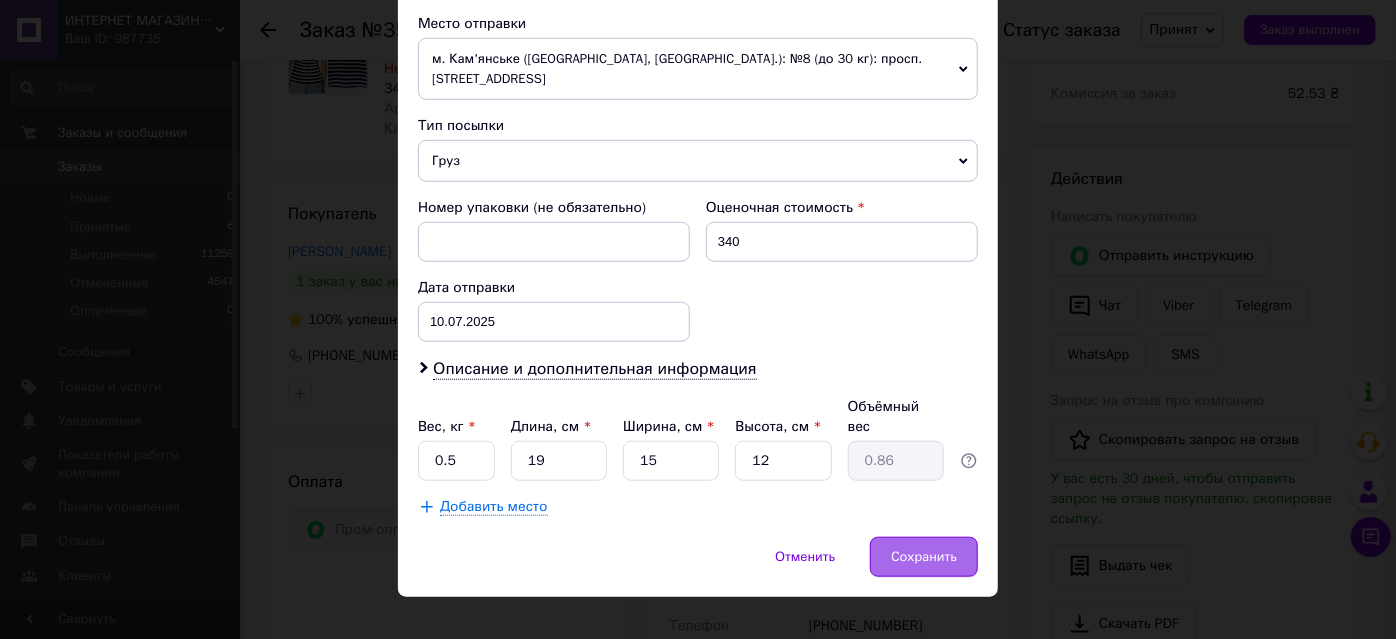 click on "Сохранить" at bounding box center [924, 557] 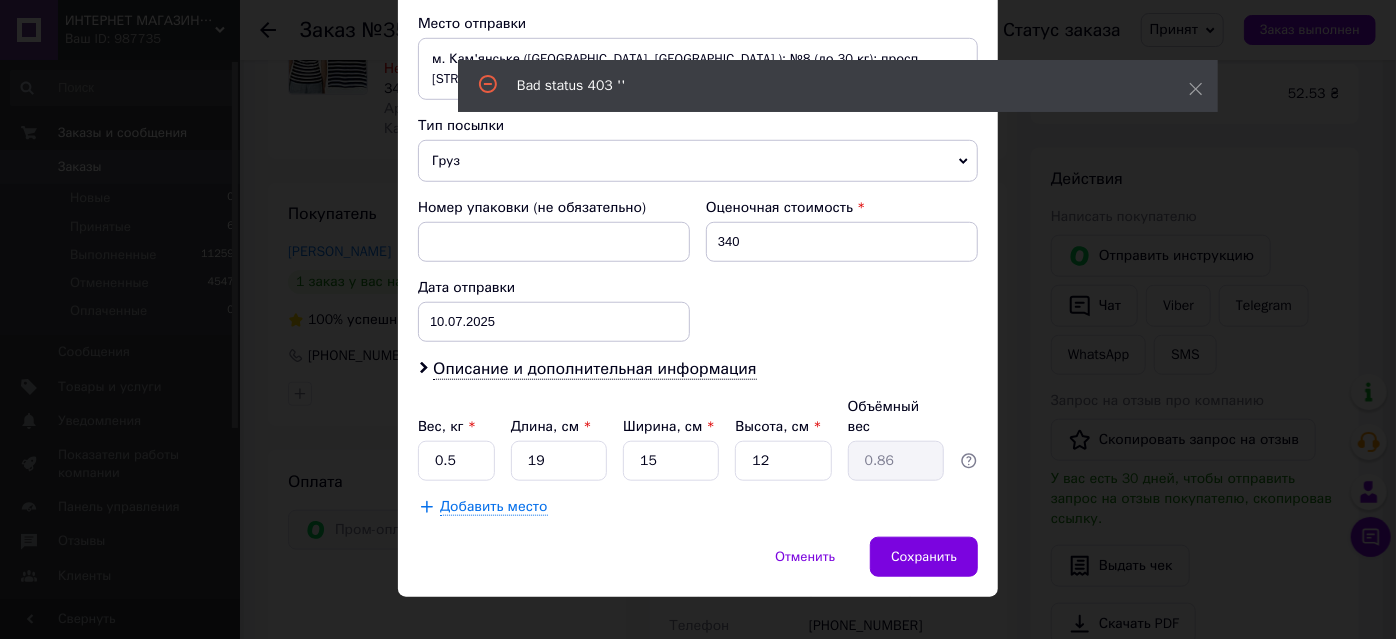 click on "× Редактирование доставки Способ доставки Нова Пошта (платная) Плательщик Получатель Отправитель Фамилия получателя Терещенко Имя получателя Ірина Отчество получателя Телефон получателя +380976492895 Тип доставки В почтомате В отделении Курьером Город Нетешин Почтомат Почтомат №34872: просп. Независимости, 5, Подъезд №1 (ТОЛЬКО ДЛЯ ЖИТЕЛЕЙ) Место отправки м. Кам'янське (Дніпропетровська обл., Кам'янський р-н.): №8 (до 30 кг): просп. Свободи, 49 Нет совпадений. Попробуйте изменить условия поиска Добавить еще место отправки Тип посылки Груз Документы 340 Дата отправки <" at bounding box center [698, 319] 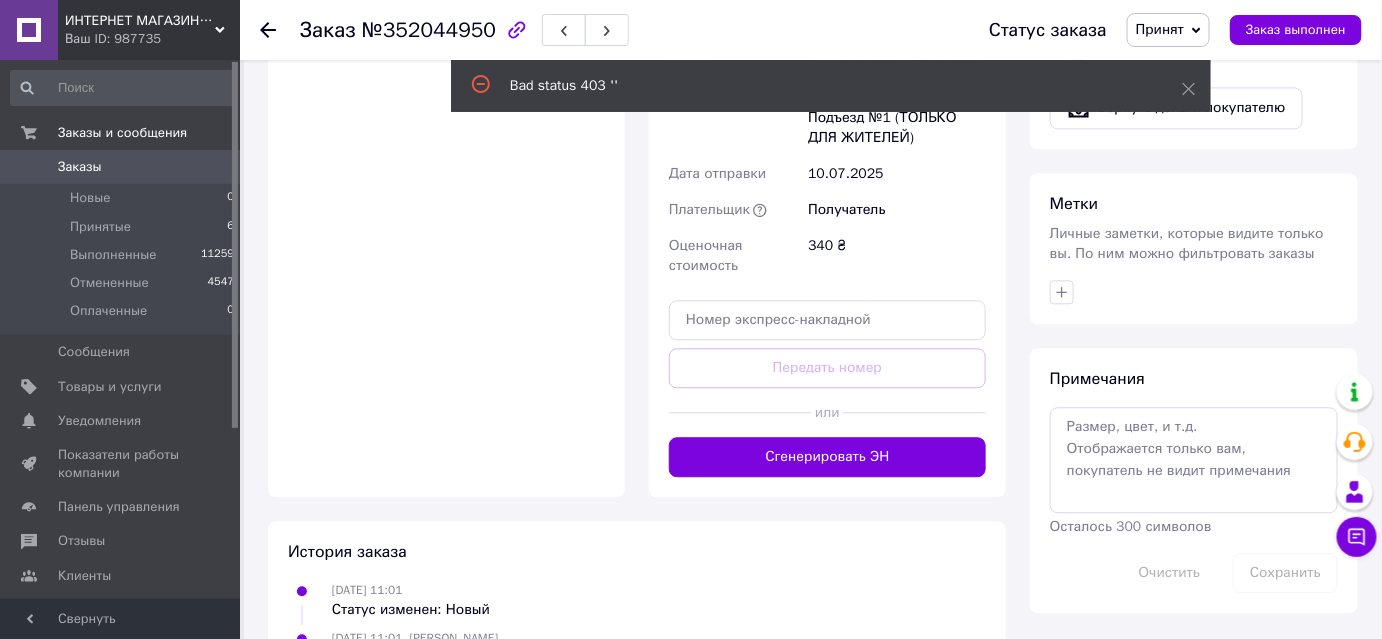 scroll, scrollTop: 1454, scrollLeft: 0, axis: vertical 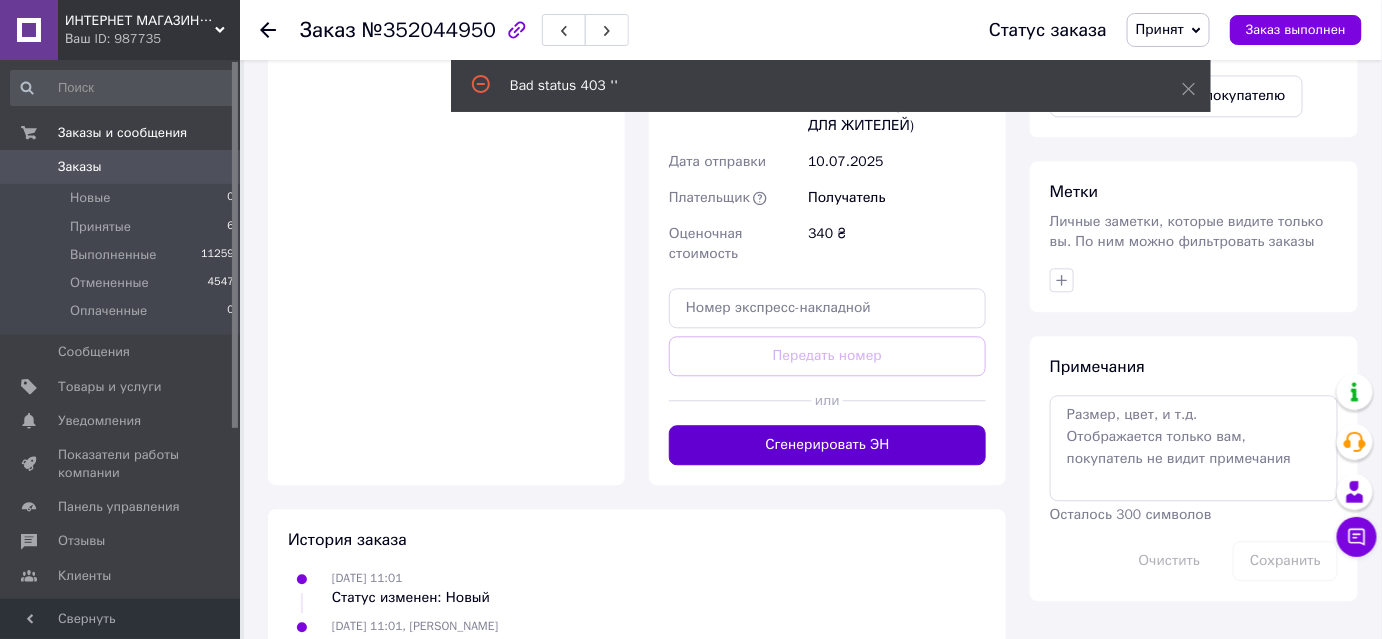 click on "Сгенерировать ЭН" at bounding box center [827, 445] 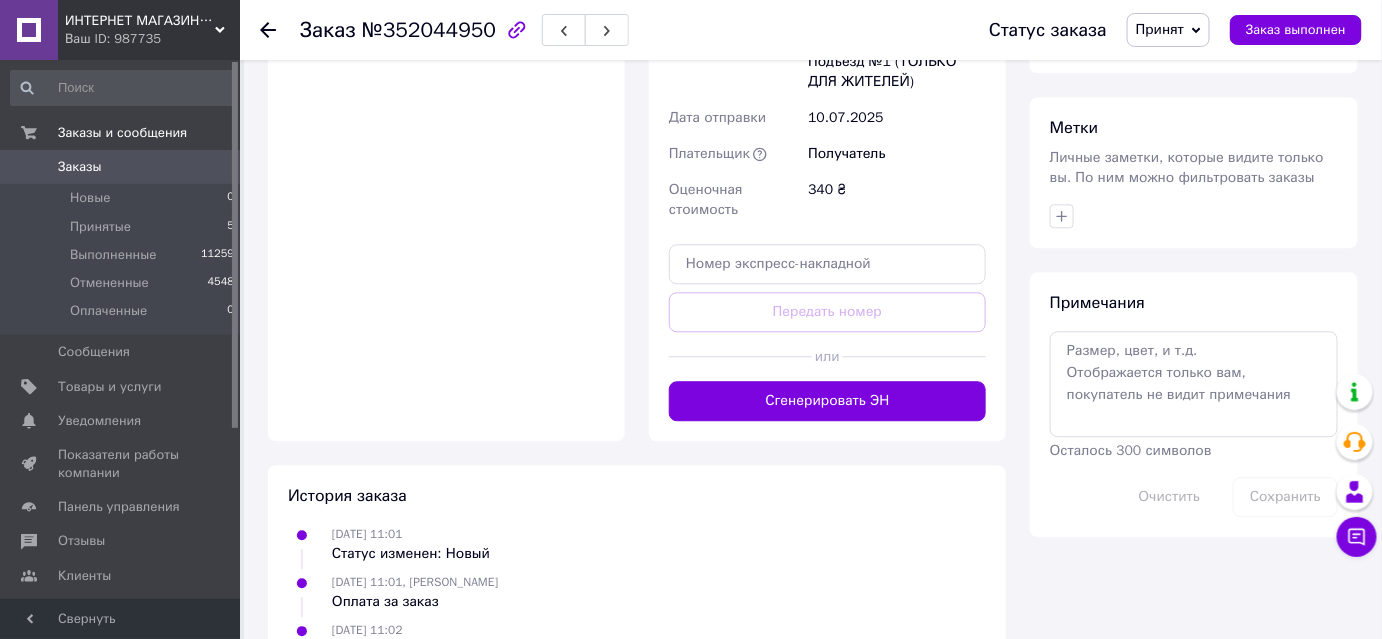 scroll, scrollTop: 1523, scrollLeft: 0, axis: vertical 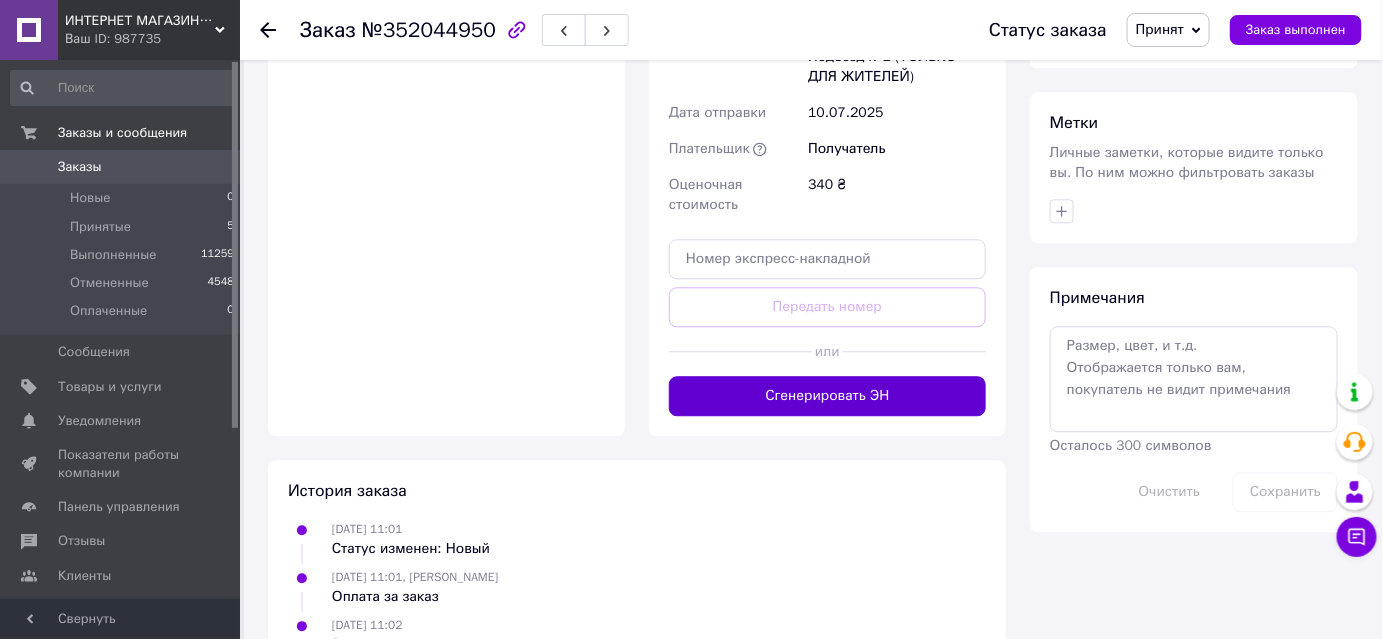 click on "Сгенерировать ЭН" at bounding box center (827, 396) 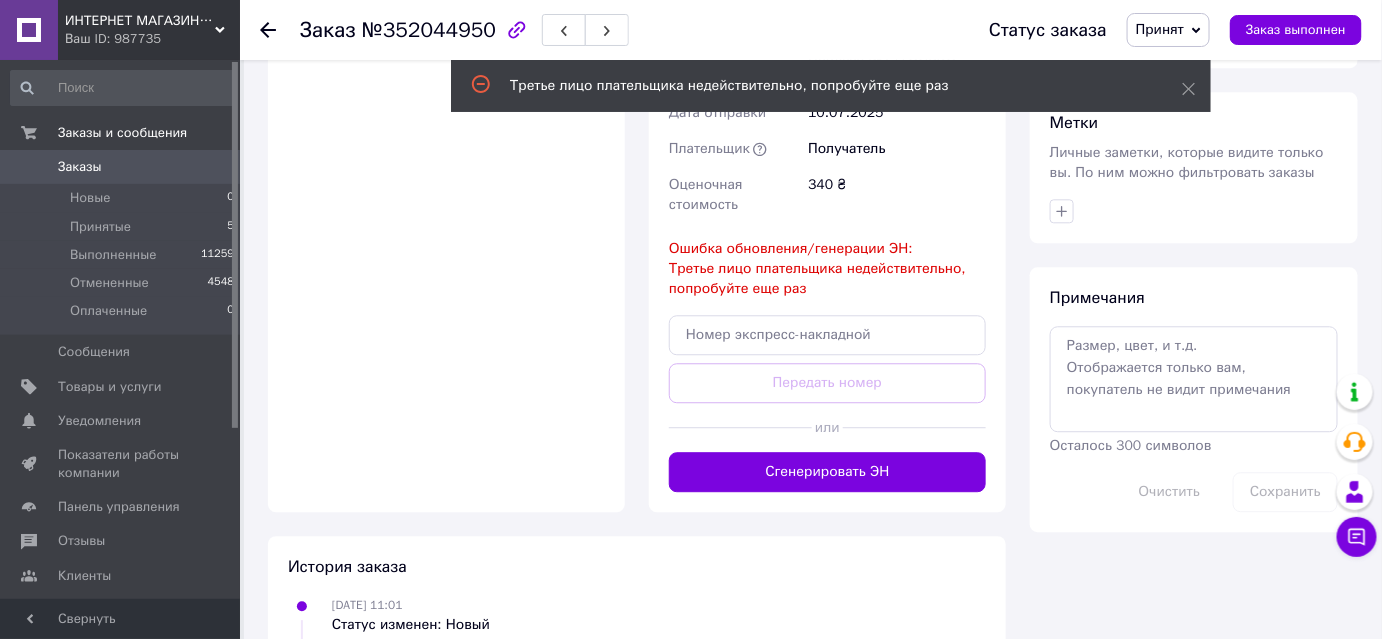 click on "Оплата Оплачено Пром-оплата" at bounding box center [446, 138] 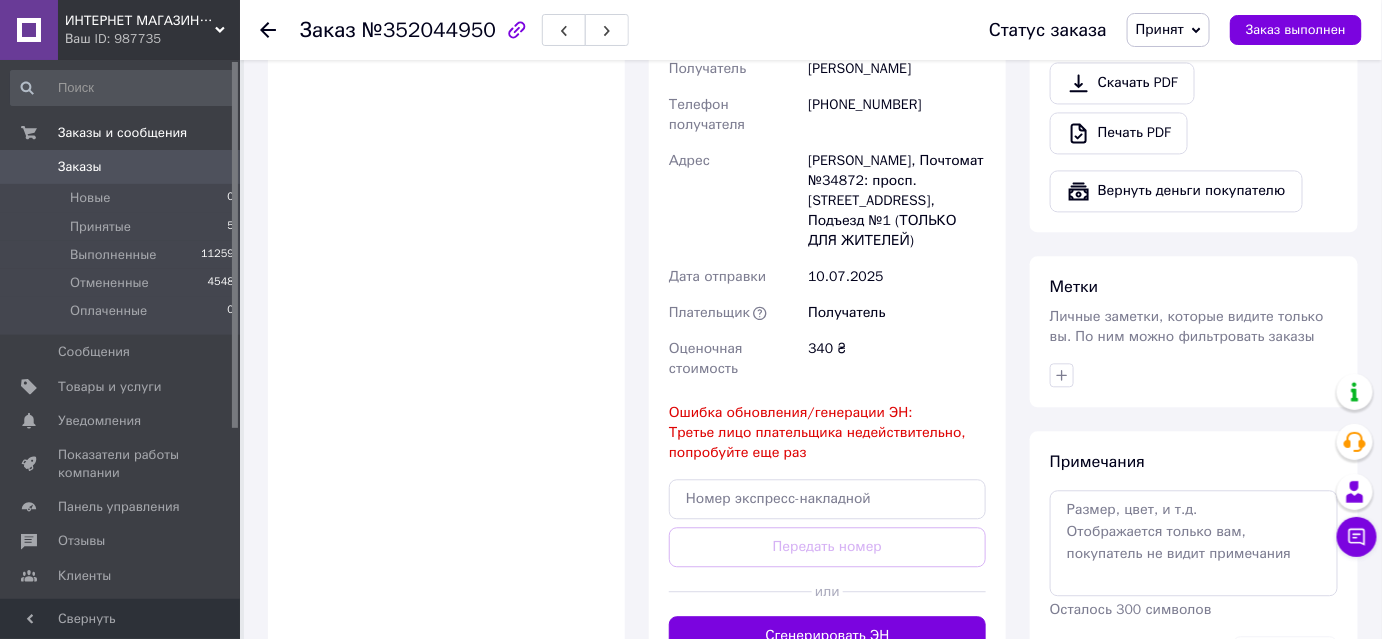 scroll, scrollTop: 1363, scrollLeft: 0, axis: vertical 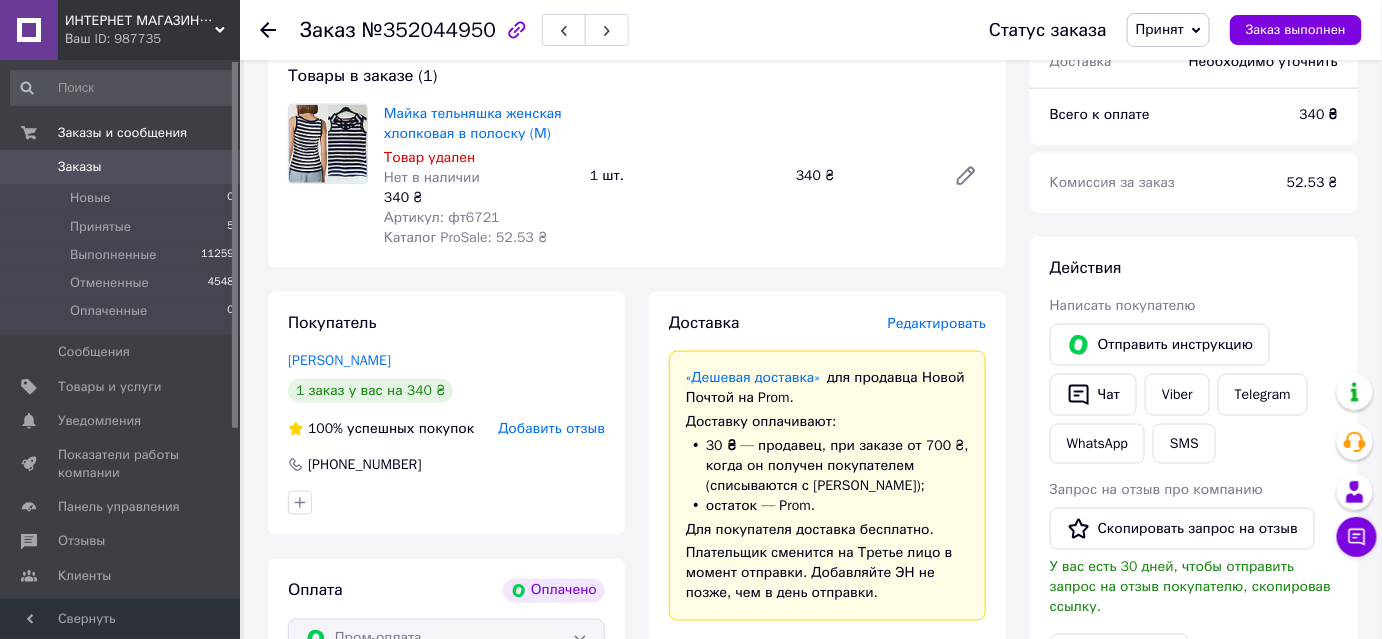 click on "Редактировать" at bounding box center (937, 323) 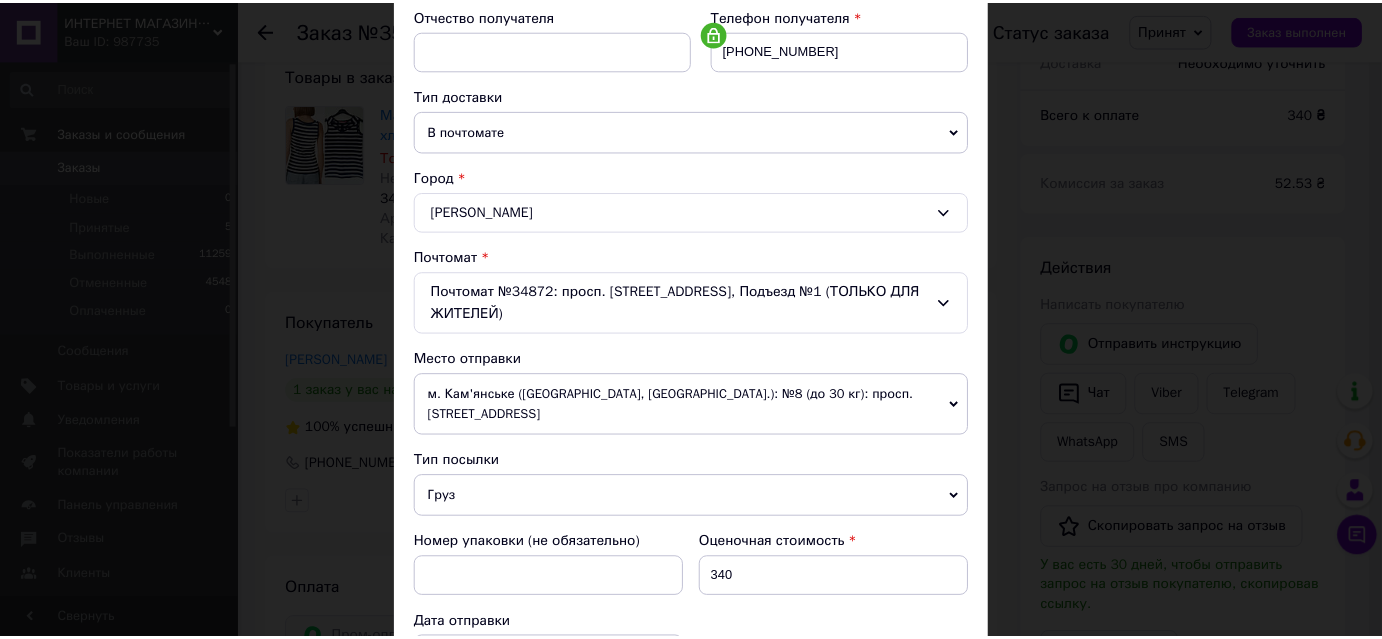scroll, scrollTop: 636, scrollLeft: 0, axis: vertical 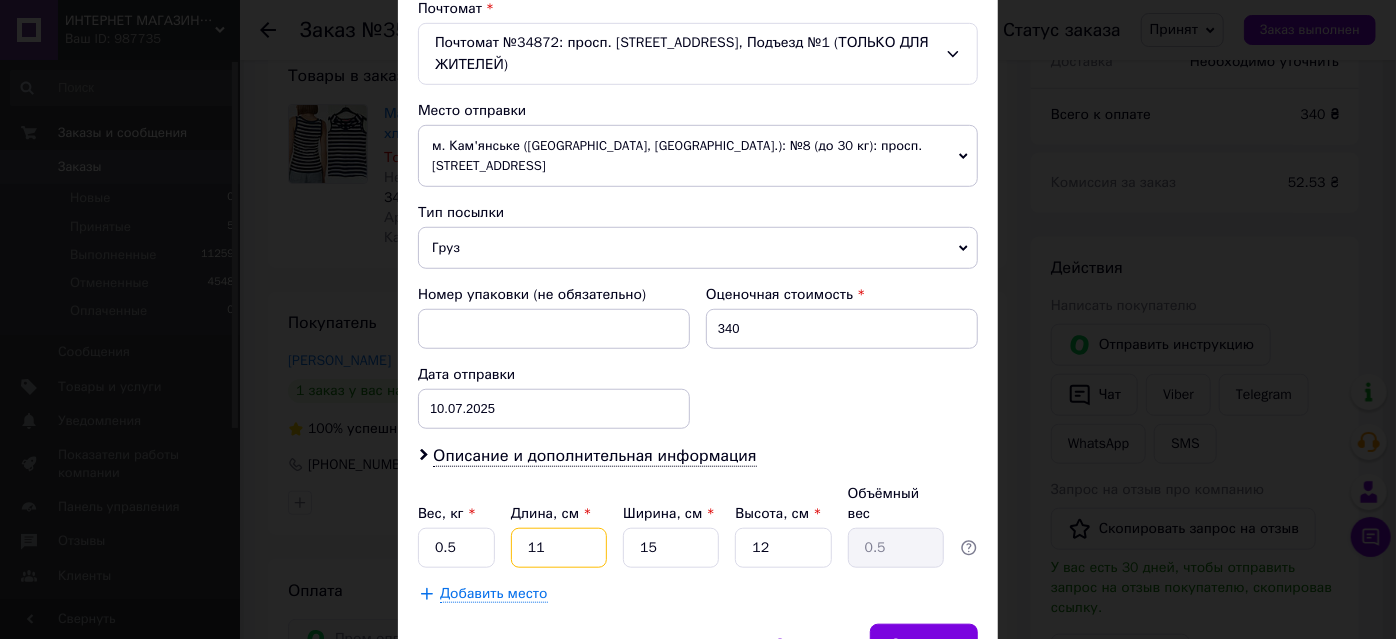 click on "11" at bounding box center (559, 548) 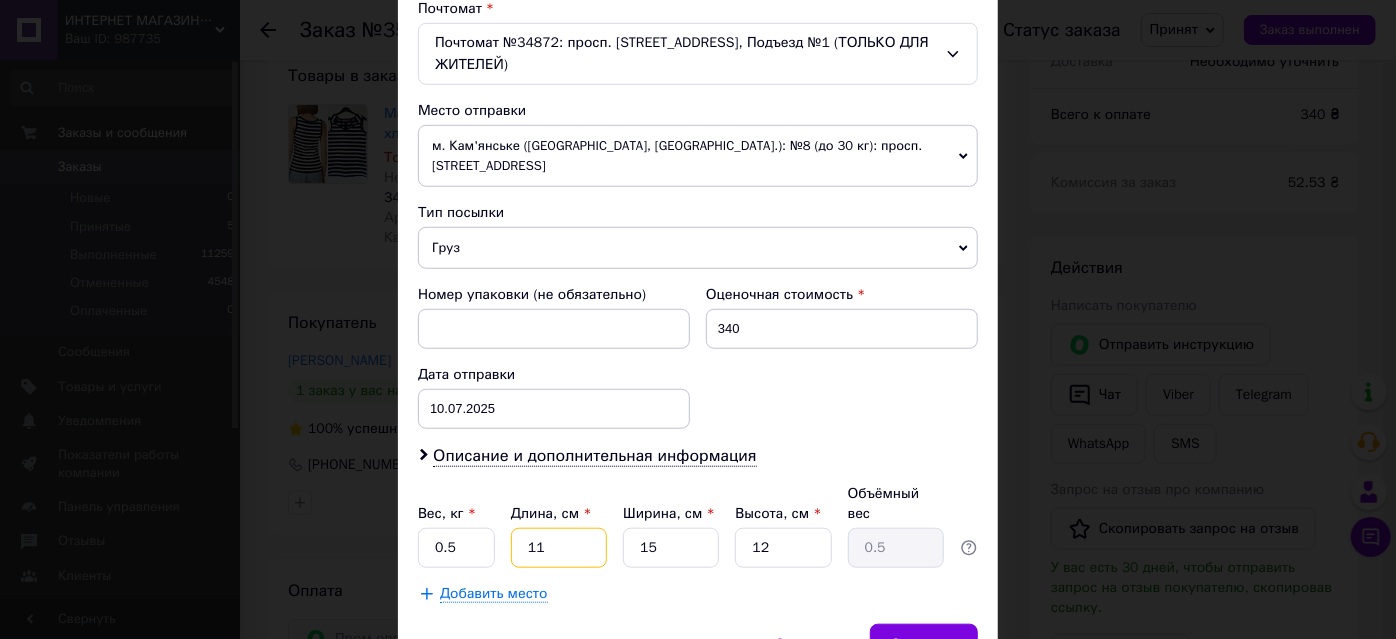type on "1" 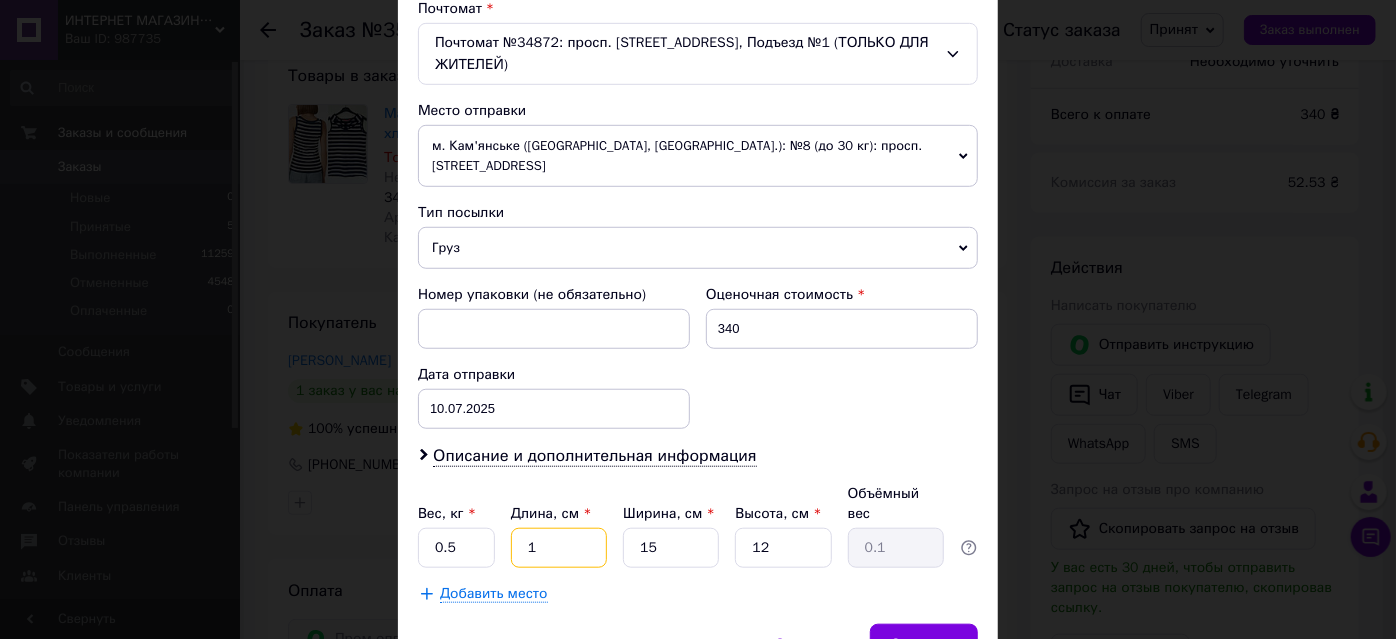 type on "19" 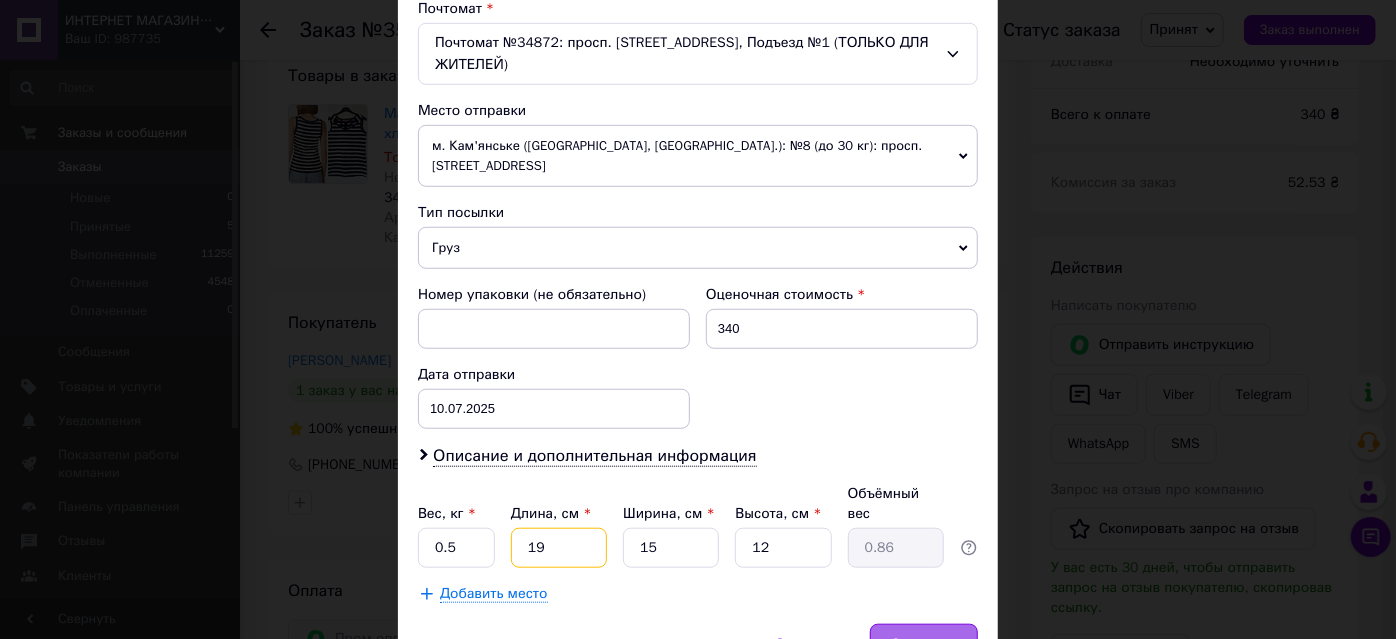 type on "19" 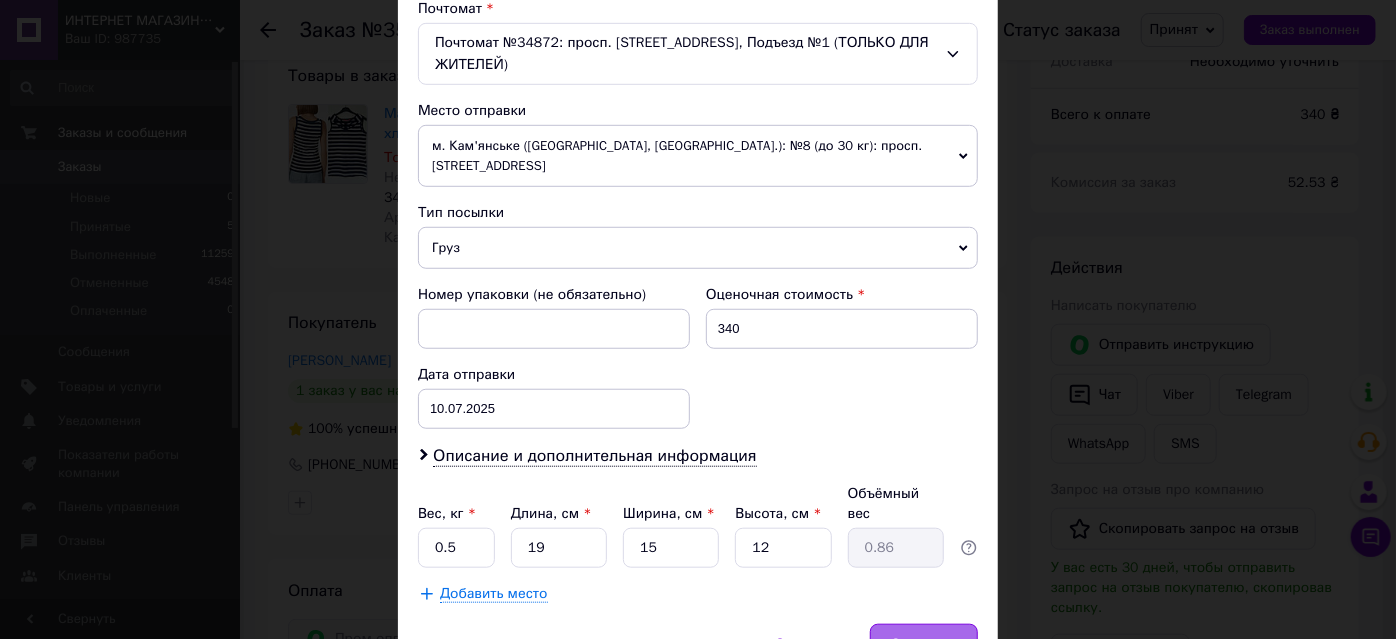 click on "Сохранить" at bounding box center (924, 644) 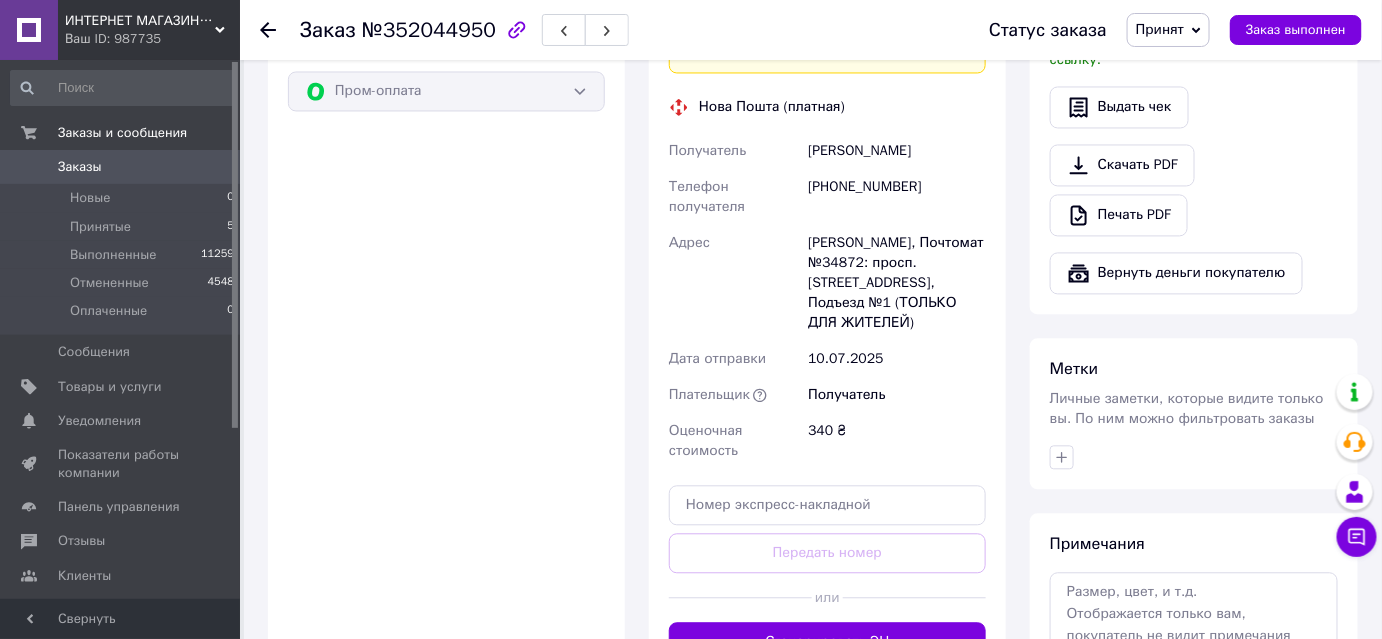 scroll, scrollTop: 1365, scrollLeft: 0, axis: vertical 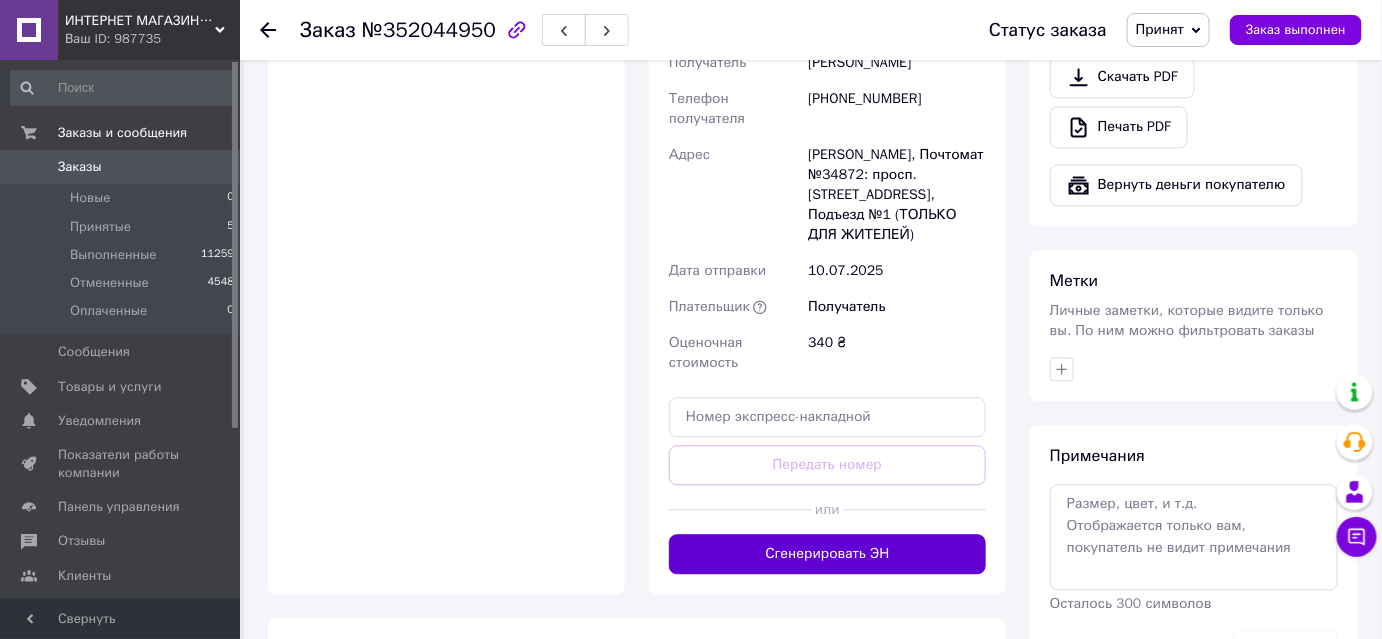 click on "Сгенерировать ЭН" at bounding box center [827, 554] 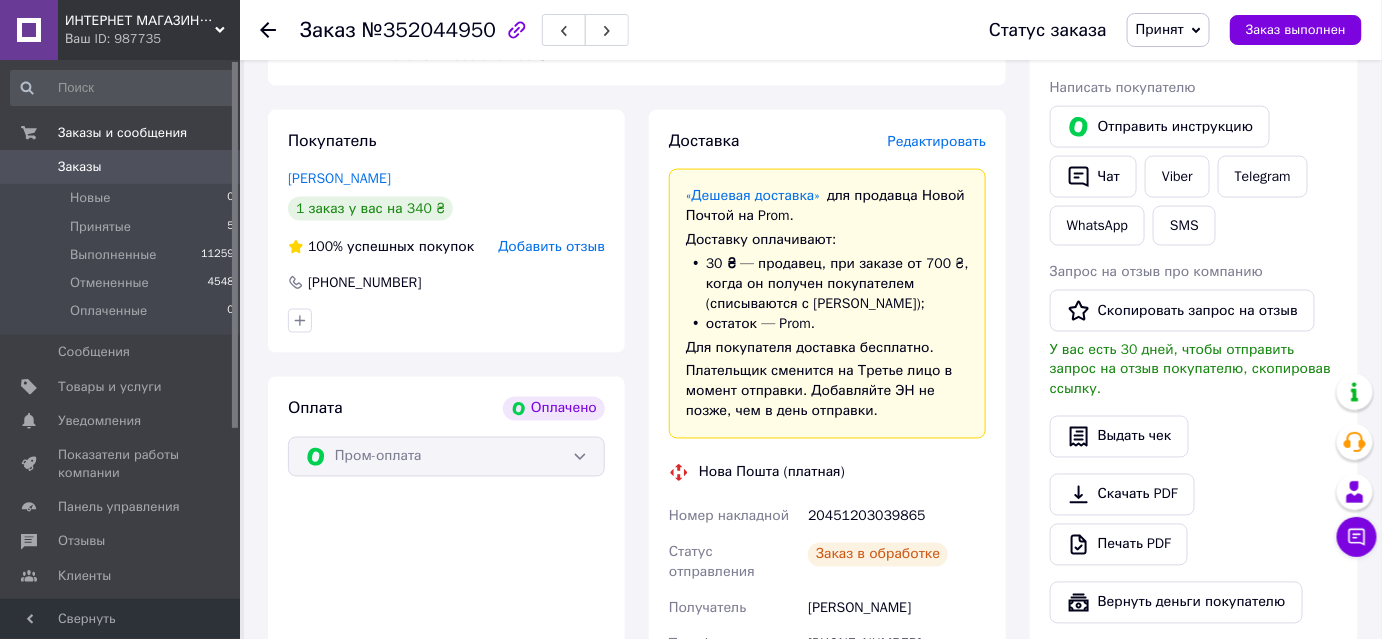 scroll, scrollTop: 1002, scrollLeft: 0, axis: vertical 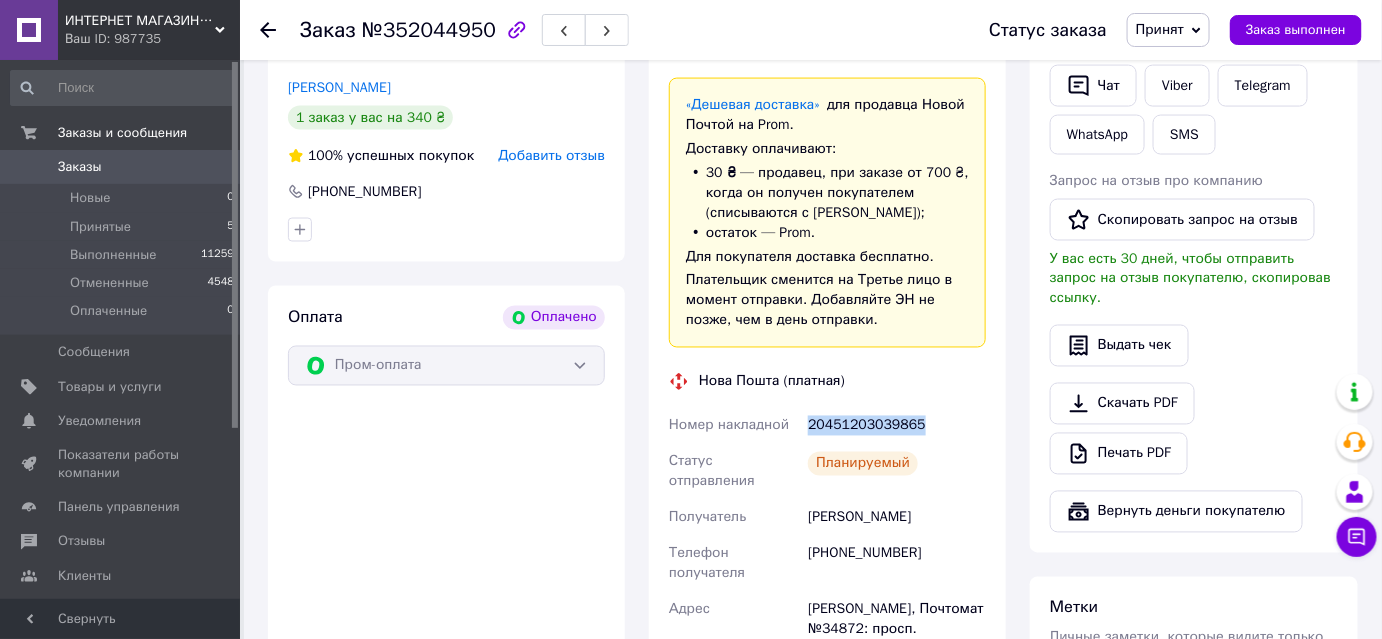 drag, startPoint x: 942, startPoint y: 430, endPoint x: 802, endPoint y: 423, distance: 140.1749 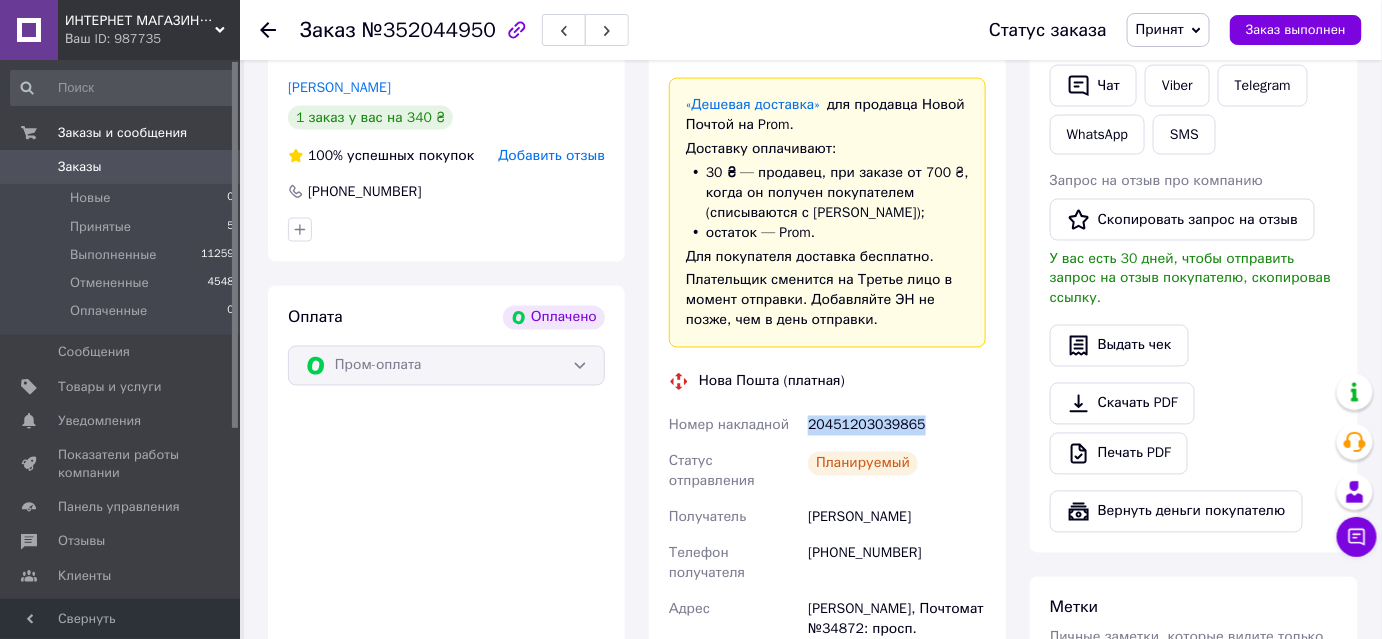 copy on "Номер накладной 20451203039865" 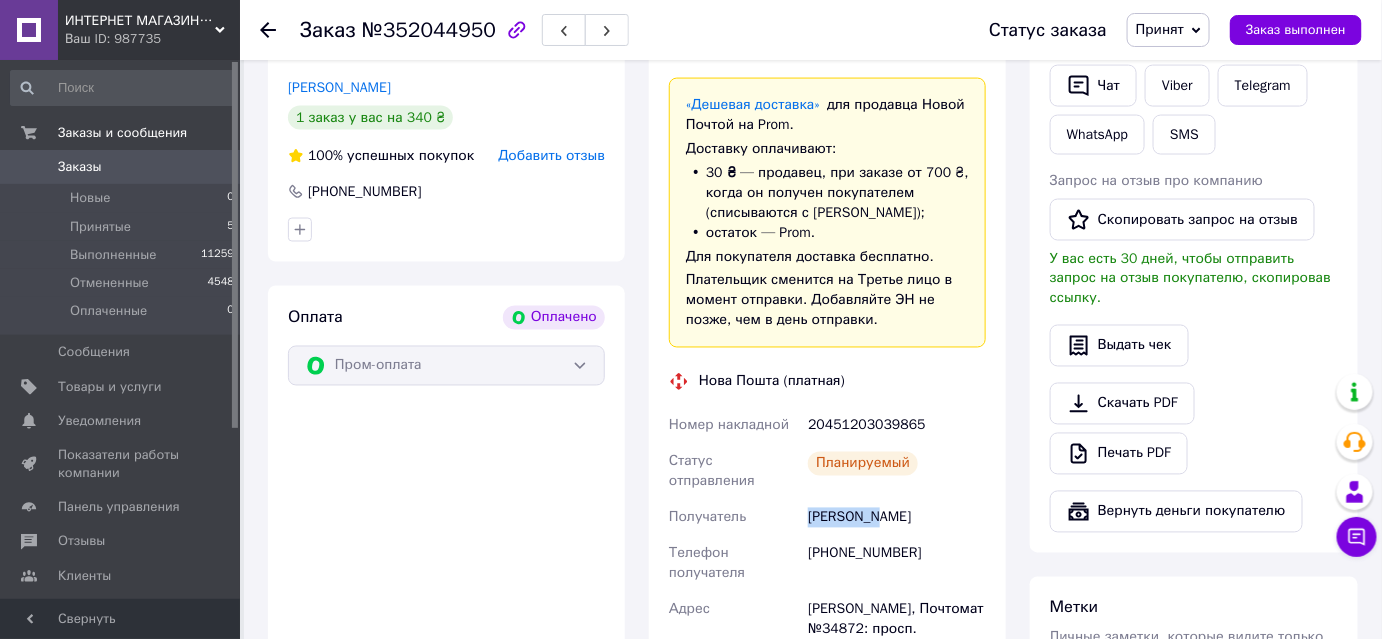 drag, startPoint x: 812, startPoint y: 501, endPoint x: 881, endPoint y: 516, distance: 70.61161 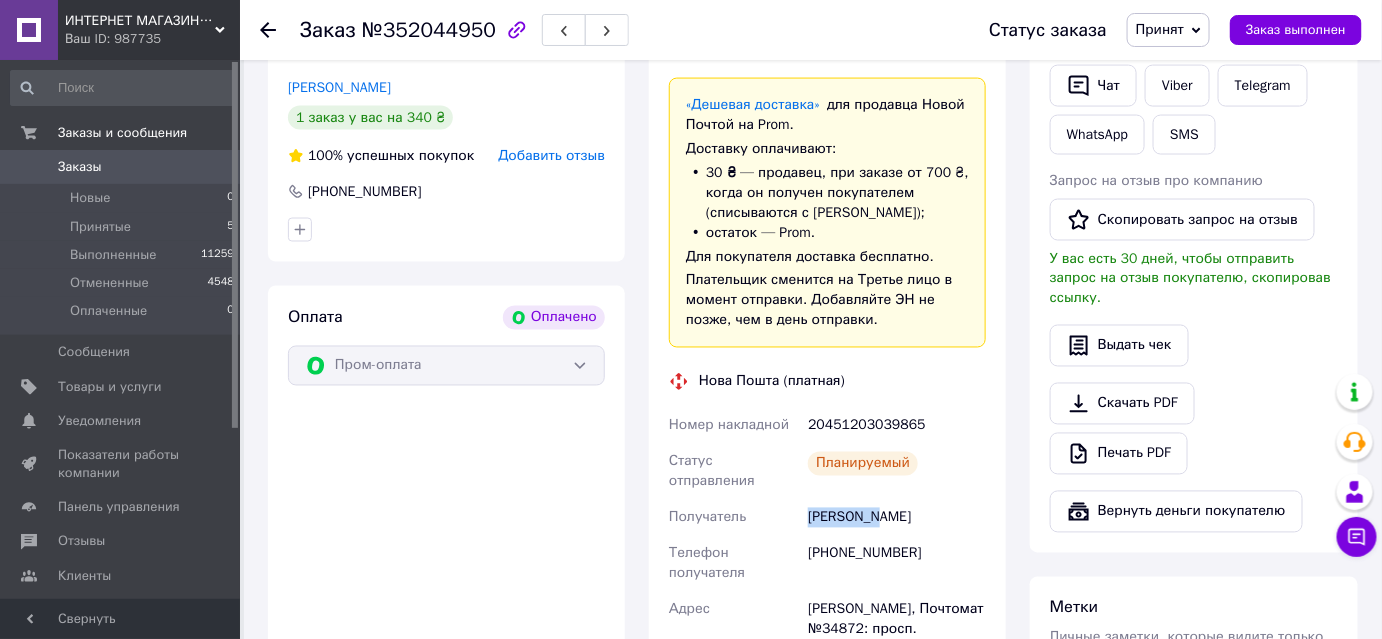 copy on "Терещенко" 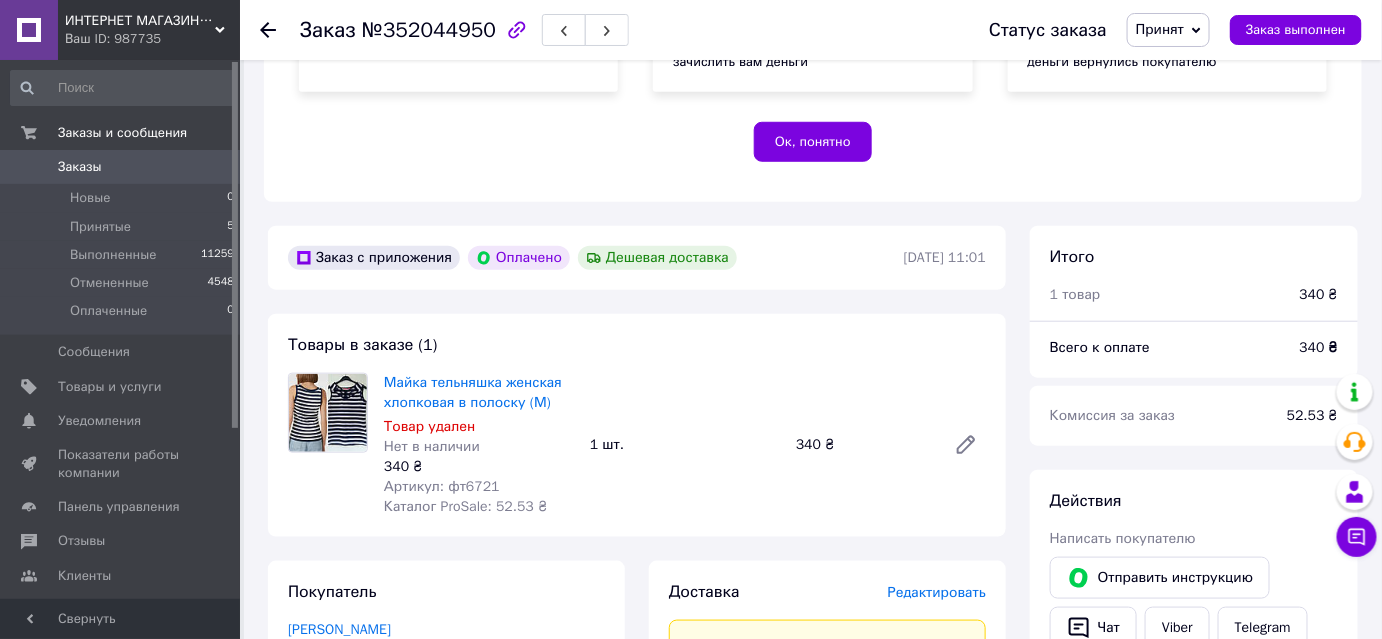 scroll, scrollTop: 456, scrollLeft: 0, axis: vertical 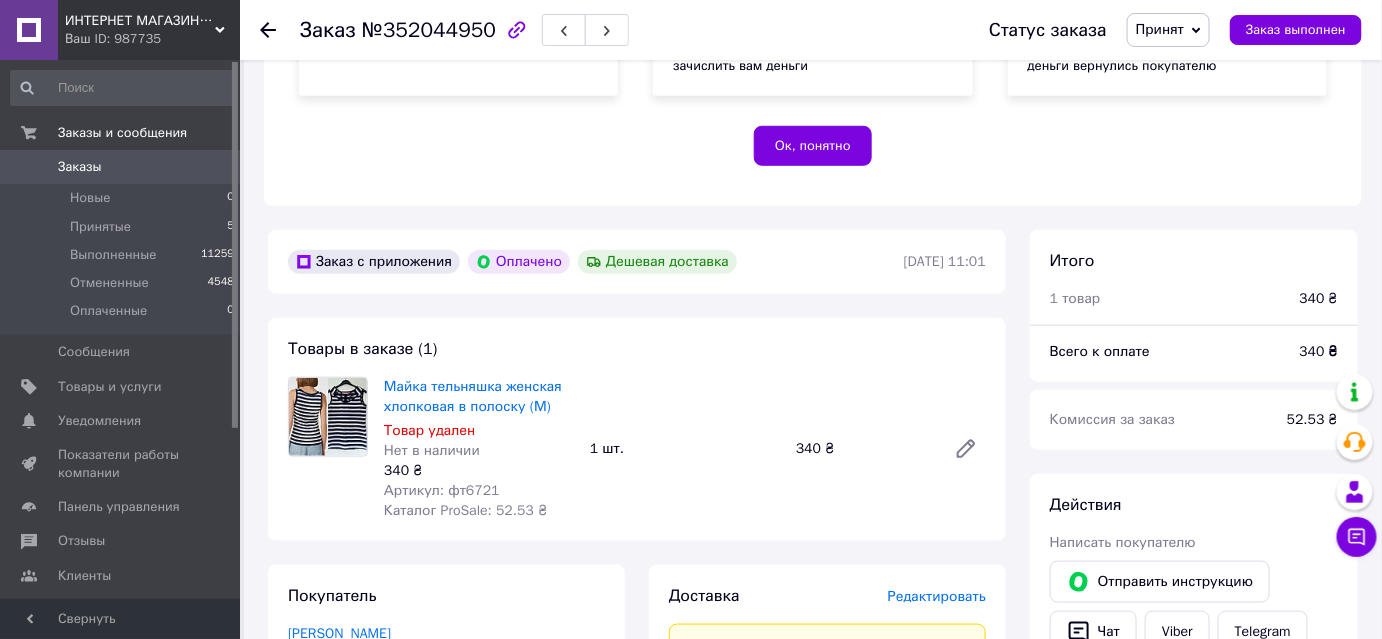 click on "Принят" at bounding box center (1160, 29) 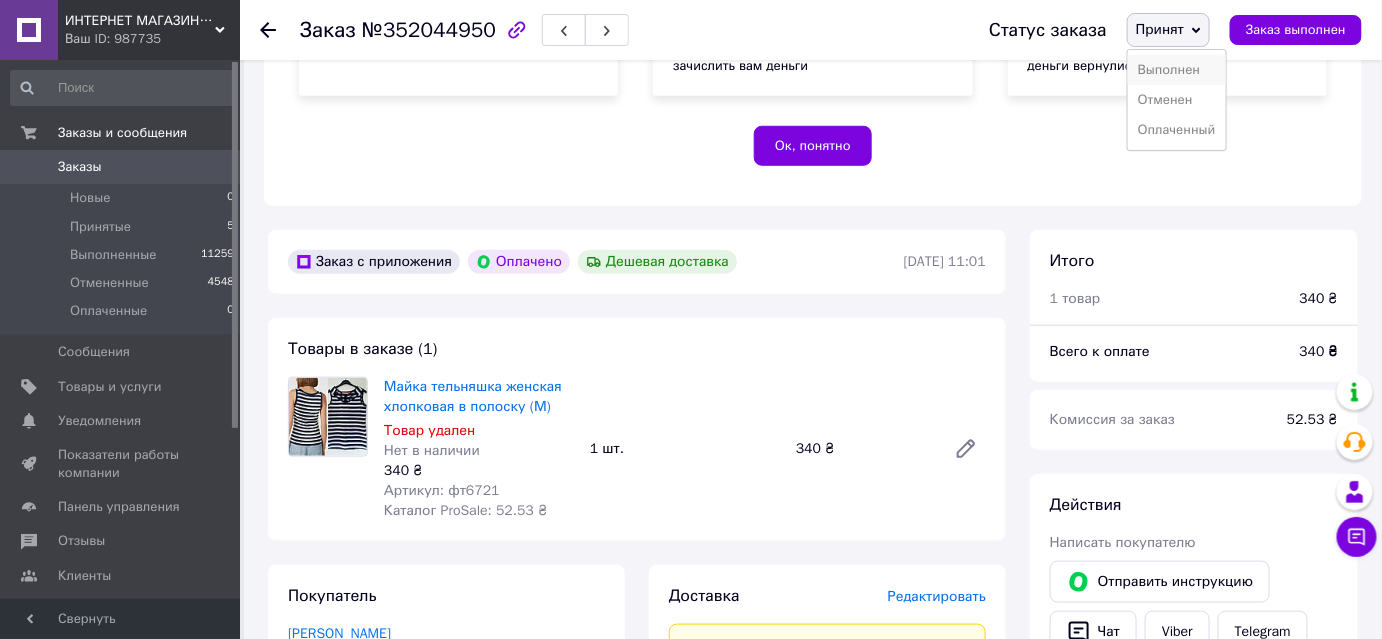 click on "Выполнен" at bounding box center (1177, 70) 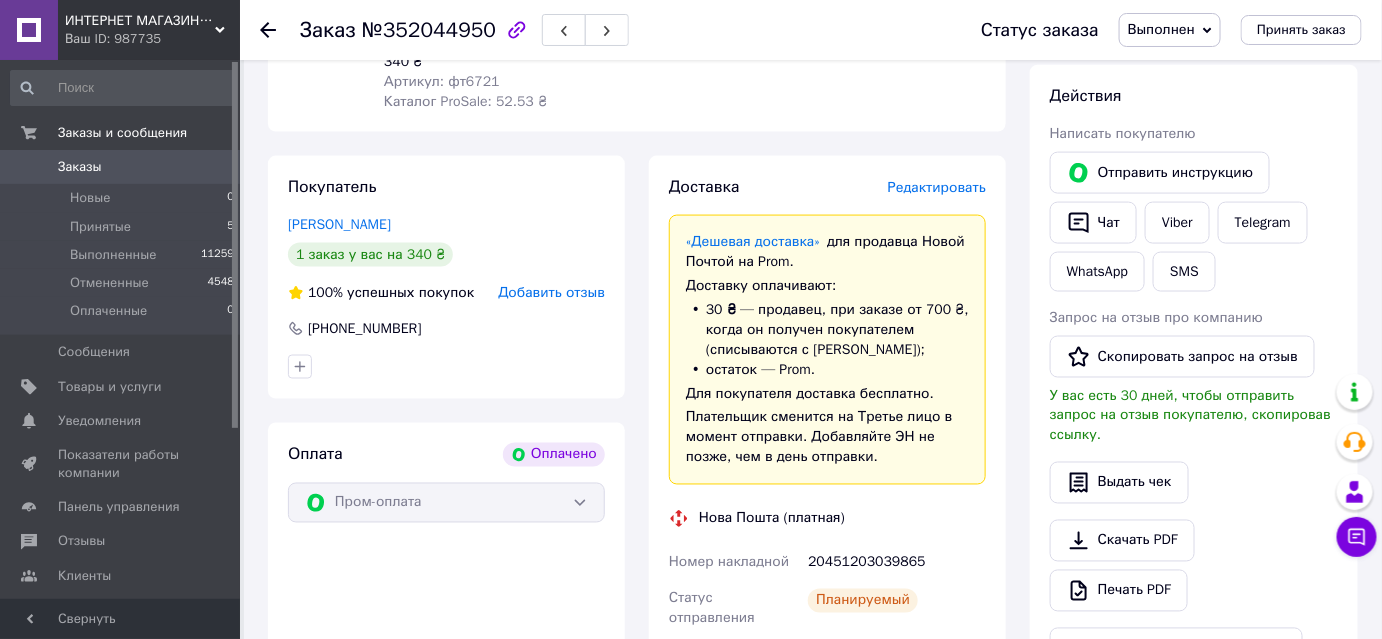 scroll, scrollTop: 820, scrollLeft: 0, axis: vertical 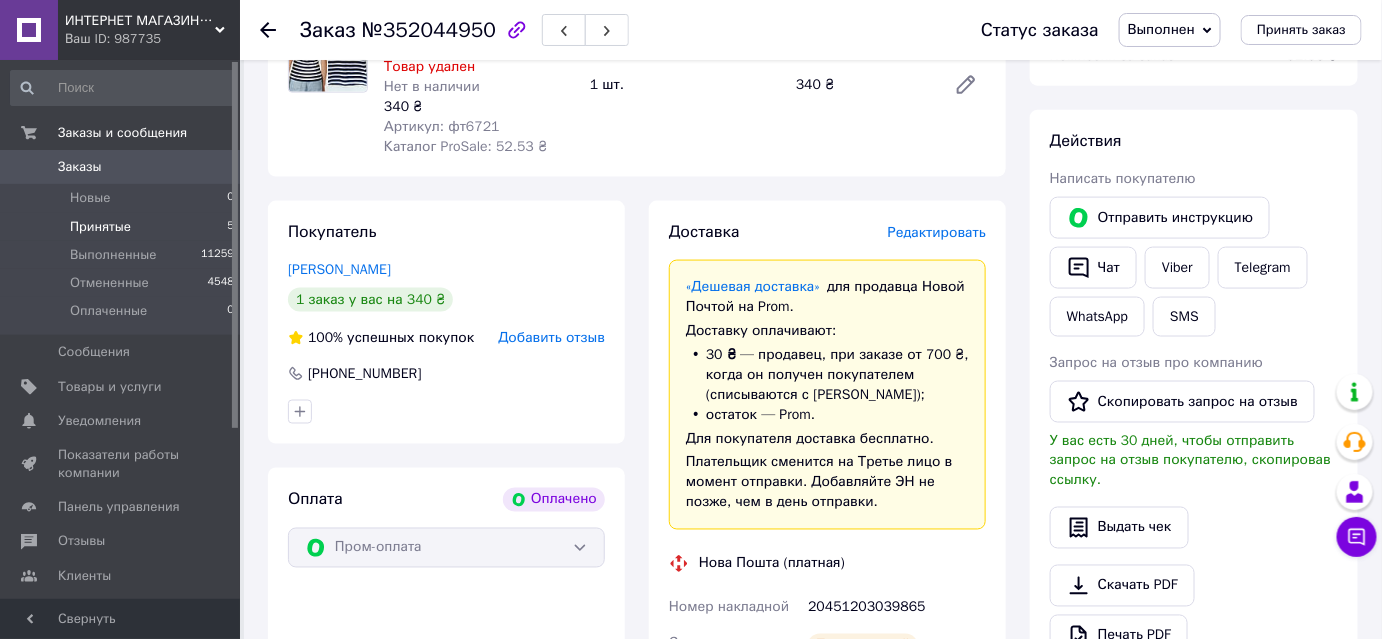 click on "Принятые" at bounding box center (100, 227) 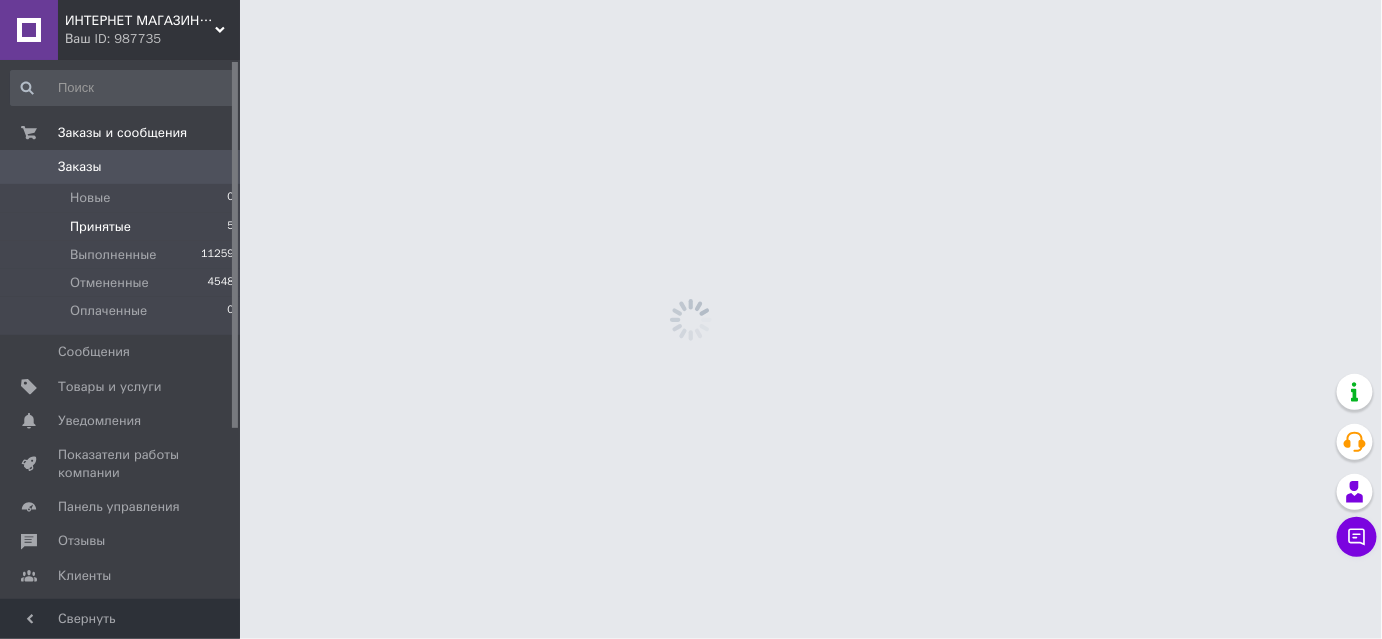 scroll, scrollTop: 0, scrollLeft: 0, axis: both 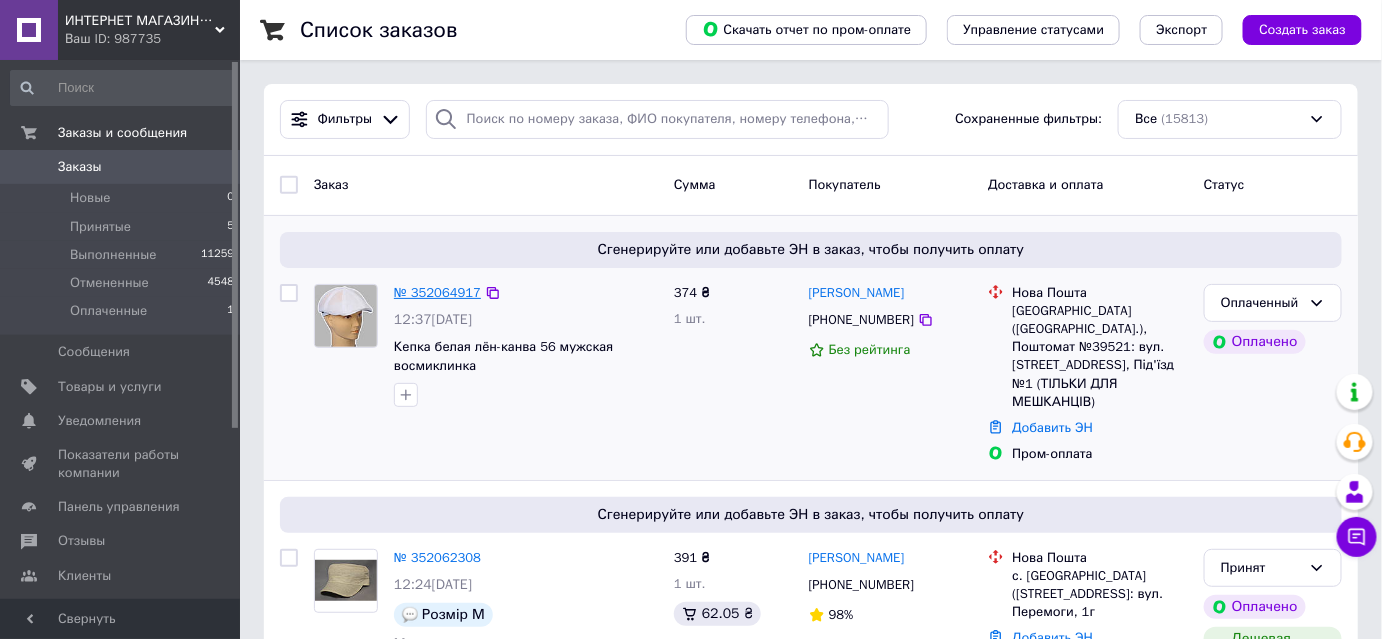 click on "№ 352064917" at bounding box center (437, 292) 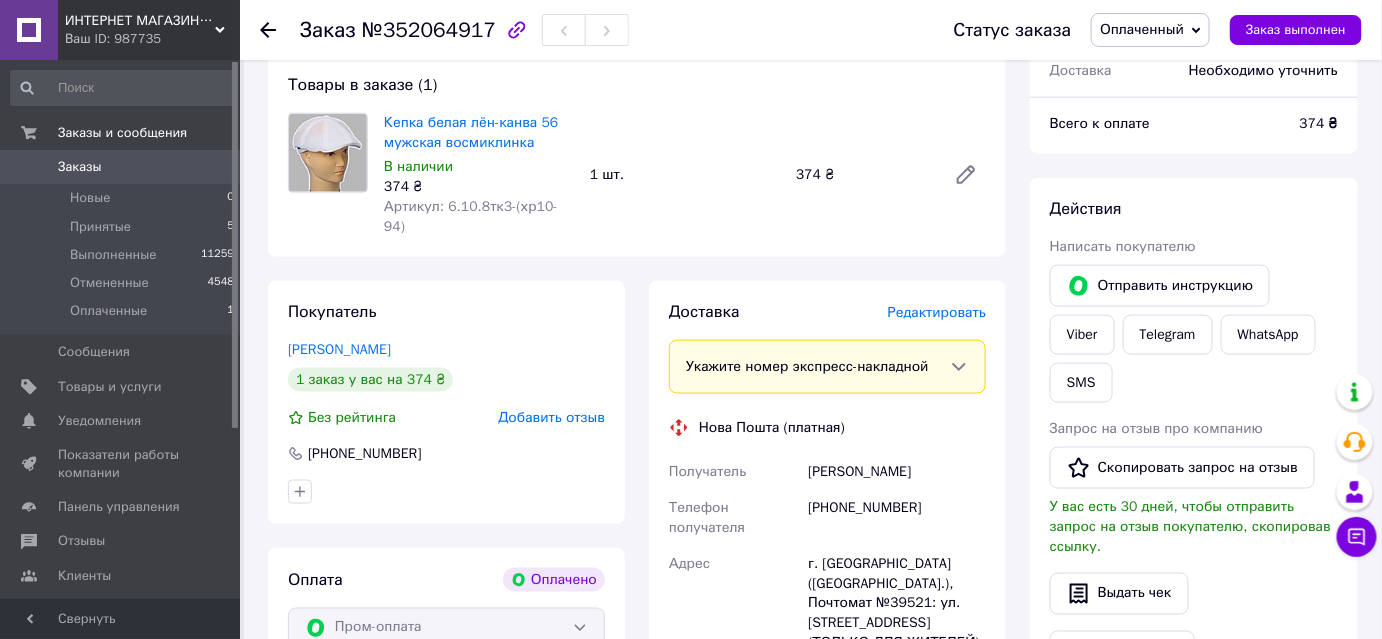 scroll, scrollTop: 636, scrollLeft: 0, axis: vertical 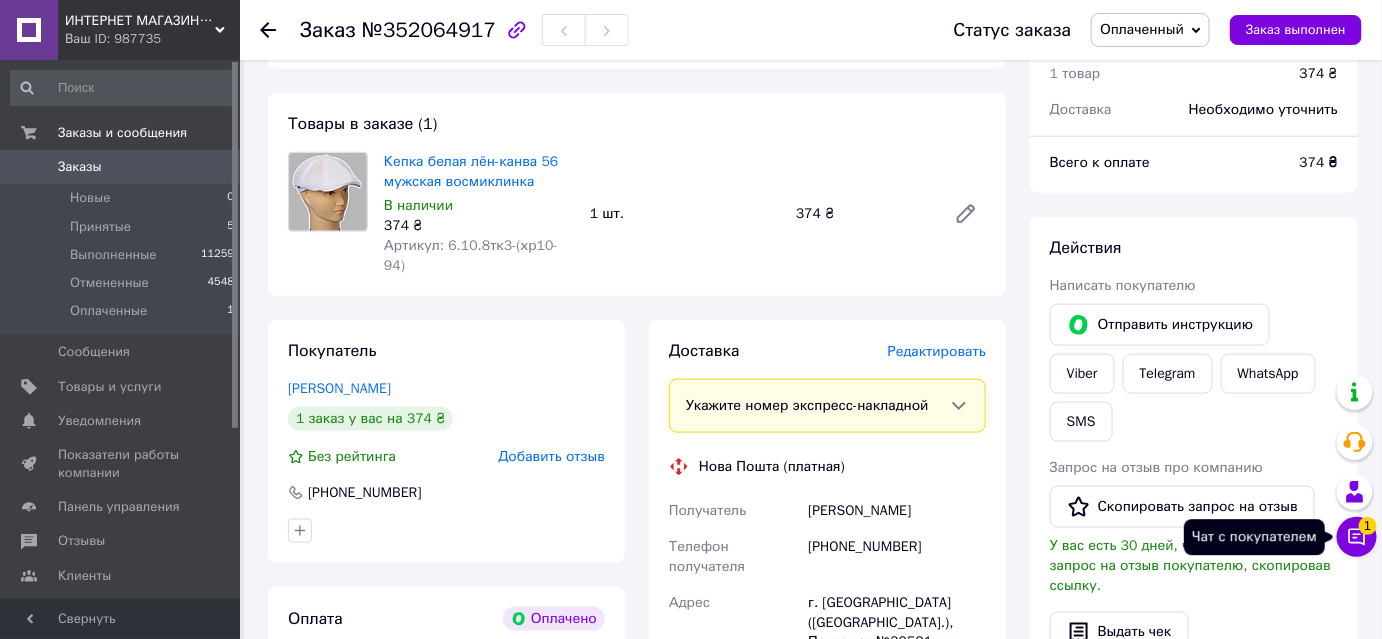 click on "1" at bounding box center (1368, 526) 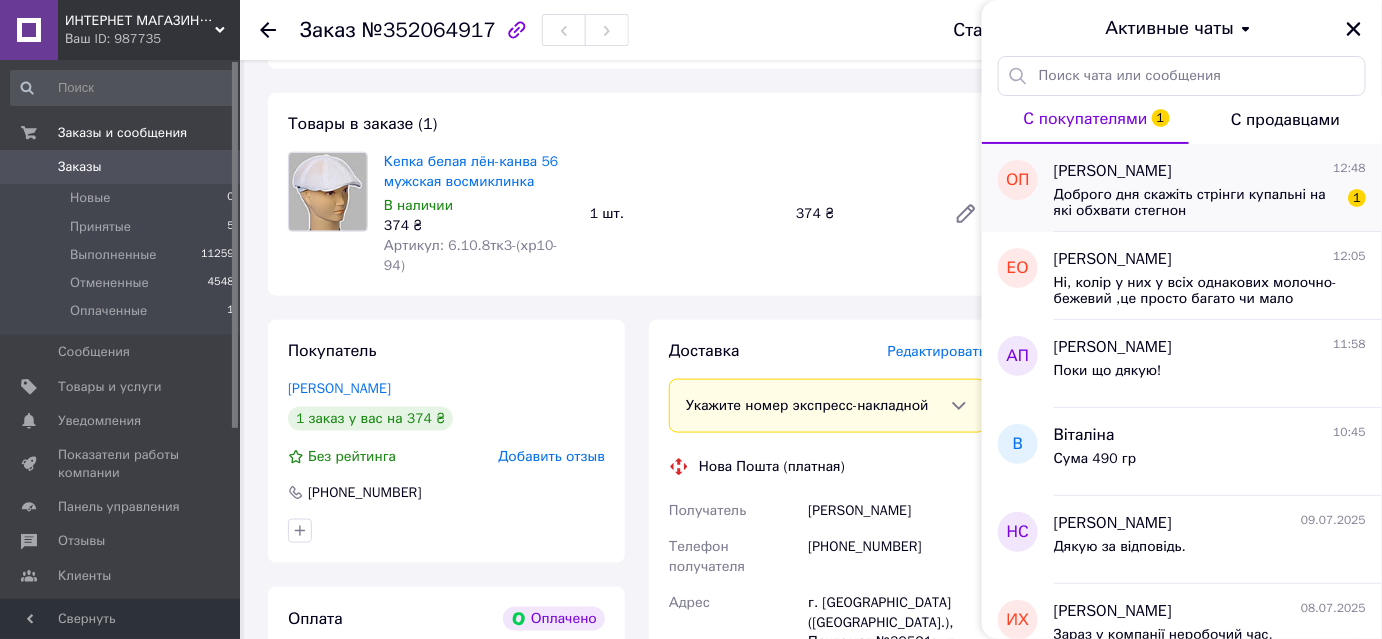 click on "Доброго дня скажіть стрінги купальні на які обхвати стегнон" at bounding box center [1196, 203] 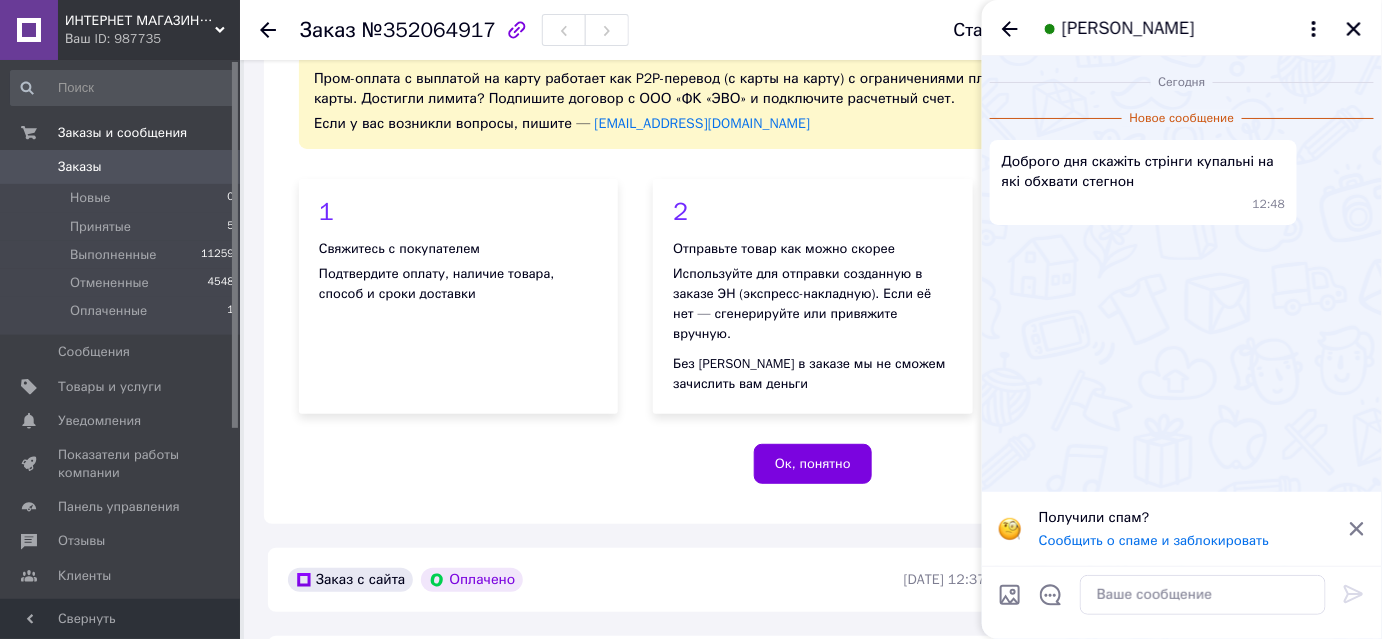 scroll, scrollTop: 0, scrollLeft: 0, axis: both 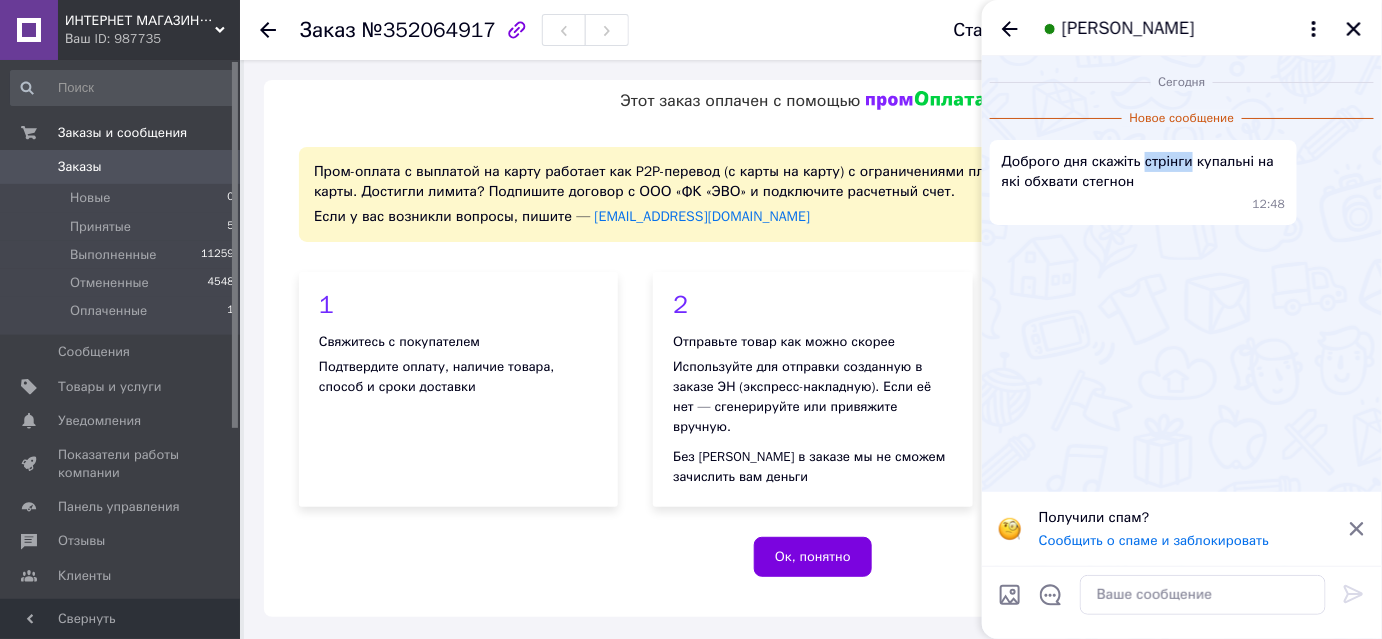 drag, startPoint x: 1141, startPoint y: 167, endPoint x: 1183, endPoint y: 166, distance: 42.0119 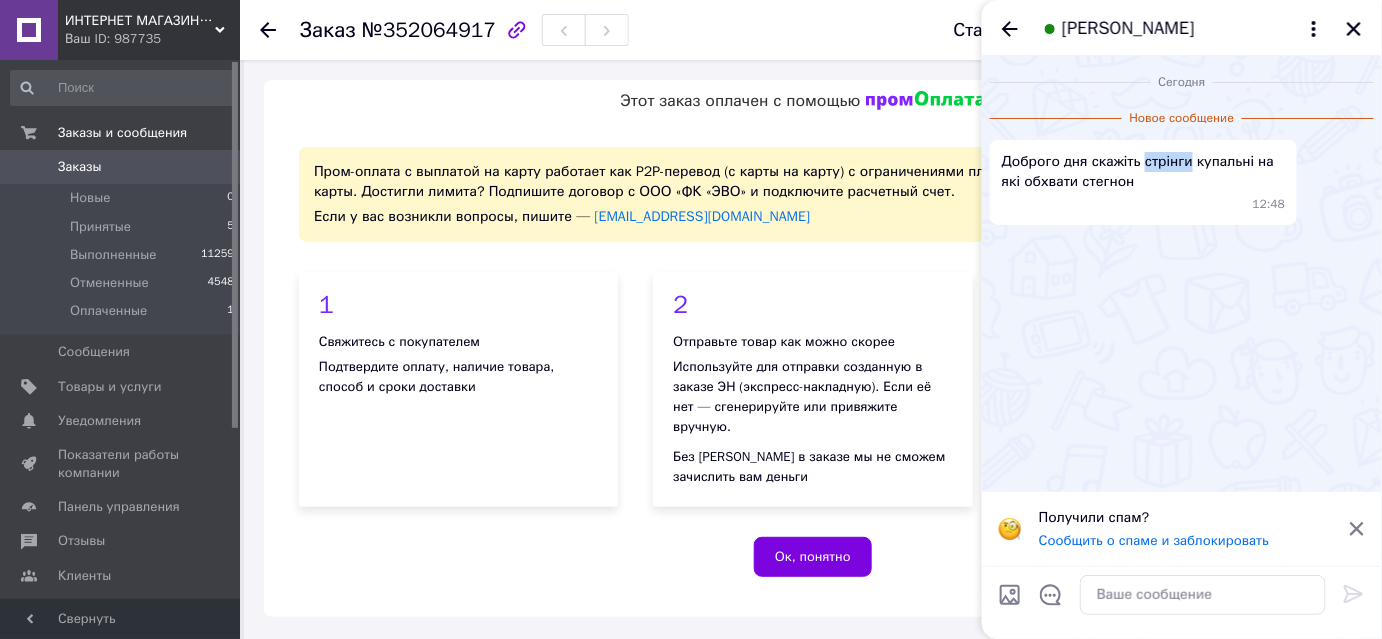 copy on "стрінги" 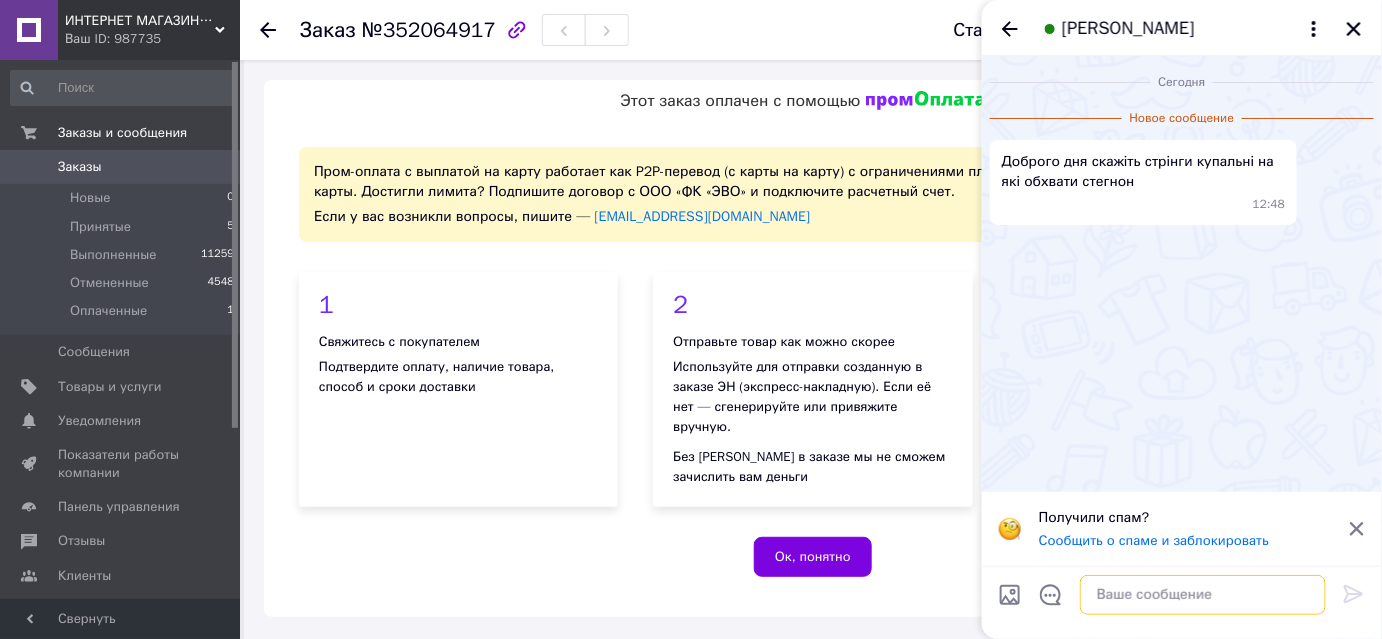 click at bounding box center [1203, 595] 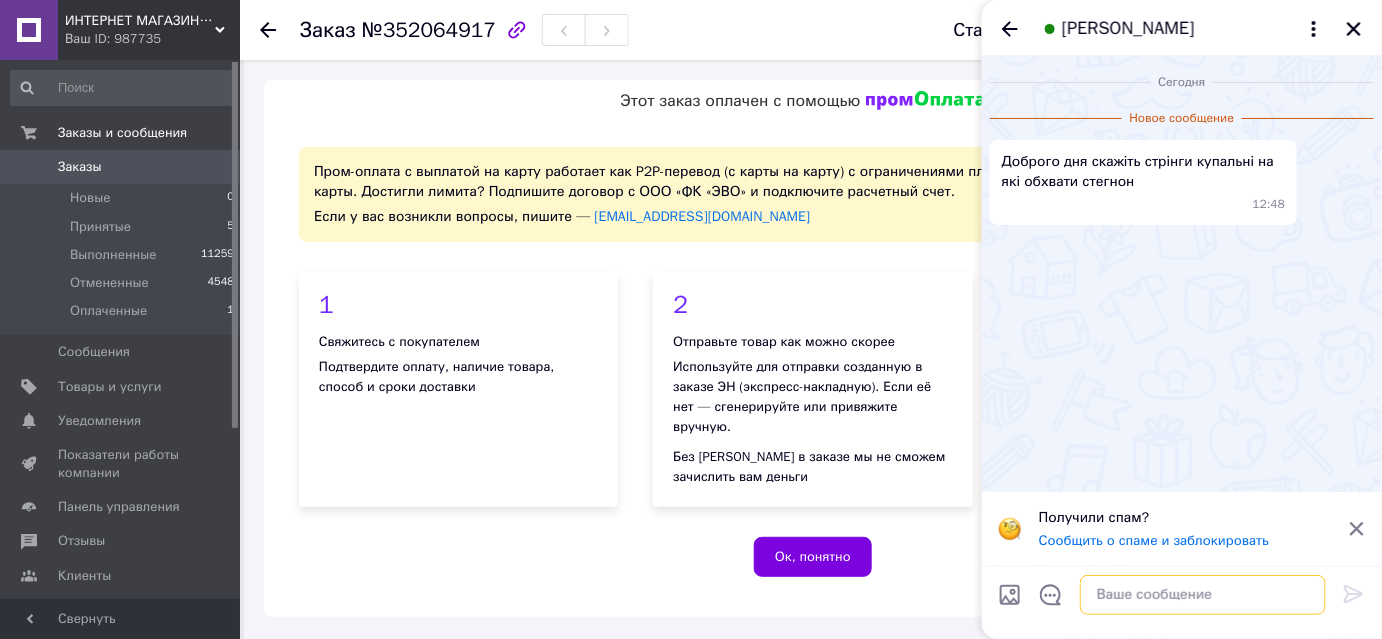paste on "стрінги" 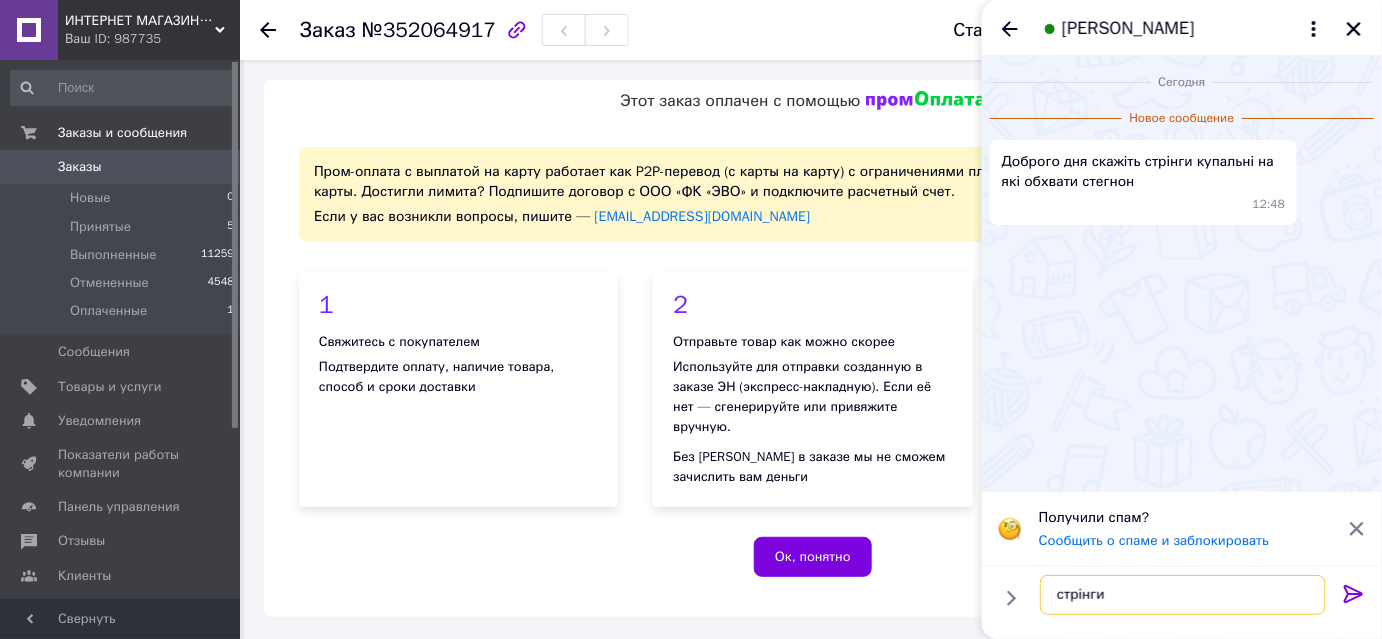 click on "стрінги" at bounding box center (1183, 595) 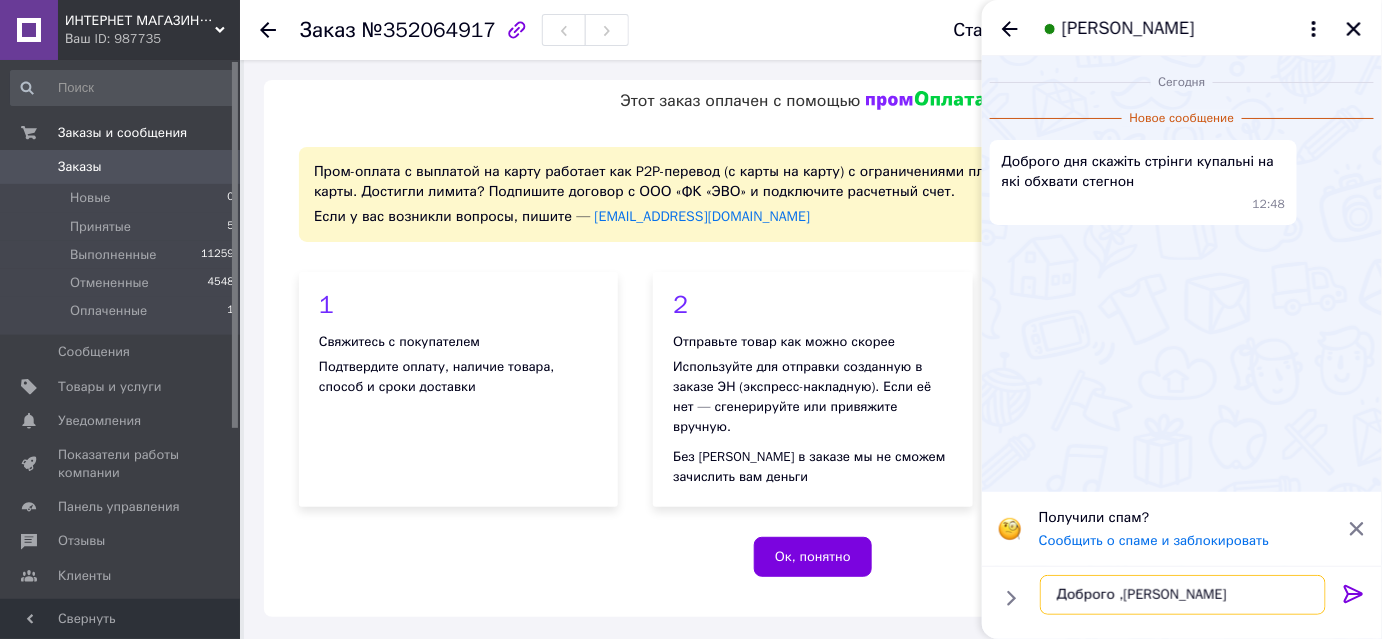 drag, startPoint x: 1199, startPoint y: 599, endPoint x: 1129, endPoint y: 588, distance: 70.85902 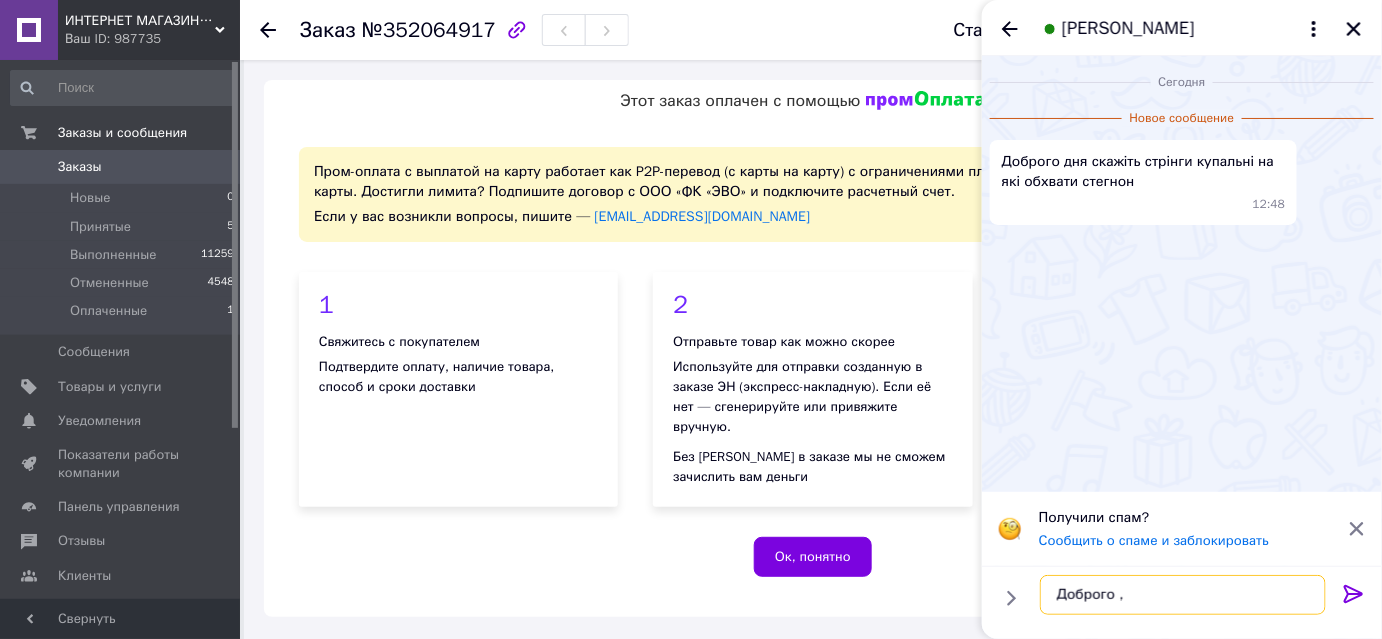 paste on "Які стрінги Який код" 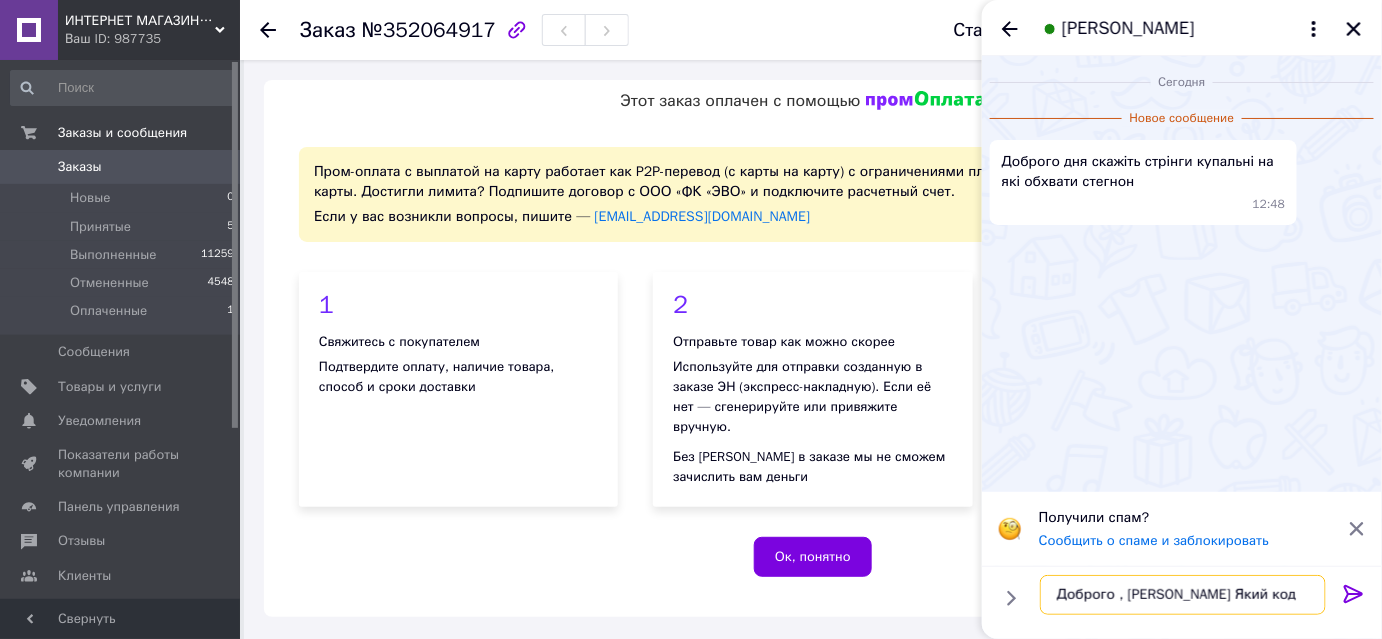 click on "Доброго , Які стрінги Який код" at bounding box center (1183, 595) 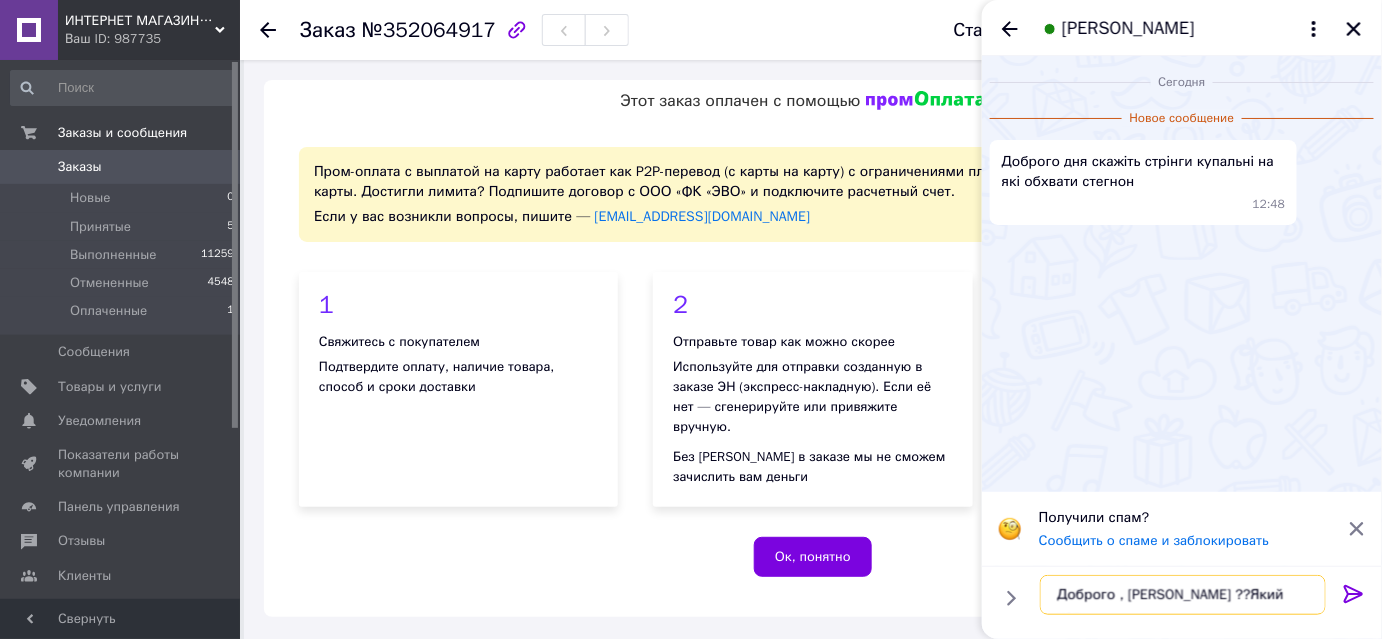 click on "Доброго , Які стрінги ??Який код" at bounding box center (1183, 595) 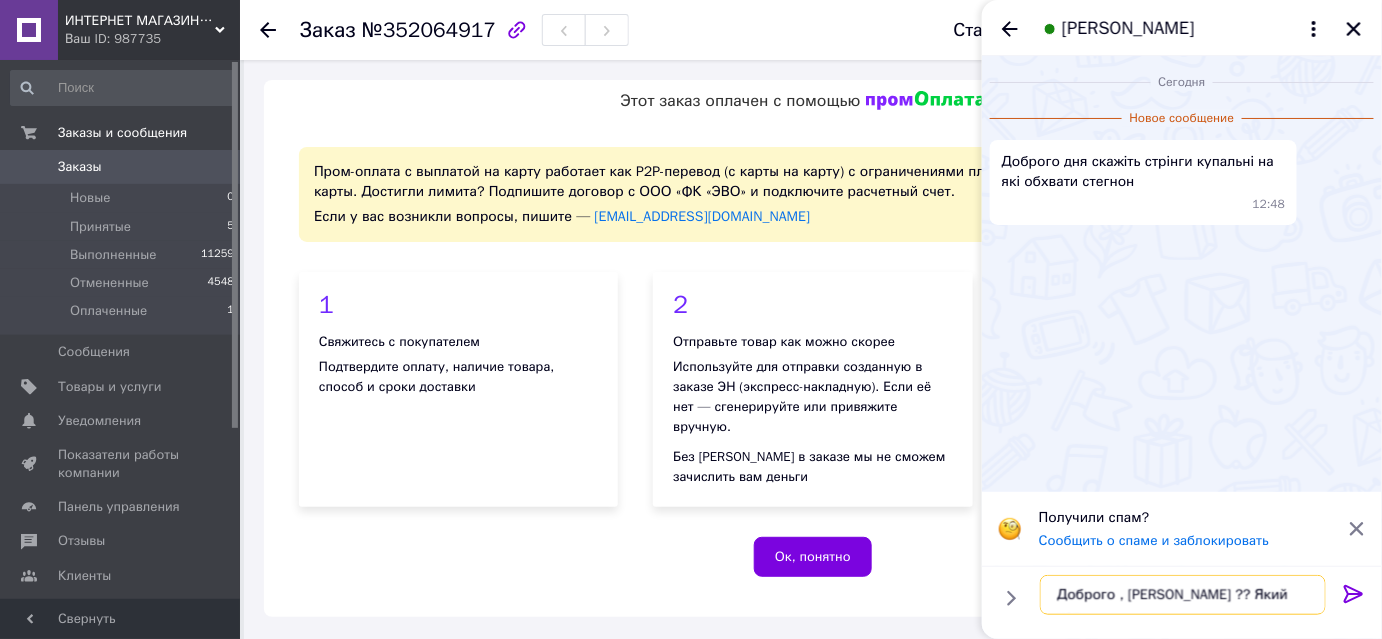 click on "Доброго , Які стрінги ?? Який код" at bounding box center [1183, 595] 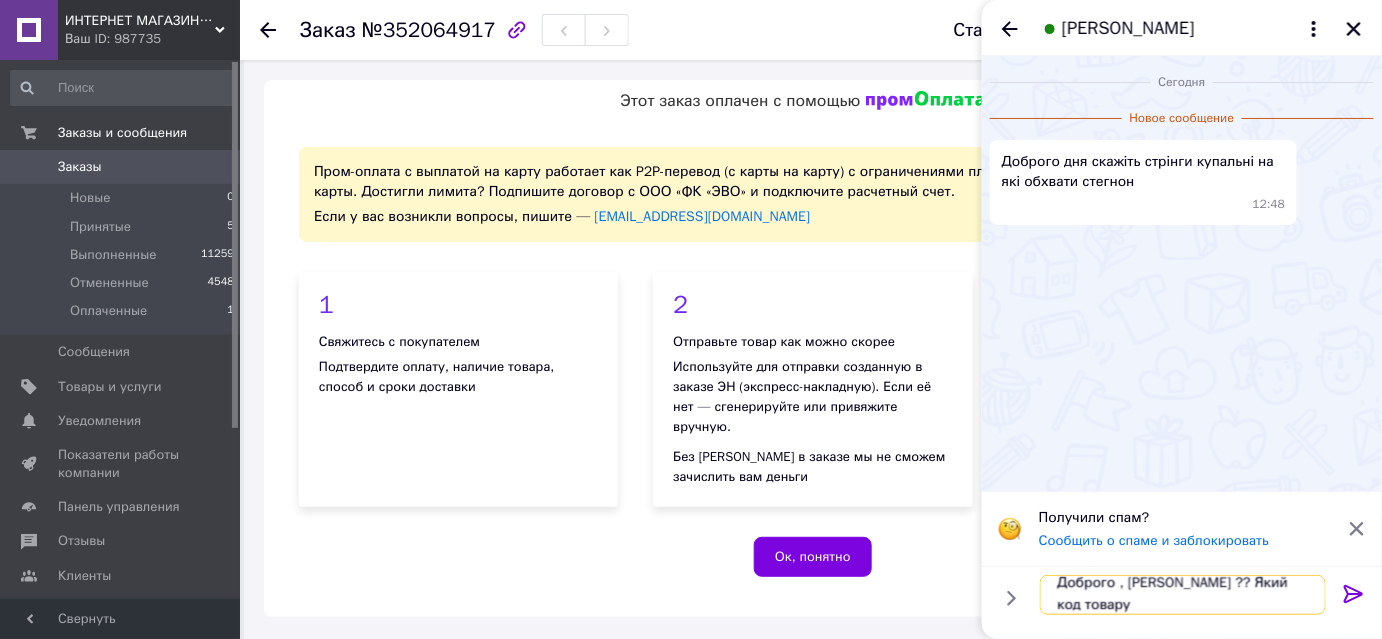 scroll, scrollTop: 1, scrollLeft: 0, axis: vertical 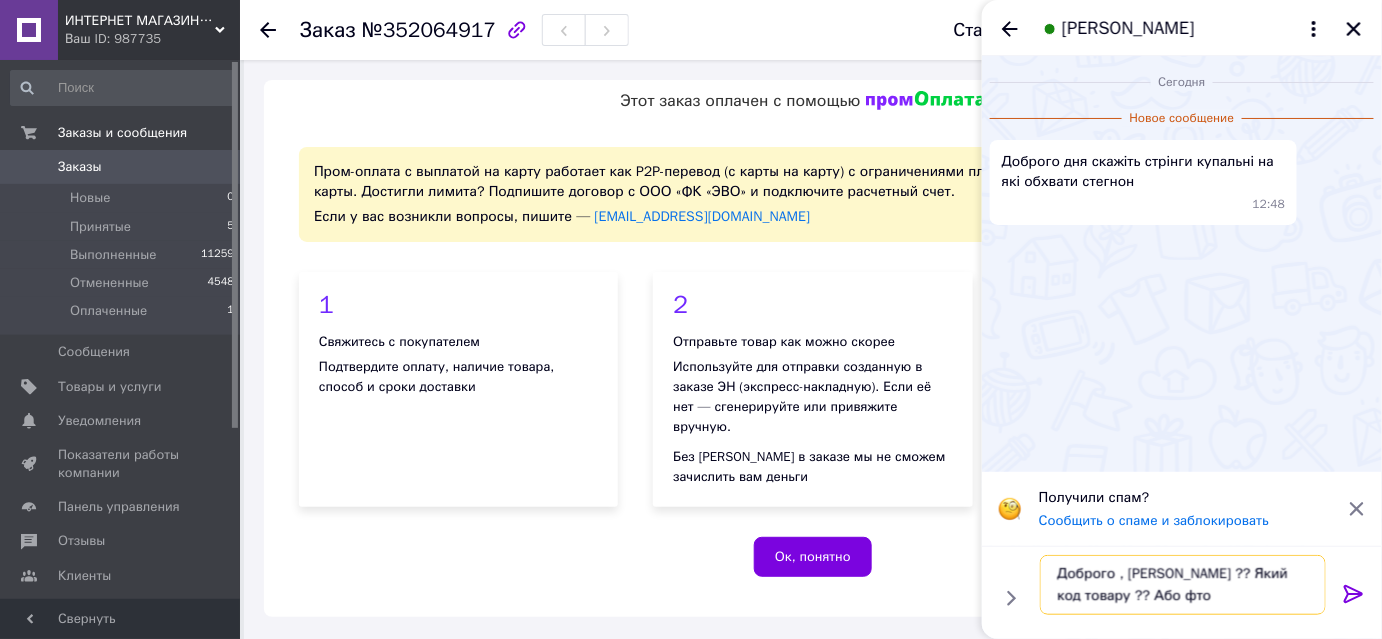 click on "Доброго , Які стрінги ?? Який код товару ?? Або фто" at bounding box center [1183, 585] 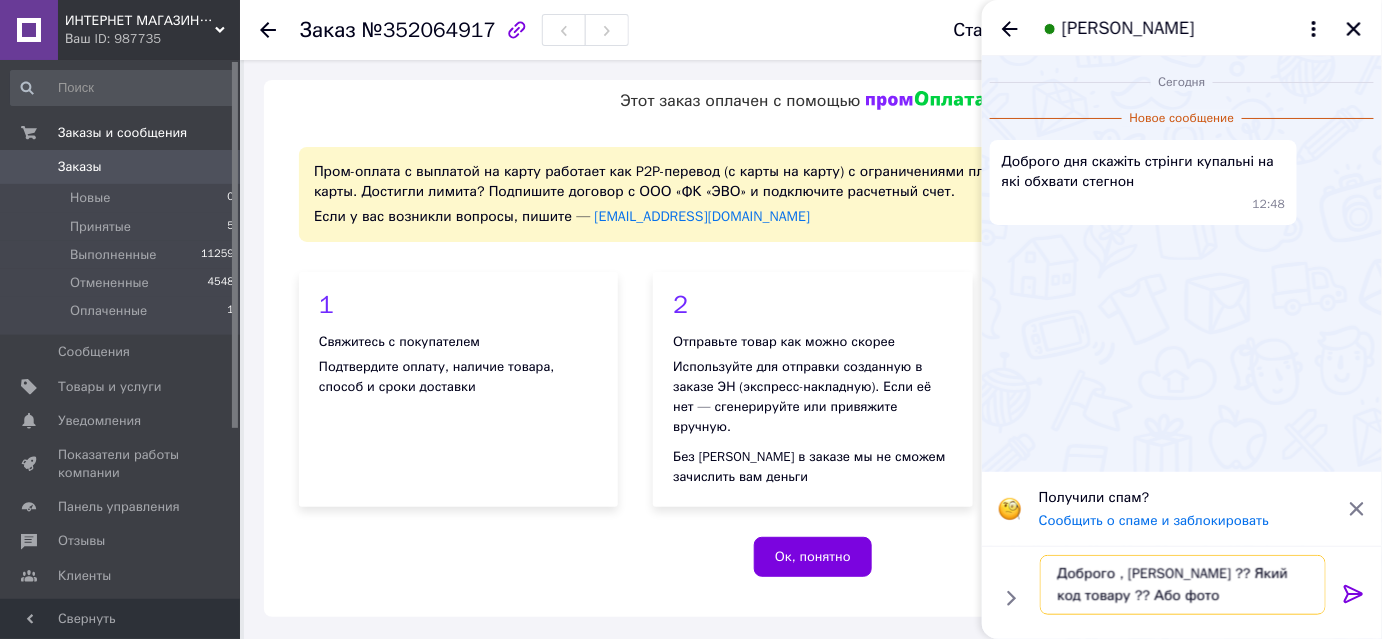 click on "Доброго , Які стрінги ?? Який код товару ?? Або фото" at bounding box center (1183, 585) 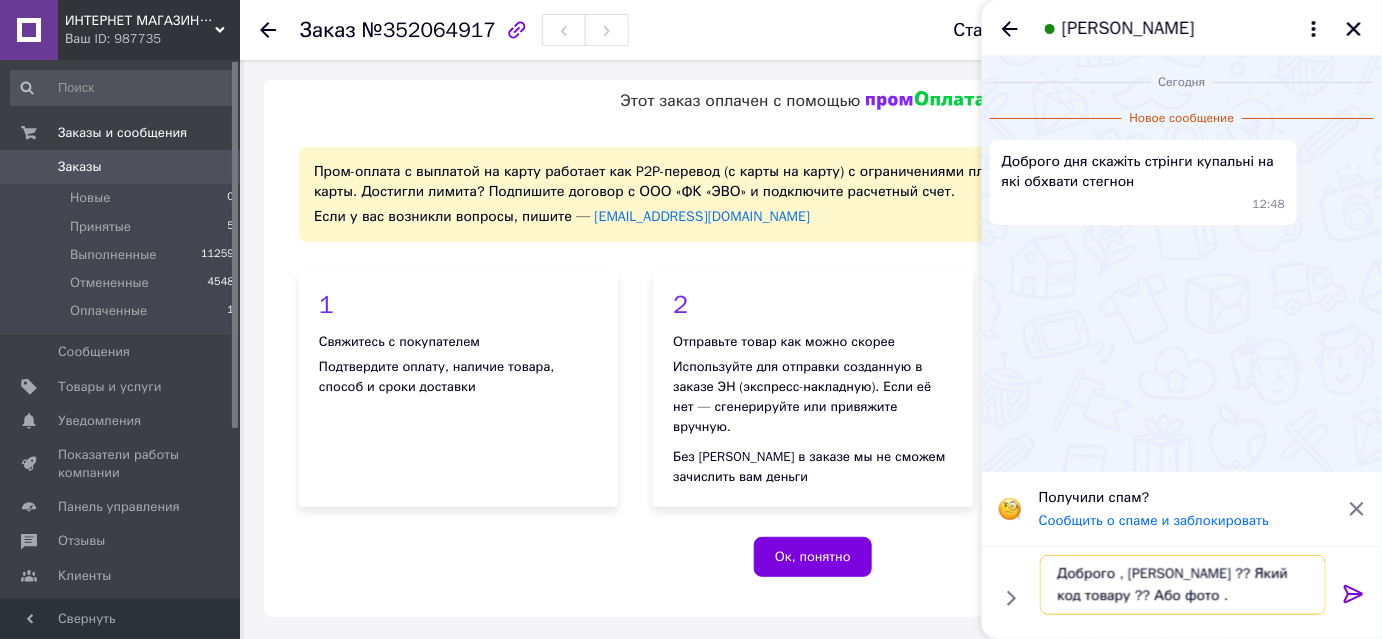 type on "Доброго , Які стрінги ?? Який код товару ?? Або фото .." 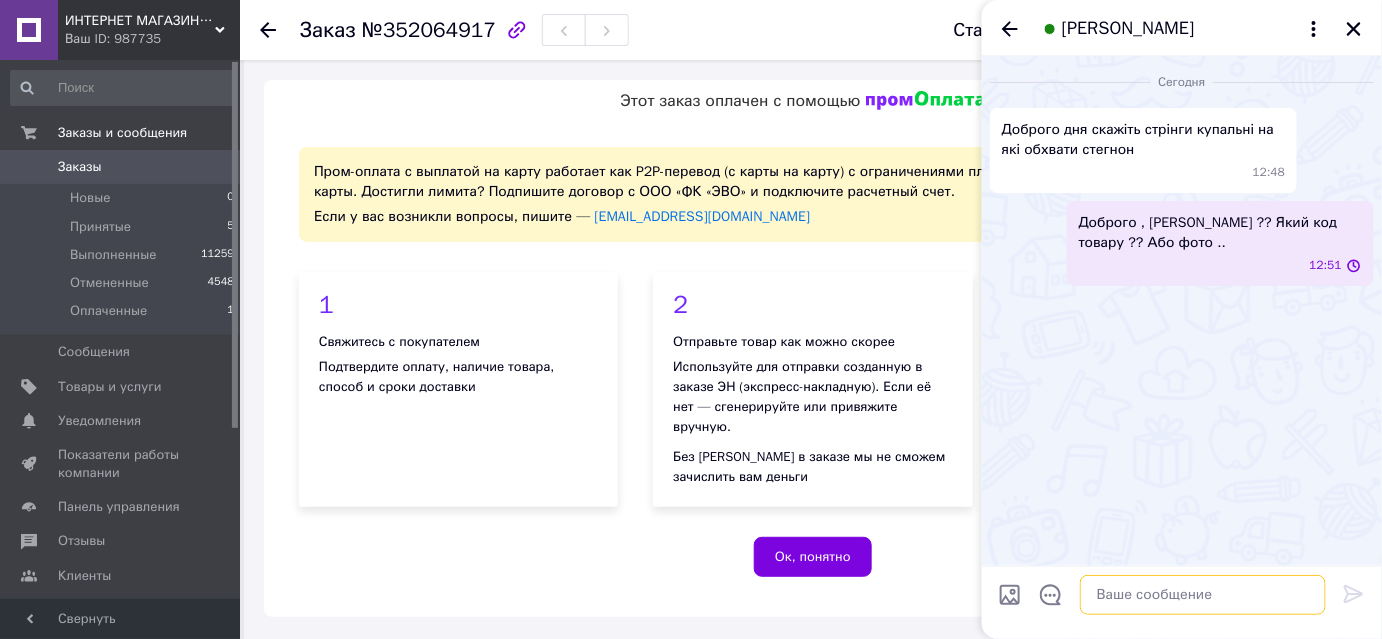 scroll, scrollTop: 0, scrollLeft: 0, axis: both 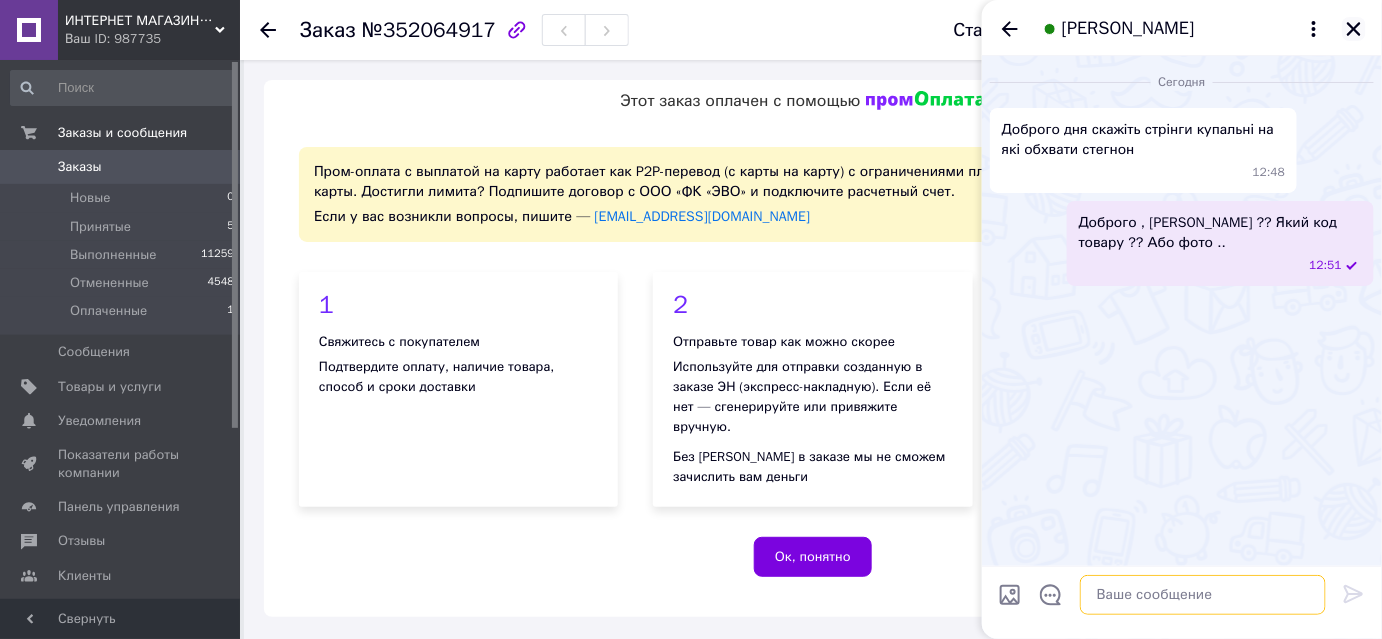 type 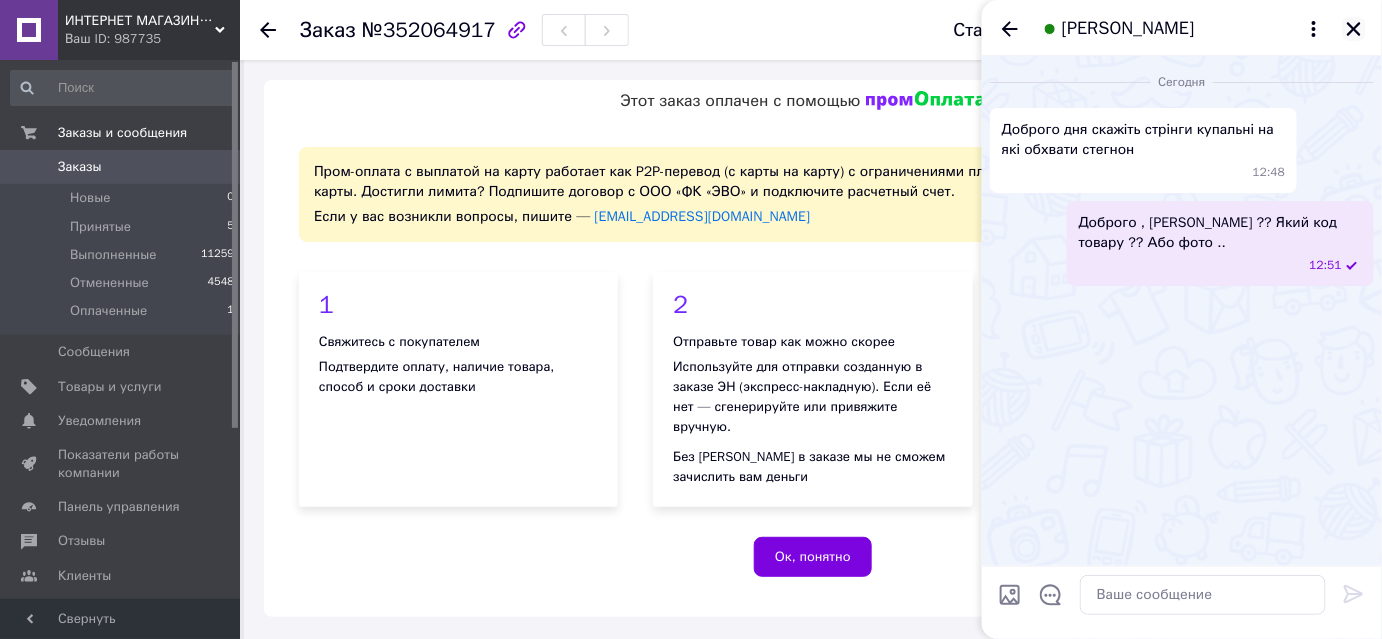 click 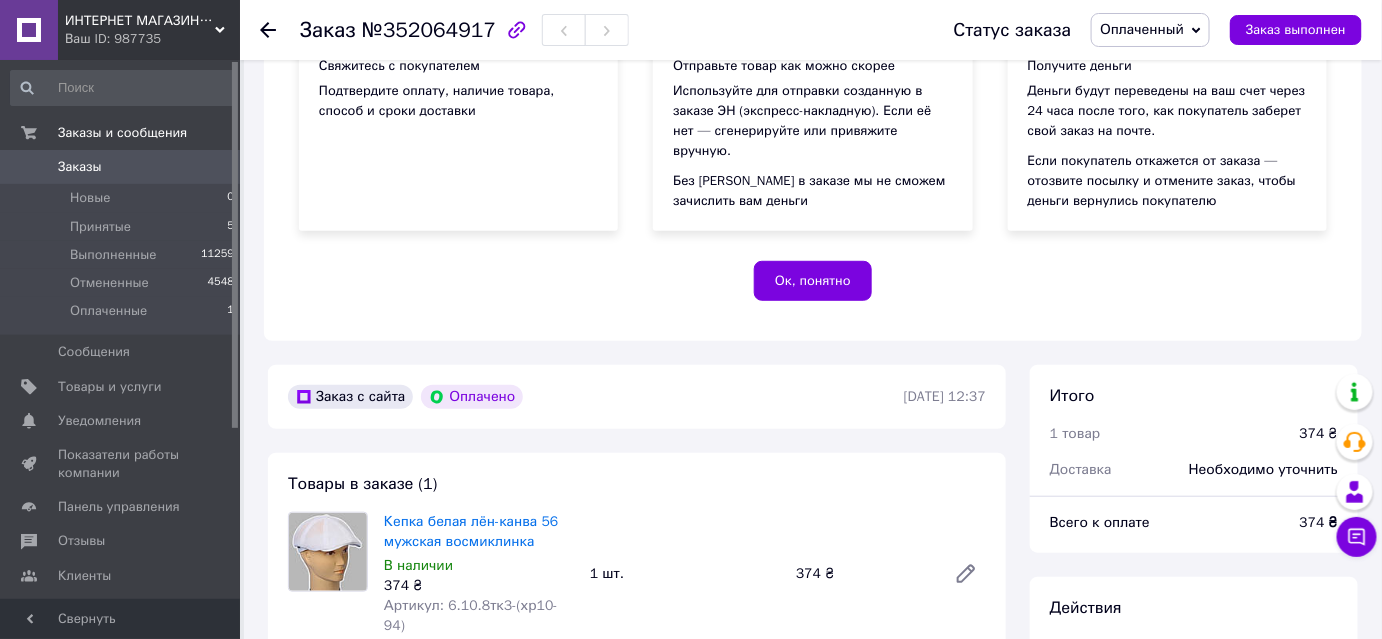 scroll, scrollTop: 363, scrollLeft: 0, axis: vertical 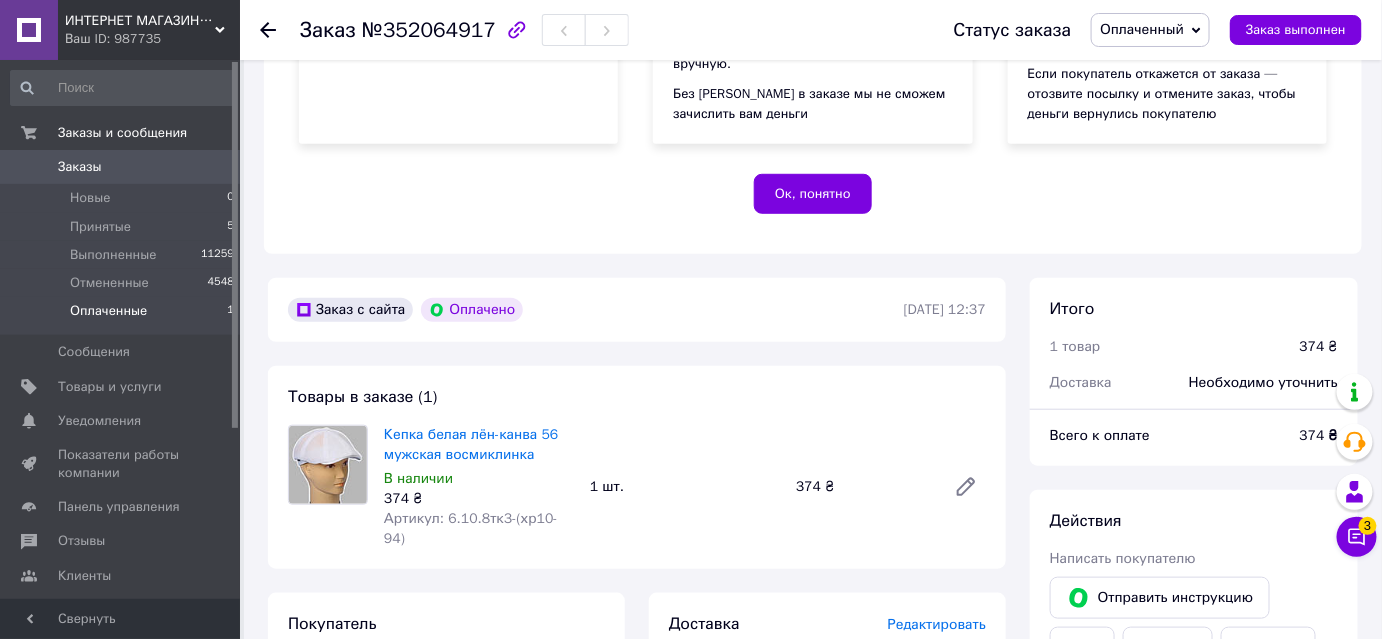 click on "Оплаченные" at bounding box center (108, 311) 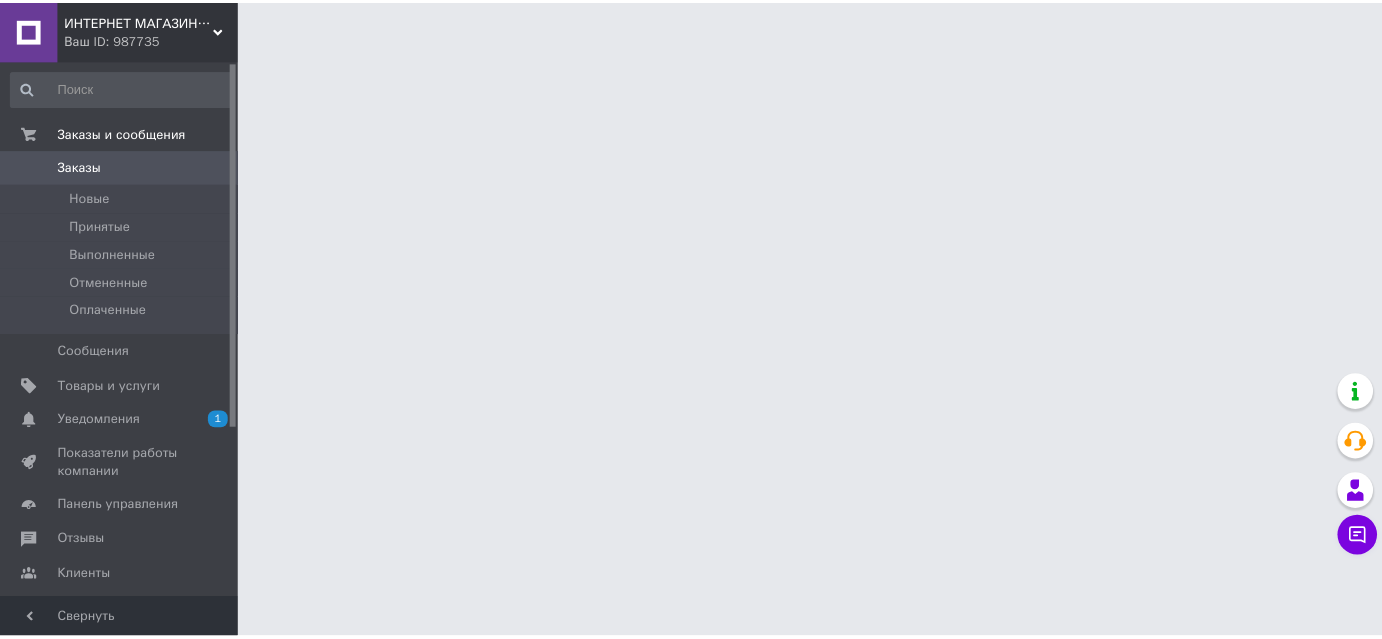 scroll, scrollTop: 0, scrollLeft: 0, axis: both 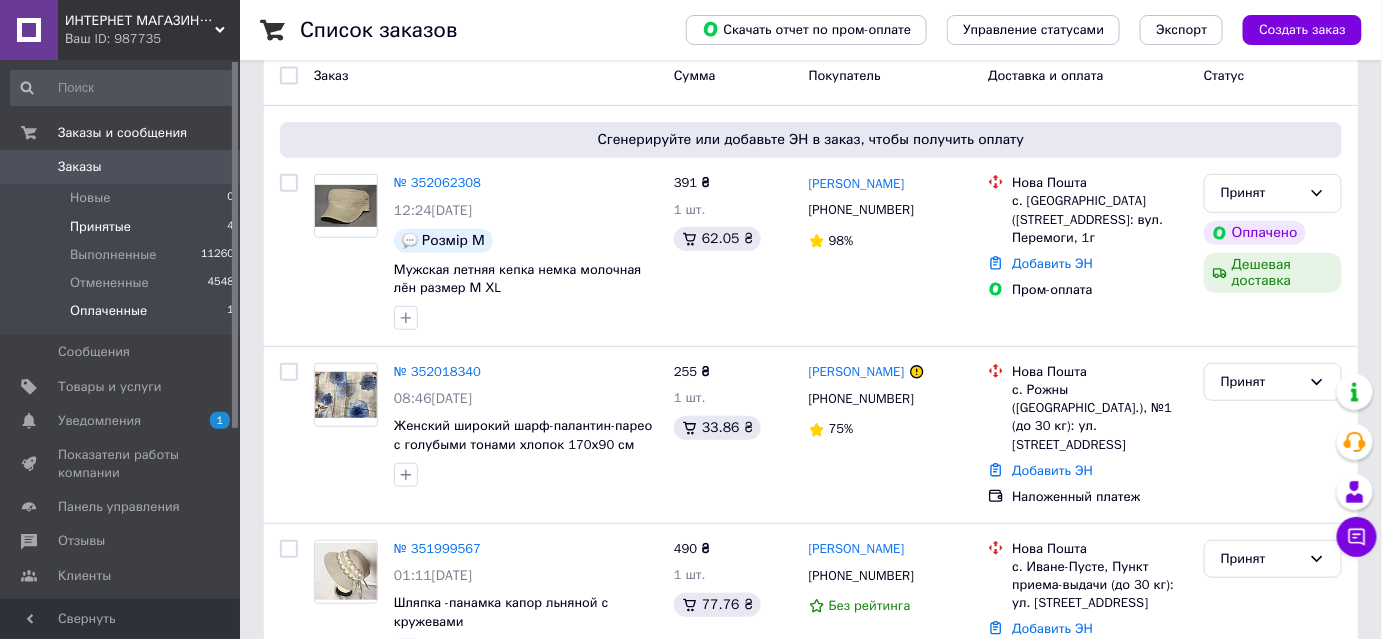 click on "Оплаченные" at bounding box center [108, 311] 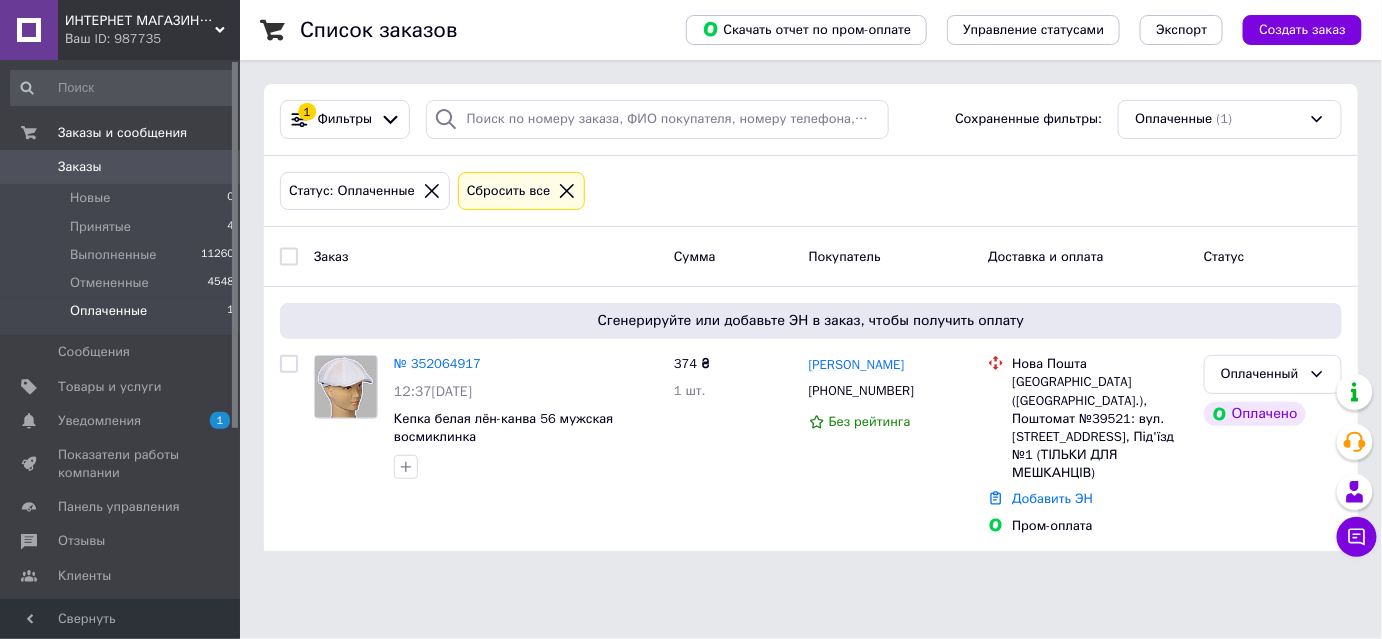 scroll, scrollTop: 0, scrollLeft: 0, axis: both 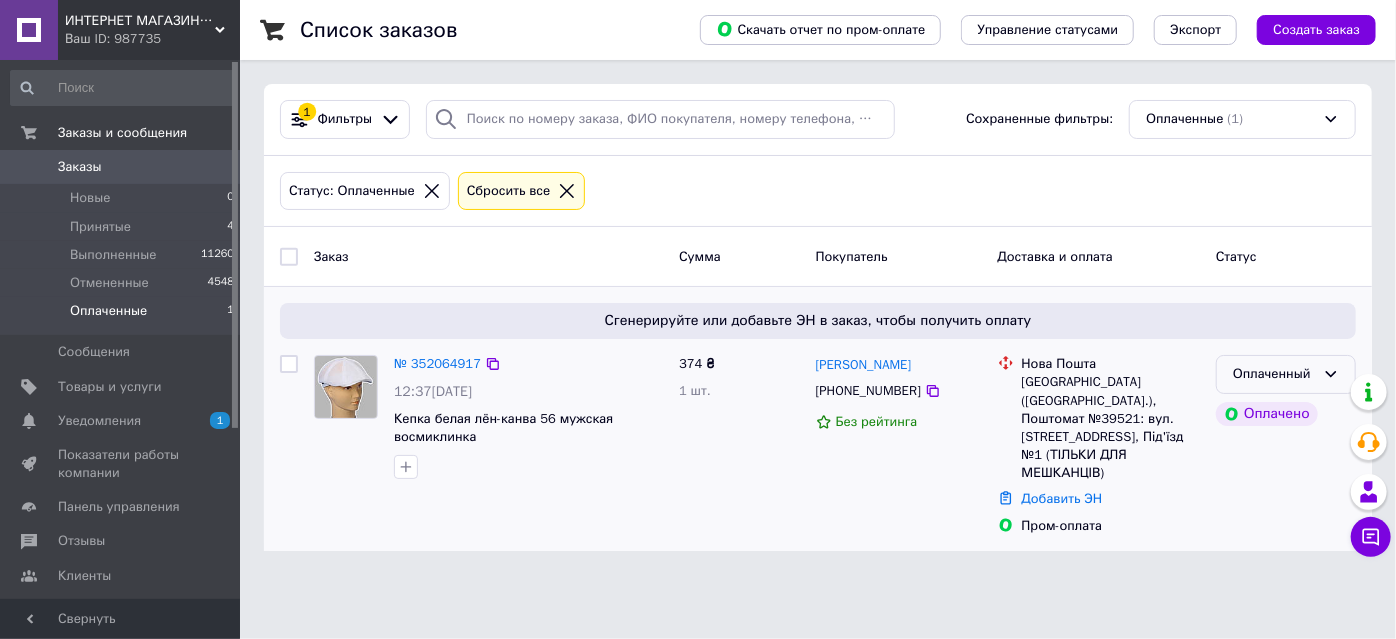 click on "Оплаченный" at bounding box center (1274, 374) 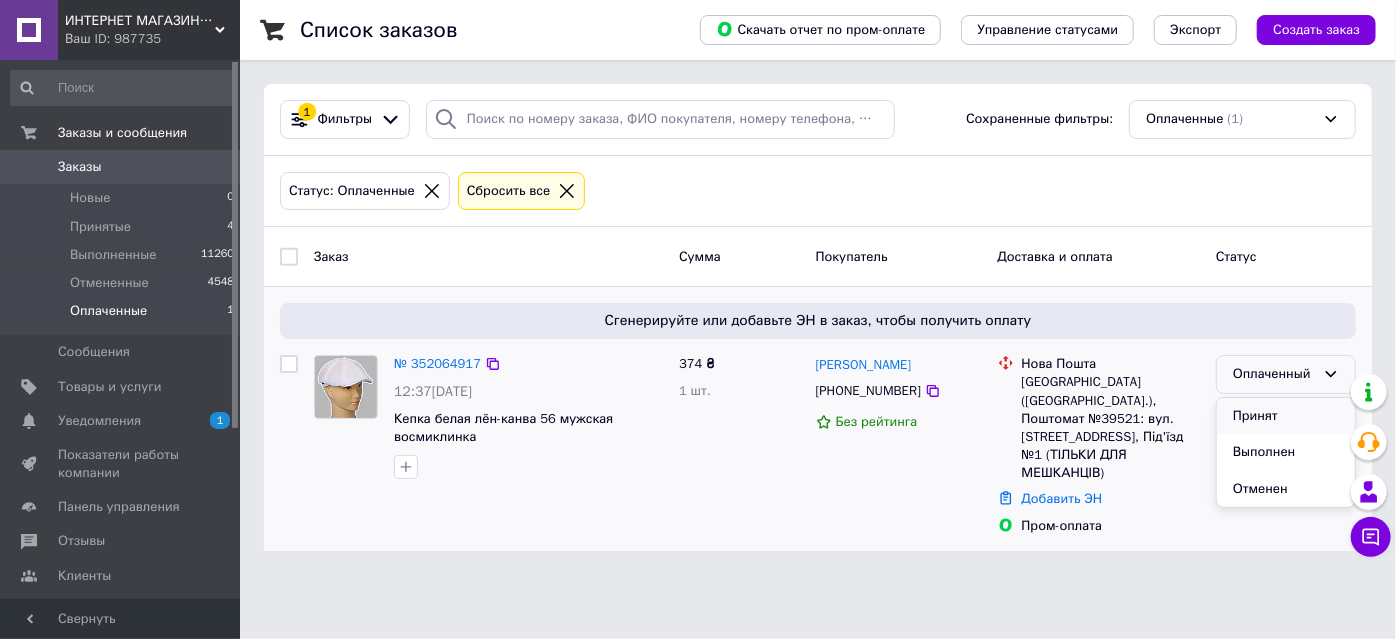click on "Принят" at bounding box center (1286, 416) 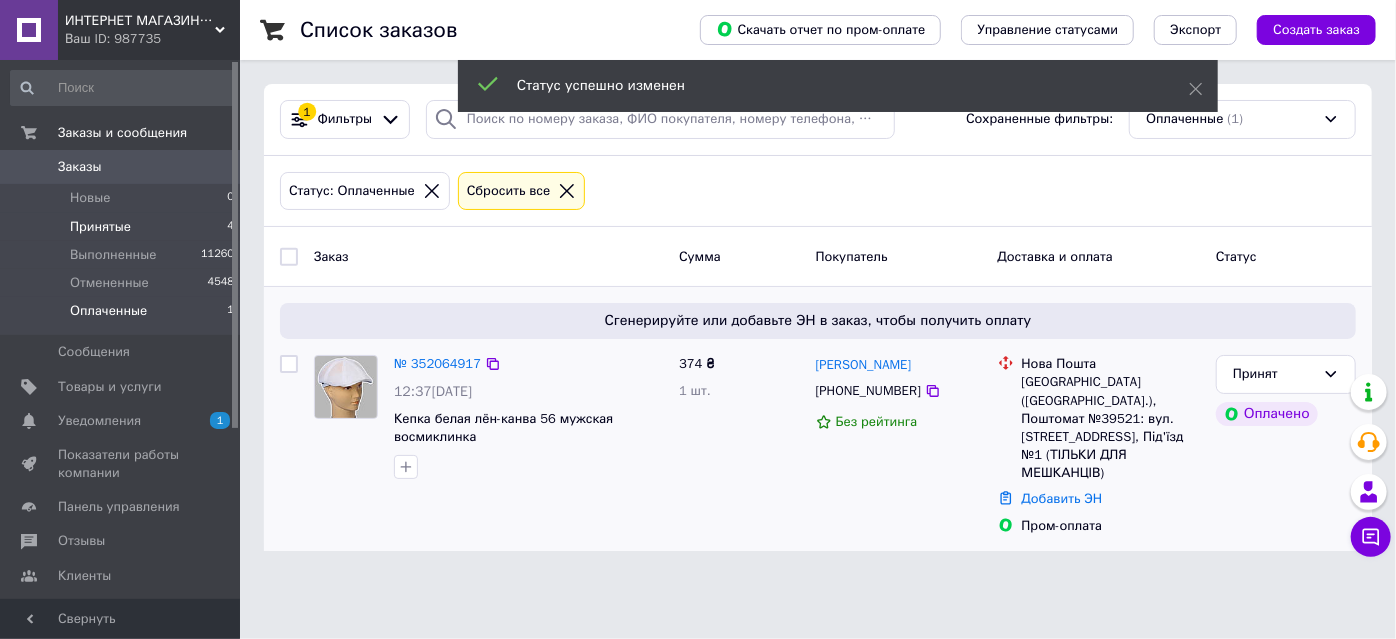 click on "Принятые" at bounding box center [100, 227] 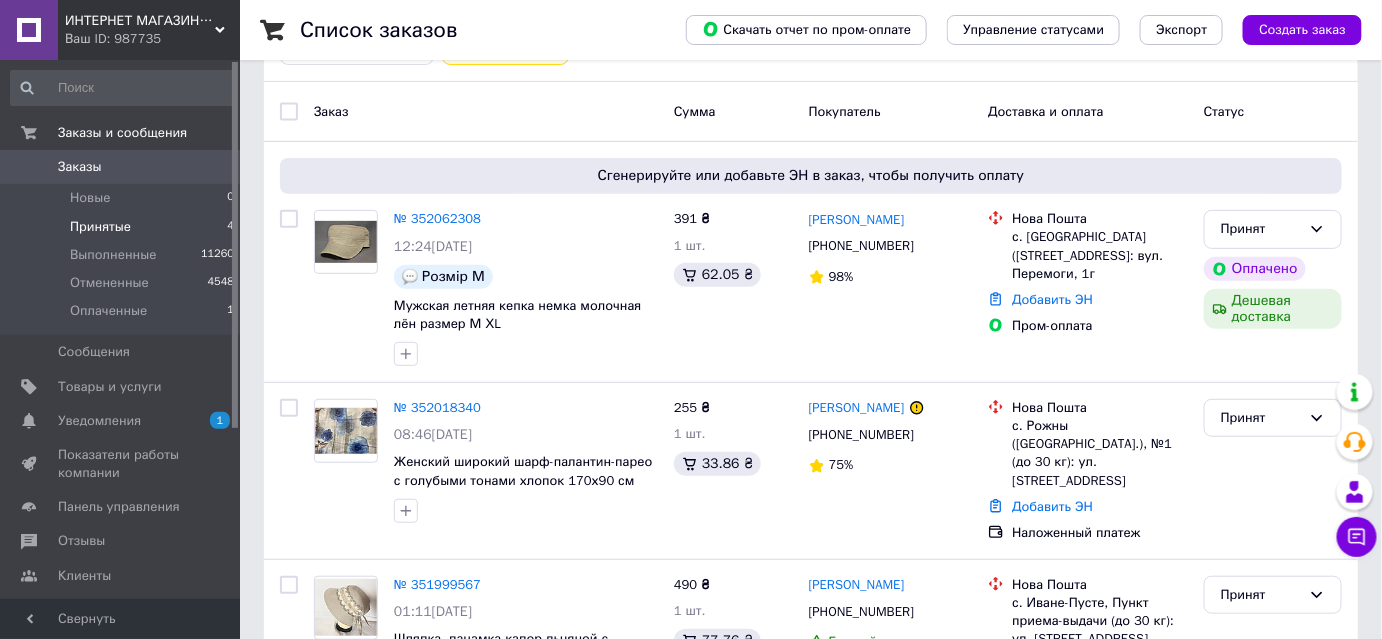 scroll, scrollTop: 363, scrollLeft: 0, axis: vertical 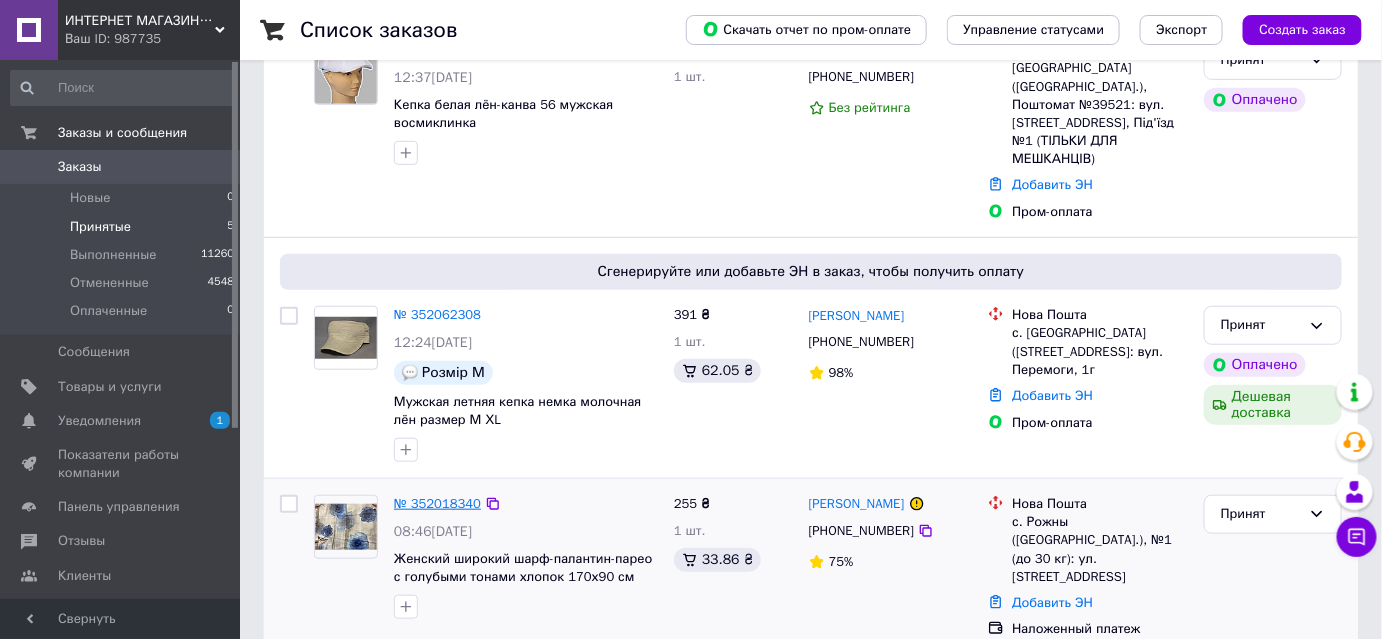 click on "№ 352018340" at bounding box center [437, 503] 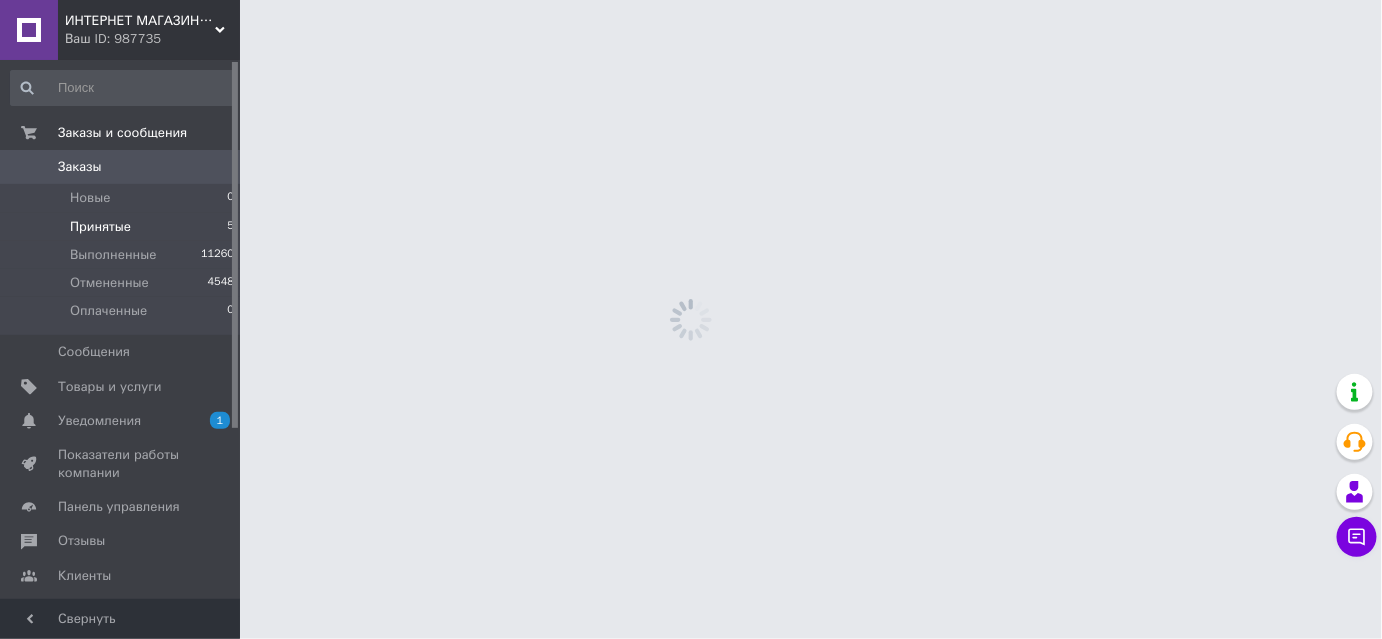 scroll, scrollTop: 0, scrollLeft: 0, axis: both 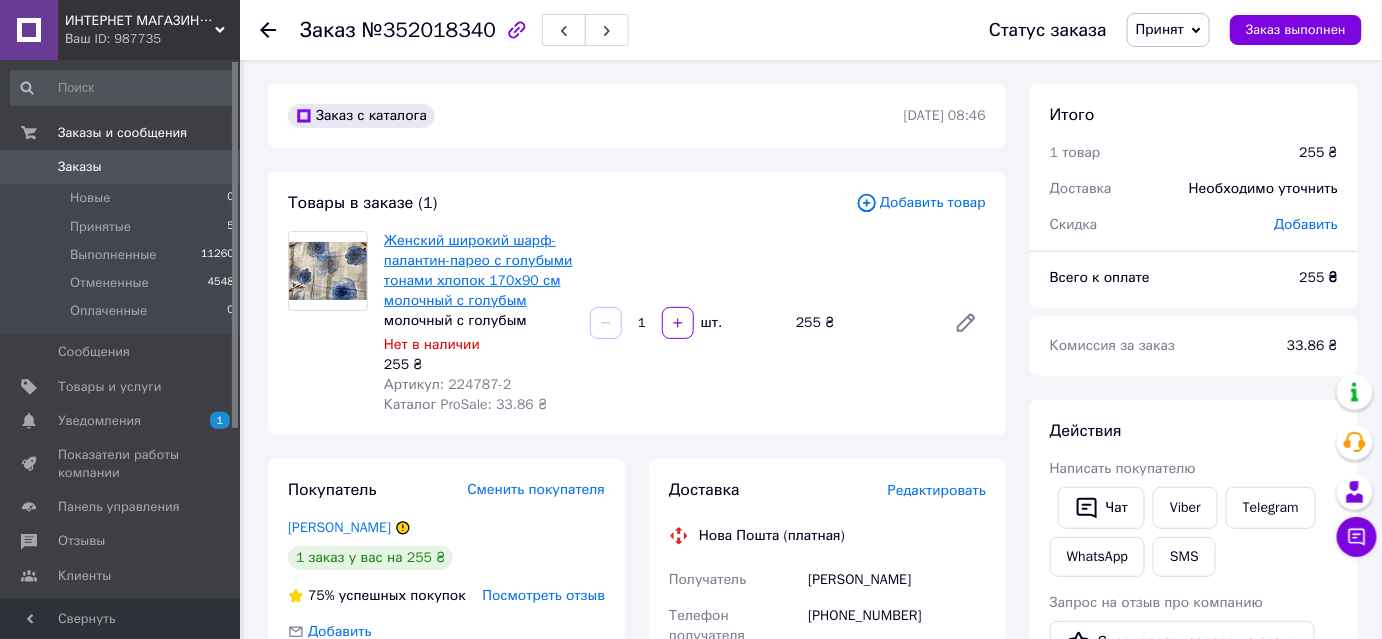 click on "Женский широкий шарф-палантин-парео с голубыми тонами  хлопок 170х90 см молочный с голубым" at bounding box center [478, 270] 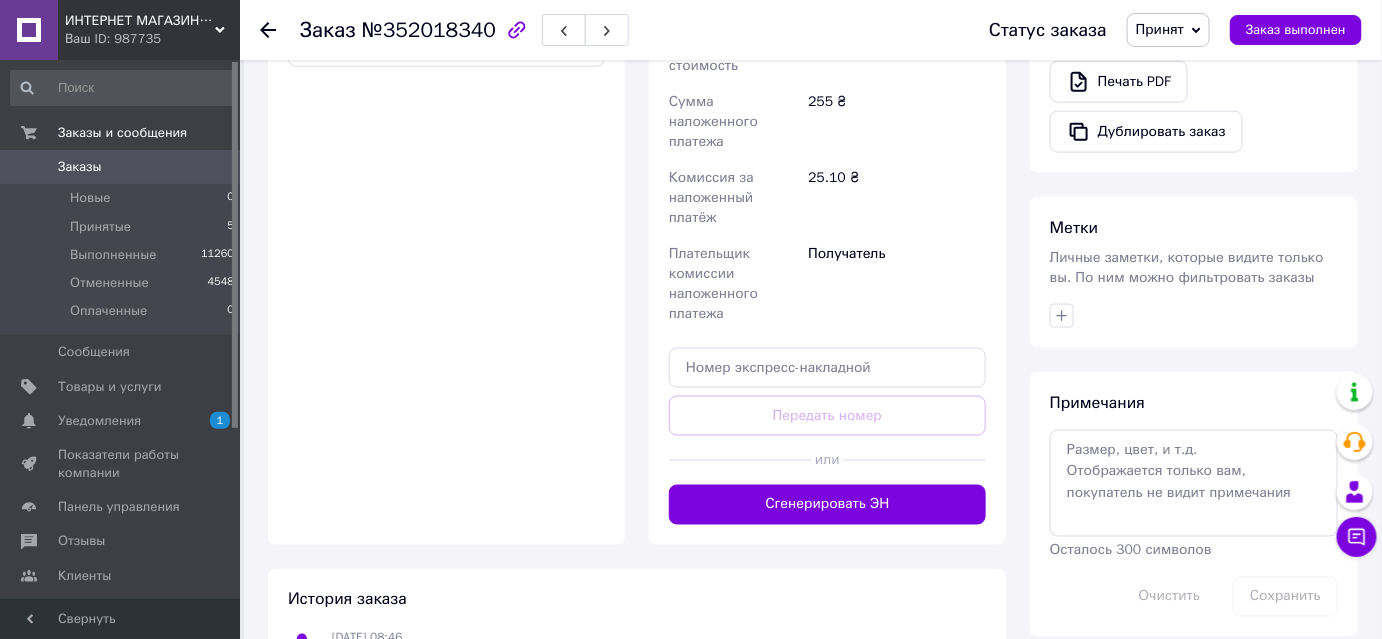 scroll, scrollTop: 818, scrollLeft: 0, axis: vertical 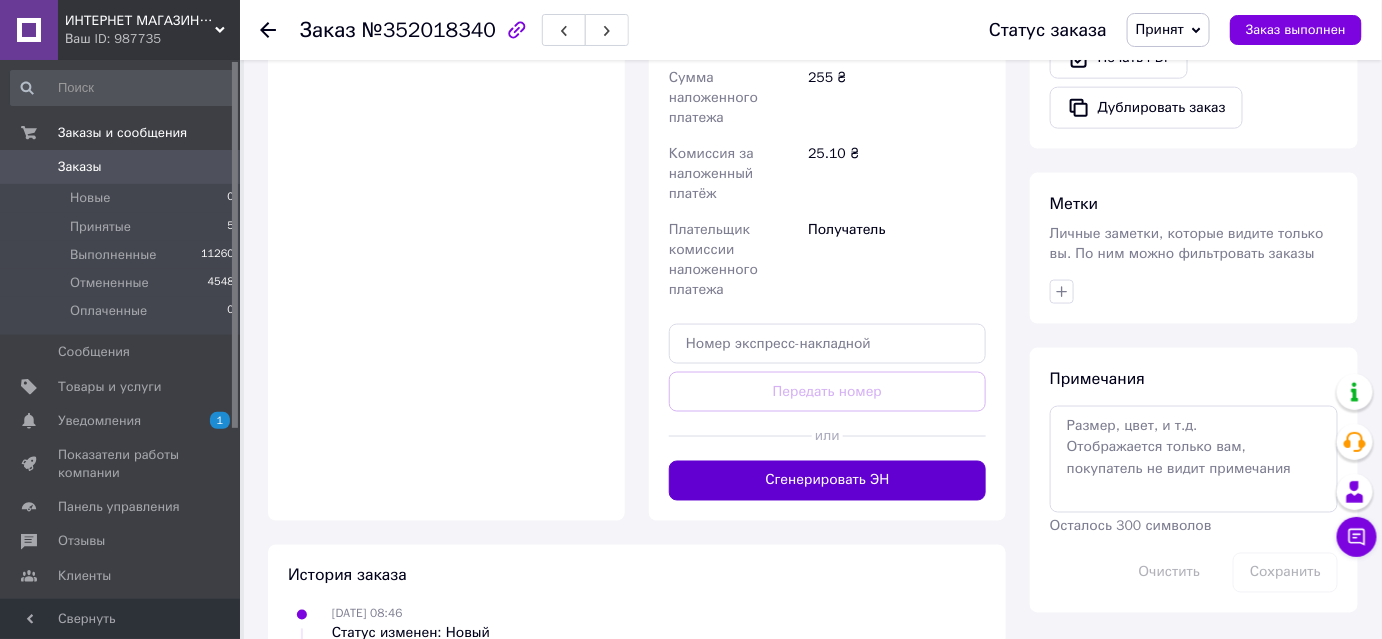 click on "Сгенерировать ЭН" at bounding box center (827, 481) 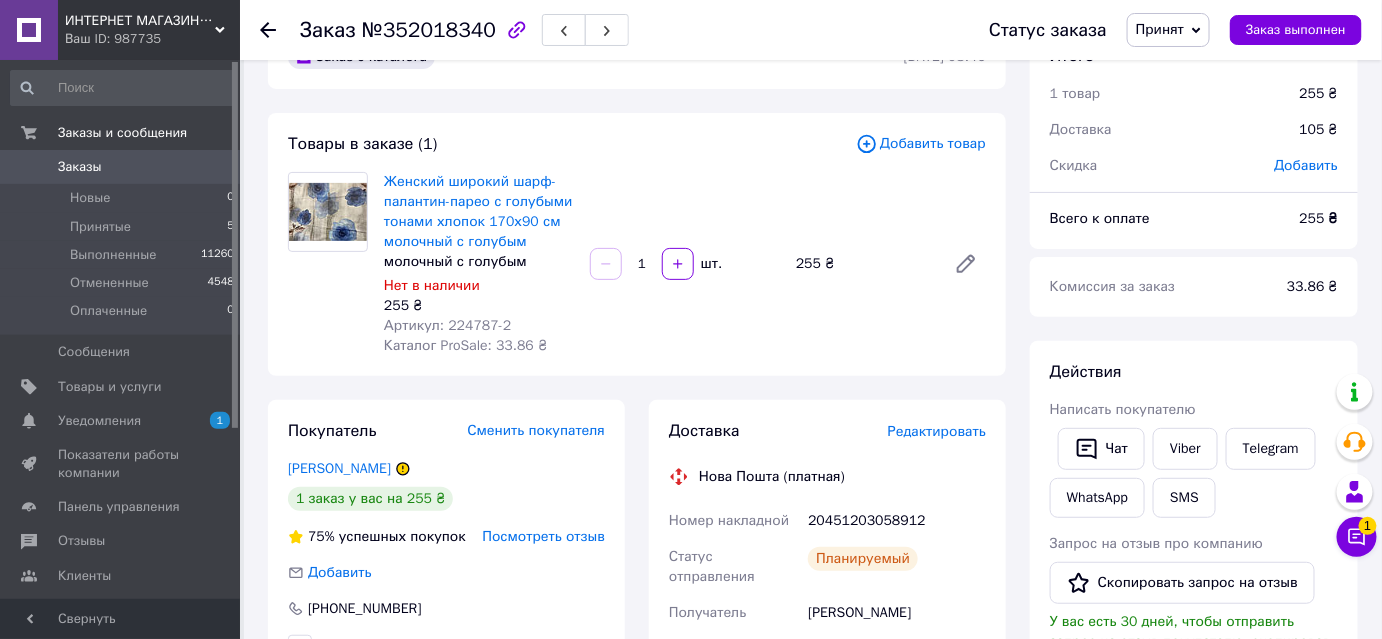 scroll, scrollTop: 90, scrollLeft: 0, axis: vertical 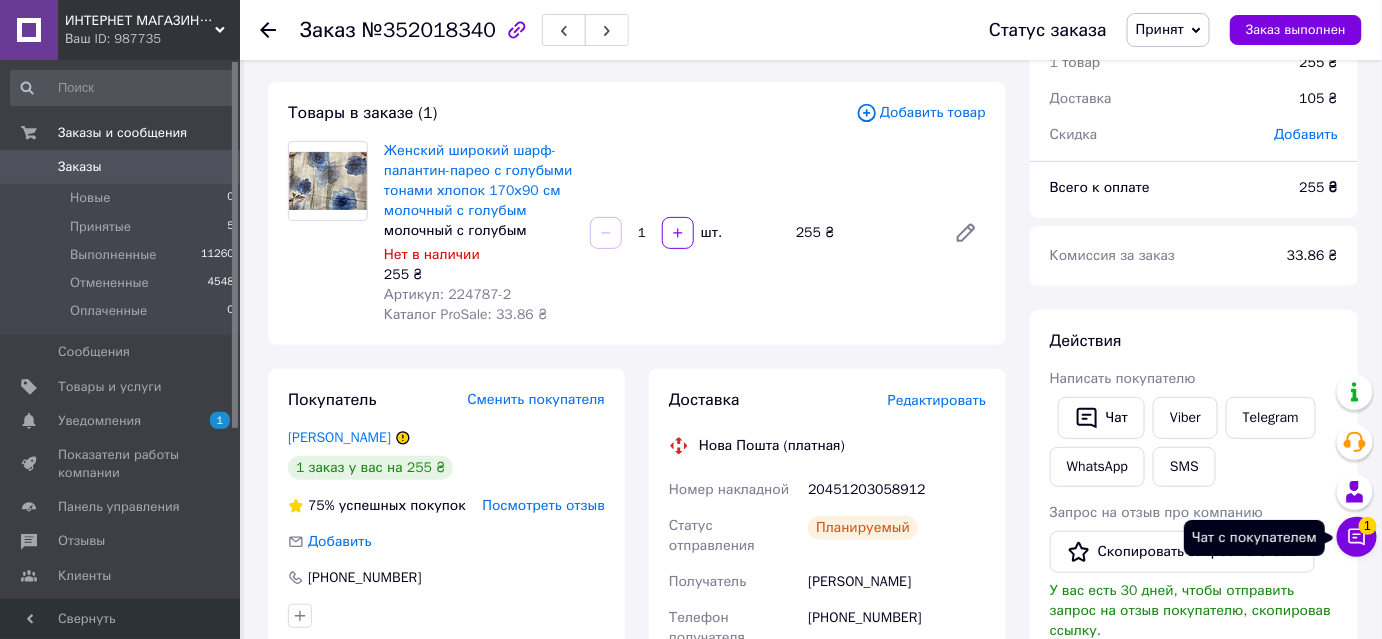 click 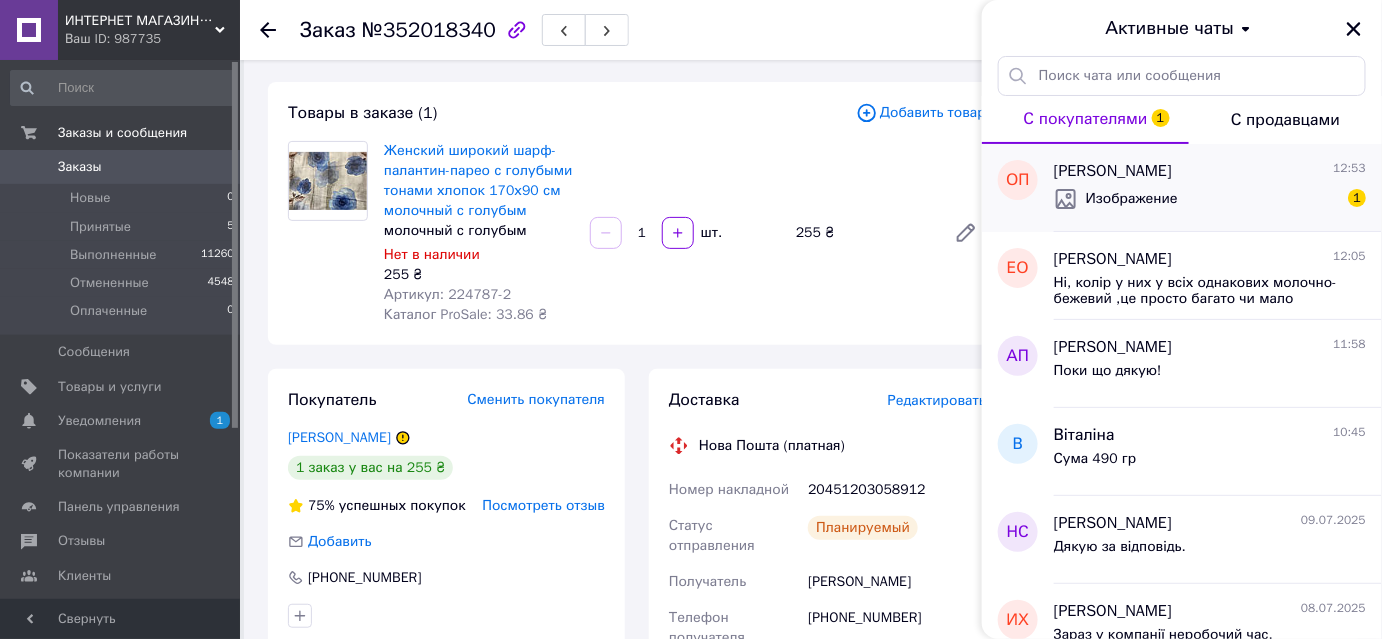 click on "Изображение 1" at bounding box center [1210, 199] 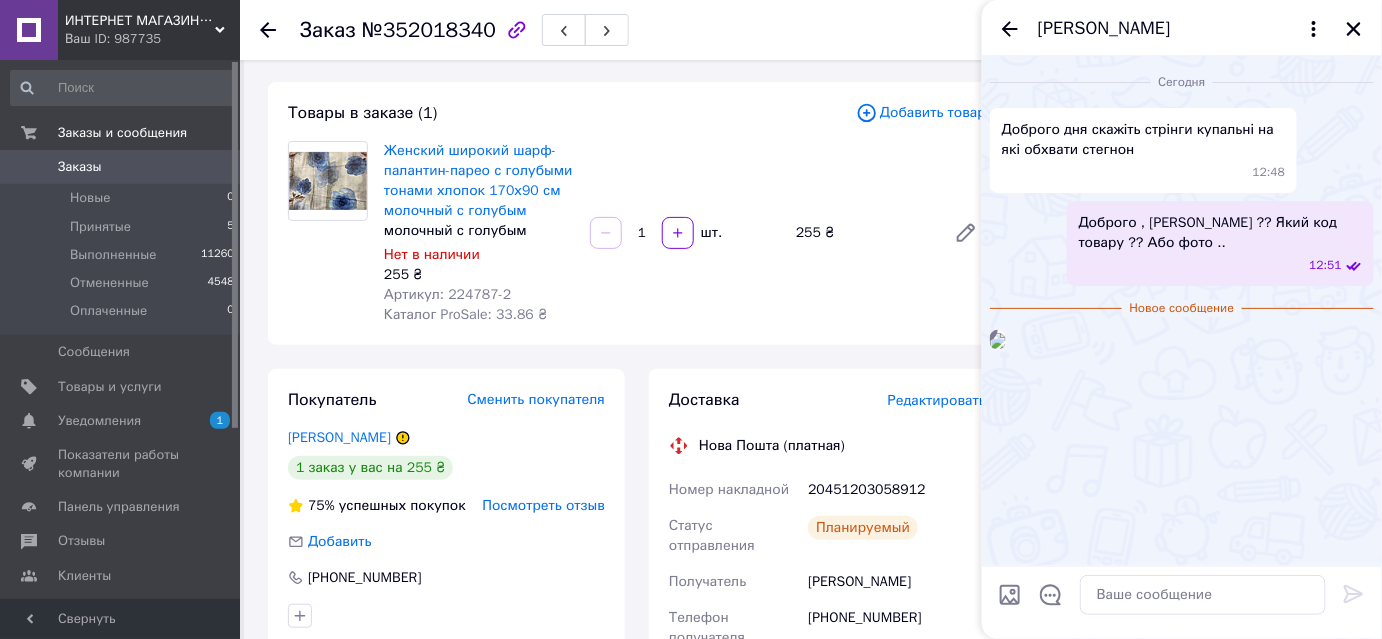 click at bounding box center [998, 341] 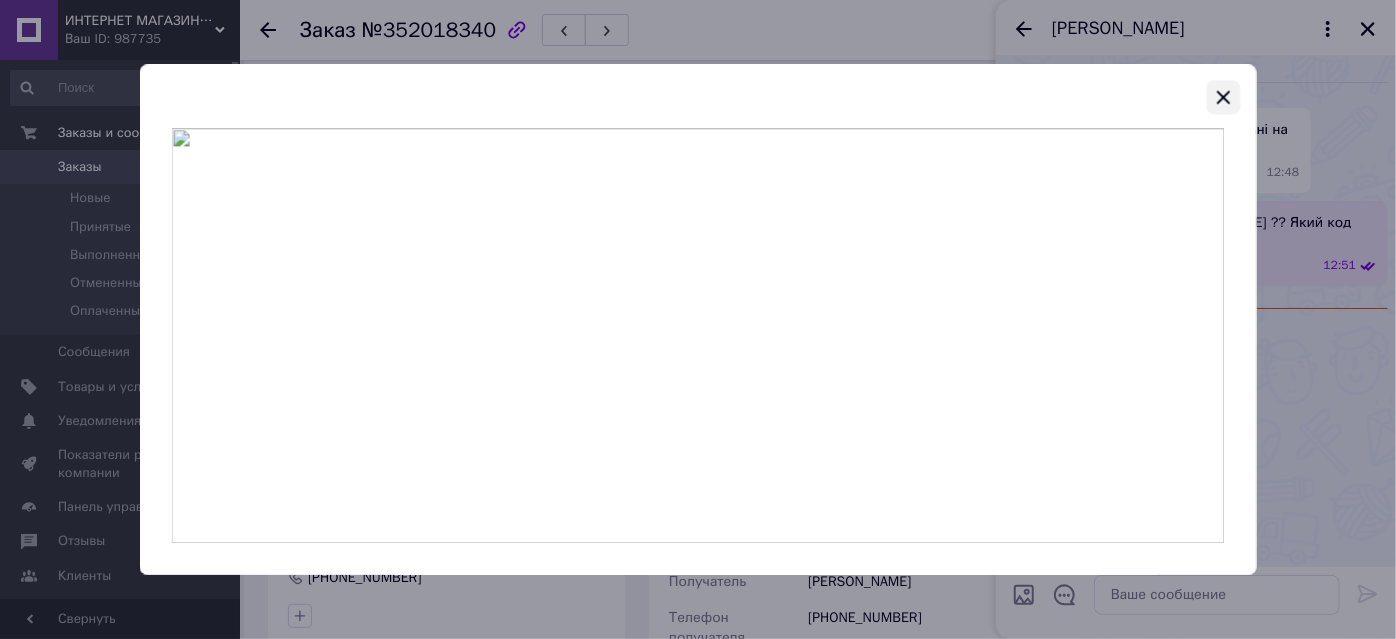 click 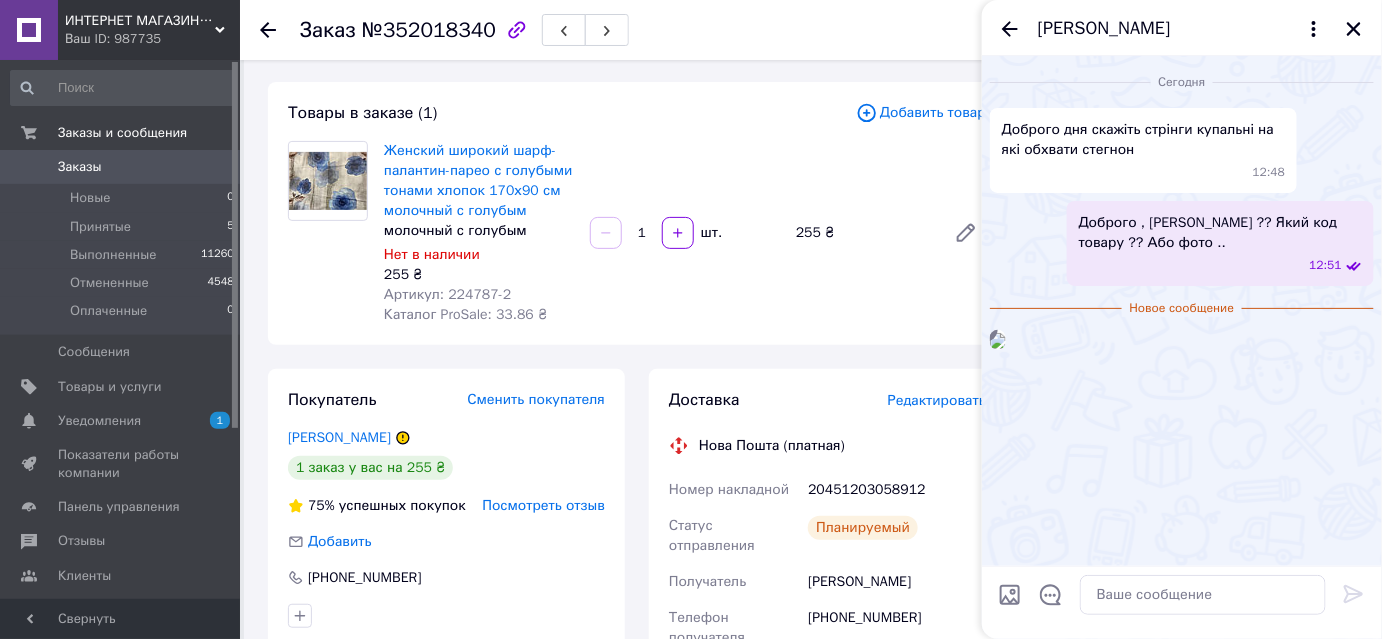 click on "[PERSON_NAME]" at bounding box center [1104, 29] 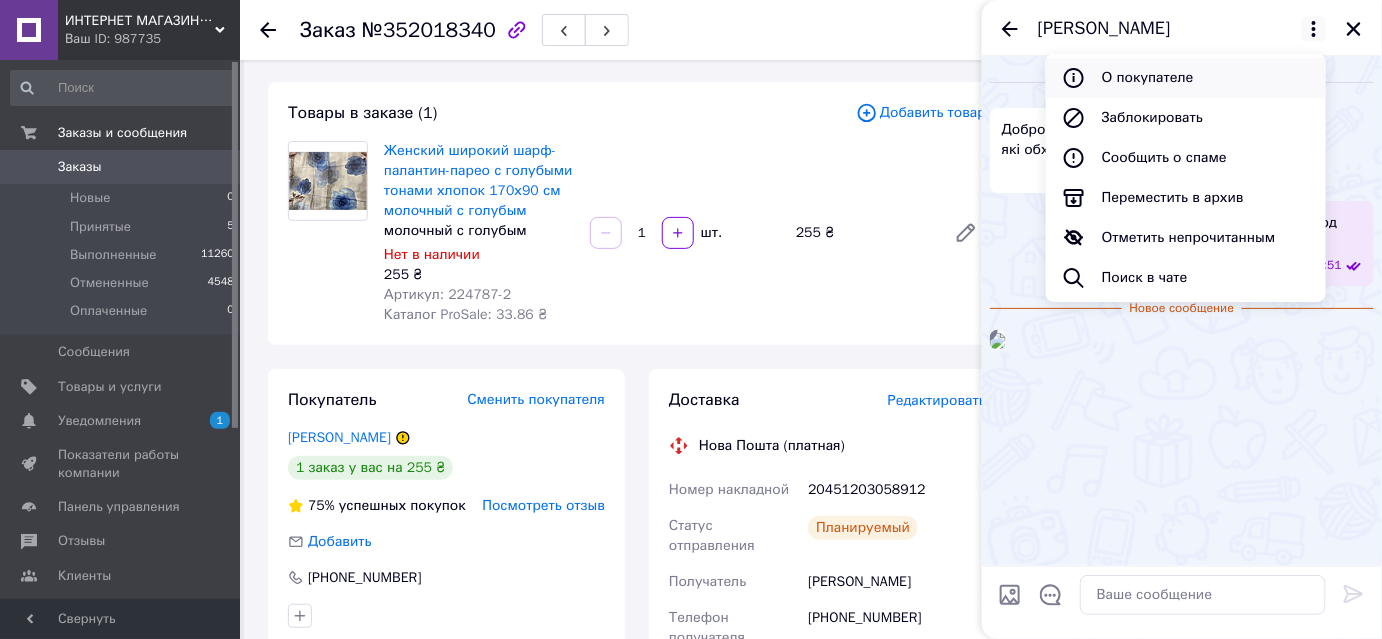 click on "О покупателе" at bounding box center (1186, 78) 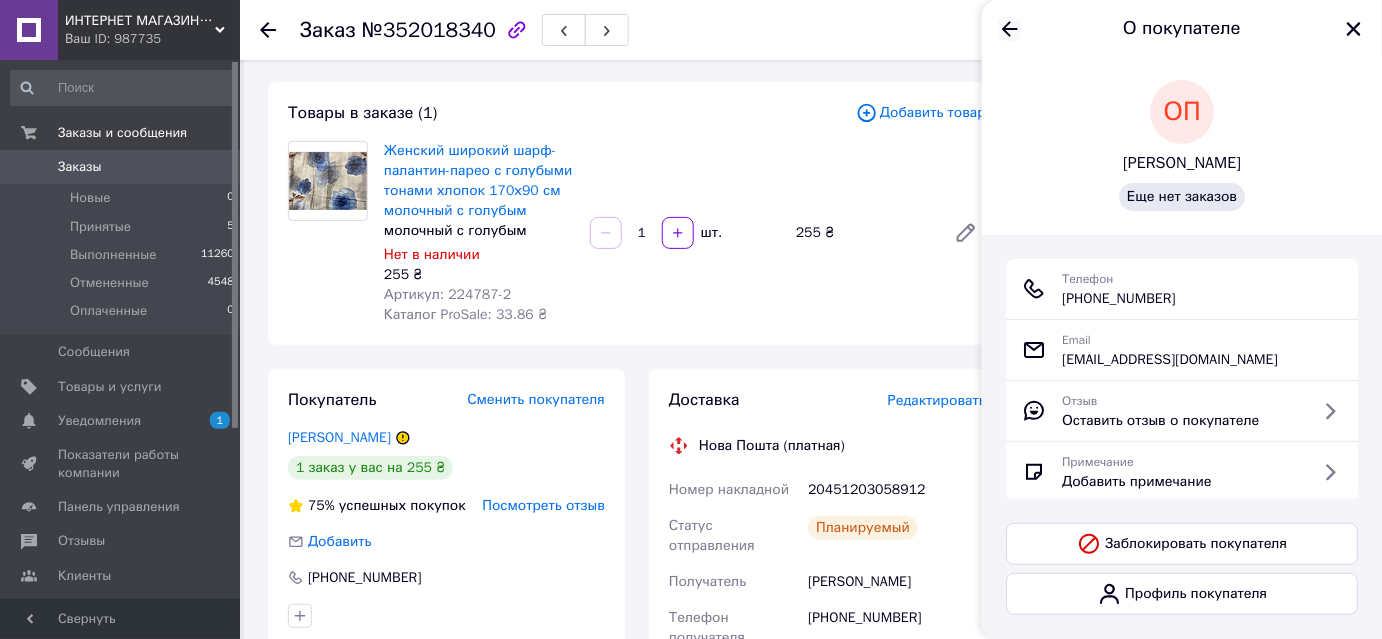 click 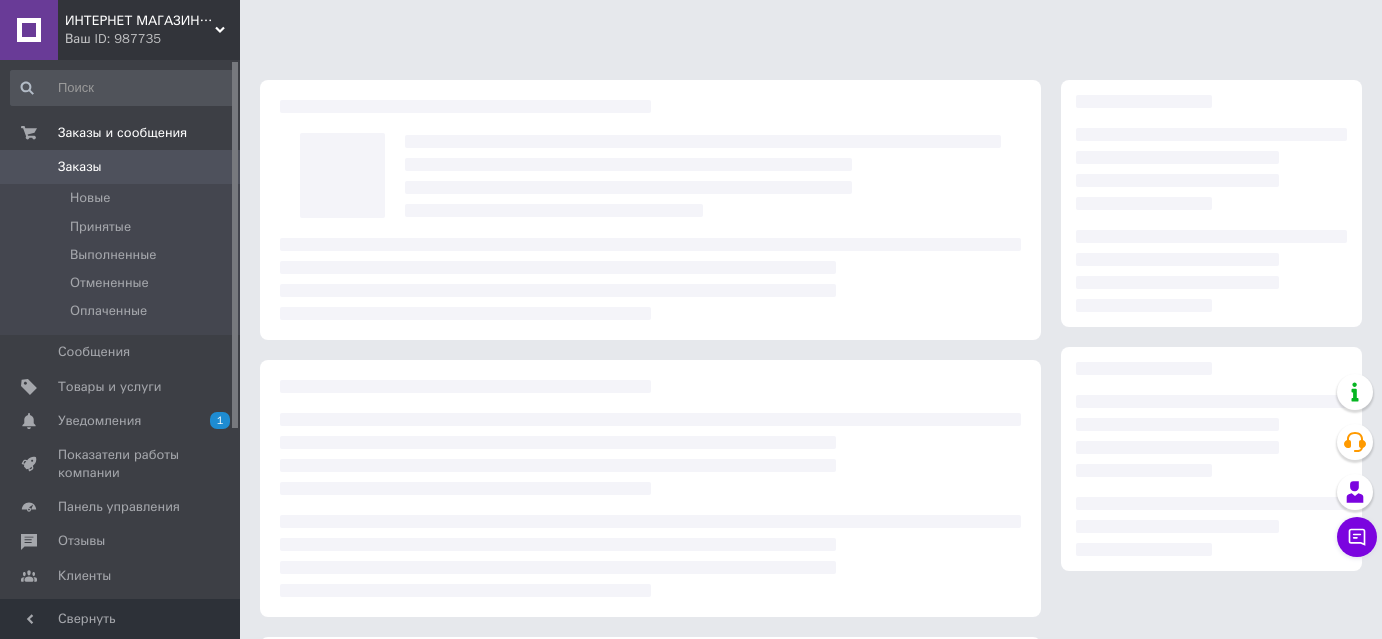 scroll, scrollTop: 0, scrollLeft: 0, axis: both 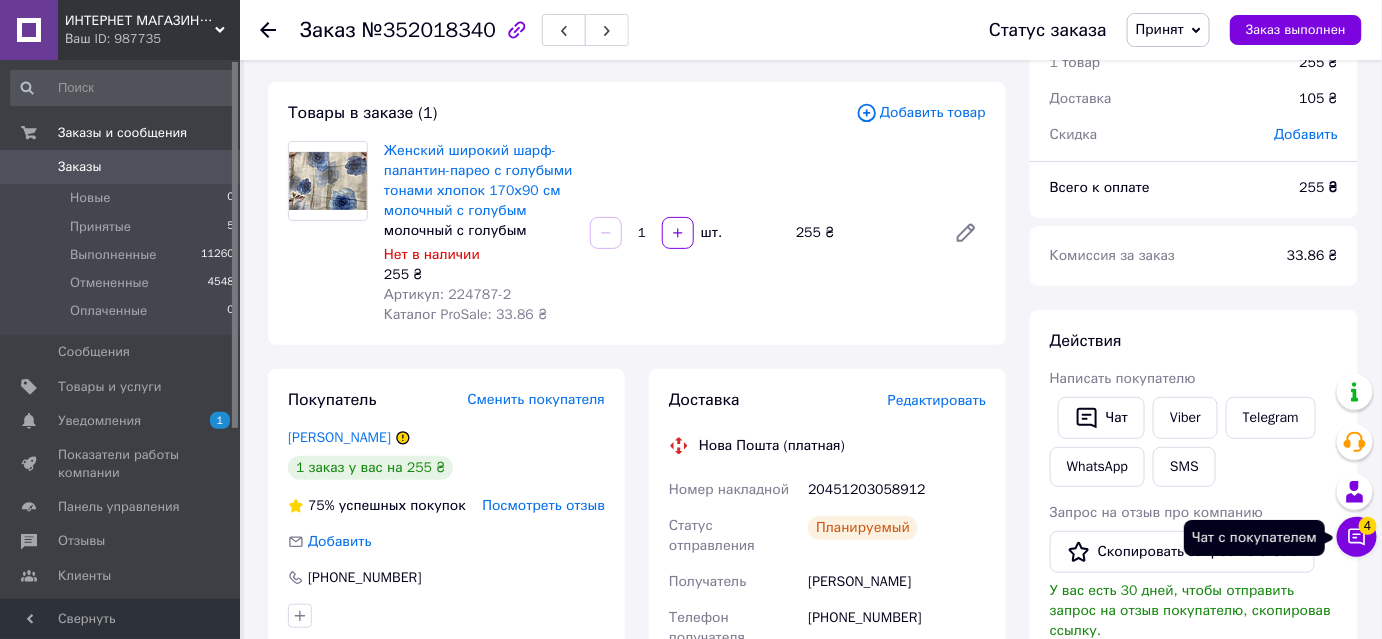 click 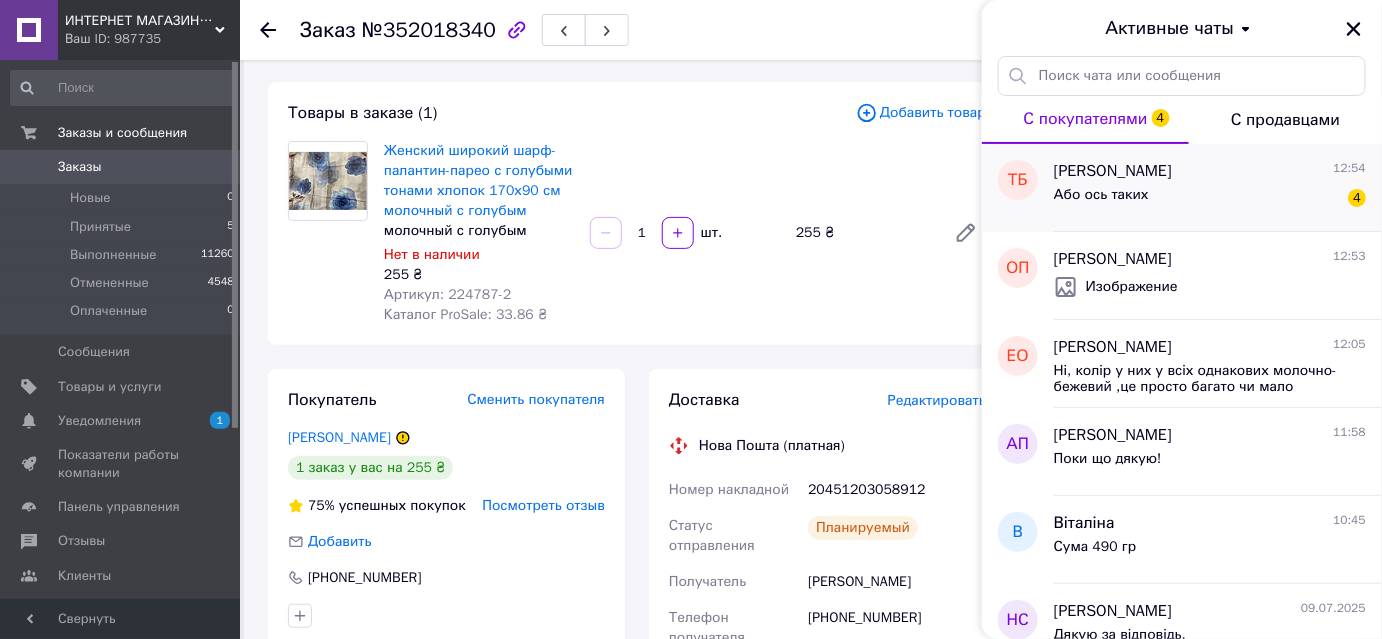 click on "Або ось таких 4" at bounding box center [1210, 199] 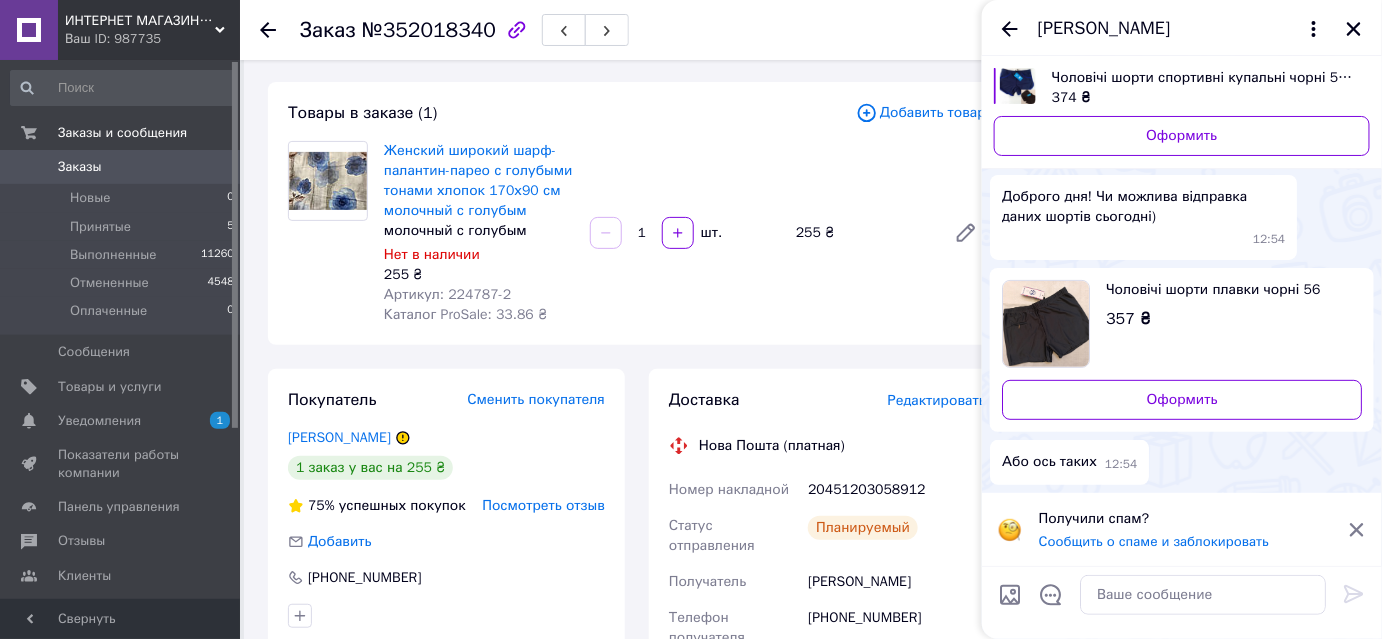 scroll, scrollTop: 0, scrollLeft: 0, axis: both 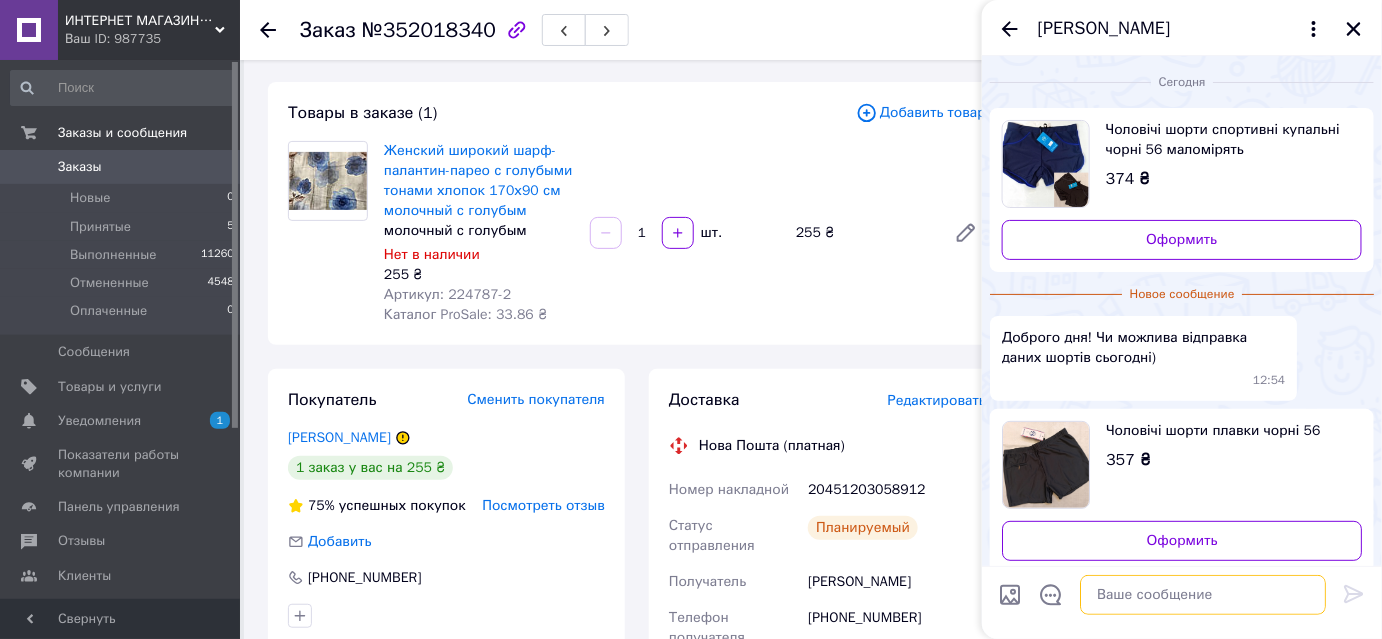 click at bounding box center (1203, 595) 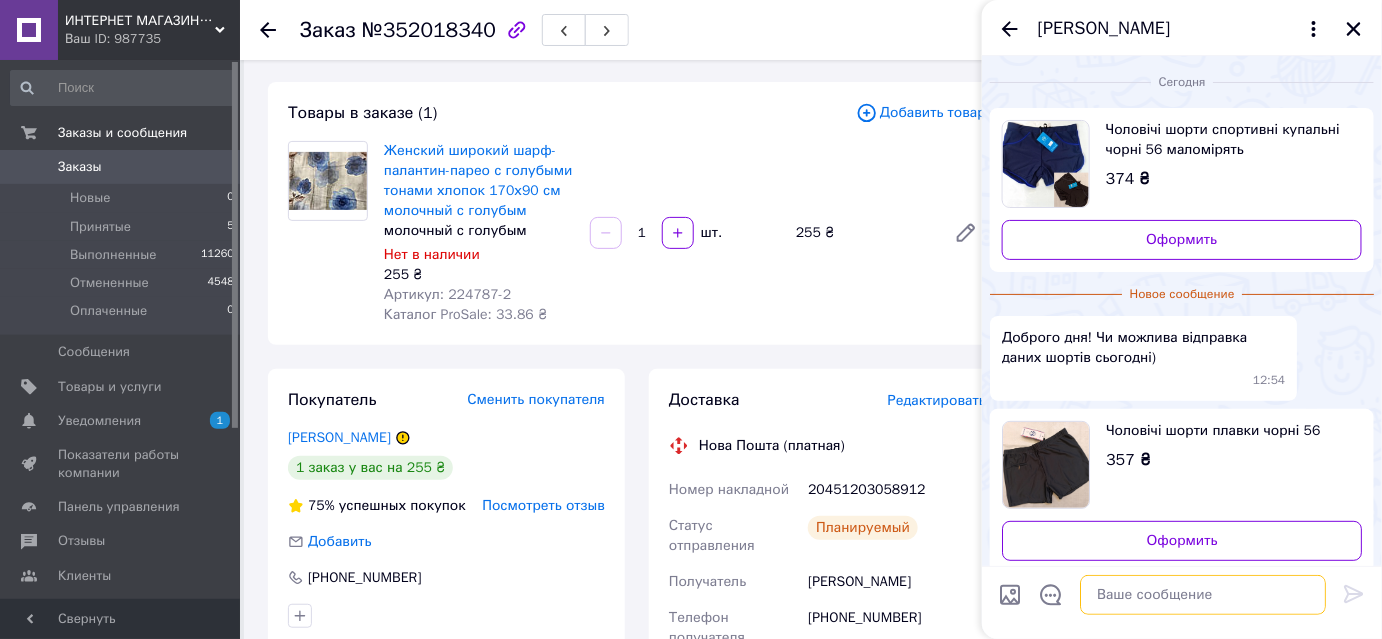 click at bounding box center (1203, 595) 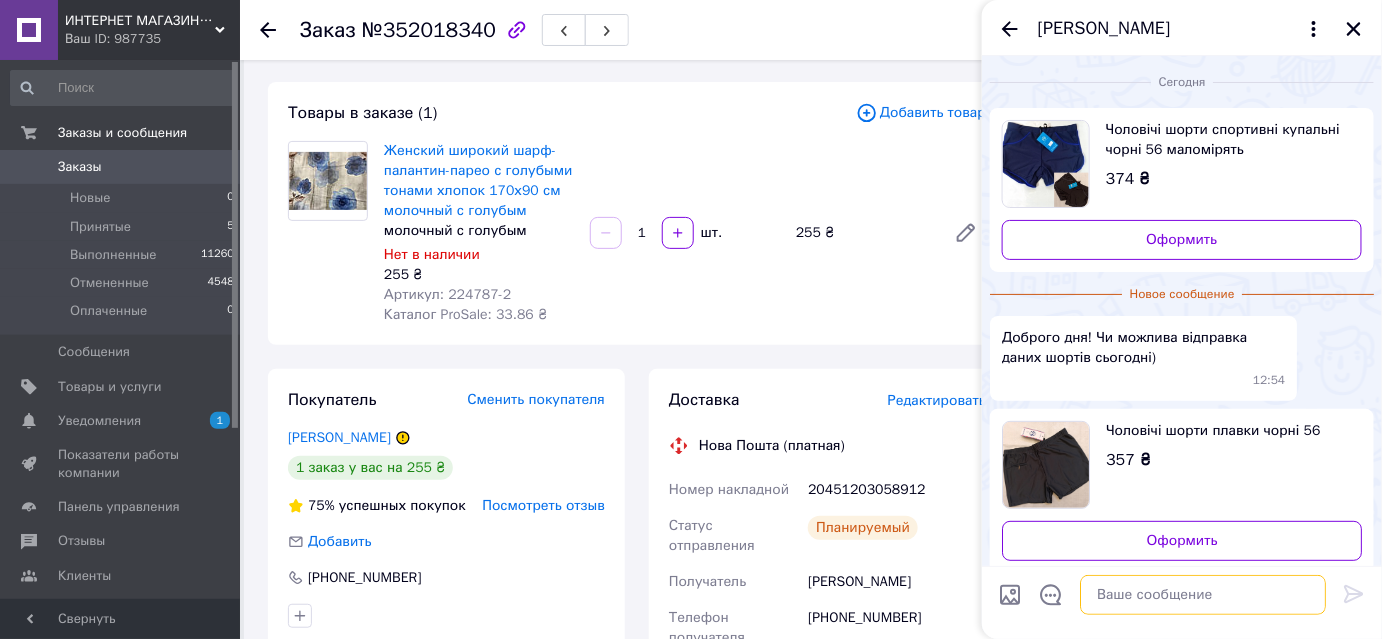 paste on "Доброго дня Нажаль відправка можлива вже тільки завтра машина вже поїхала здала посилки і сьогодні вже відправок більше не буде" 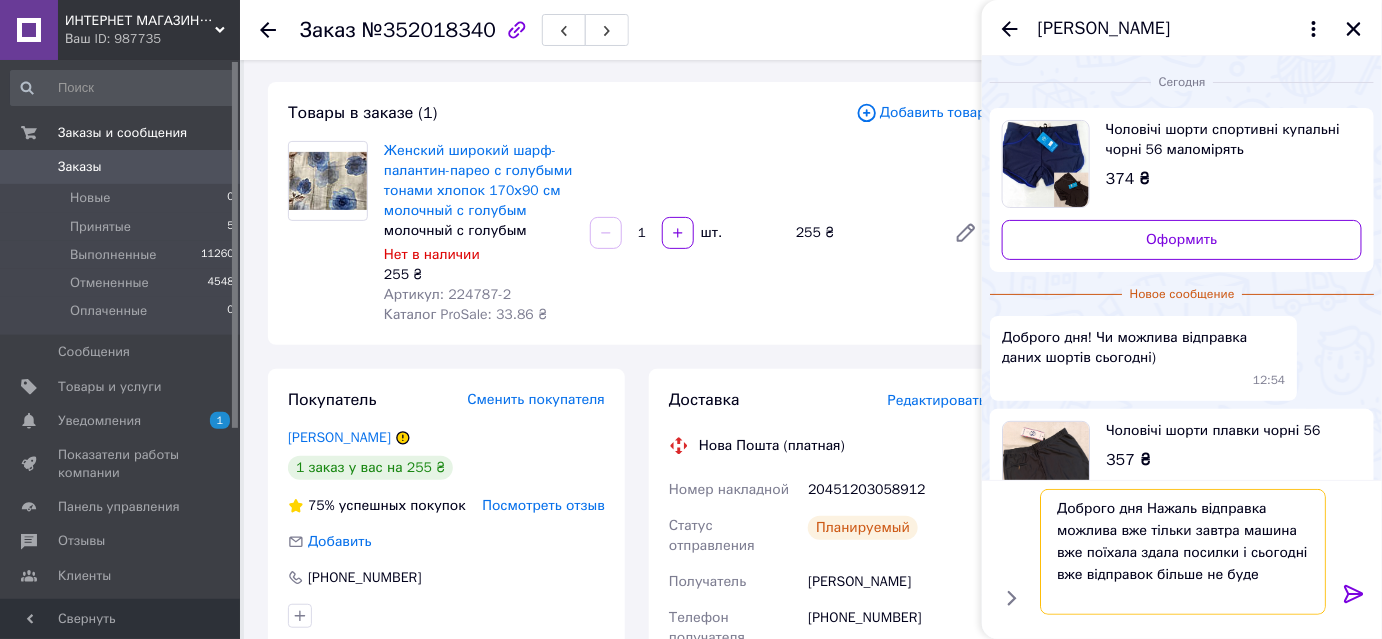 click on "Доброго дня Нажаль відправка можлива вже тільки завтра машина вже поїхала здала посилки і сьогодні вже відправок більше не буде" at bounding box center [1183, 552] 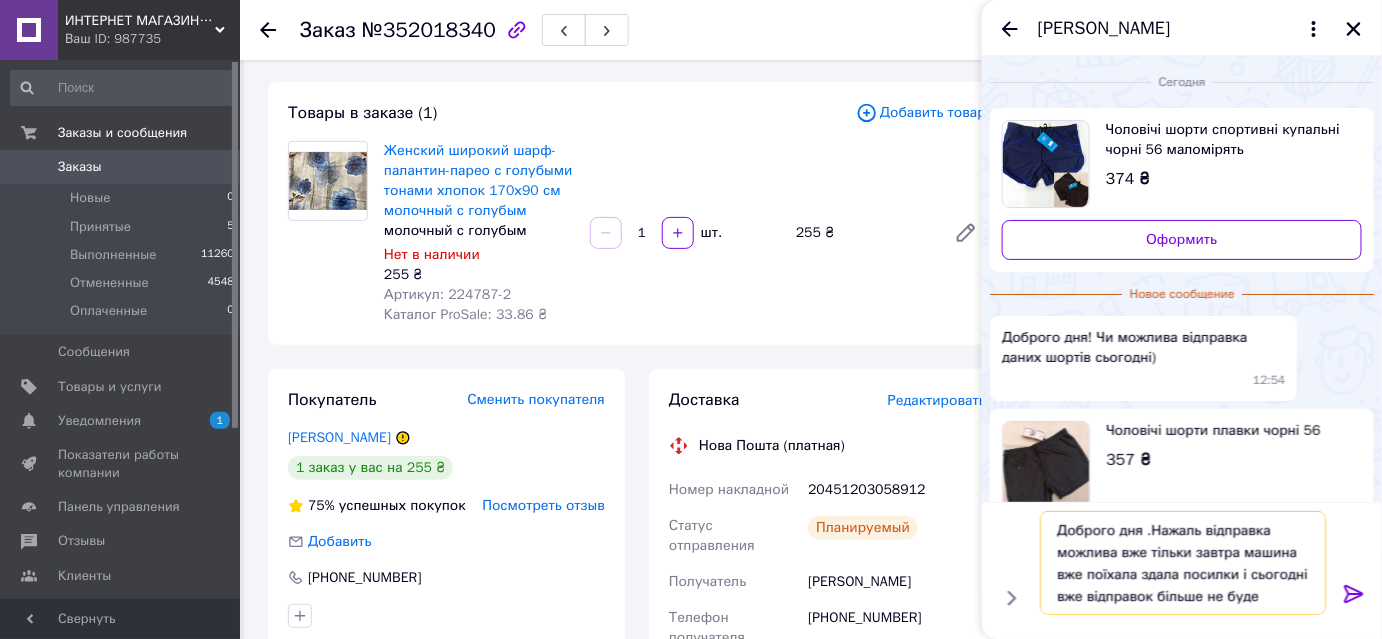 click on "Доброго дня .Нажаль відправка можлива вже тільки завтра машина вже поїхала здала посилки і сьогодні вже відправок більше не буде" at bounding box center [1183, 563] 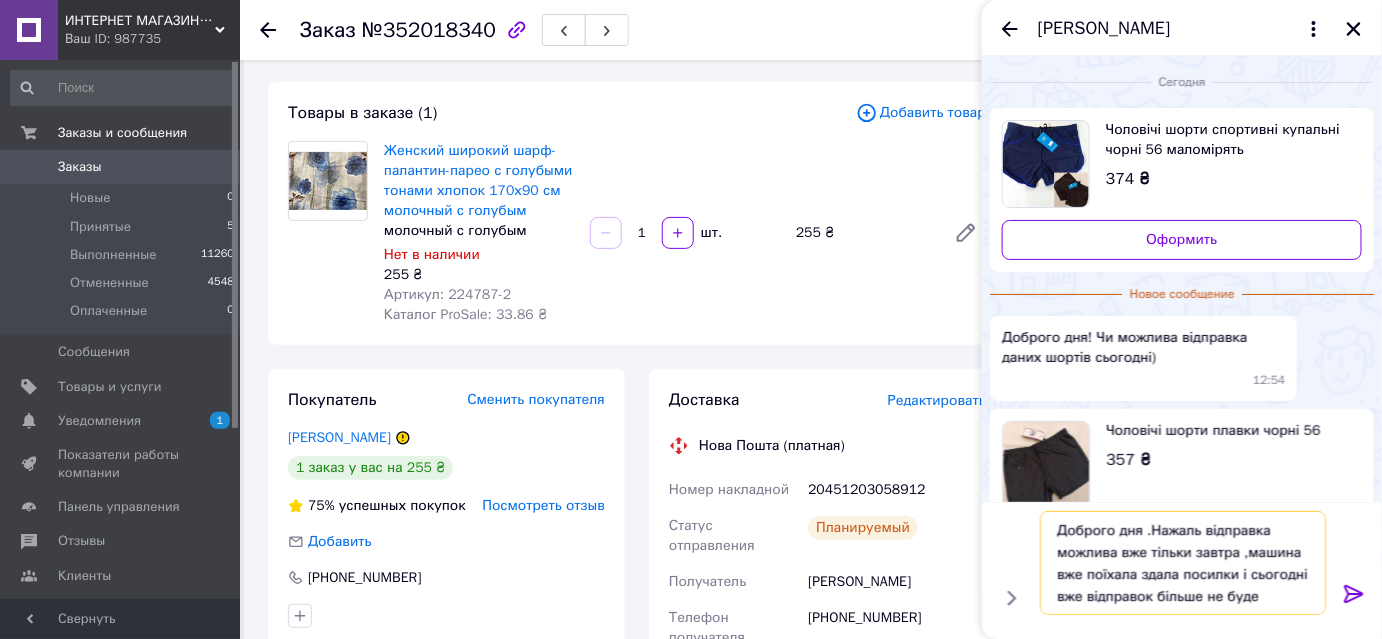 type on "Доброго дня .Нажаль відправка можлива вже тільки завтра ,машина вже поїхала здала посилки і сьогодні вже відправок більше не буде" 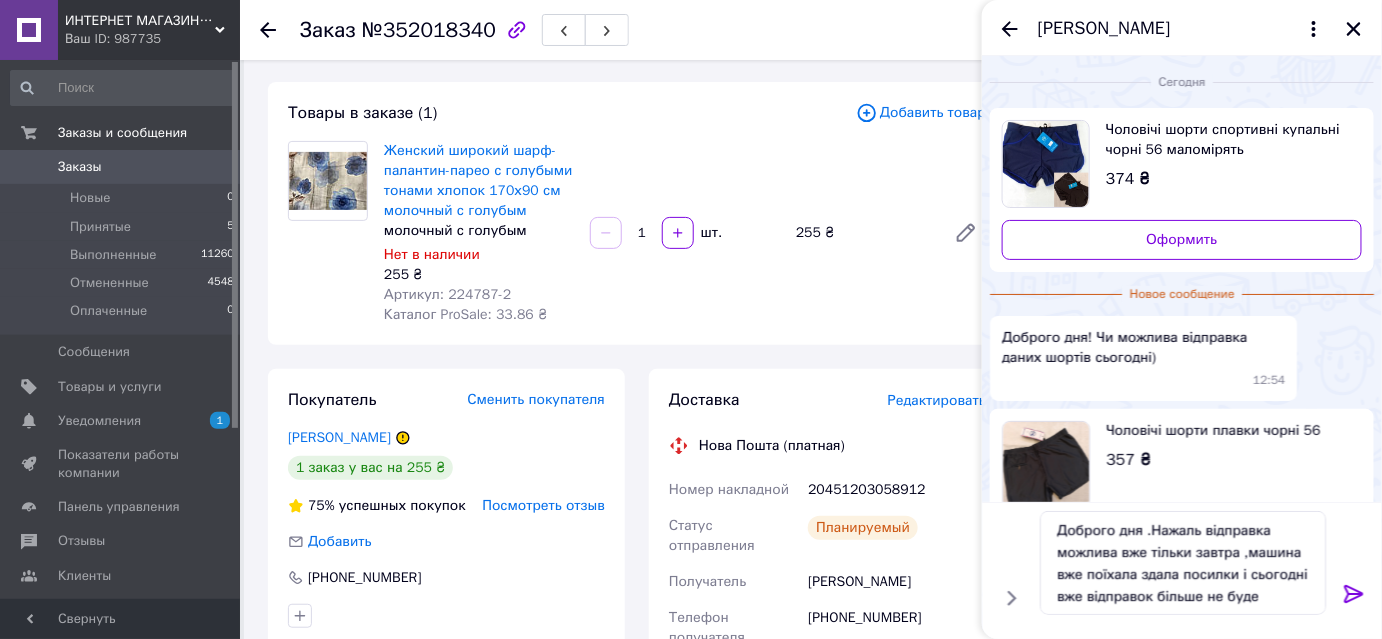 click 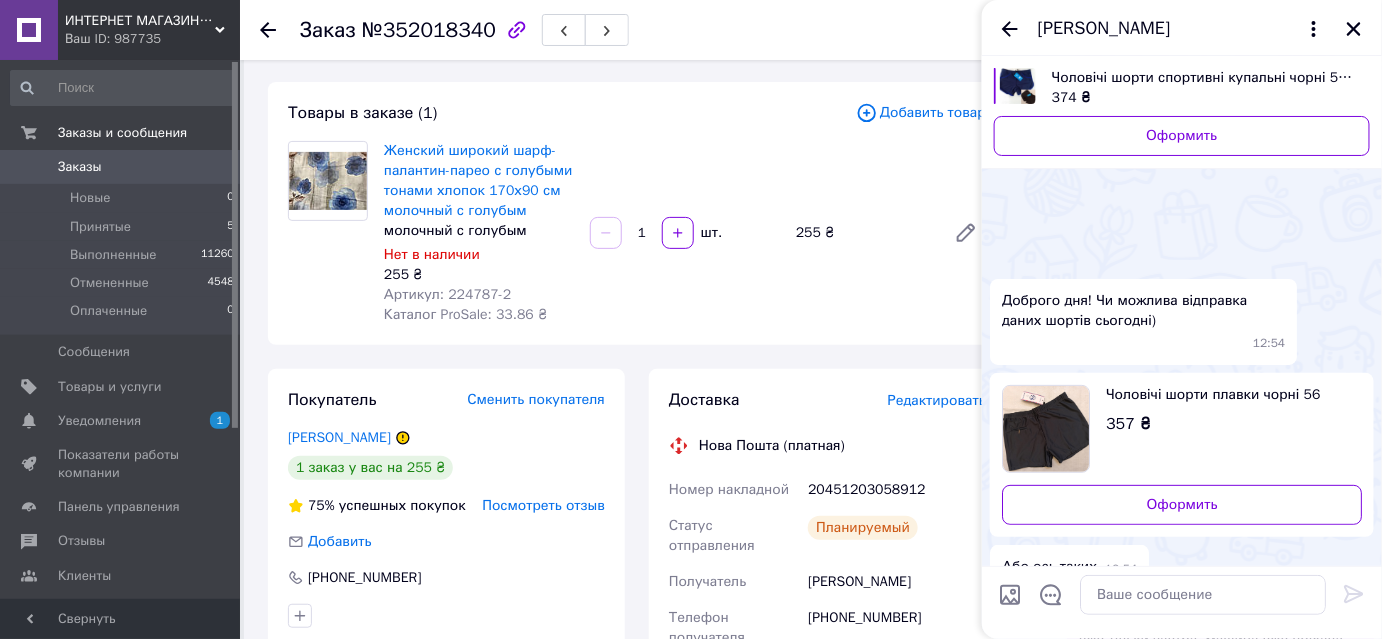 scroll, scrollTop: 163, scrollLeft: 0, axis: vertical 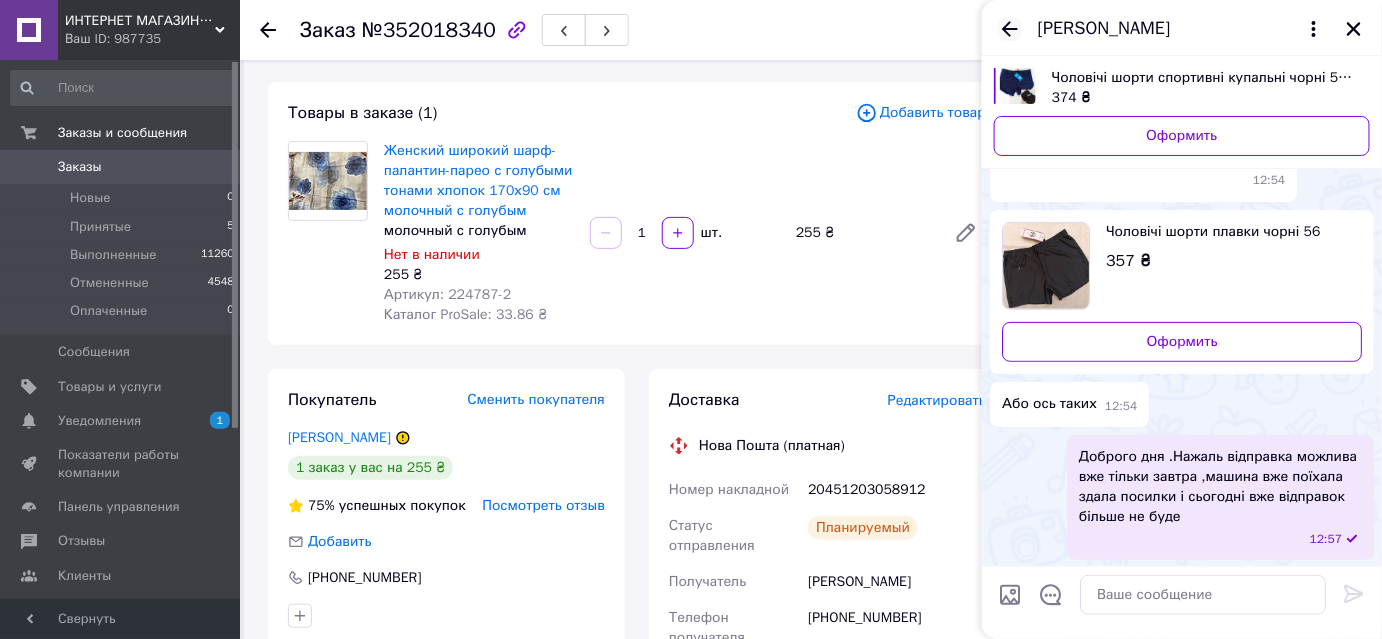 click 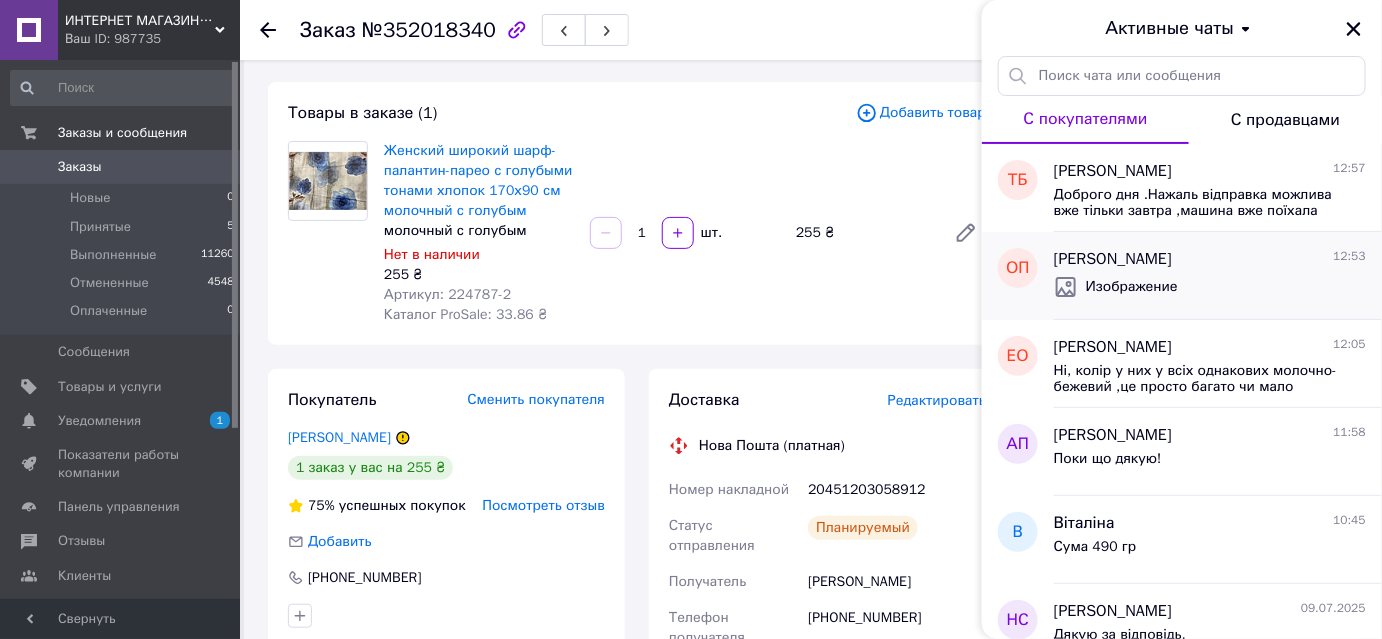 click on "[PERSON_NAME]" at bounding box center [1113, 259] 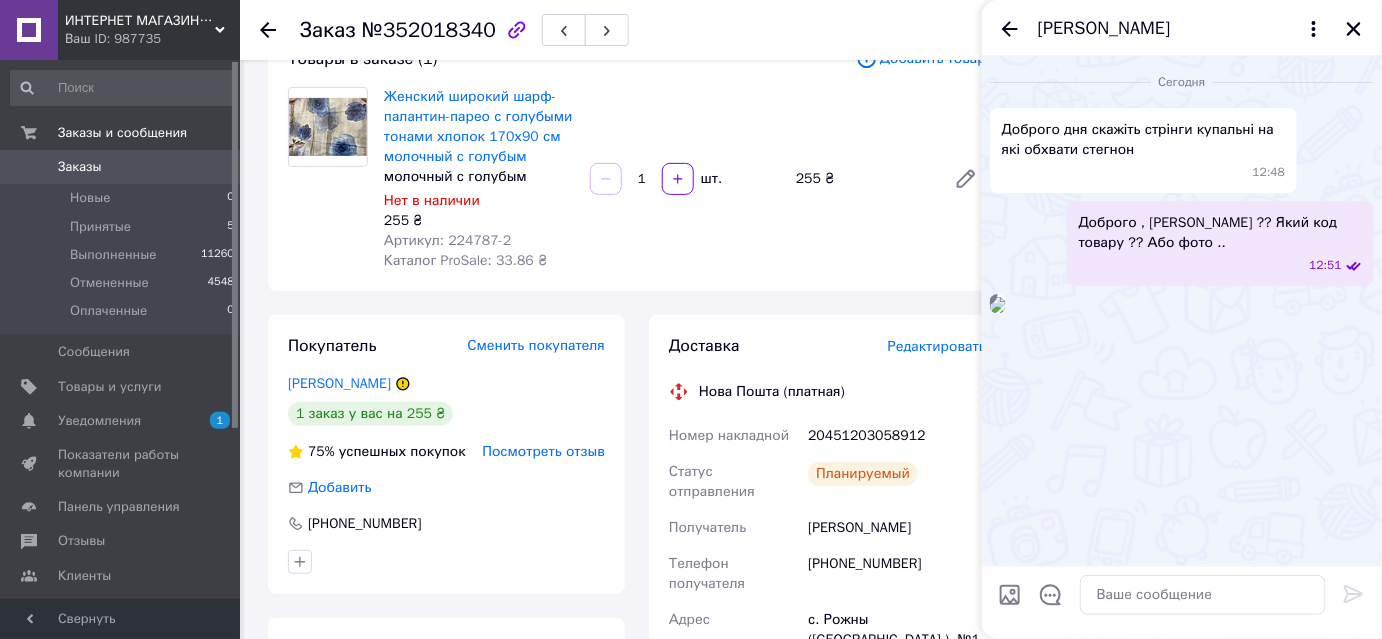 scroll, scrollTop: 46, scrollLeft: 0, axis: vertical 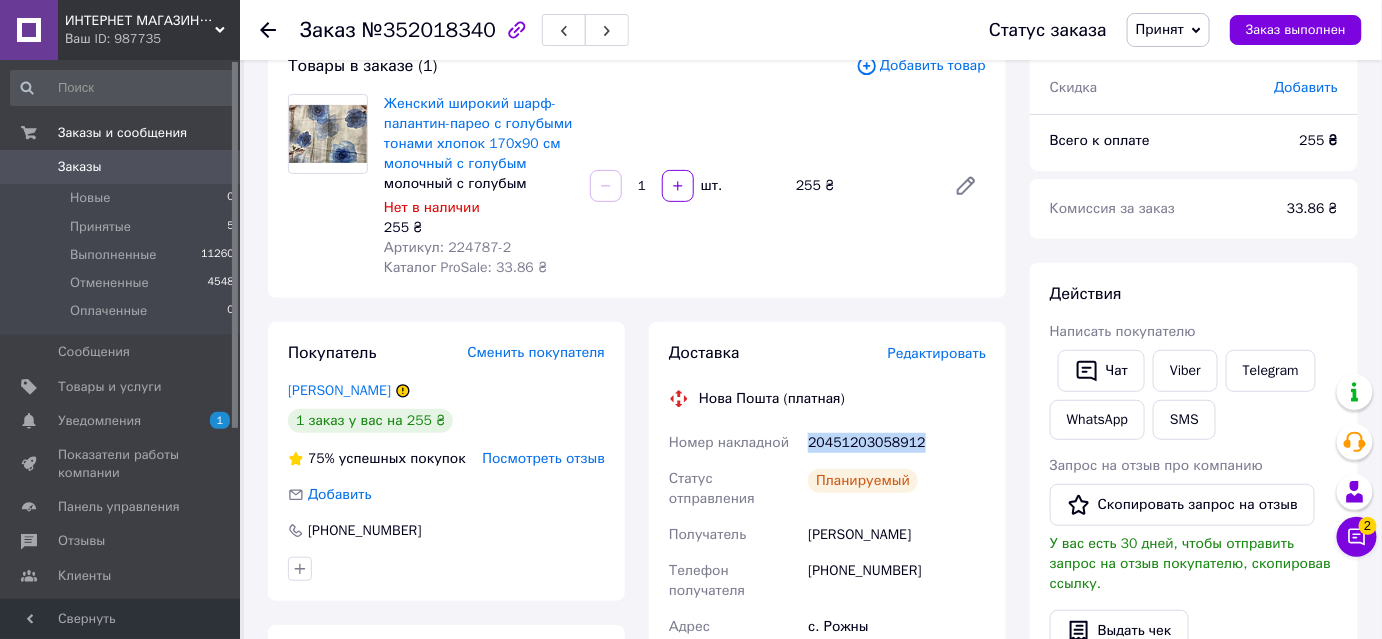 drag, startPoint x: 935, startPoint y: 447, endPoint x: 822, endPoint y: 456, distance: 113.35784 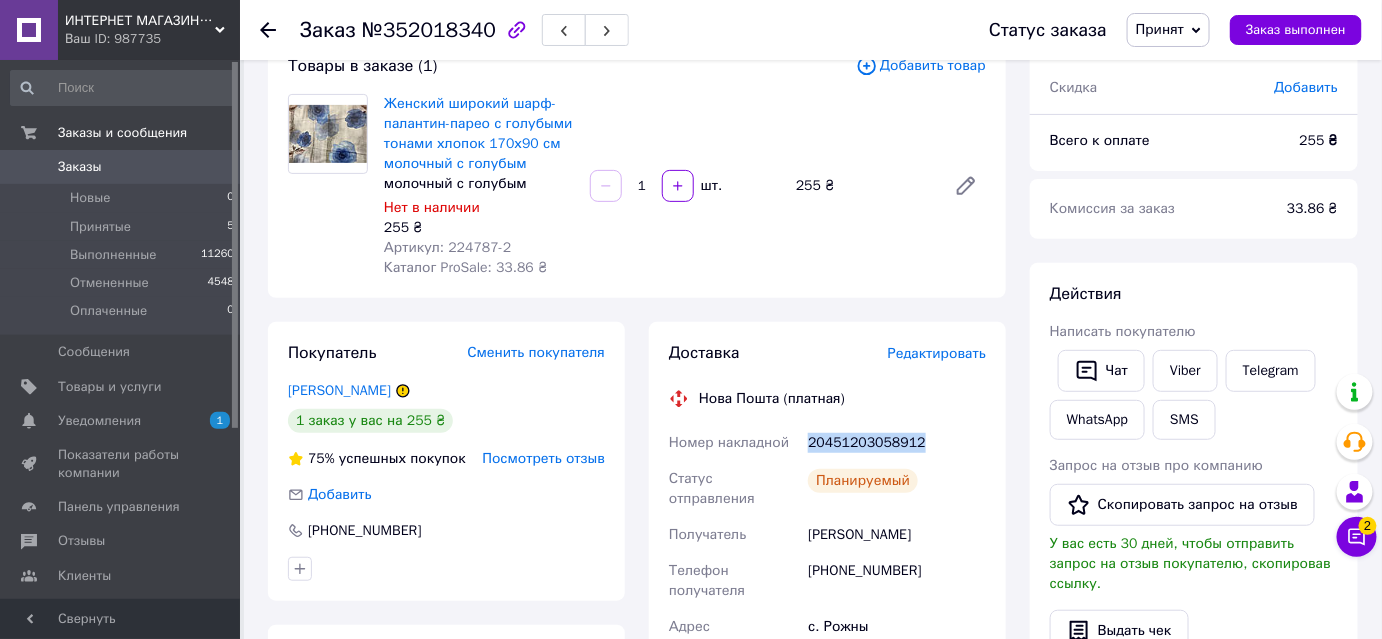 click on "20451203058912" at bounding box center [897, 443] 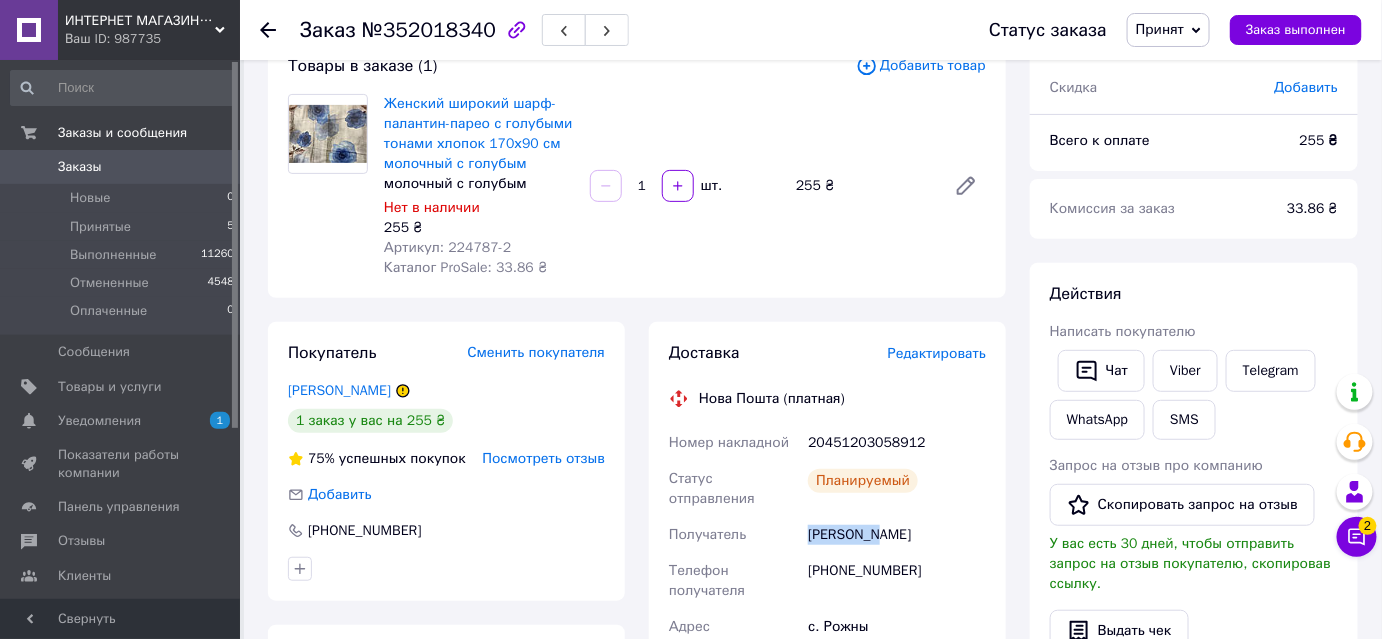 drag, startPoint x: 805, startPoint y: 515, endPoint x: 868, endPoint y: 511, distance: 63.126858 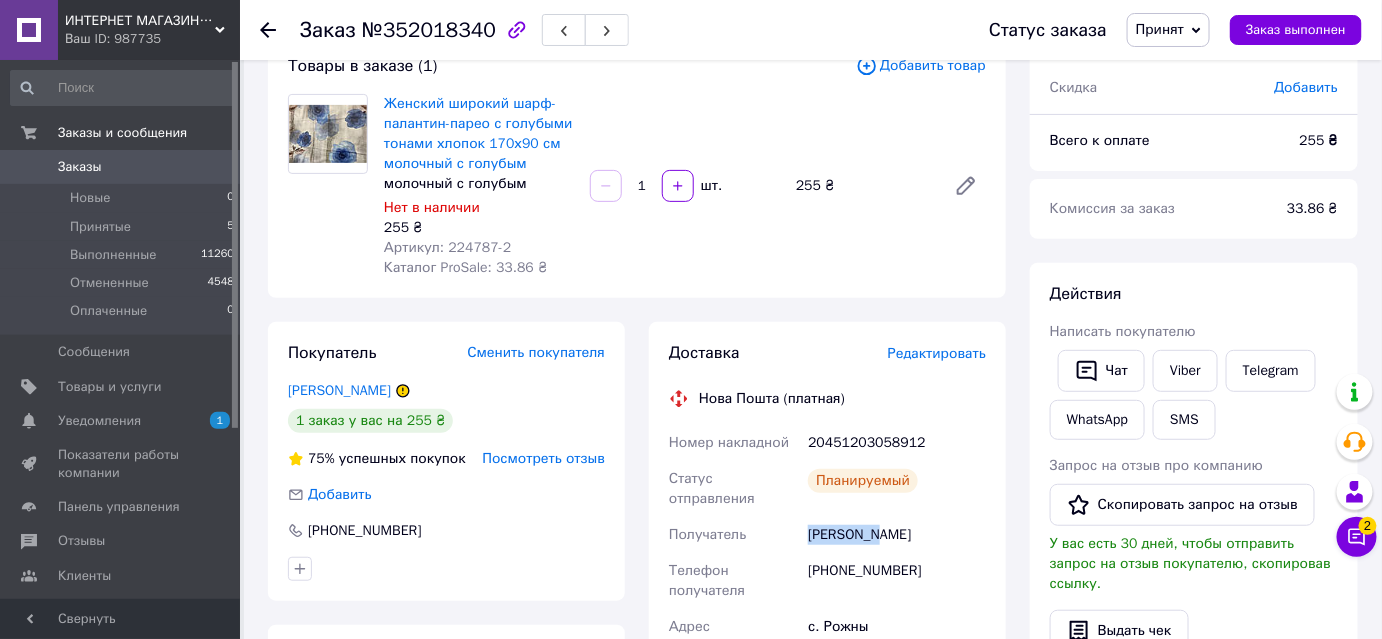 copy on "[PERSON_NAME]" 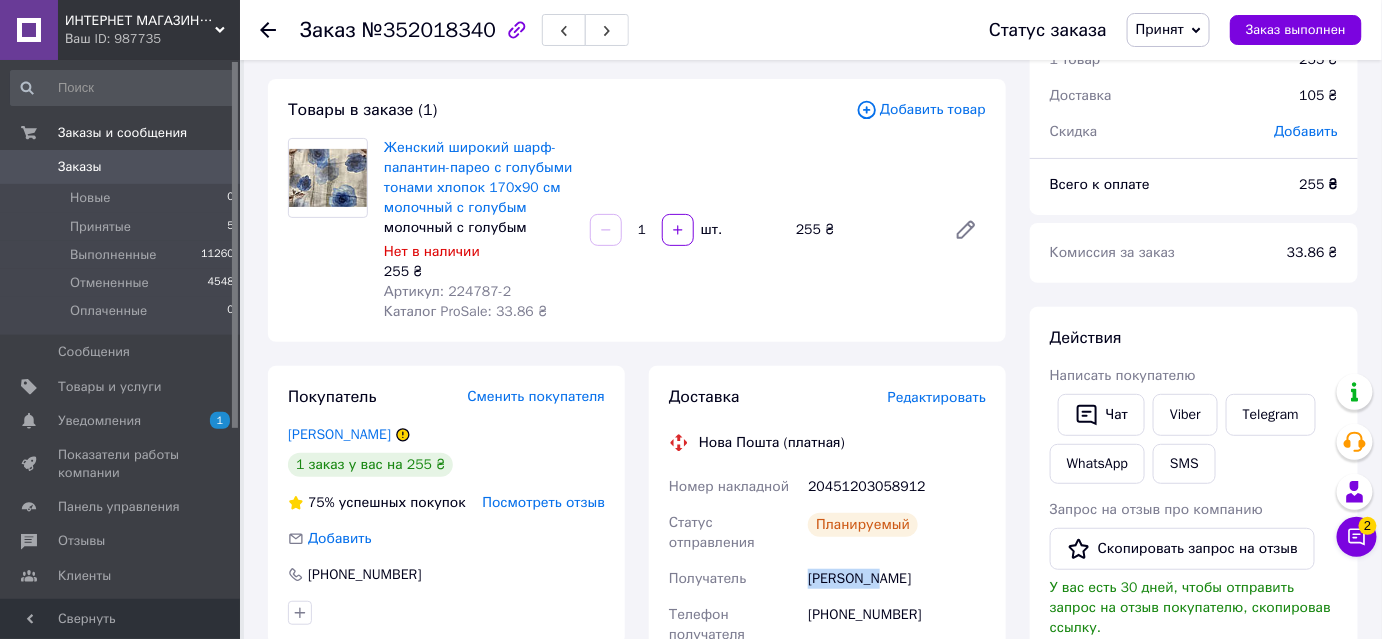 scroll, scrollTop: 181, scrollLeft: 0, axis: vertical 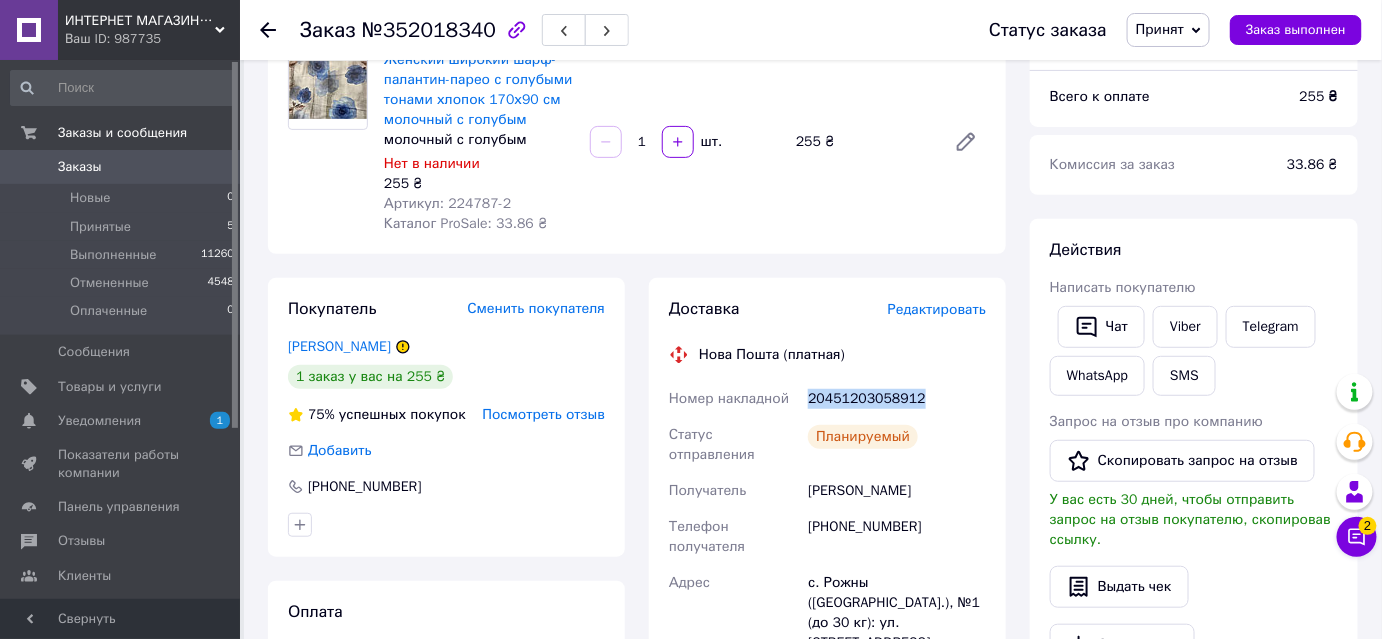 drag, startPoint x: 930, startPoint y: 396, endPoint x: 800, endPoint y: 387, distance: 130.31117 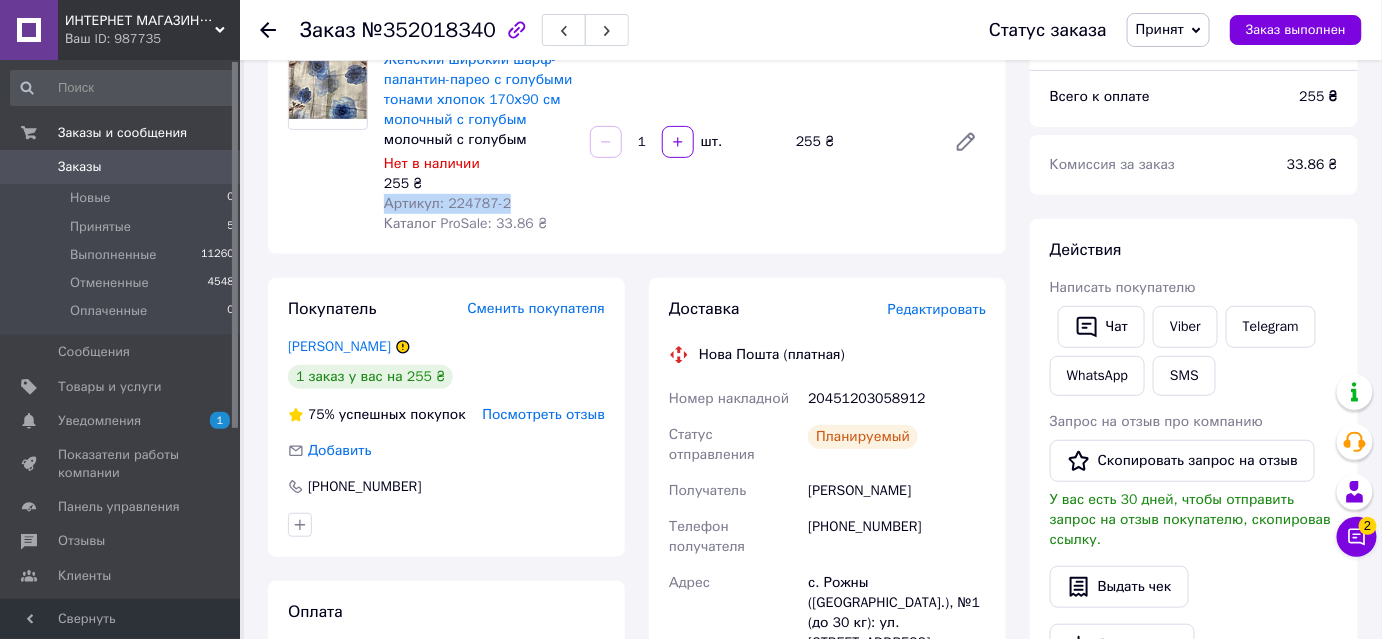drag, startPoint x: 508, startPoint y: 202, endPoint x: 450, endPoint y: 188, distance: 59.665737 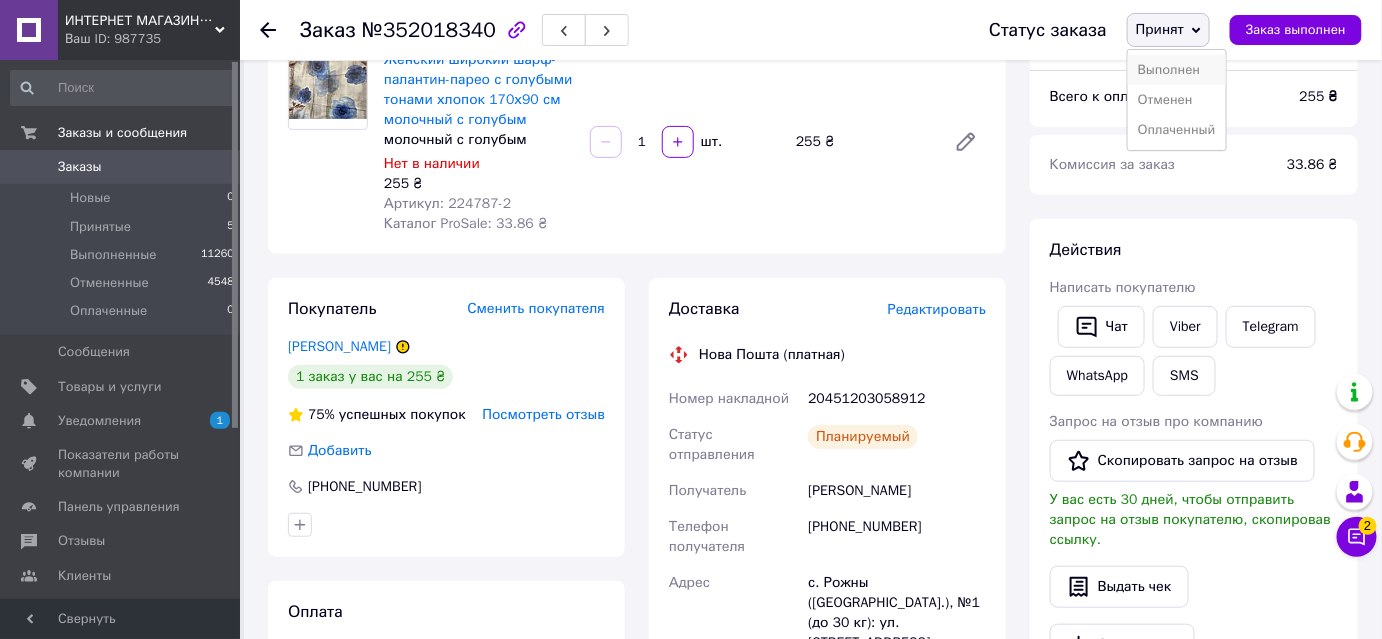 click on "Выполнен" at bounding box center (1177, 70) 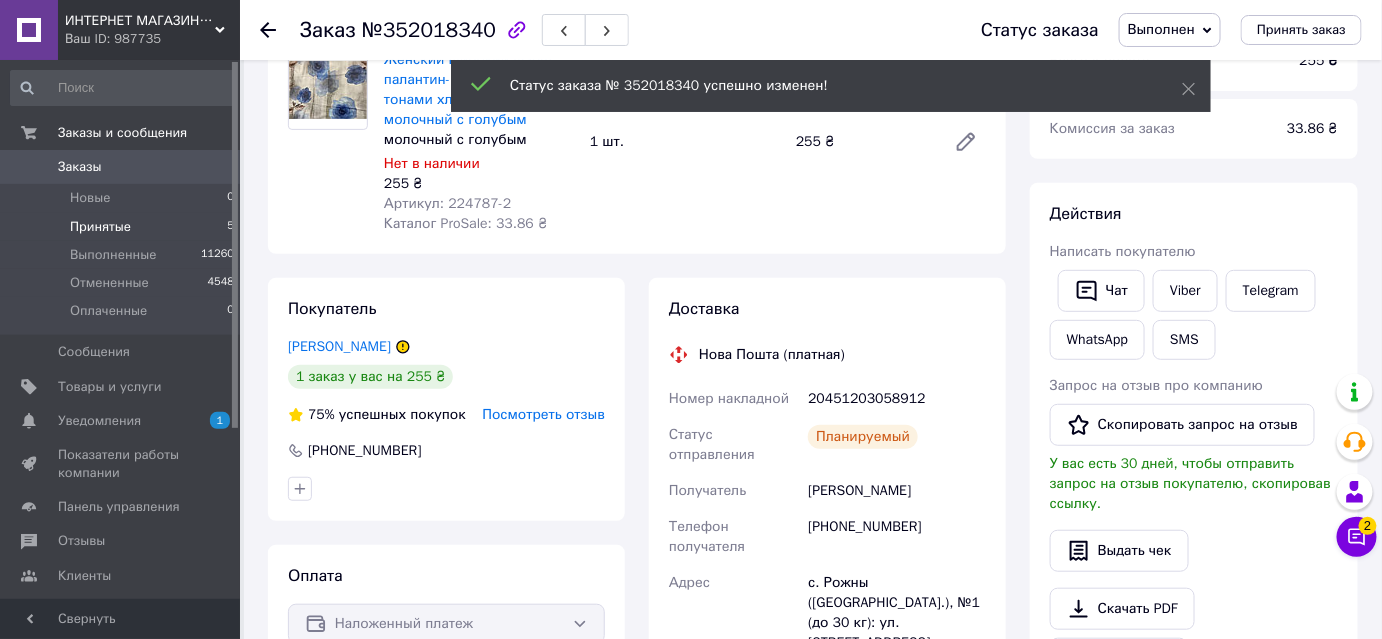 click on "Принятые" at bounding box center [100, 227] 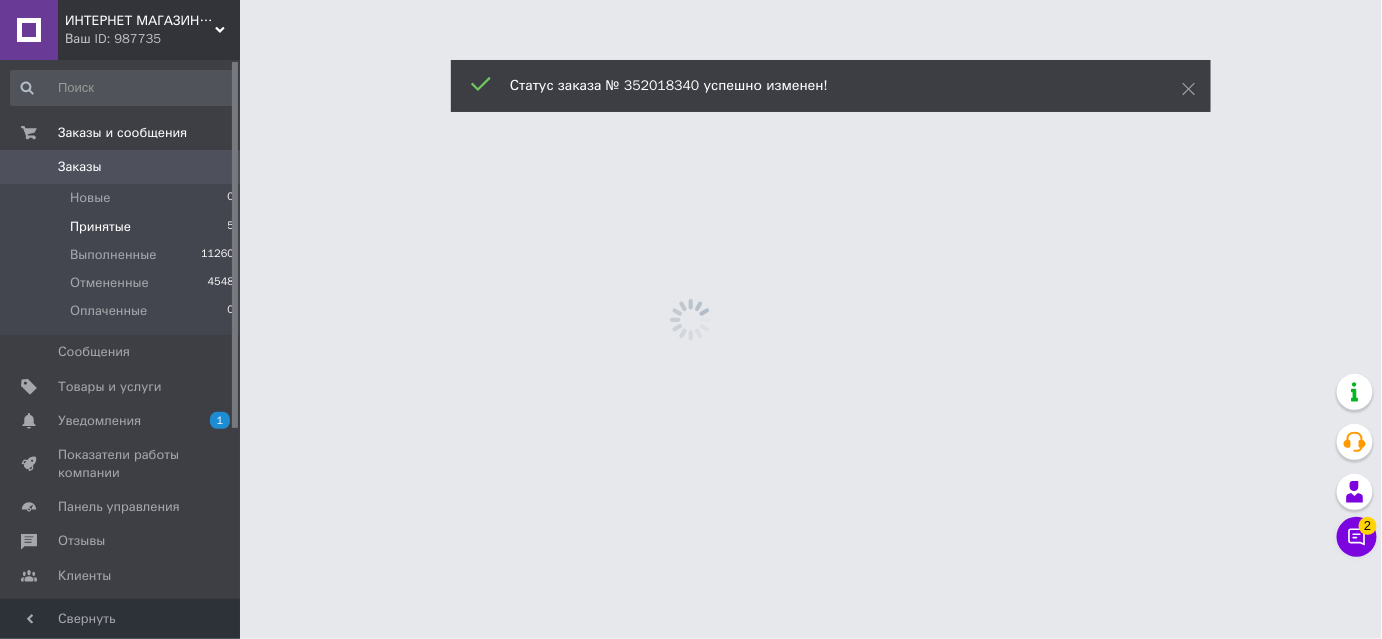 scroll, scrollTop: 0, scrollLeft: 0, axis: both 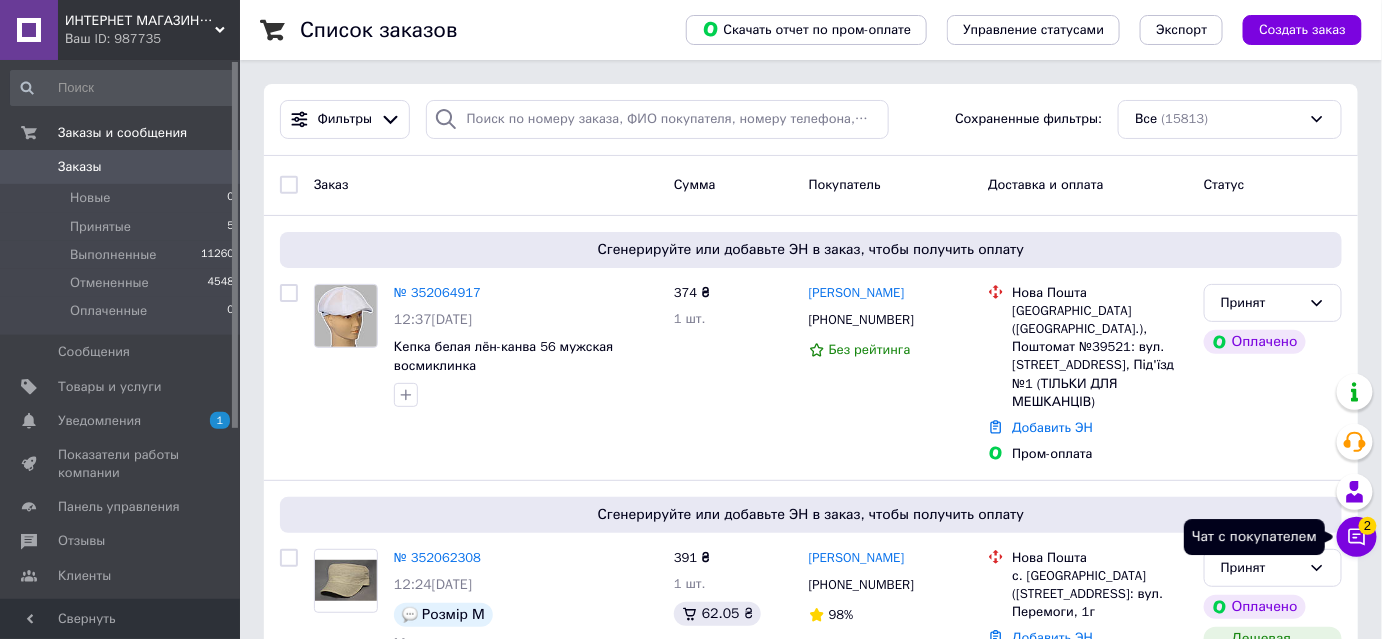 click 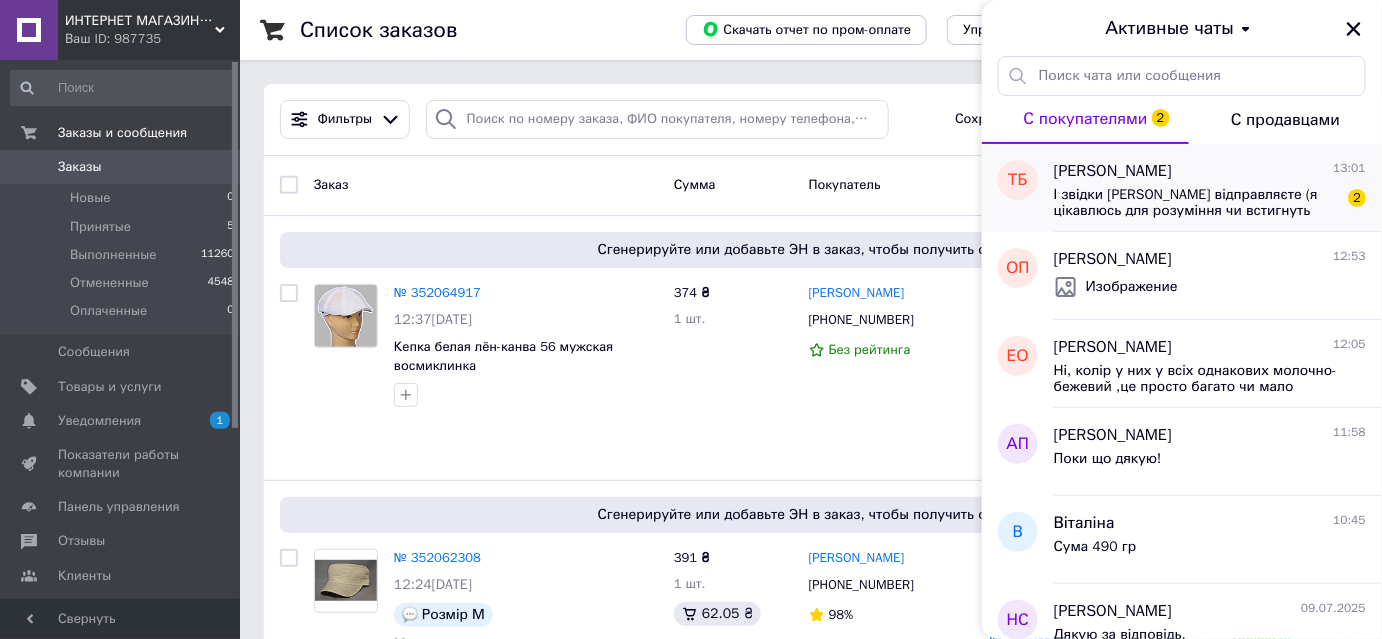 click on "І звідки [PERSON_NAME] відправляєте (я цікавлюсь для розуміння чи встигнуть приїхати на суботу" at bounding box center [1196, 203] 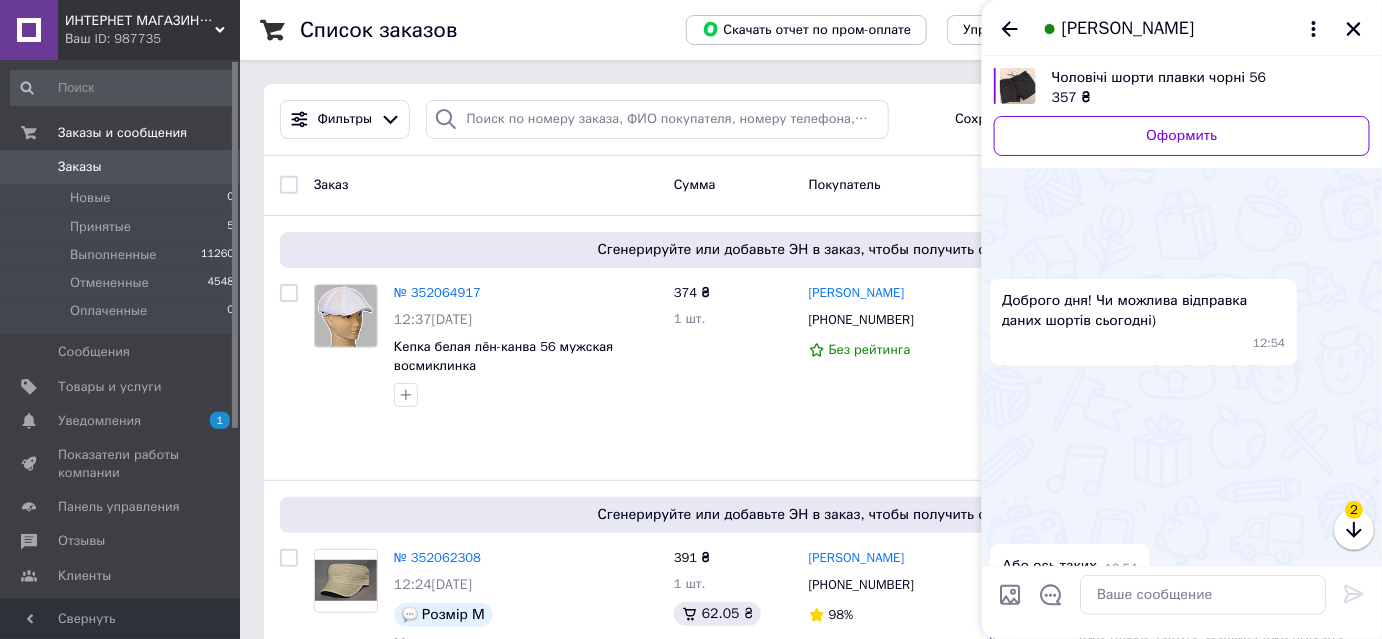 scroll, scrollTop: 346, scrollLeft: 0, axis: vertical 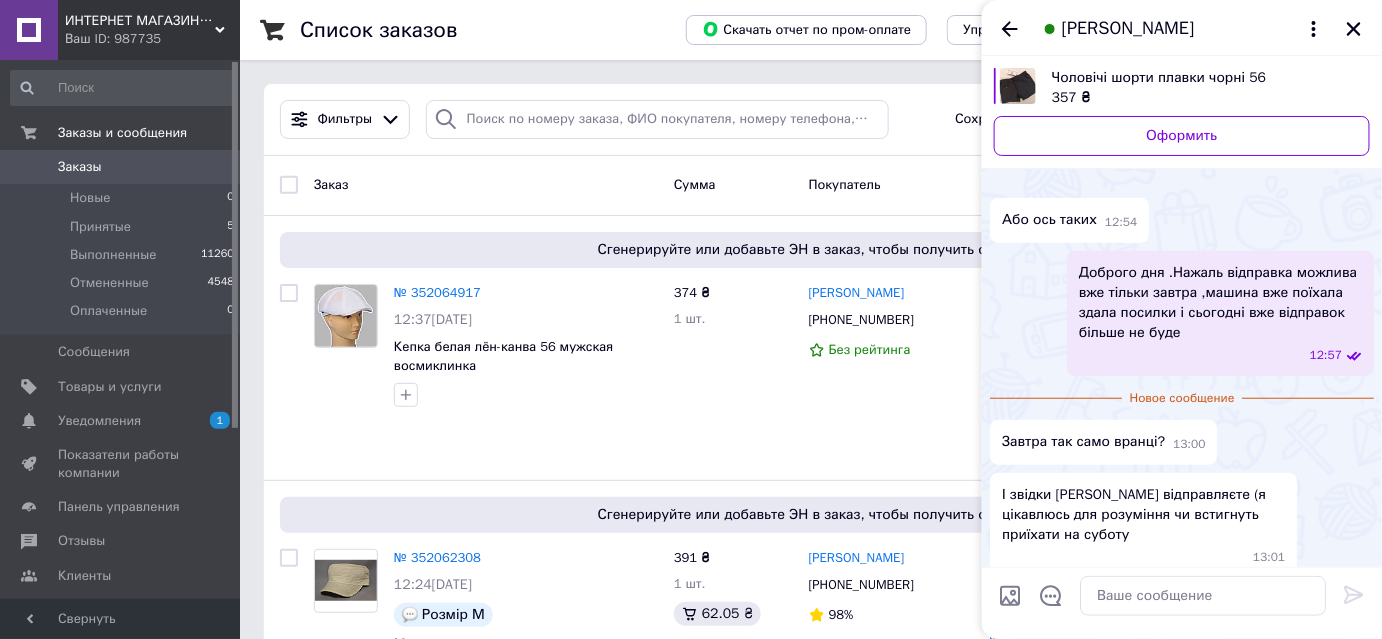 click on "[PERSON_NAME]" at bounding box center (1128, 29) 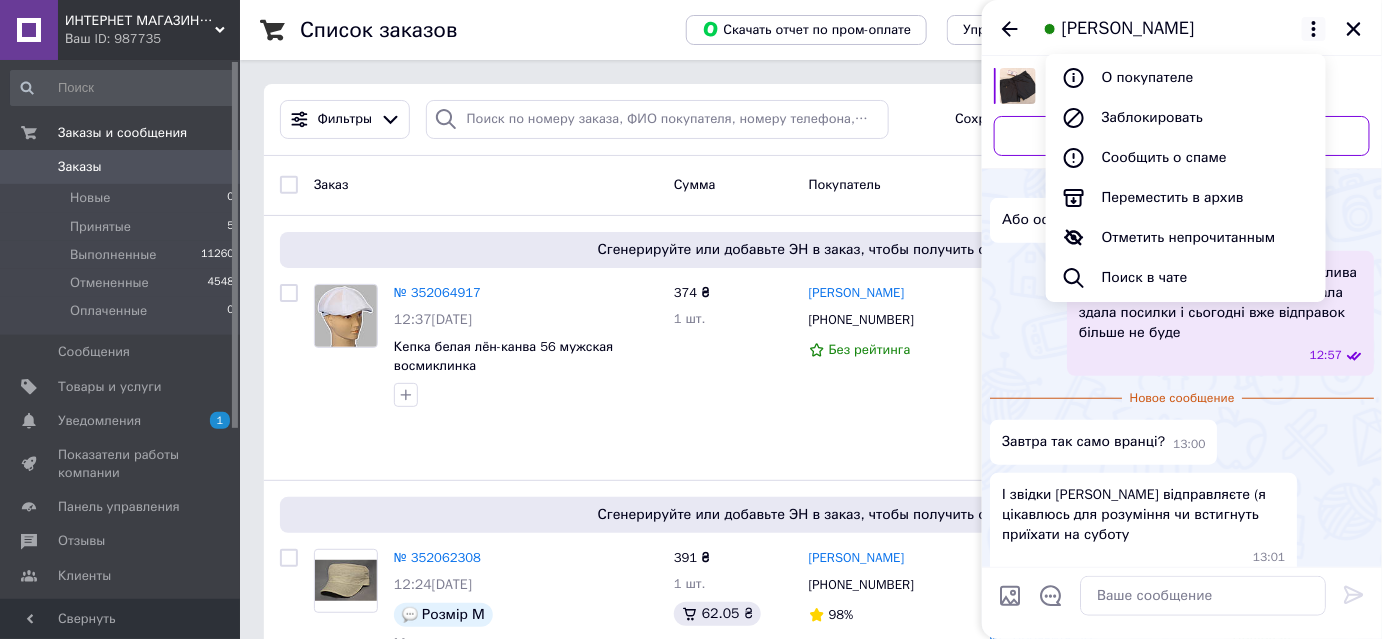 click on "[PERSON_NAME]" at bounding box center (1128, 29) 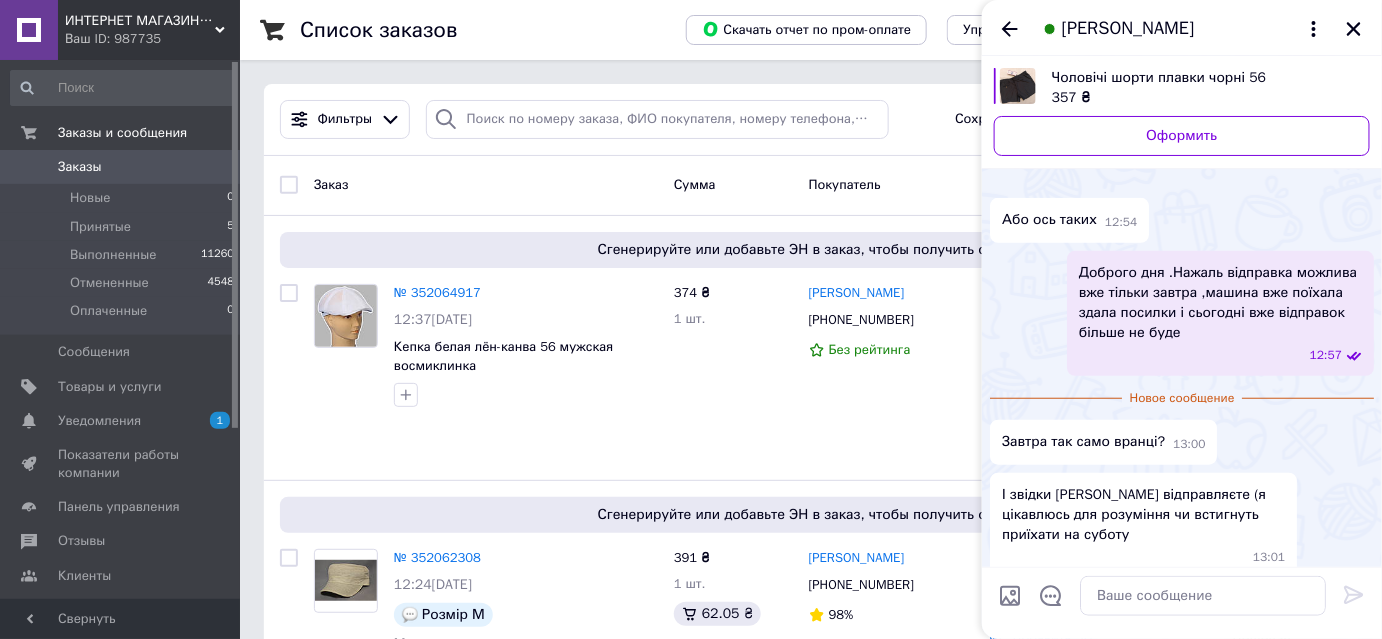 click on "[PERSON_NAME]" at bounding box center [1128, 29] 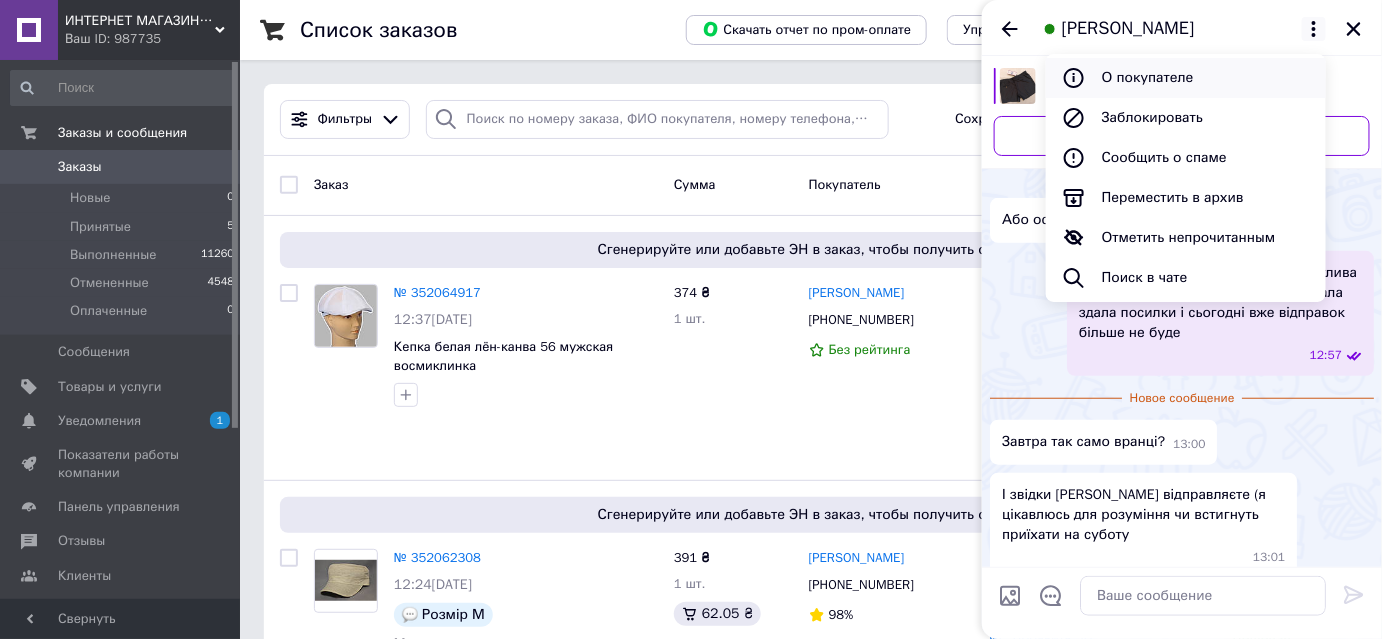 click on "О покупателе" at bounding box center [1186, 78] 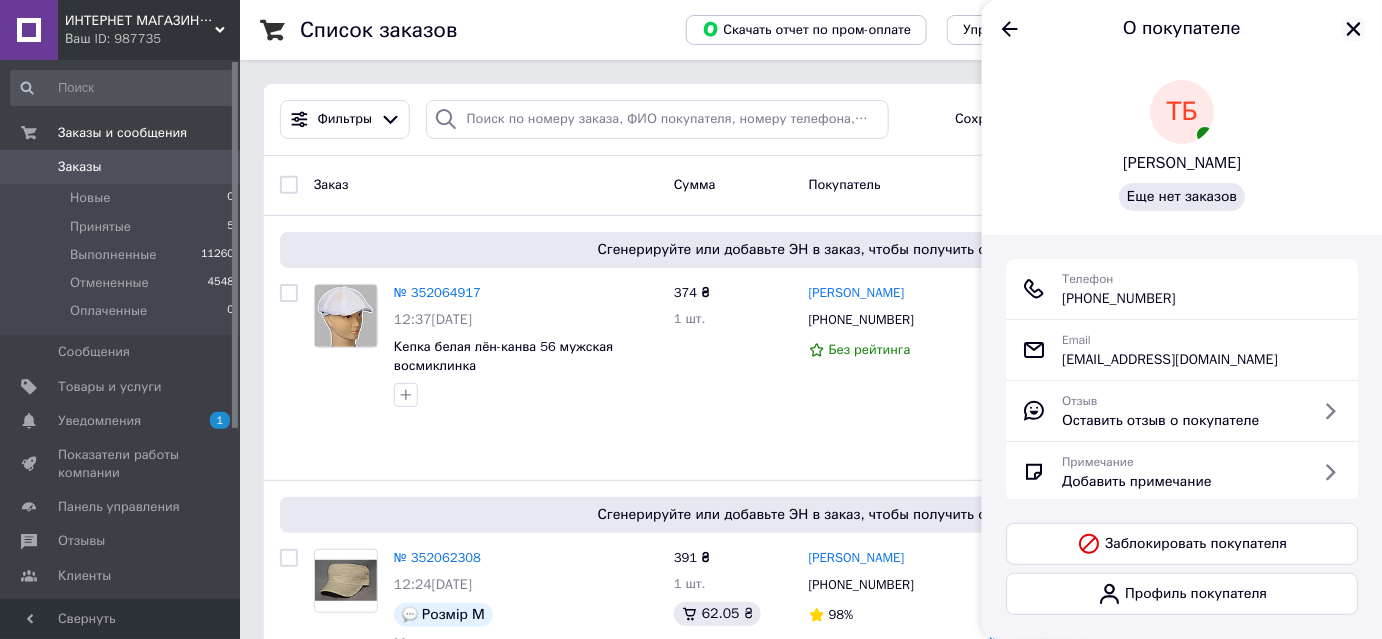 click 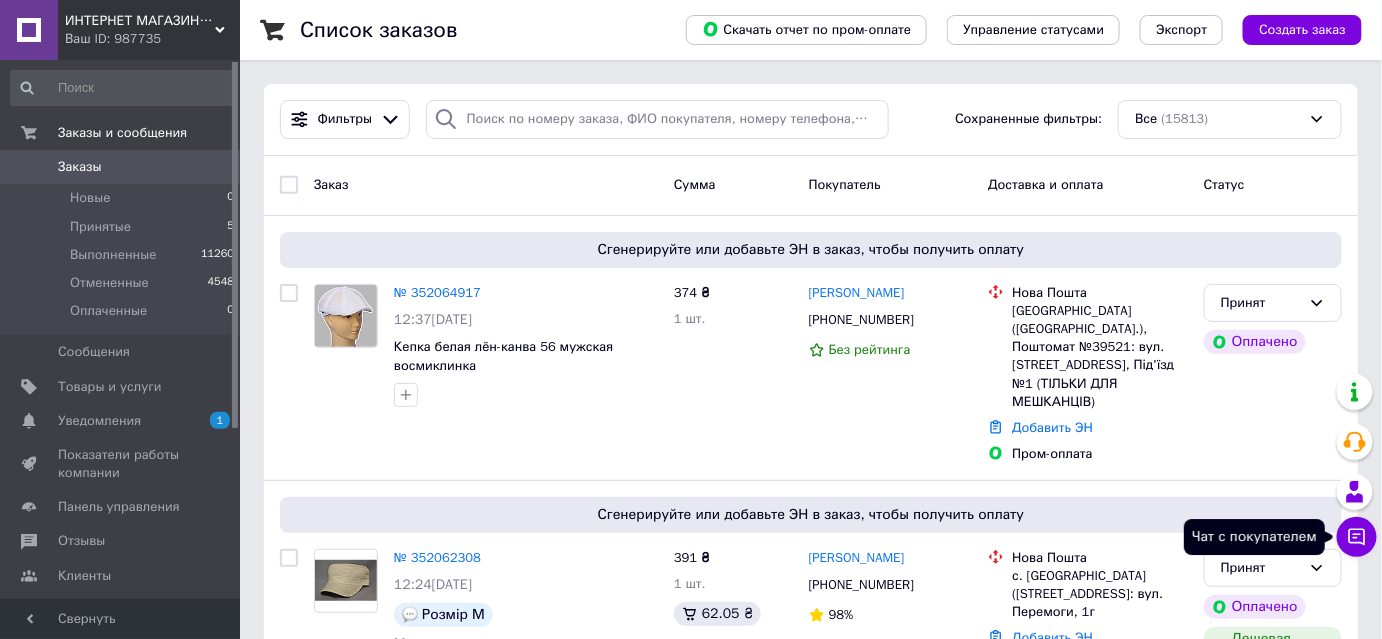 click 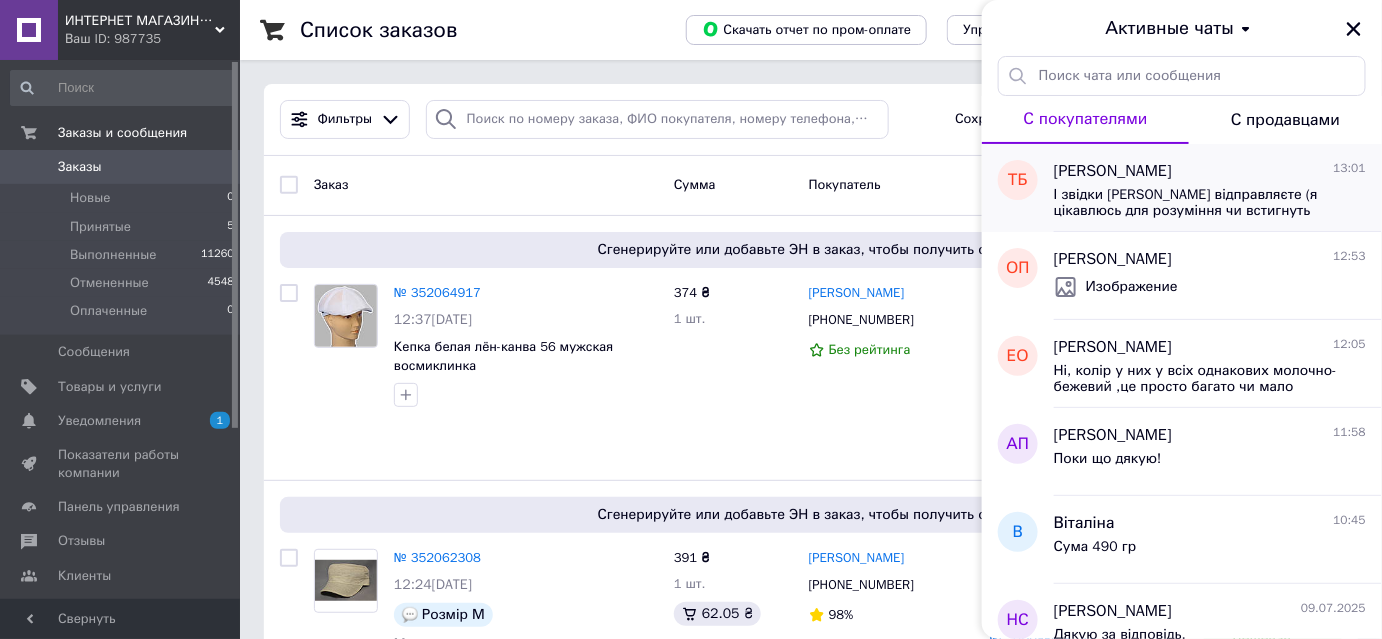 click on "І звідки Ви відправляєте (я цікавлюсь для розуміння чи встигнуть приїхати на суботу" at bounding box center [1196, 203] 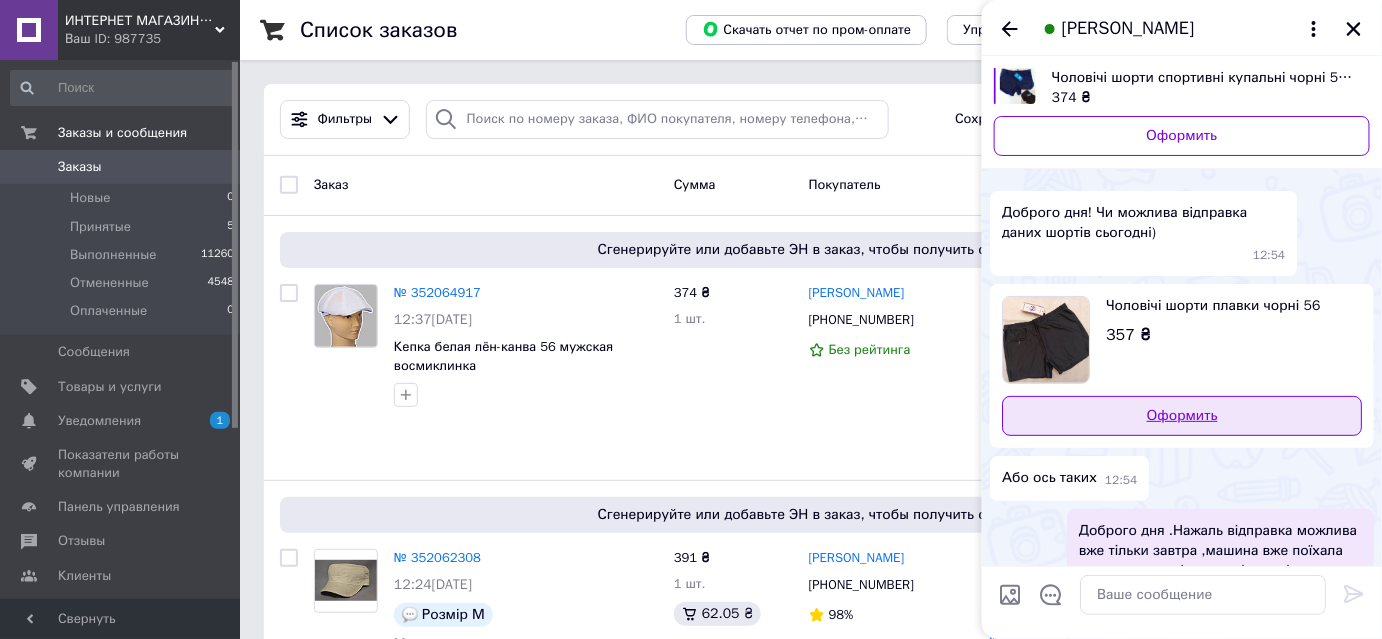 scroll, scrollTop: 0, scrollLeft: 0, axis: both 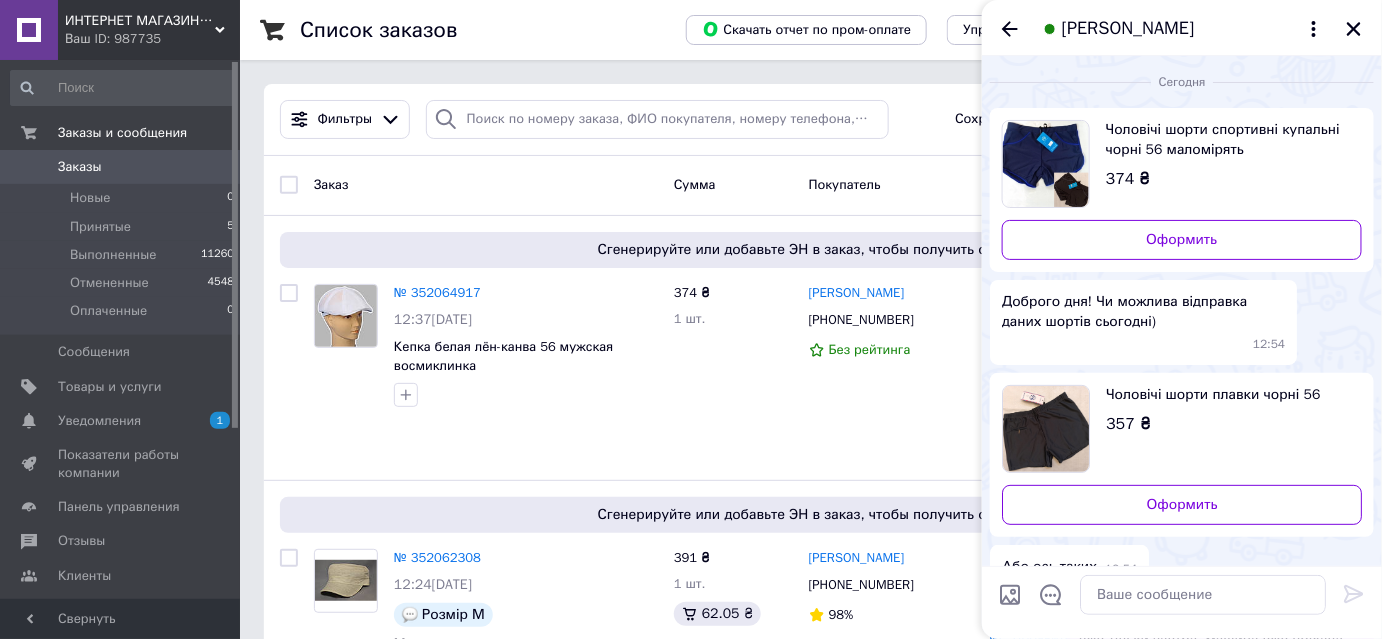 click on "Чоловічі шорти спортивні купальні чорні 56 маломірять" at bounding box center (1226, 140) 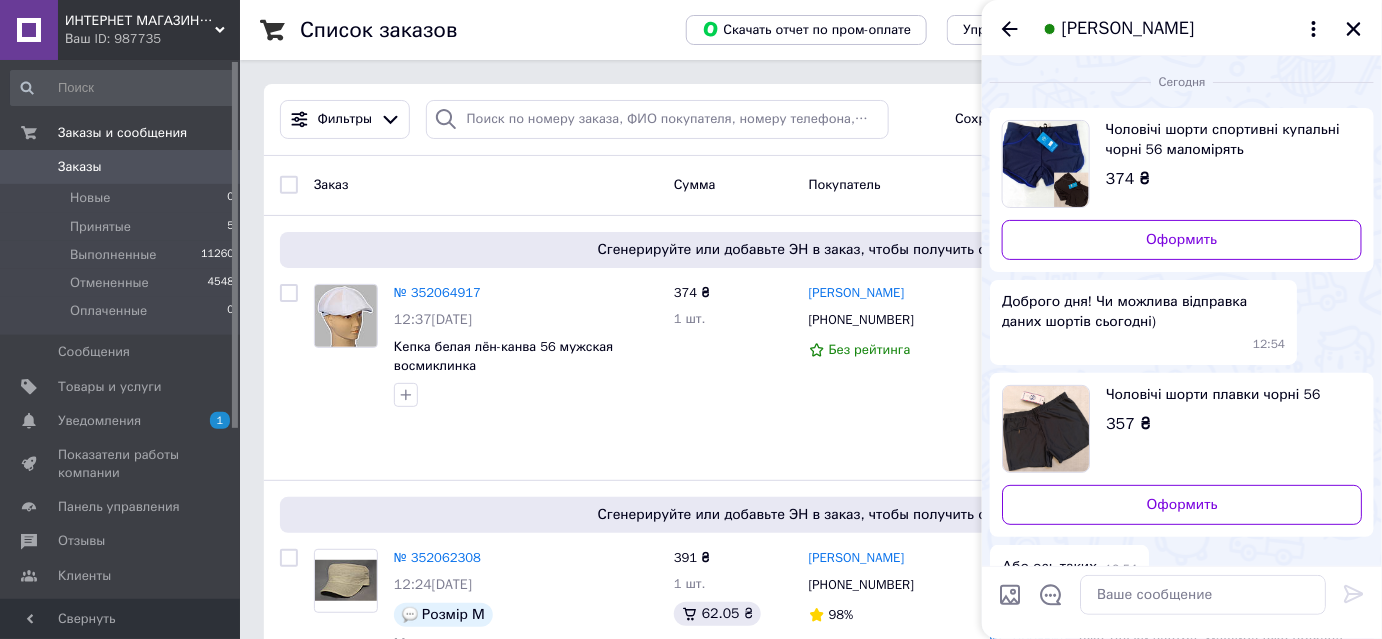 click on "Чоловічі шорти плавки чорні 56" at bounding box center [1226, 395] 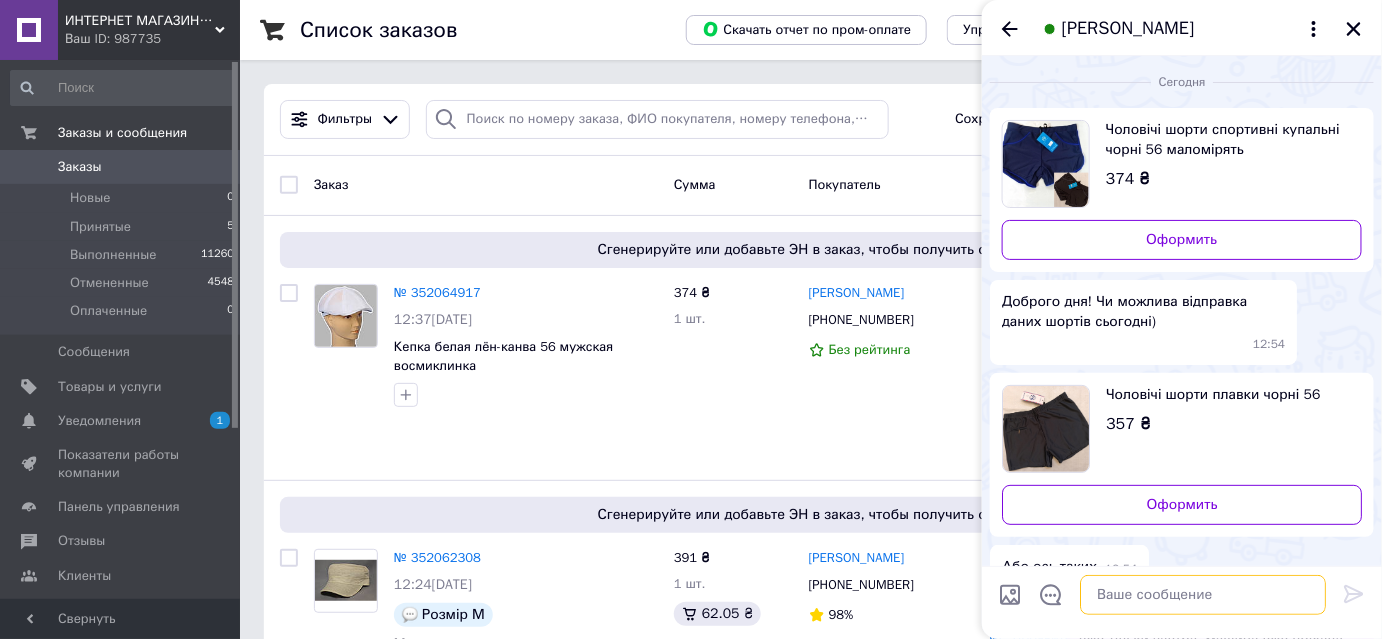 click at bounding box center [1203, 595] 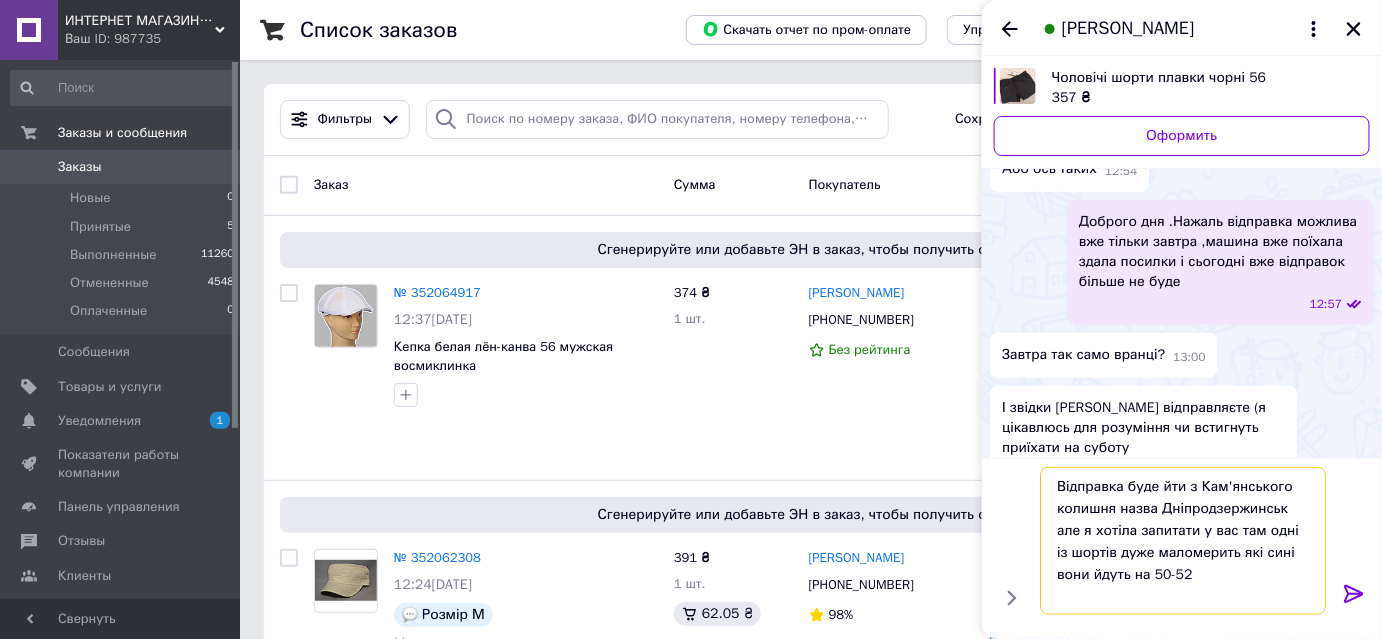 scroll, scrollTop: 315, scrollLeft: 0, axis: vertical 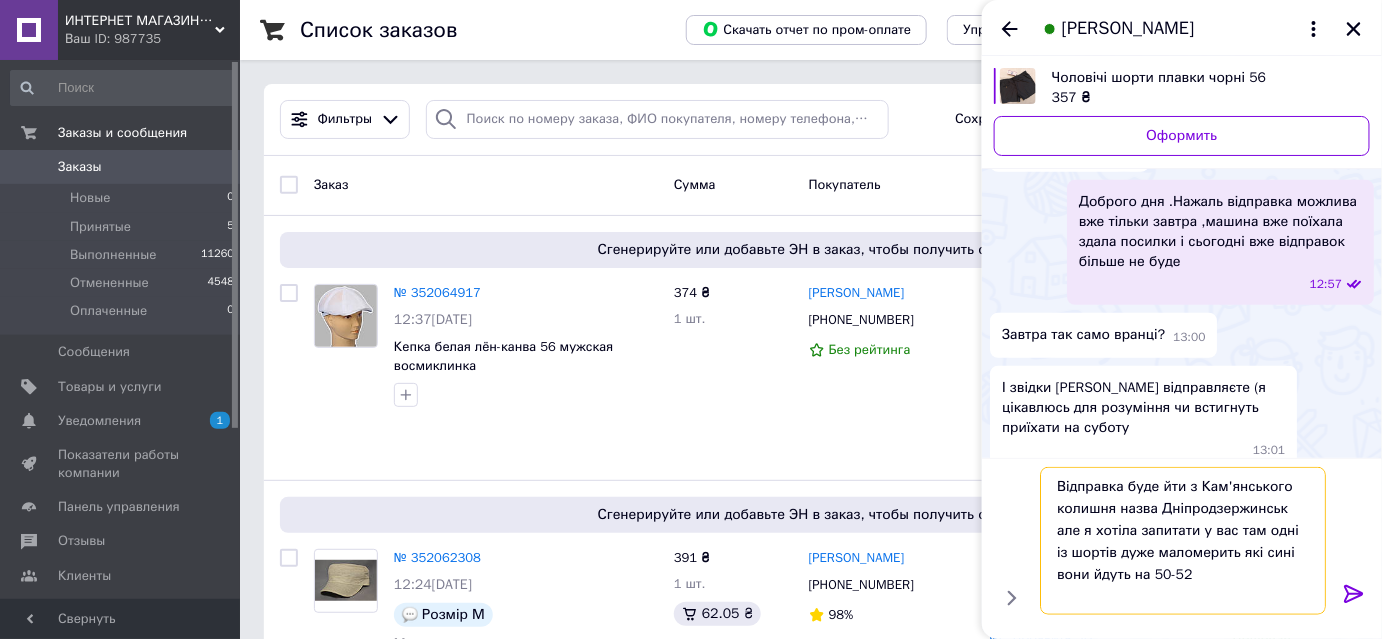 click on "Відправка буде йти з Кам'янського колишня назва Дніпродзержинськ але я хотіла запитати у вас там одні із шортів дуже маломерить які сині вони йдуть на 50-52" at bounding box center (1183, 541) 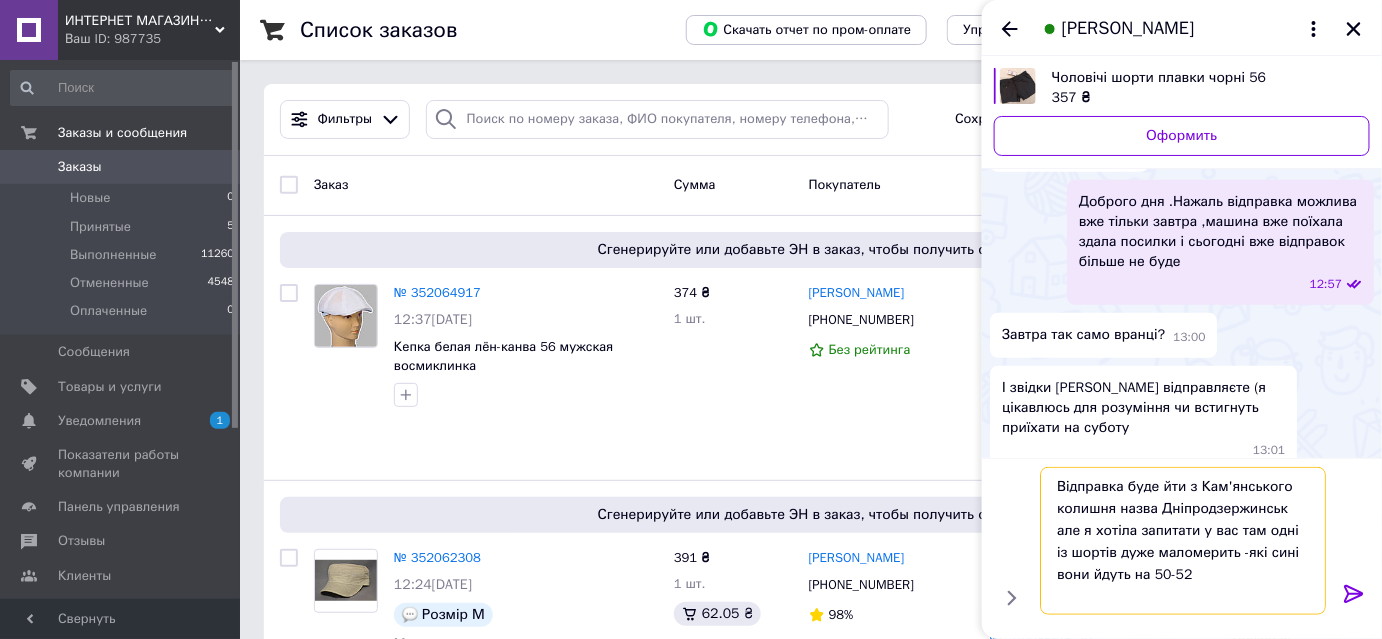 scroll, scrollTop: 293, scrollLeft: 0, axis: vertical 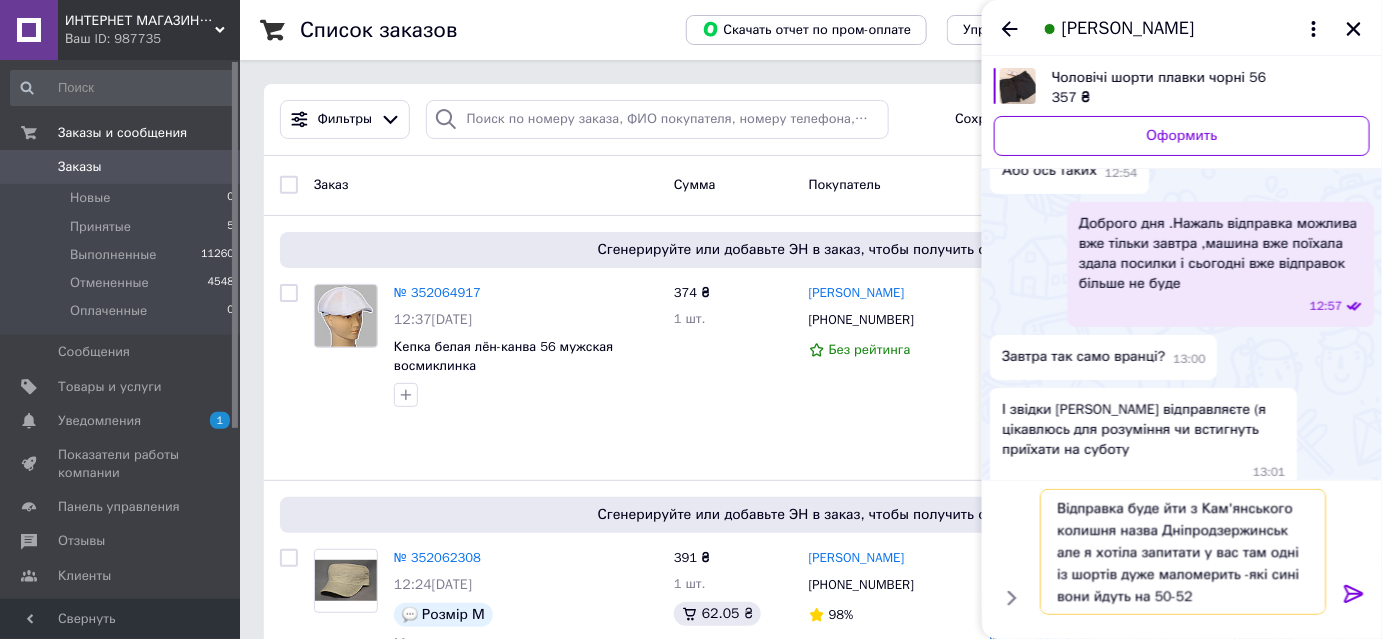 click on "Відправка буде йти з Кам'янського колишня назва Дніпродзержинськ але я хотіла запитати у вас там одні із шортів дуже маломерить -які сині вони йдуть на 50-52" at bounding box center (1183, 552) 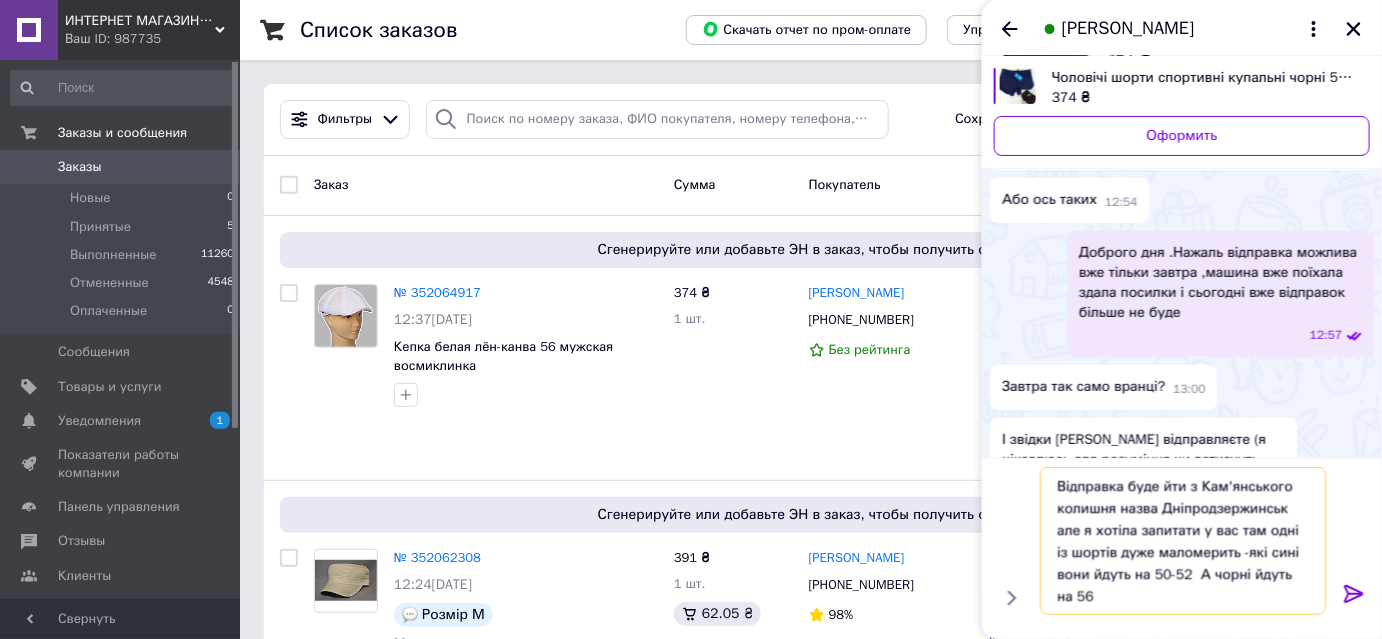 scroll, scrollTop: 315, scrollLeft: 0, axis: vertical 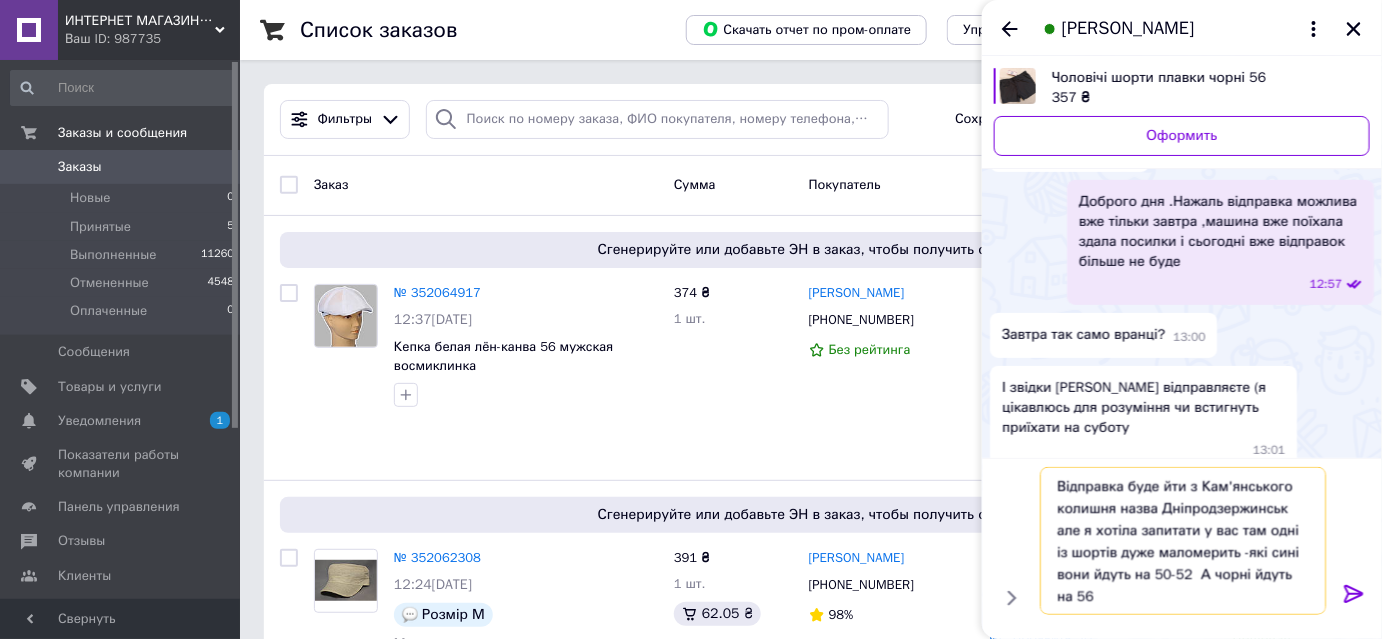 click on "Відправка буде йти з Кам'янського колишня назва Дніпродзержинськ але я хотіла запитати у вас там одні із шортів дуже маломерить -які сині вони йдуть на 50-52  А чорні йдуть на 56" at bounding box center [1183, 541] 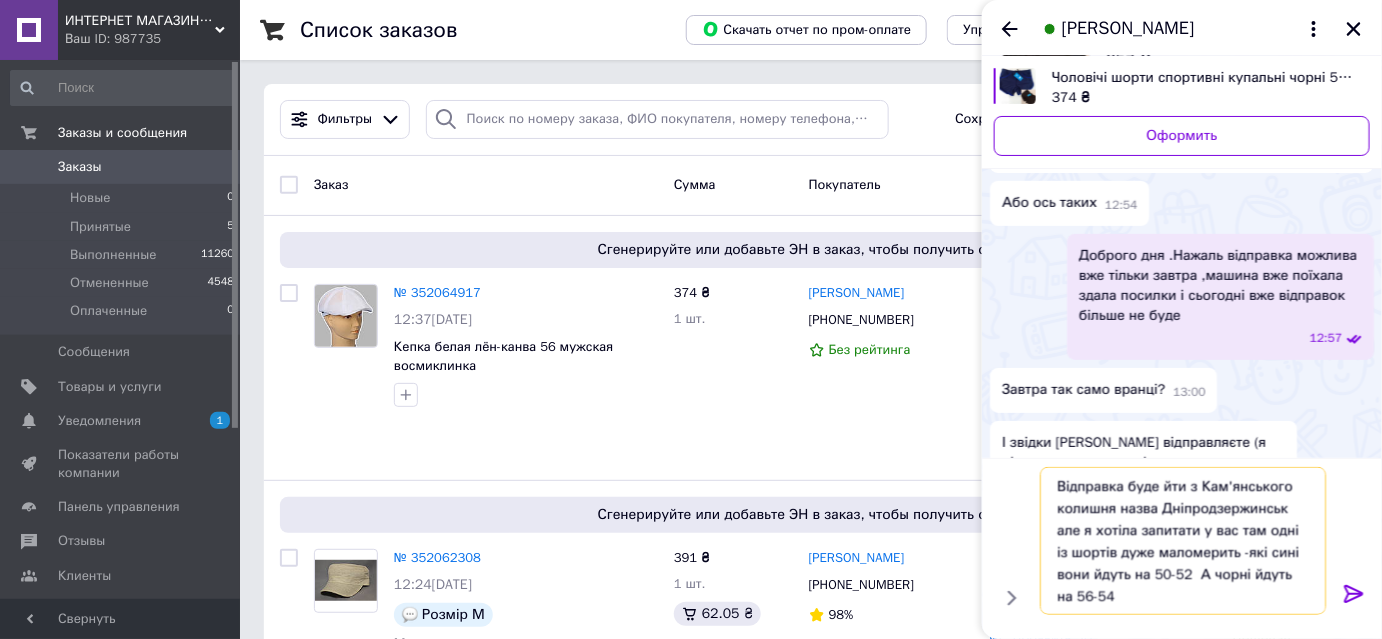 scroll, scrollTop: 0, scrollLeft: 0, axis: both 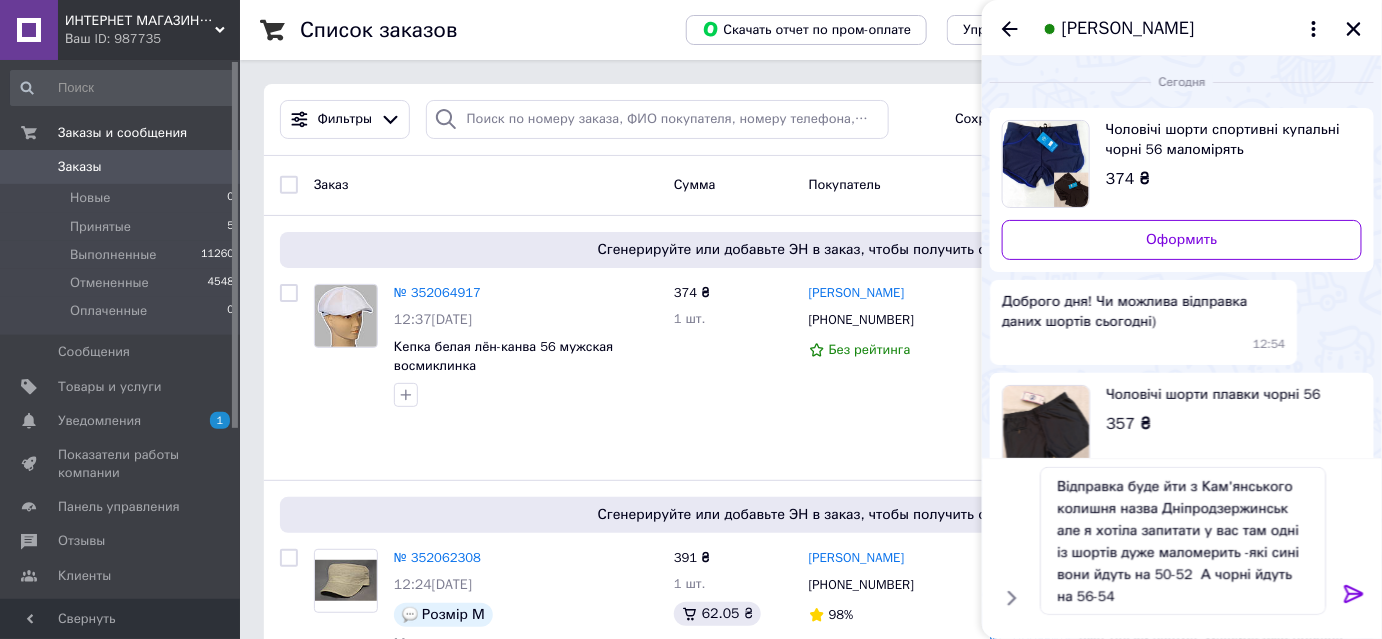 click on "Чоловічі шорти спортивні купальні чорні 56 маломірять" at bounding box center [1226, 140] 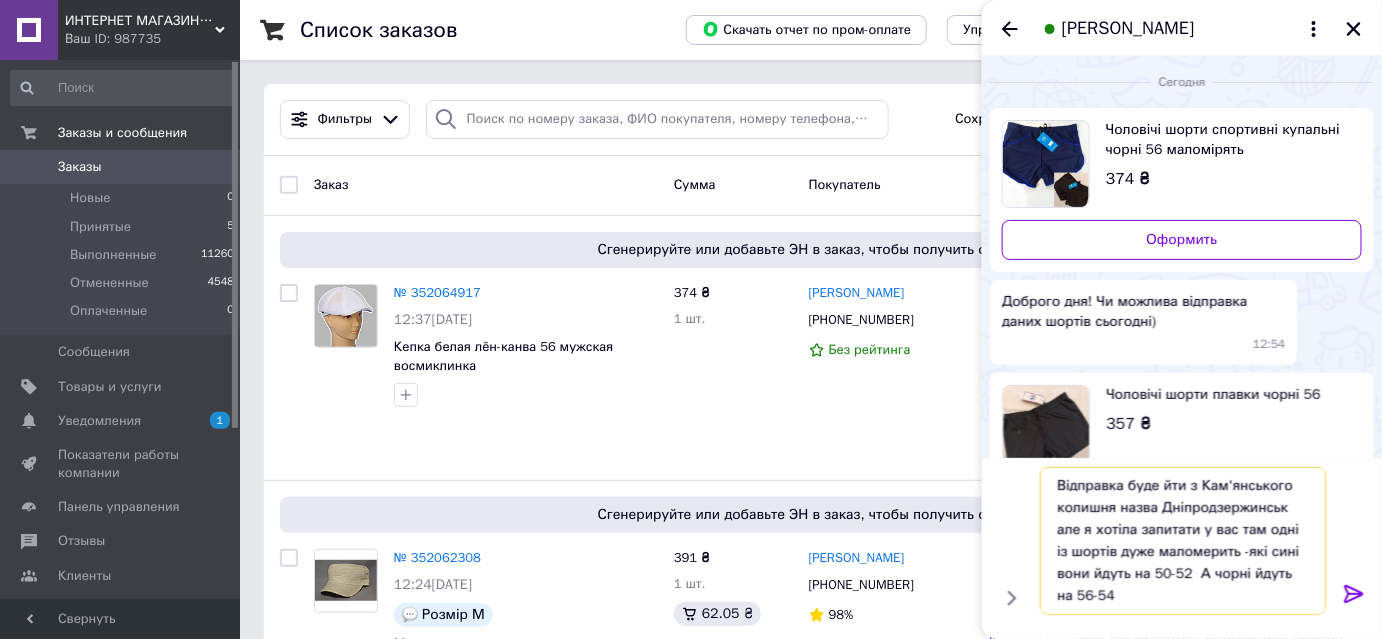 drag, startPoint x: 1249, startPoint y: 554, endPoint x: 1277, endPoint y: 552, distance: 28.071337 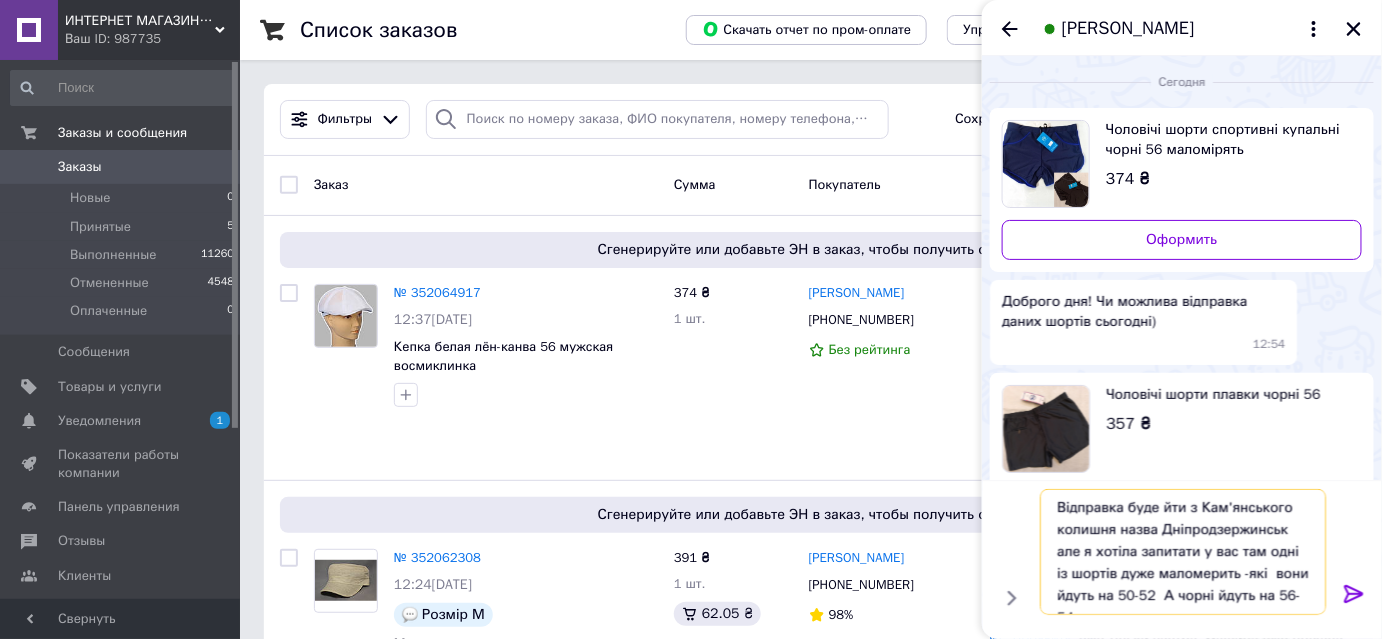 scroll, scrollTop: 0, scrollLeft: 0, axis: both 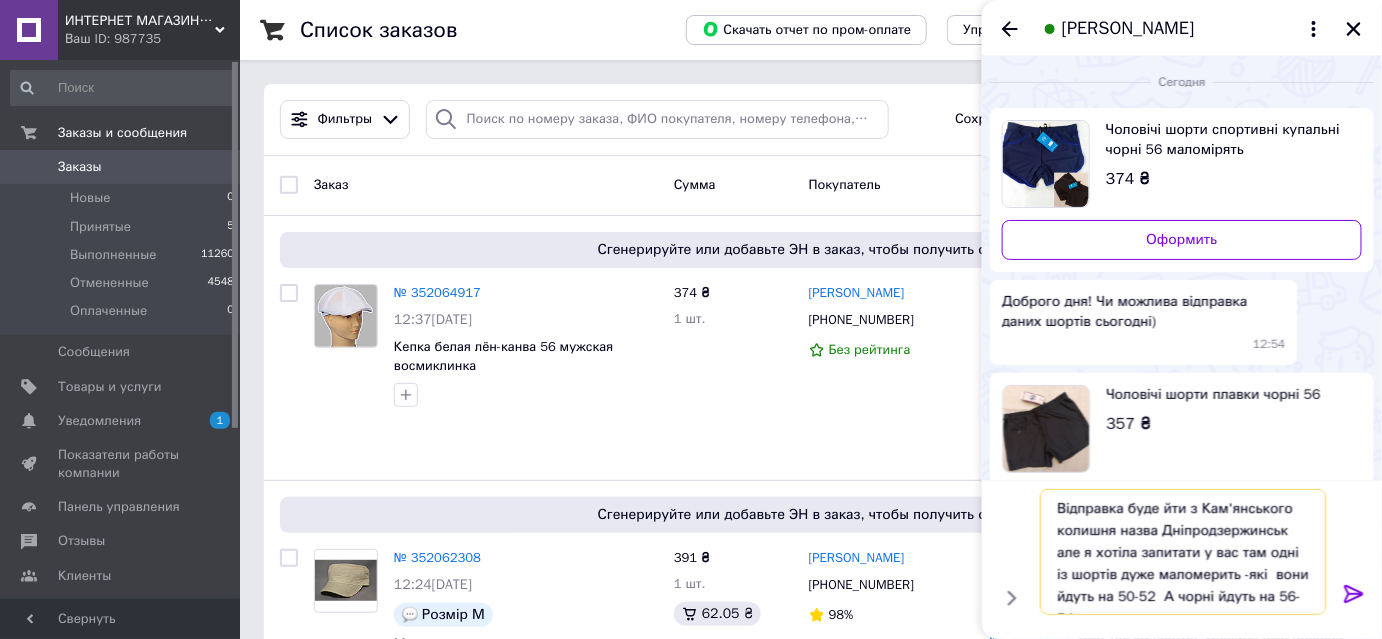 paste on "Код: 2218" 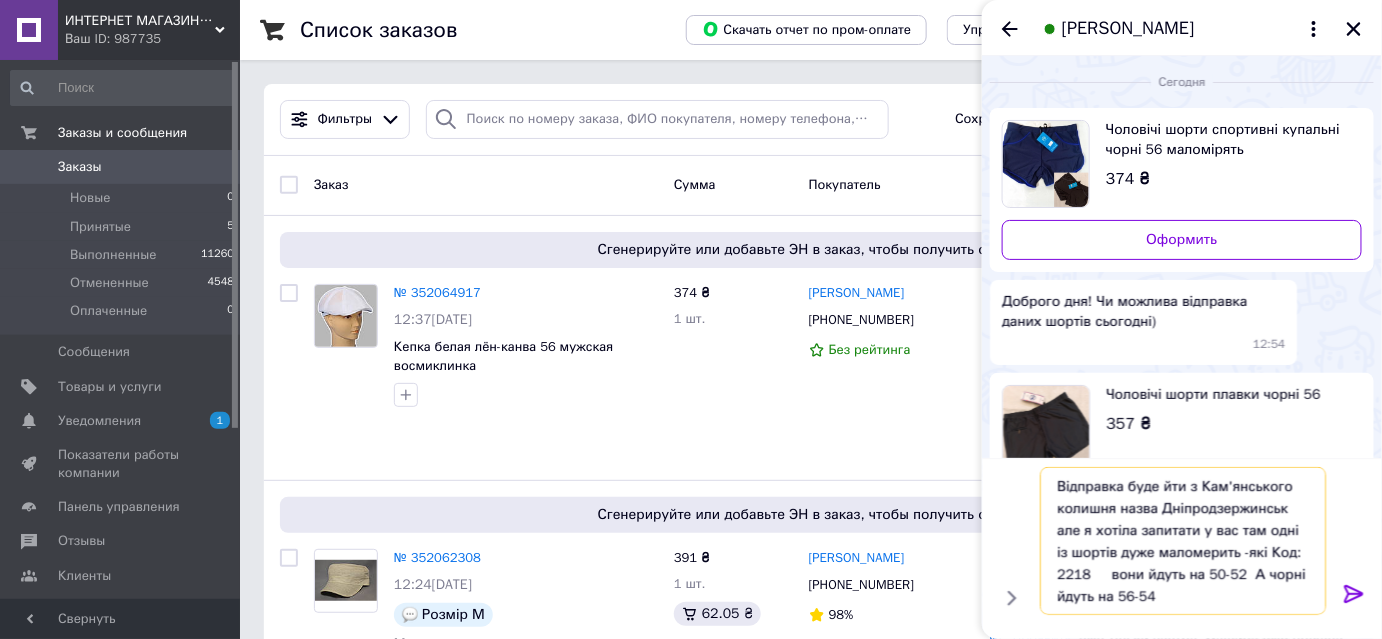 click on "Відправка буде йти з Кам'янського колишня назва Дніпродзержинськ але я хотіла запитати у вас там одні із шортів дуже маломерить -які Код: 2218     вони йдуть на 50-52  А чорні йдуть на 56-54" at bounding box center (1183, 541) 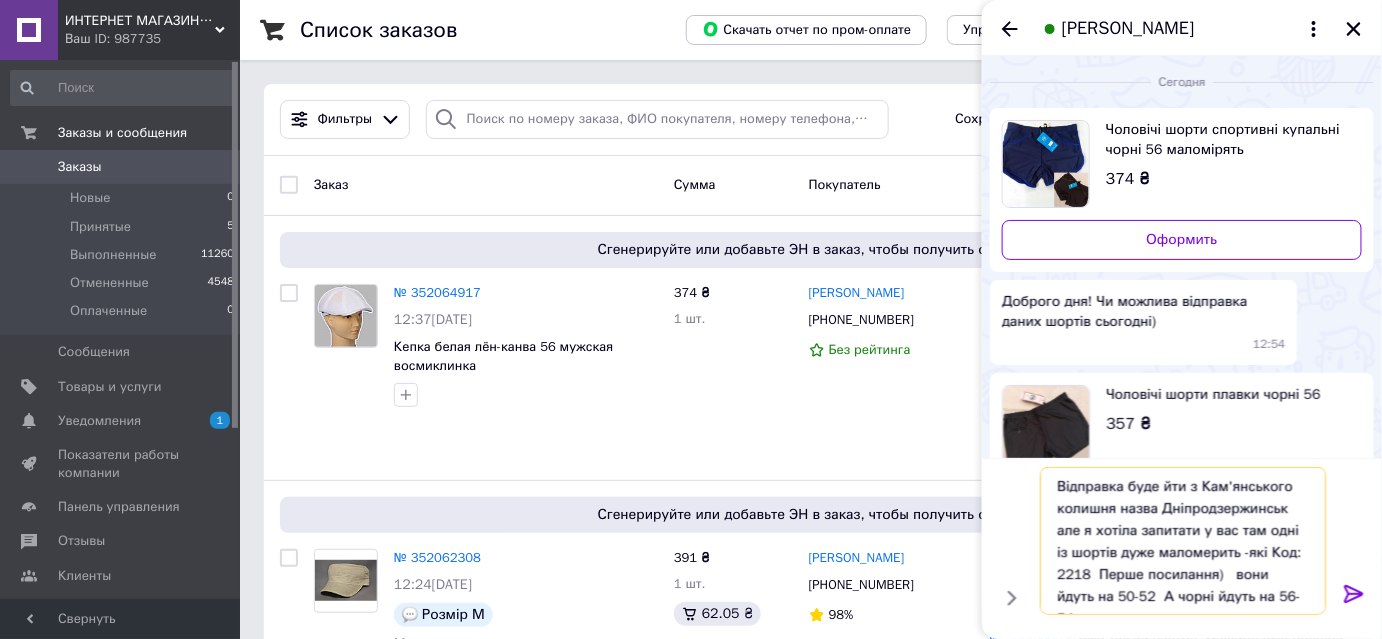 click on "Відправка буде йти з Кам'янського колишня назва Дніпродзержинськ але я хотіла запитати у вас там одні із шортів дуже маломерить -які Код: 2218  Перше посилання)   вони йдуть на 50-52  А чорні йдуть на 56-54" at bounding box center (1183, 541) 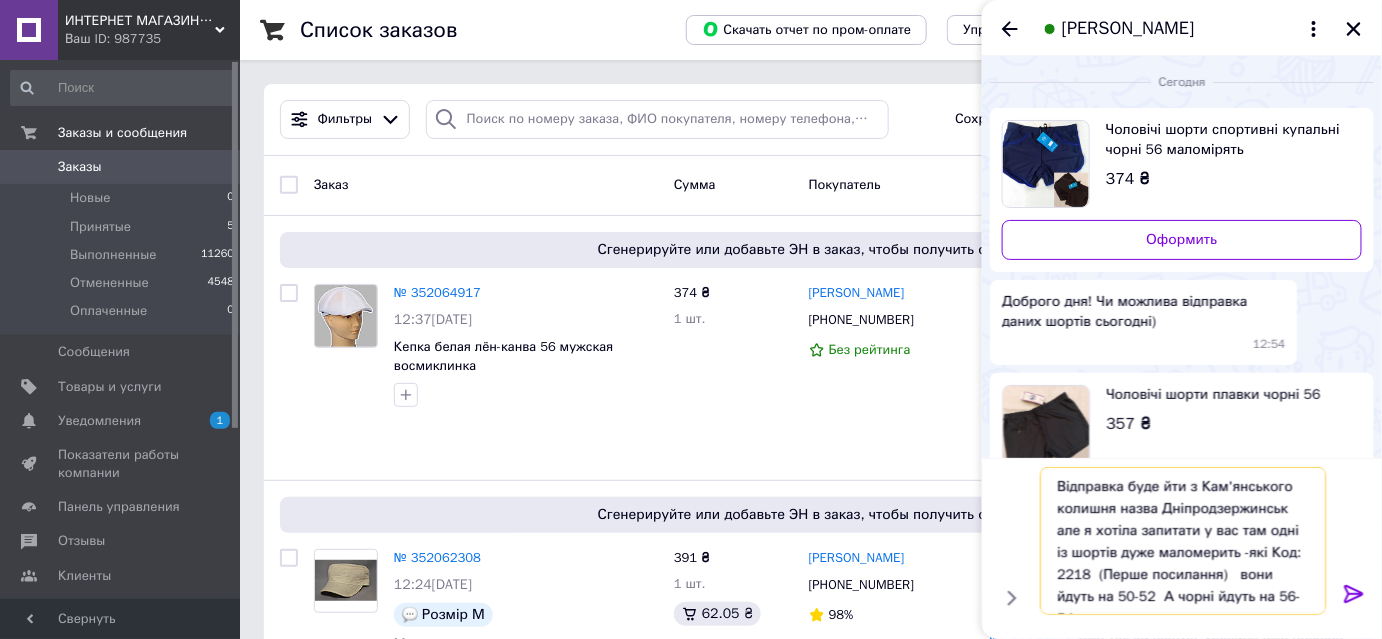 drag, startPoint x: 1133, startPoint y: 597, endPoint x: 1168, endPoint y: 597, distance: 35 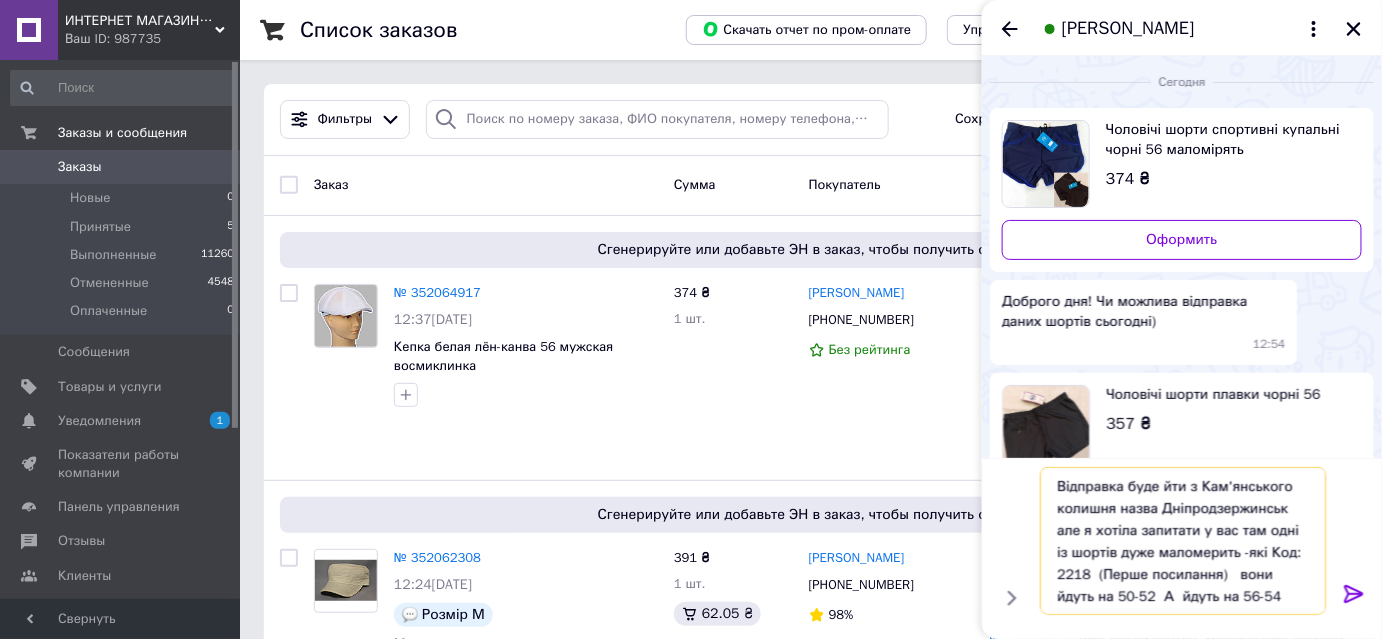 paste on "а інші чорні" 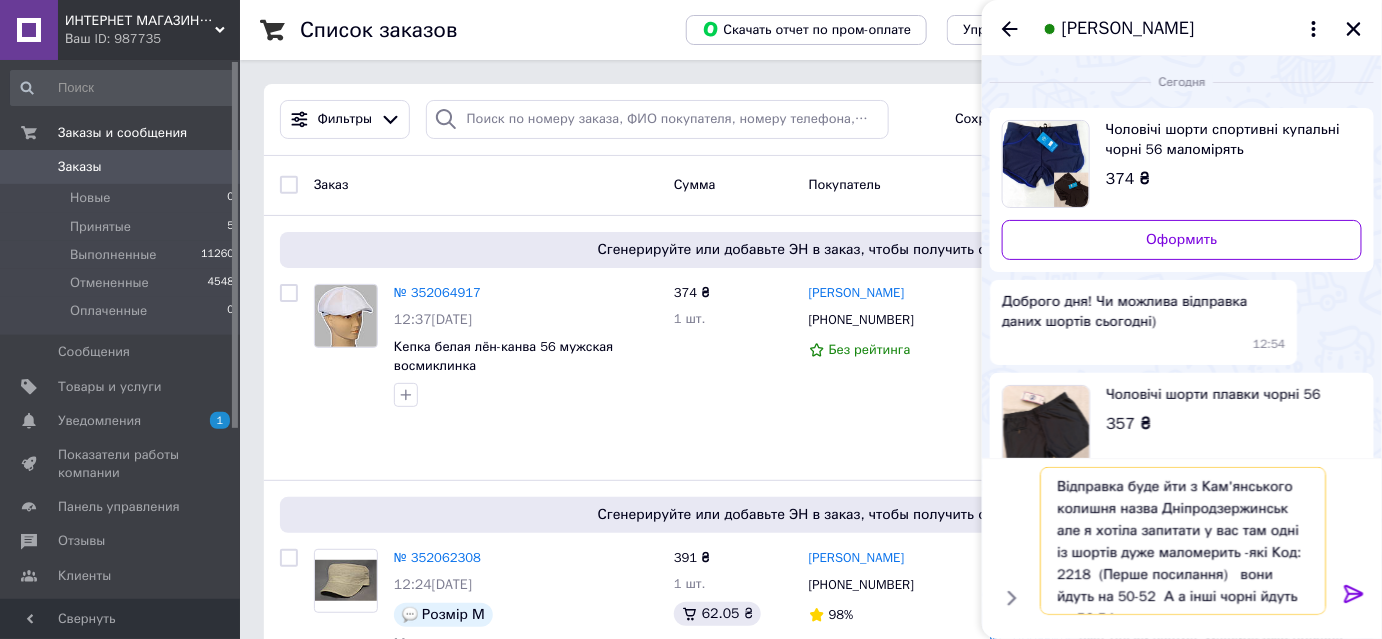 type on "Відправка буде йти з Кам'янського колишня назва Дніпродзержинськ але я хотіла запитати у вас там одні із шортів дуже маломерить -які Код: 2218  (Перше посилання)   вони йдуть на 50-52  А а інші чорні йдуть на 56-54" 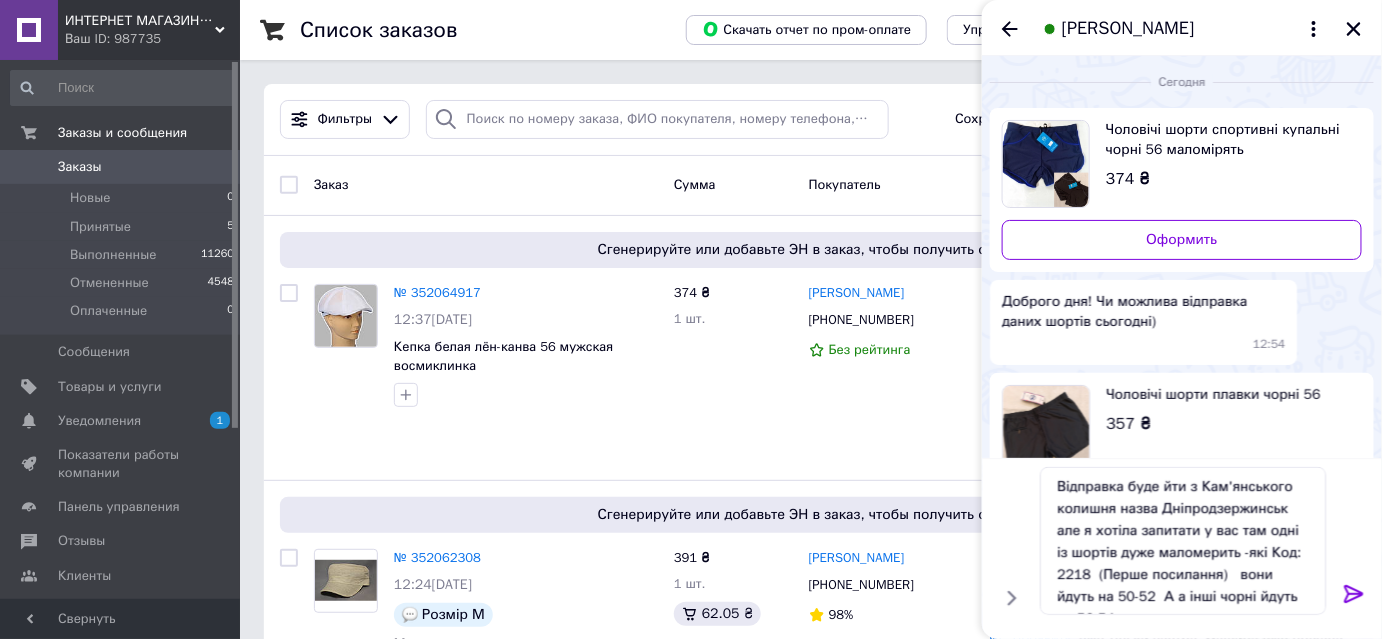 click 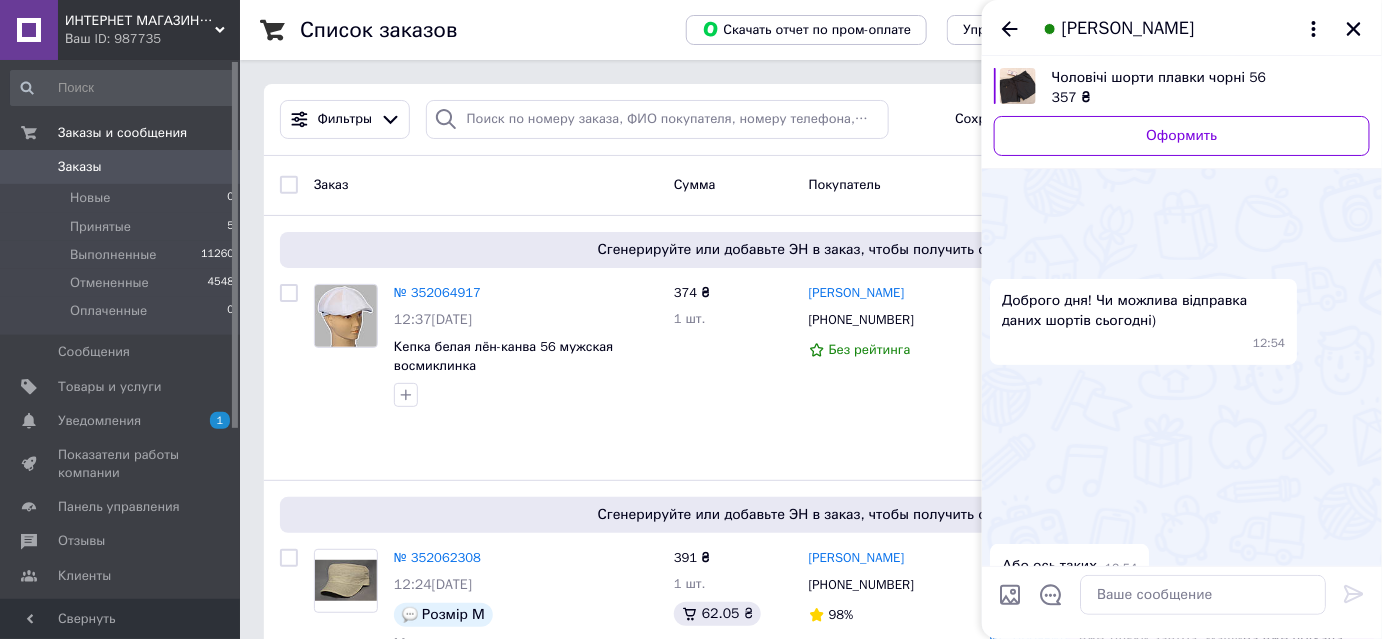 scroll, scrollTop: 483, scrollLeft: 0, axis: vertical 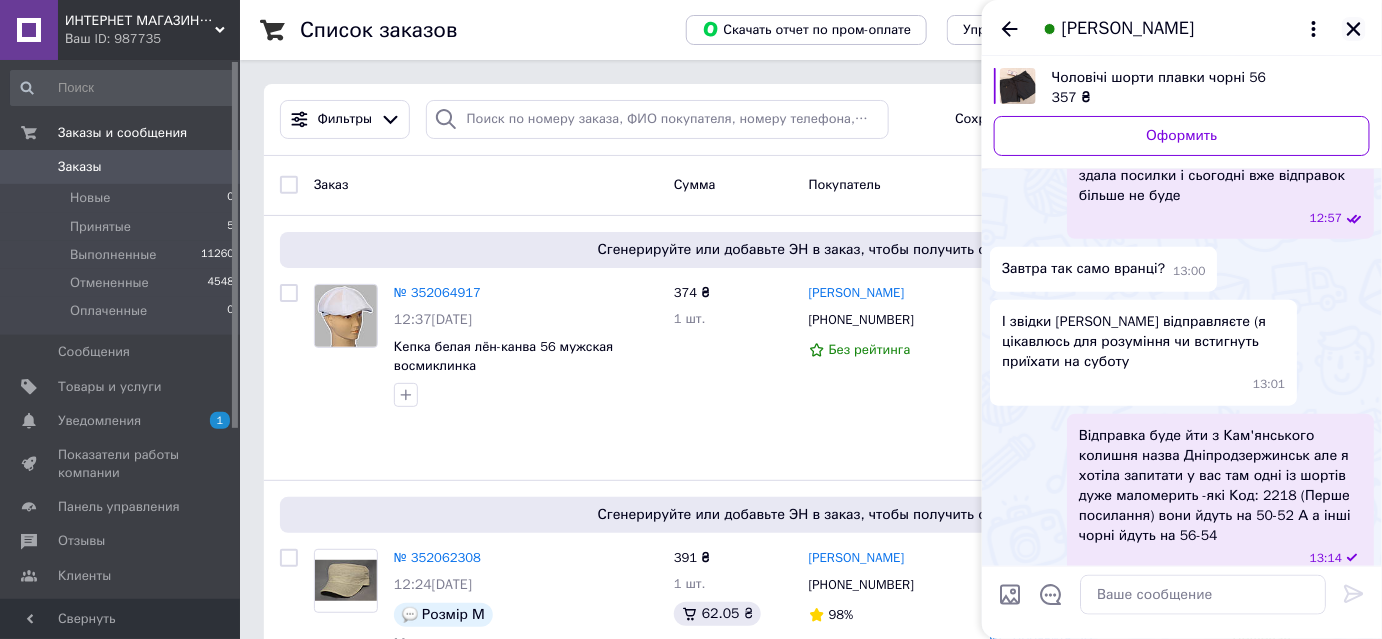 click 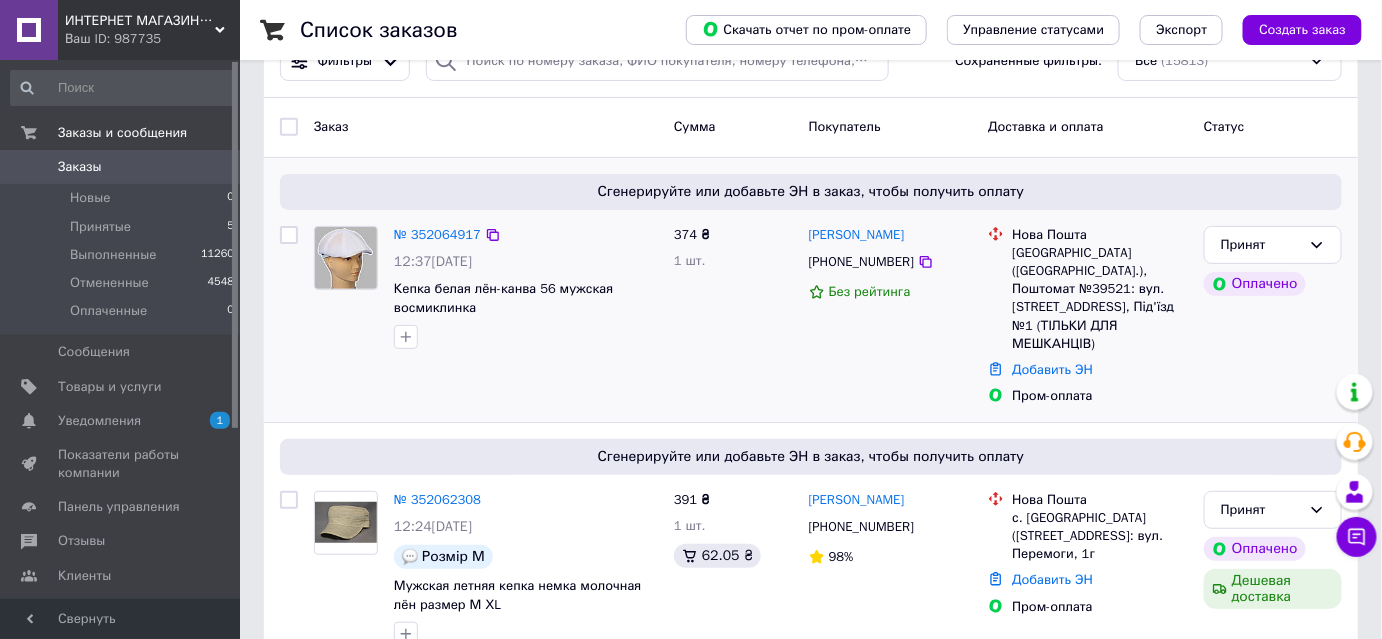 scroll, scrollTop: 90, scrollLeft: 0, axis: vertical 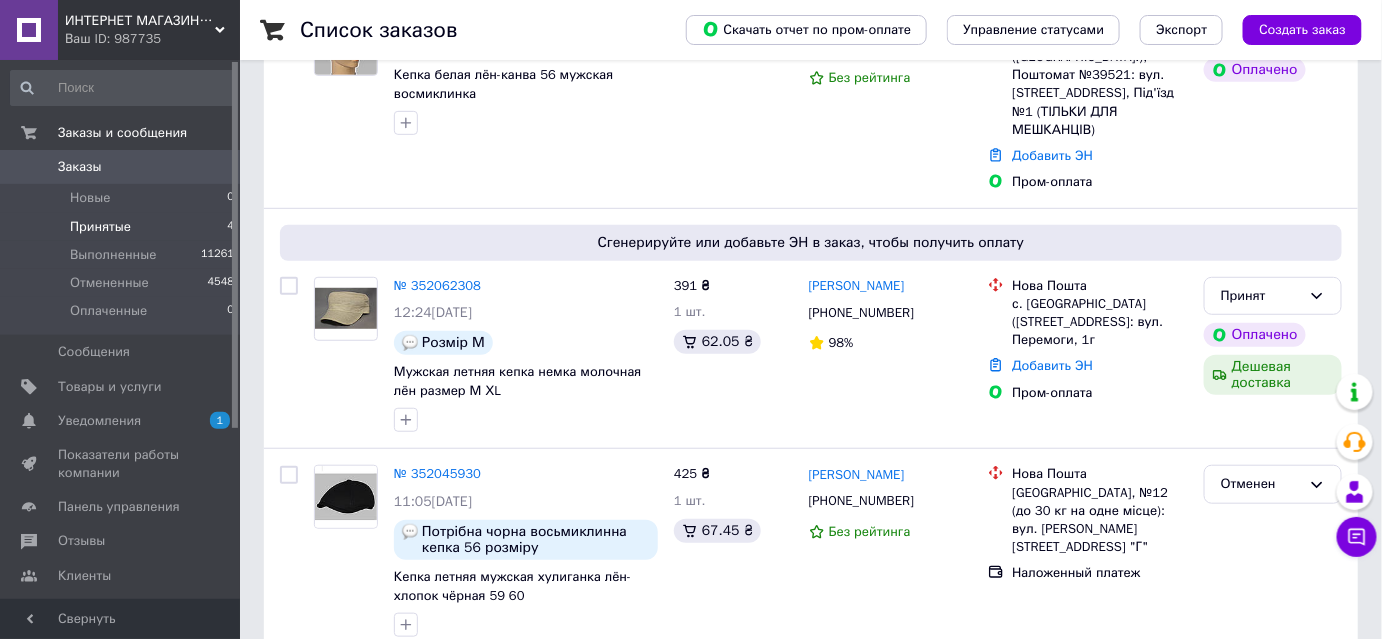 click on "Принятые 4" at bounding box center (123, 227) 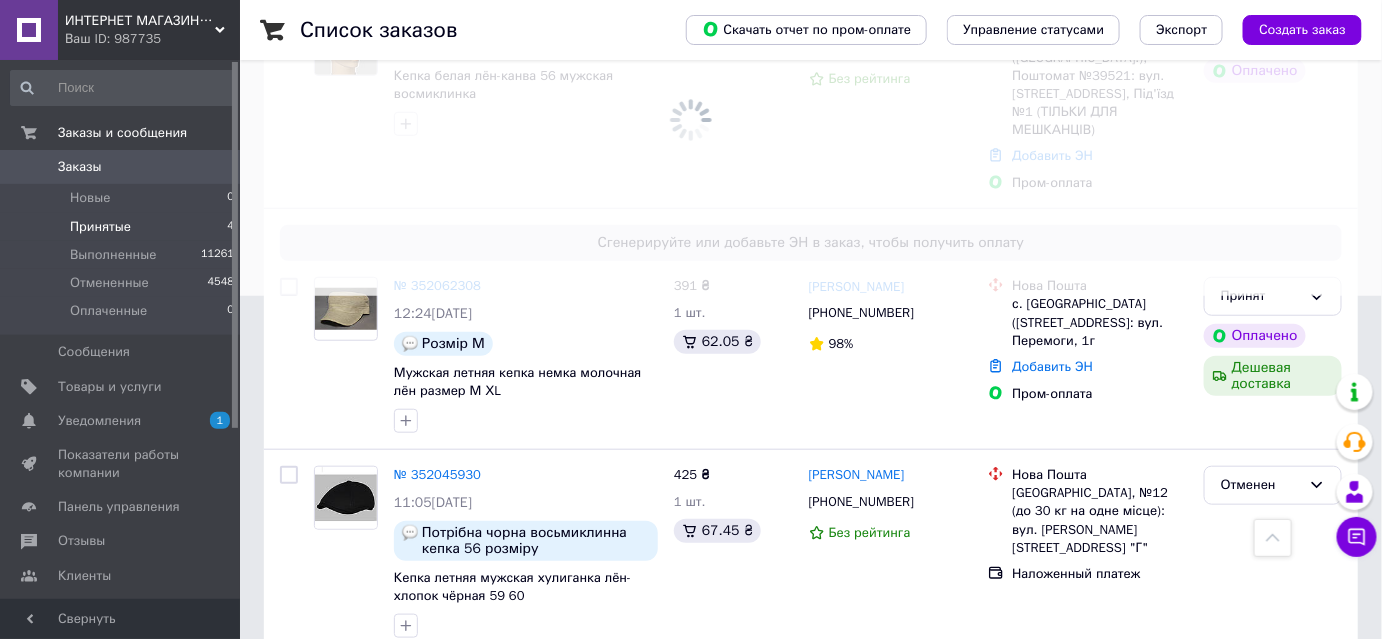 scroll, scrollTop: 0, scrollLeft: 0, axis: both 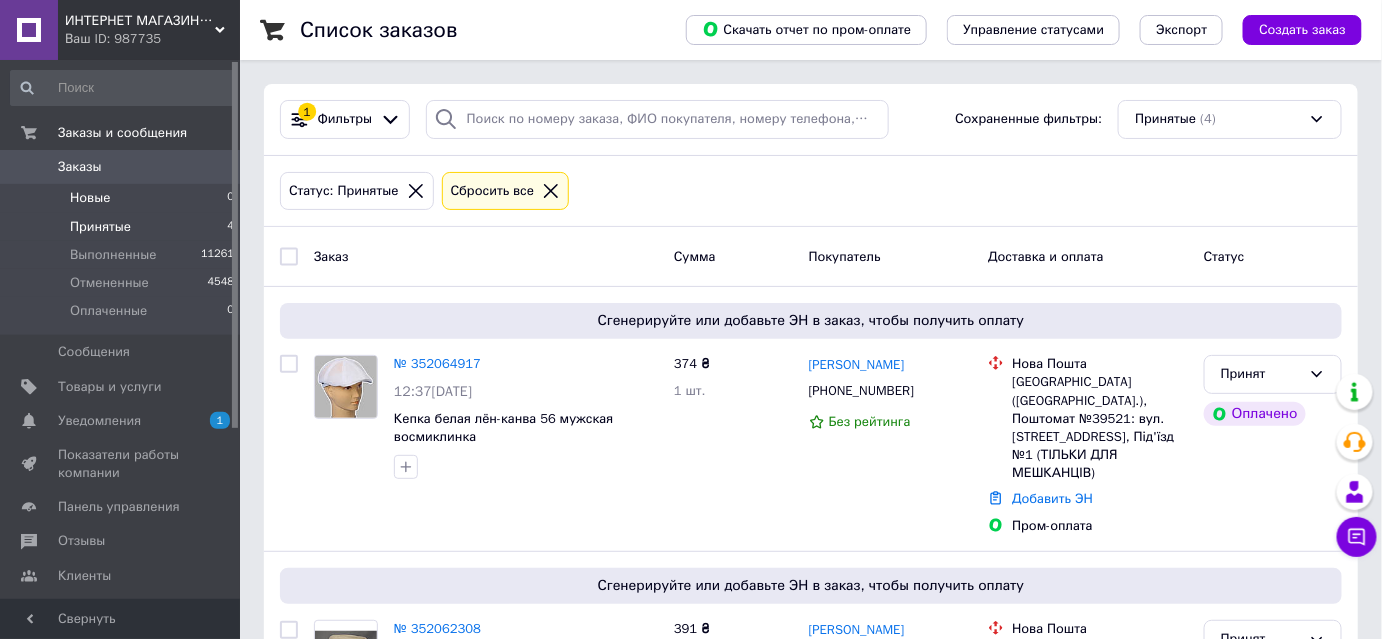 click on "Новые" at bounding box center (90, 198) 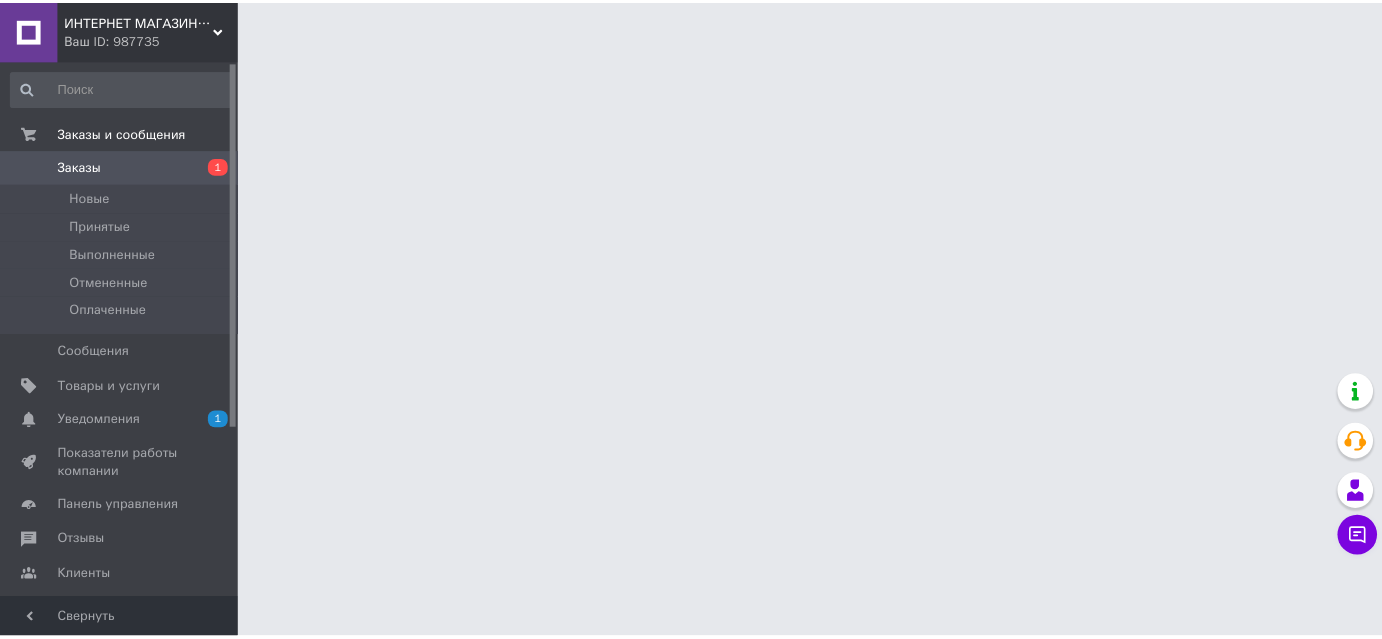 scroll, scrollTop: 0, scrollLeft: 0, axis: both 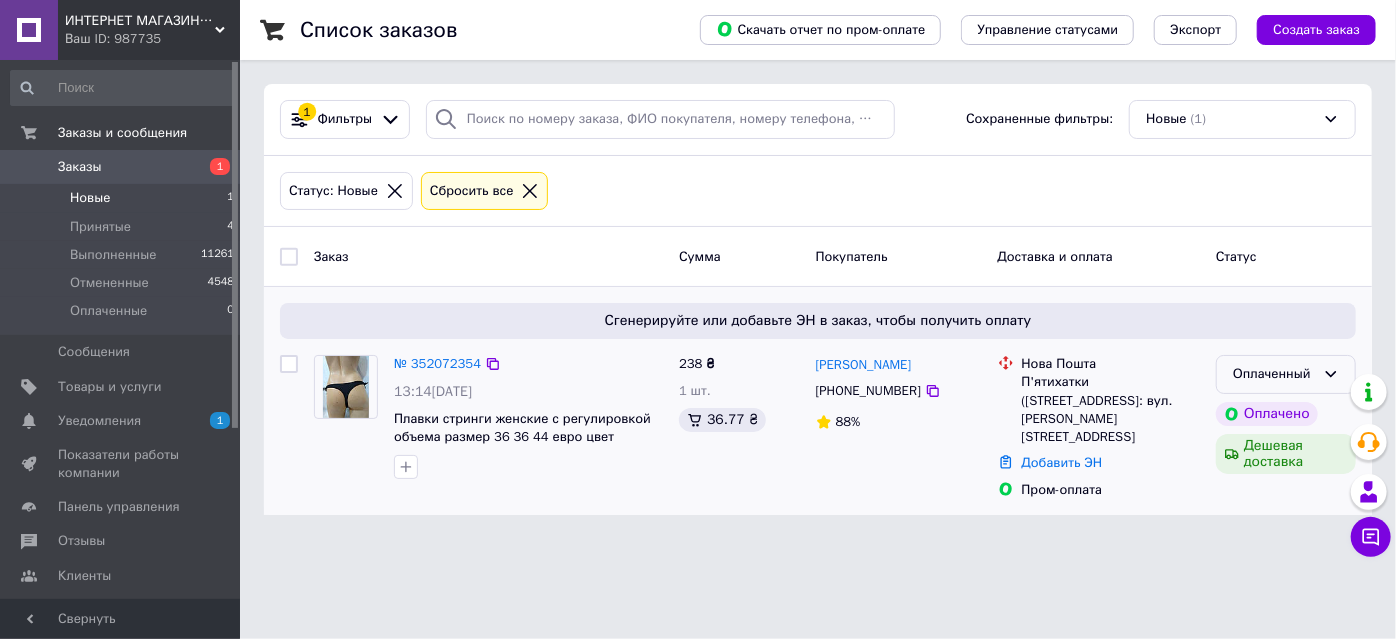 click on "Оплаченный" at bounding box center [1274, 374] 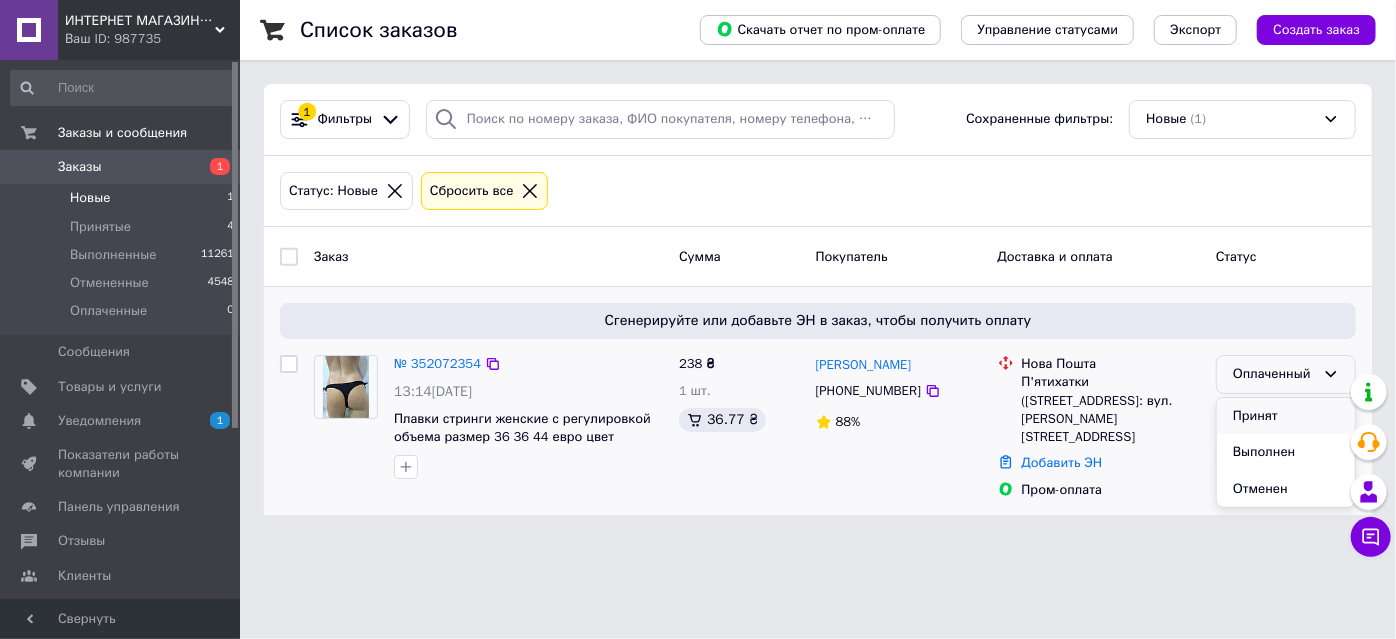 click on "Принят" at bounding box center [1286, 416] 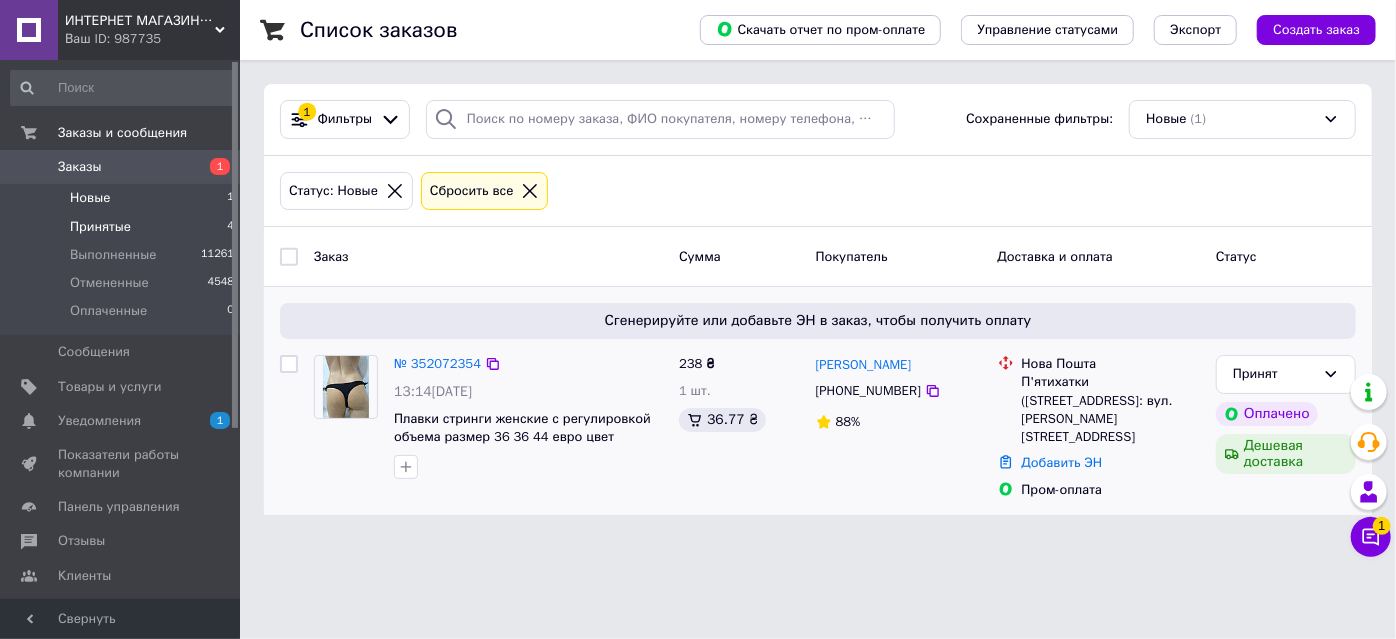 click on "Принятые" at bounding box center [100, 227] 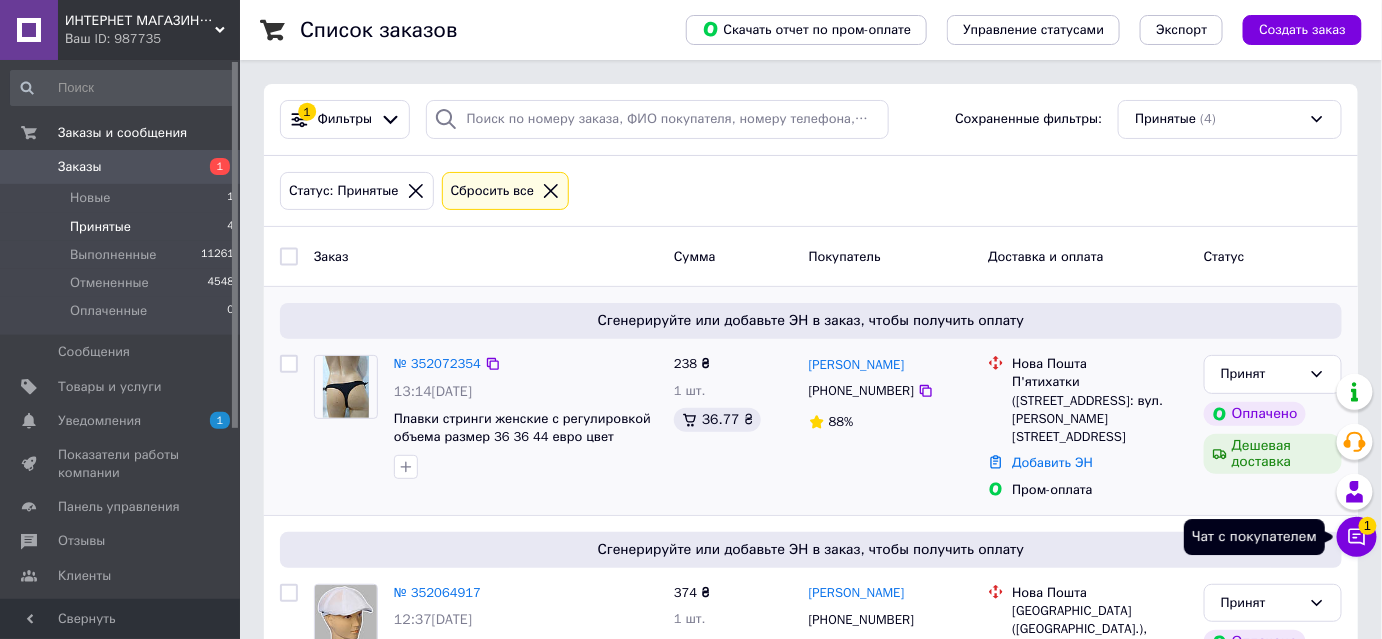 click on "Чат с покупателем 1" at bounding box center [1357, 537] 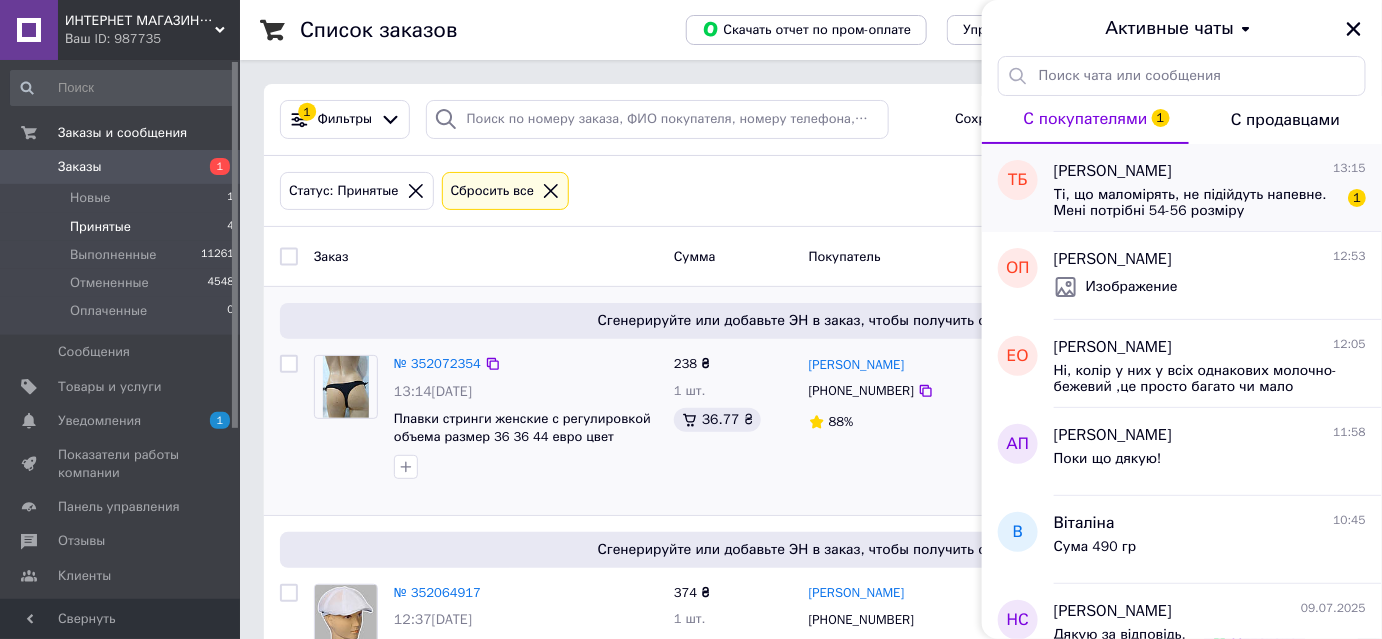click on "Ті, що маломірять, не підійдуть напевне. Мені потрібні 54-56 розміру" at bounding box center [1196, 203] 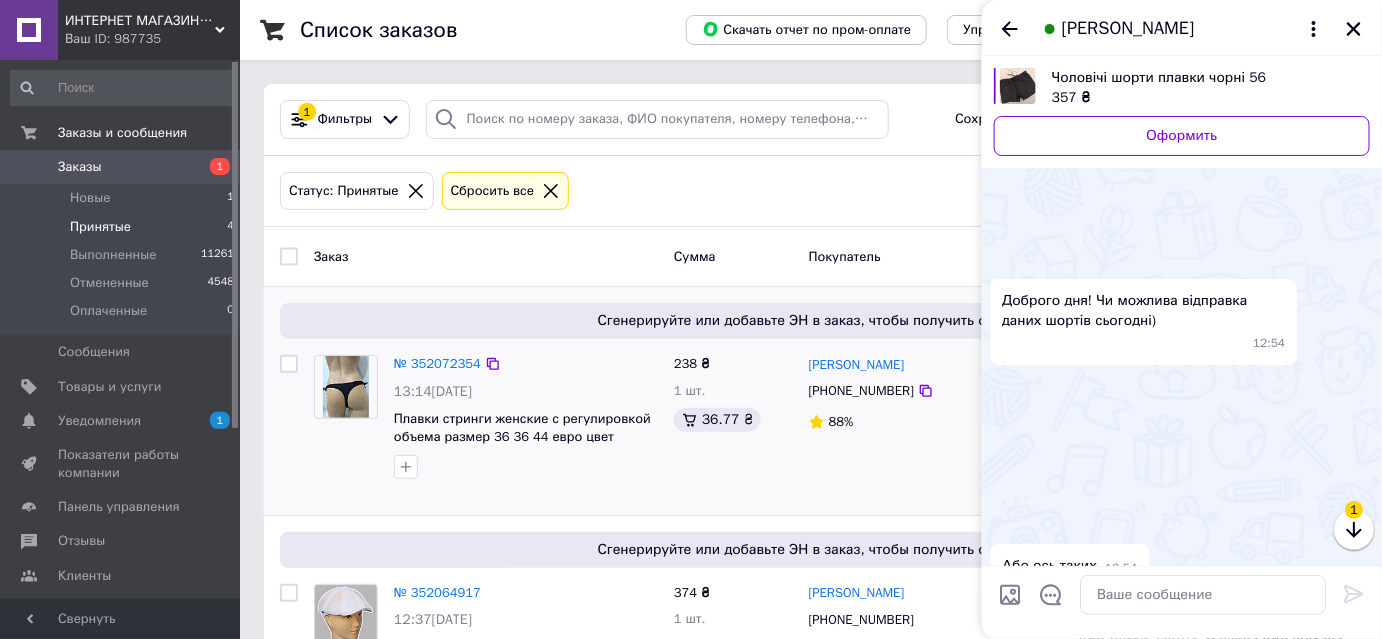 scroll, scrollTop: 612, scrollLeft: 0, axis: vertical 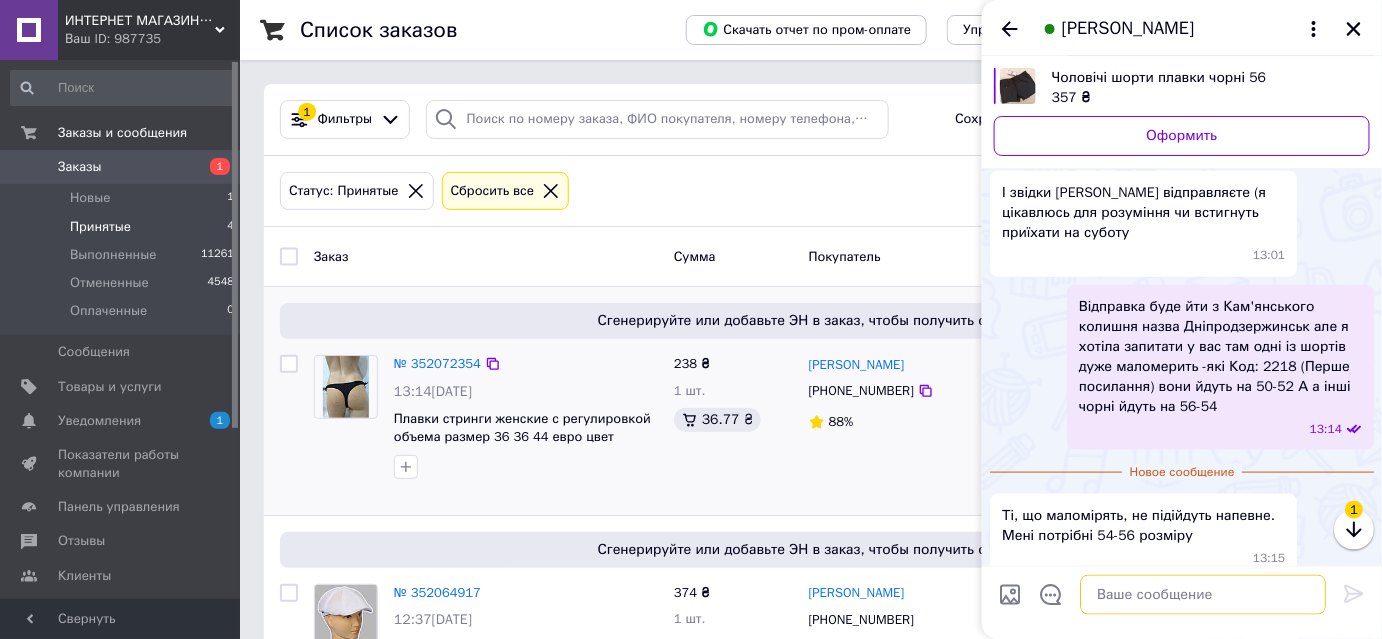 click at bounding box center (1203, 595) 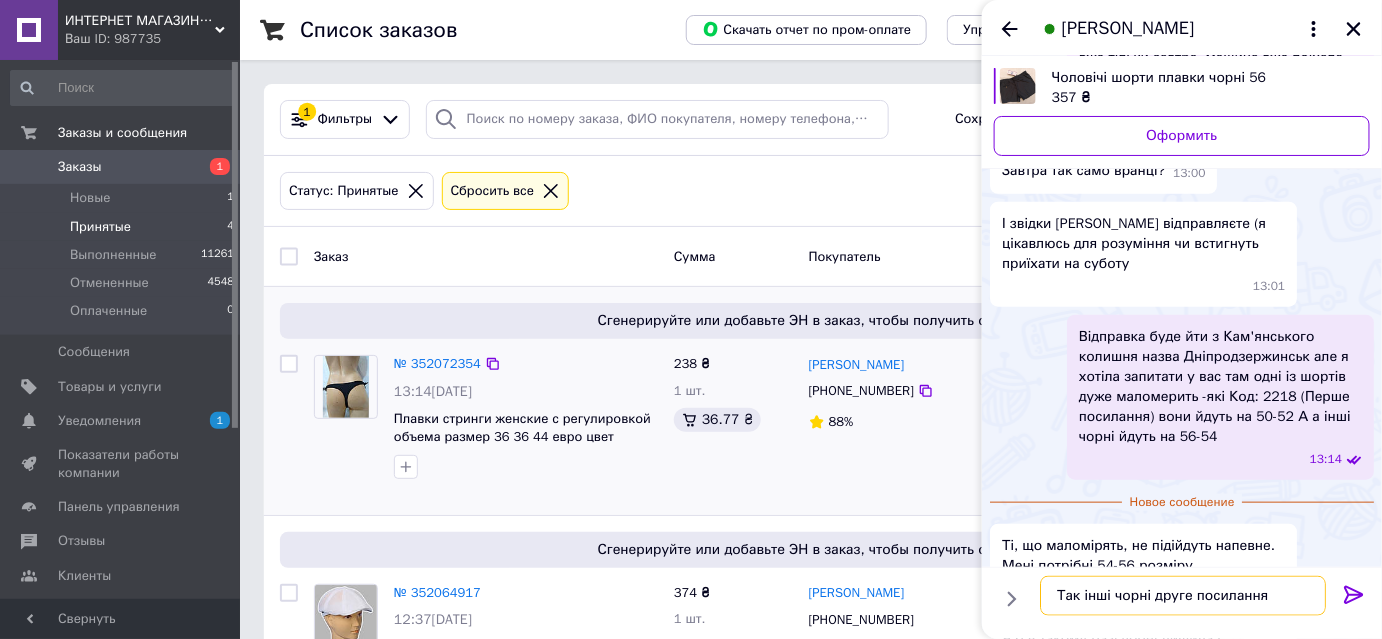 scroll, scrollTop: 545, scrollLeft: 0, axis: vertical 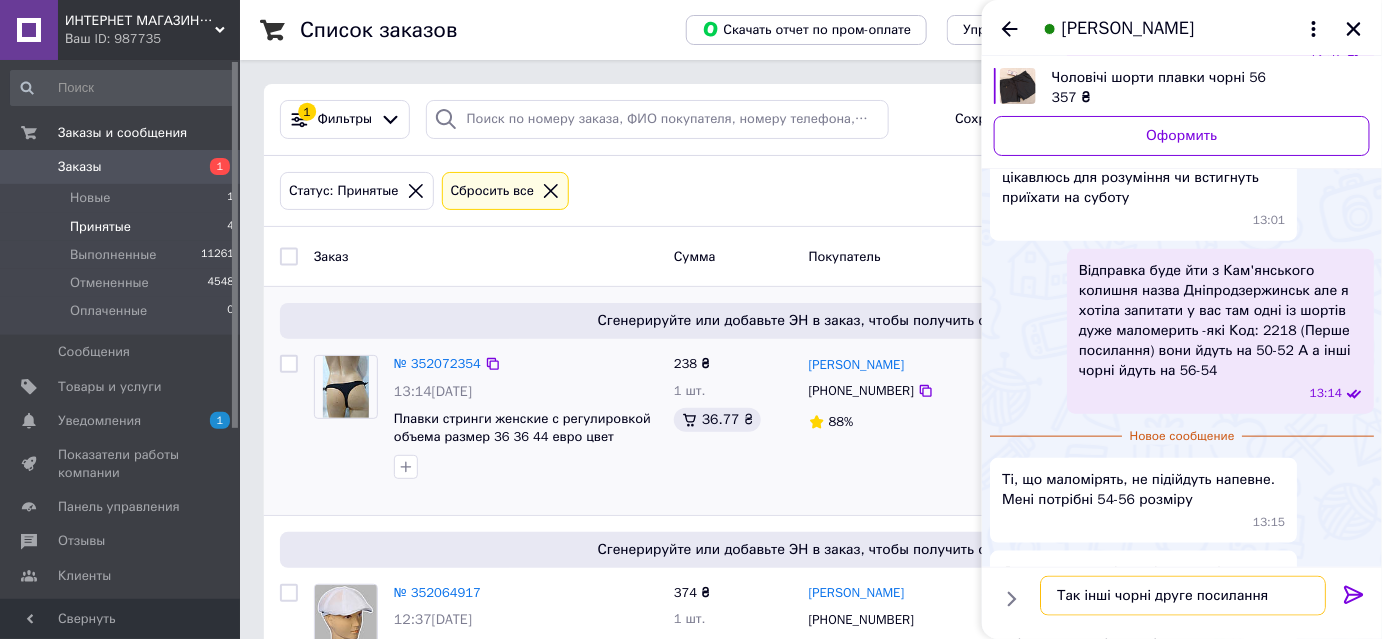 type on "Так інші чорні друге посилання" 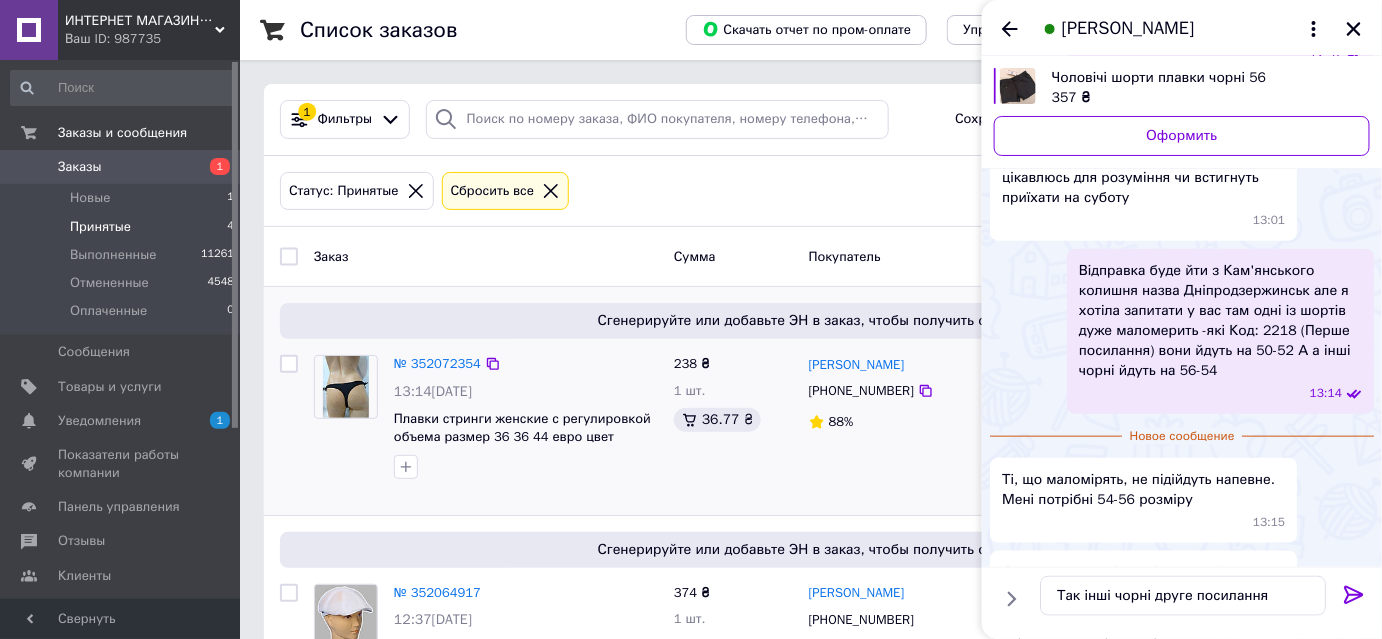 drag, startPoint x: 1349, startPoint y: 596, endPoint x: 1345, endPoint y: 586, distance: 10.770329 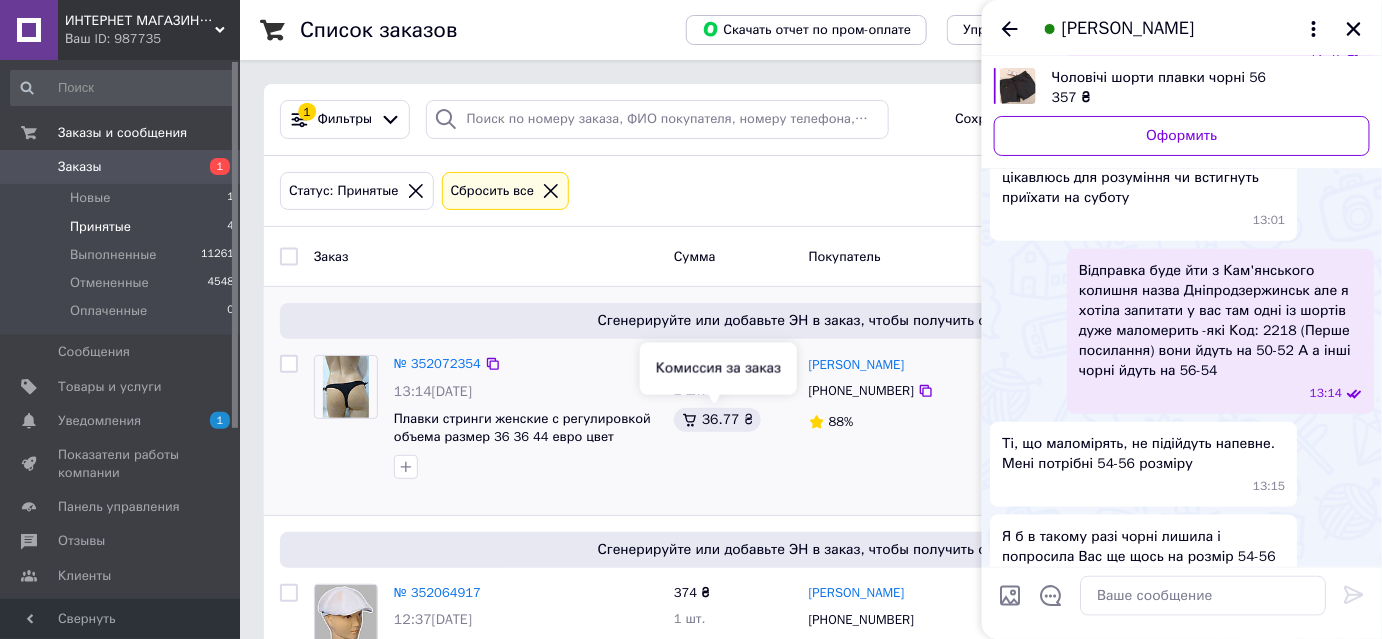 scroll, scrollTop: 660, scrollLeft: 0, axis: vertical 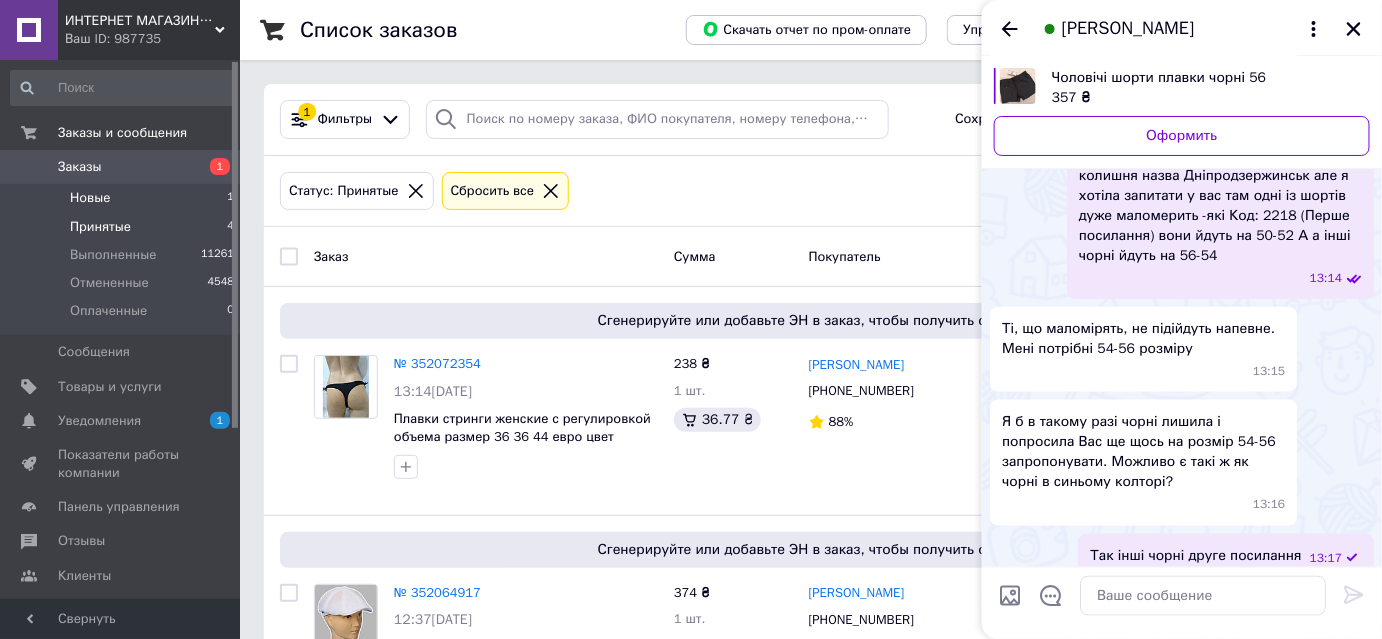 click on "Новые" at bounding box center (90, 198) 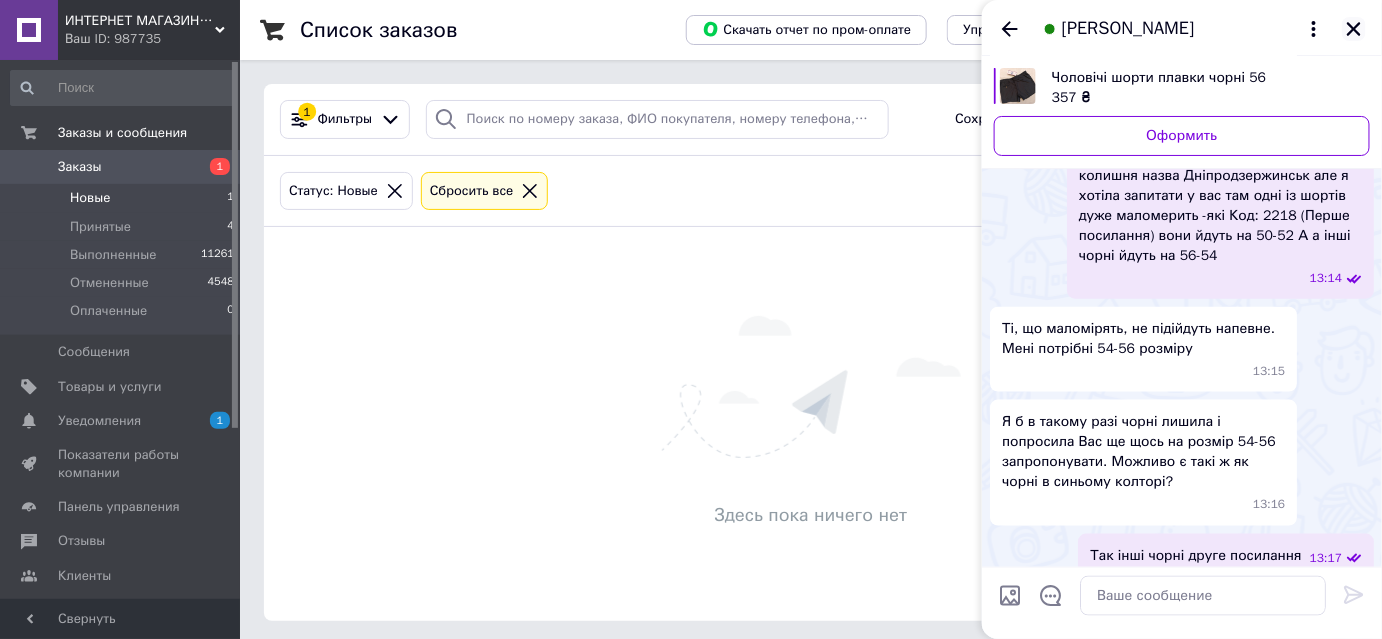 click 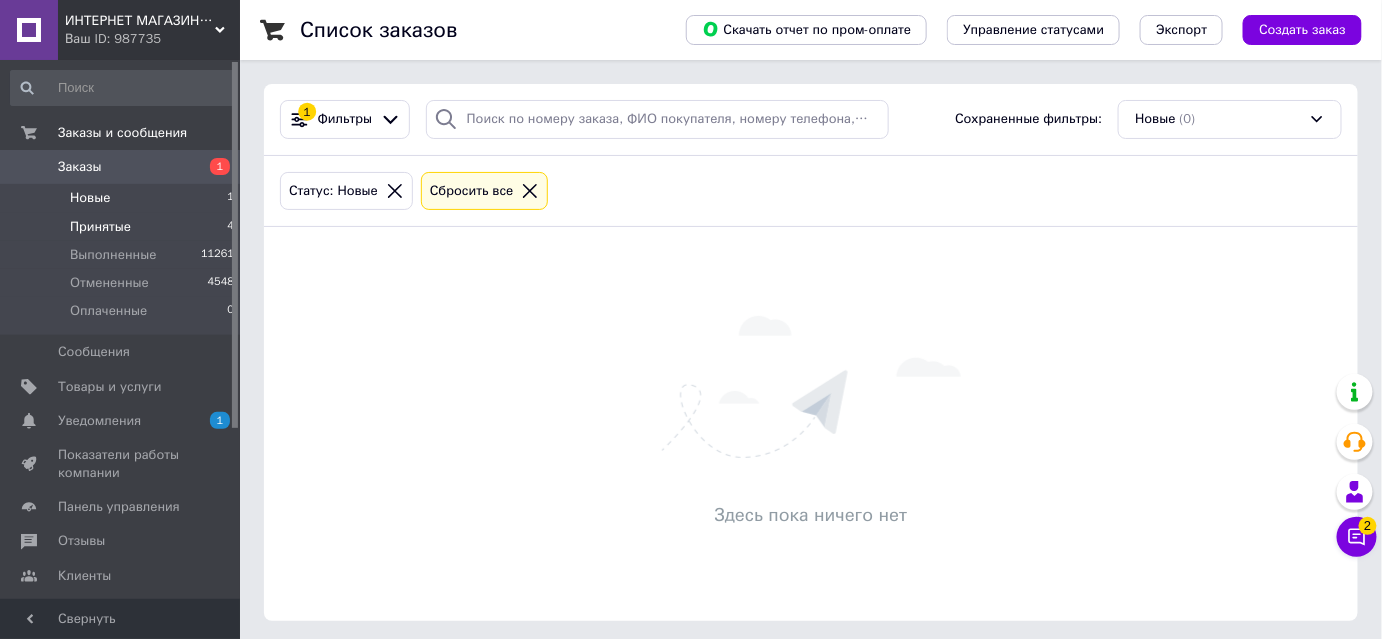 click on "Принятые" at bounding box center (100, 227) 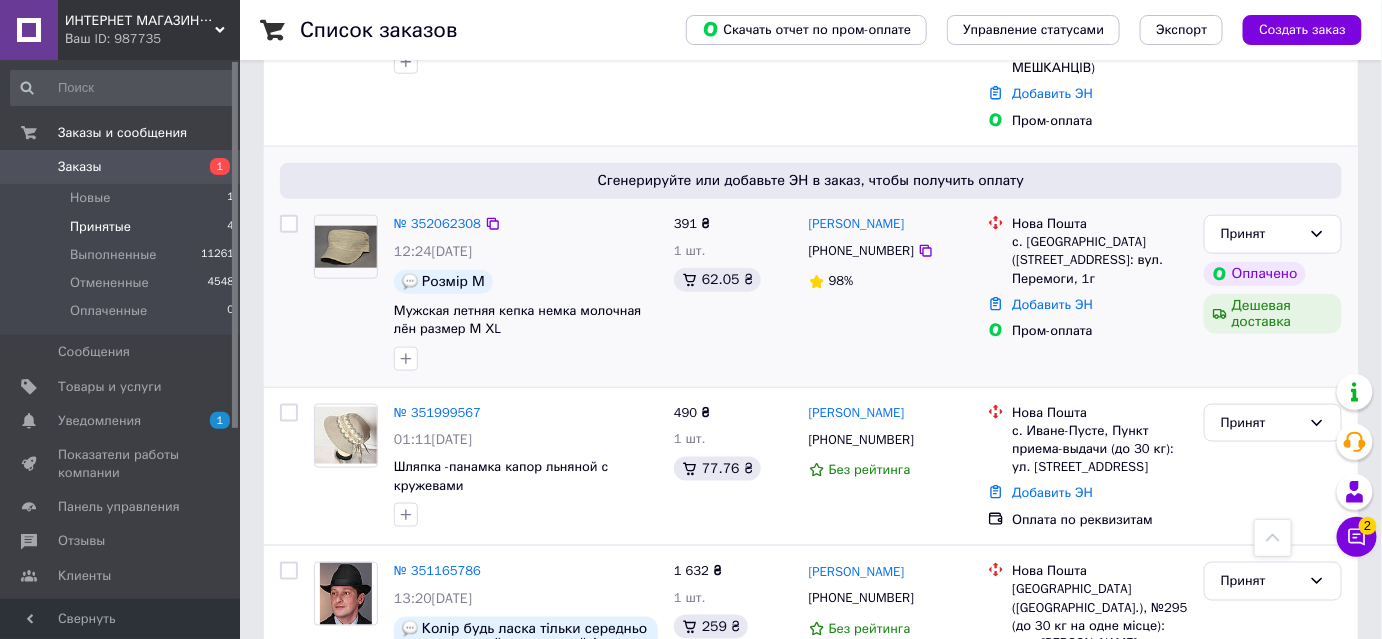 scroll, scrollTop: 636, scrollLeft: 0, axis: vertical 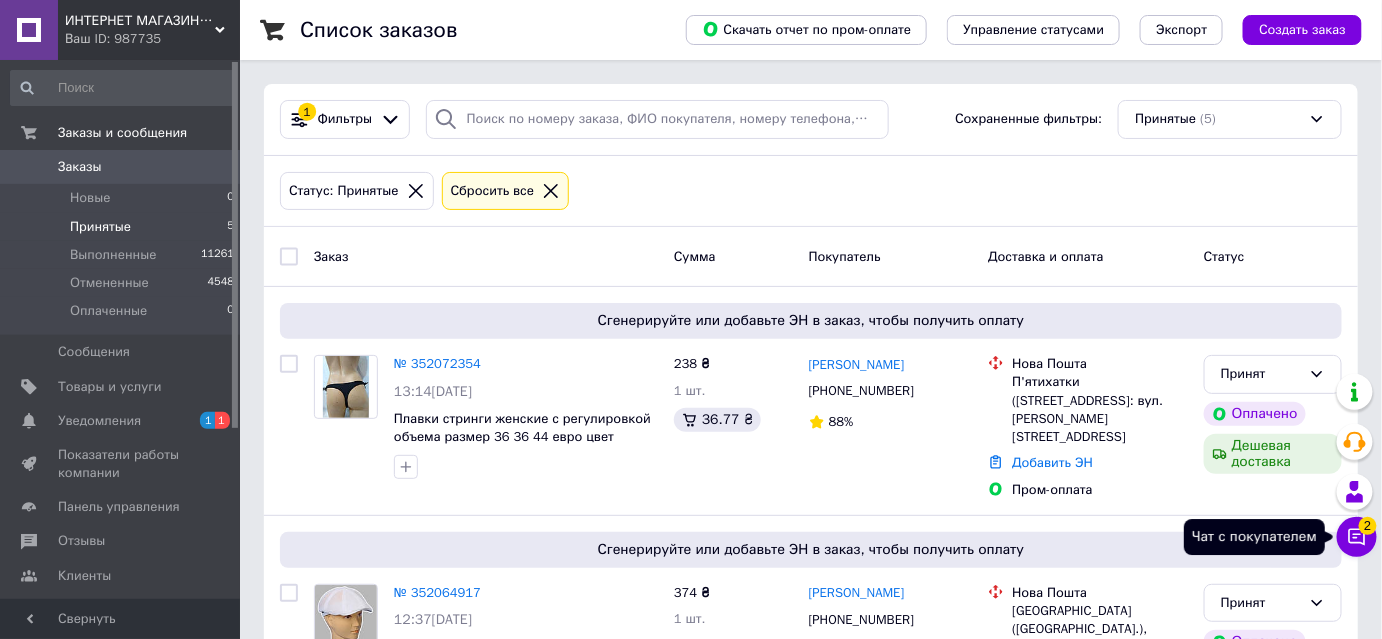 click 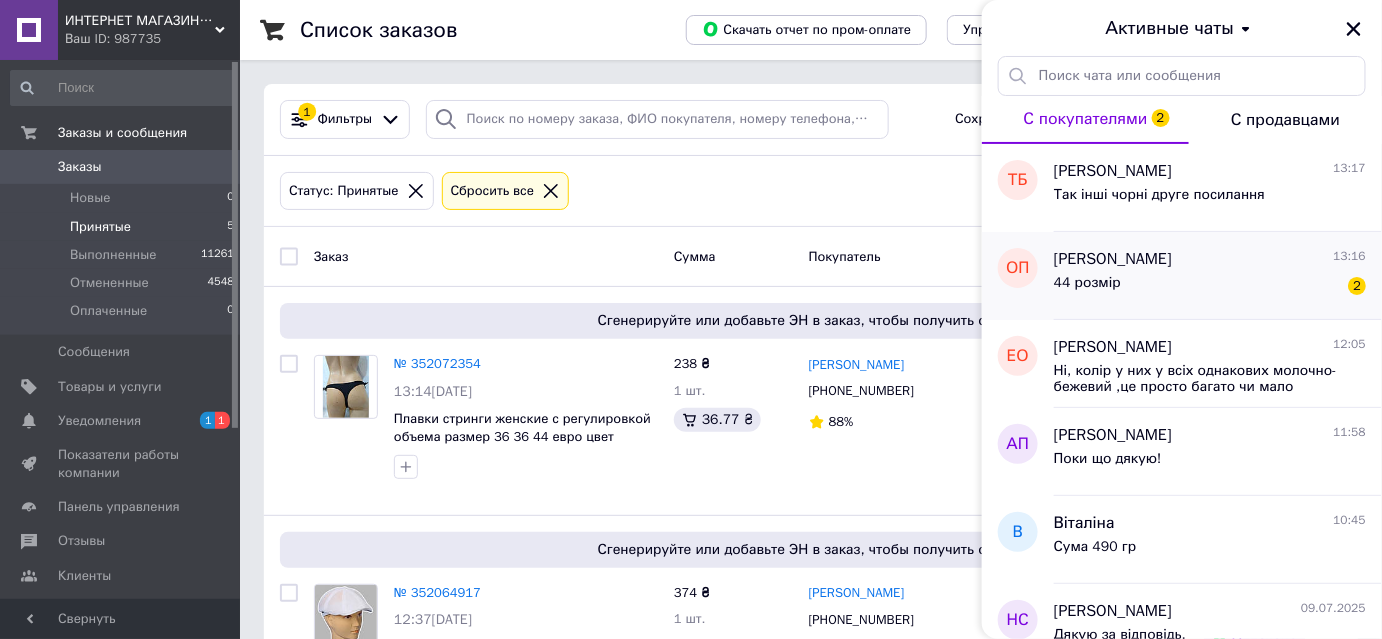click on "44 розмір 2" at bounding box center (1210, 287) 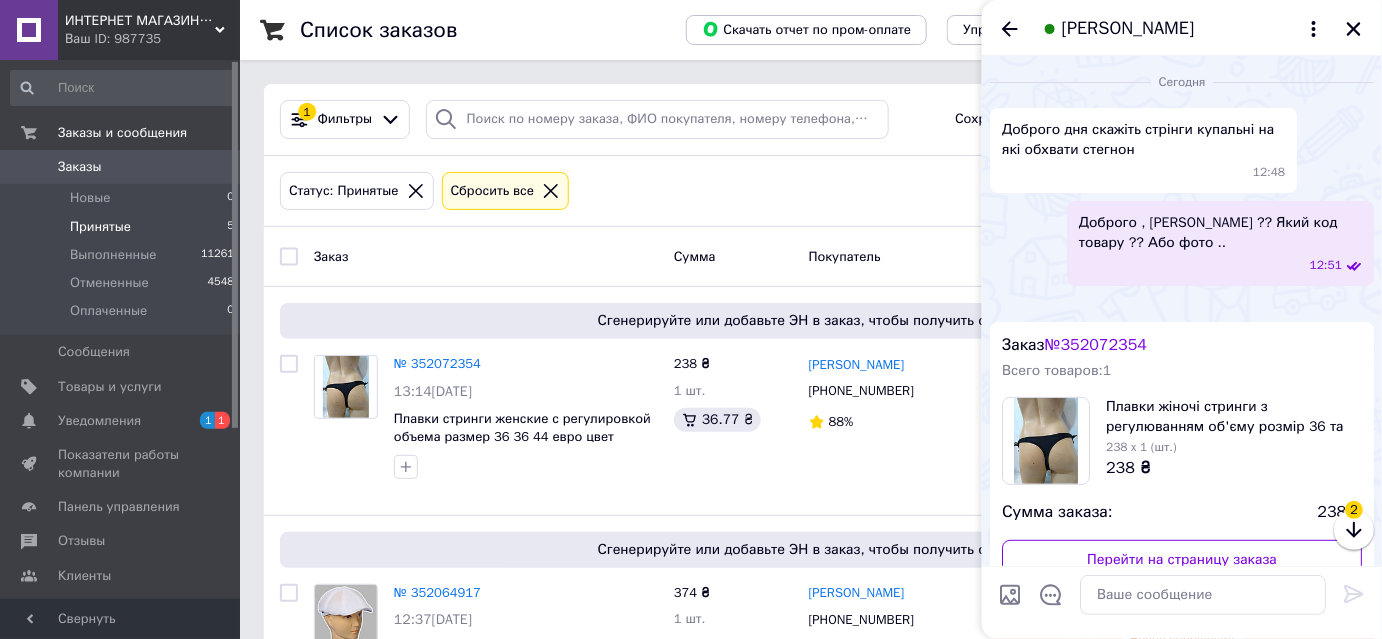 scroll, scrollTop: 426, scrollLeft: 0, axis: vertical 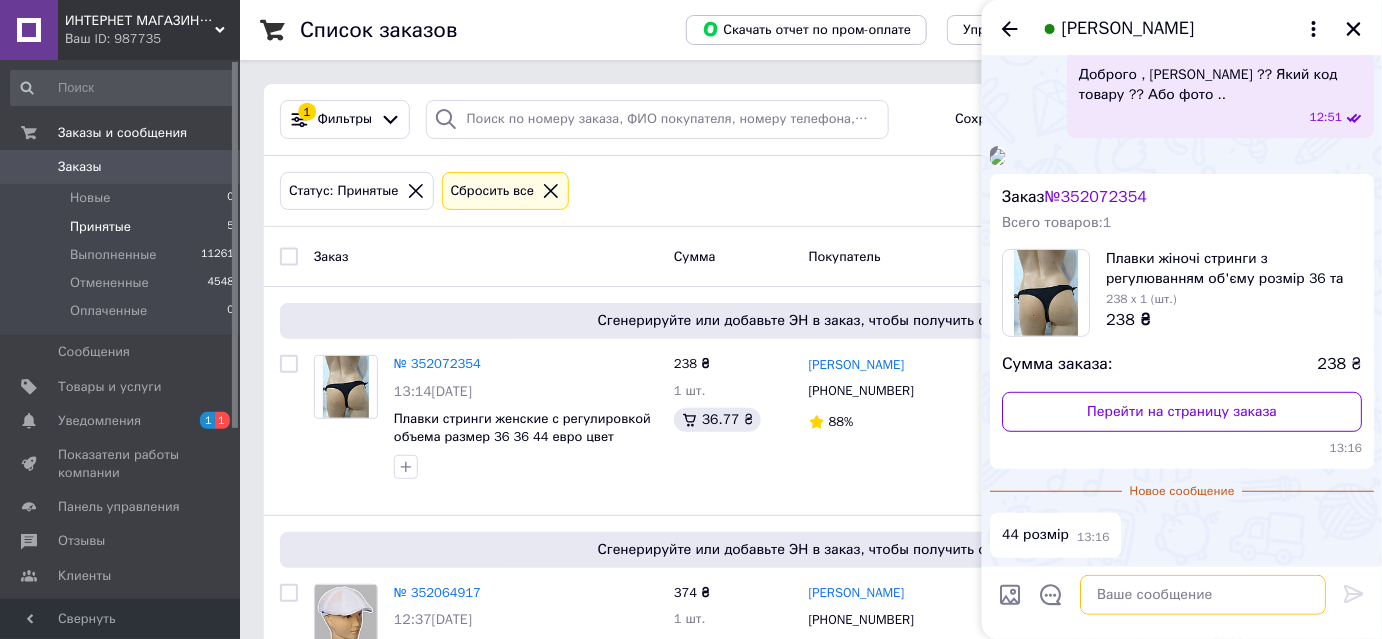 click at bounding box center [1203, 595] 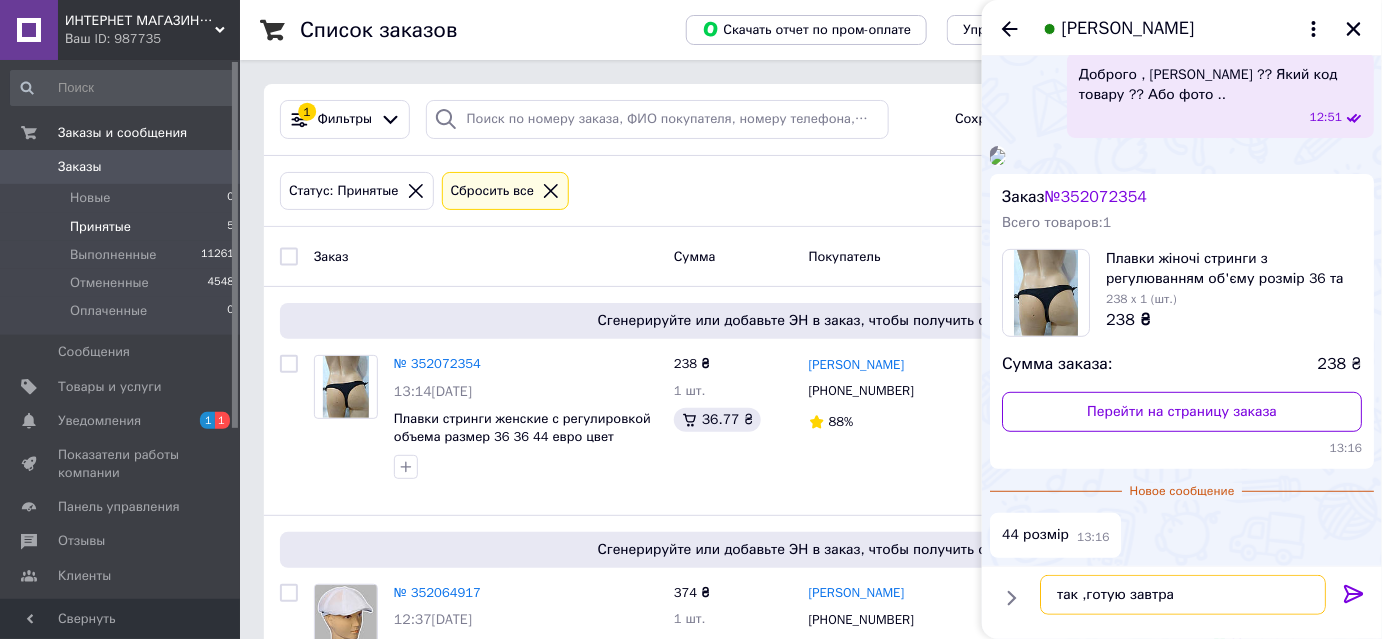 click on "так ,готую завтра" at bounding box center (1183, 595) 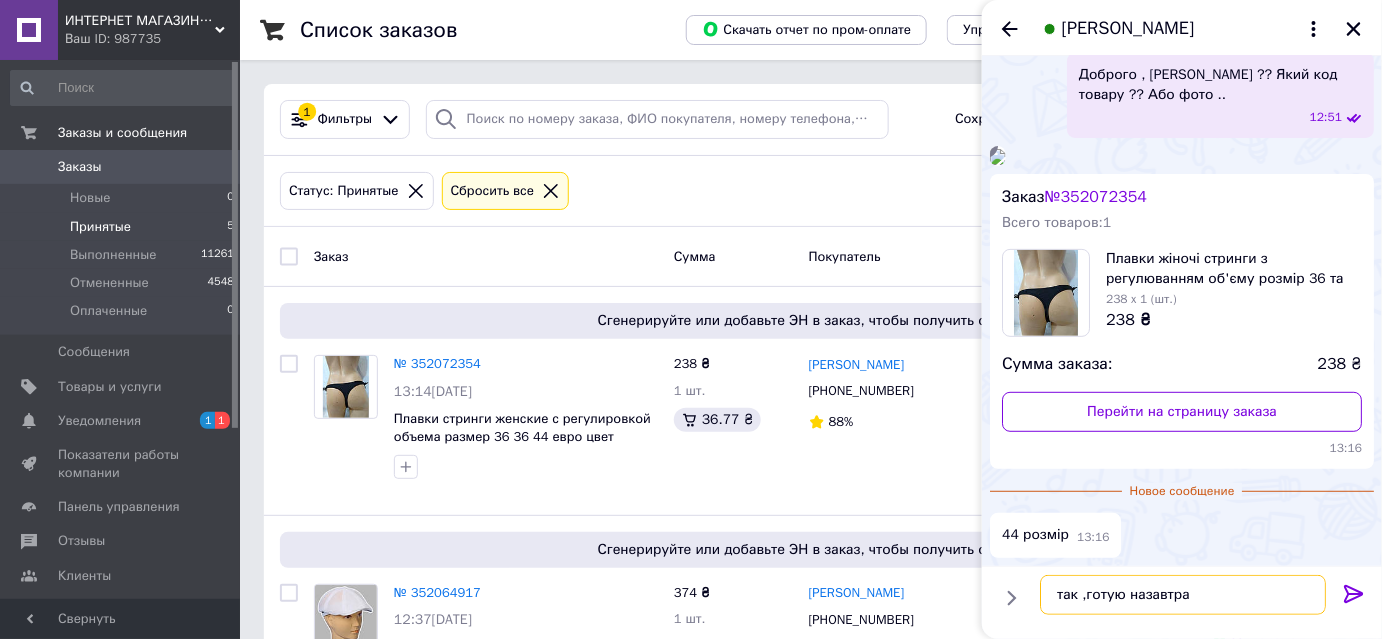 type on "так ,готую на завтра" 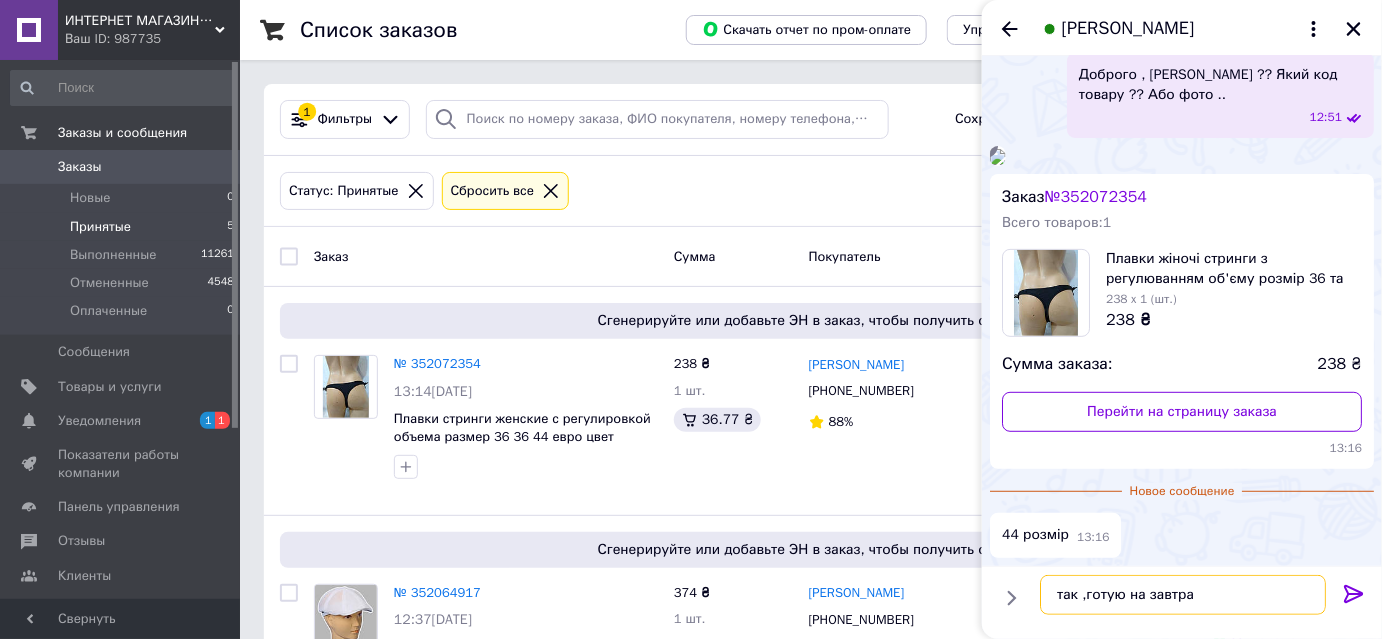 type 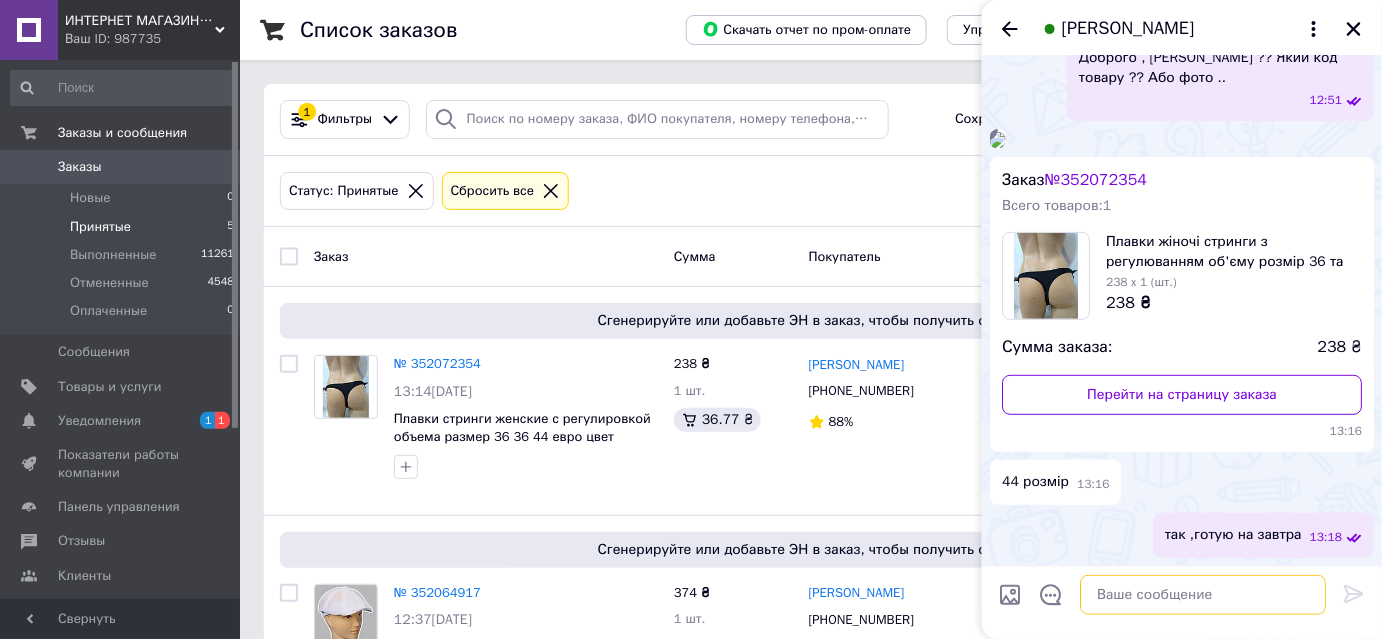 scroll, scrollTop: 353, scrollLeft: 0, axis: vertical 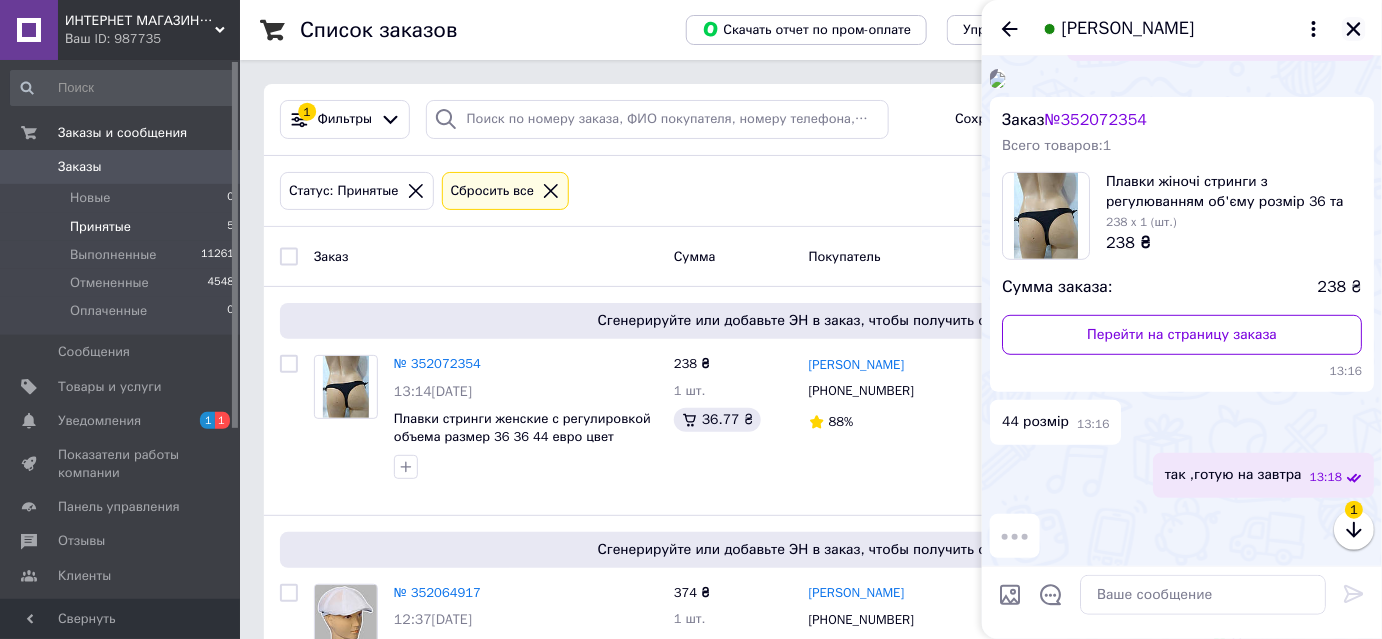 click 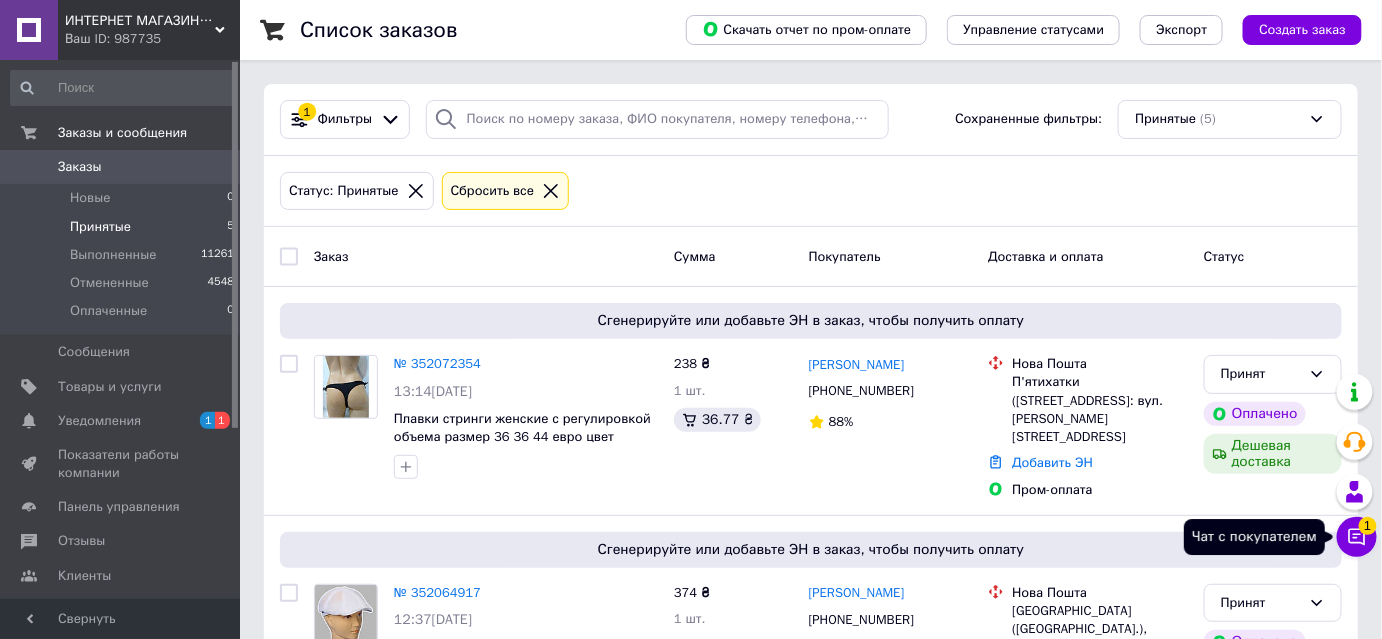 click 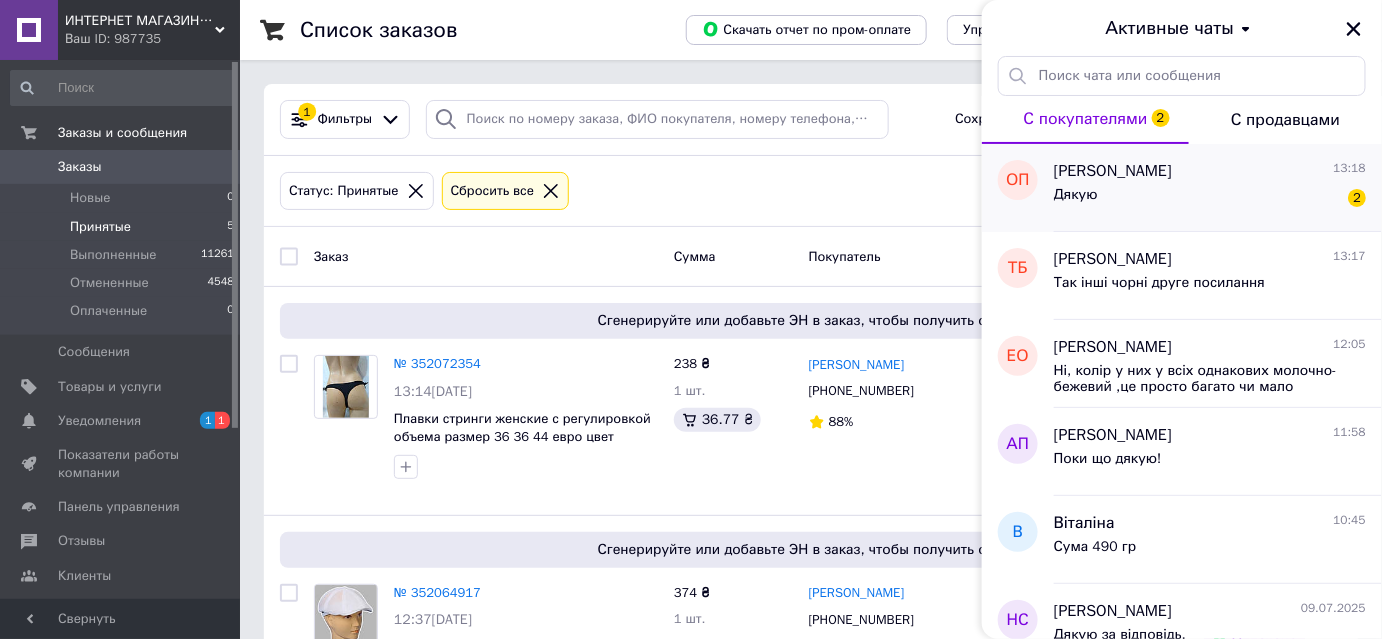 click on "Дякую 2" at bounding box center (1210, 199) 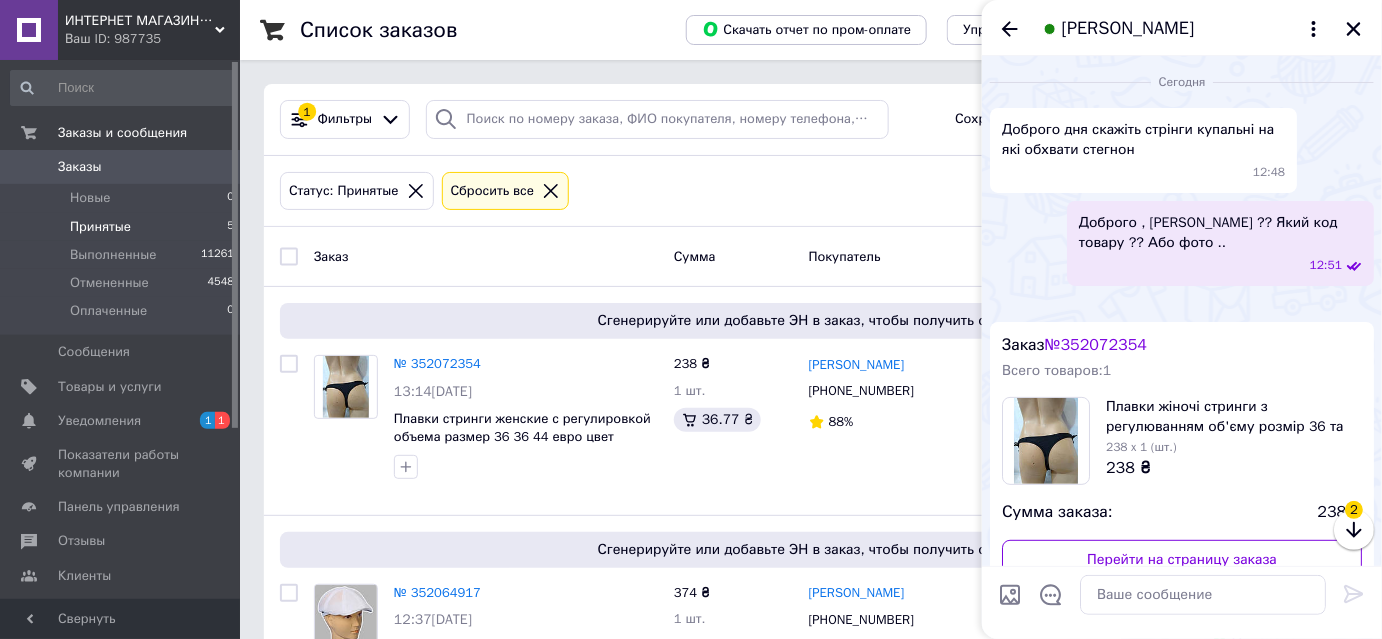scroll, scrollTop: 586, scrollLeft: 0, axis: vertical 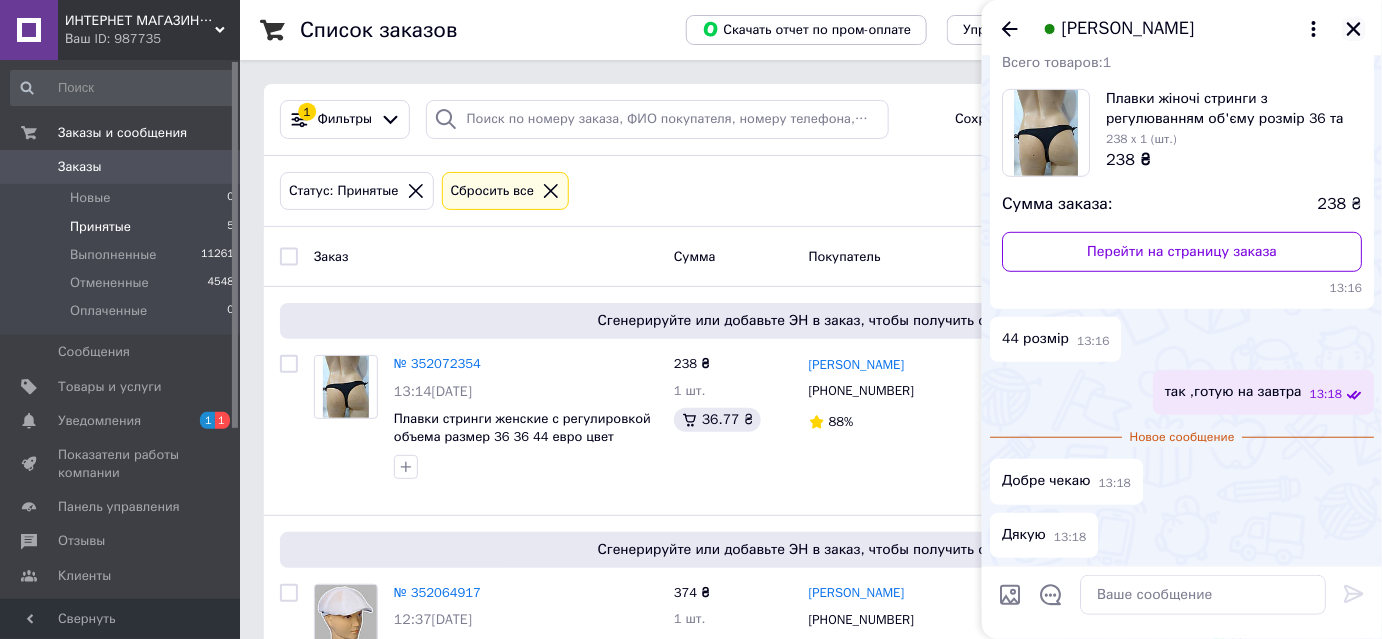 click at bounding box center [1354, 29] 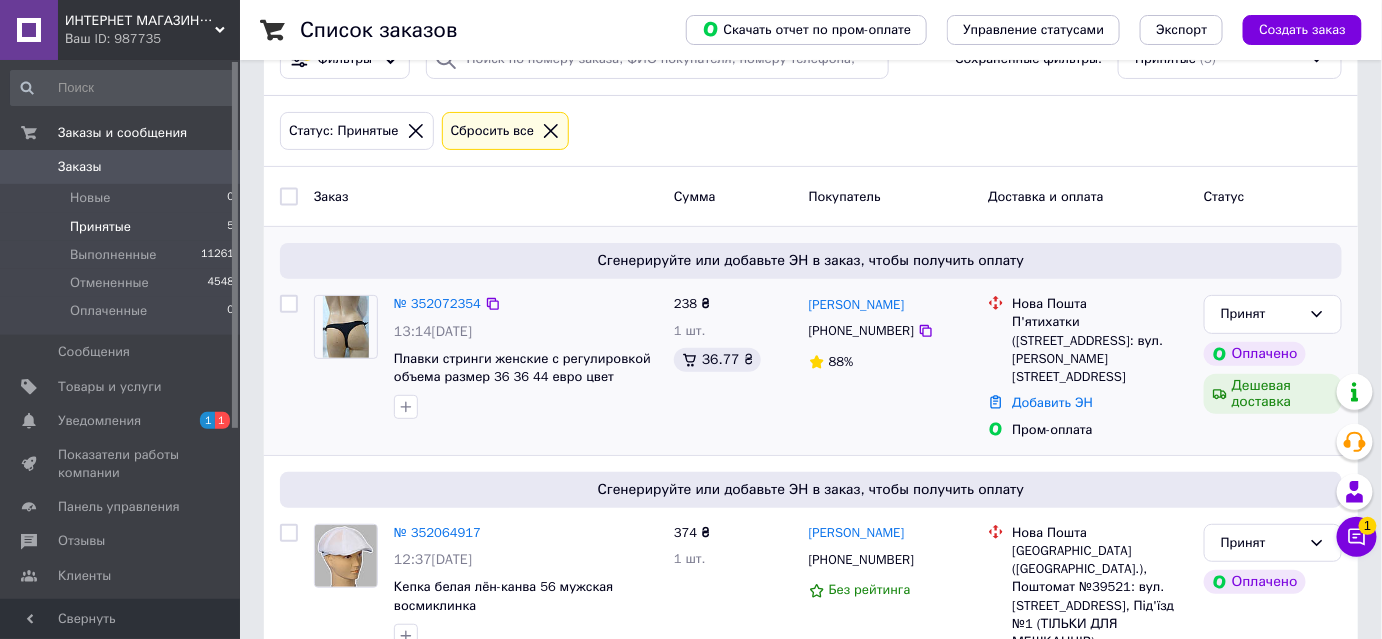 scroll, scrollTop: 90, scrollLeft: 0, axis: vertical 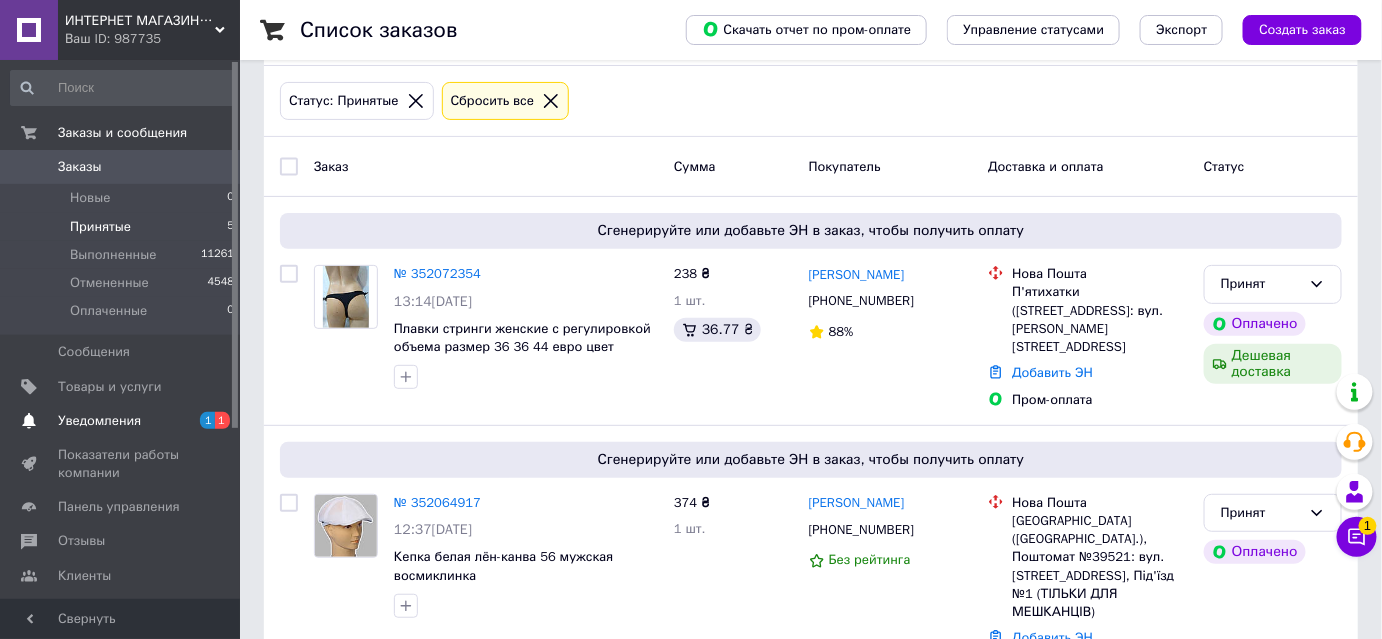 click on "Уведомления" at bounding box center [99, 421] 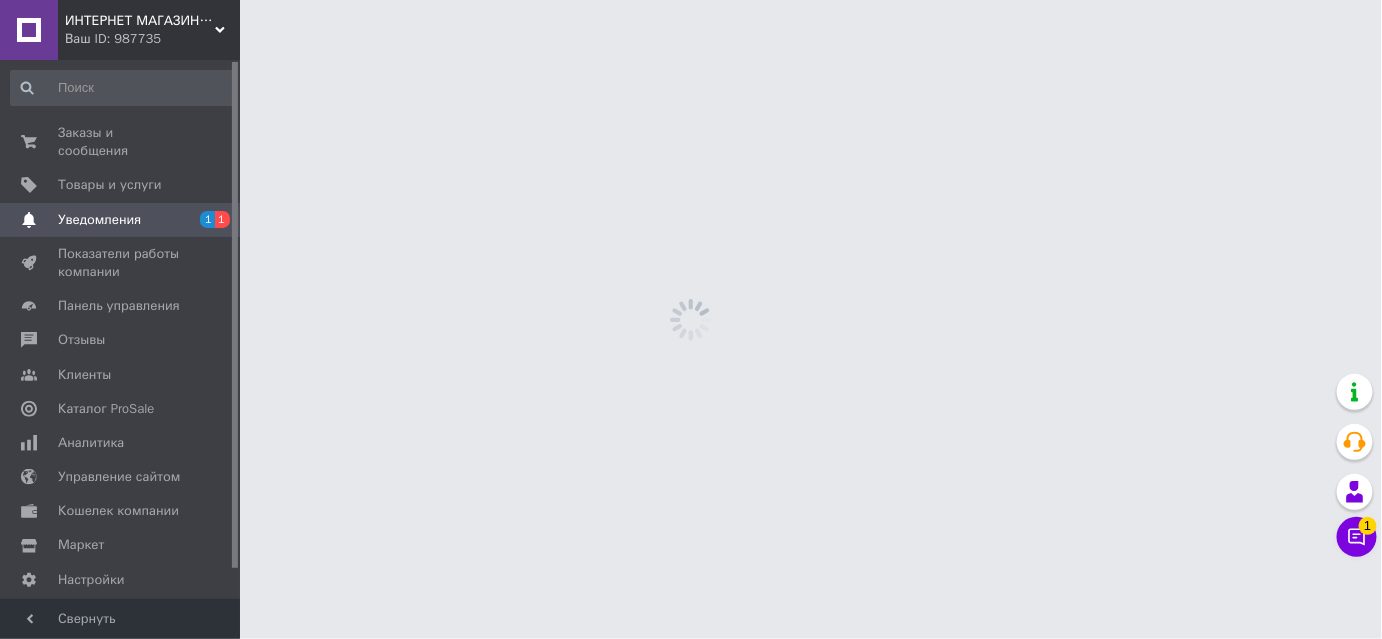 scroll, scrollTop: 0, scrollLeft: 0, axis: both 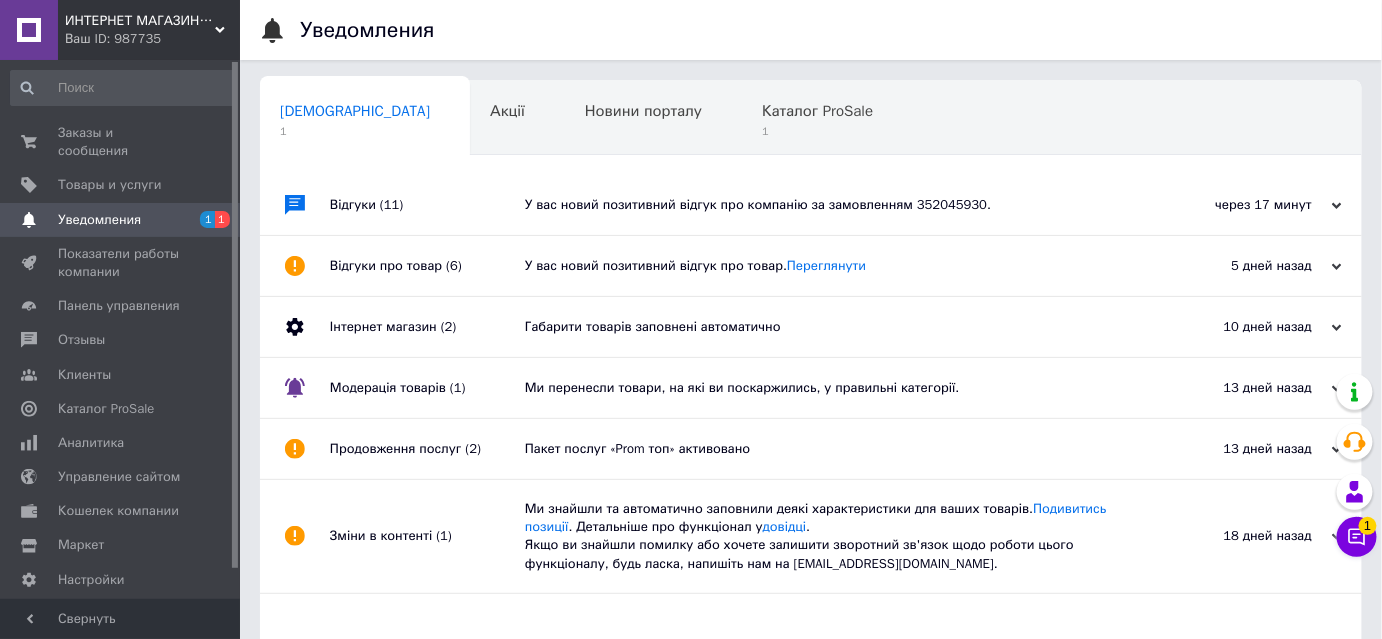 click on "У вас новий позитивний відгук про компанію за замовленням 352045930." at bounding box center (833, 205) 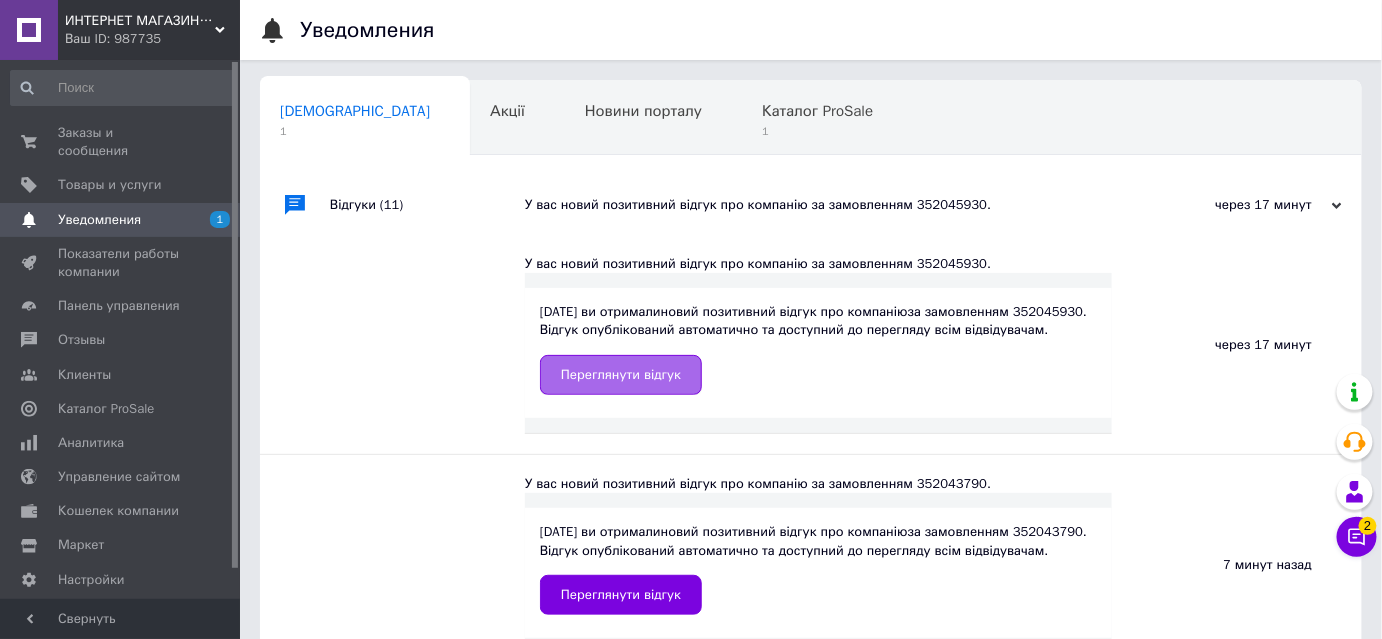 click on "Переглянути відгук" at bounding box center [621, 375] 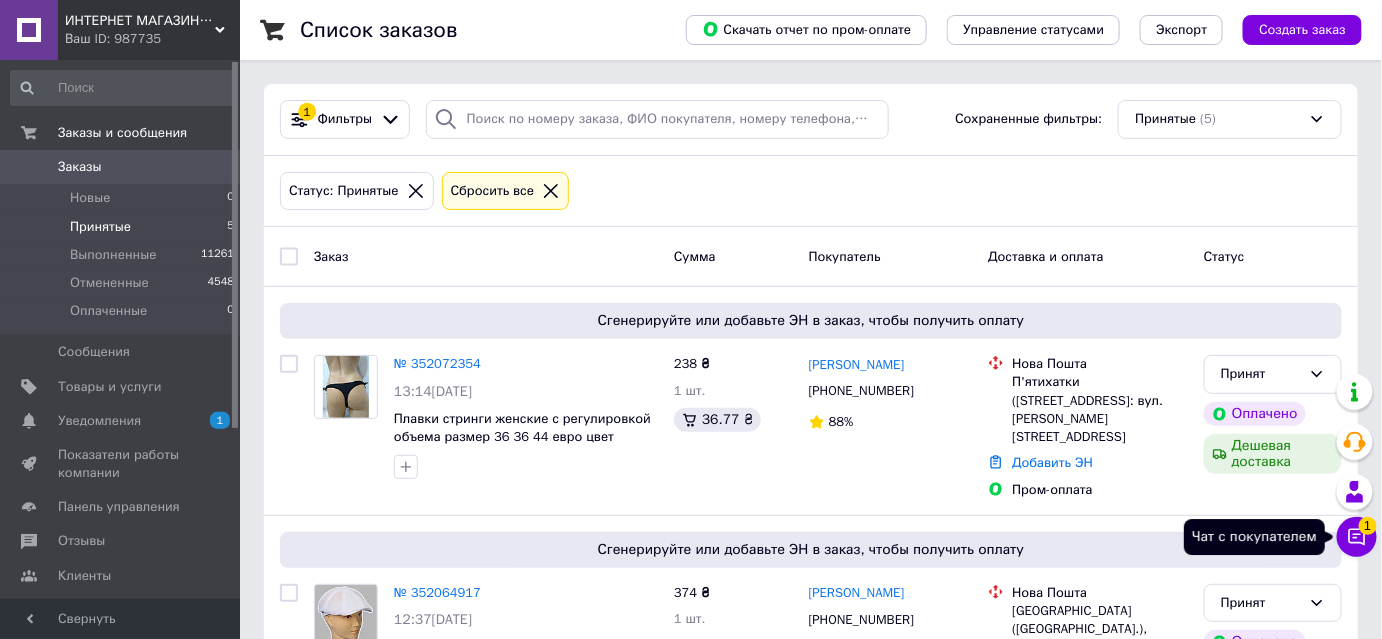 click 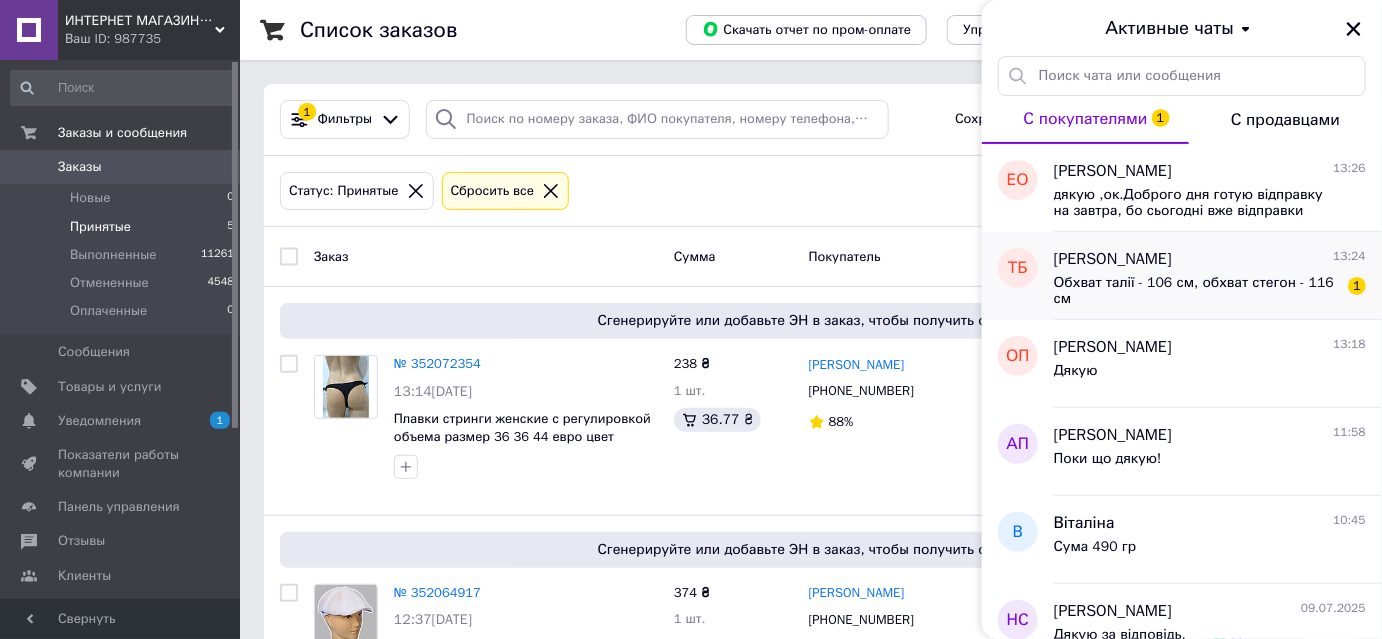 click on "[PERSON_NAME]" at bounding box center (1113, 259) 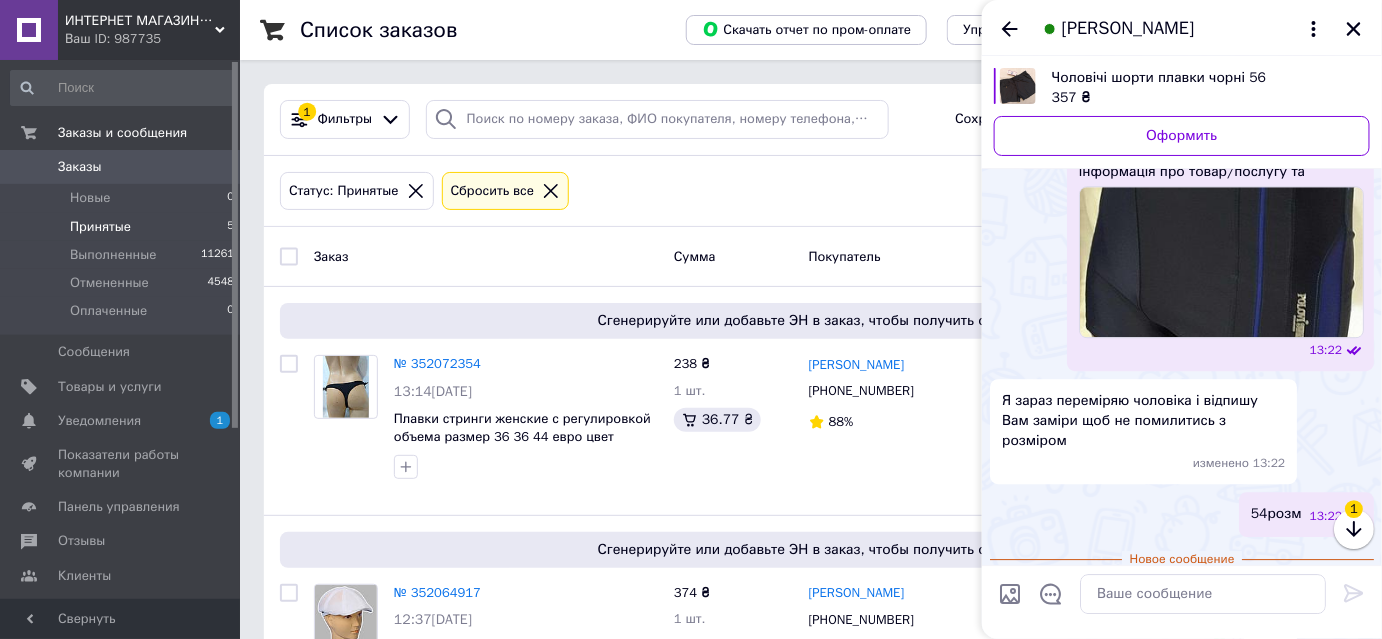 scroll, scrollTop: 1837, scrollLeft: 0, axis: vertical 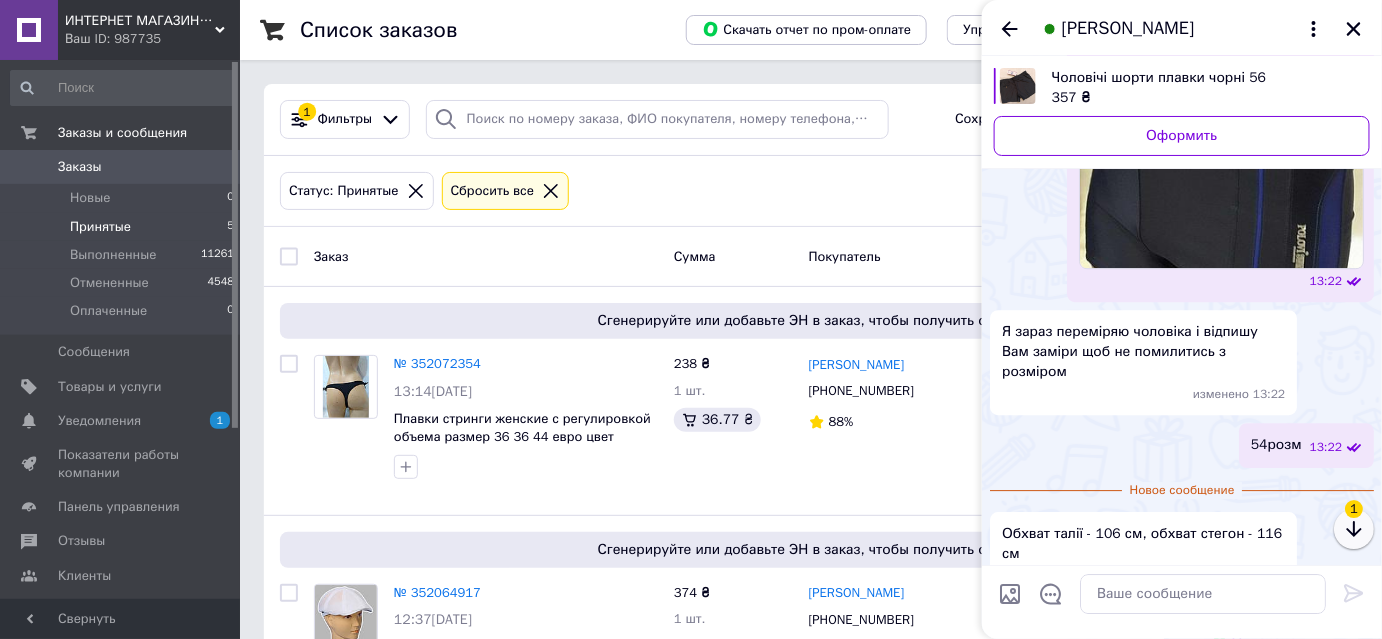 click 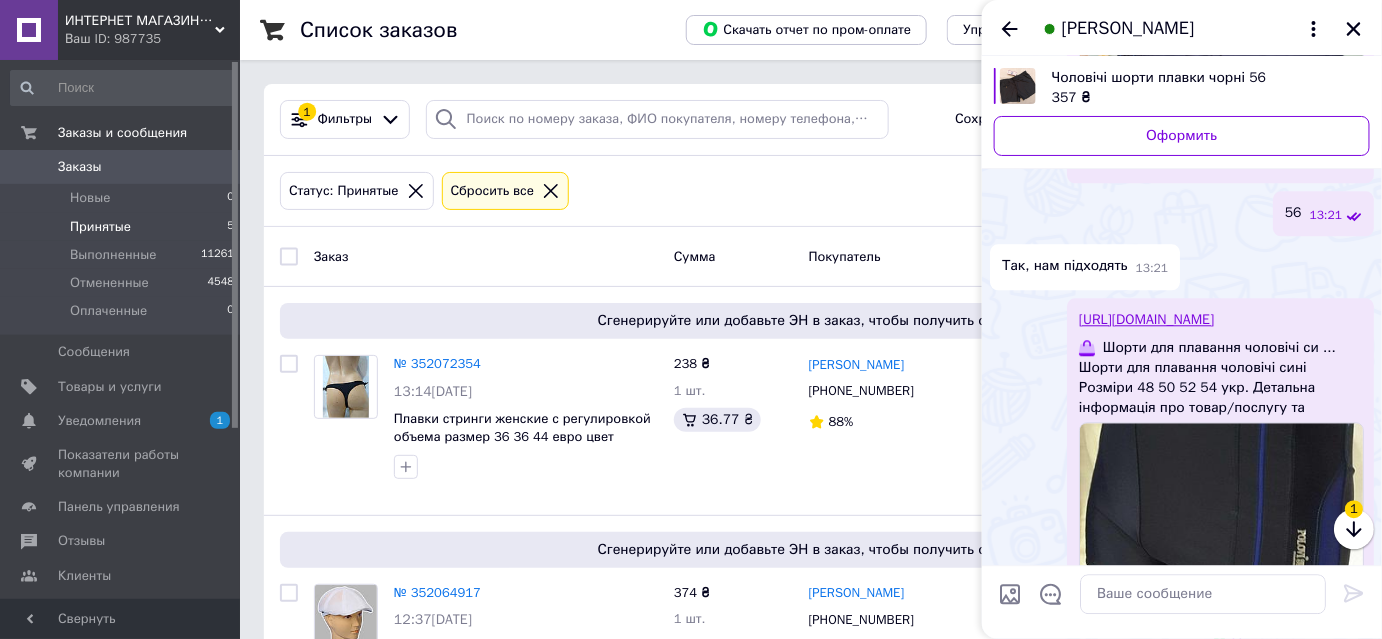 scroll, scrollTop: 1564, scrollLeft: 0, axis: vertical 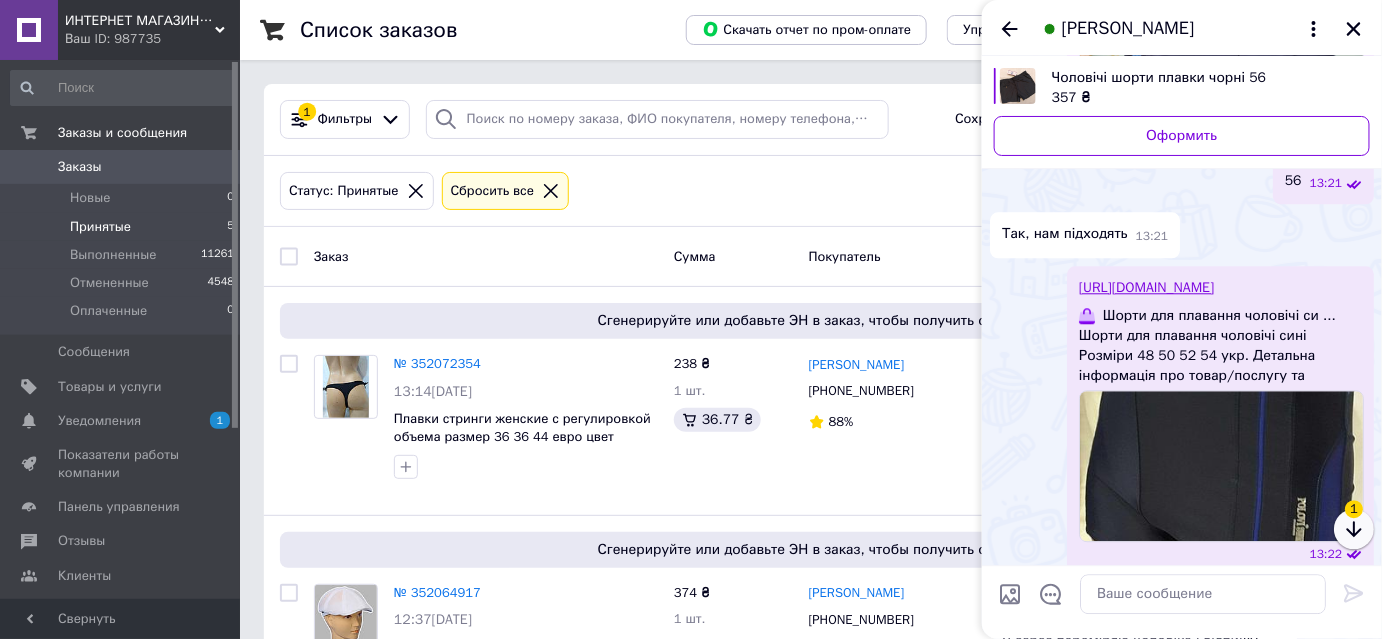 click 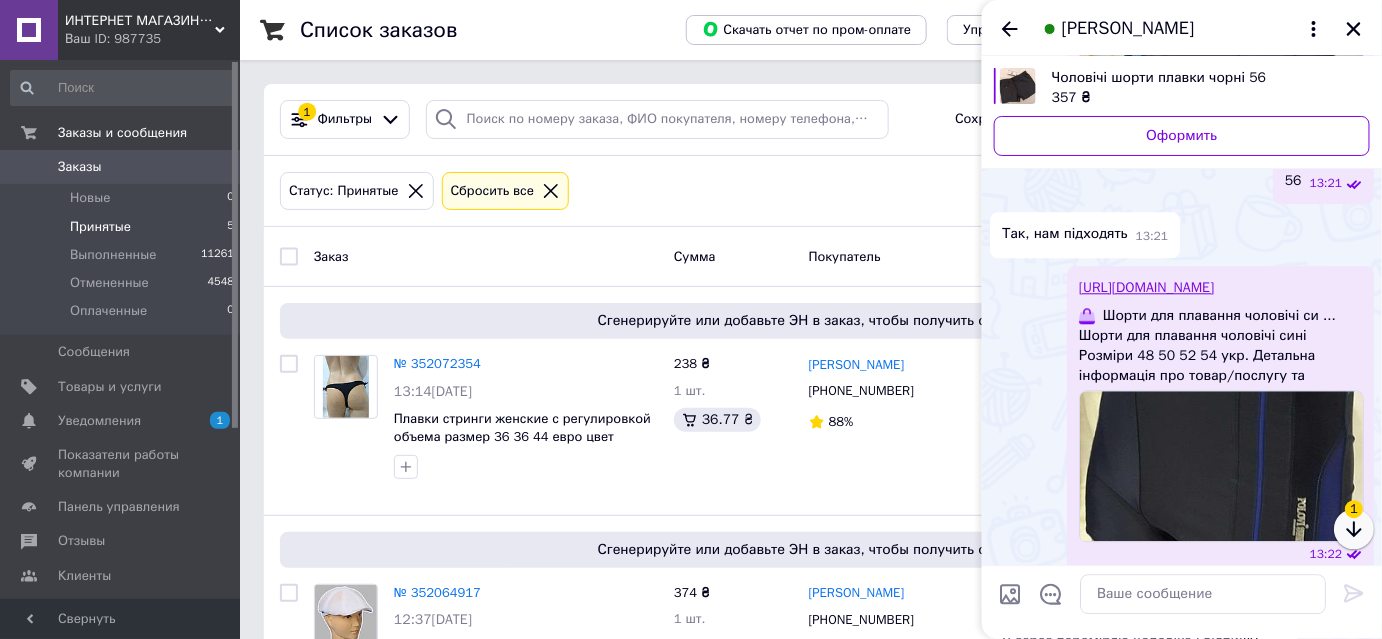 click 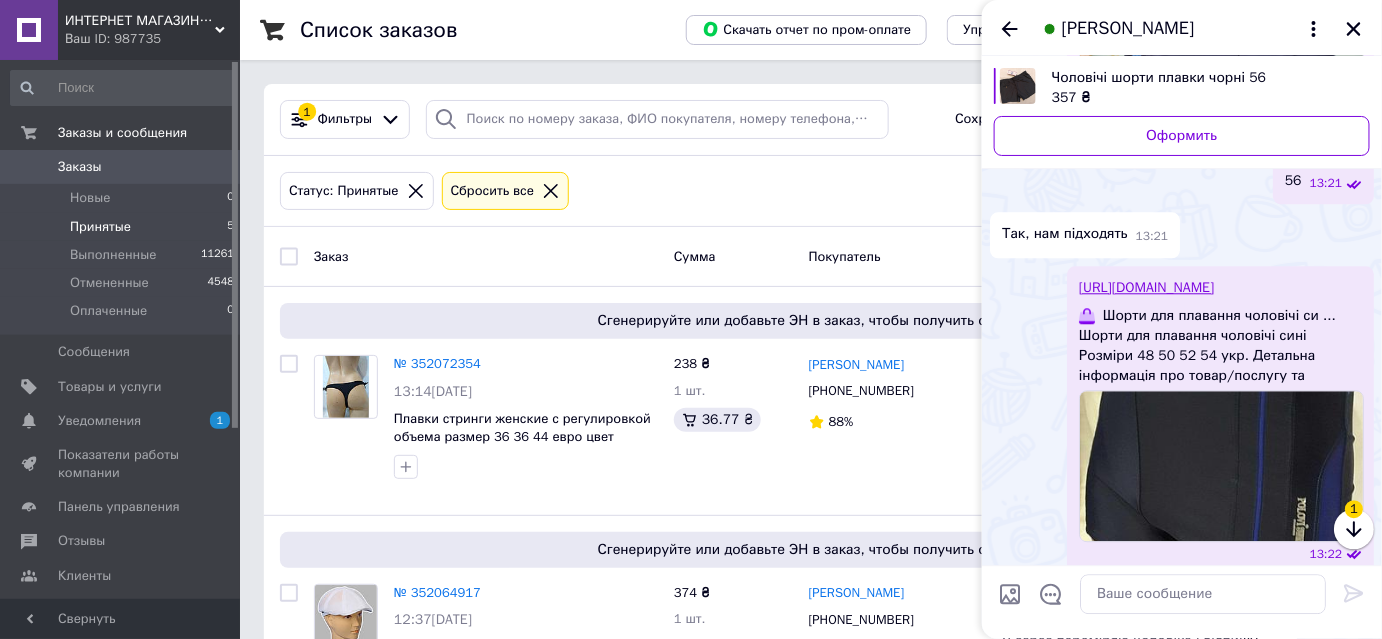 scroll, scrollTop: 1928, scrollLeft: 0, axis: vertical 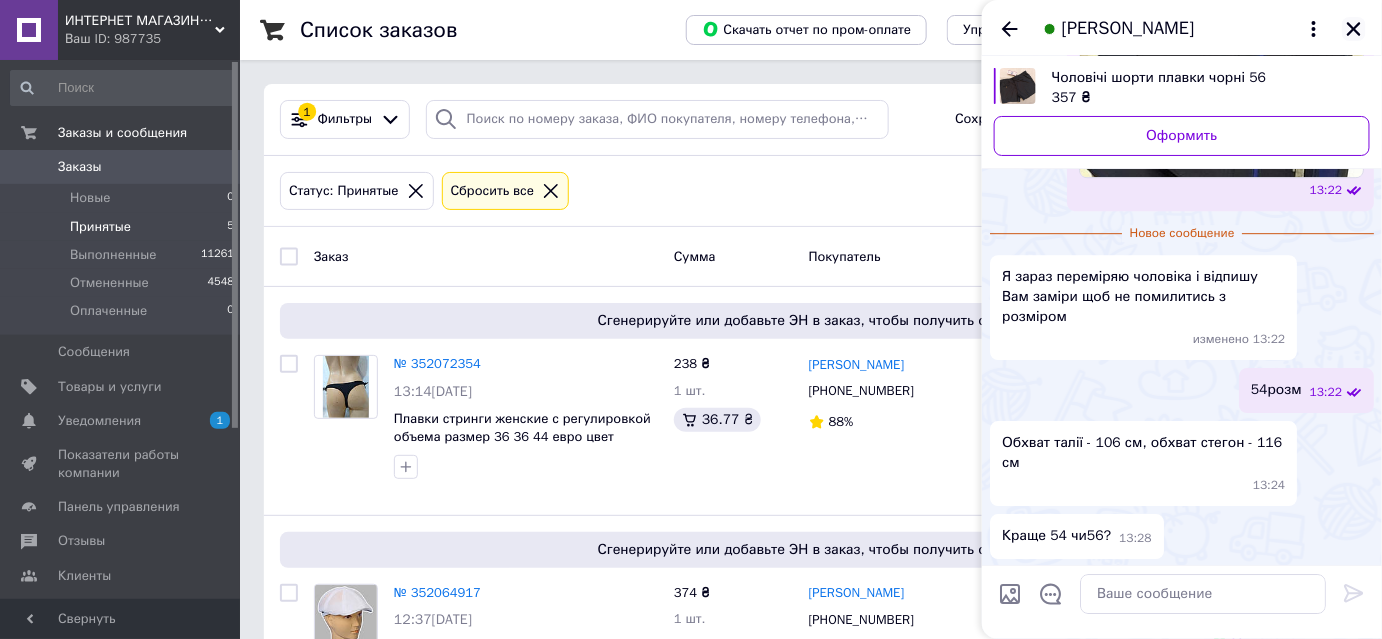 click 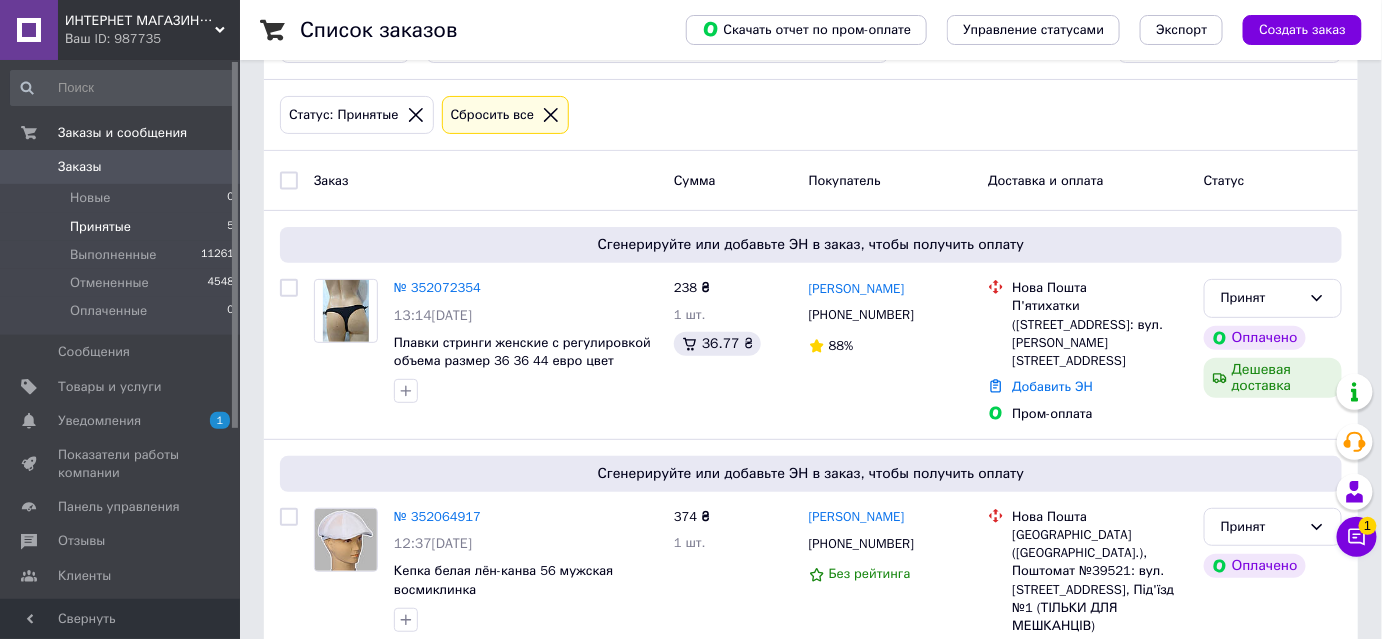 scroll, scrollTop: 181, scrollLeft: 0, axis: vertical 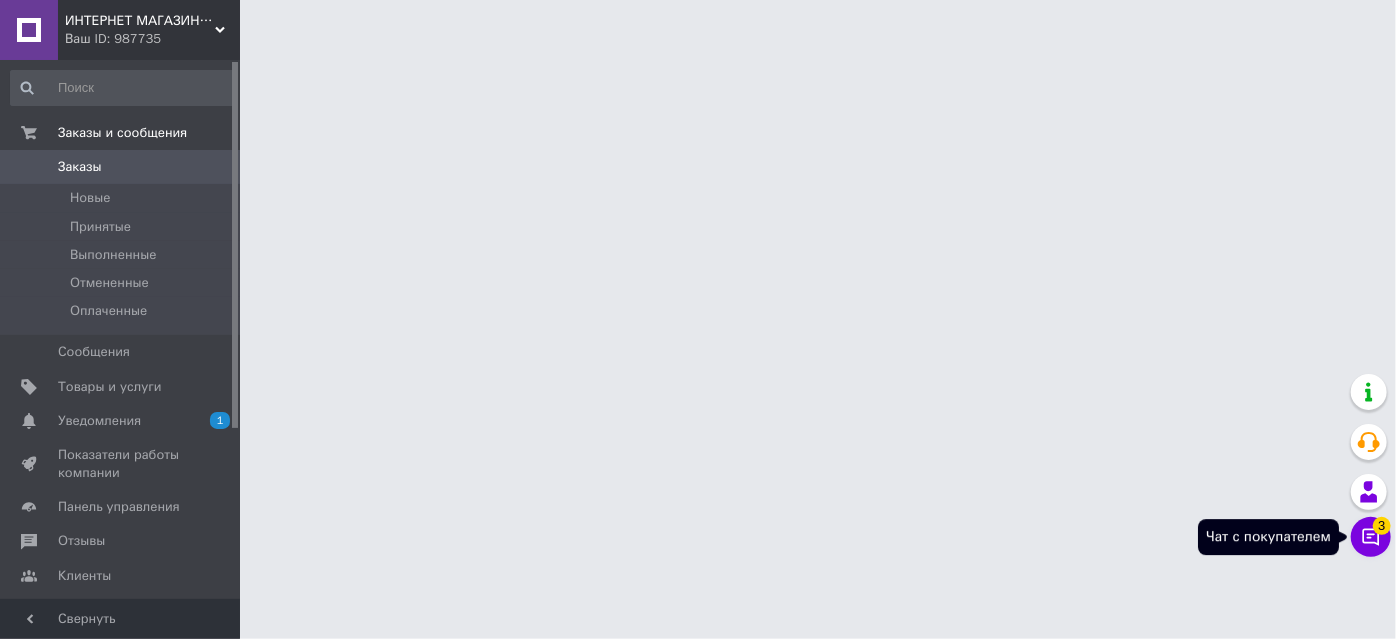 click on "3" at bounding box center (1382, 526) 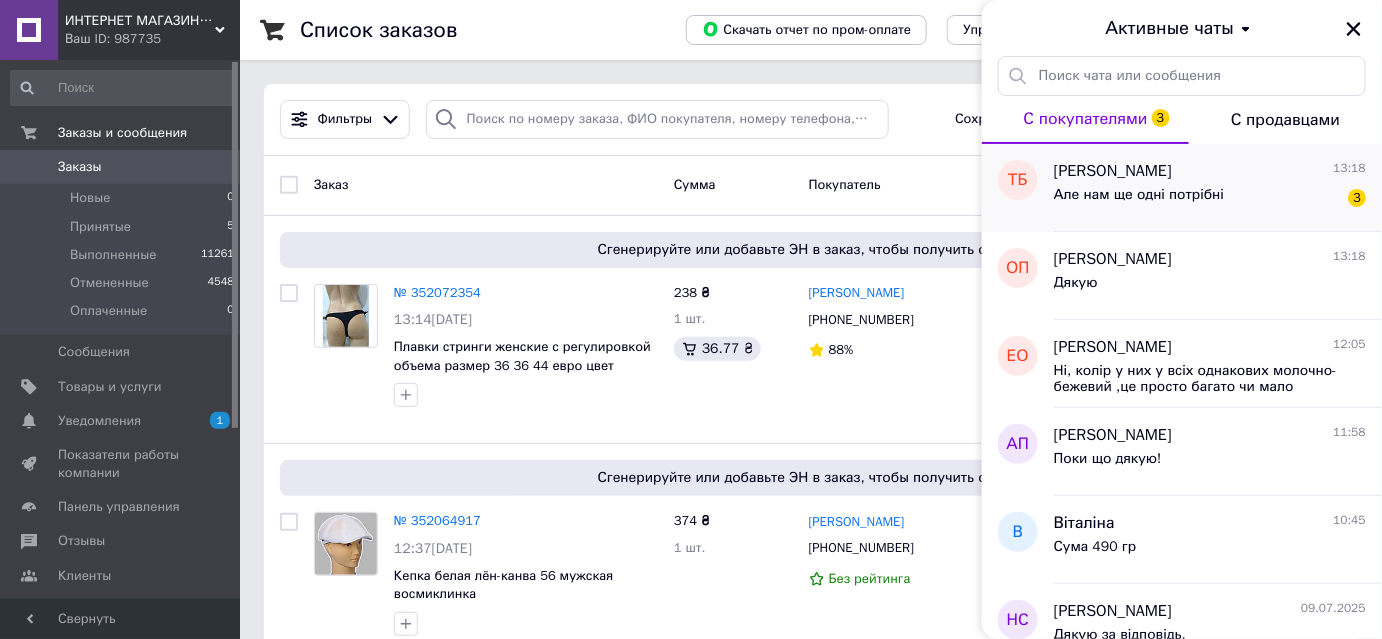 click on "Але нам ще одні потрібні" at bounding box center (1139, 195) 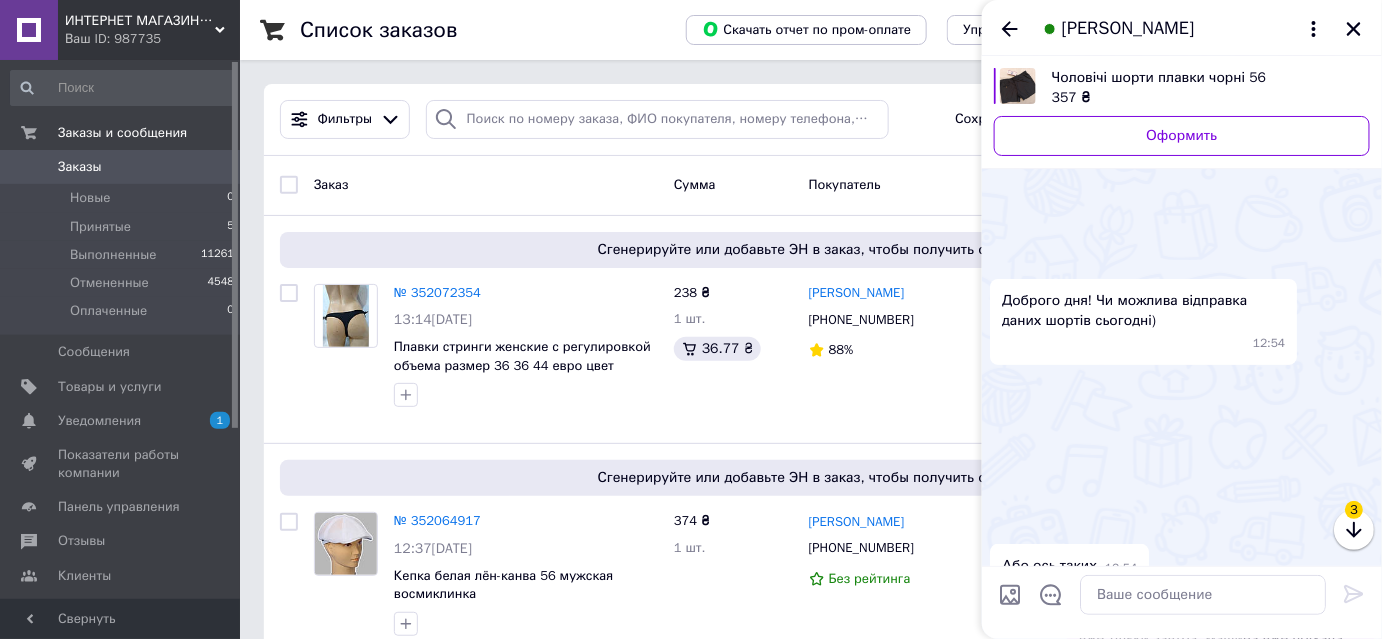 scroll, scrollTop: 958, scrollLeft: 0, axis: vertical 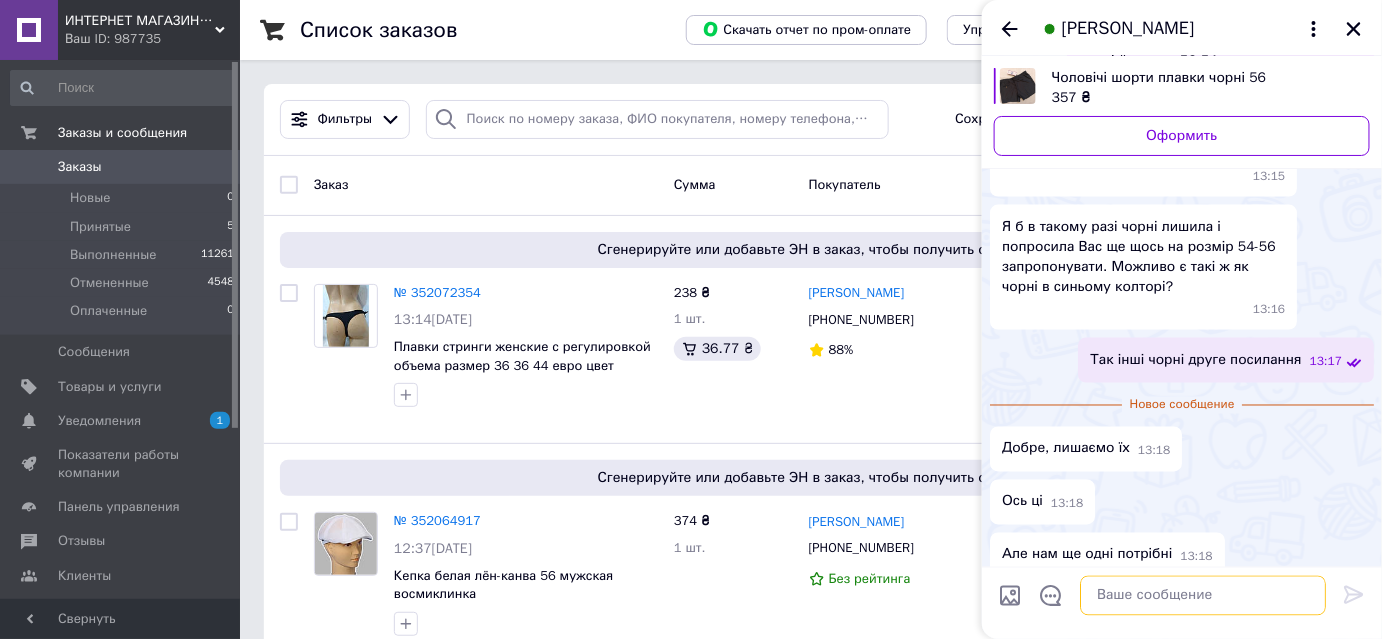 click at bounding box center [1203, 595] 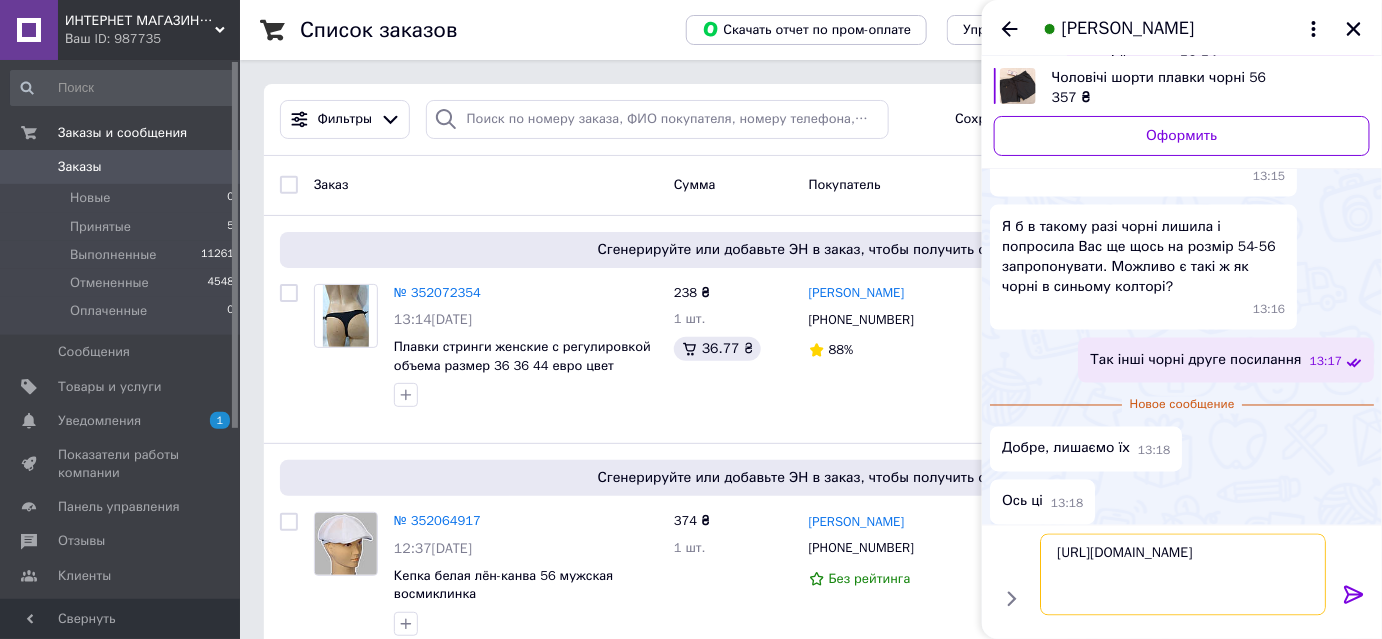 type on "[URL][DOMAIN_NAME]" 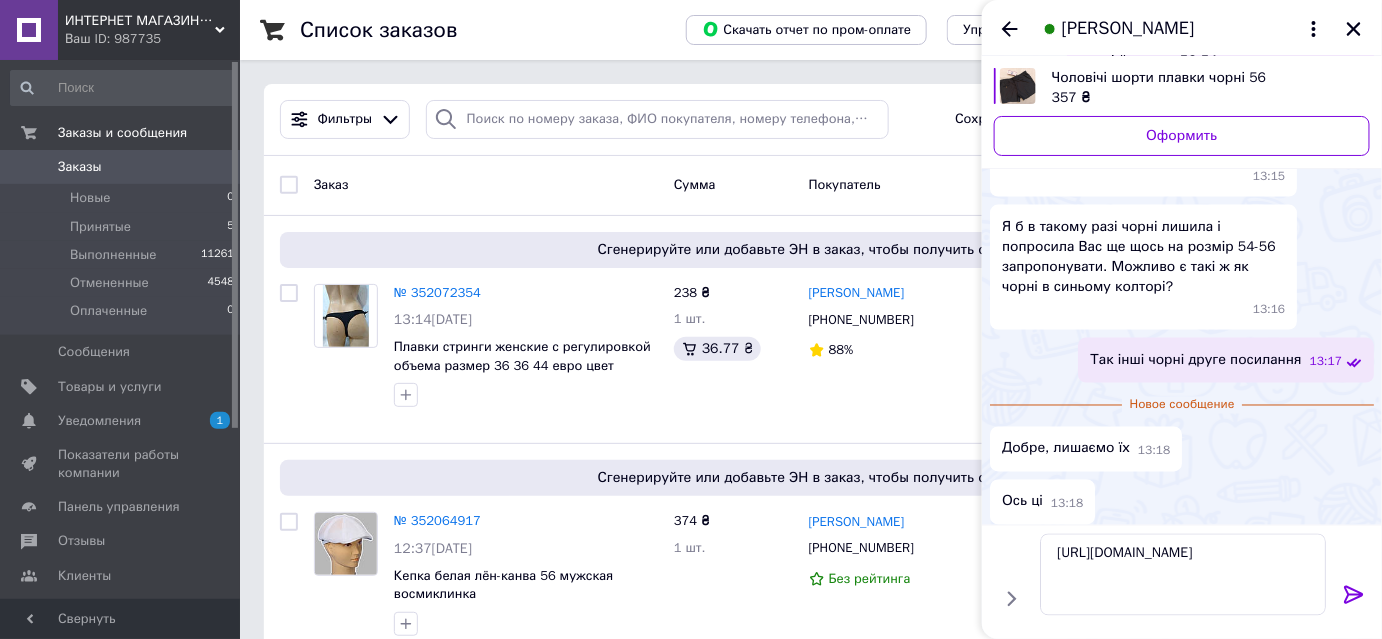 click 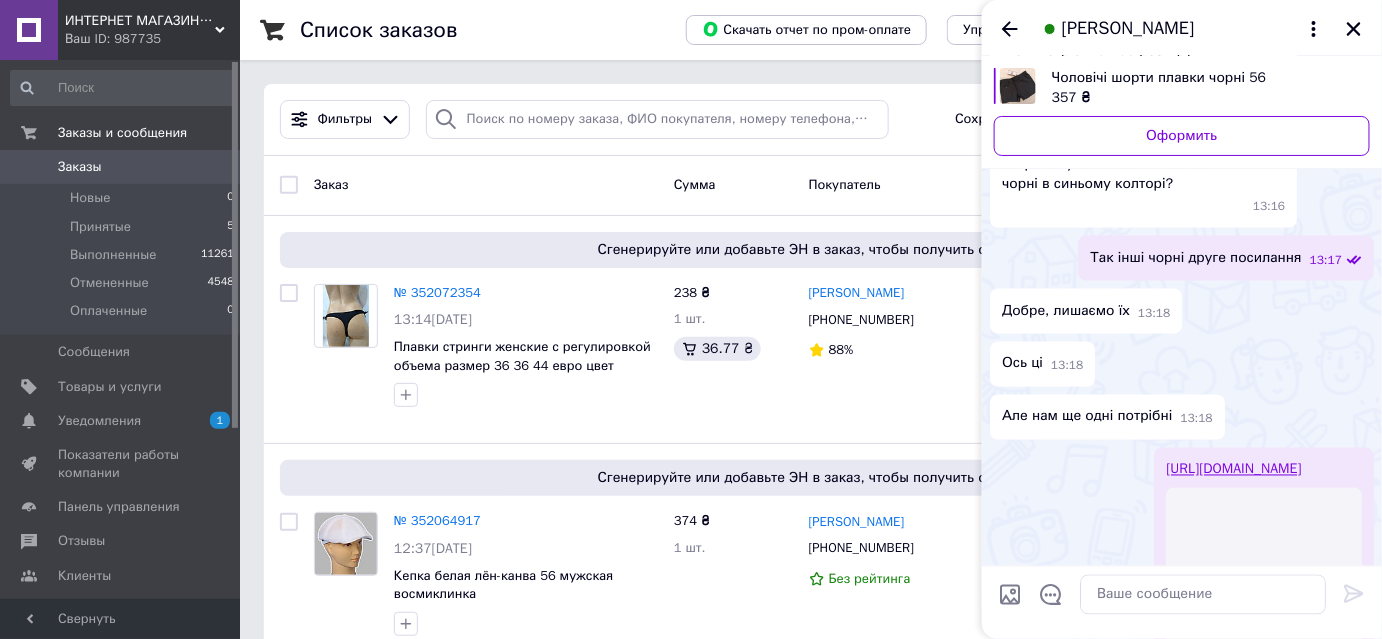 scroll, scrollTop: 1160, scrollLeft: 0, axis: vertical 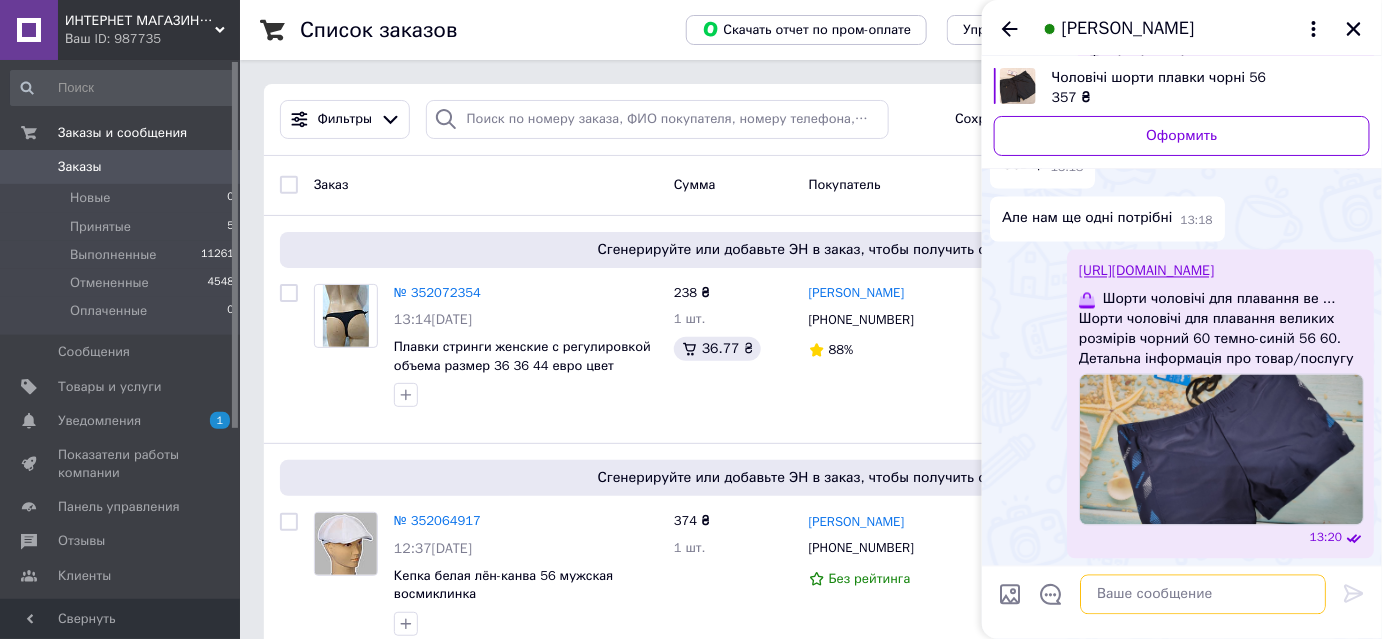 click at bounding box center [1203, 595] 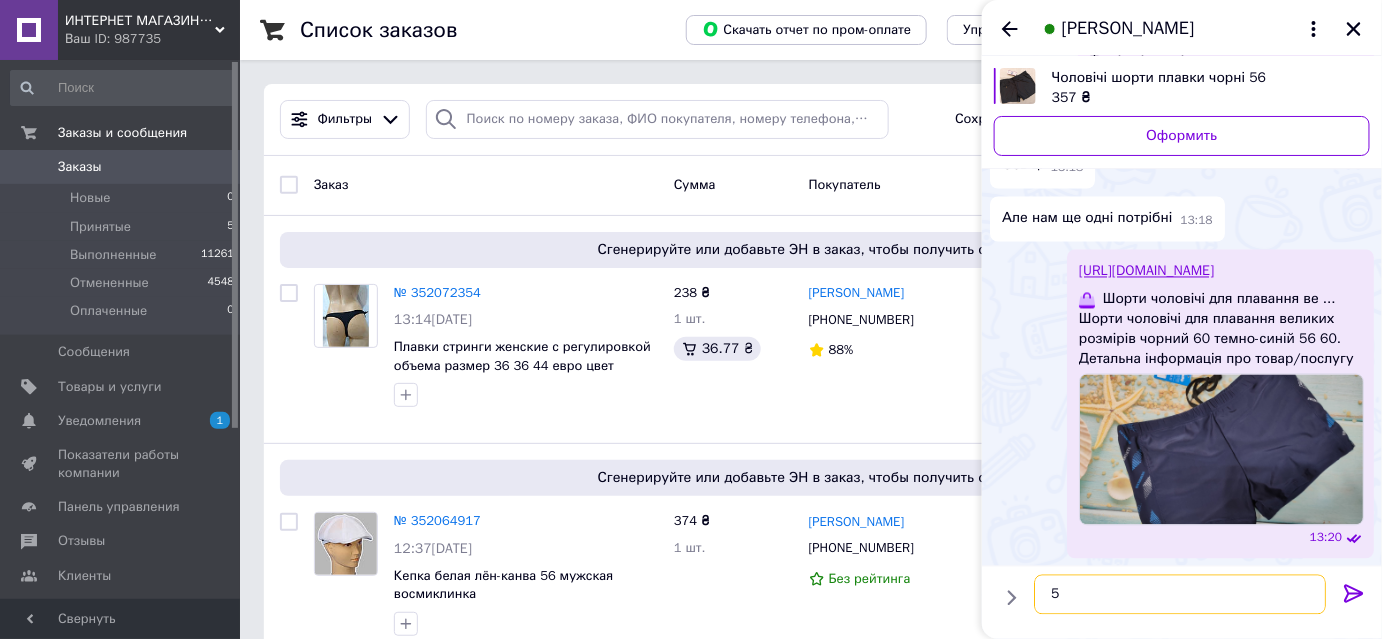 type on "56" 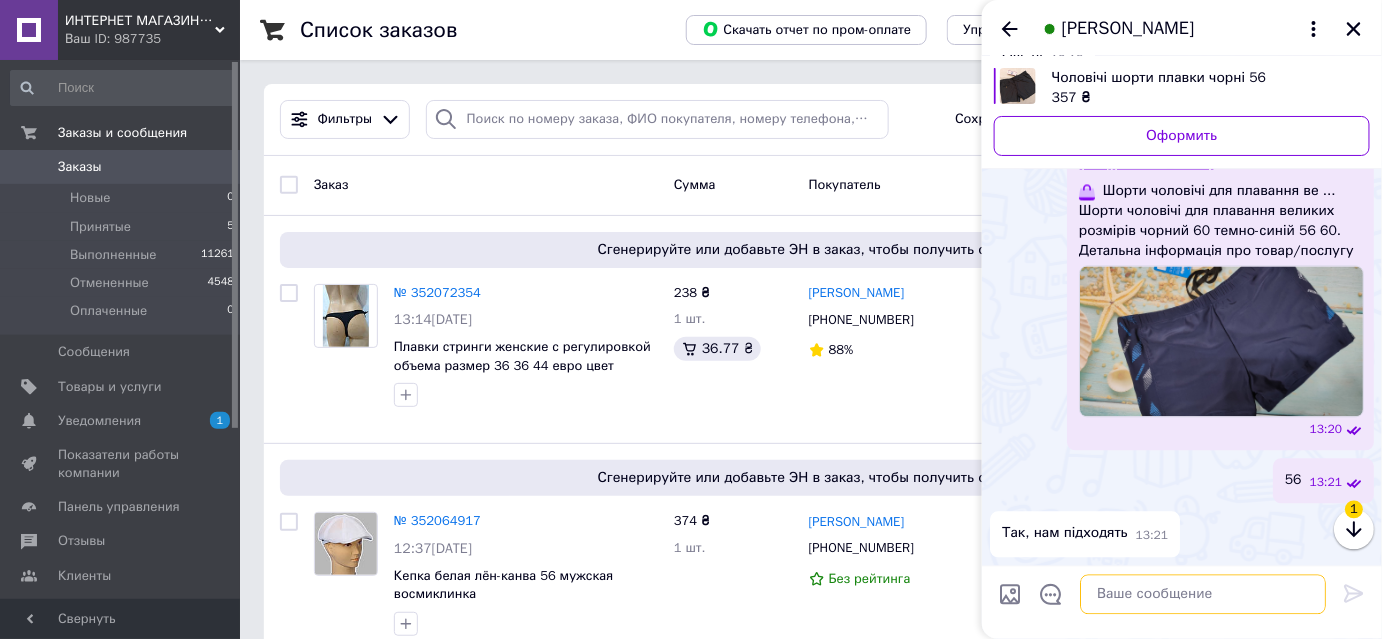 scroll, scrollTop: 1262, scrollLeft: 0, axis: vertical 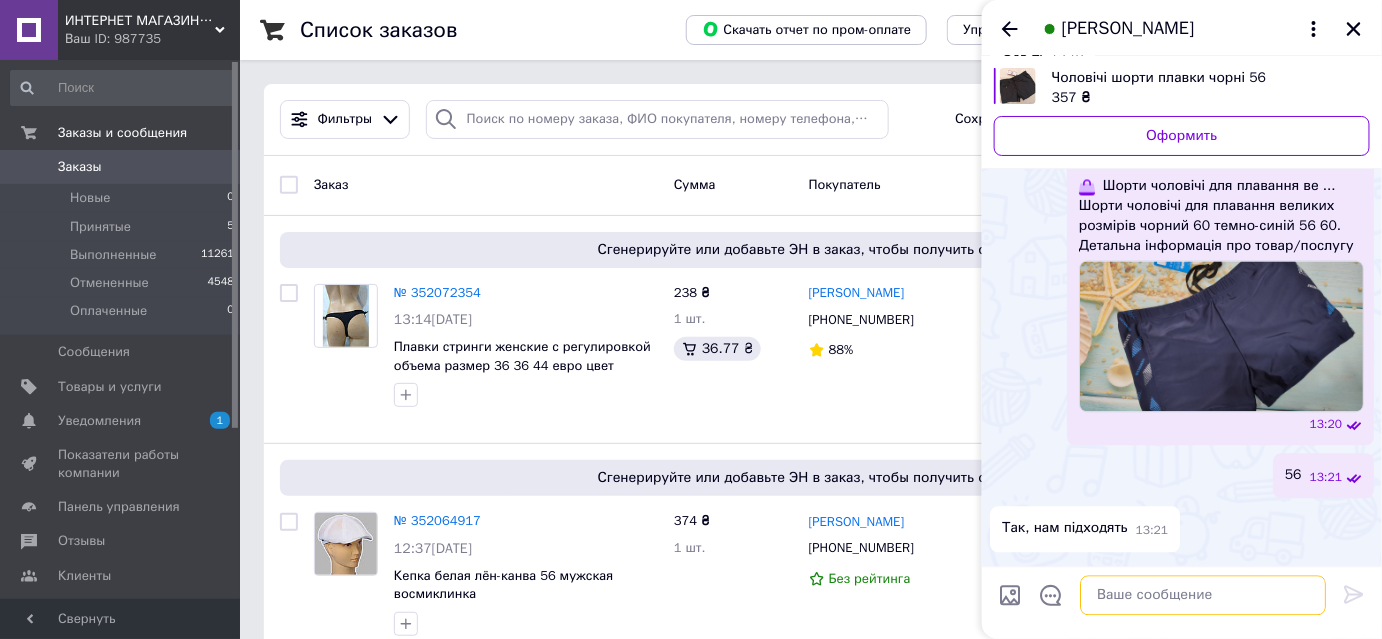 click at bounding box center [1203, 595] 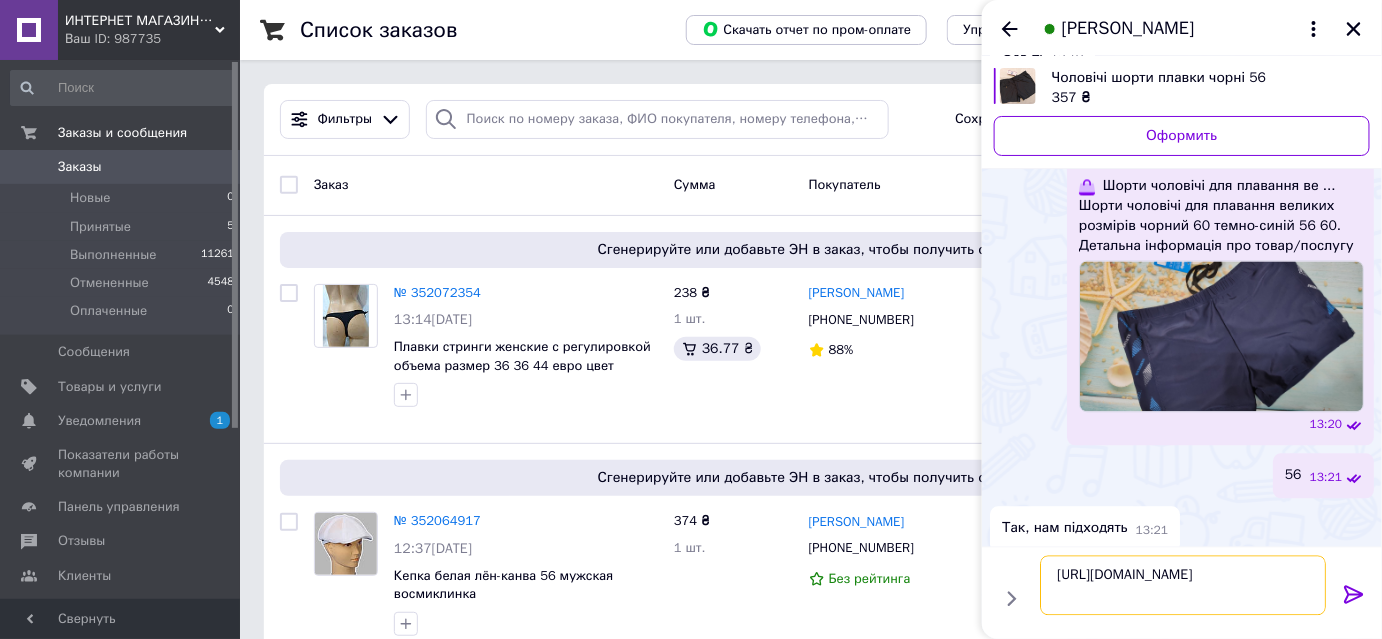 type on "https://stil555.com.ua/ua/p693260265-shorty-dlya-plavaniya.html" 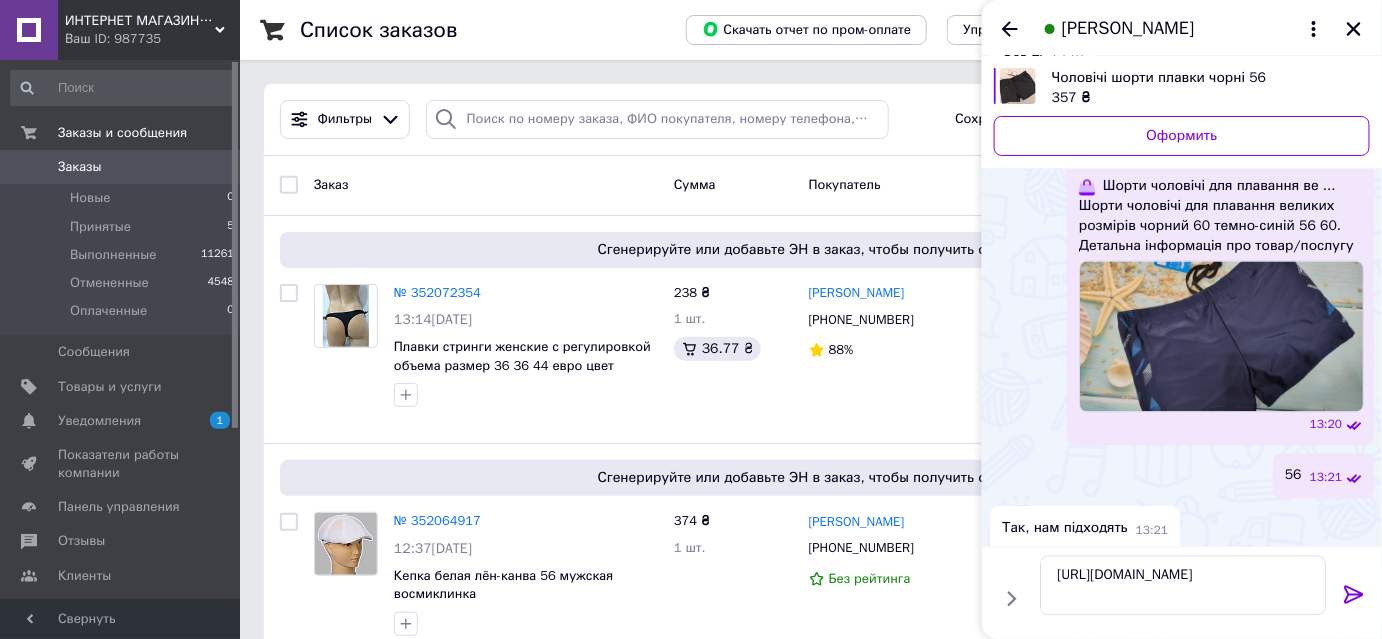 click 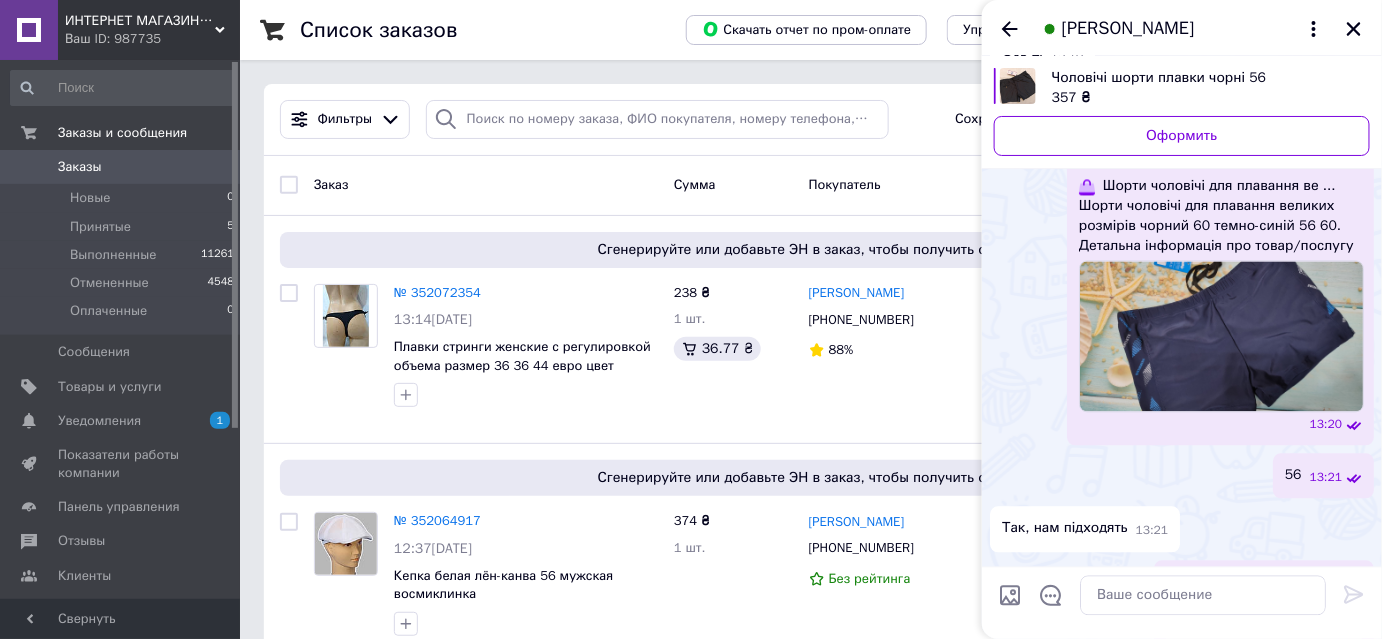 scroll, scrollTop: 1660, scrollLeft: 0, axis: vertical 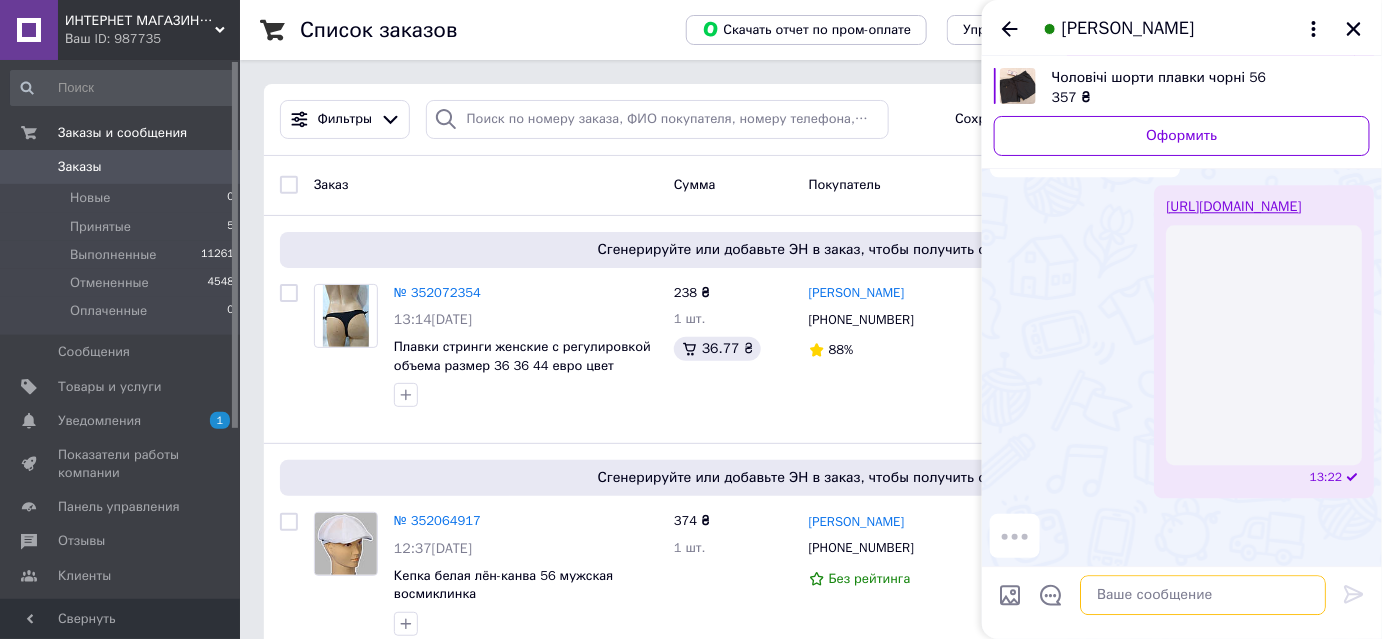 click at bounding box center (1203, 595) 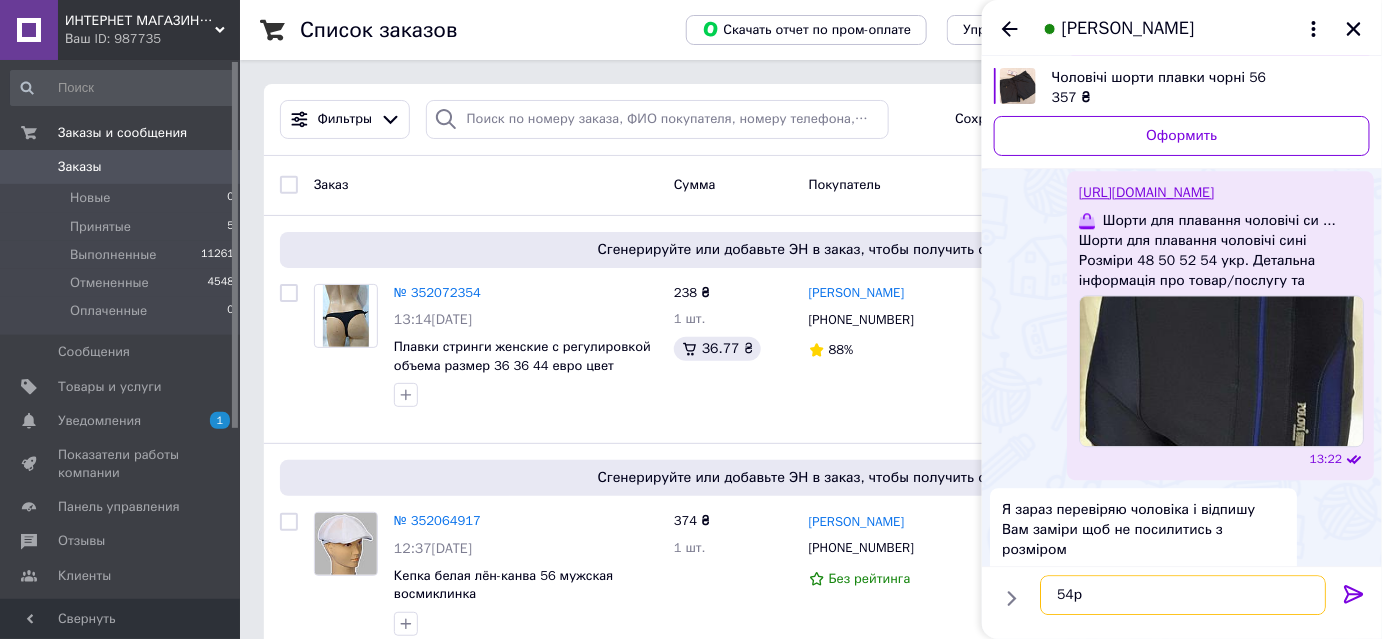 scroll, scrollTop: 1660, scrollLeft: 0, axis: vertical 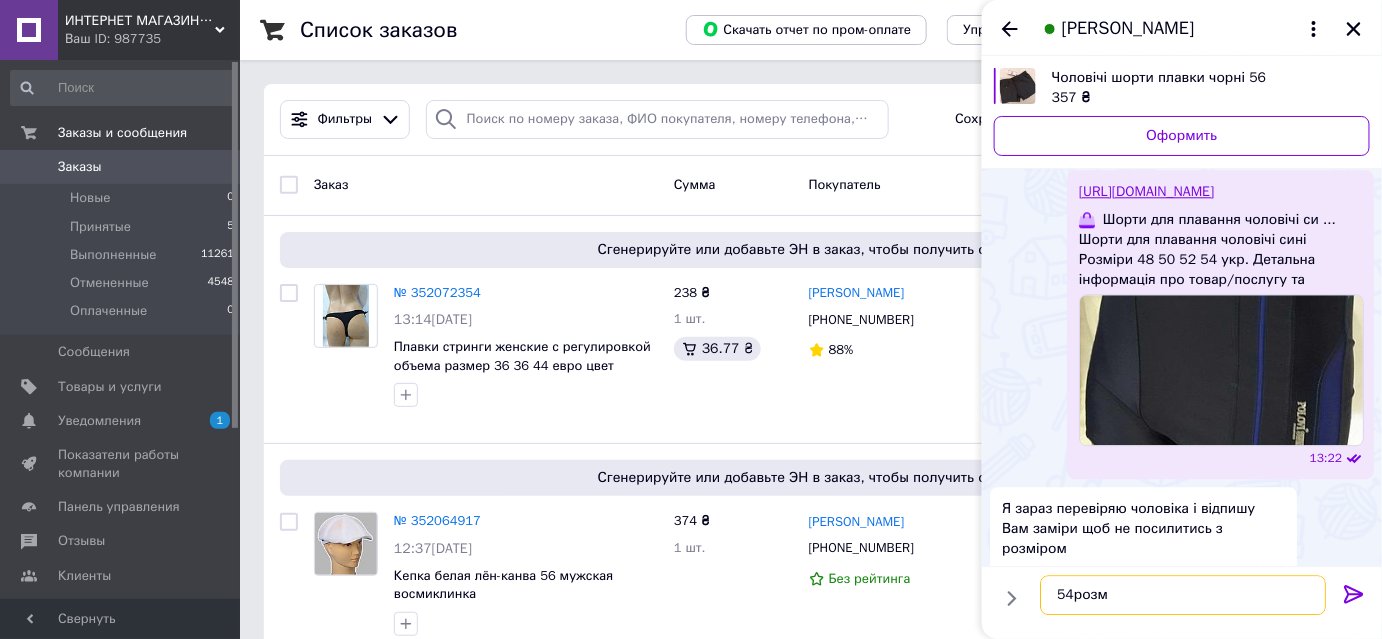 type on "54розм" 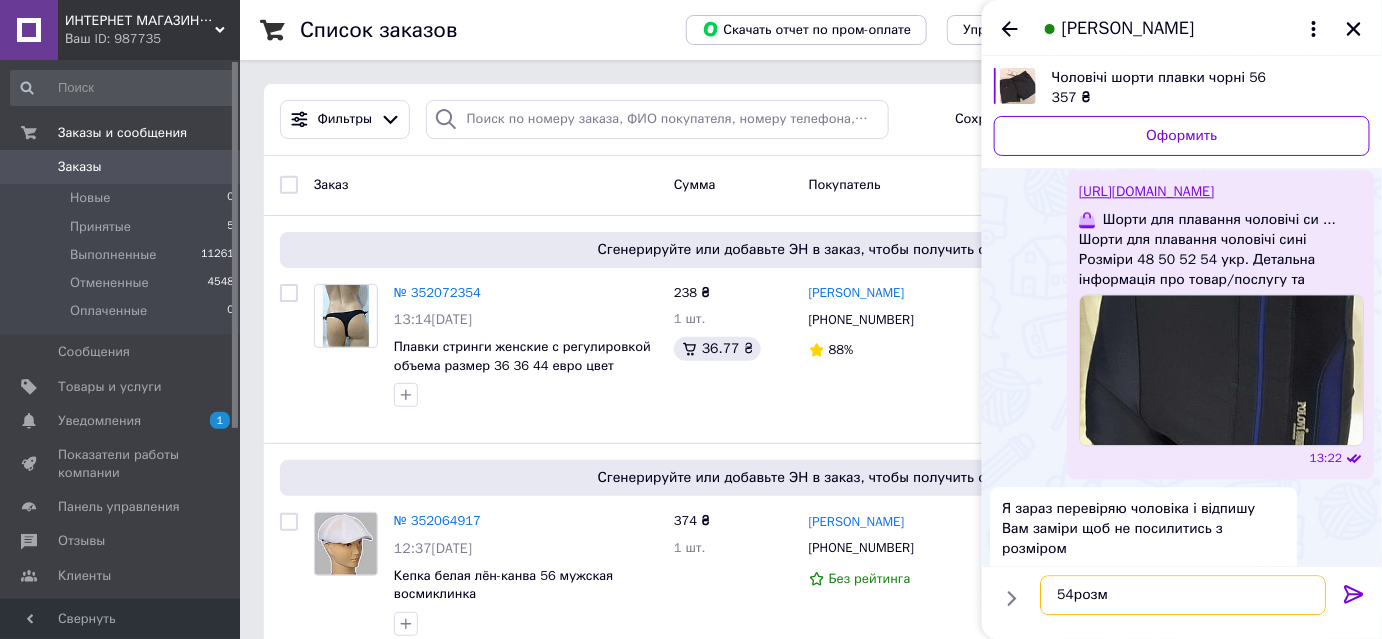 type 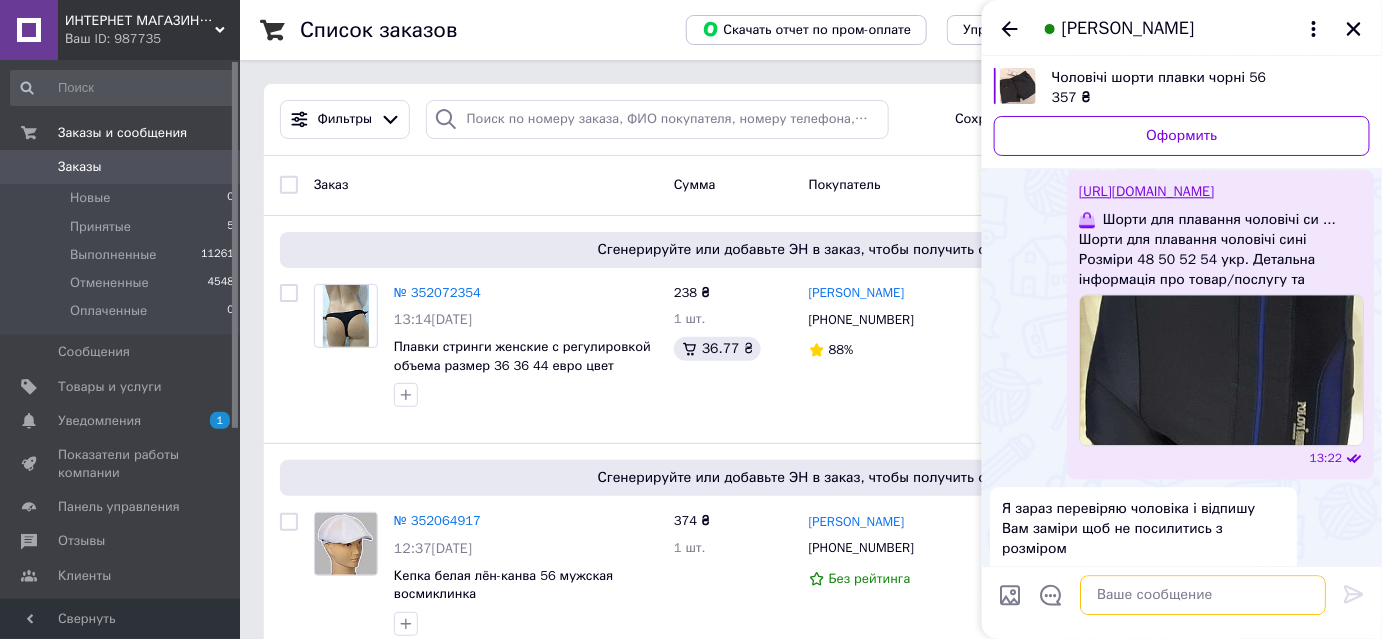 scroll, scrollTop: 1745, scrollLeft: 0, axis: vertical 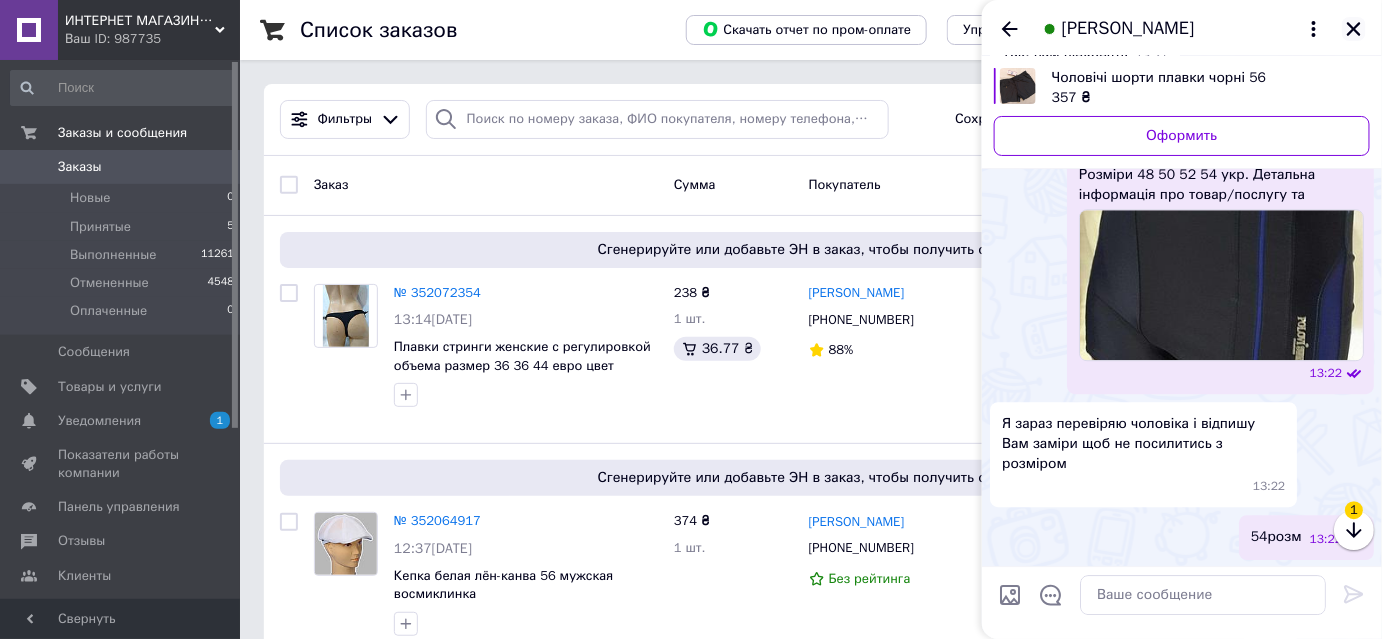 click 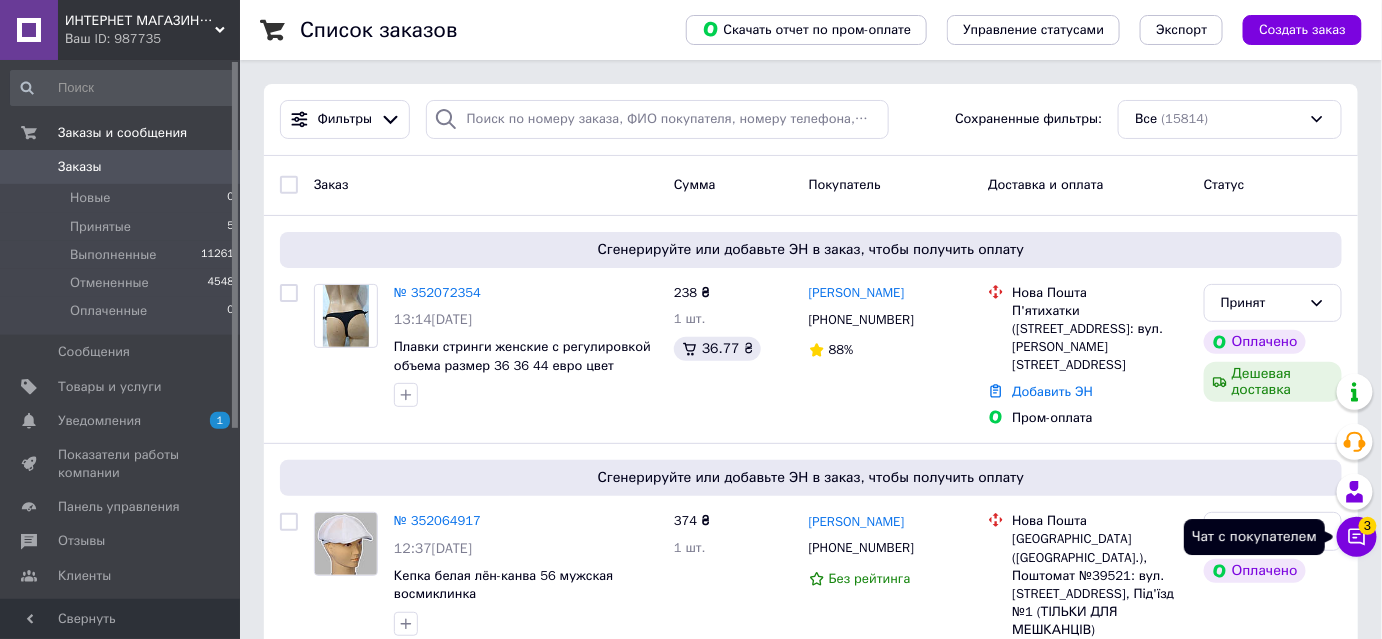 click 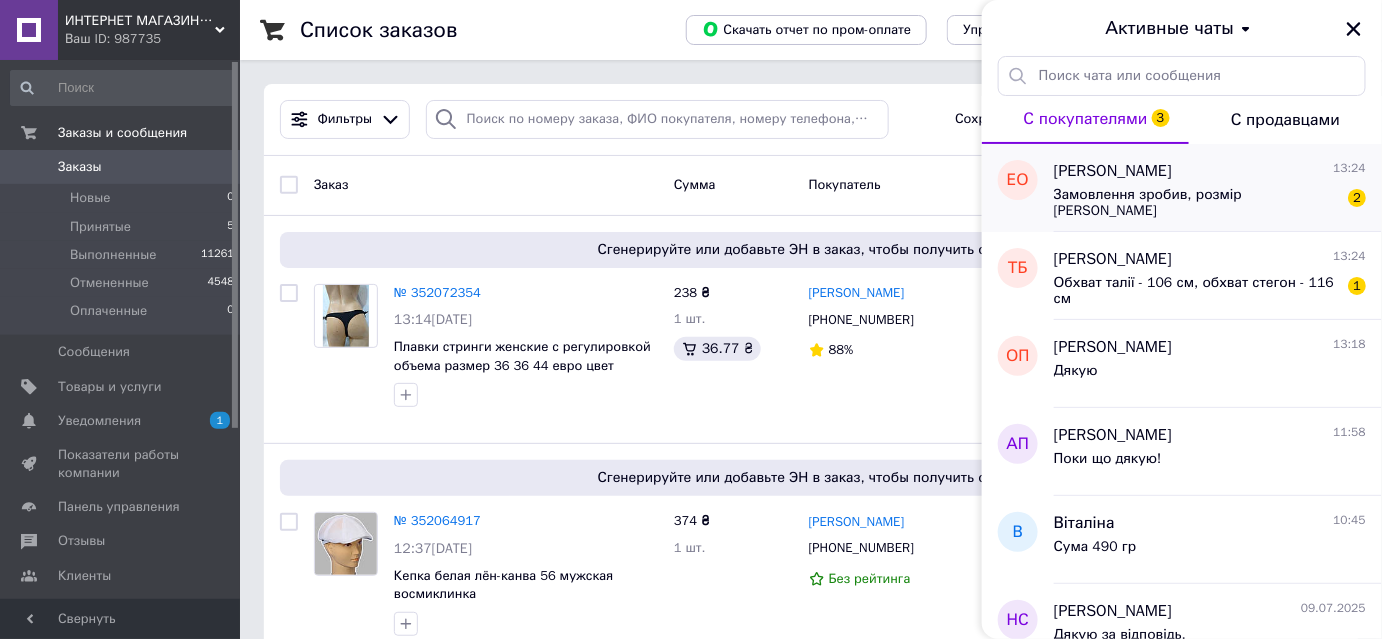 click on "Замовлення зробив, розмір М" at bounding box center [1196, 203] 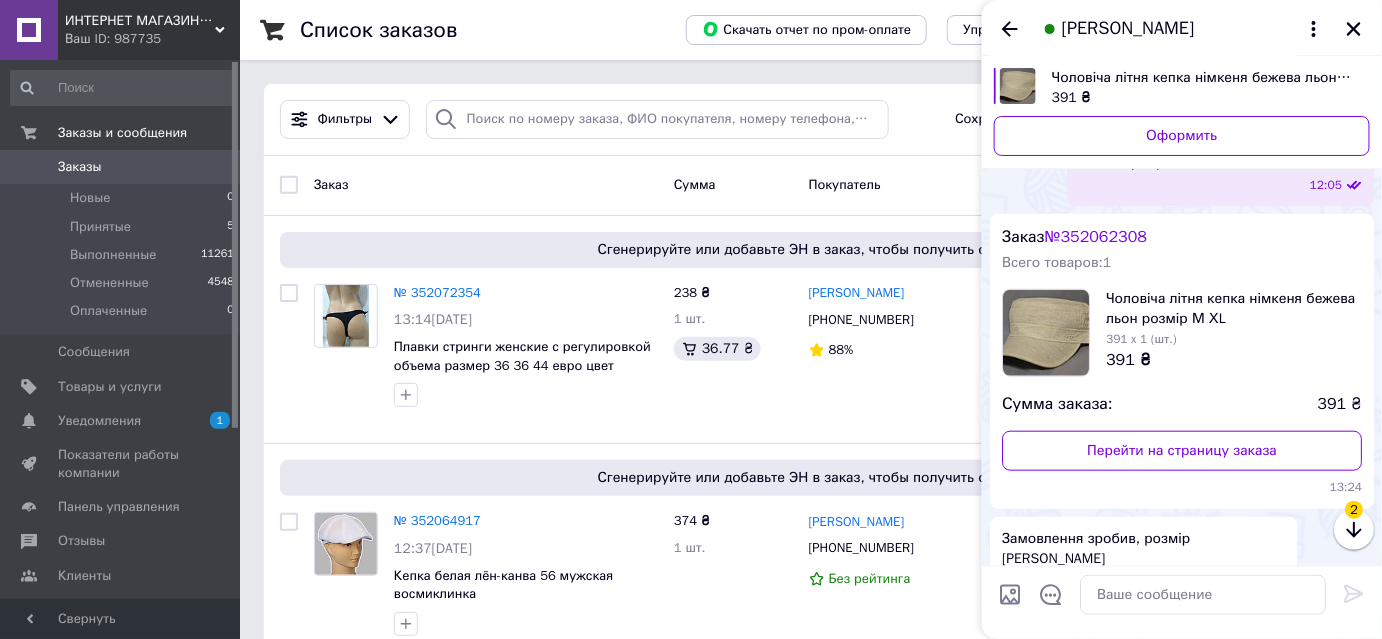 scroll, scrollTop: 445, scrollLeft: 0, axis: vertical 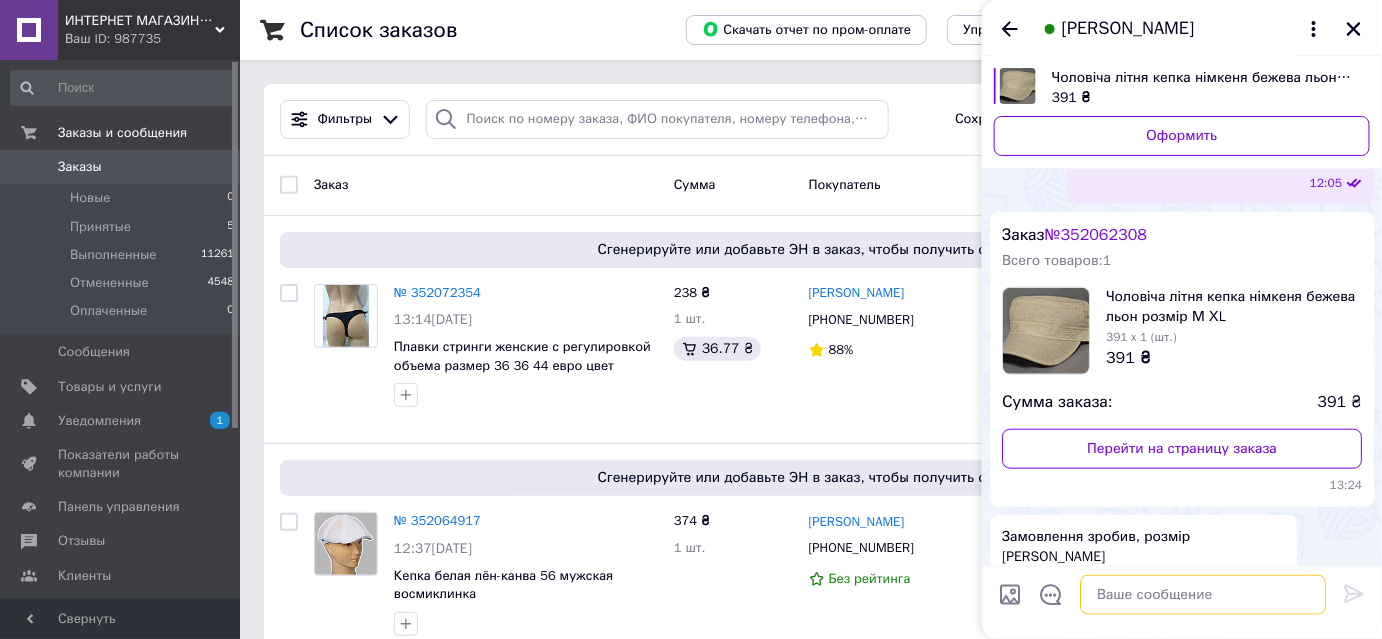 click at bounding box center [1203, 595] 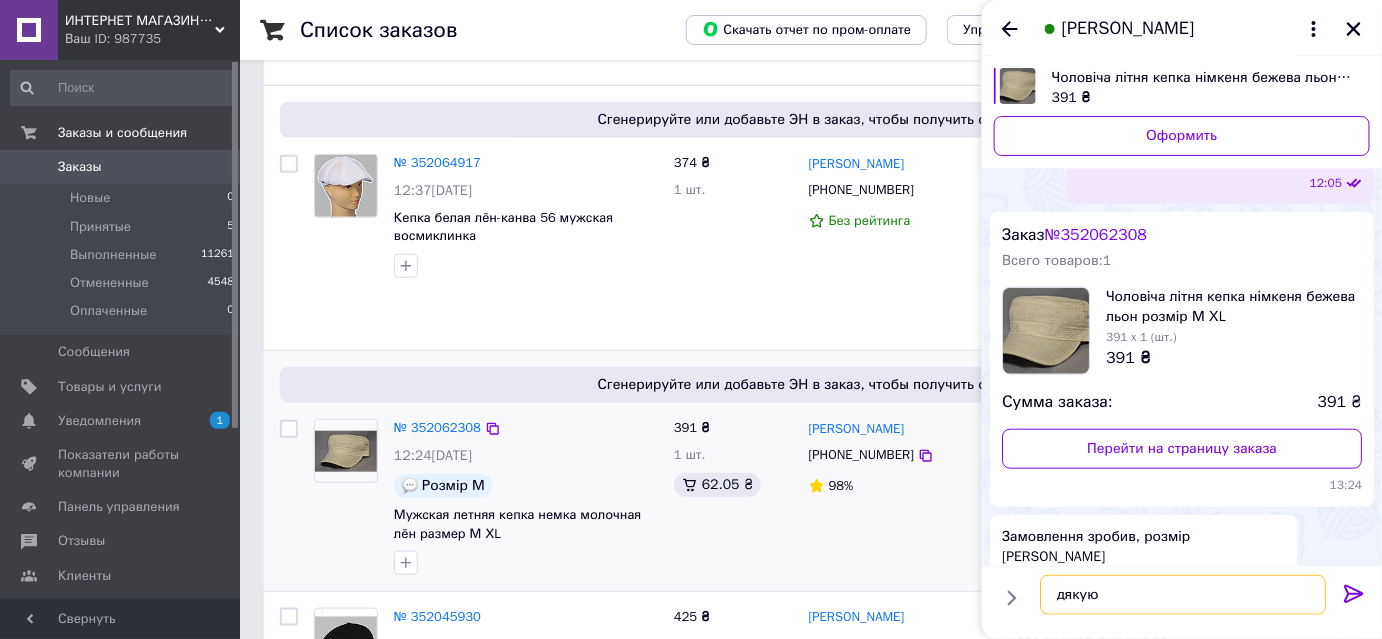 scroll, scrollTop: 363, scrollLeft: 0, axis: vertical 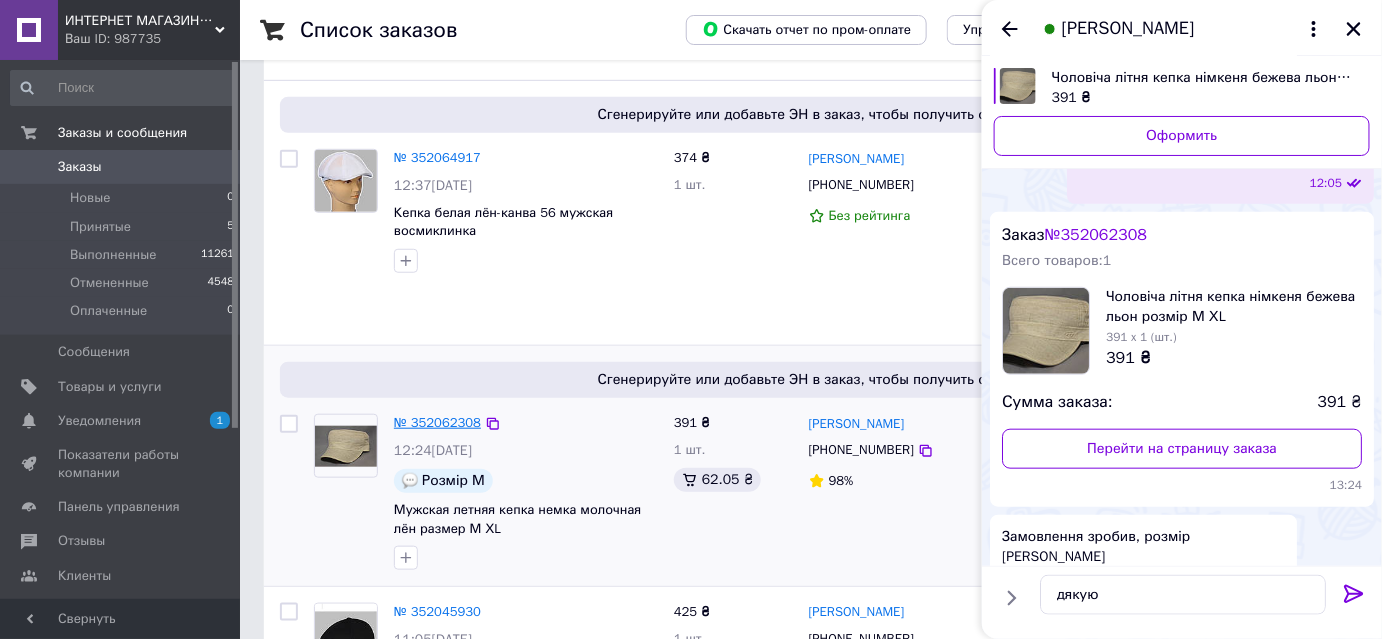 click on "№ 352062308" at bounding box center [437, 422] 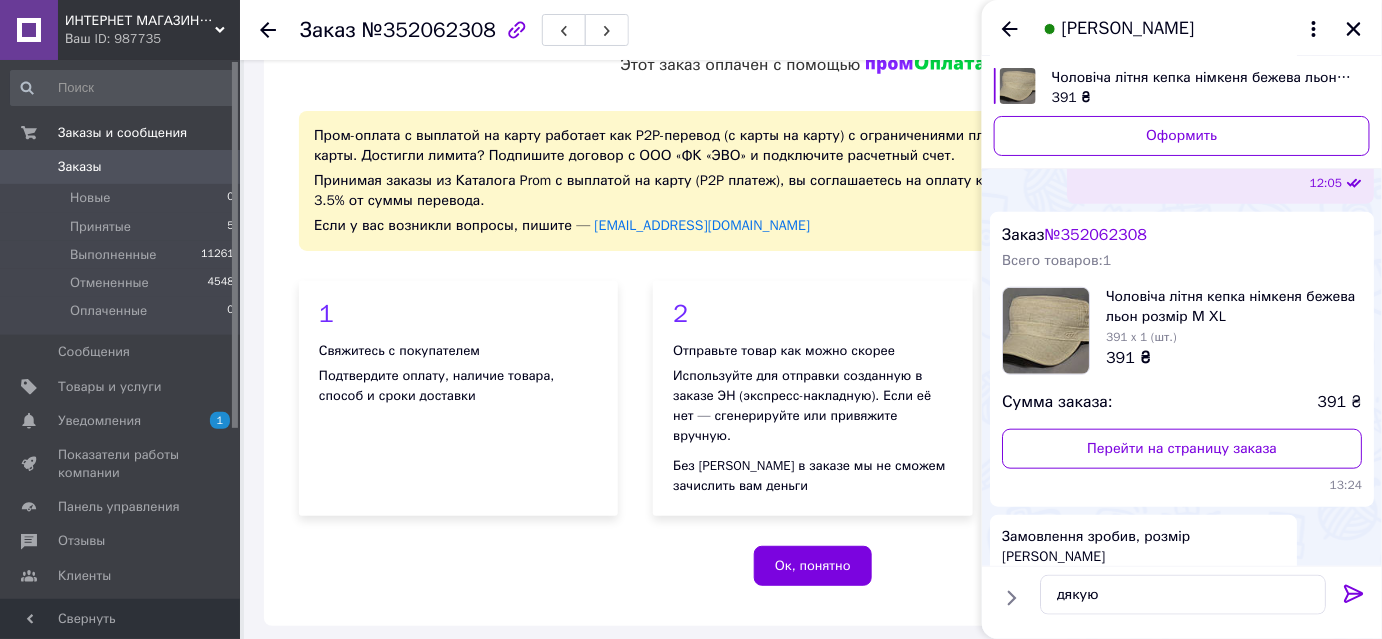 scroll, scrollTop: 0, scrollLeft: 0, axis: both 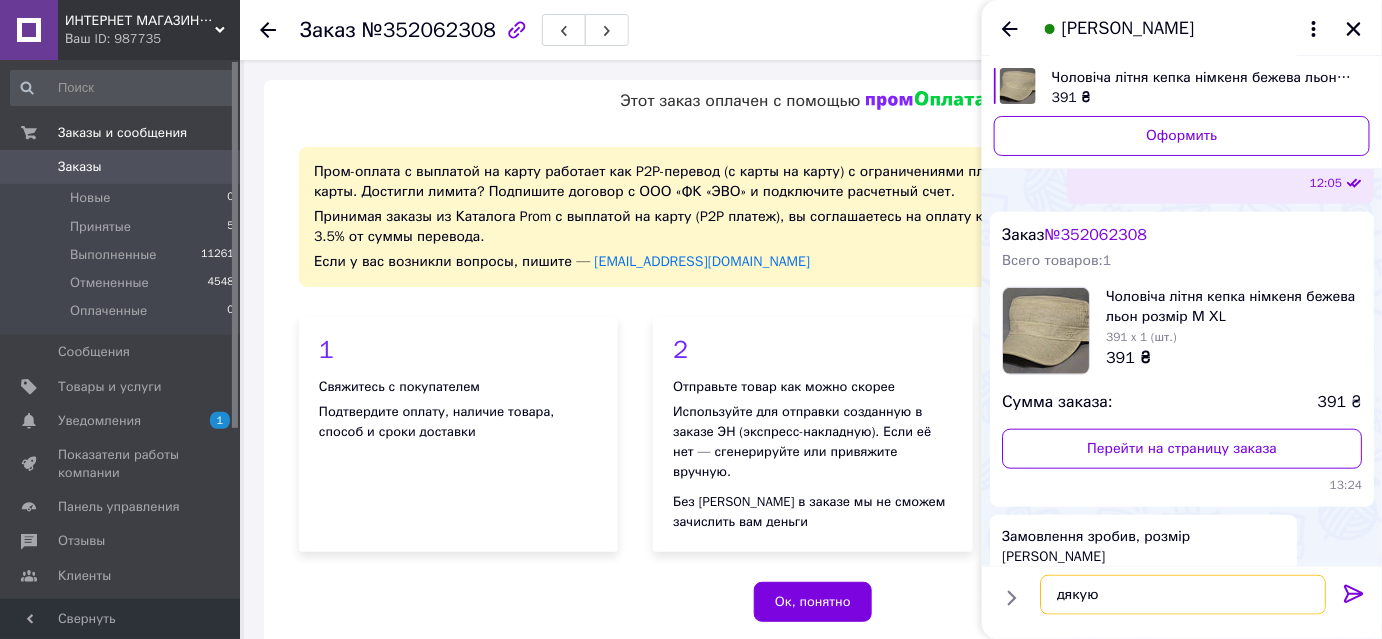 click on "дякую" at bounding box center [1183, 595] 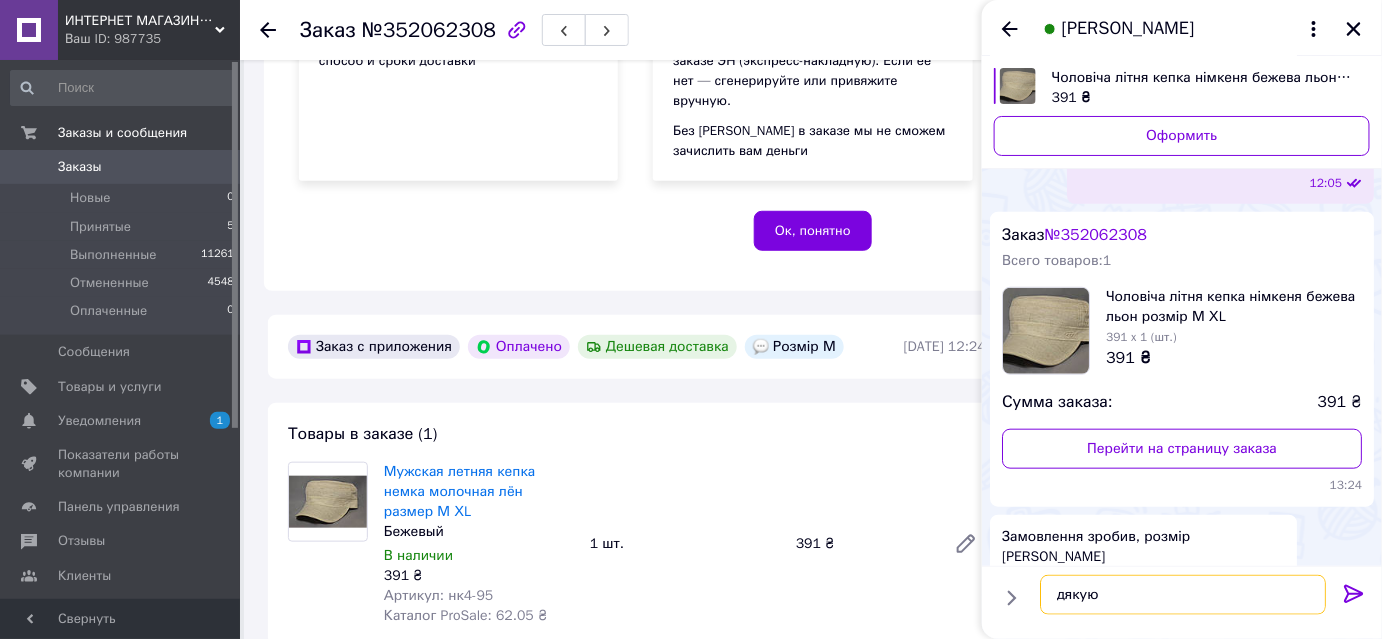 scroll, scrollTop: 363, scrollLeft: 0, axis: vertical 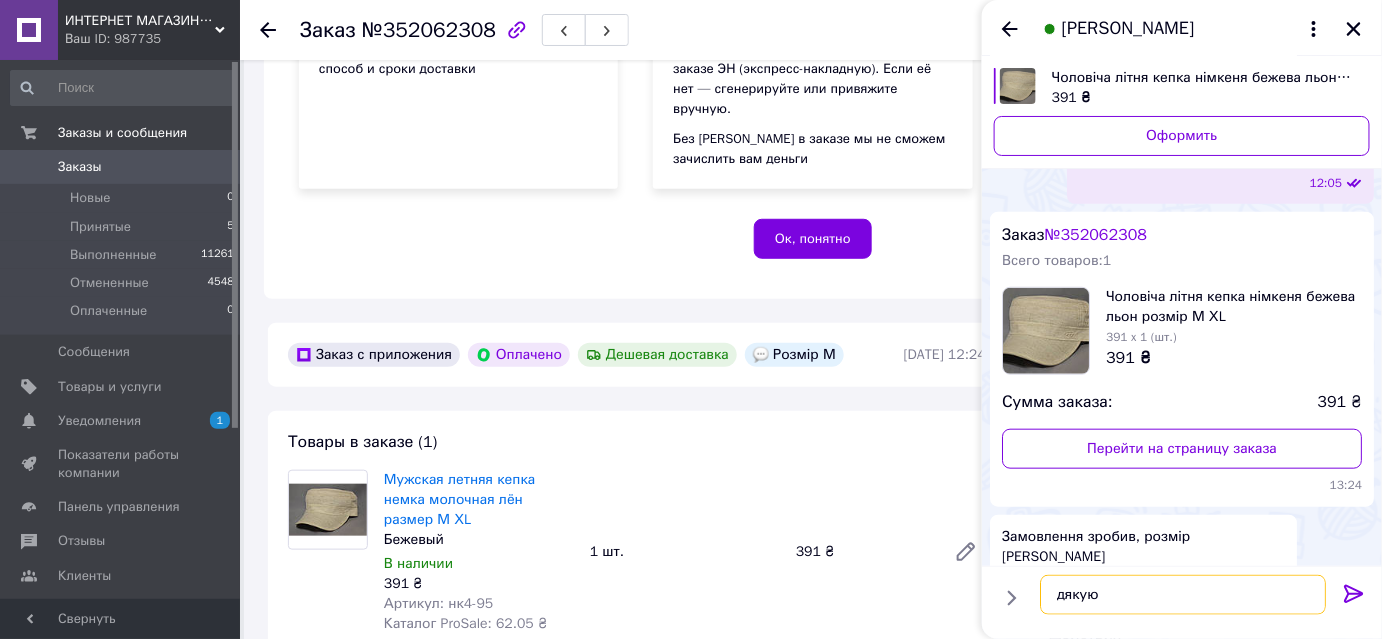 click on "дякую" at bounding box center (1183, 595) 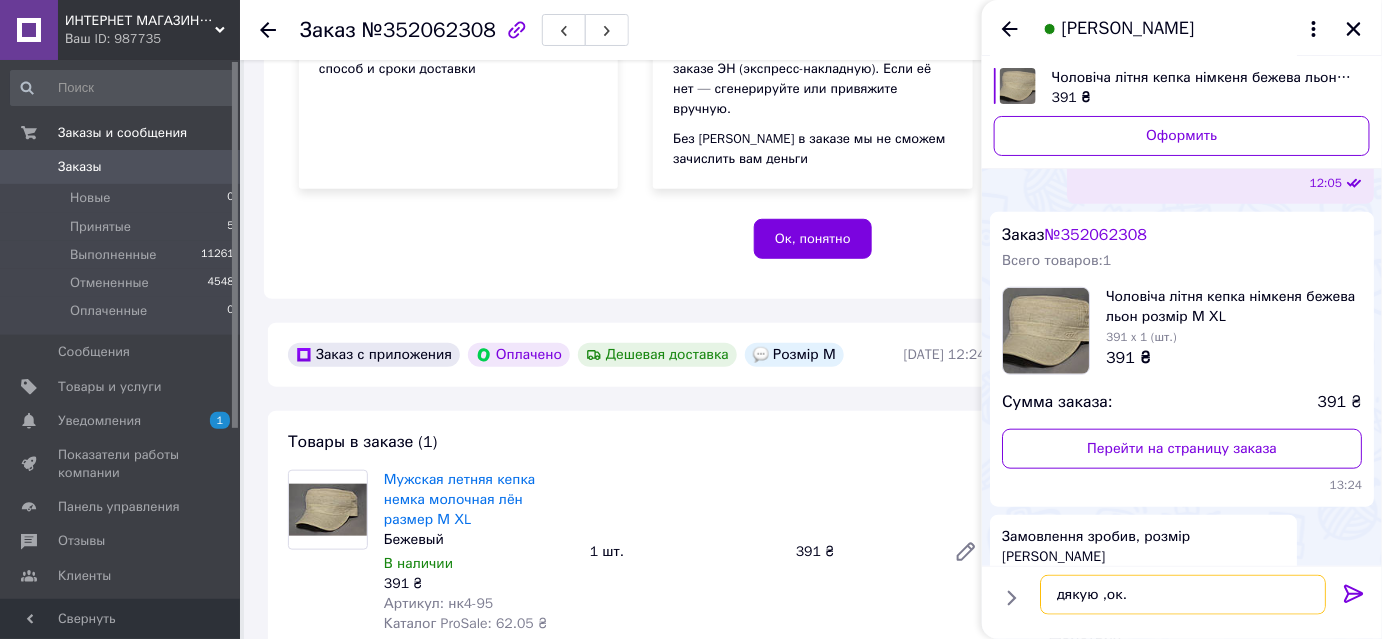 paste on "Доброго дня готую відправку на завтра, бо сьогодні вже відправки пішли" 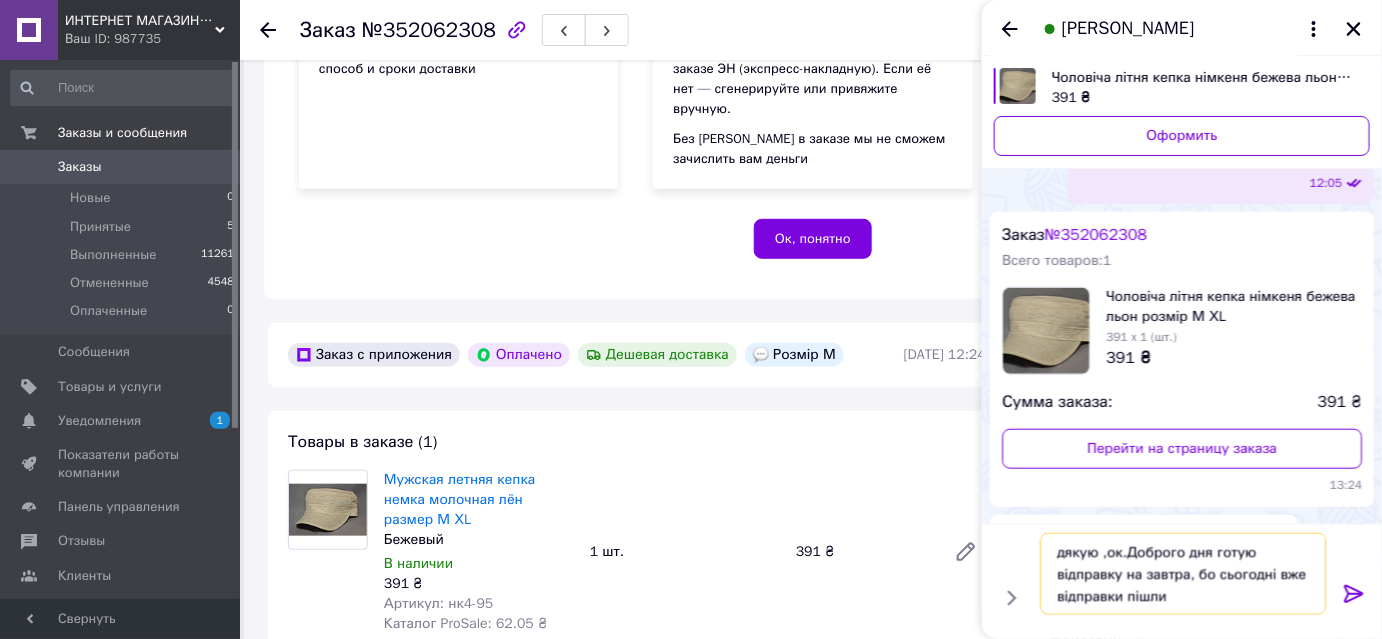 type on "дякую ,ок.Доброго дня готую відправку на завтра, бо сьогодні вже відправки пішли" 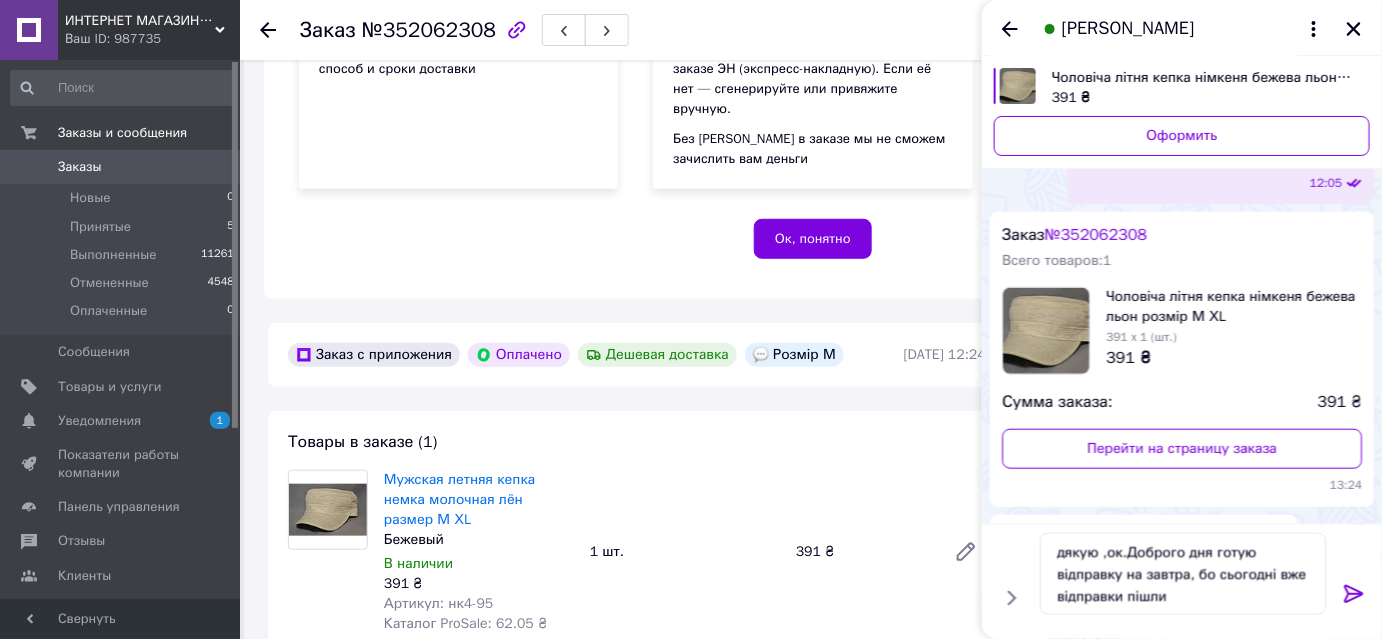 click 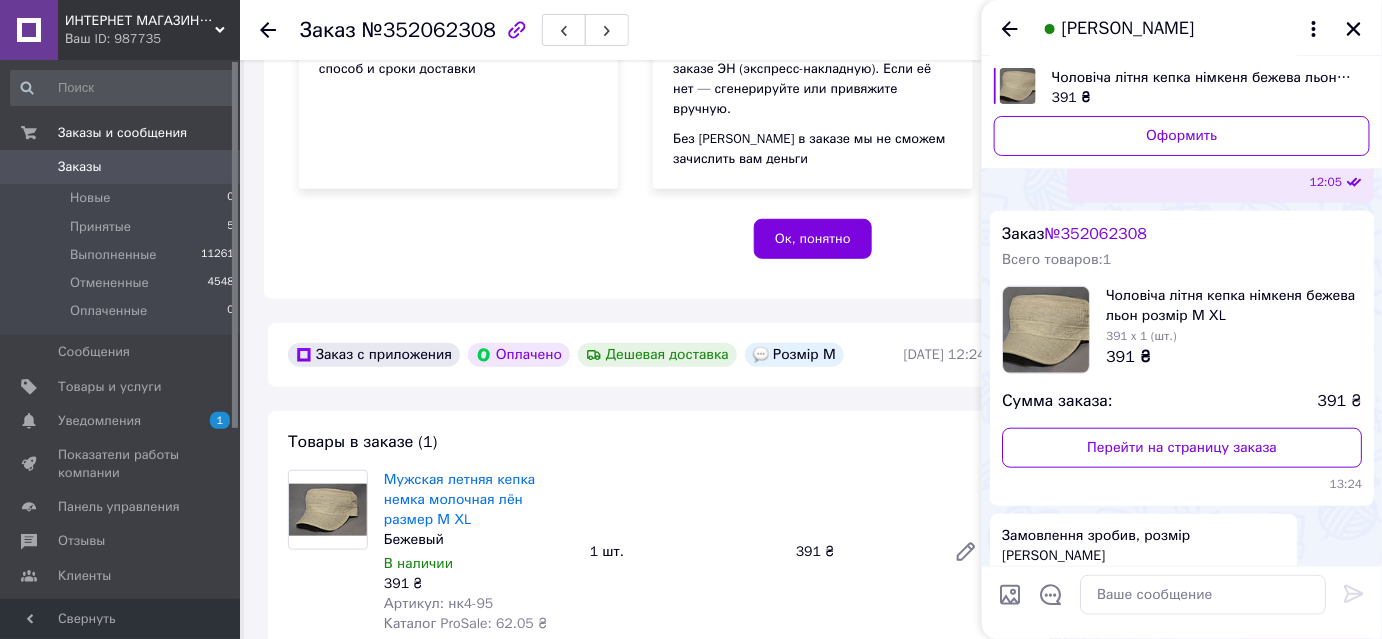 scroll, scrollTop: 503, scrollLeft: 0, axis: vertical 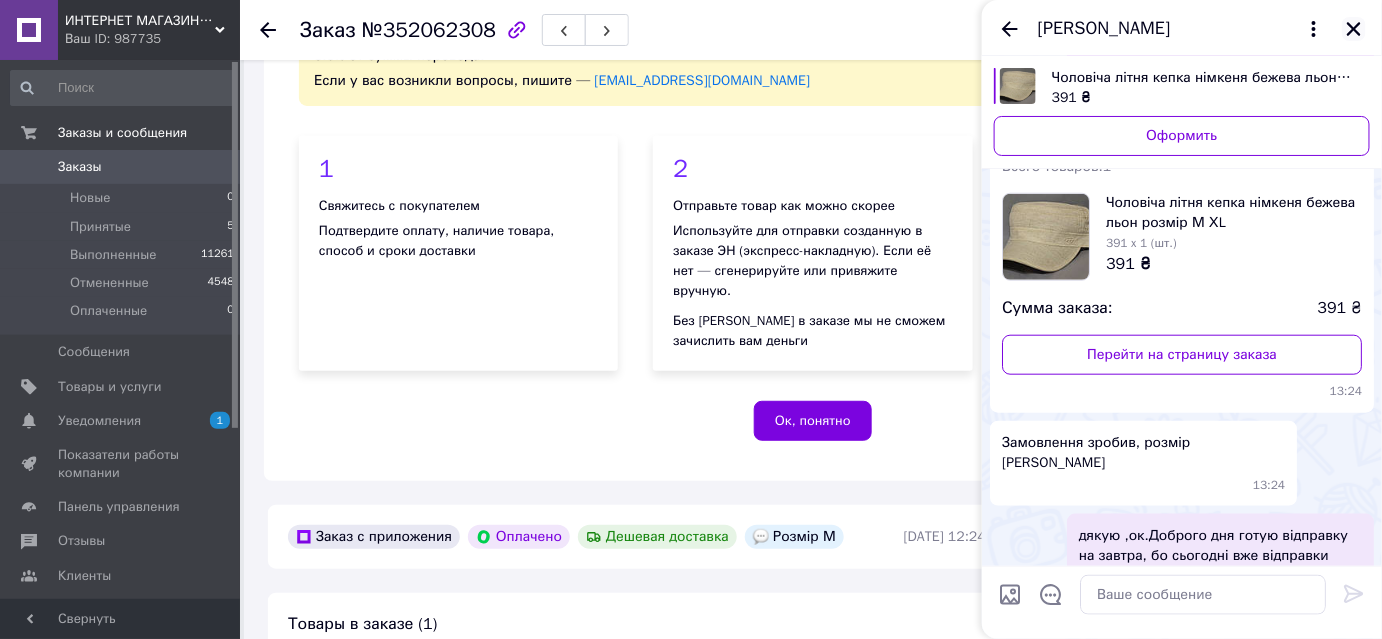 click 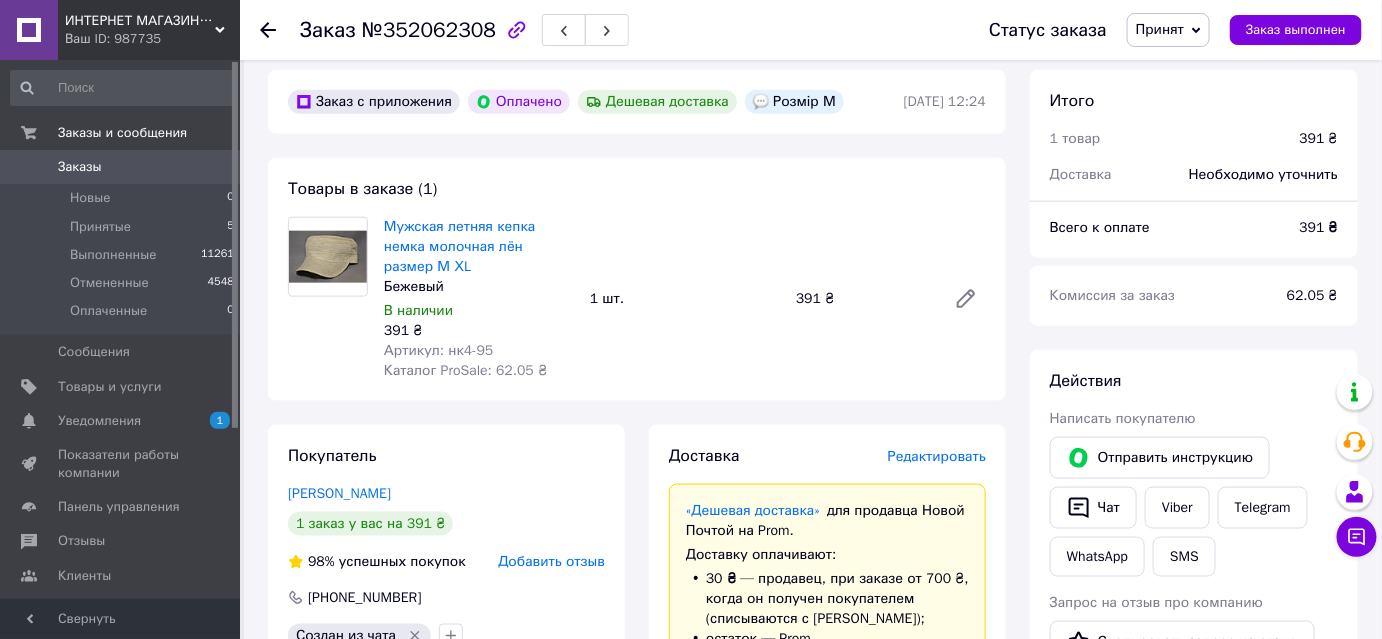 scroll, scrollTop: 636, scrollLeft: 0, axis: vertical 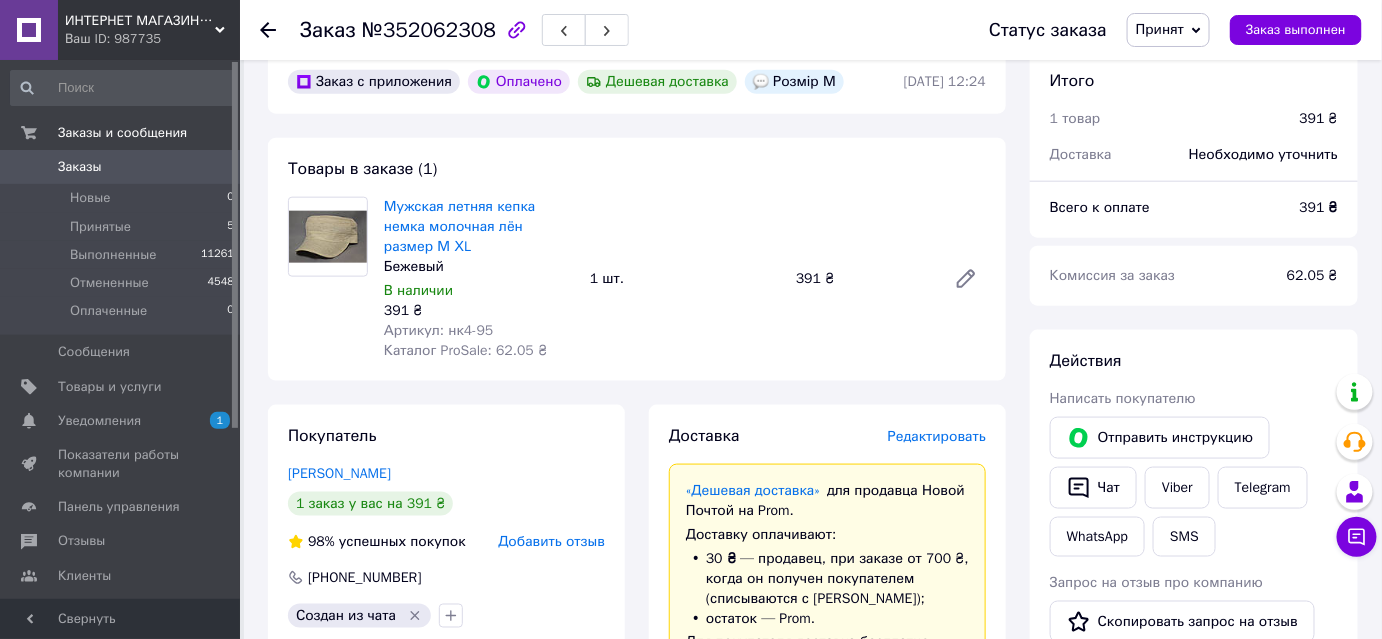 click on "Заказы" at bounding box center [80, 167] 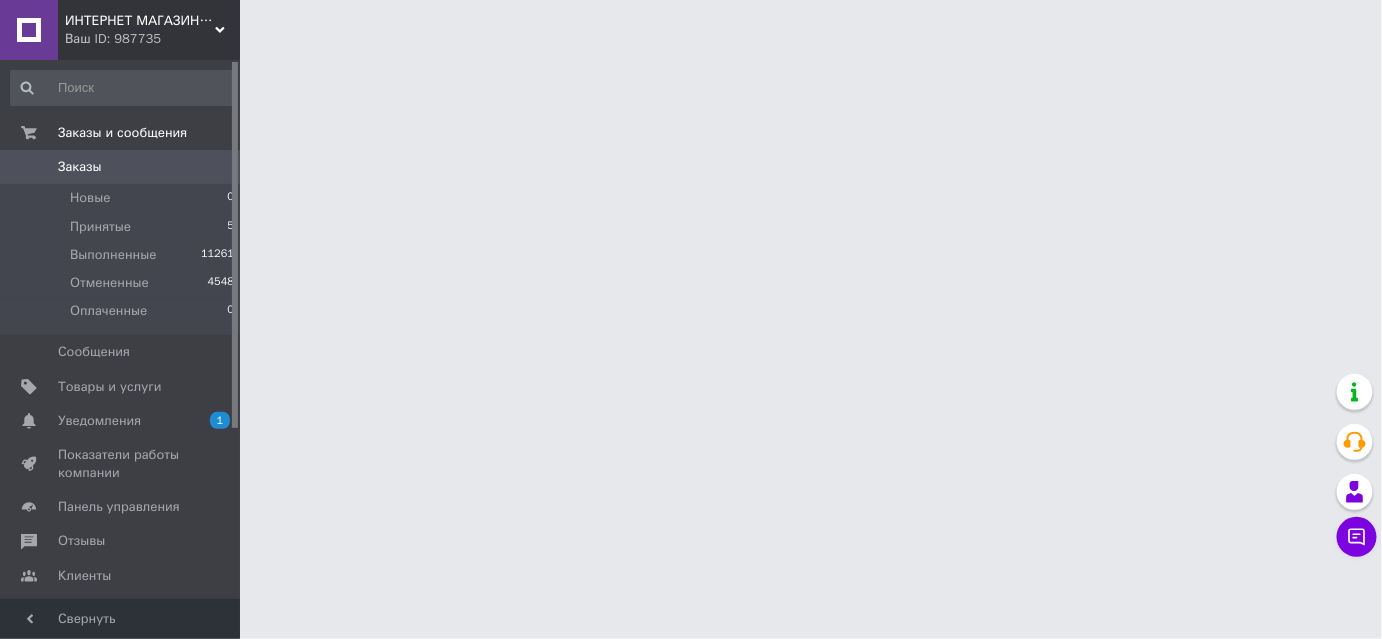 scroll, scrollTop: 0, scrollLeft: 0, axis: both 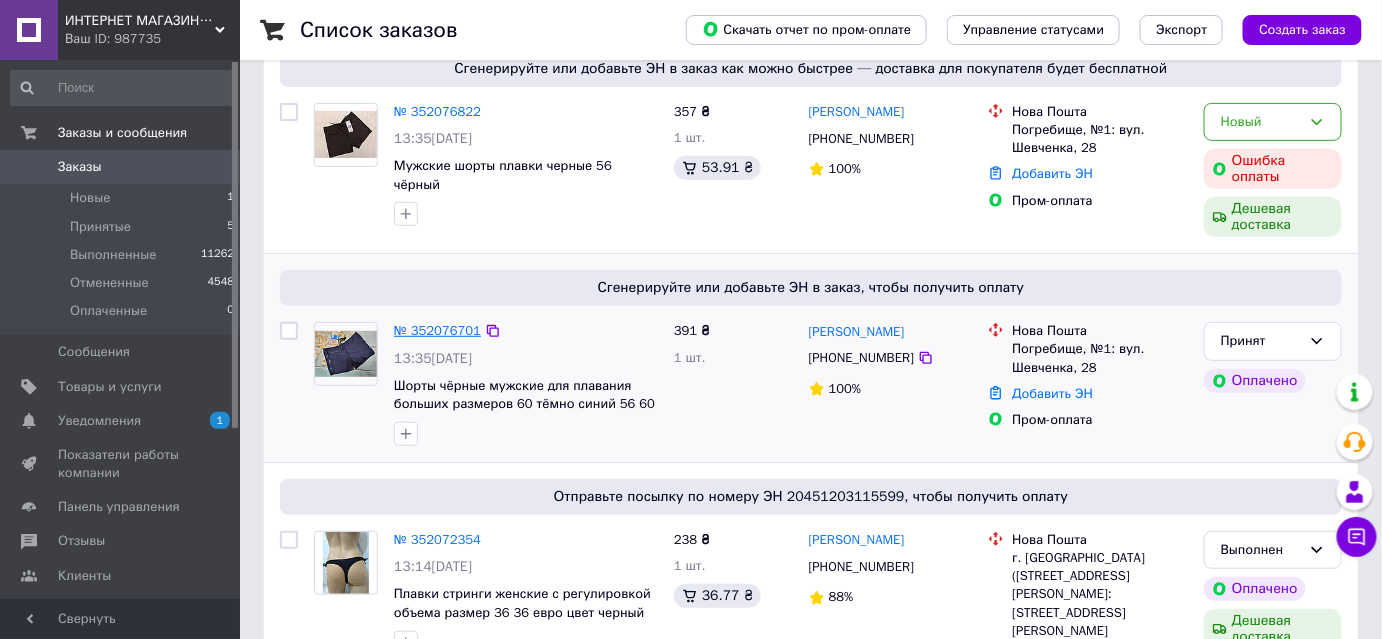 click on "№ 352076701" at bounding box center (437, 330) 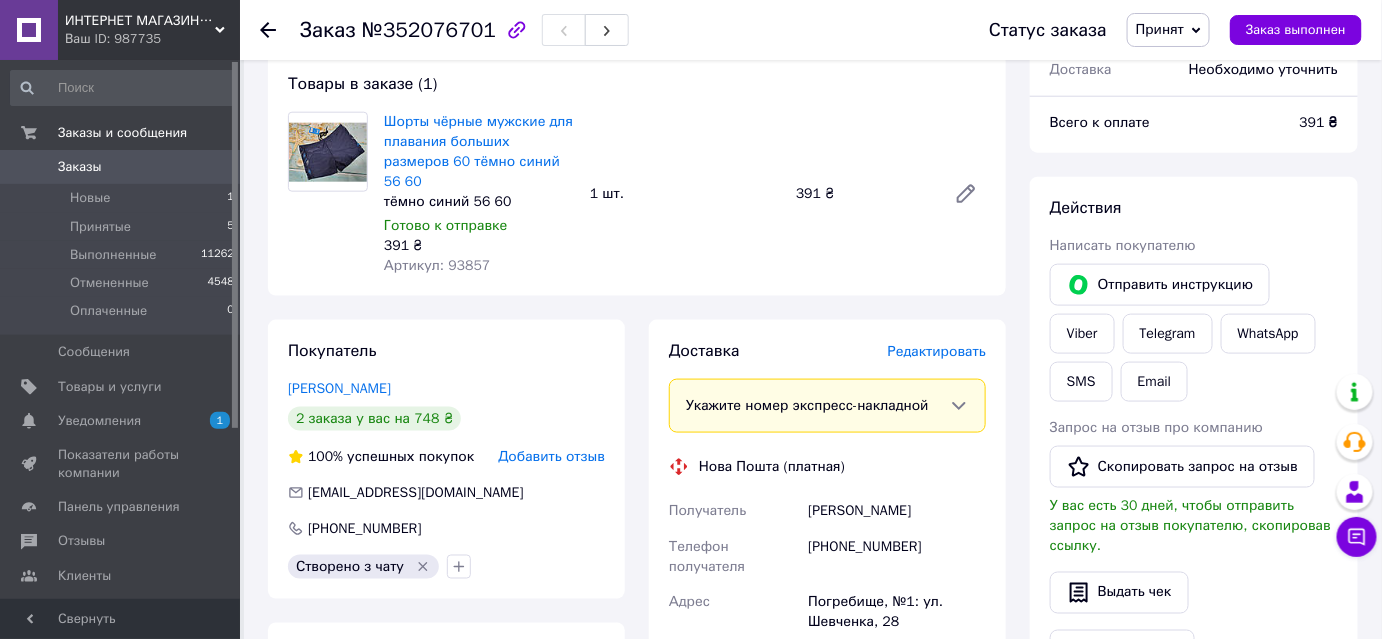 scroll, scrollTop: 636, scrollLeft: 0, axis: vertical 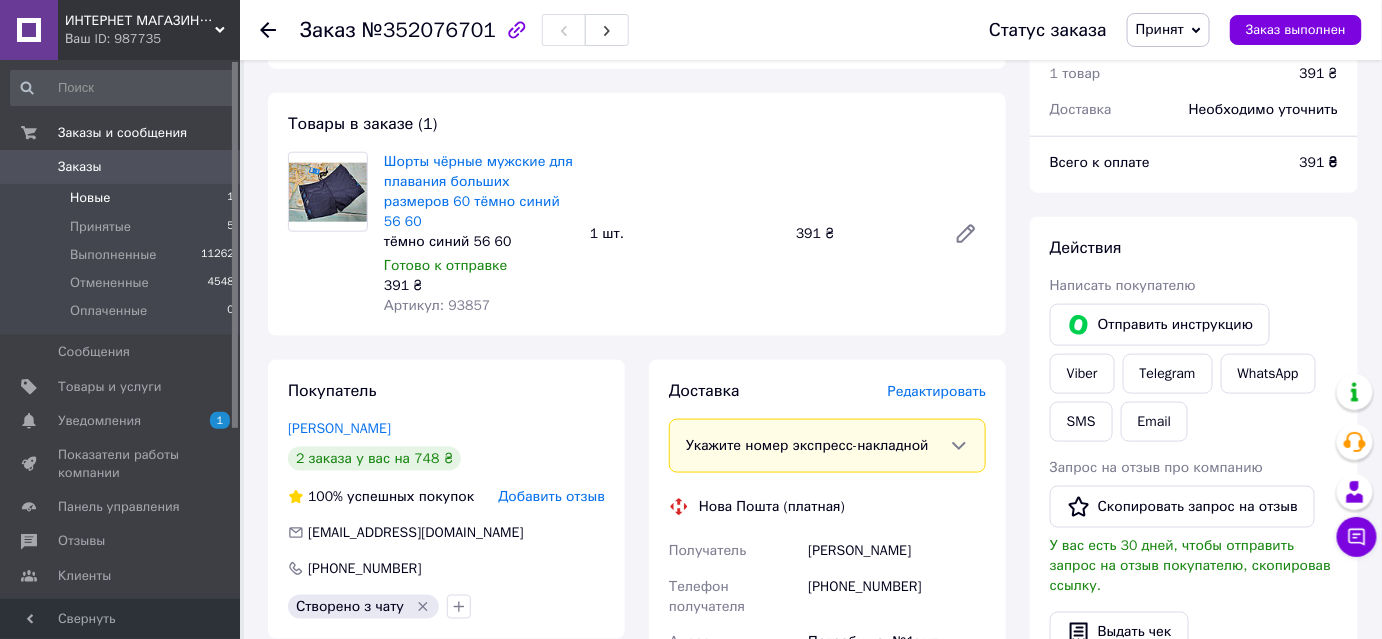 click on "Новые 1" at bounding box center (123, 198) 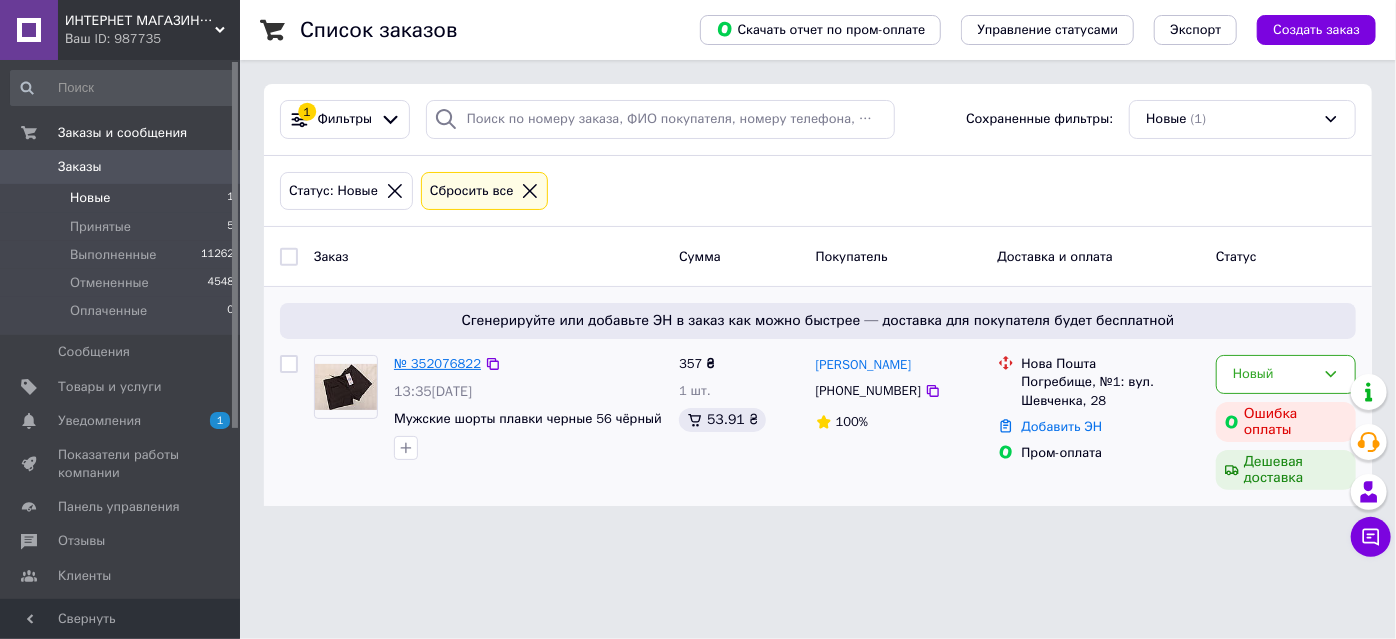 click on "№ 352076822" at bounding box center [437, 363] 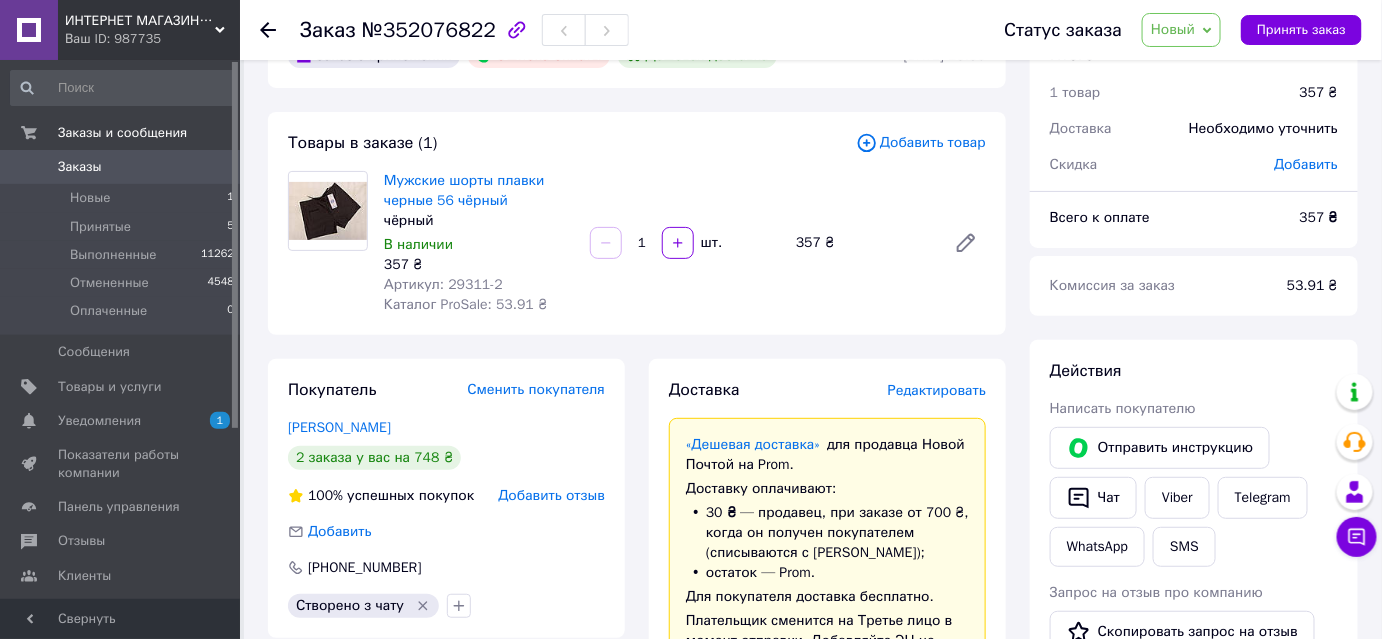 scroll, scrollTop: 90, scrollLeft: 0, axis: vertical 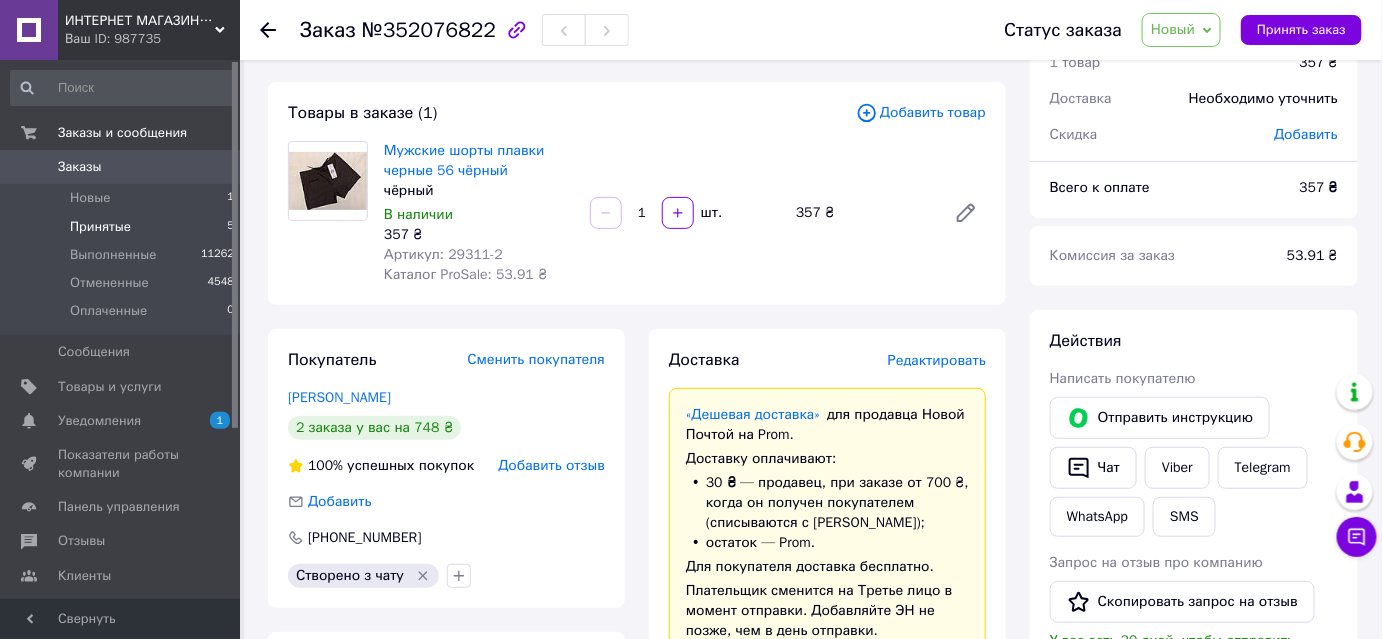 click on "Принятые" at bounding box center (100, 227) 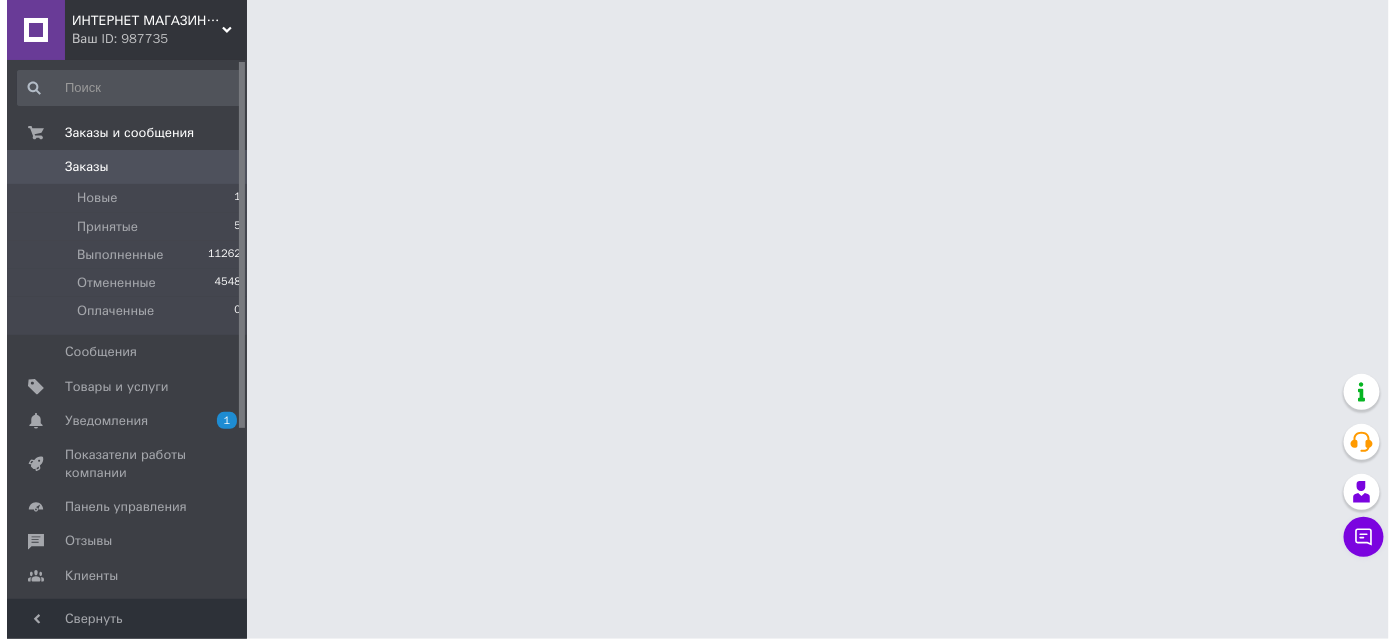 scroll, scrollTop: 0, scrollLeft: 0, axis: both 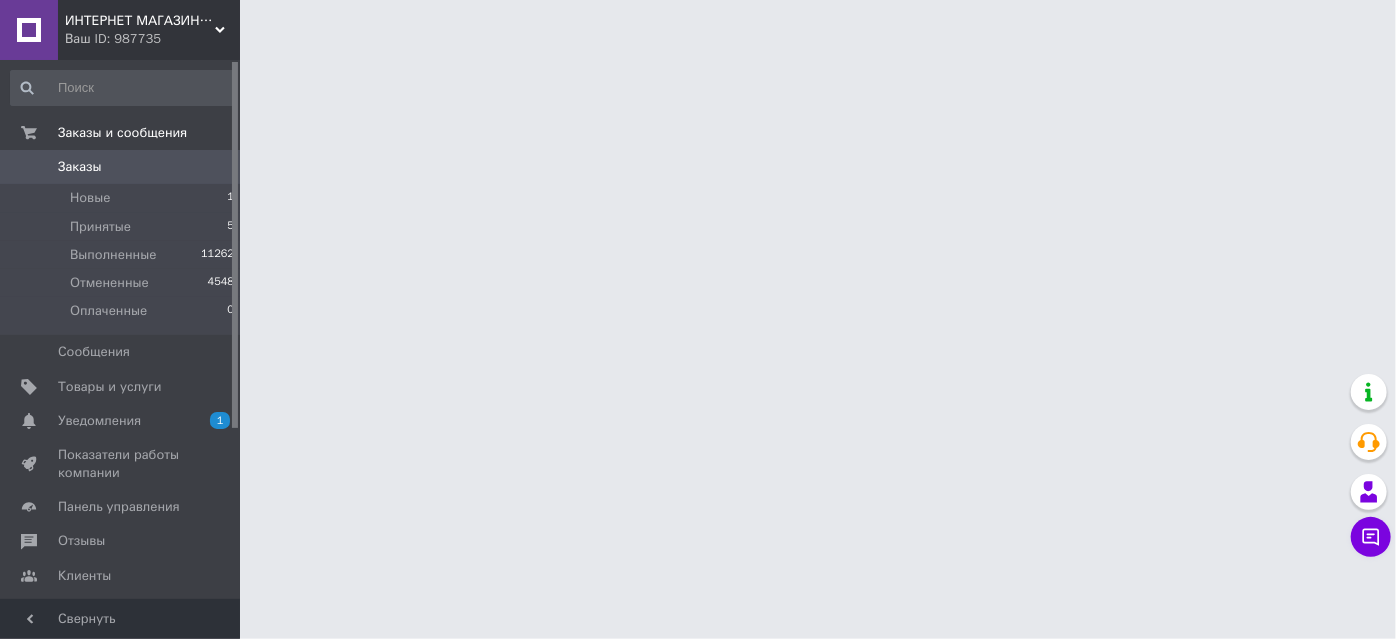 click on "Заказы" at bounding box center (80, 167) 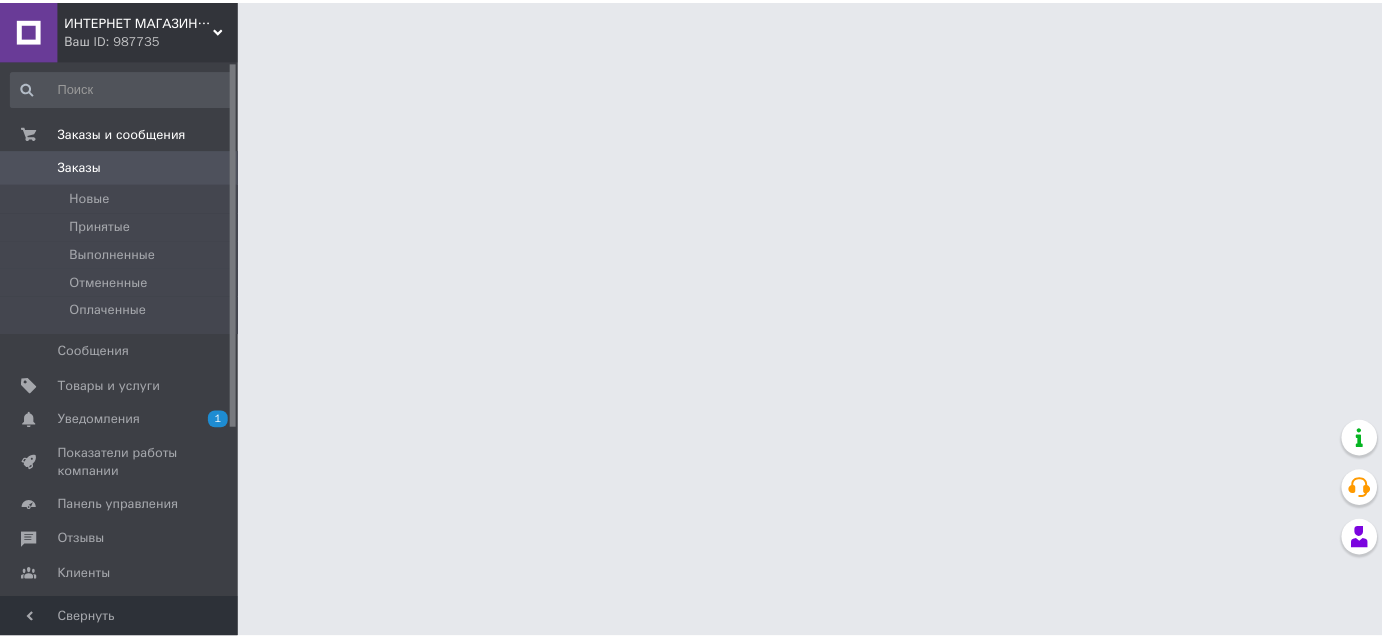 scroll, scrollTop: 0, scrollLeft: 0, axis: both 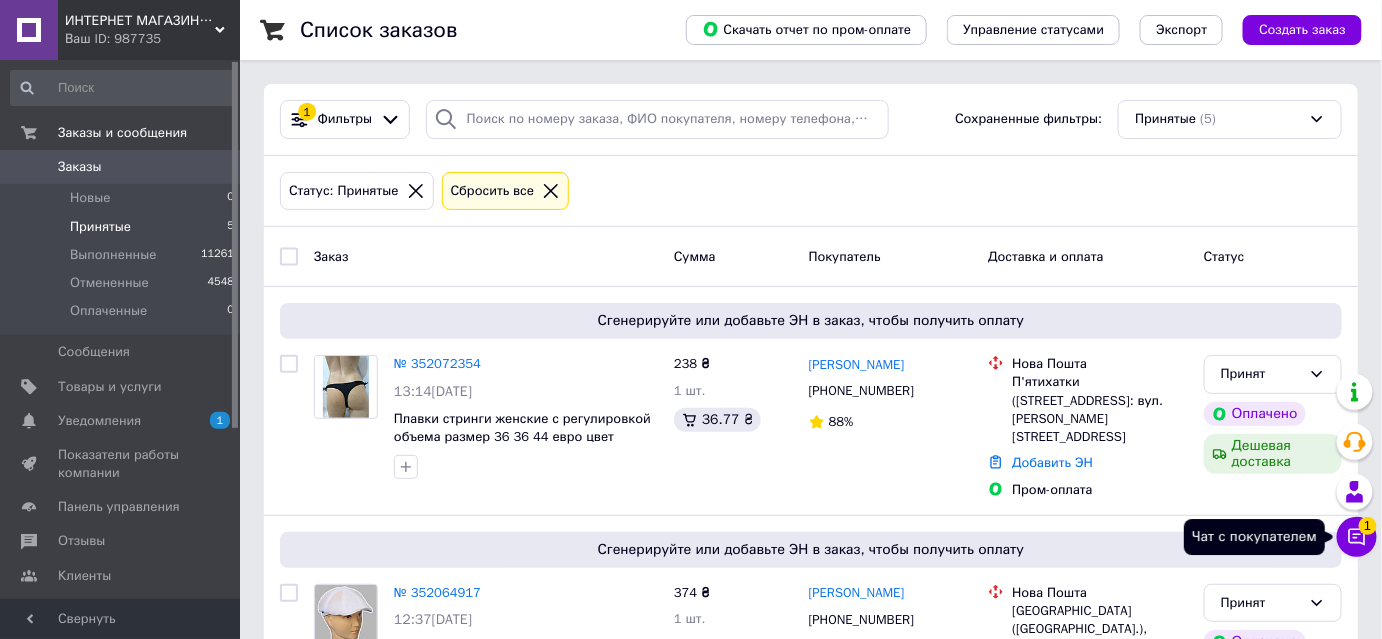 click on "Чат с покупателем 1" at bounding box center (1357, 537) 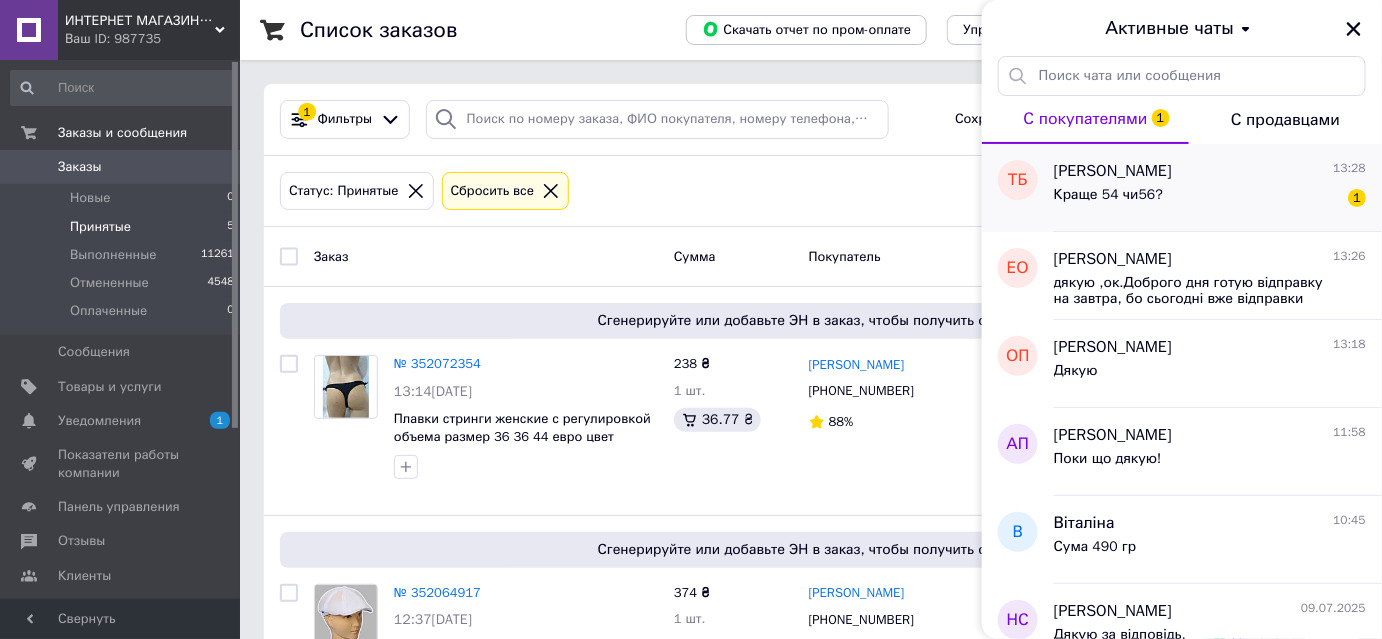 click on "Краще 54 чи56? 1" at bounding box center [1210, 199] 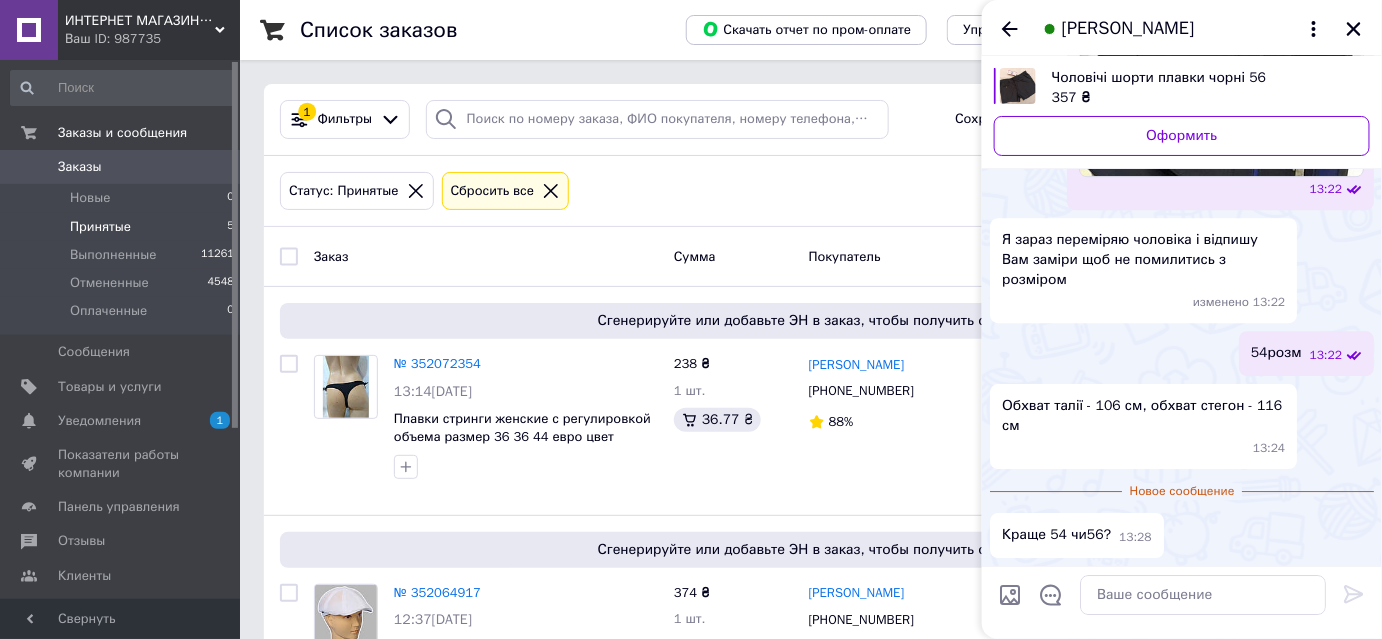 scroll, scrollTop: 1932, scrollLeft: 0, axis: vertical 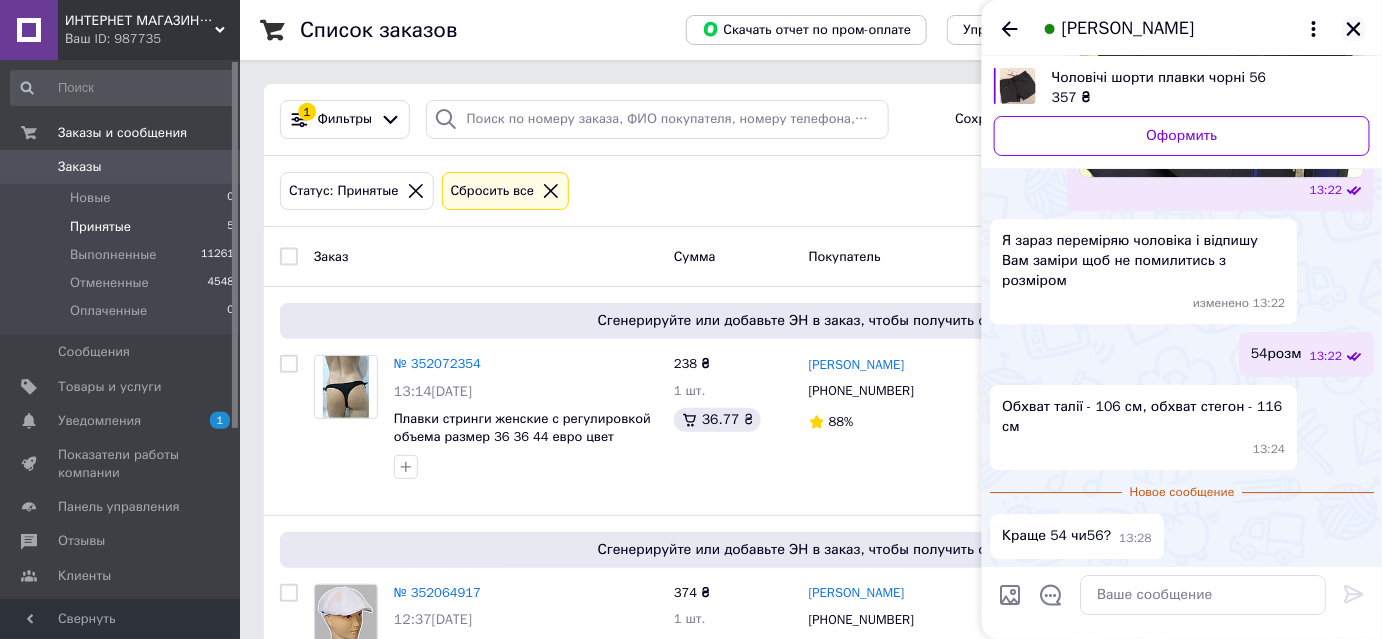 click at bounding box center (1354, 29) 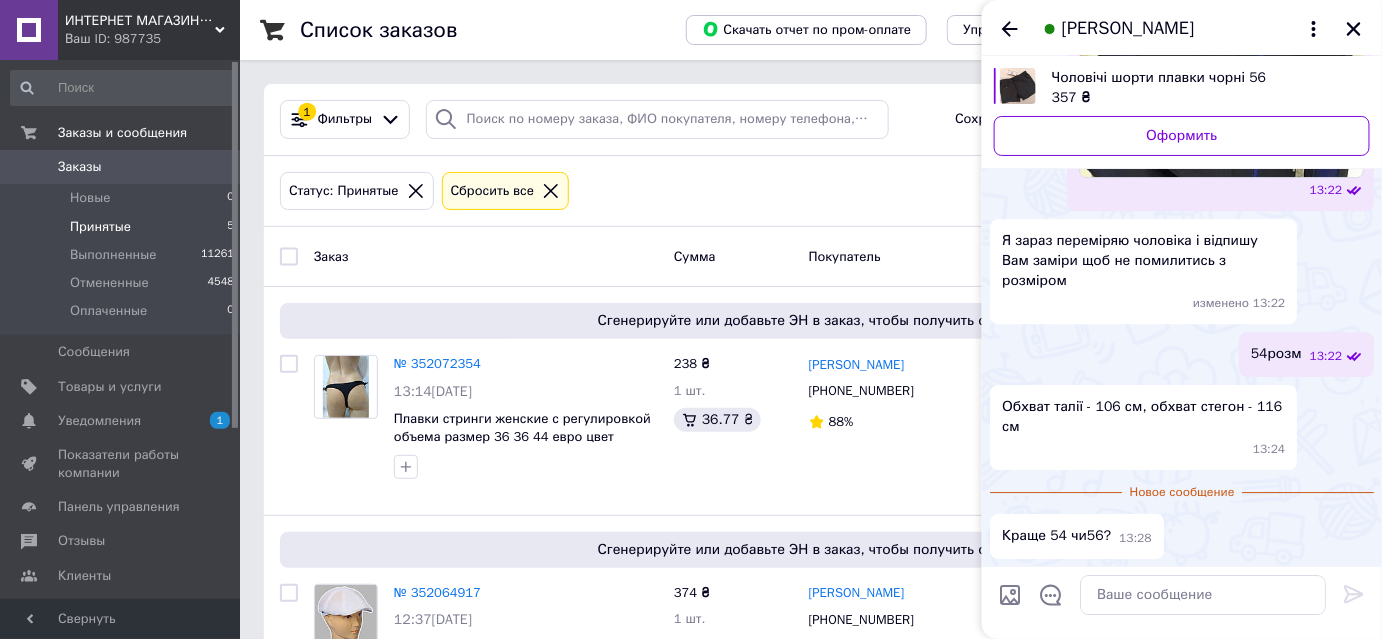 click 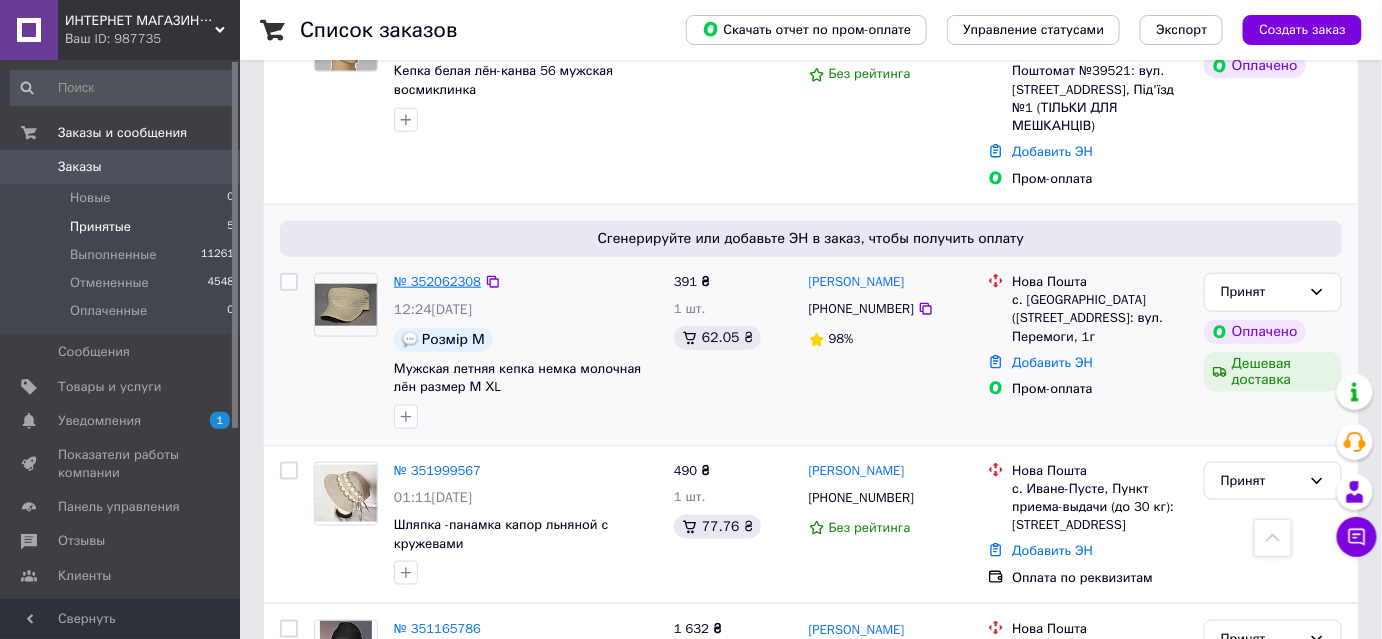 scroll, scrollTop: 545, scrollLeft: 0, axis: vertical 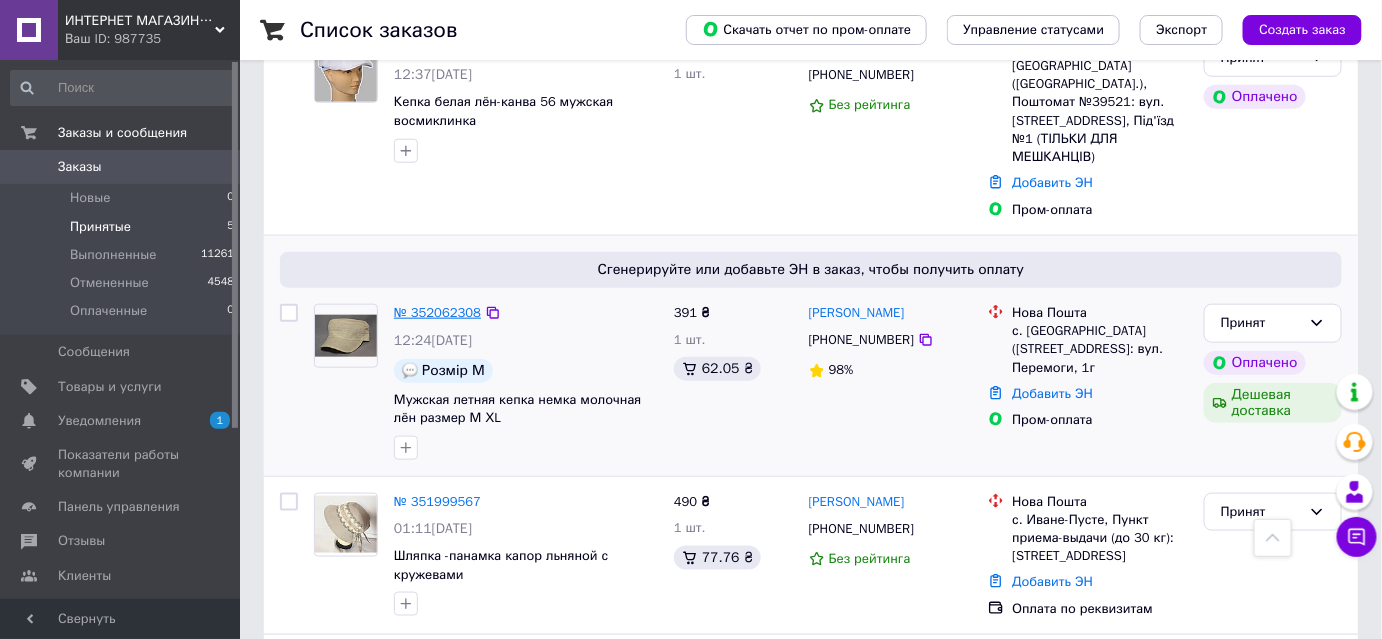 click on "№ 352062308" at bounding box center [437, 312] 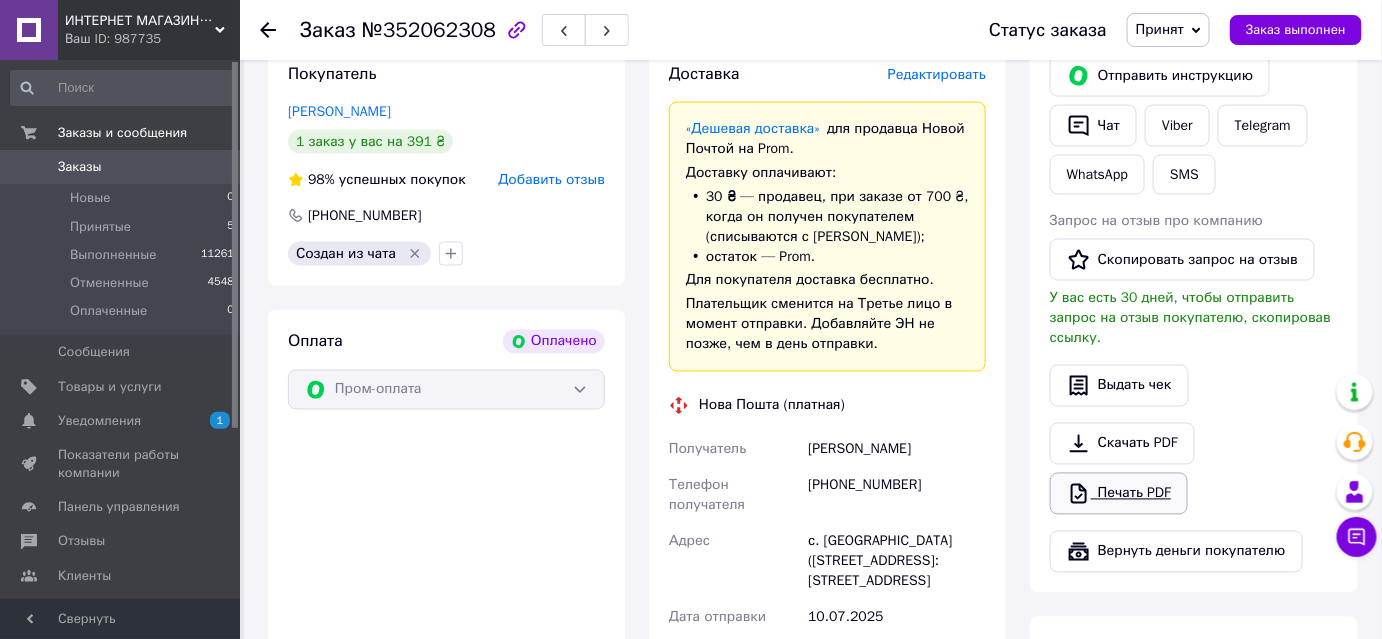 scroll, scrollTop: 1000, scrollLeft: 0, axis: vertical 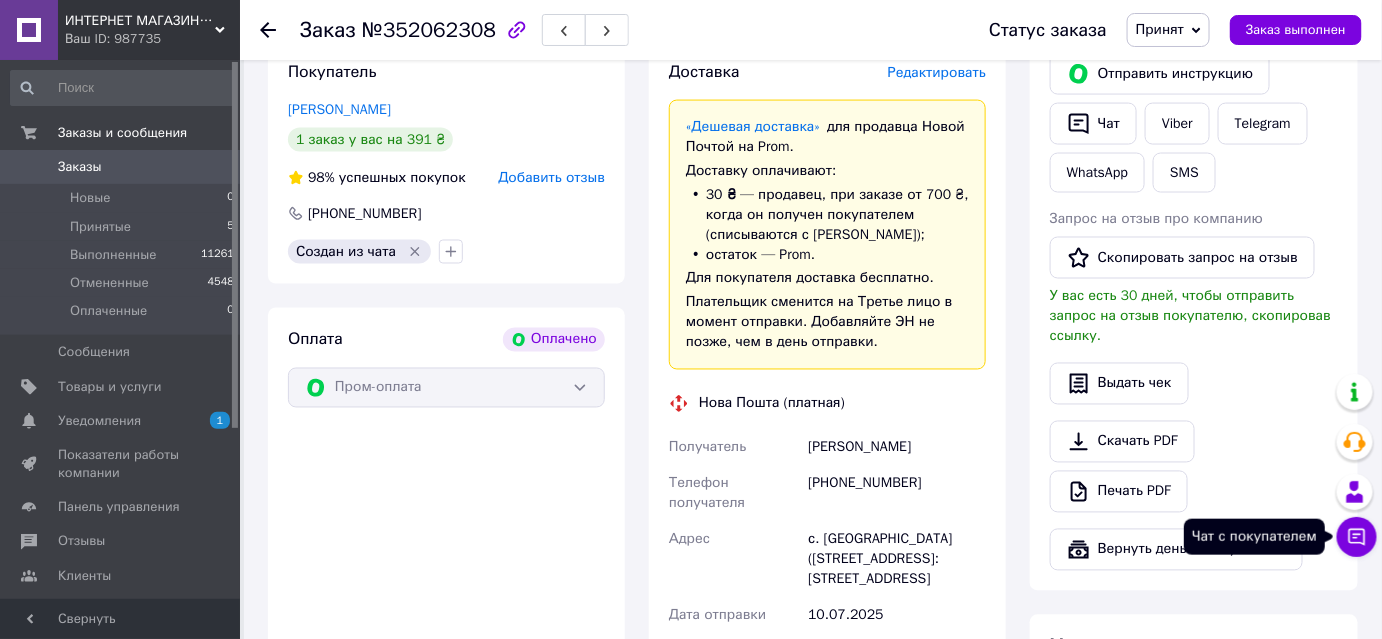 click 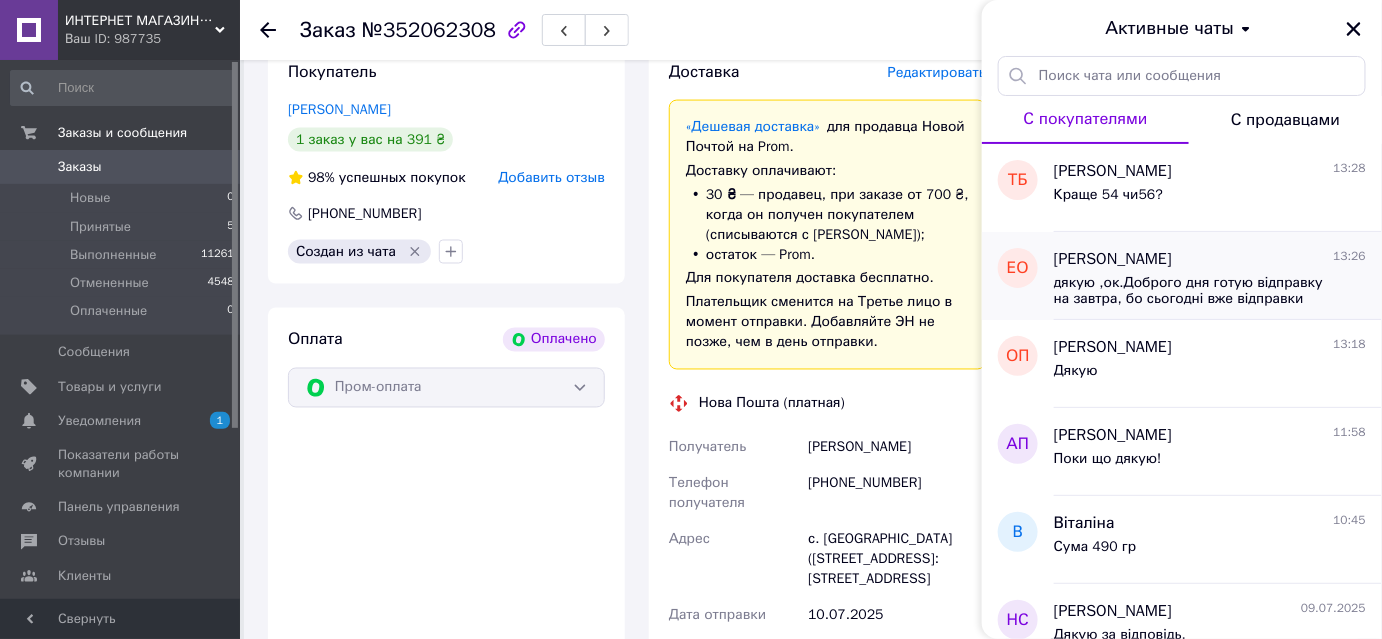 click on "дякую ,ок.Доброго дня готую відправку на завтра, бо сьогодні вже відправки пішли" at bounding box center (1196, 291) 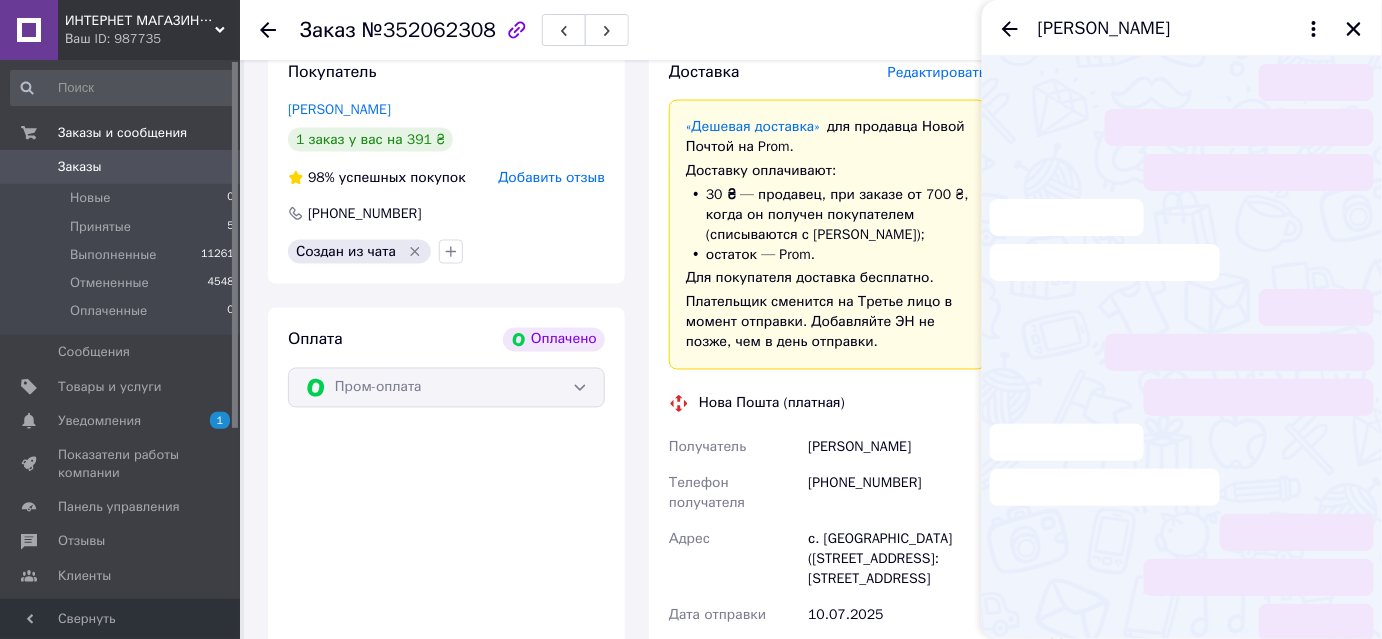 scroll, scrollTop: 554, scrollLeft: 0, axis: vertical 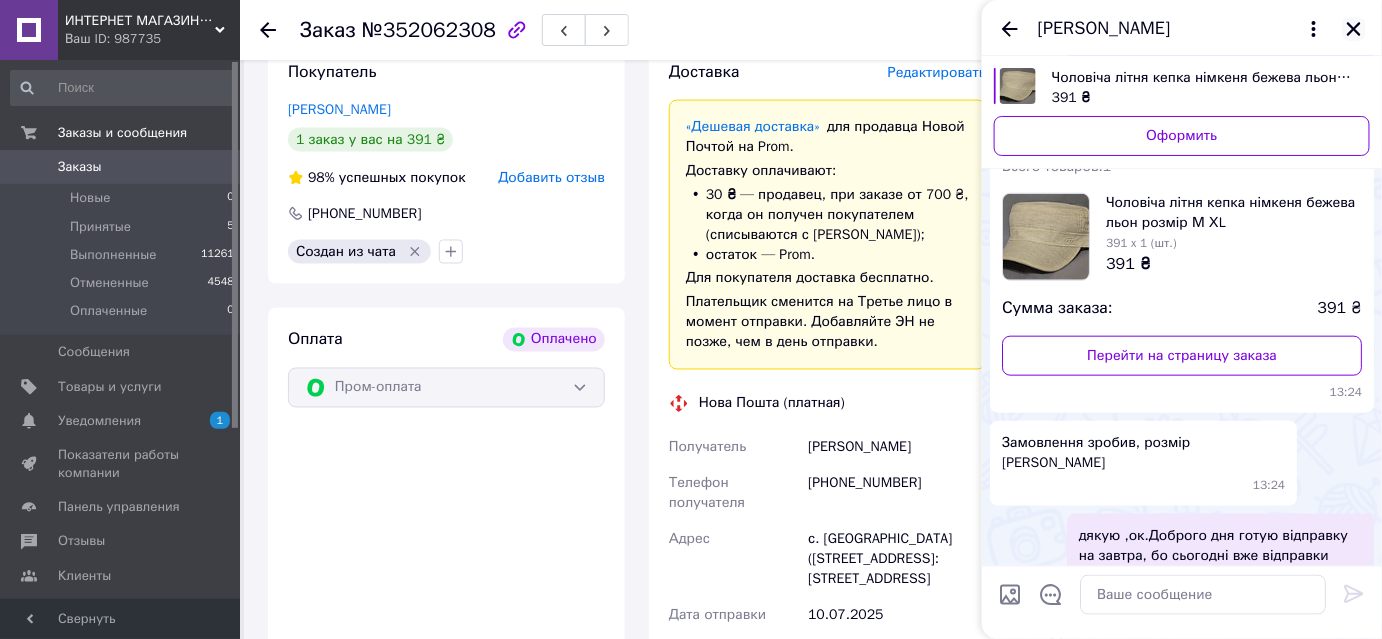 click 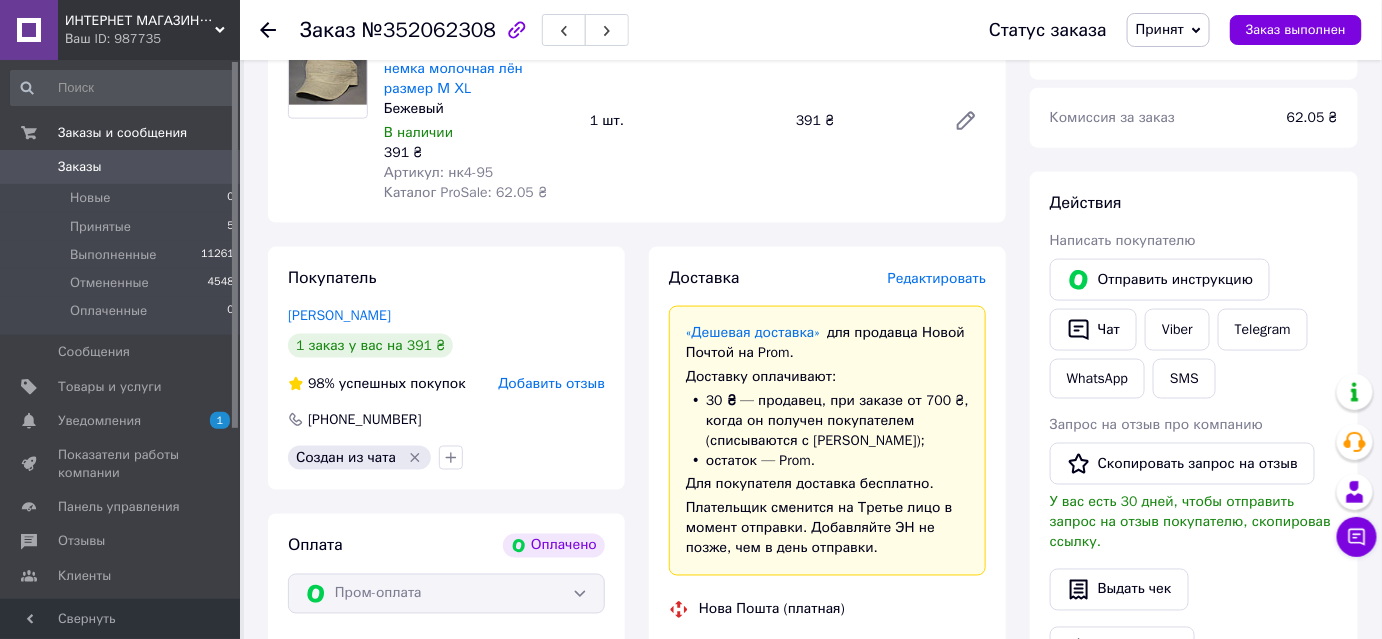 scroll, scrollTop: 727, scrollLeft: 0, axis: vertical 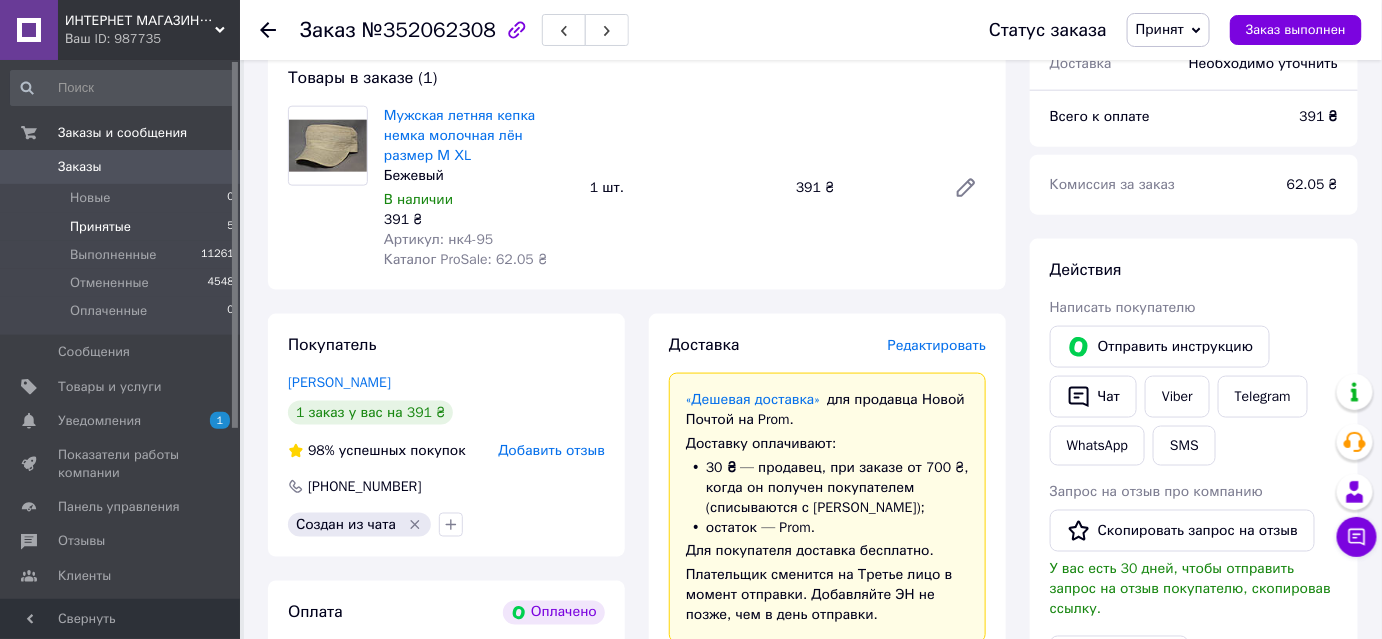 click on "Принятые" at bounding box center (100, 227) 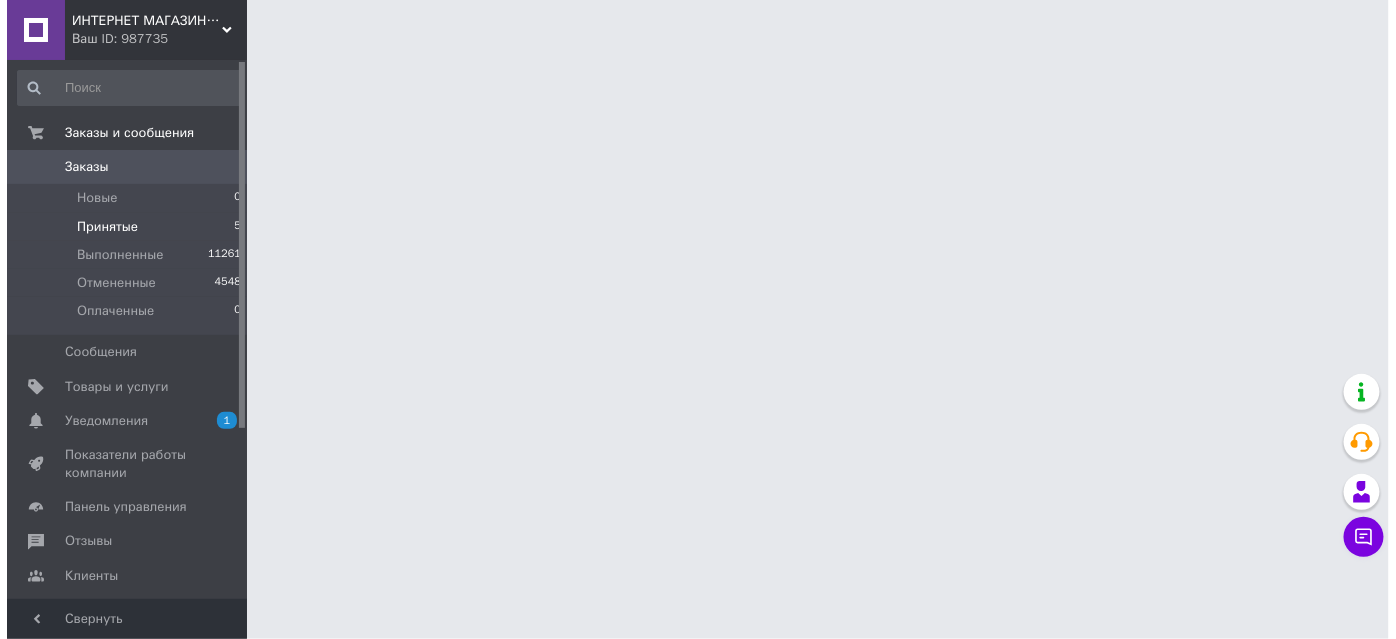 scroll, scrollTop: 0, scrollLeft: 0, axis: both 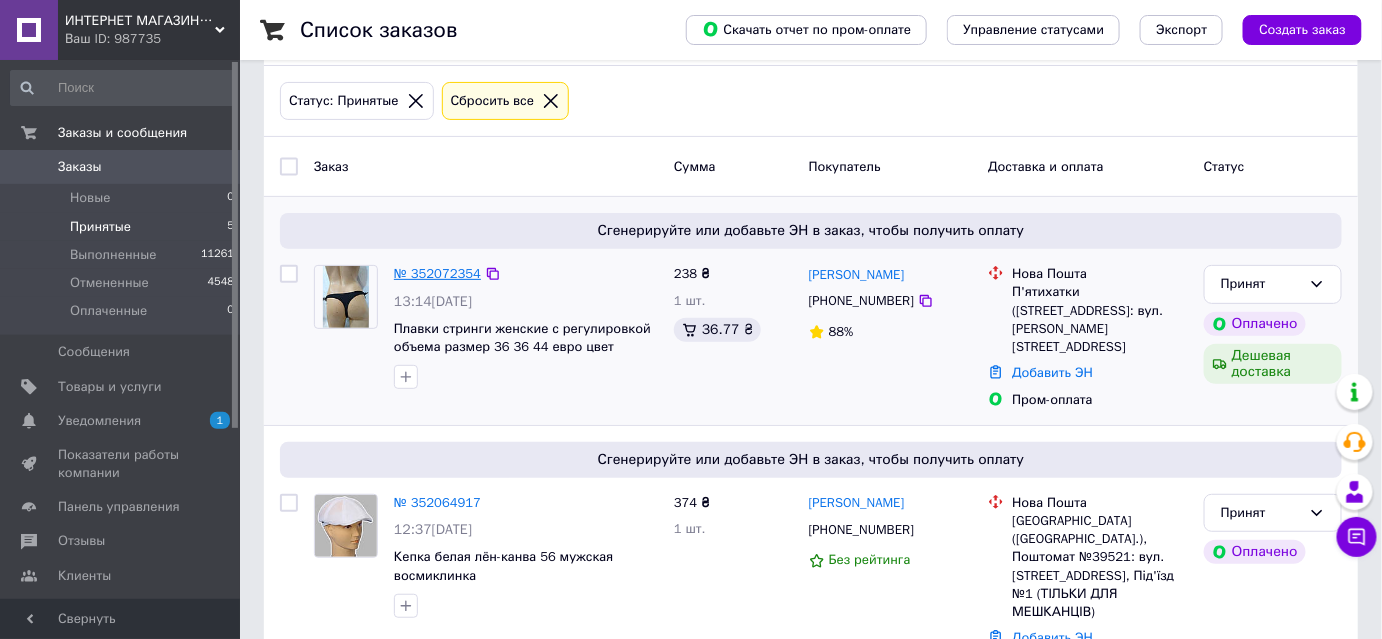 click on "№ 352072354" at bounding box center [437, 273] 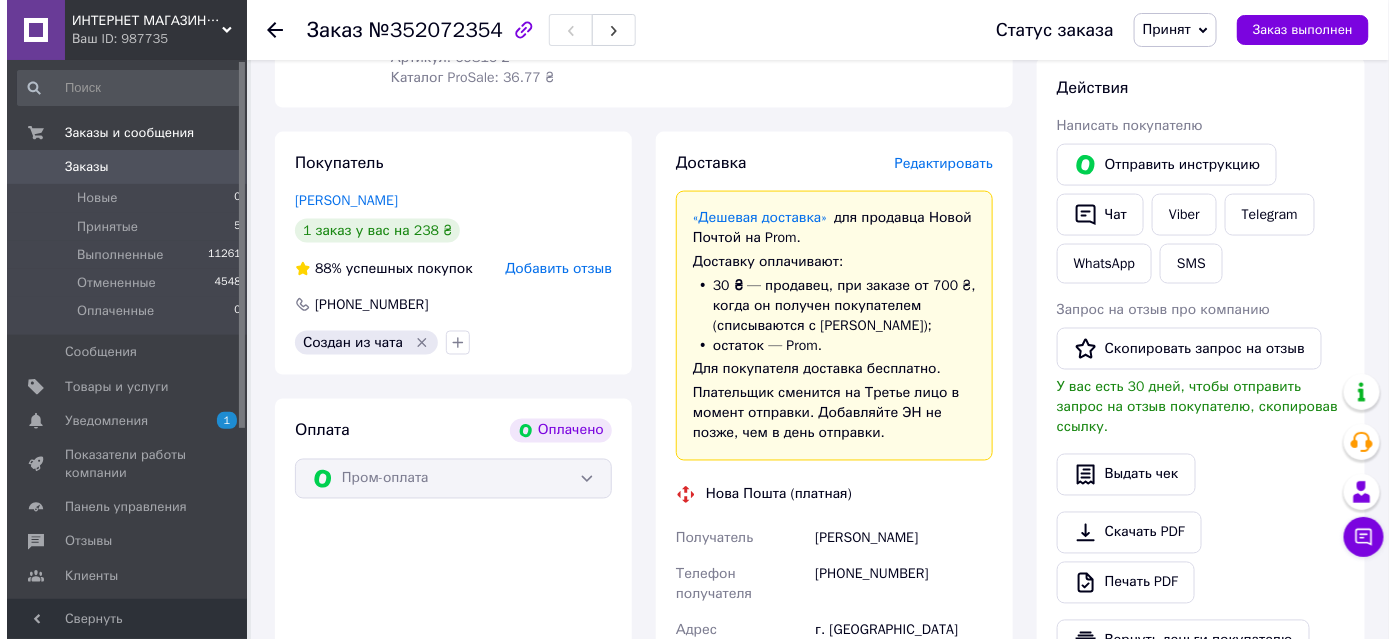 scroll, scrollTop: 818, scrollLeft: 0, axis: vertical 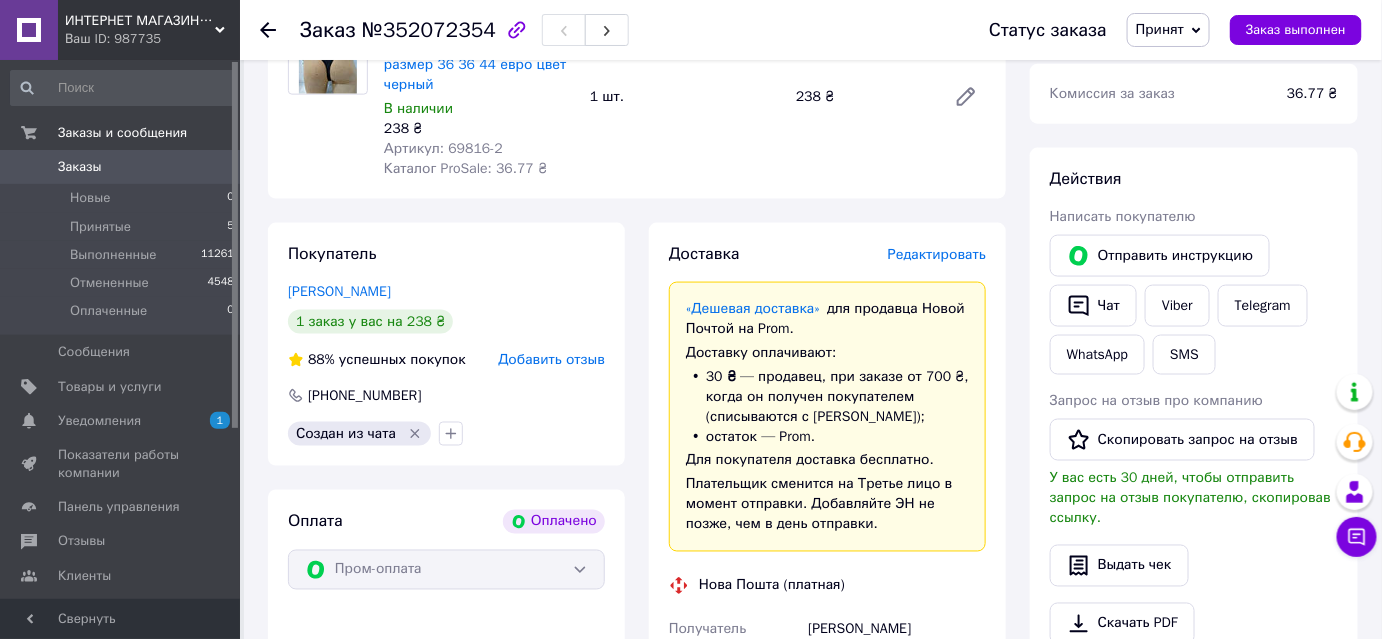 click on "Редактировать" at bounding box center (937, 254) 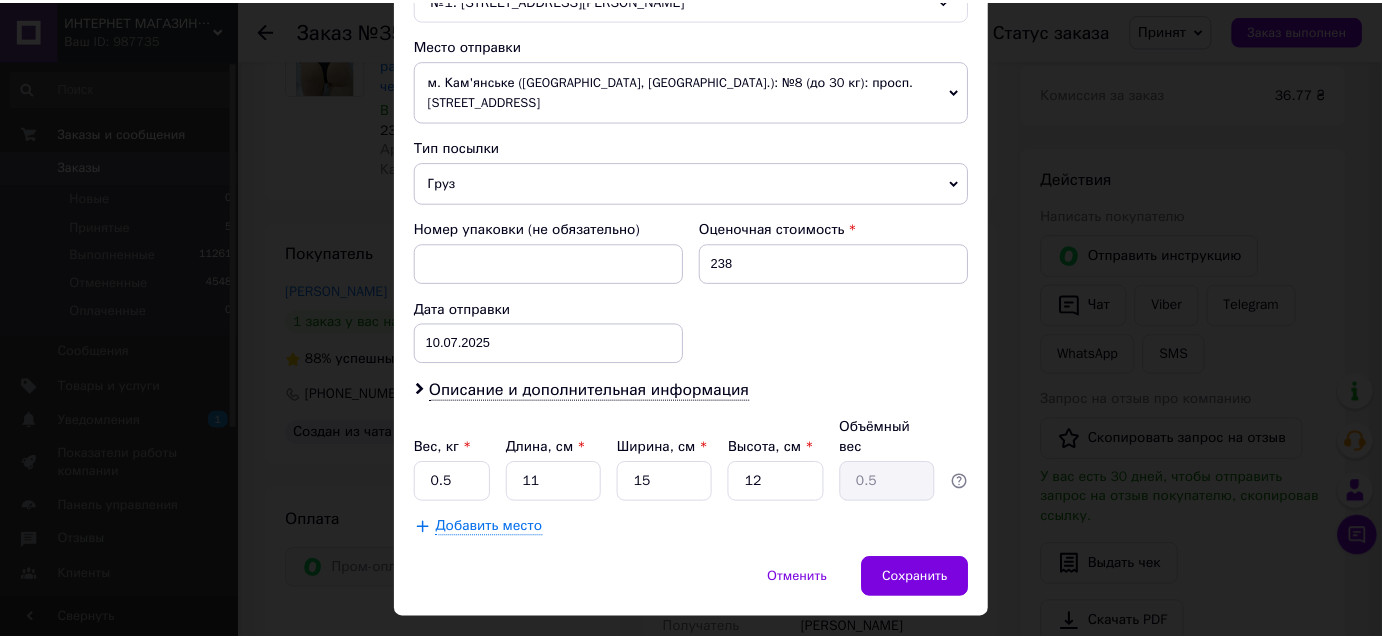 scroll, scrollTop: 701, scrollLeft: 0, axis: vertical 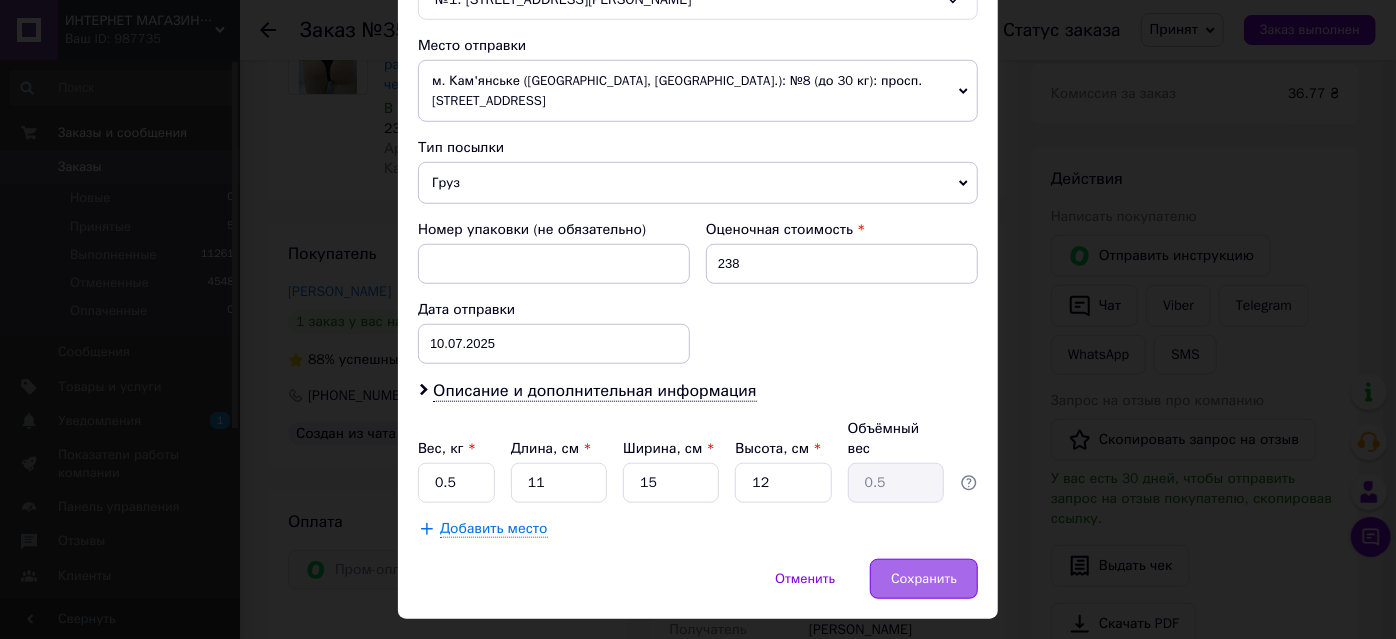 click on "Сохранить" at bounding box center [924, 579] 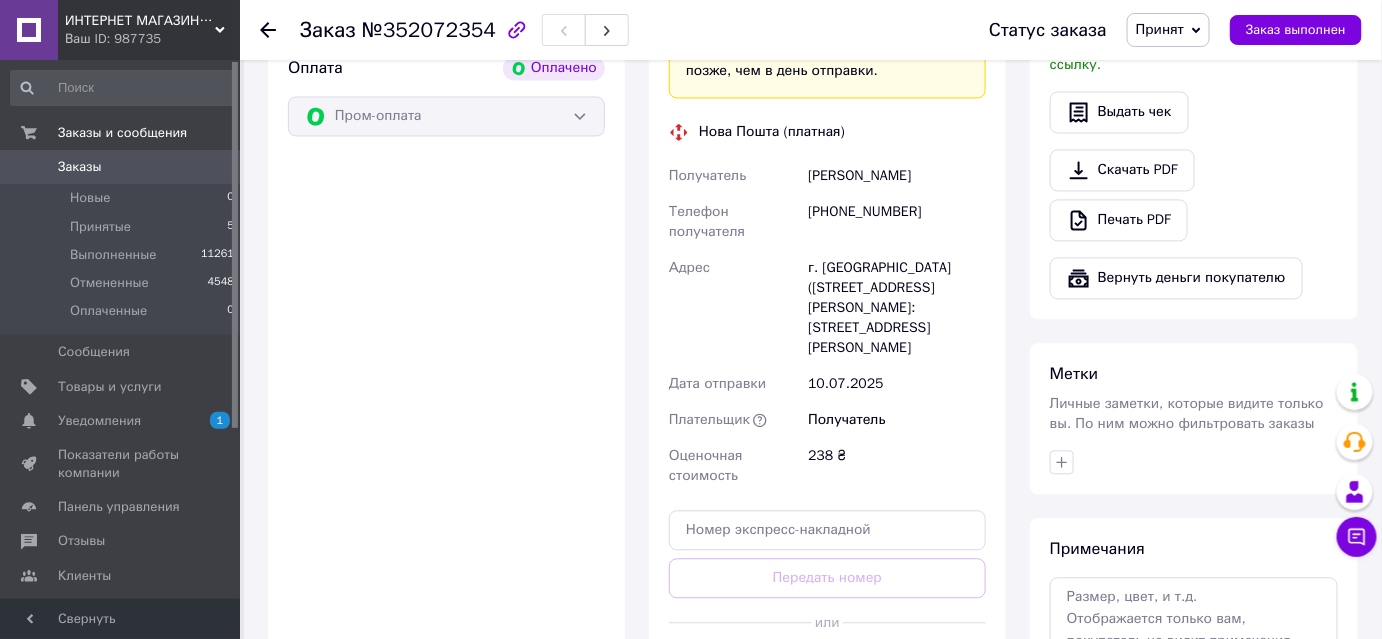 scroll, scrollTop: 1454, scrollLeft: 0, axis: vertical 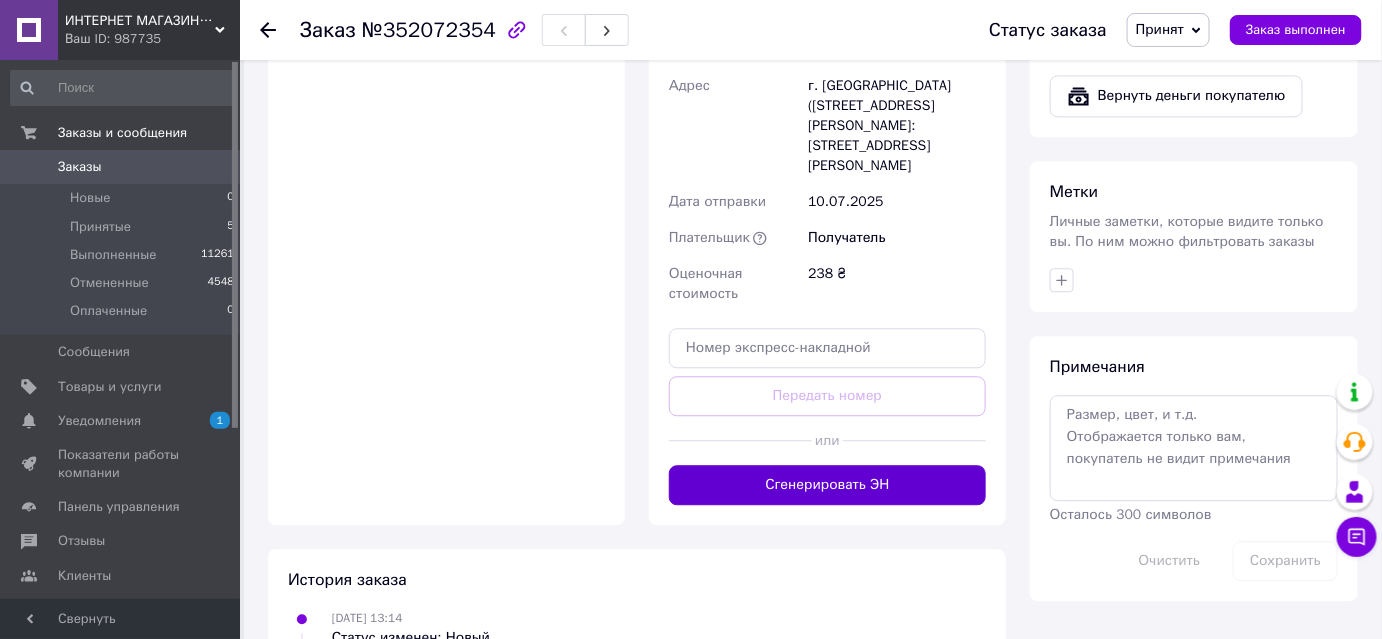 click on "Сгенерировать ЭН" at bounding box center (827, 485) 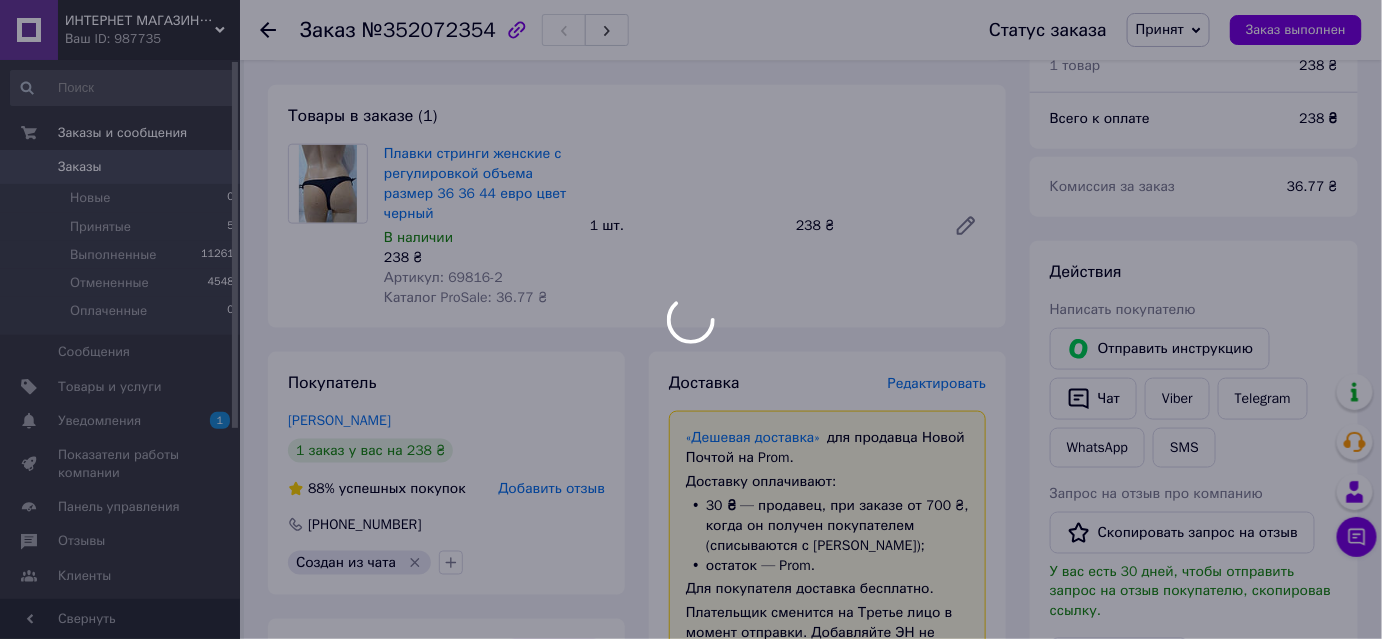 scroll, scrollTop: 545, scrollLeft: 0, axis: vertical 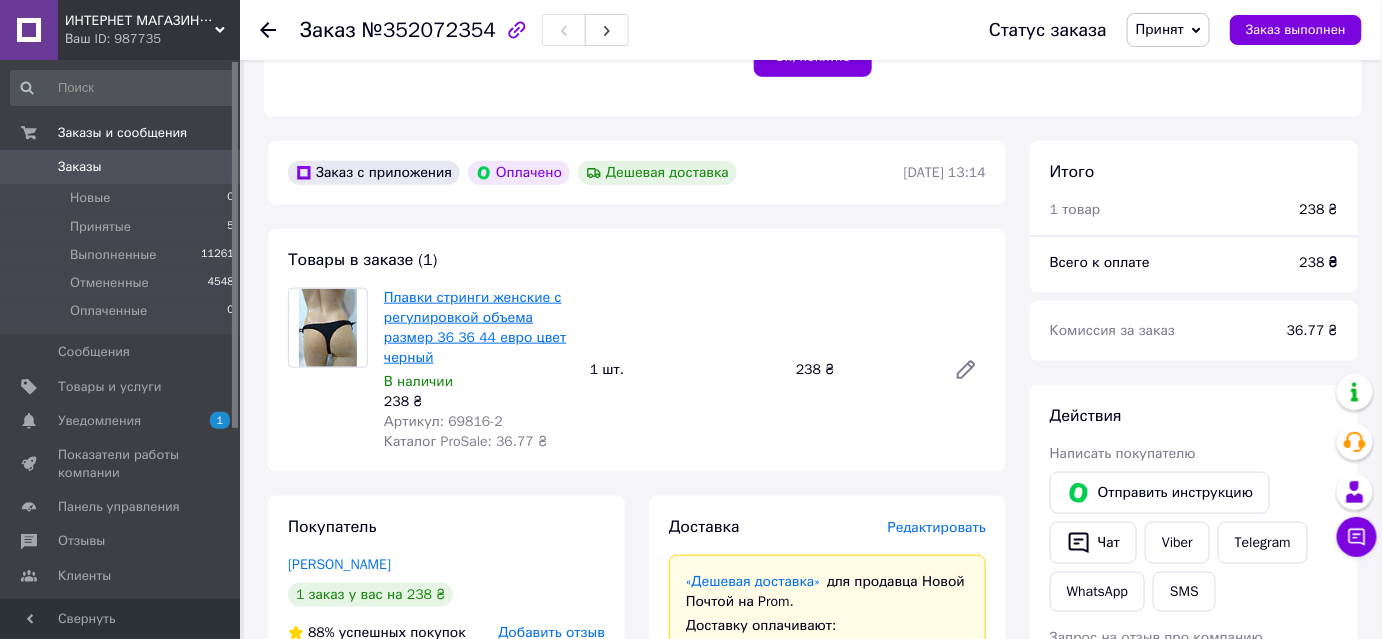 click on "Плавки стринги женские  с регулировкой  объема  размер 36  36  44  евро  цвет черный" at bounding box center [475, 327] 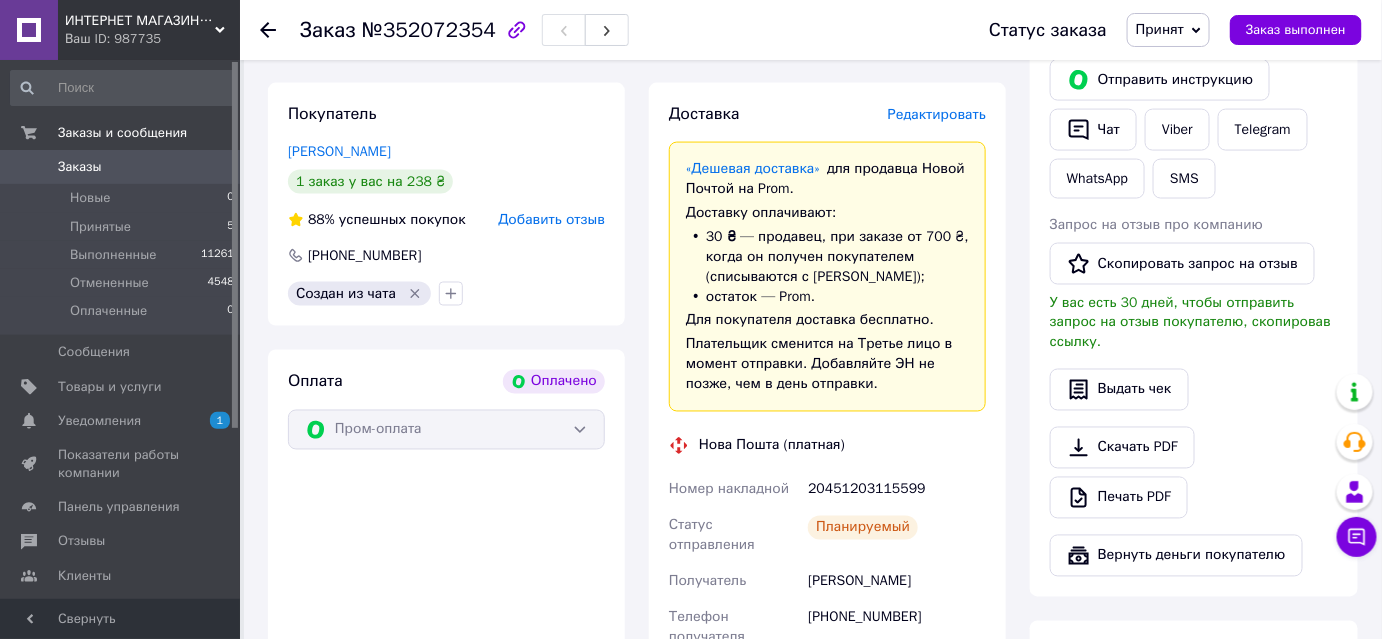scroll, scrollTop: 1000, scrollLeft: 0, axis: vertical 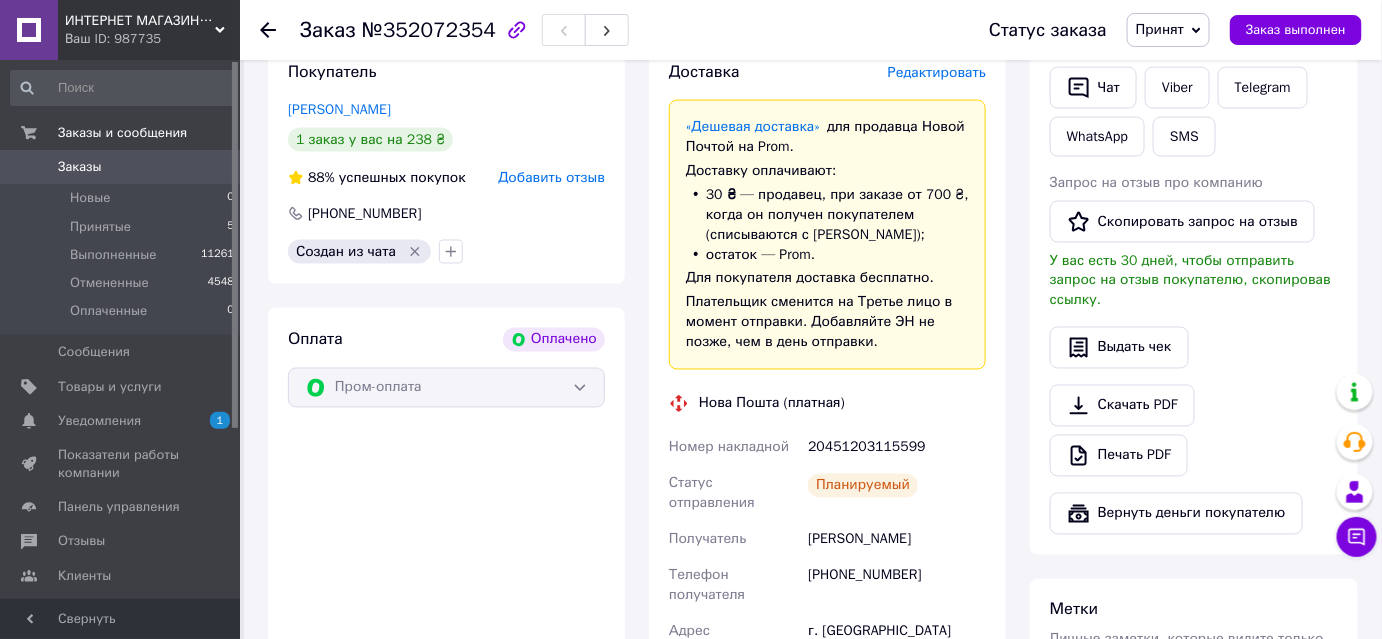 click on "Принят" at bounding box center [1168, 30] 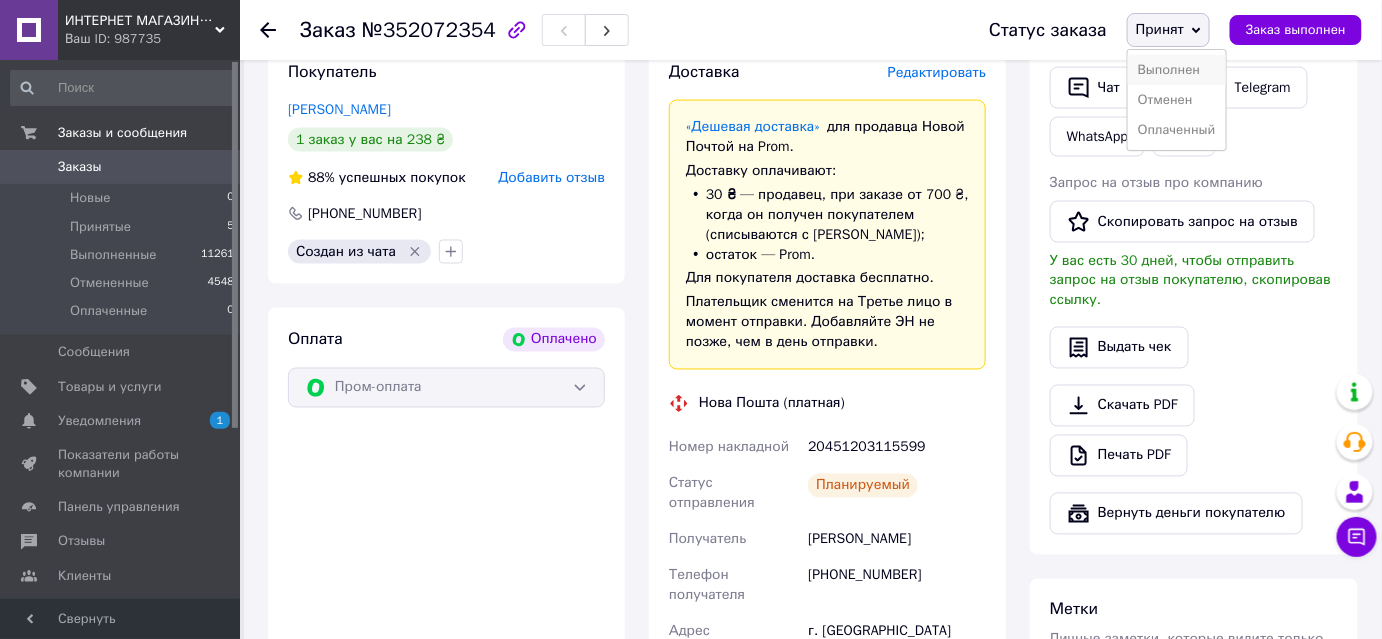 click on "Выполнен" at bounding box center [1177, 70] 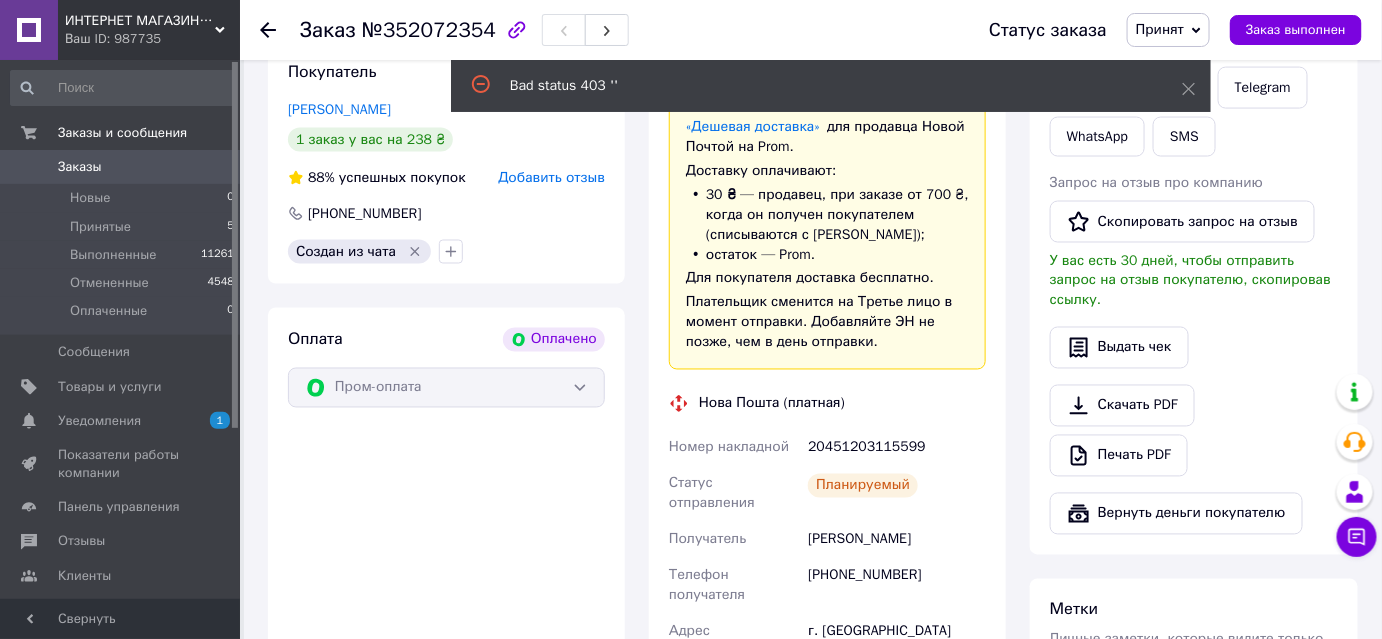 click on "Оплата Оплачено Пром-оплата" at bounding box center (446, 621) 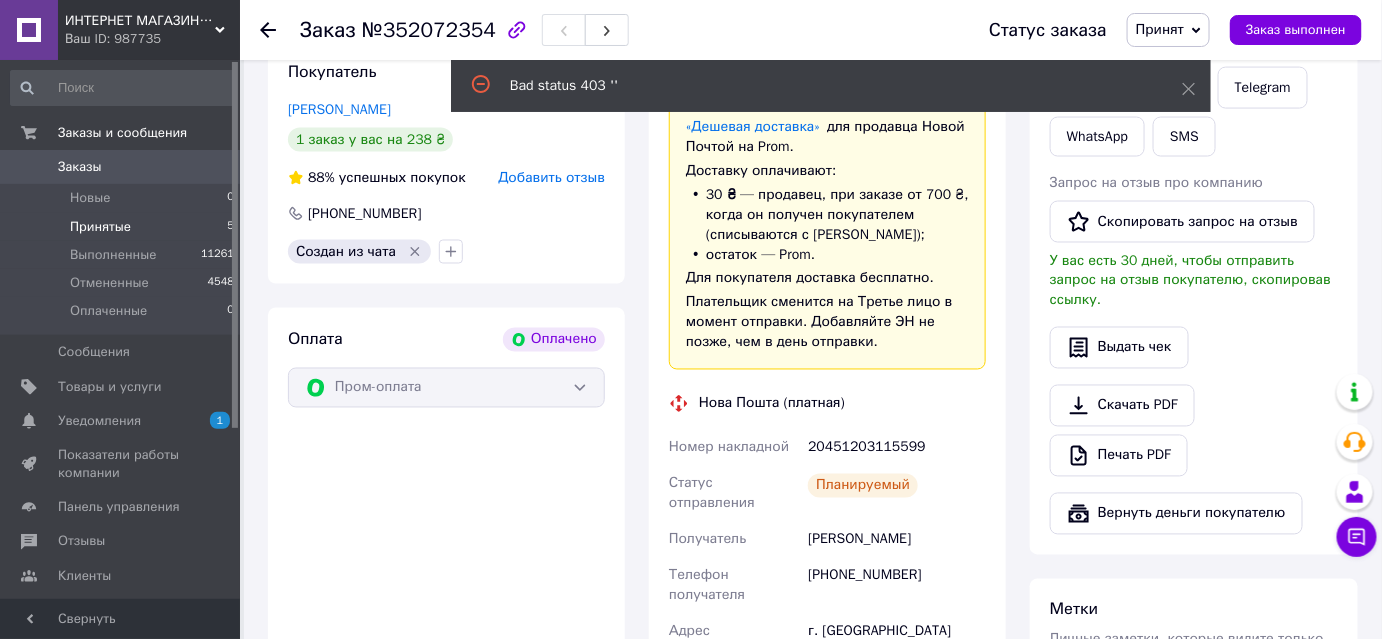 click on "Принятые" at bounding box center [100, 227] 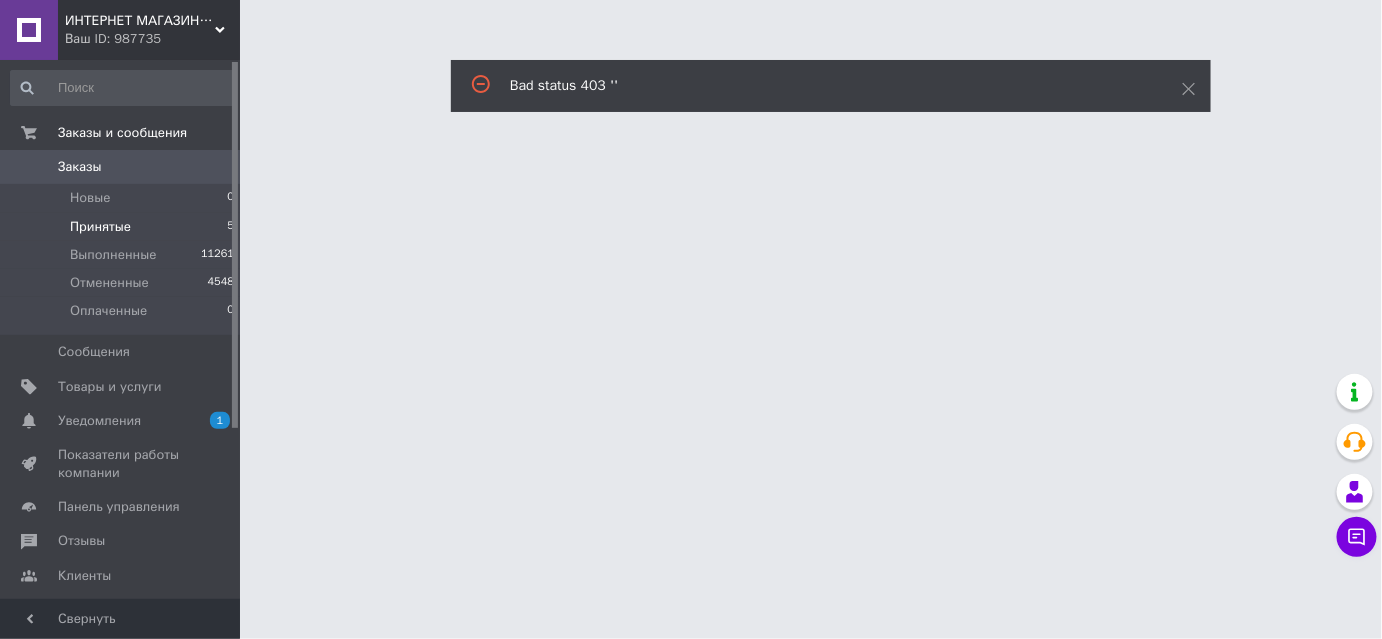 scroll, scrollTop: 0, scrollLeft: 0, axis: both 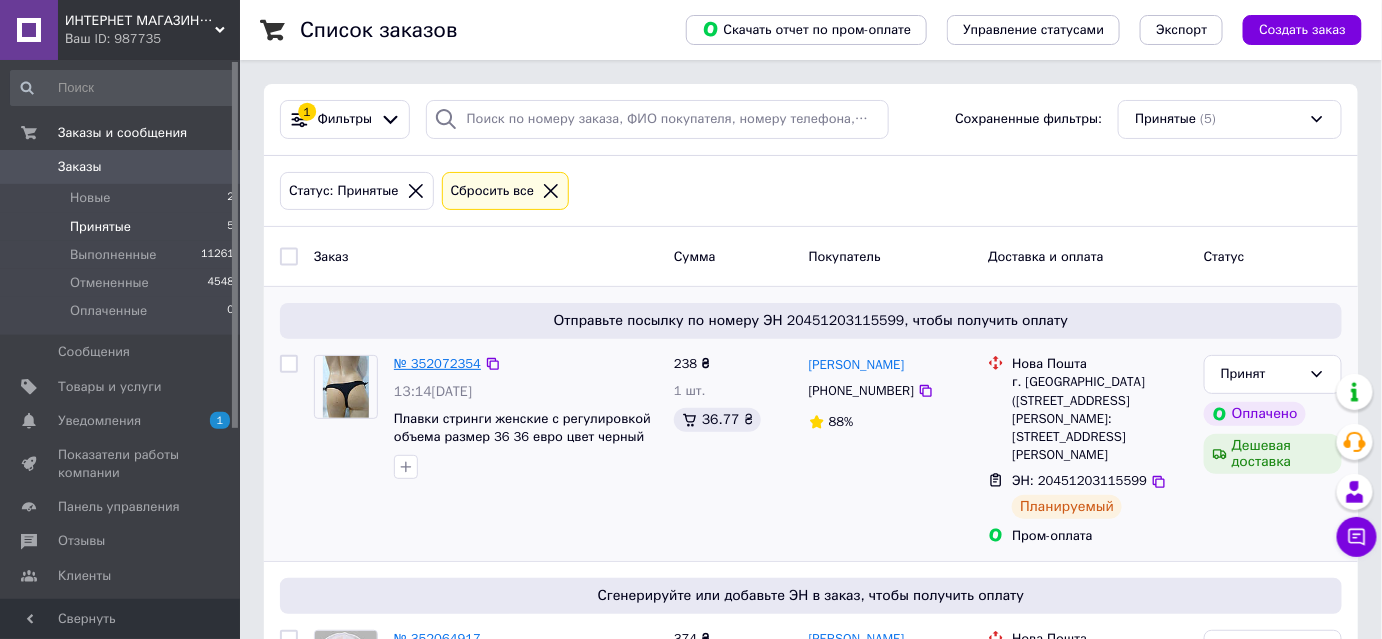 click on "№ 352072354" at bounding box center (437, 363) 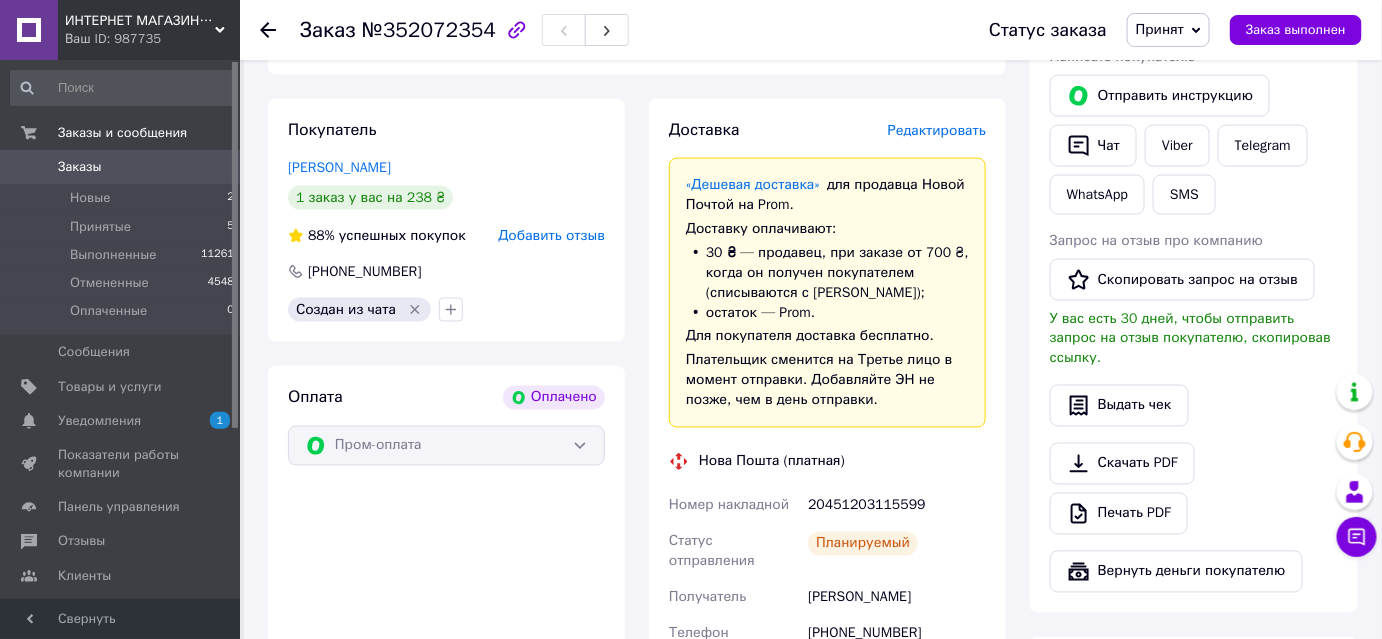 scroll, scrollTop: 1000, scrollLeft: 0, axis: vertical 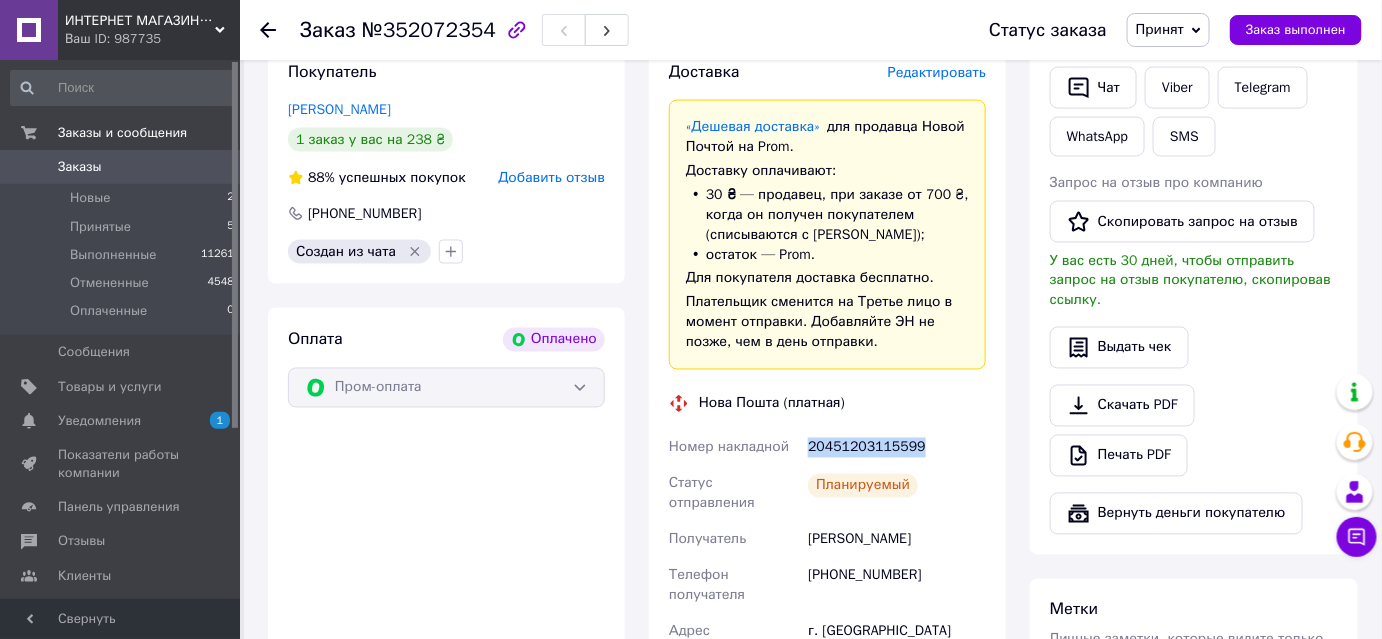 drag, startPoint x: 924, startPoint y: 445, endPoint x: 807, endPoint y: 442, distance: 117.03845 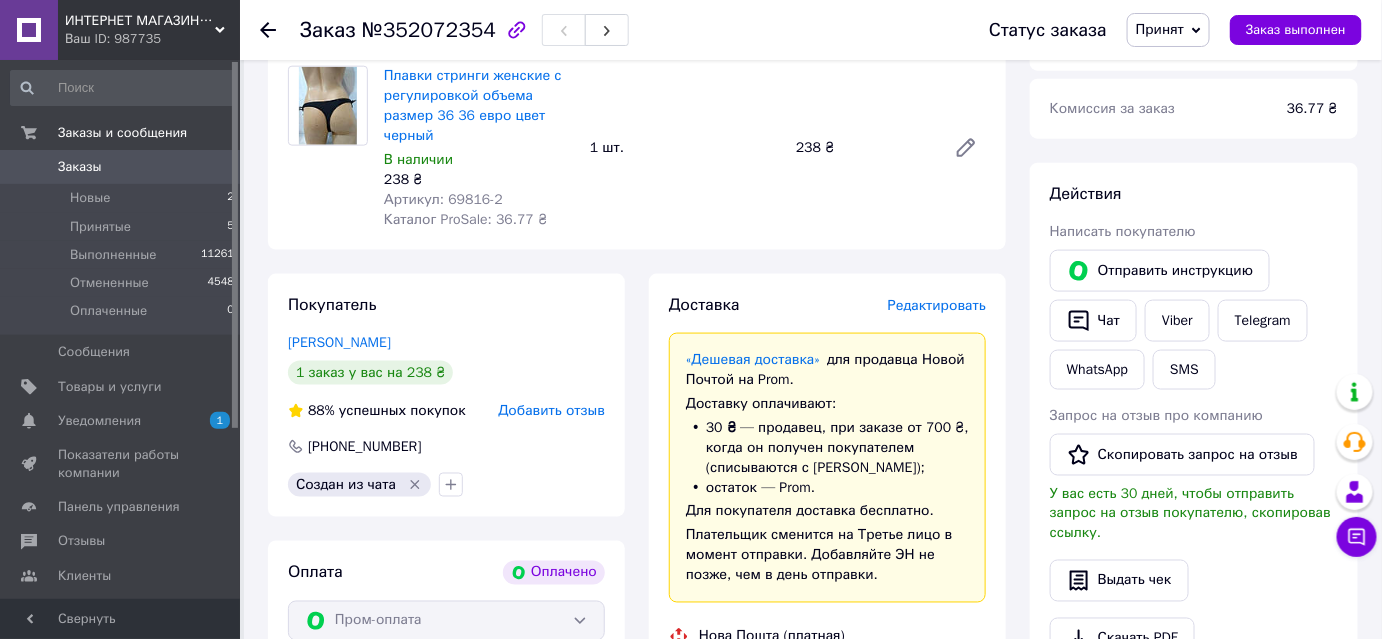 scroll, scrollTop: 727, scrollLeft: 0, axis: vertical 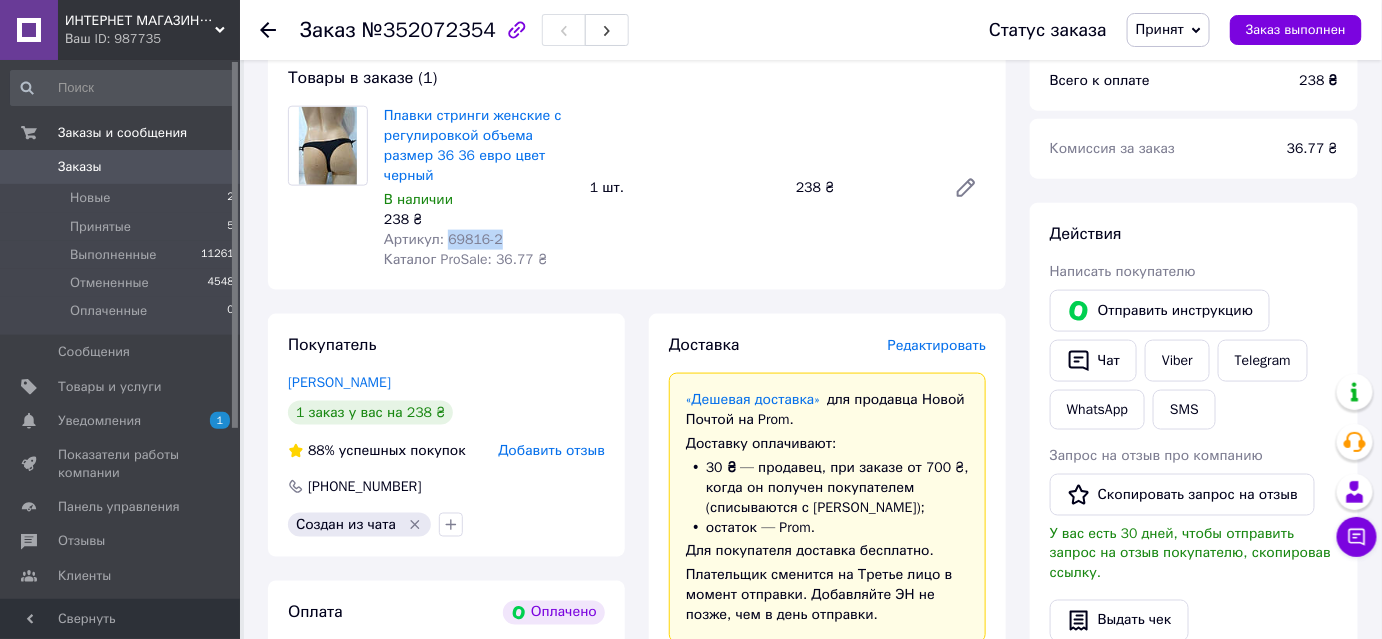 drag, startPoint x: 497, startPoint y: 235, endPoint x: 442, endPoint y: 237, distance: 55.03635 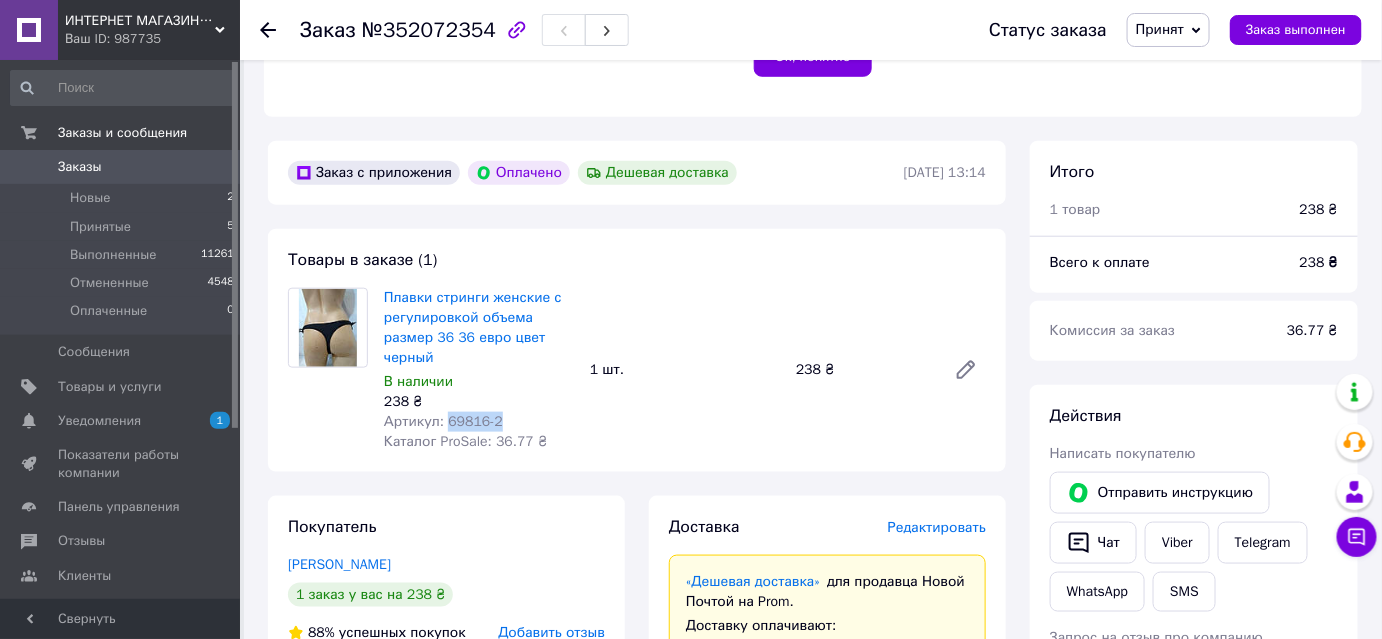 scroll, scrollTop: 1090, scrollLeft: 0, axis: vertical 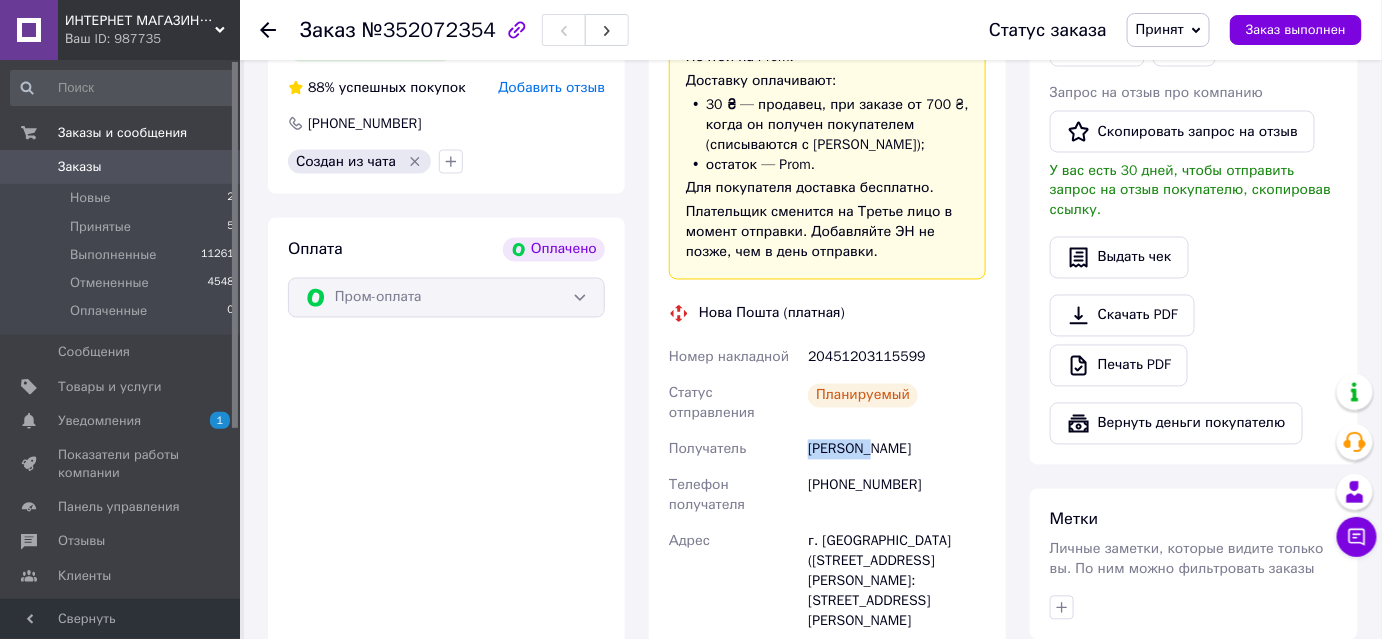drag, startPoint x: 806, startPoint y: 436, endPoint x: 868, endPoint y: 432, distance: 62.1289 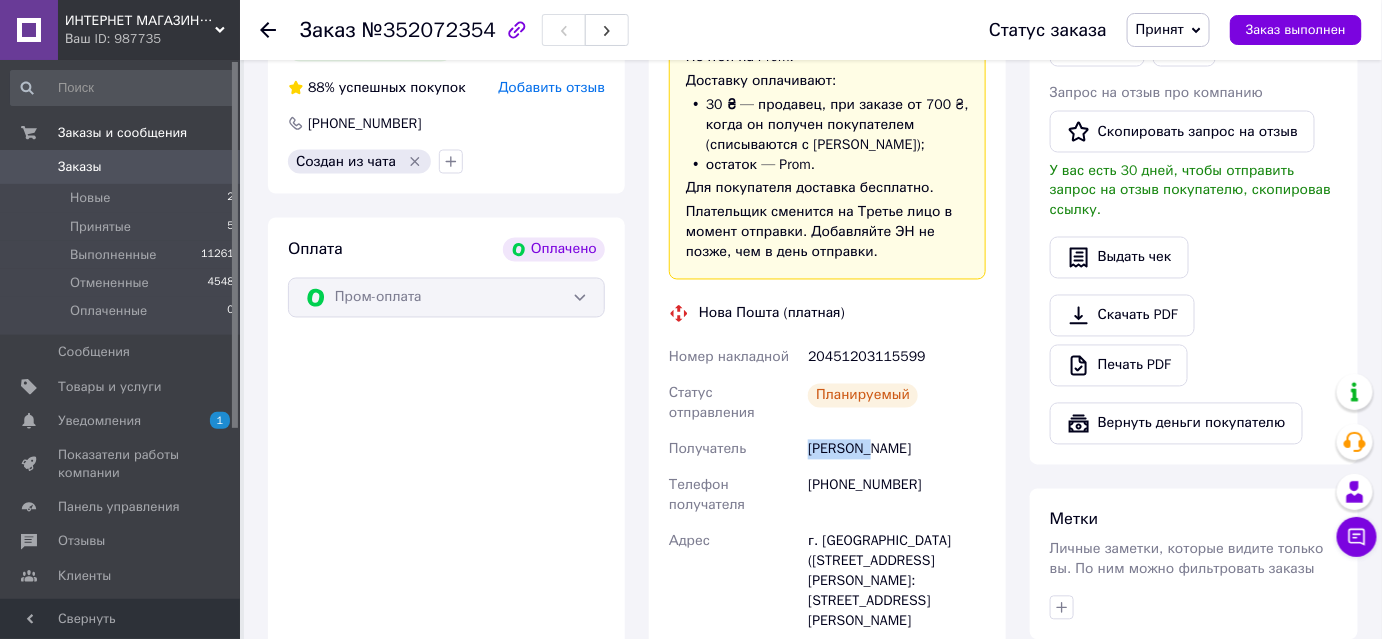 copy on "[PERSON_NAME]" 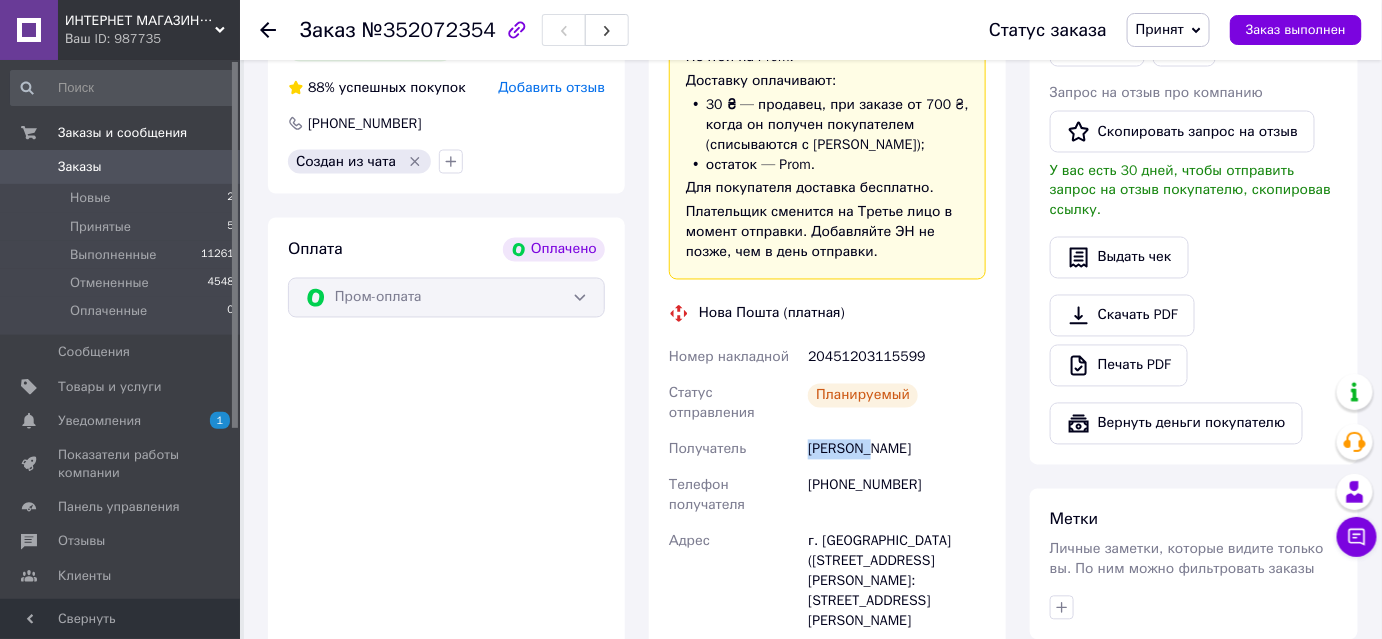 click on "Принят" at bounding box center (1160, 29) 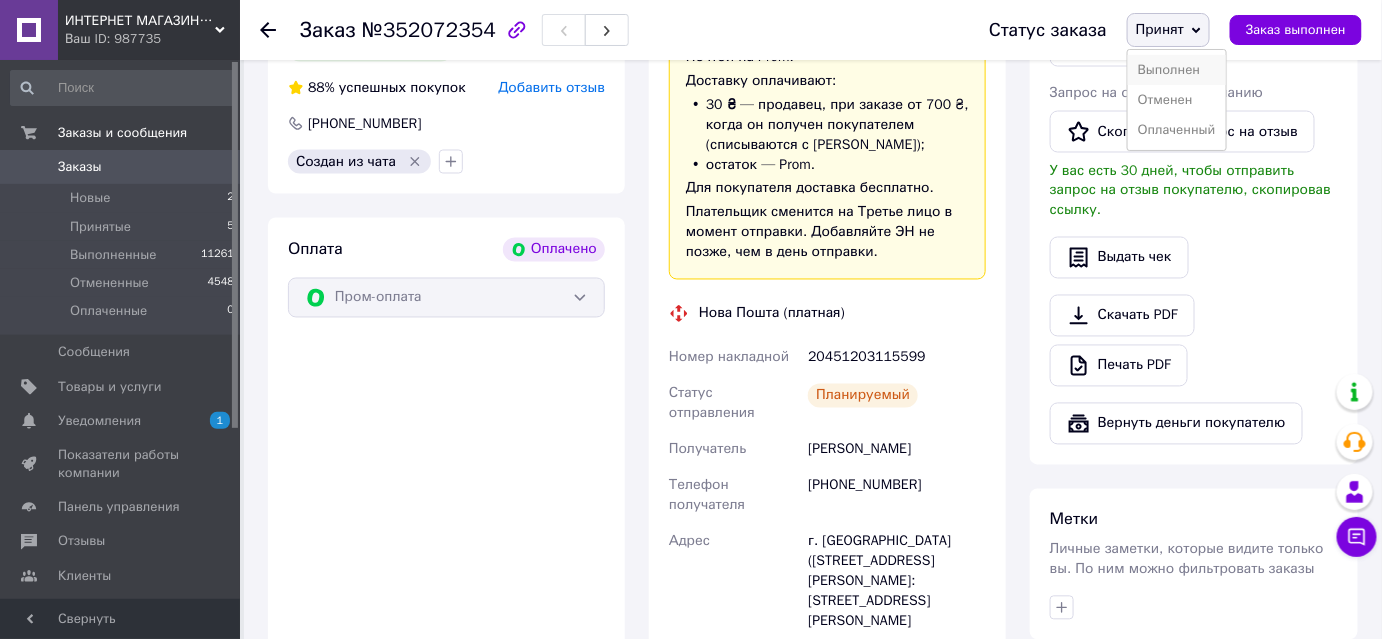 click on "Выполнен" at bounding box center [1177, 70] 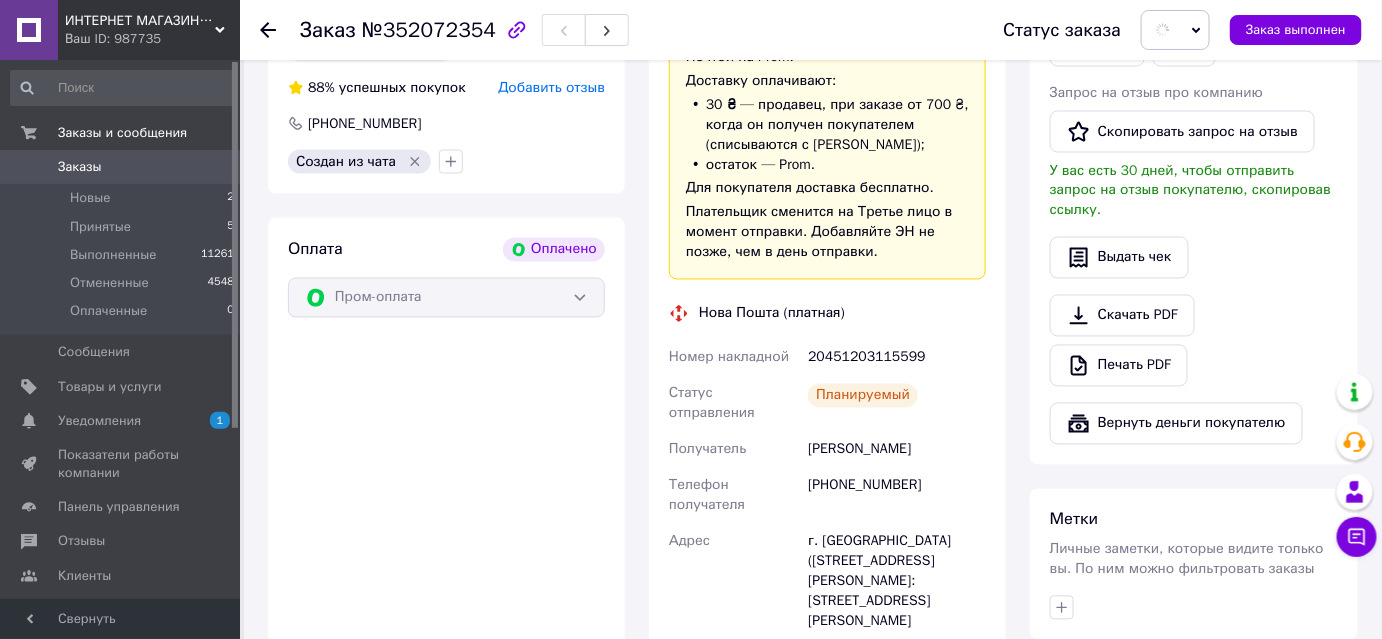 scroll, scrollTop: 727, scrollLeft: 0, axis: vertical 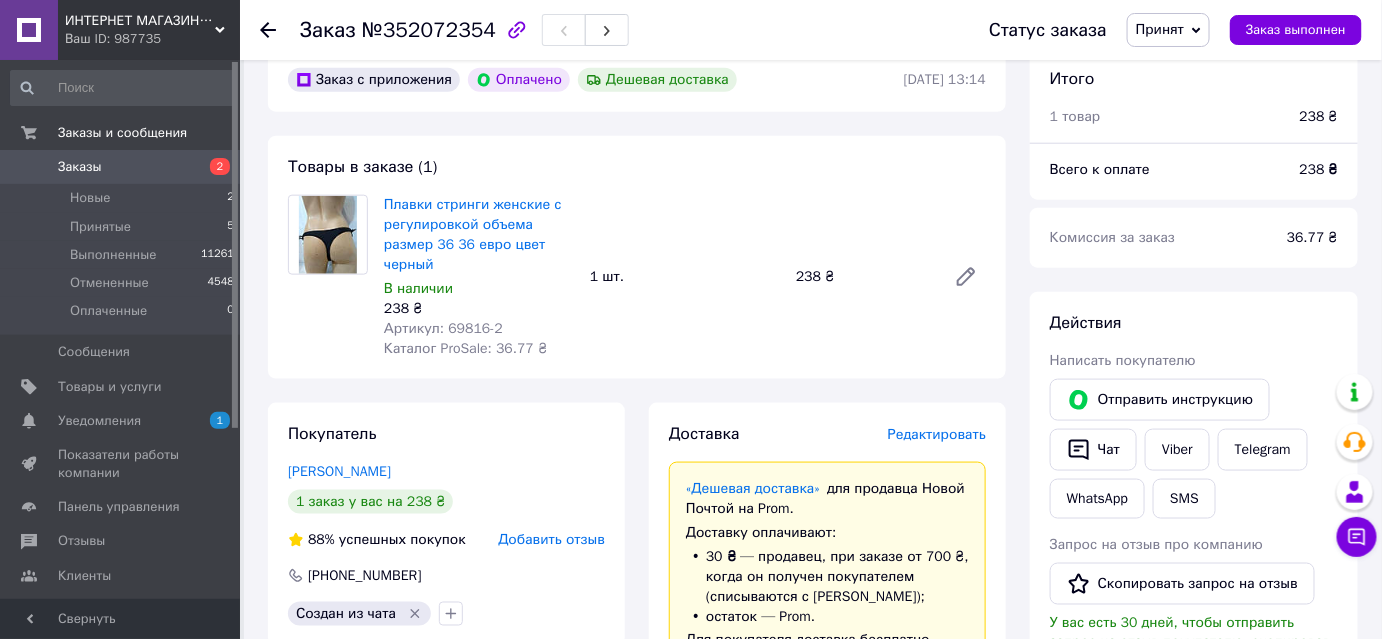 click on "Принят" at bounding box center [1160, 29] 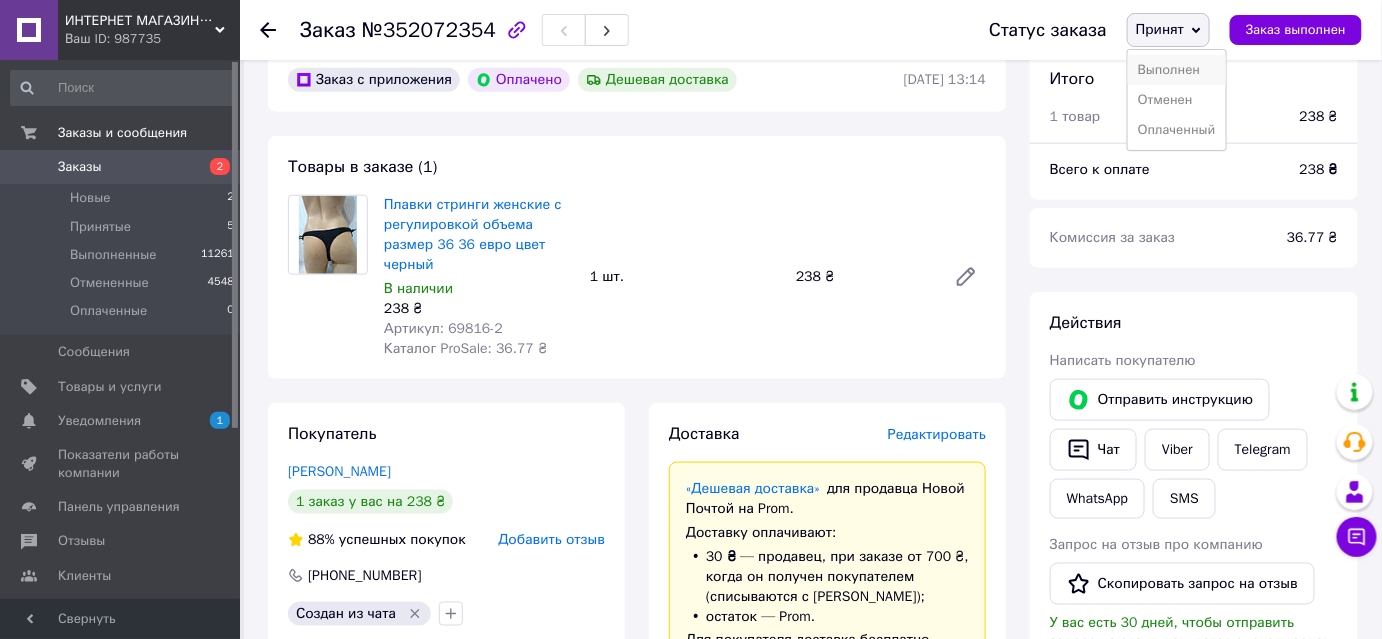 click on "Выполнен" at bounding box center [1177, 70] 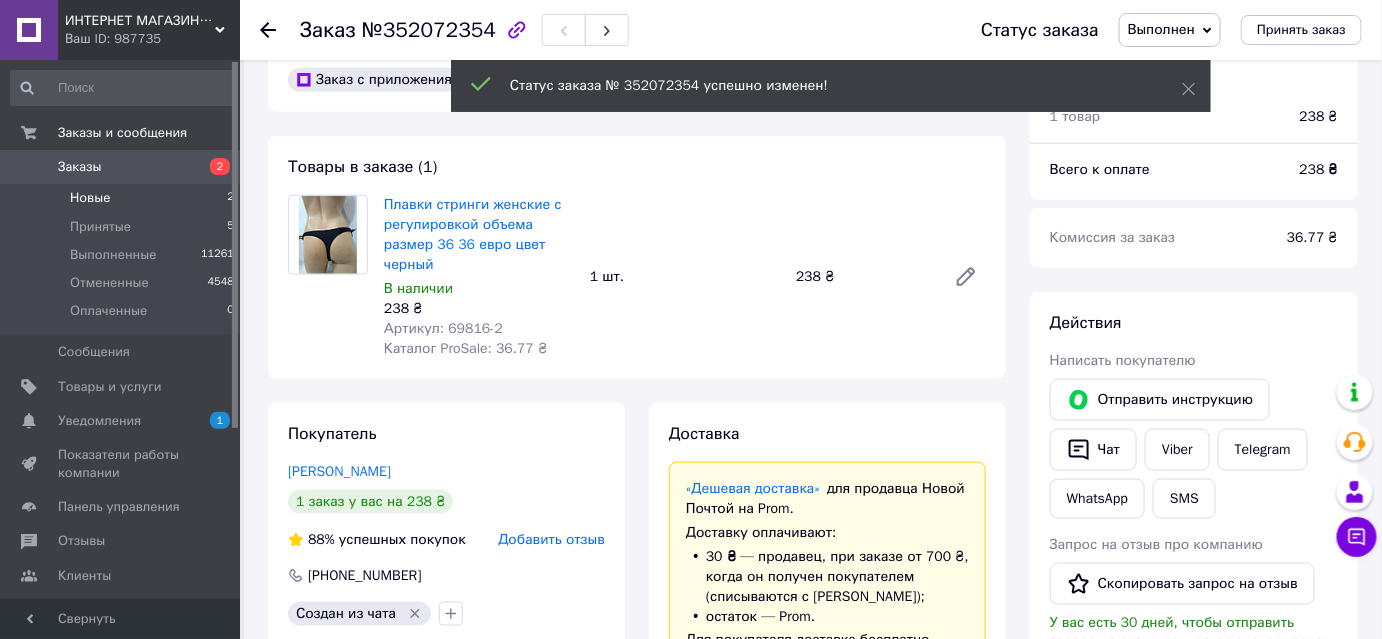 click on "Новые" at bounding box center [90, 198] 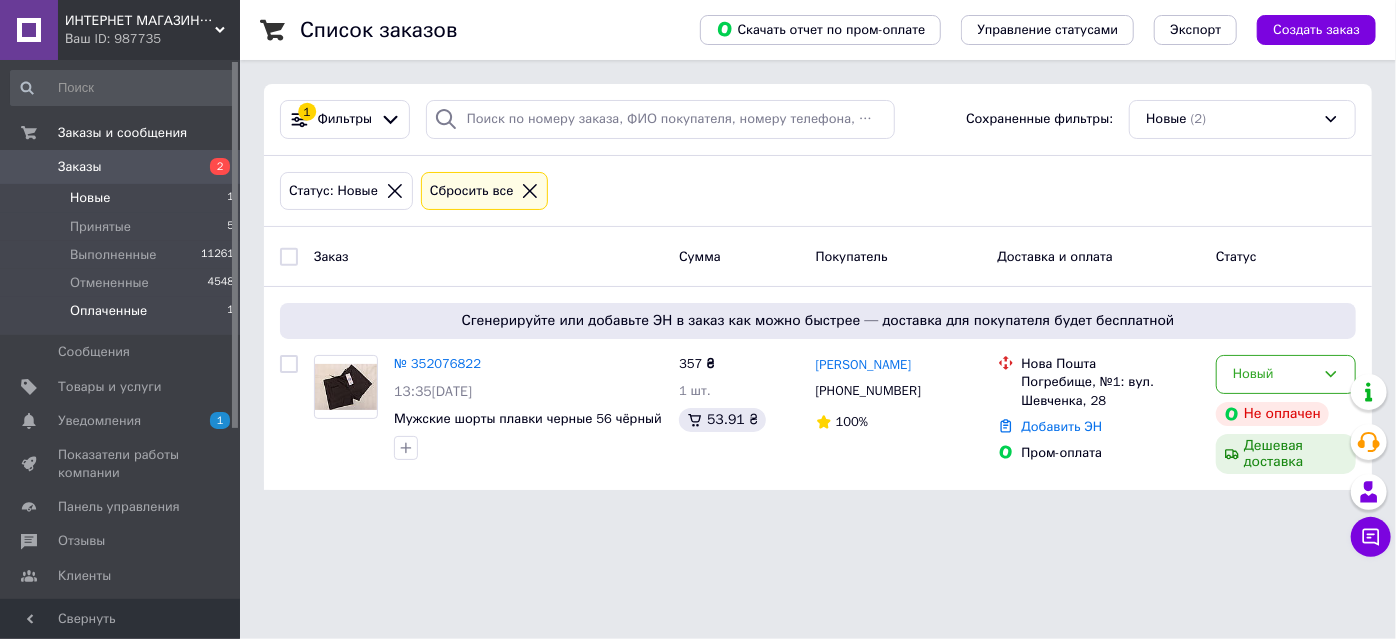 click on "Оплаченные" at bounding box center [108, 311] 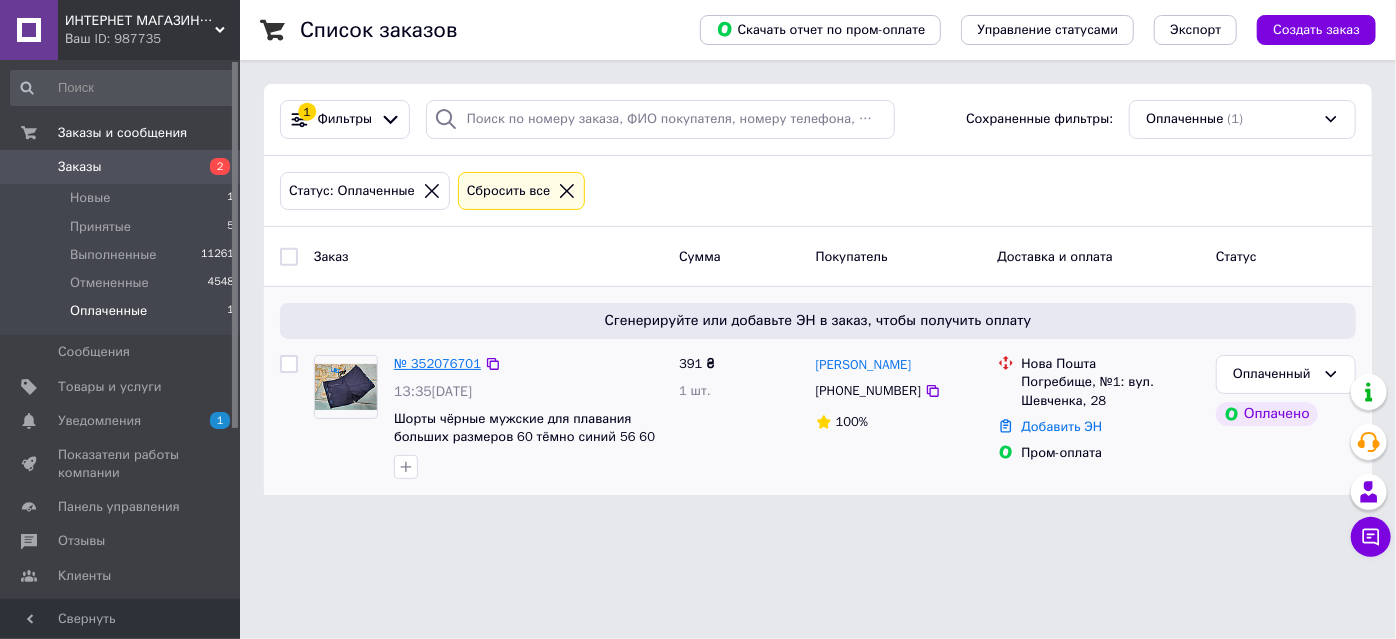 click on "№ 352076701" at bounding box center (437, 363) 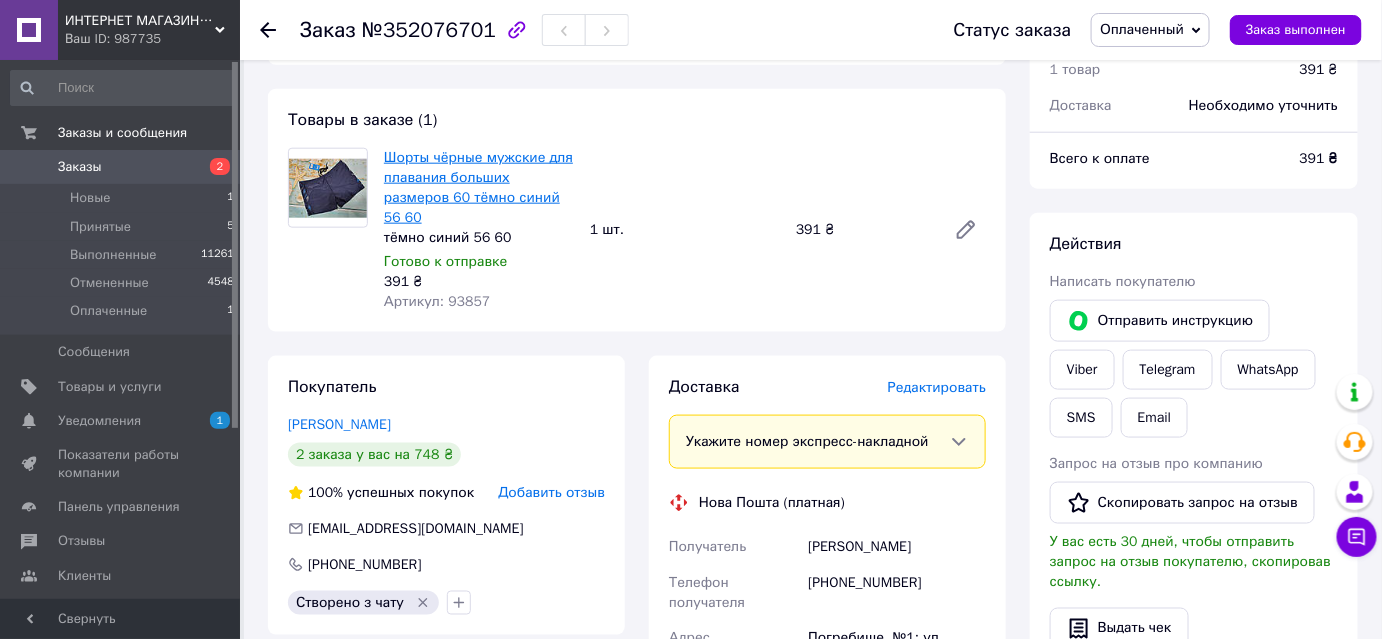 scroll, scrollTop: 727, scrollLeft: 0, axis: vertical 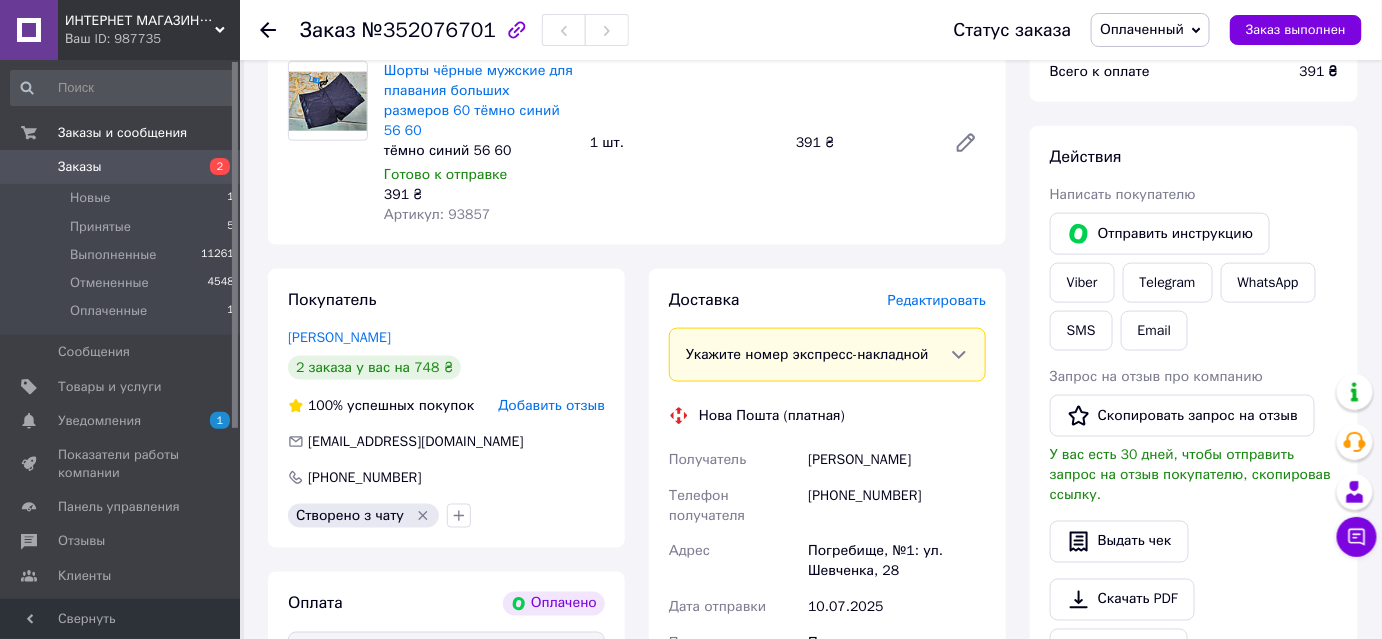 click on "Оплаченный" at bounding box center (1142, 29) 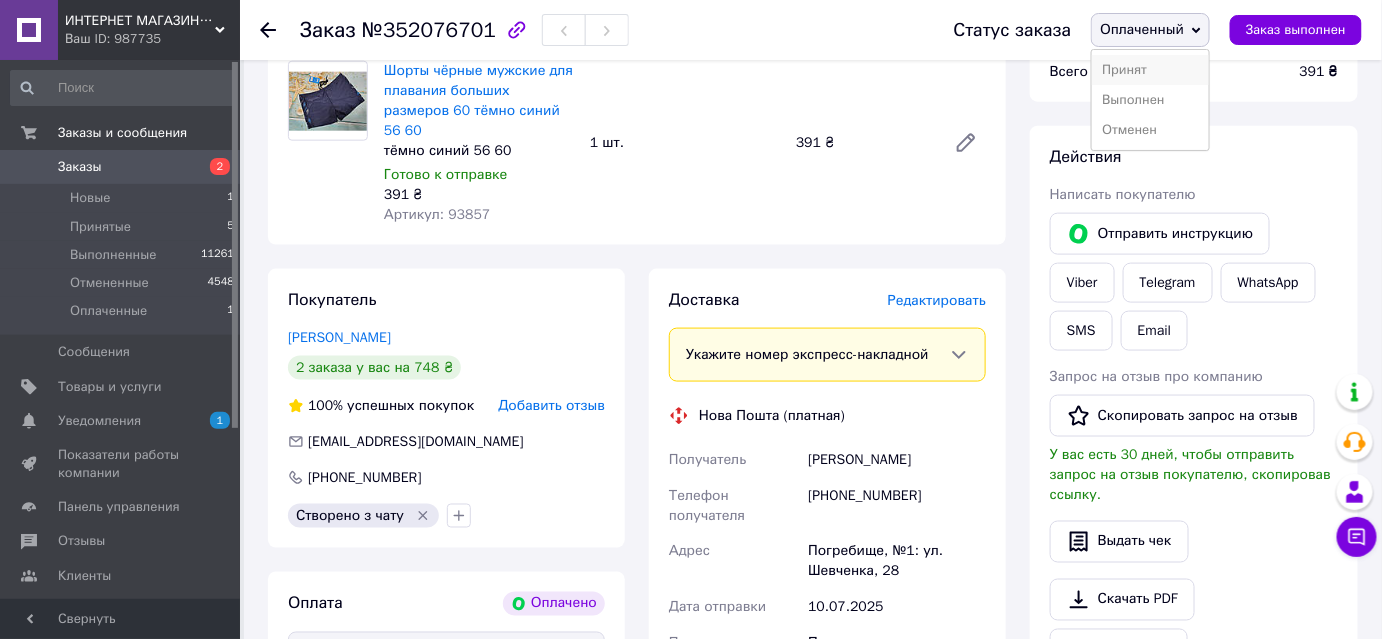 click on "Принят" at bounding box center (1150, 70) 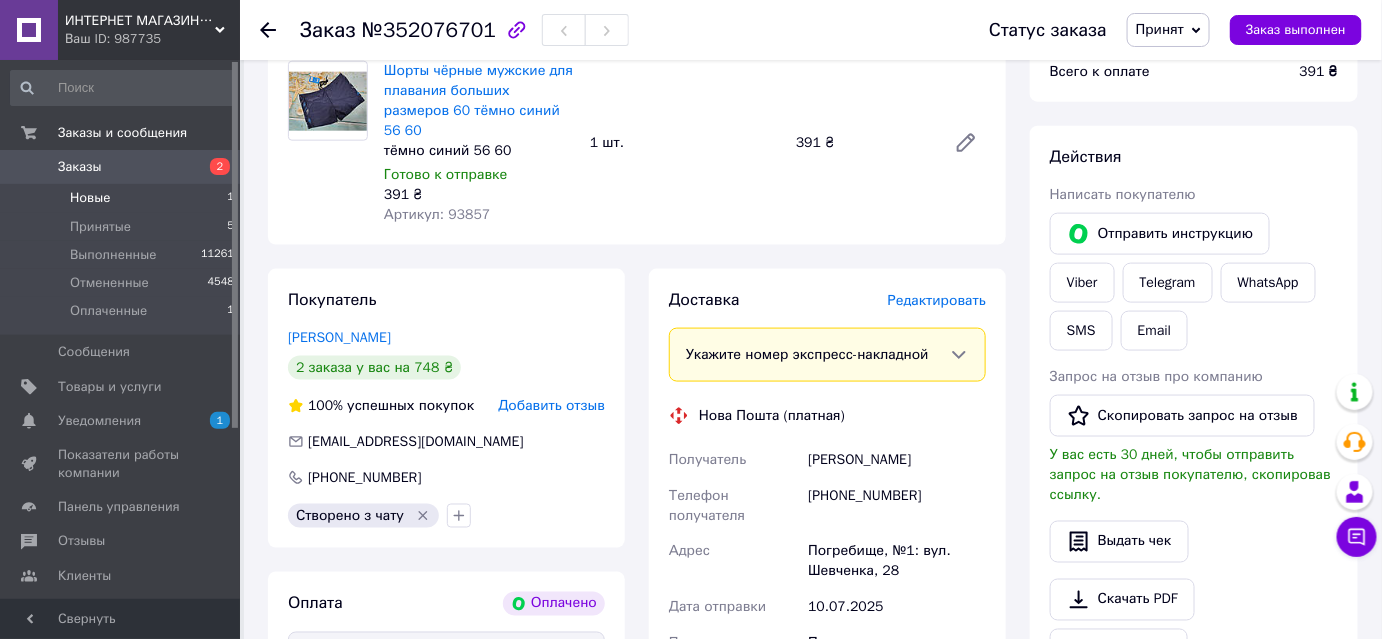click on "Новые" at bounding box center (90, 198) 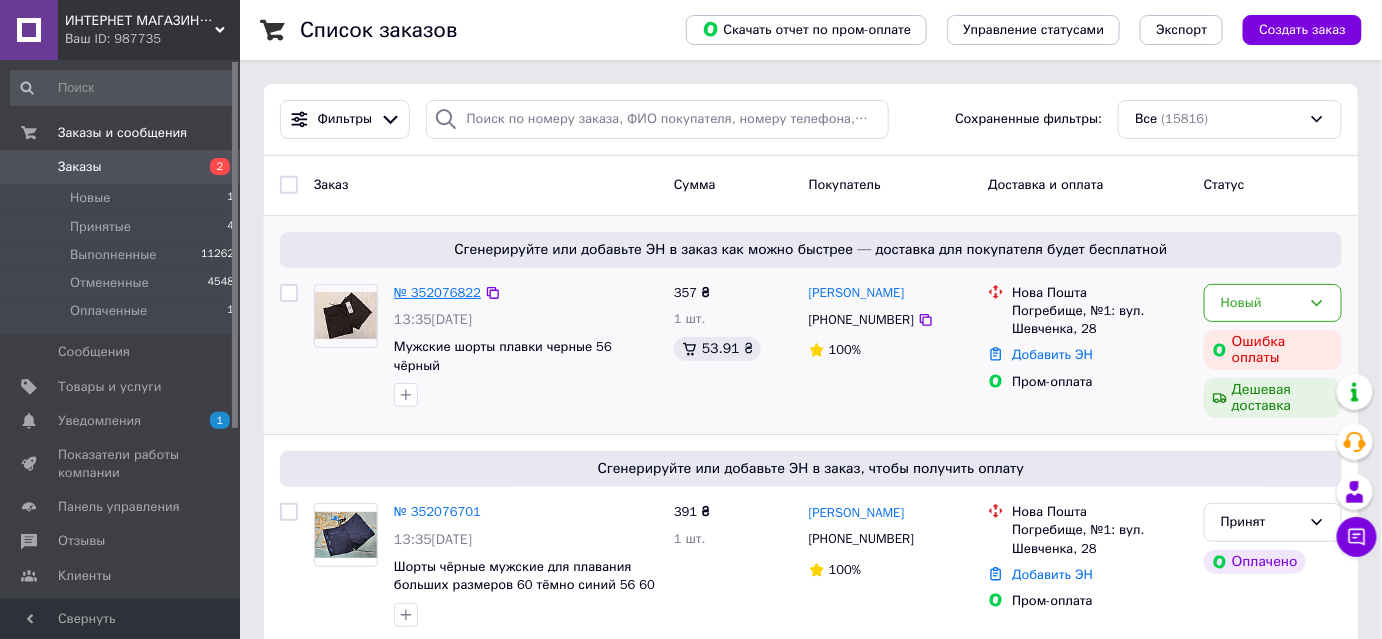 click on "№ 352076822" at bounding box center [437, 292] 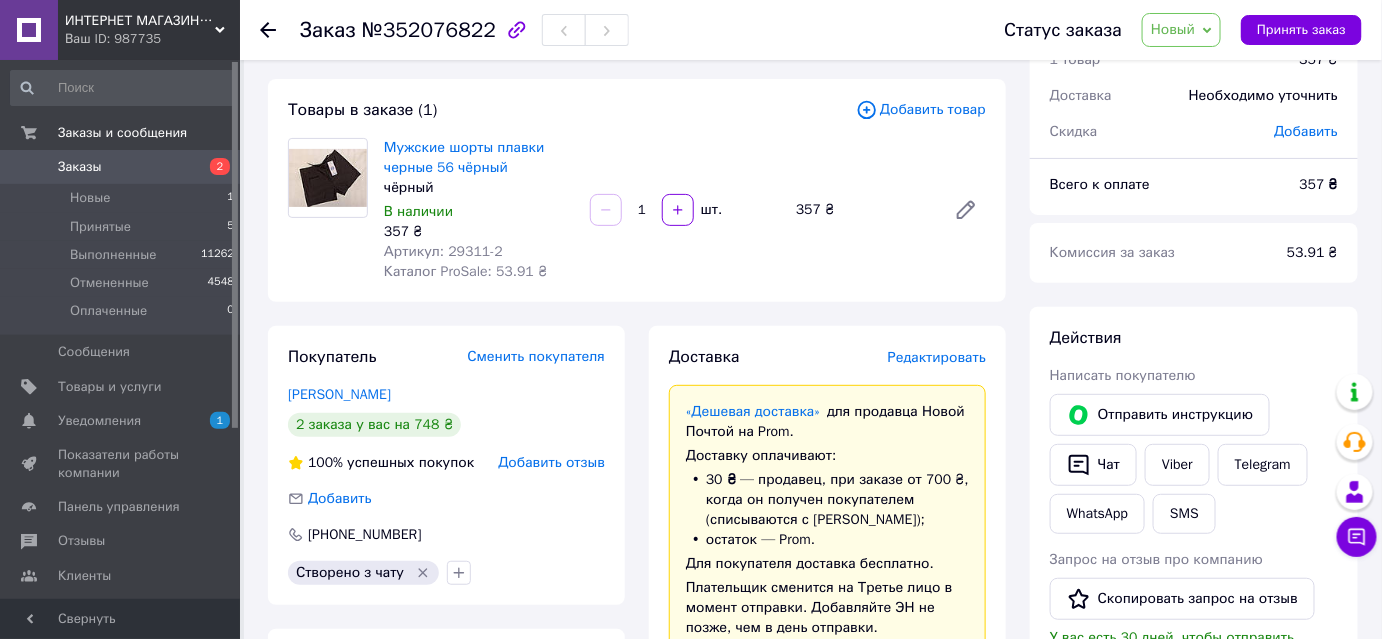 scroll, scrollTop: 90, scrollLeft: 0, axis: vertical 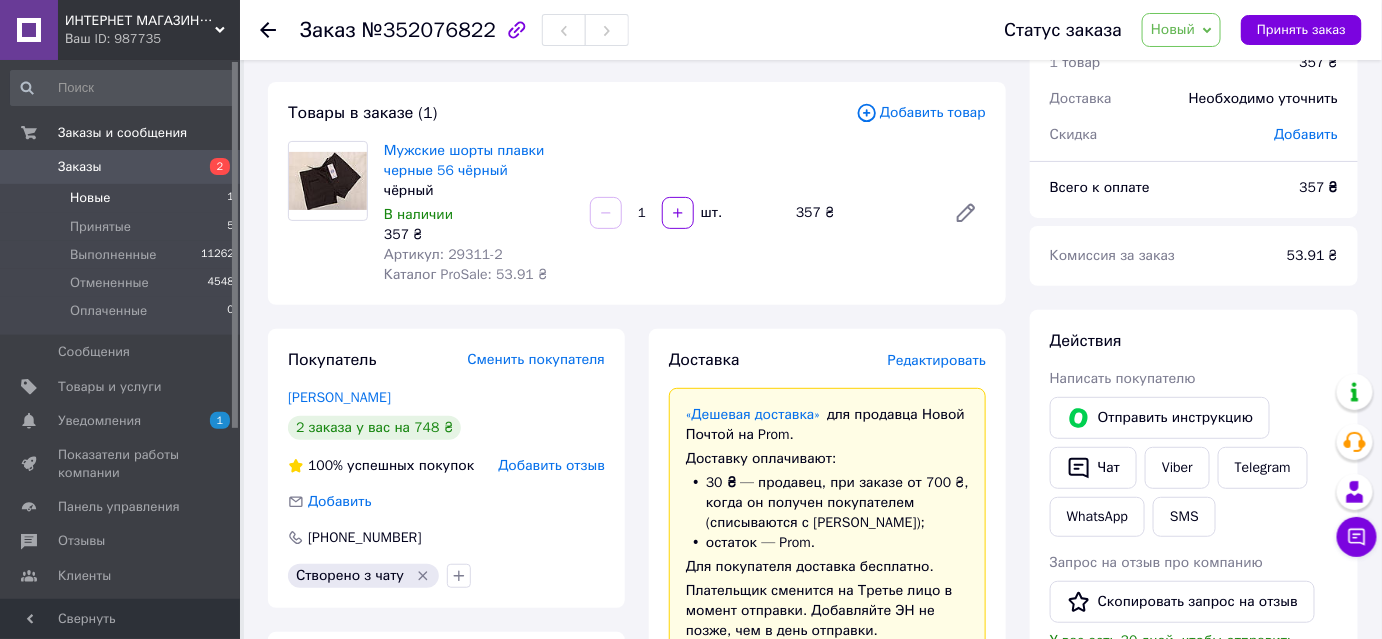 click on "Новые 1" at bounding box center (123, 198) 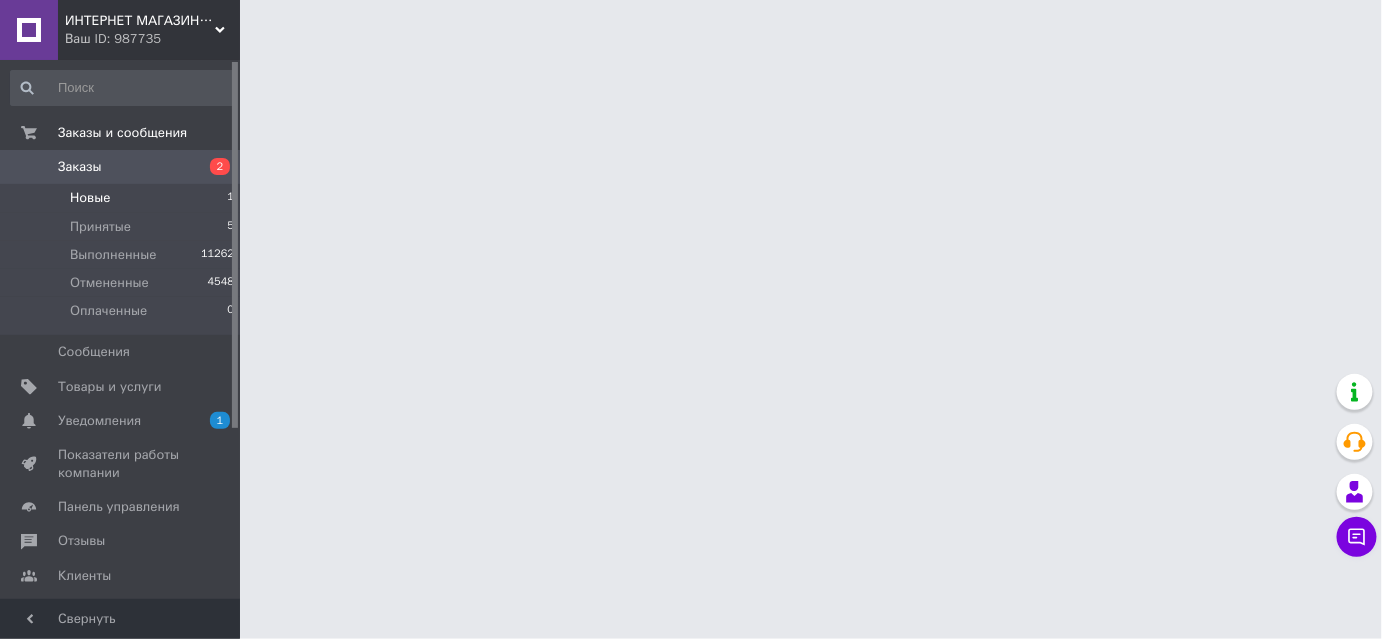 scroll, scrollTop: 0, scrollLeft: 0, axis: both 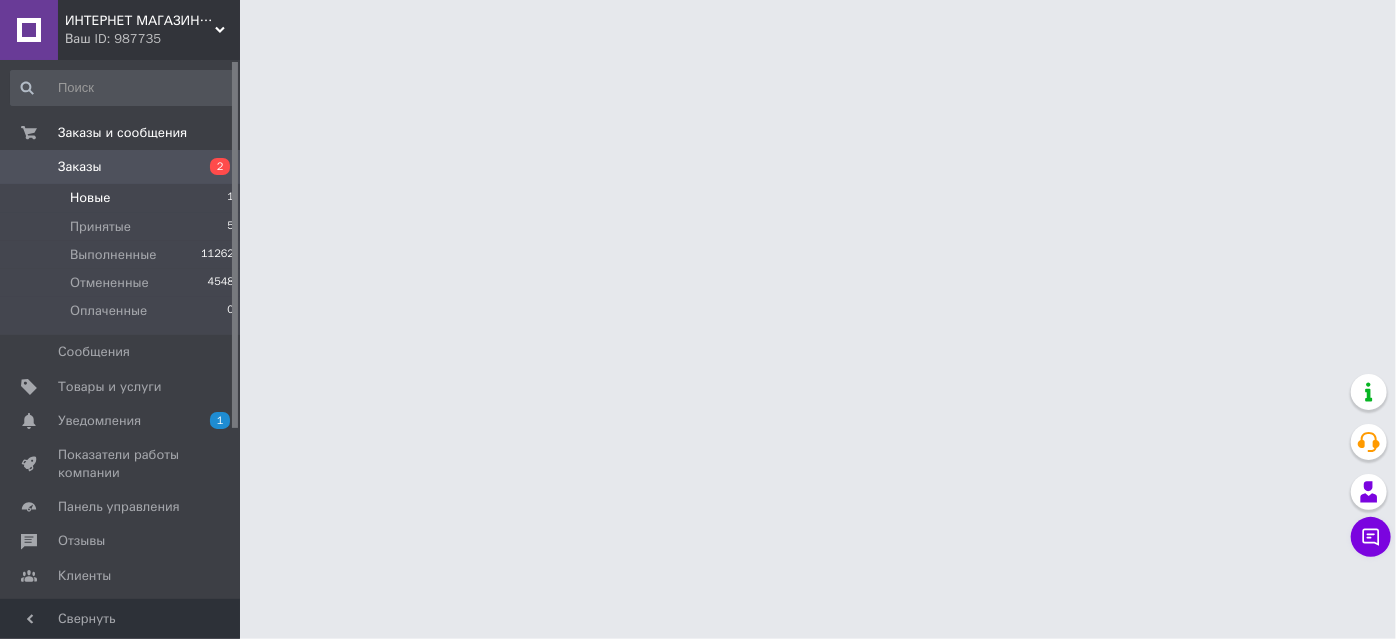 click on "Новые 1" at bounding box center [123, 198] 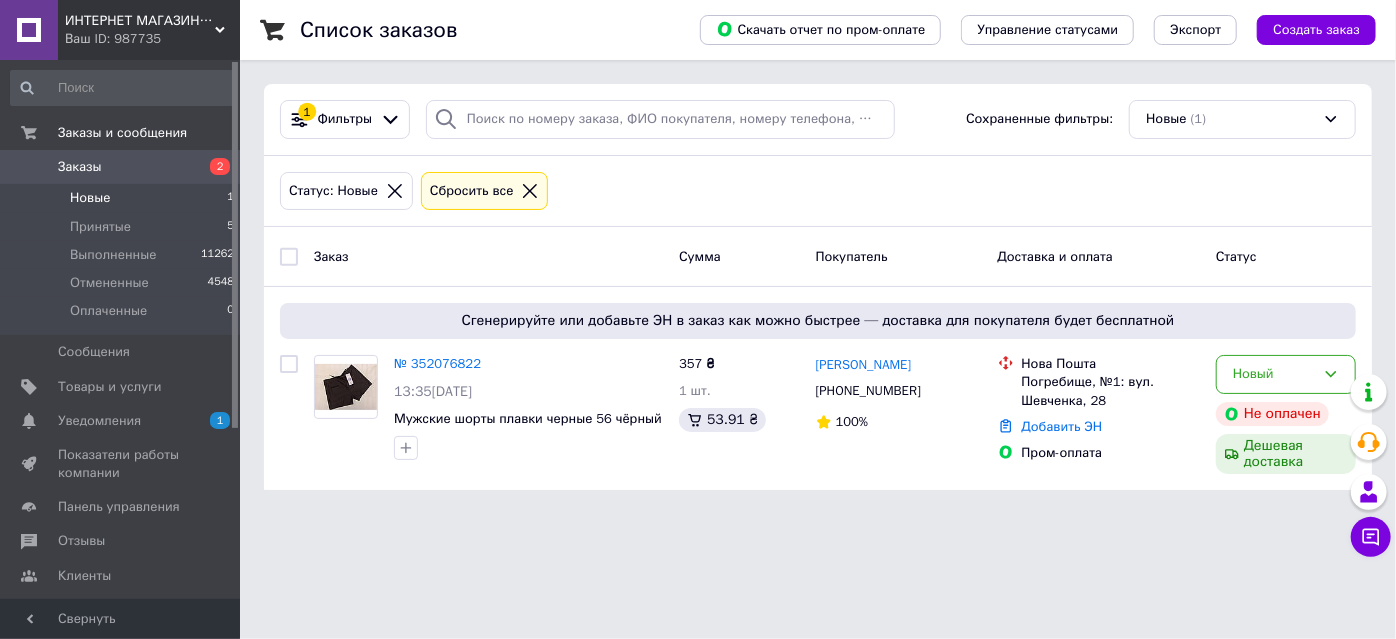 click on "Новые 1" at bounding box center (123, 198) 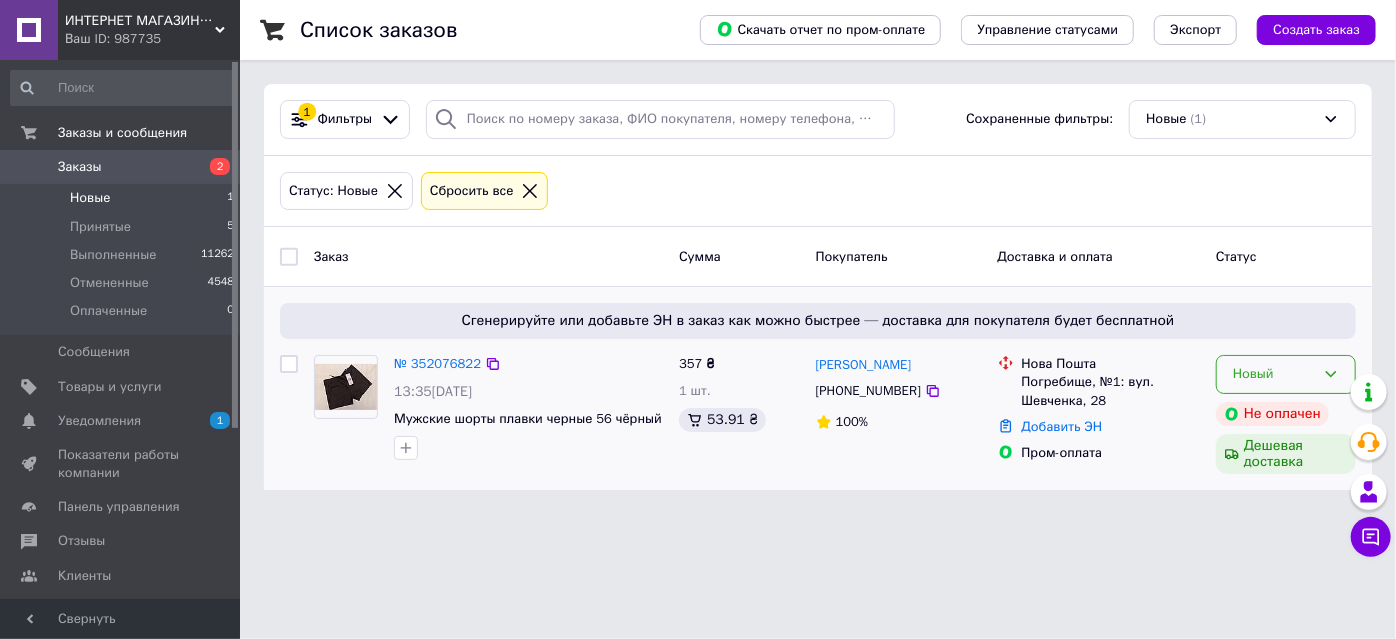 click on "Новый" at bounding box center (1274, 374) 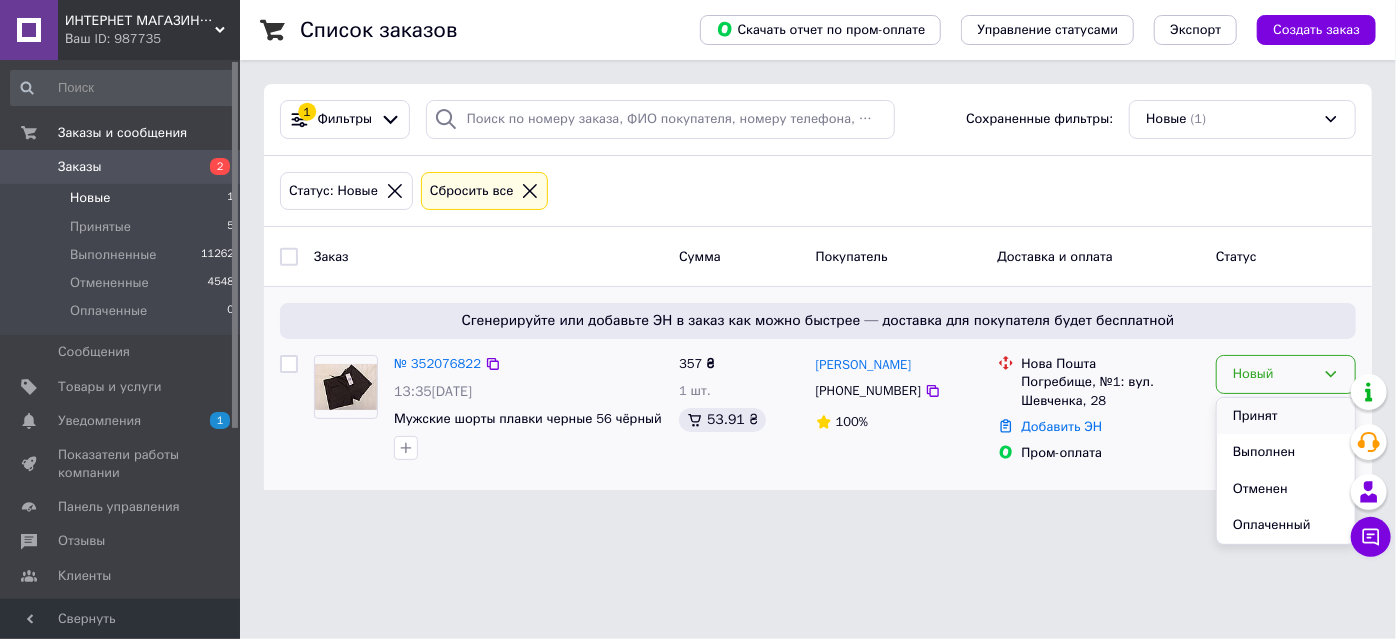 click on "Принят" at bounding box center (1286, 416) 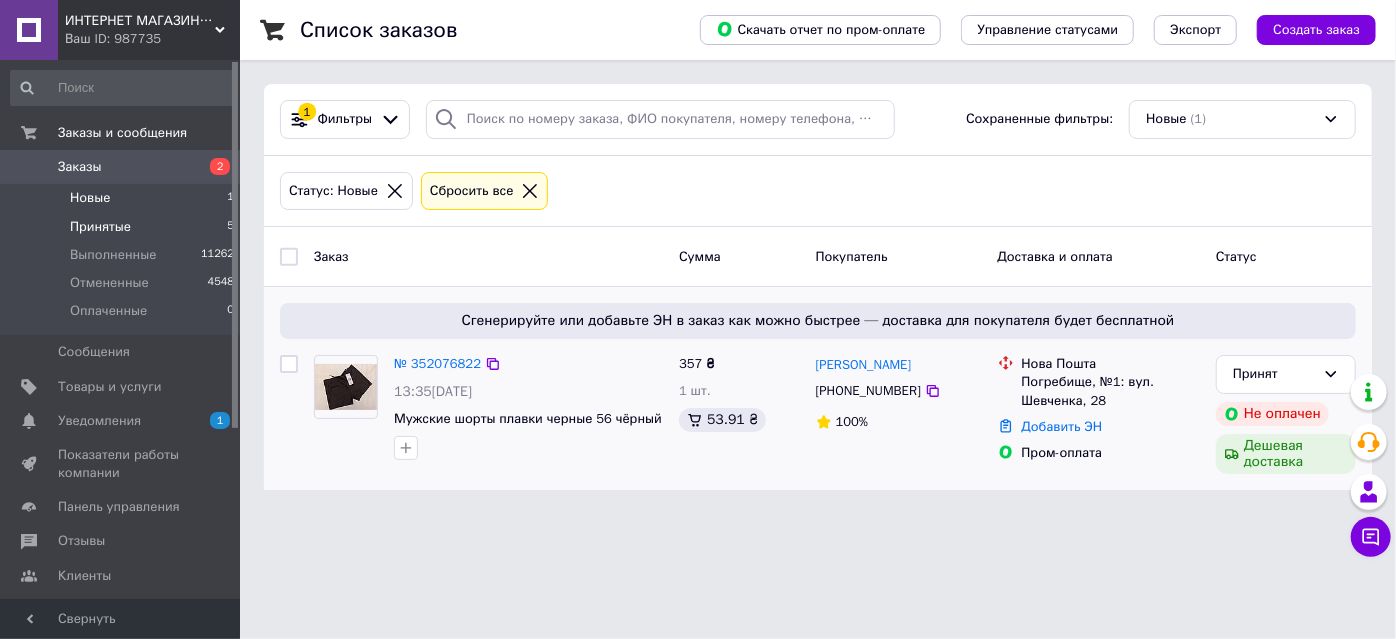 click on "Принятые 5" at bounding box center [123, 227] 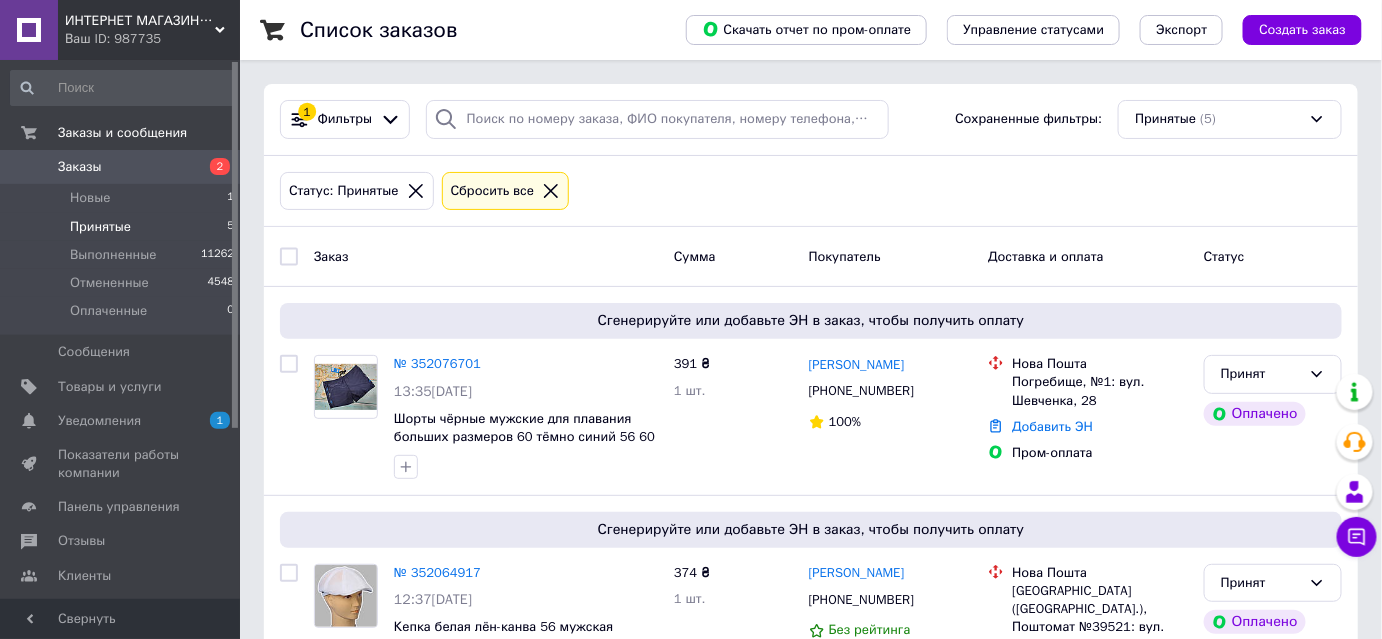 click on "Заказы" at bounding box center [121, 167] 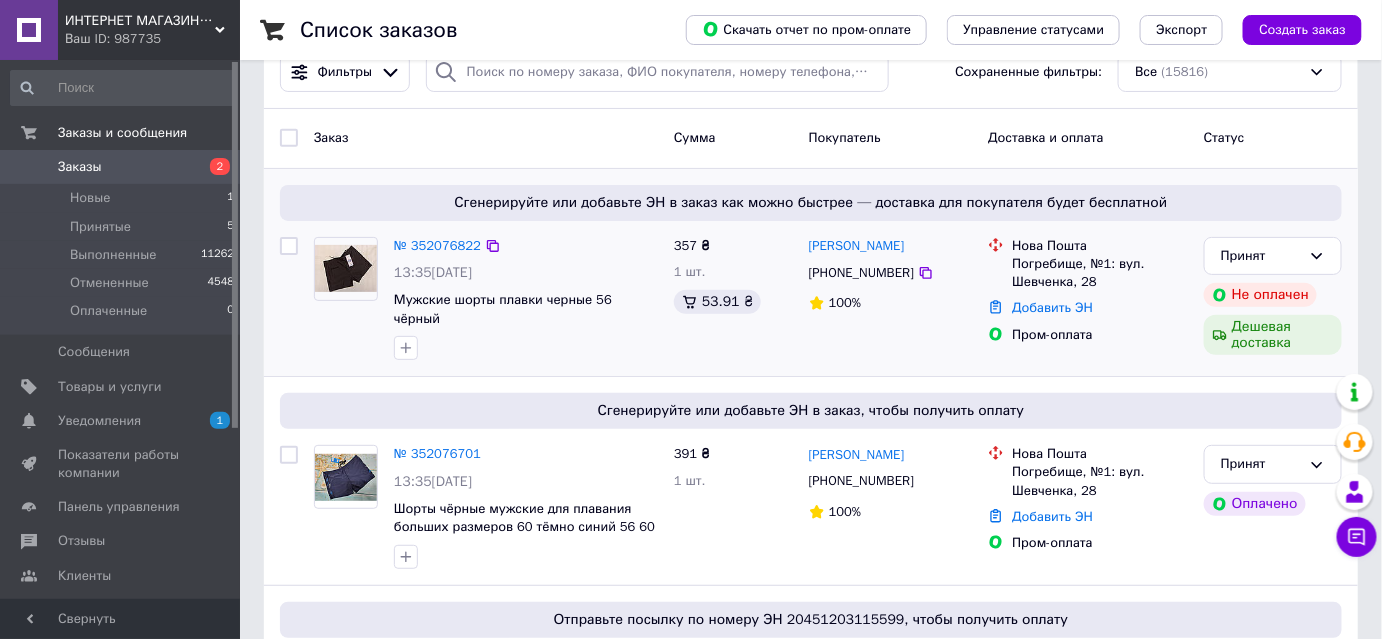 scroll, scrollTop: 90, scrollLeft: 0, axis: vertical 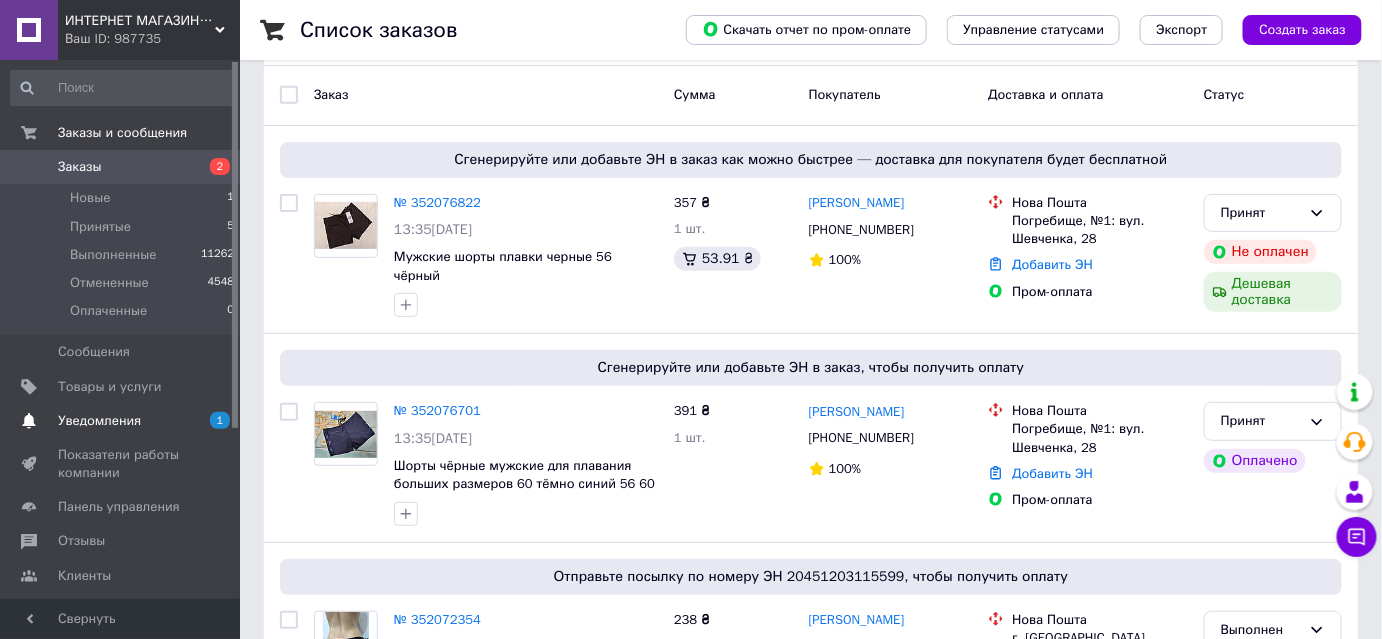 click on "Уведомления" at bounding box center [99, 421] 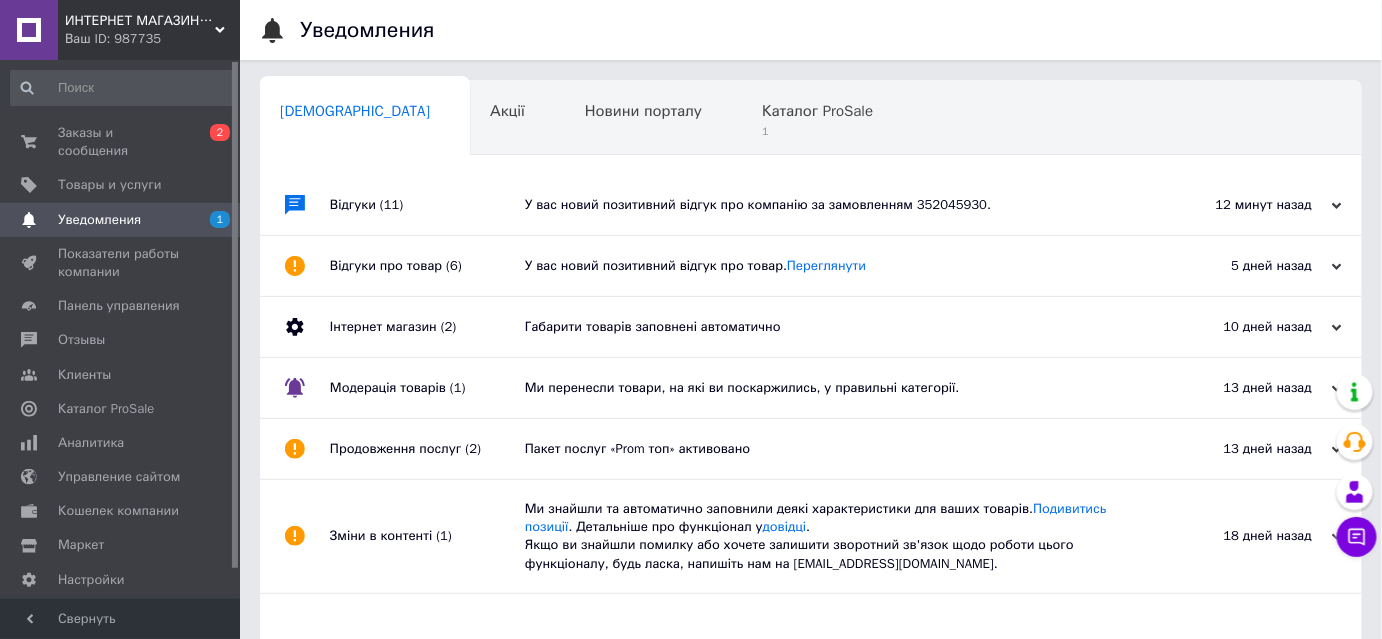 click on "У вас новий позитивний відгук про компанію за замовленням 352045930." at bounding box center [833, 205] 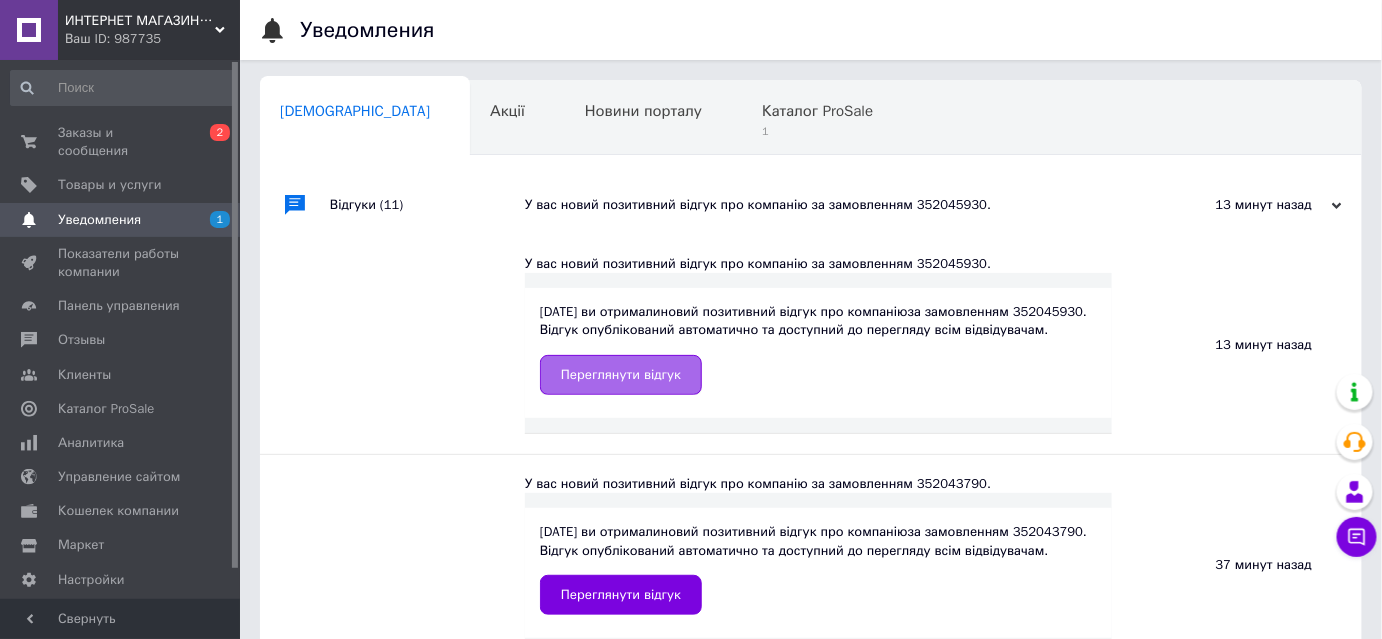 click on "Переглянути відгук" at bounding box center (621, 375) 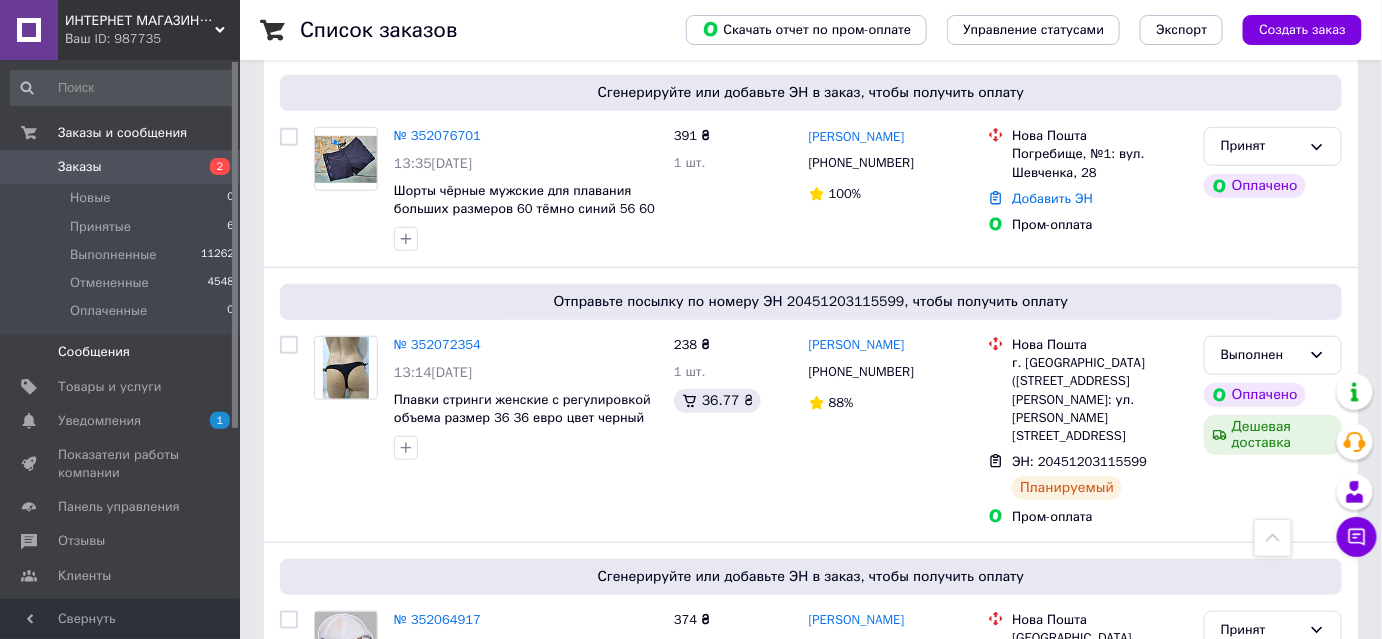 scroll, scrollTop: 363, scrollLeft: 0, axis: vertical 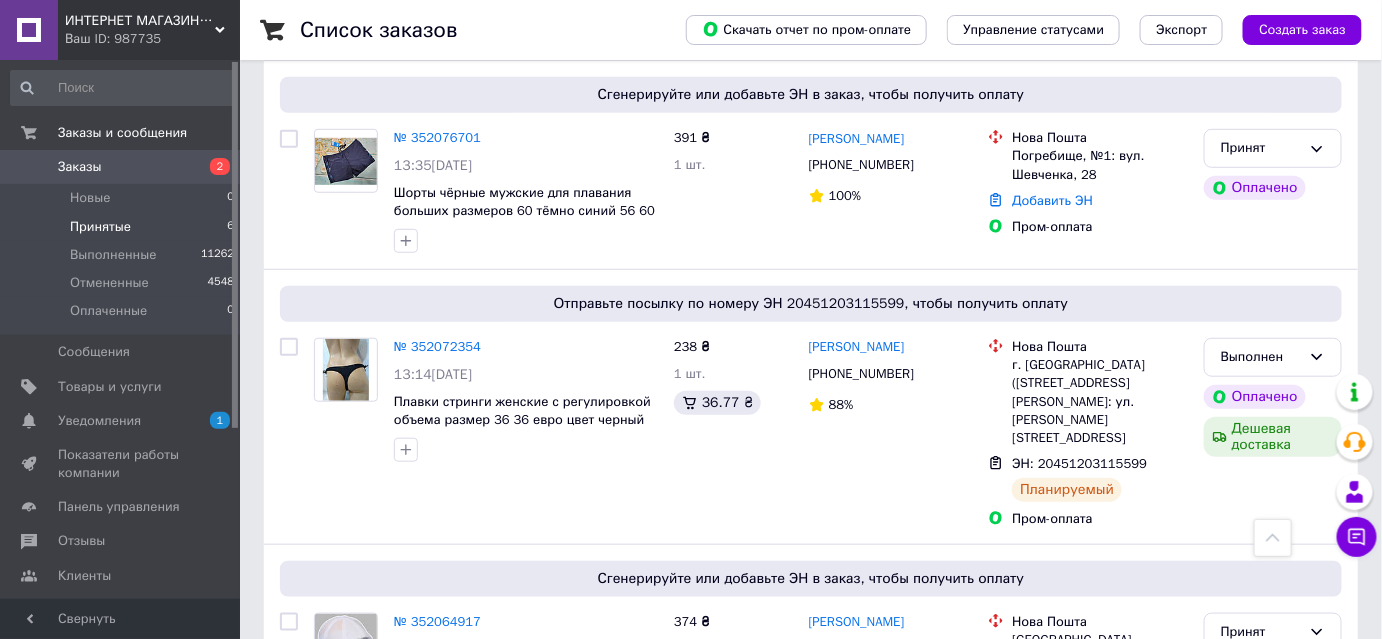 click on "Принятые" 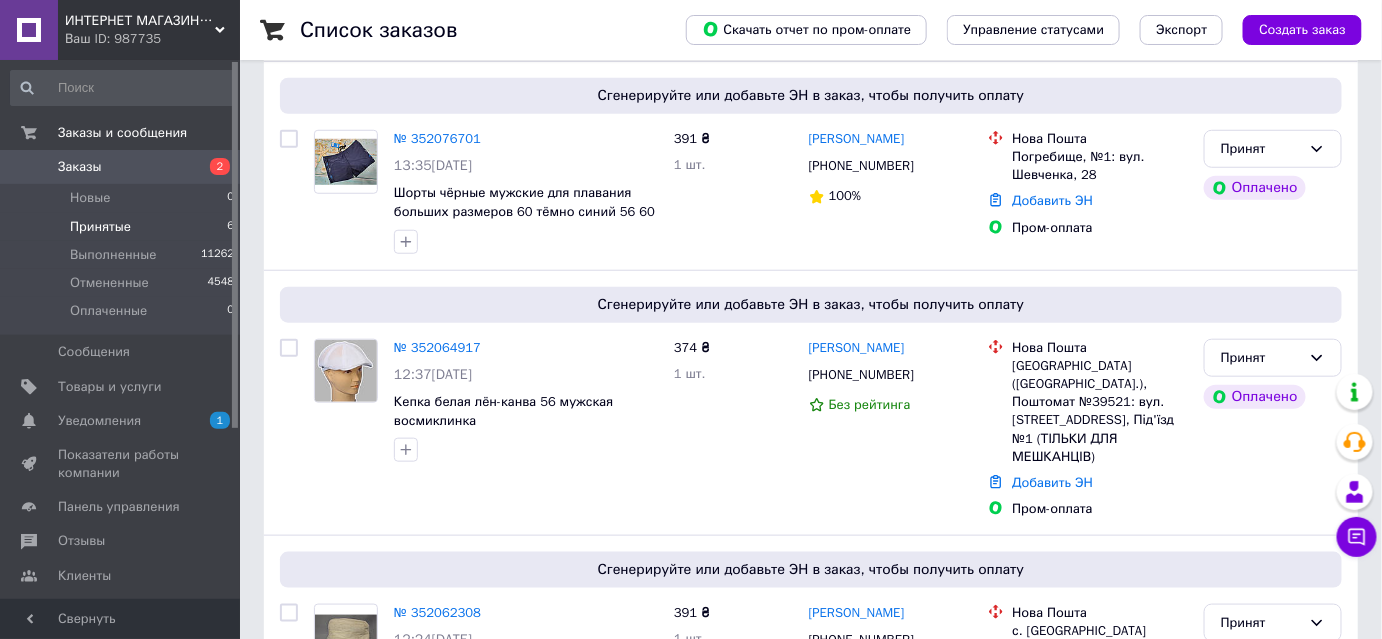 scroll, scrollTop: 0, scrollLeft: 0, axis: both 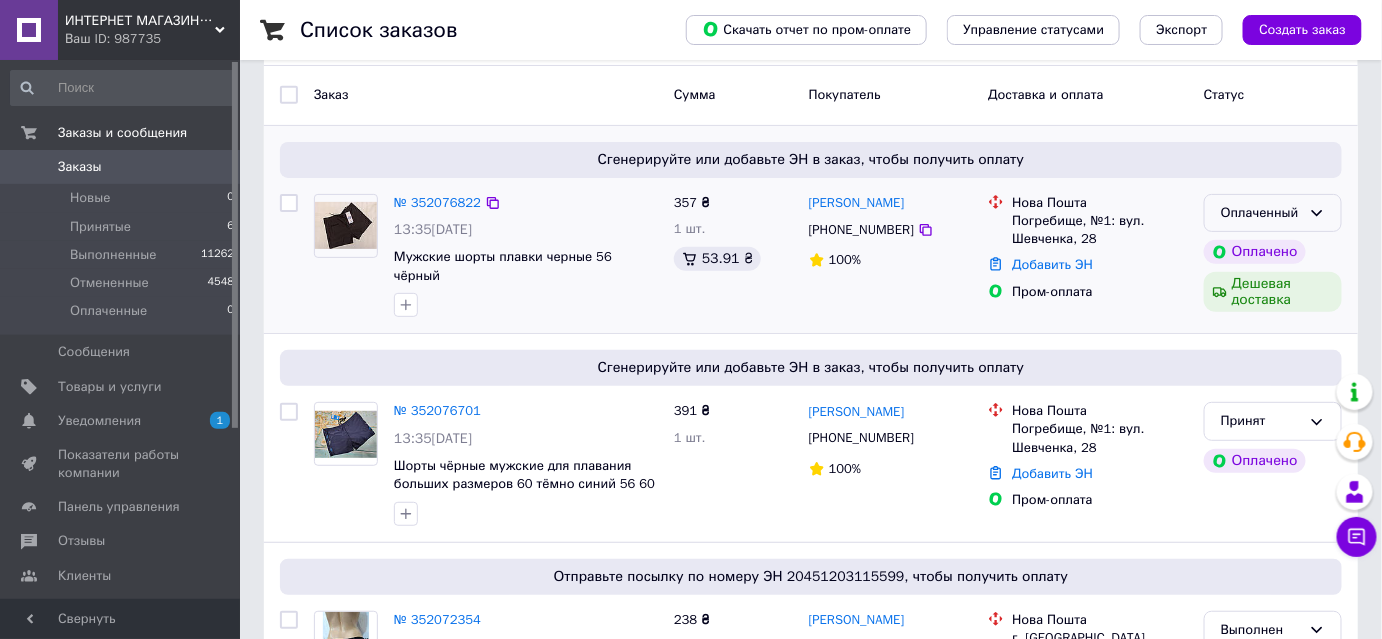 click 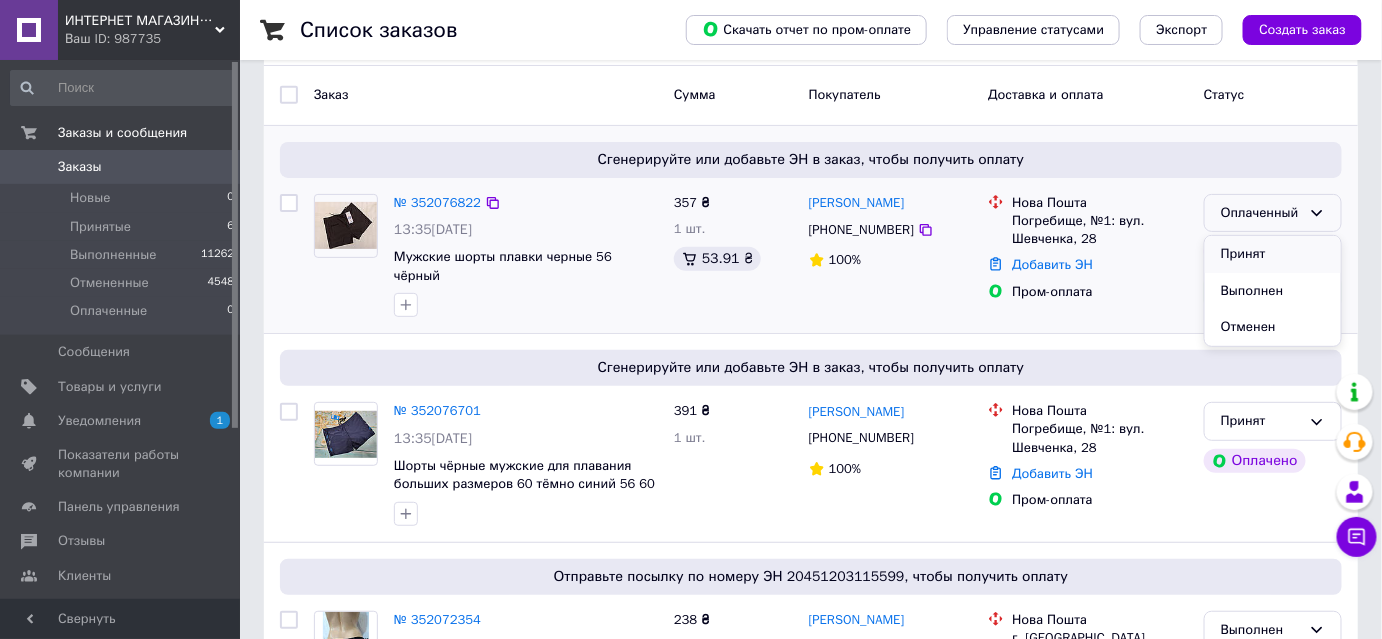 click on "Принят" at bounding box center [1273, 254] 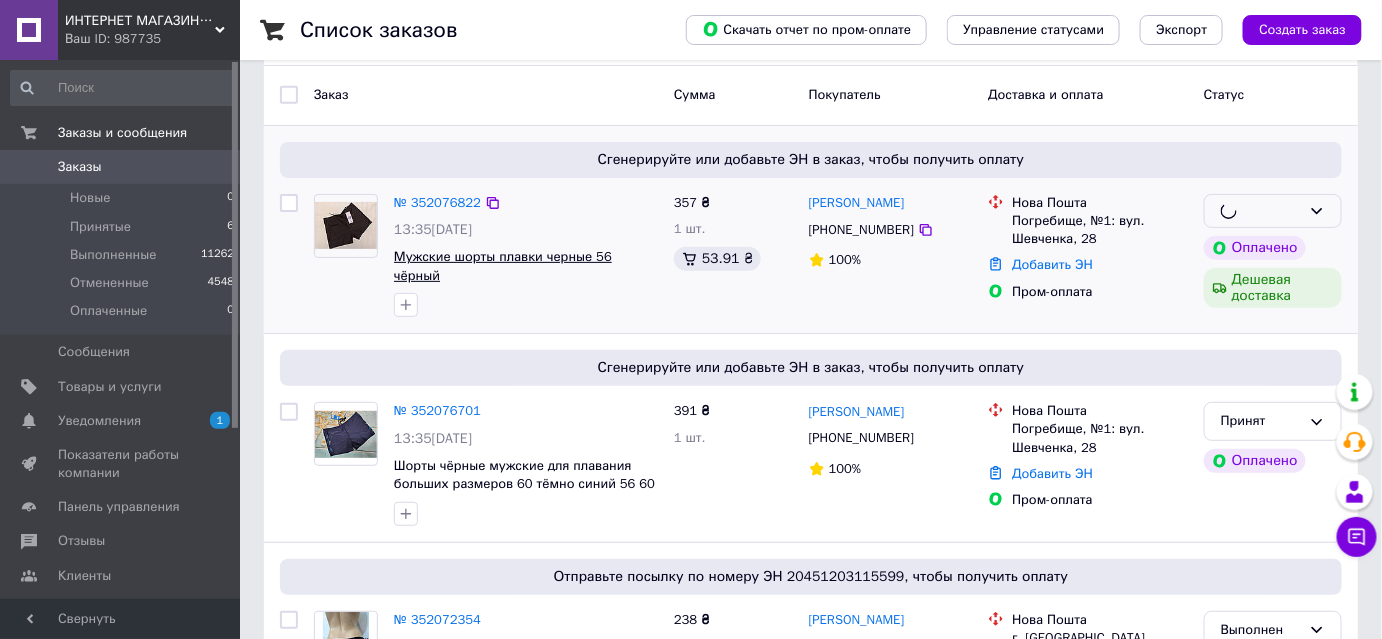 scroll, scrollTop: 0, scrollLeft: 0, axis: both 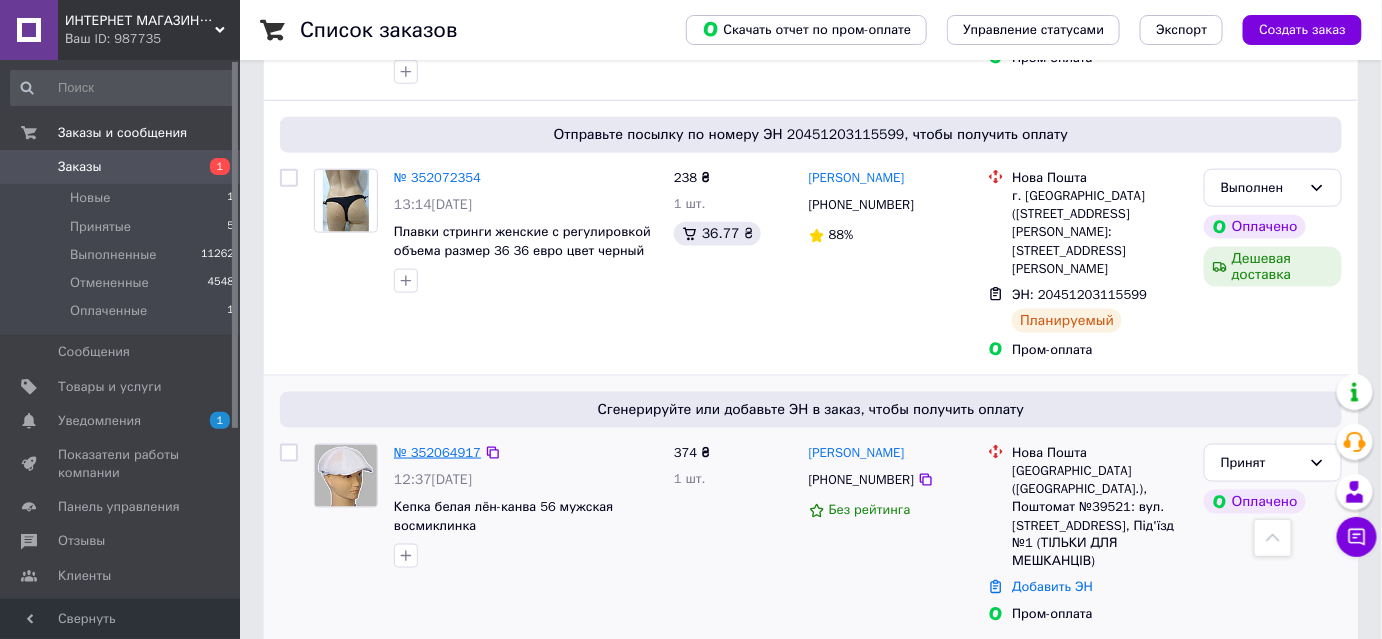 click on "№ 352064917" at bounding box center (437, 452) 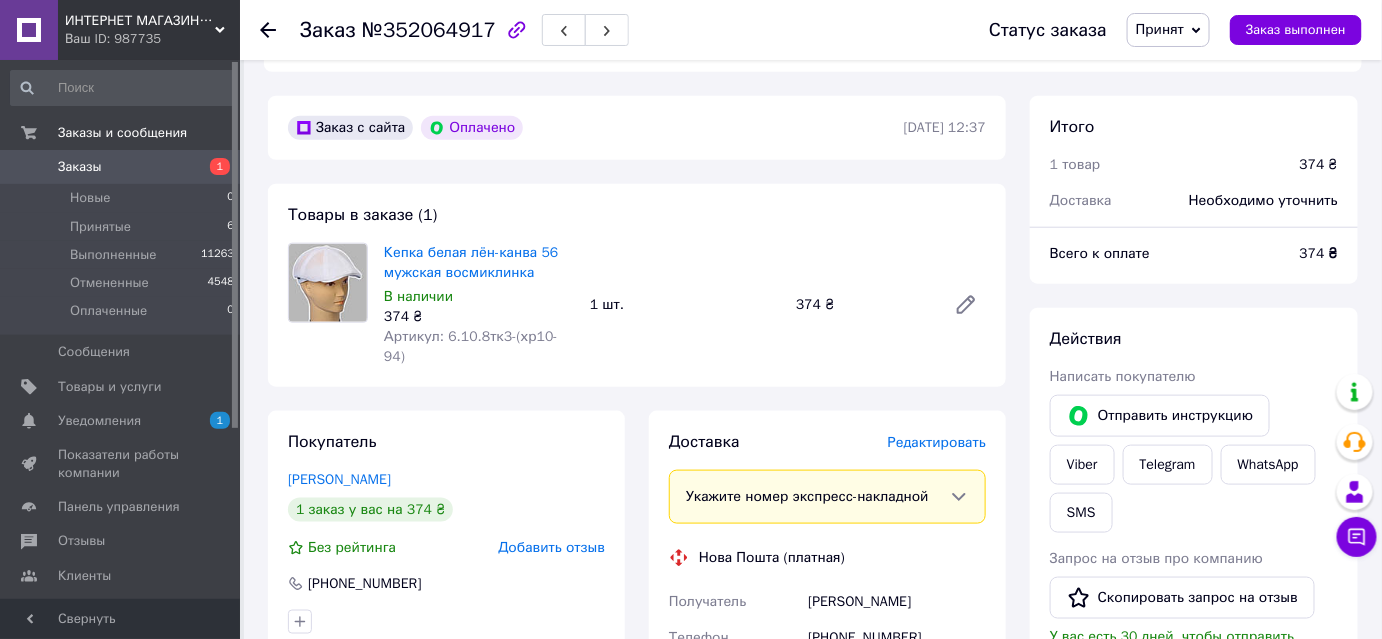 scroll, scrollTop: 636, scrollLeft: 0, axis: vertical 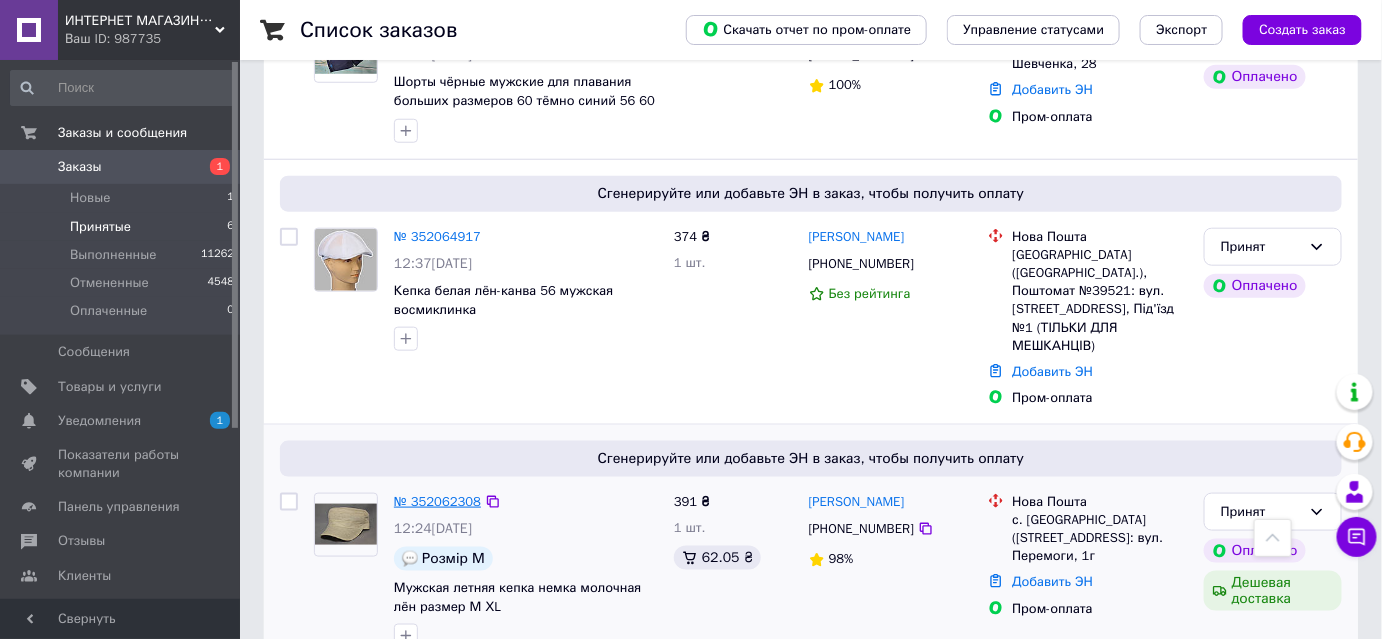 click on "№ 352062308" at bounding box center (437, 501) 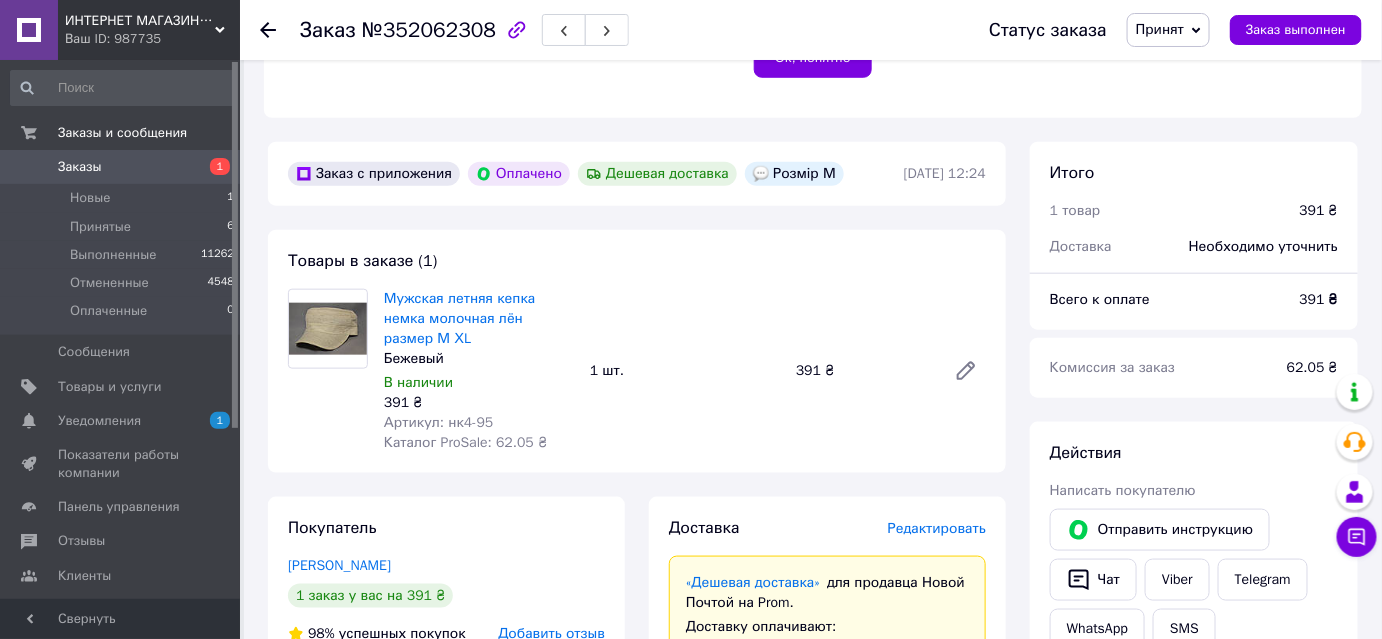 scroll, scrollTop: 545, scrollLeft: 0, axis: vertical 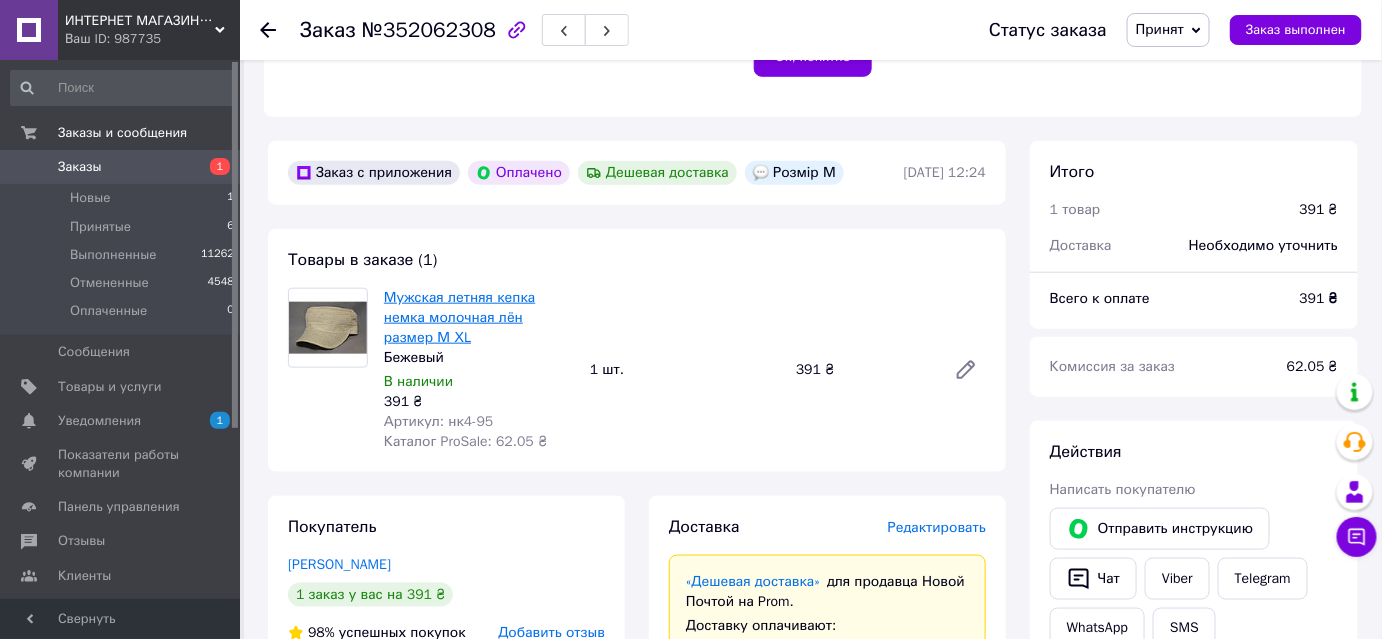 click on "Мужская летняя кепка немка молочная лён размер М  ХL" at bounding box center (459, 317) 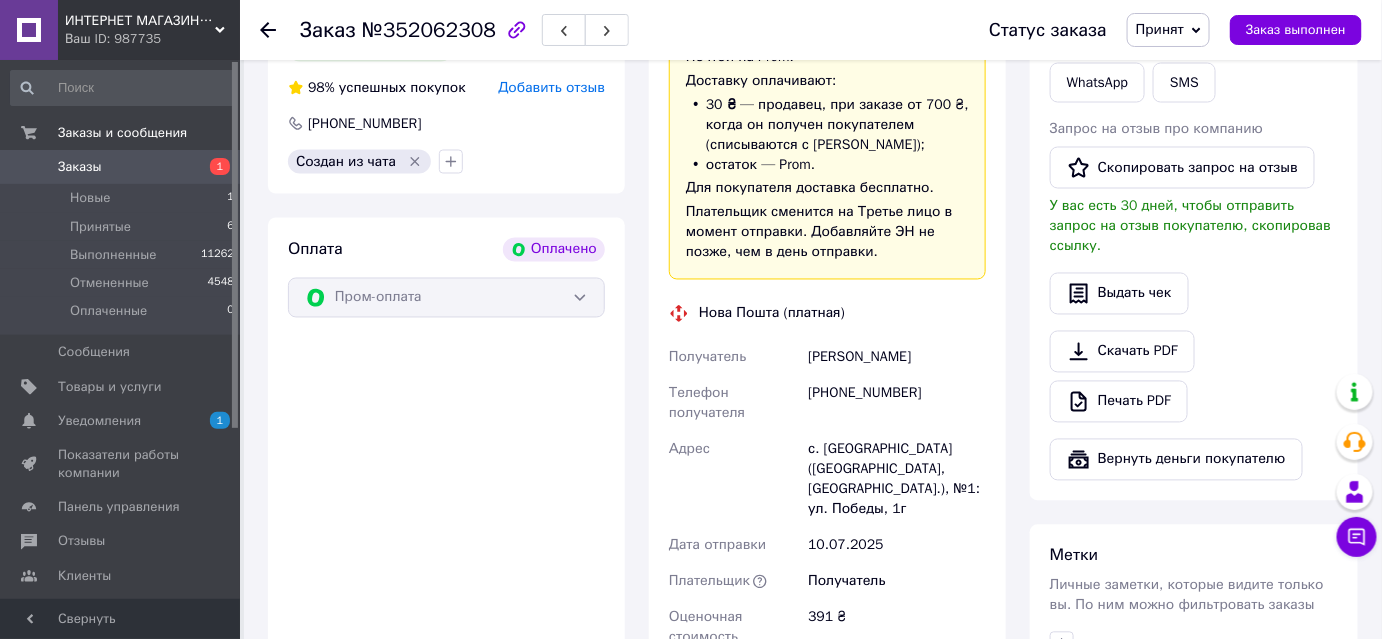 scroll, scrollTop: 1272, scrollLeft: 0, axis: vertical 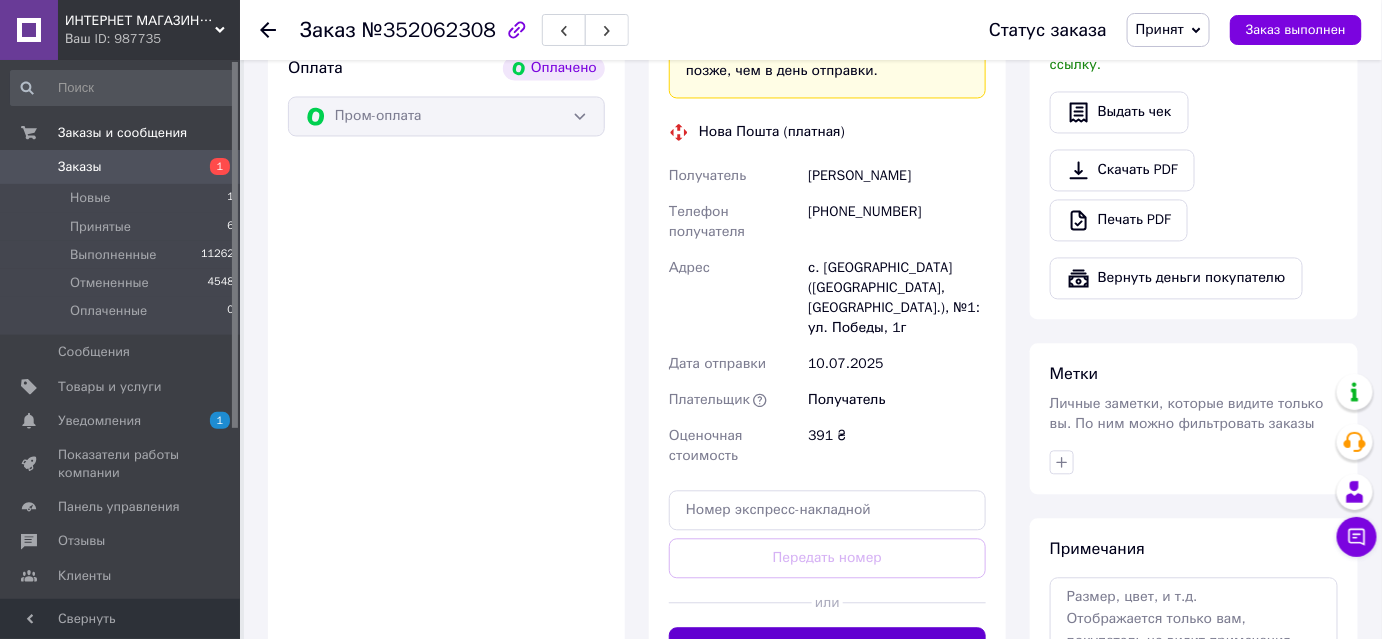 click on "Сгенерировать ЭН" at bounding box center [827, 647] 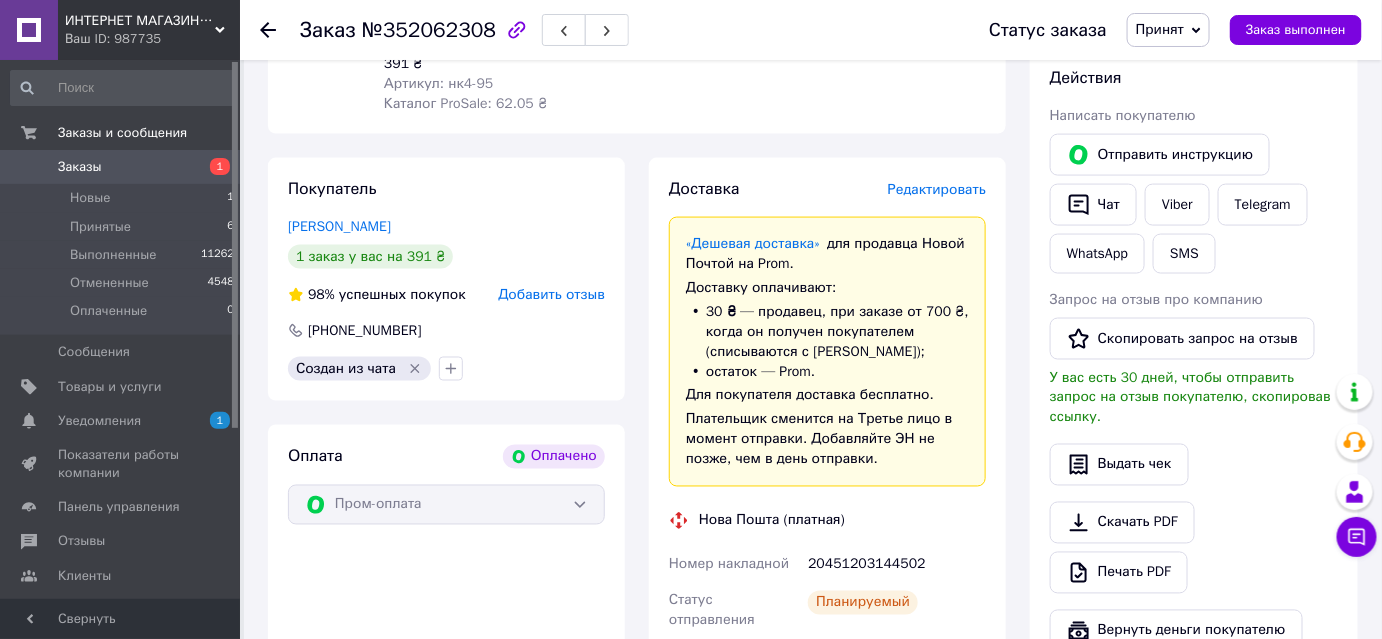 scroll, scrollTop: 909, scrollLeft: 0, axis: vertical 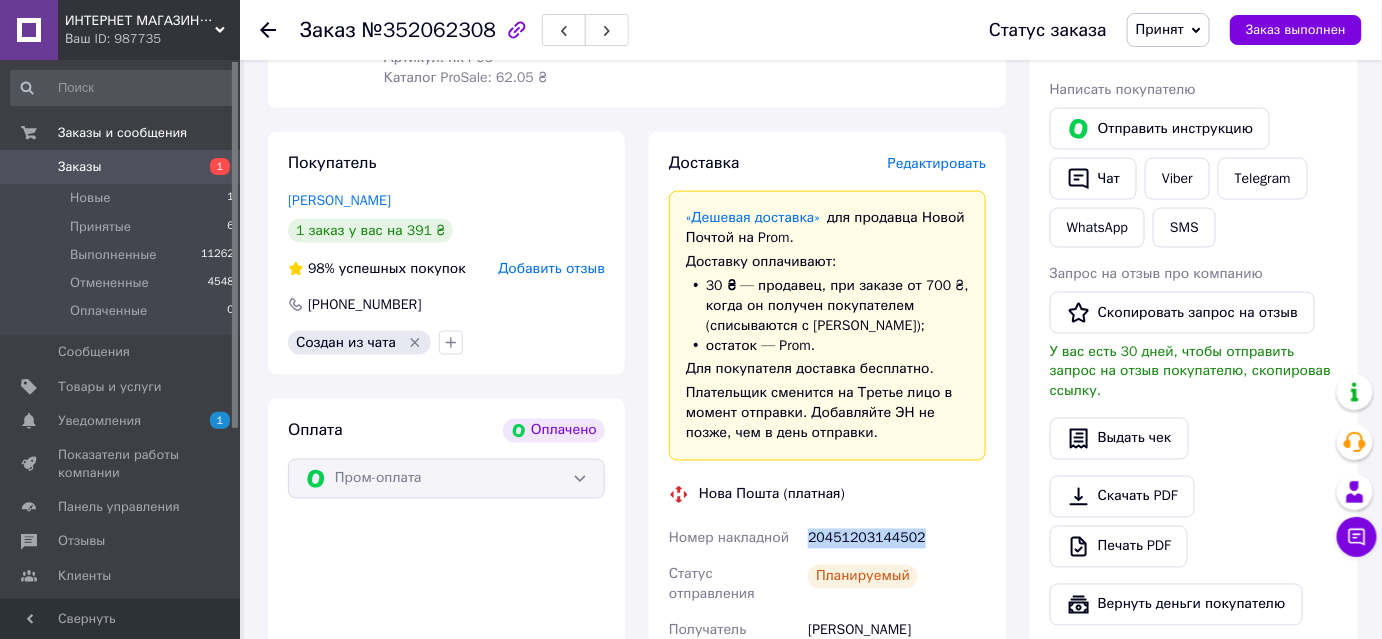 drag, startPoint x: 923, startPoint y: 516, endPoint x: 832, endPoint y: 527, distance: 91.66242 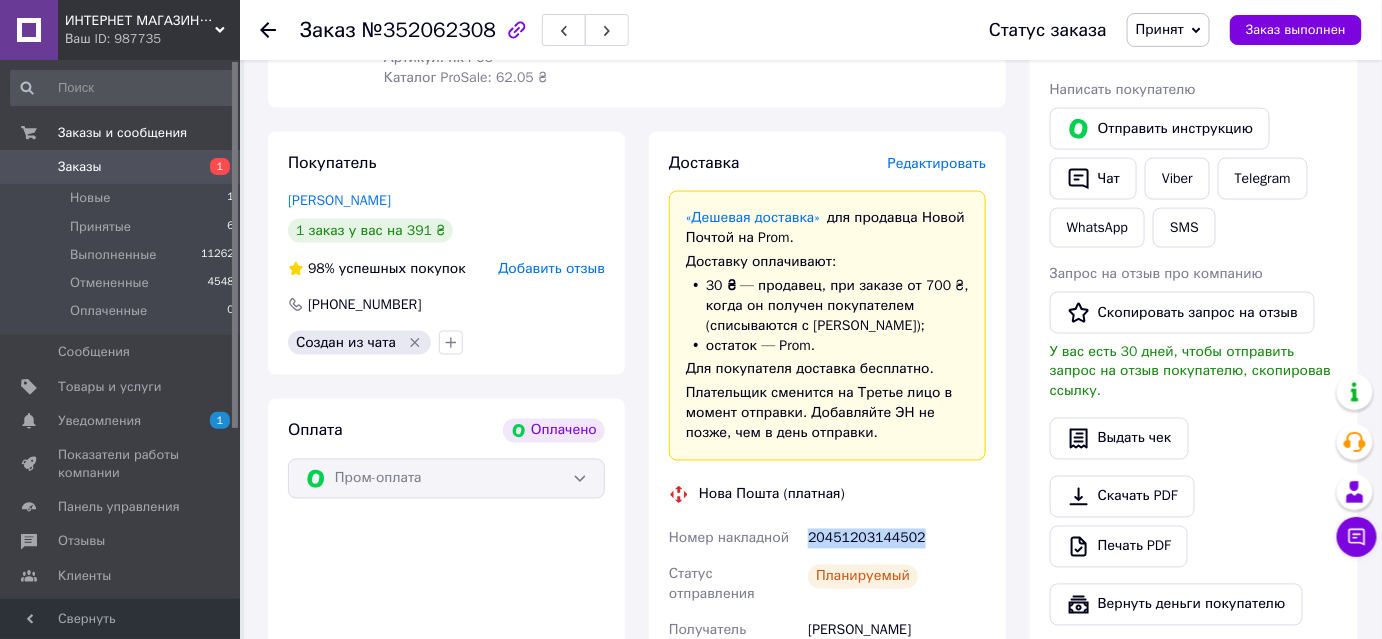 copy on "20451203144502" 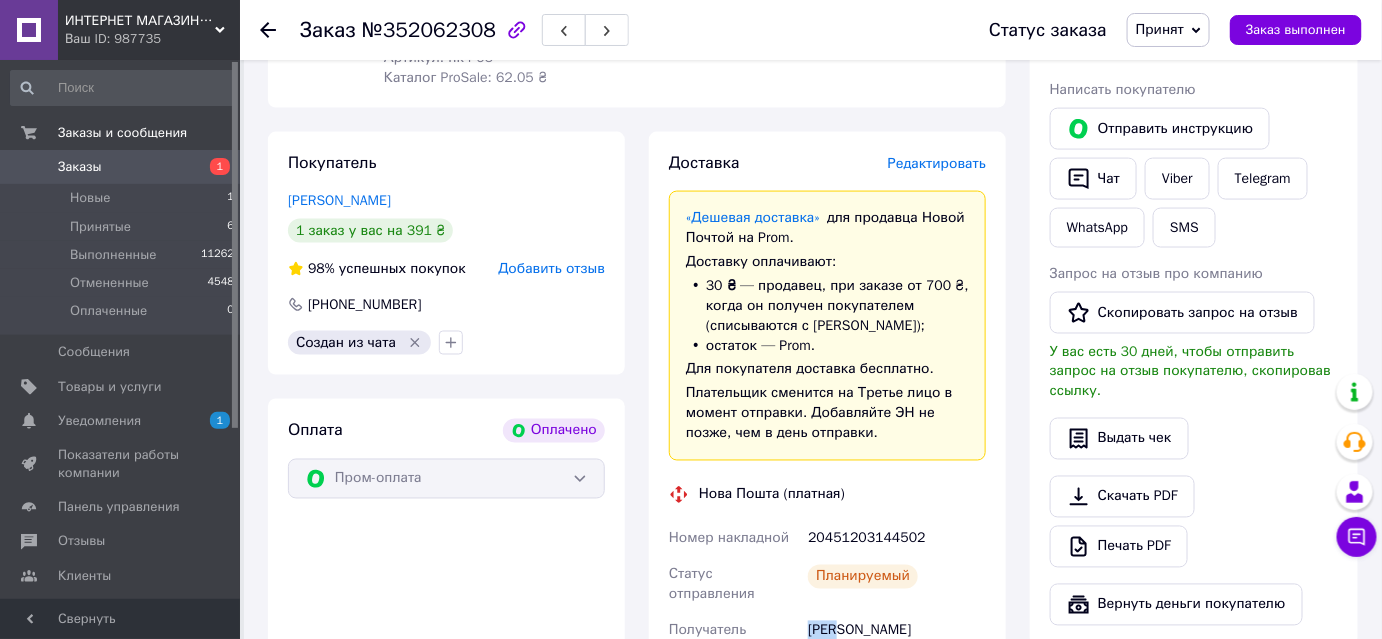 drag, startPoint x: 810, startPoint y: 596, endPoint x: 840, endPoint y: 591, distance: 30.413813 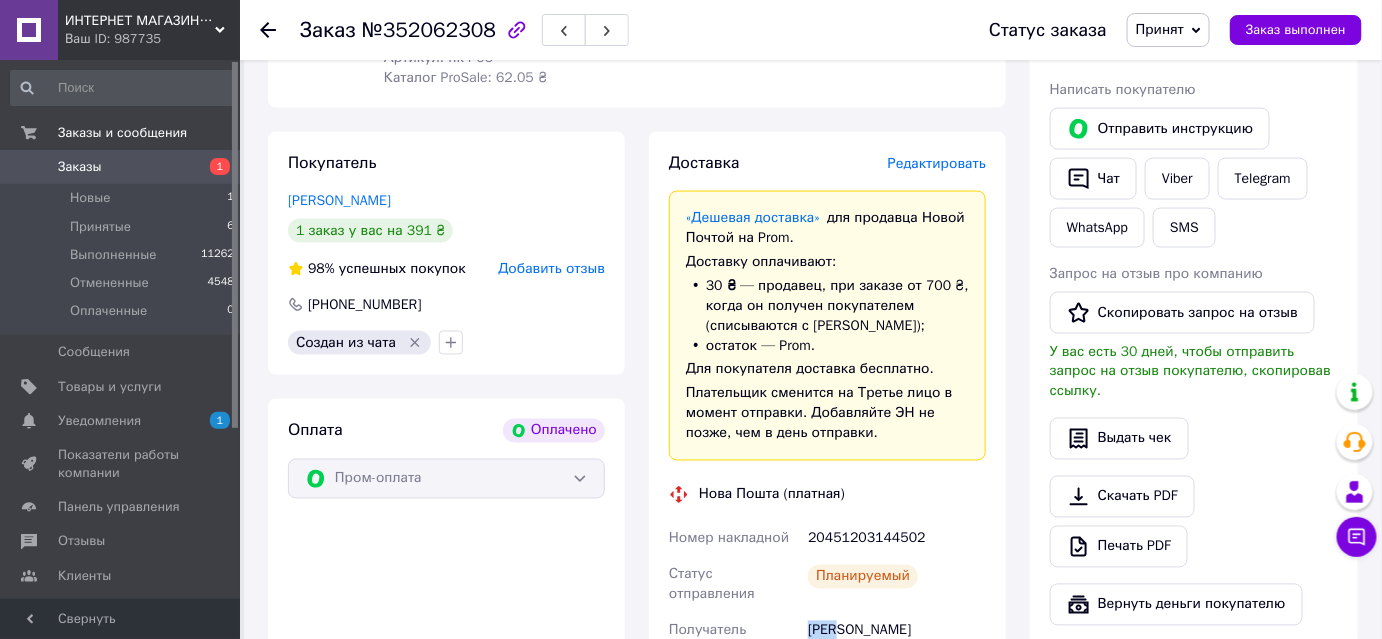 copy on "Опря" 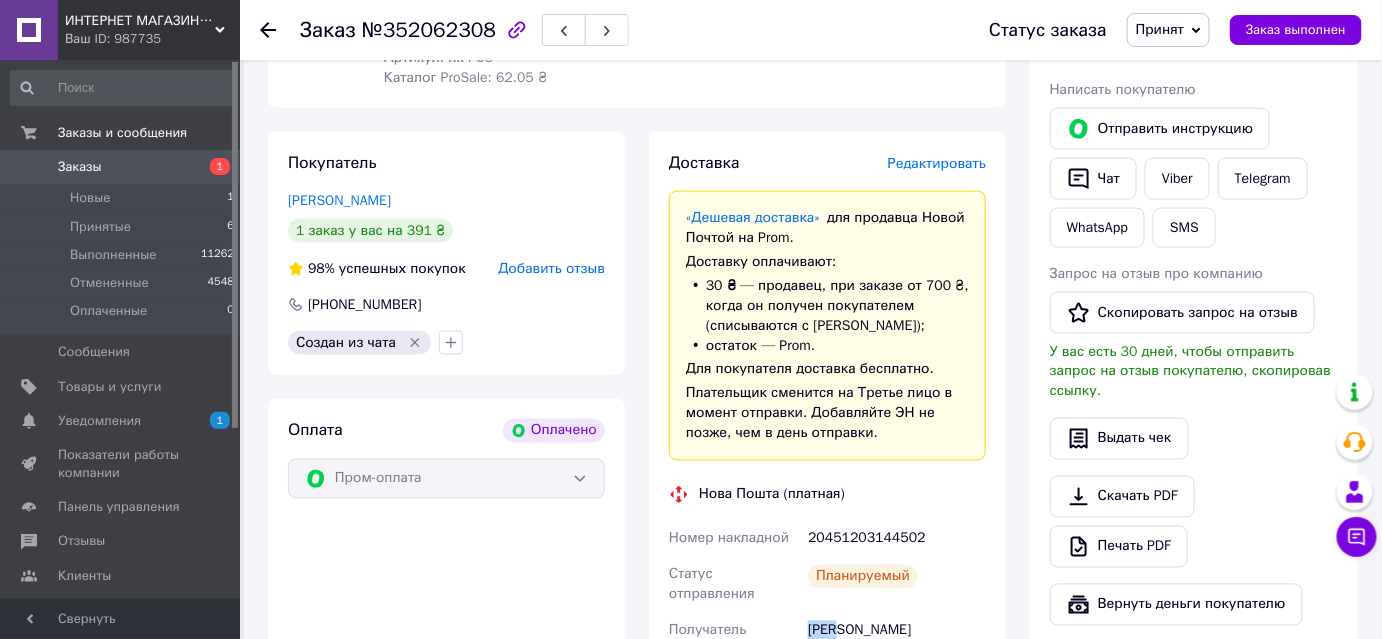 click on "Принят" at bounding box center (1160, 29) 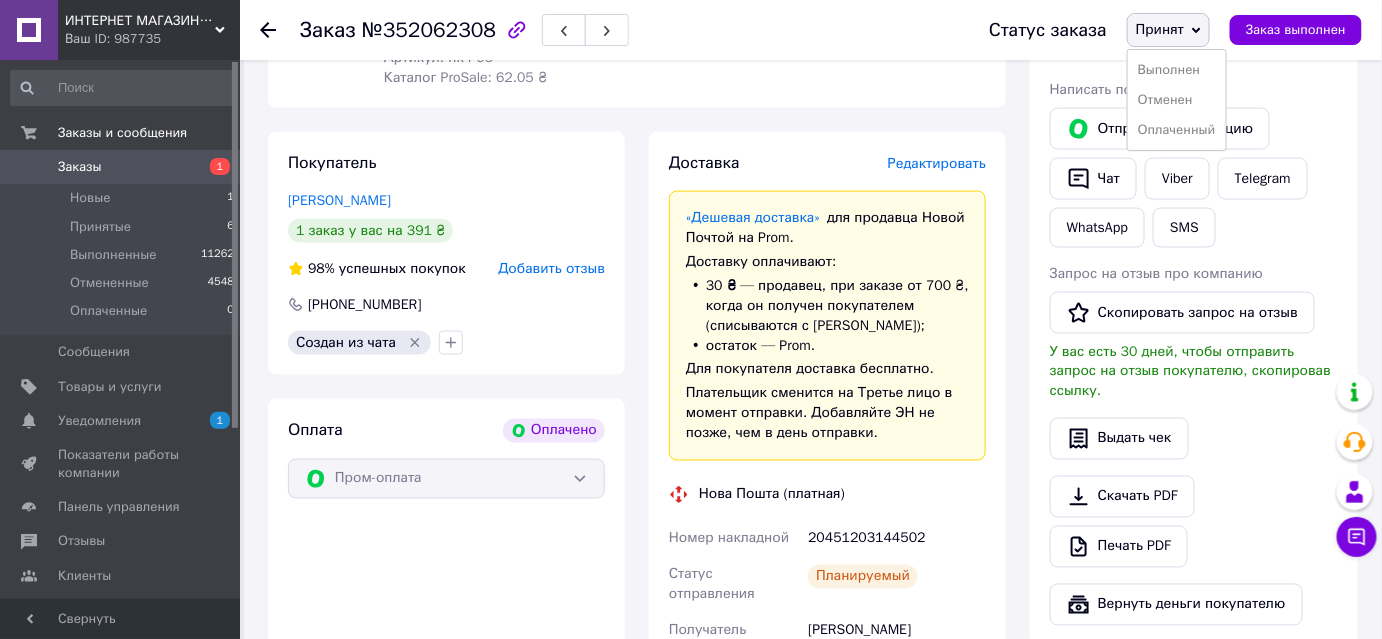 click on "Выполнен" at bounding box center (1177, 70) 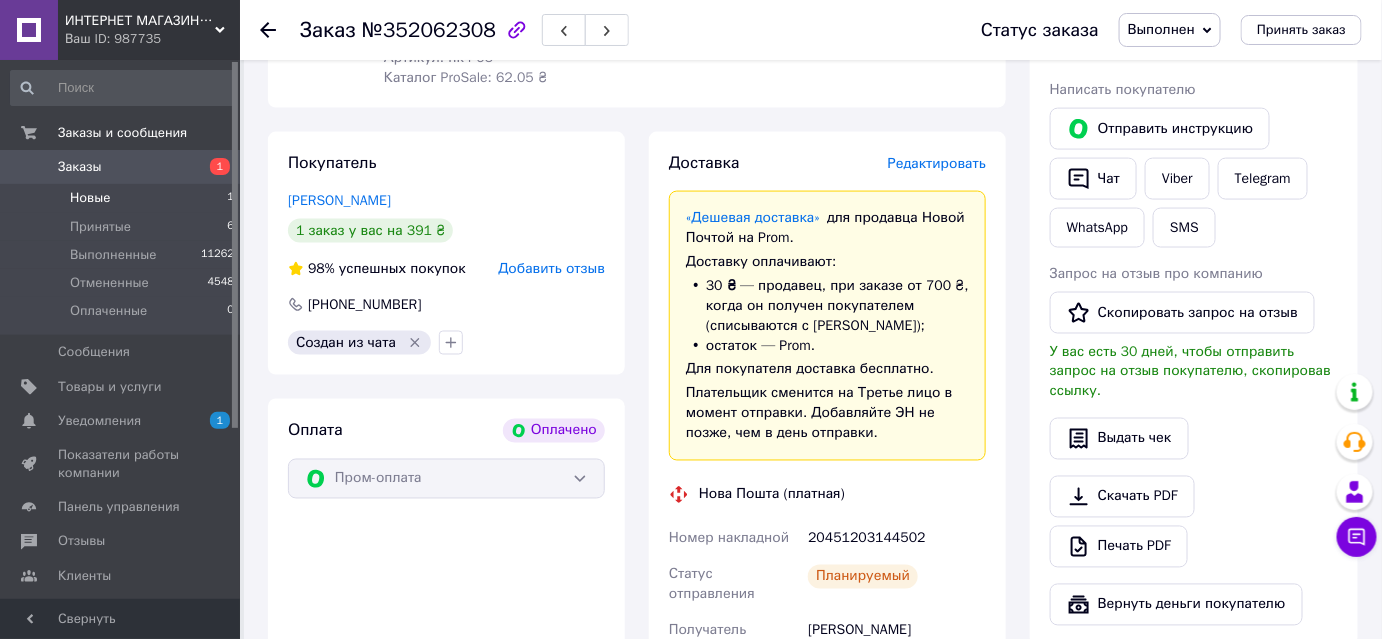 click on "Новые 1" at bounding box center (123, 198) 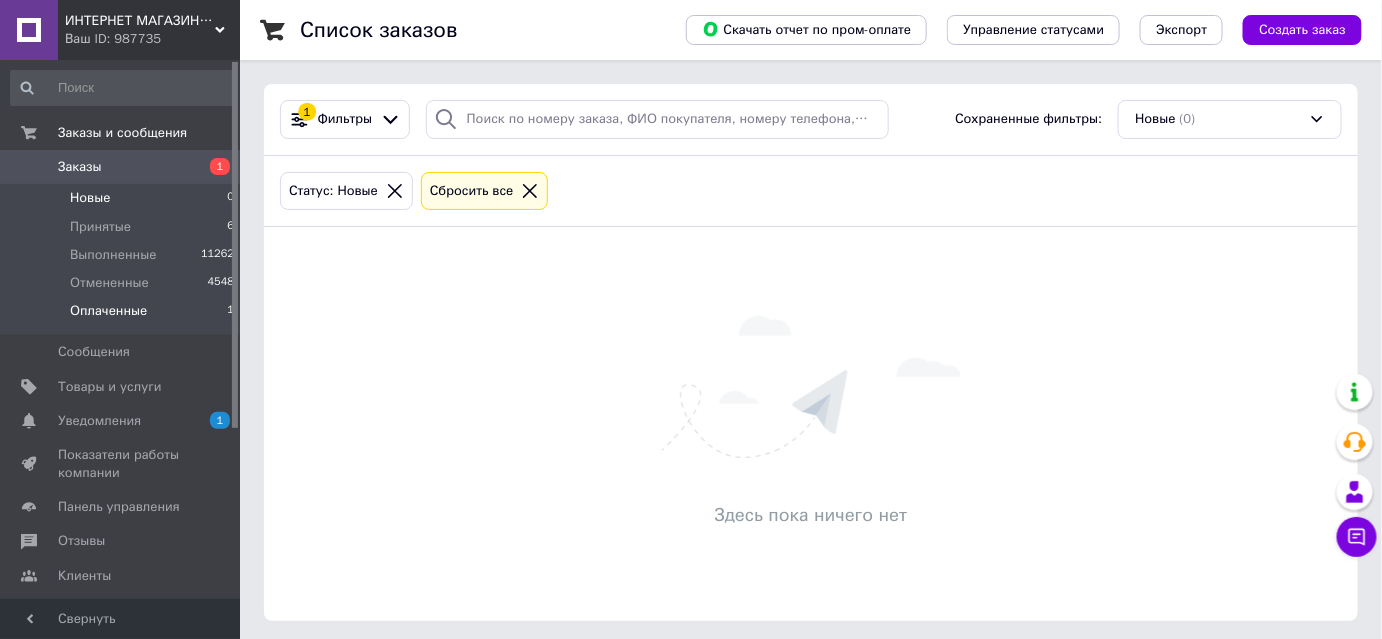 click on "Оплаченные 1" at bounding box center [123, 316] 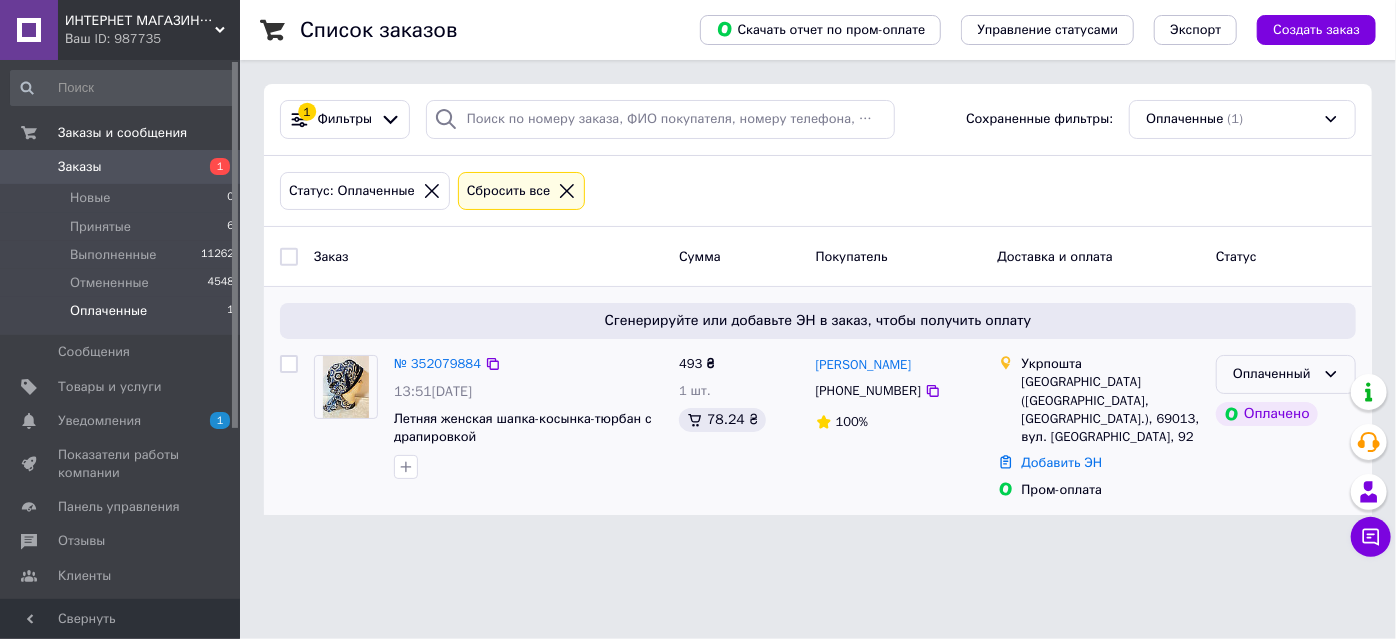 click on "Оплаченный" at bounding box center [1274, 374] 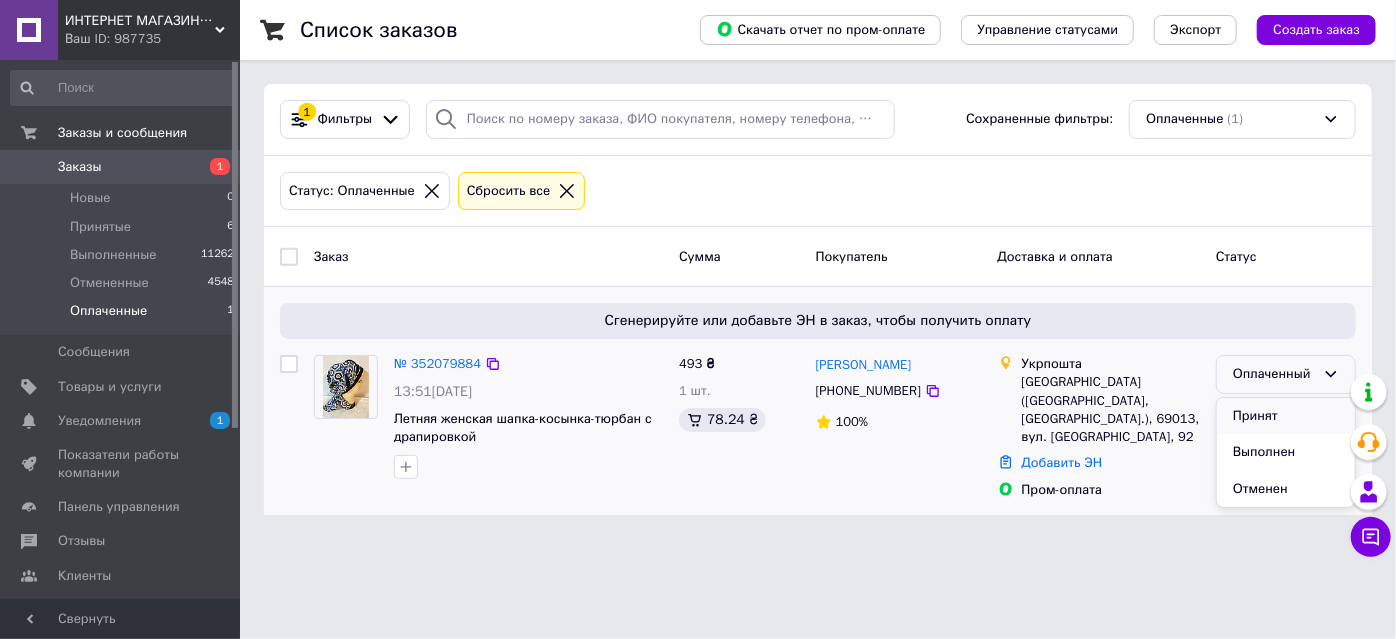 click on "Принят" at bounding box center (1286, 416) 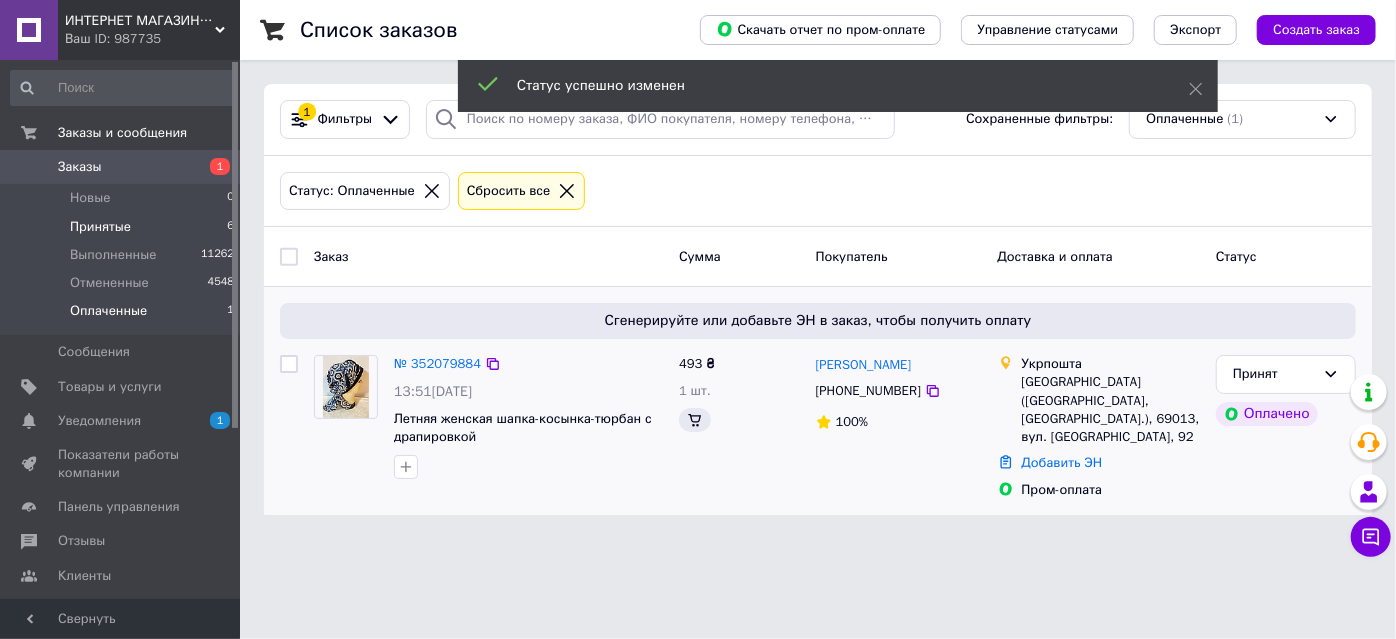 click on "Принятые" at bounding box center (100, 227) 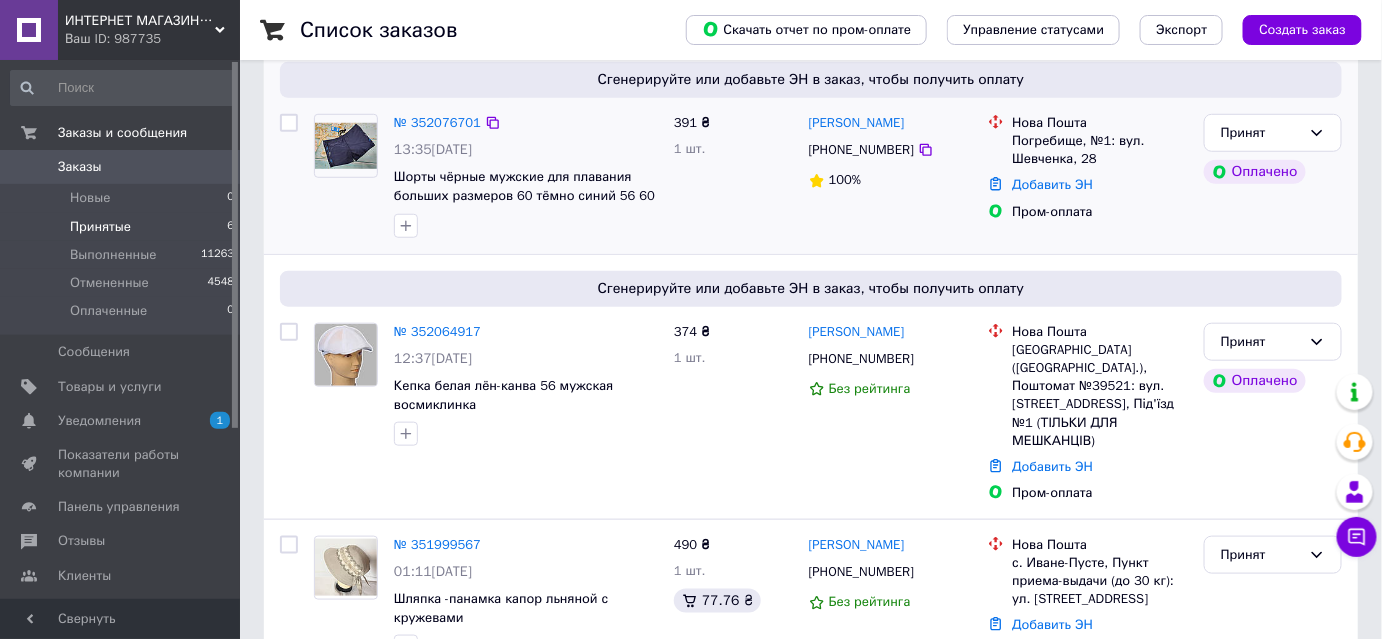 scroll, scrollTop: 454, scrollLeft: 0, axis: vertical 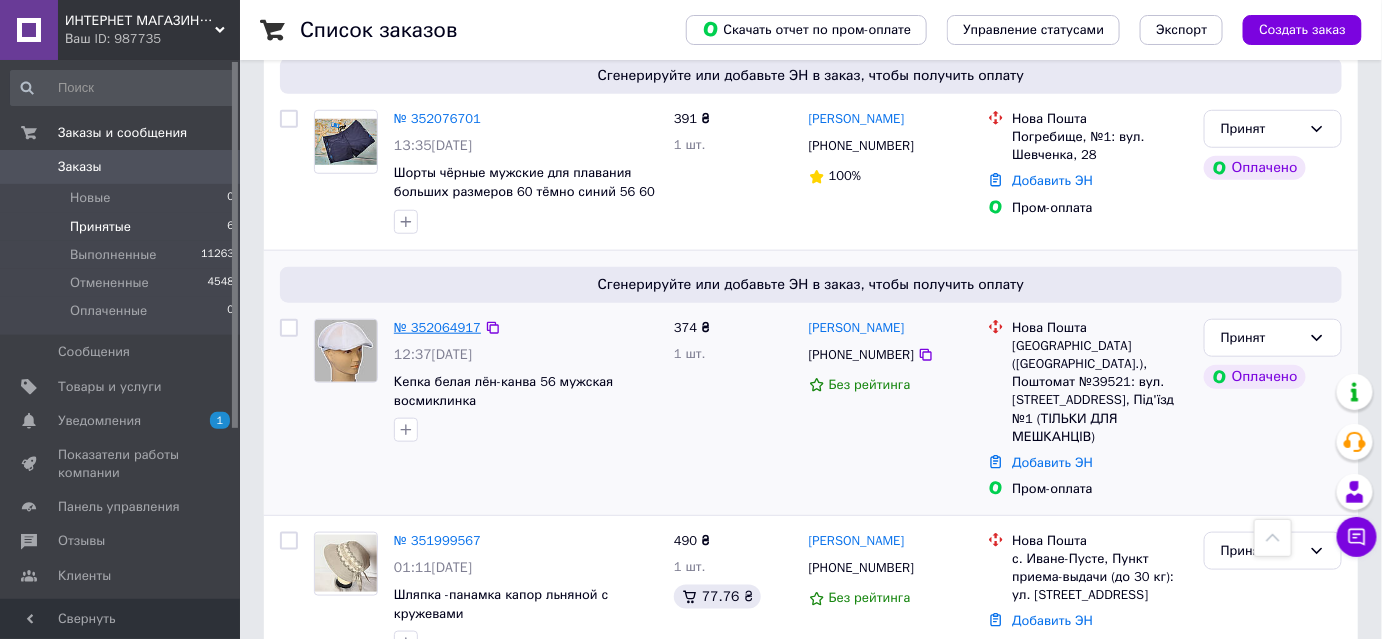 click on "№ 352064917" at bounding box center [437, 327] 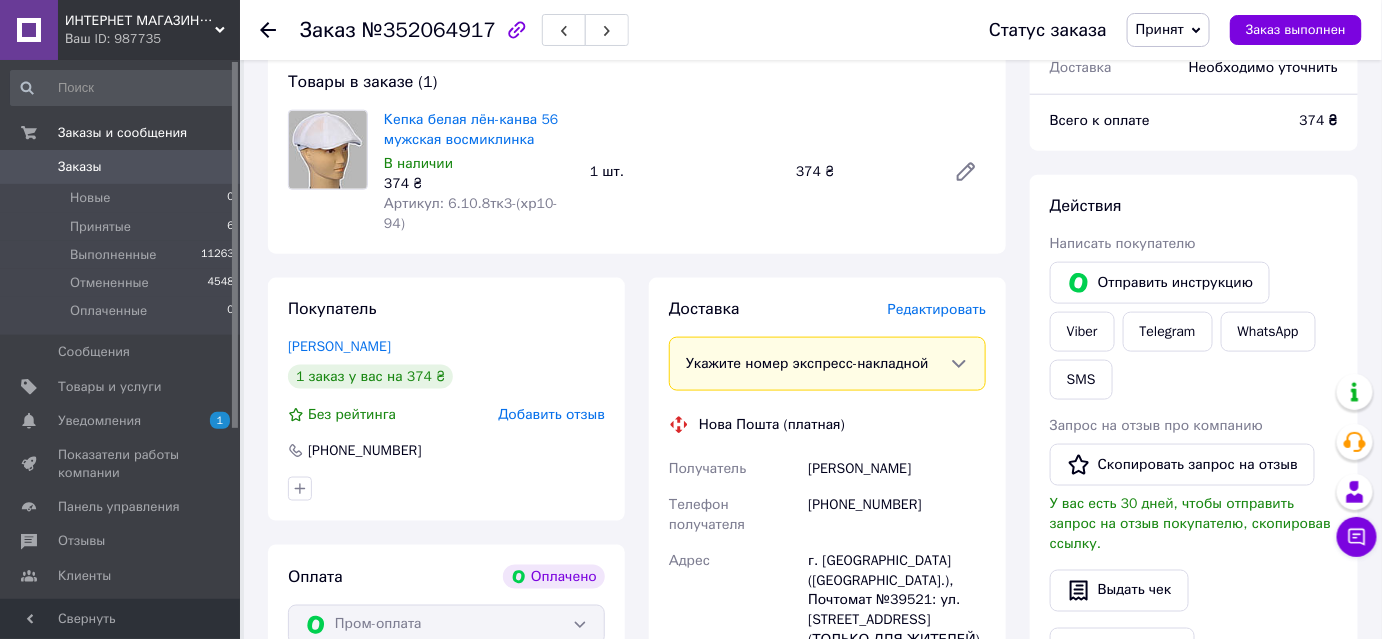 scroll, scrollTop: 636, scrollLeft: 0, axis: vertical 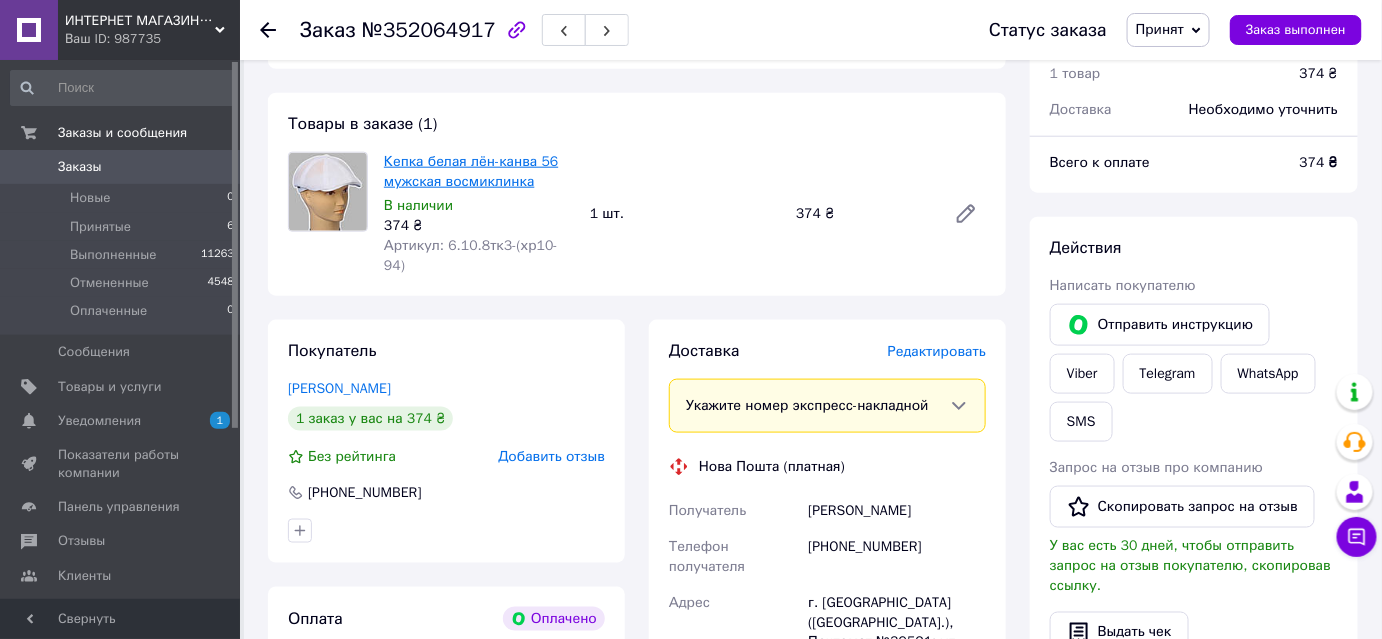 click on "Кепка белая лён-канва  56   мужская восмиклинка" at bounding box center (471, 171) 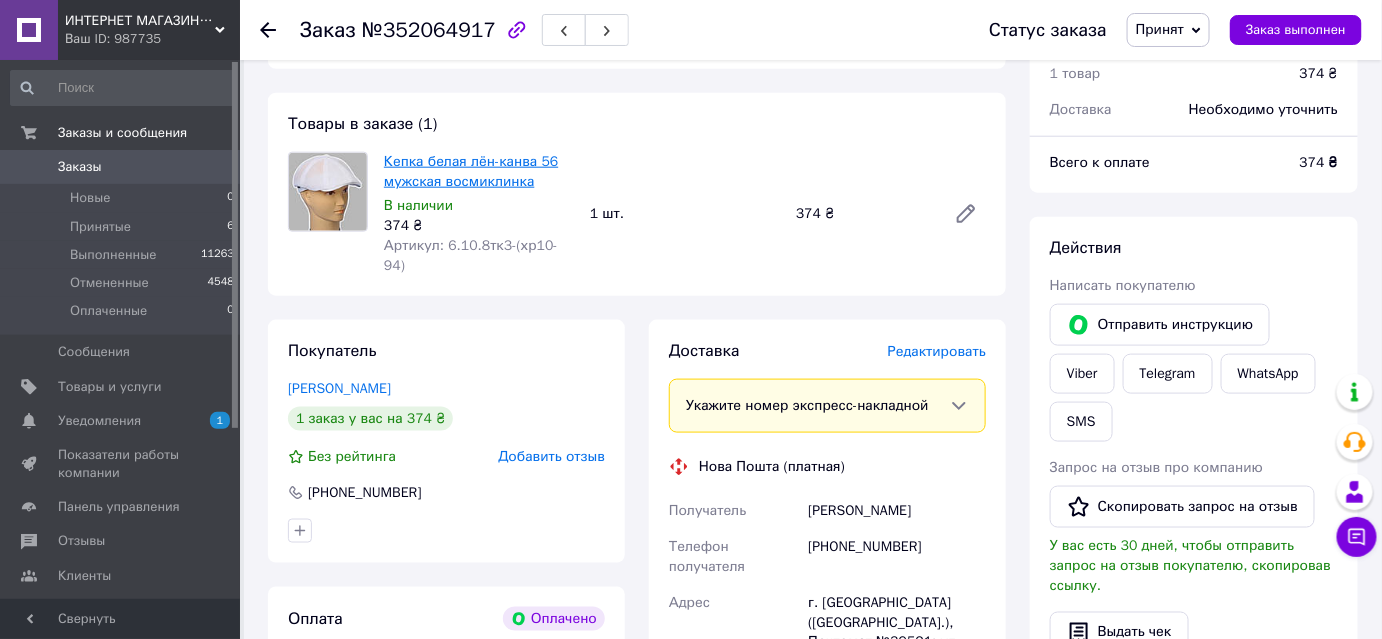 click on "Кепка белая лён-канва  56   мужская восмиклинка" at bounding box center (471, 171) 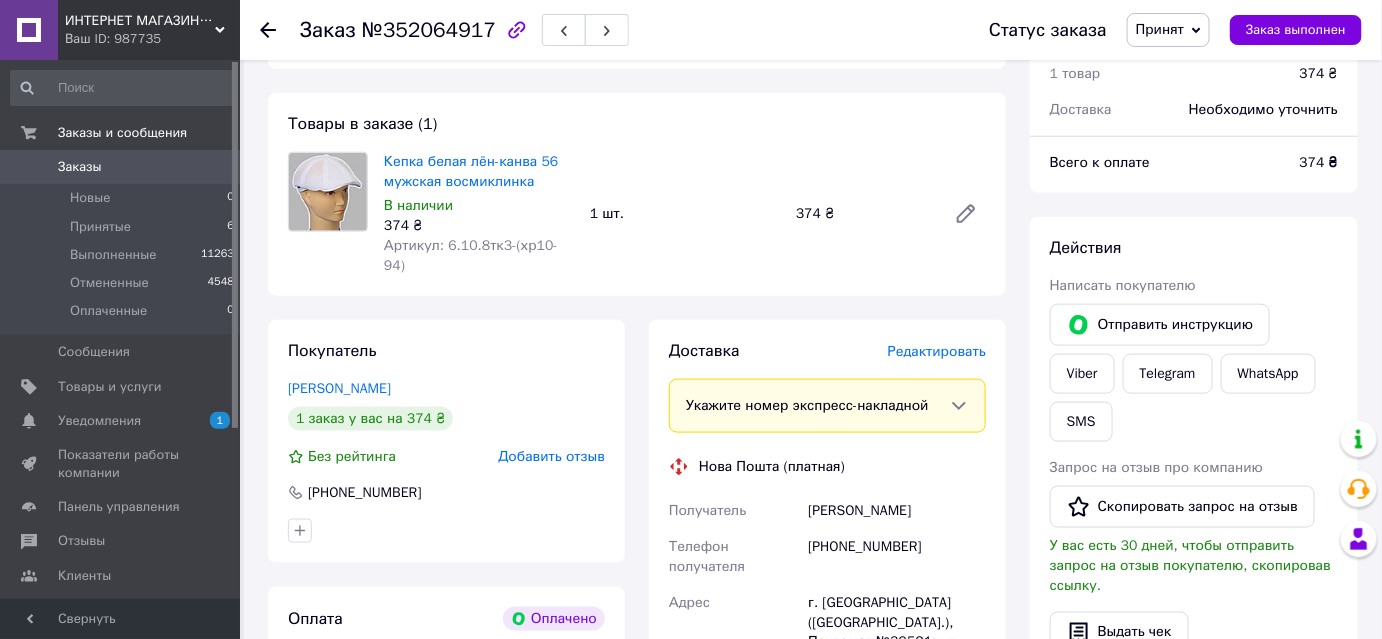 scroll, scrollTop: 636, scrollLeft: 0, axis: vertical 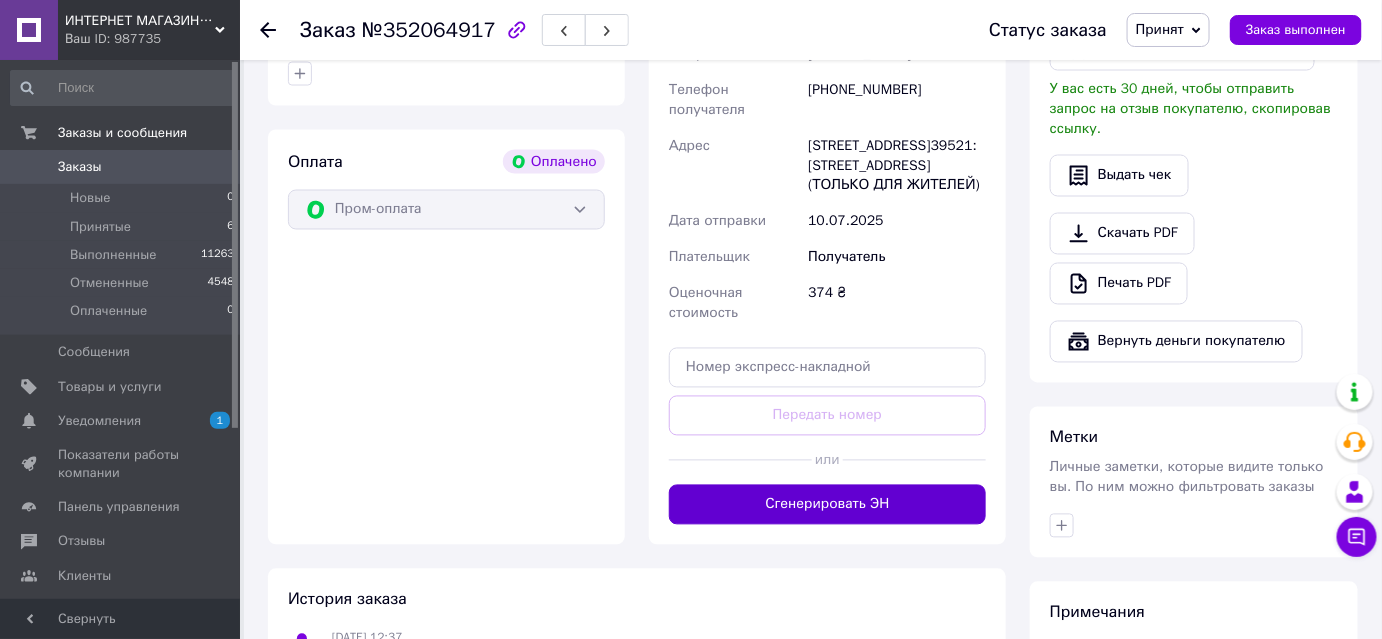 click on "Сгенерировать ЭН" at bounding box center [827, 505] 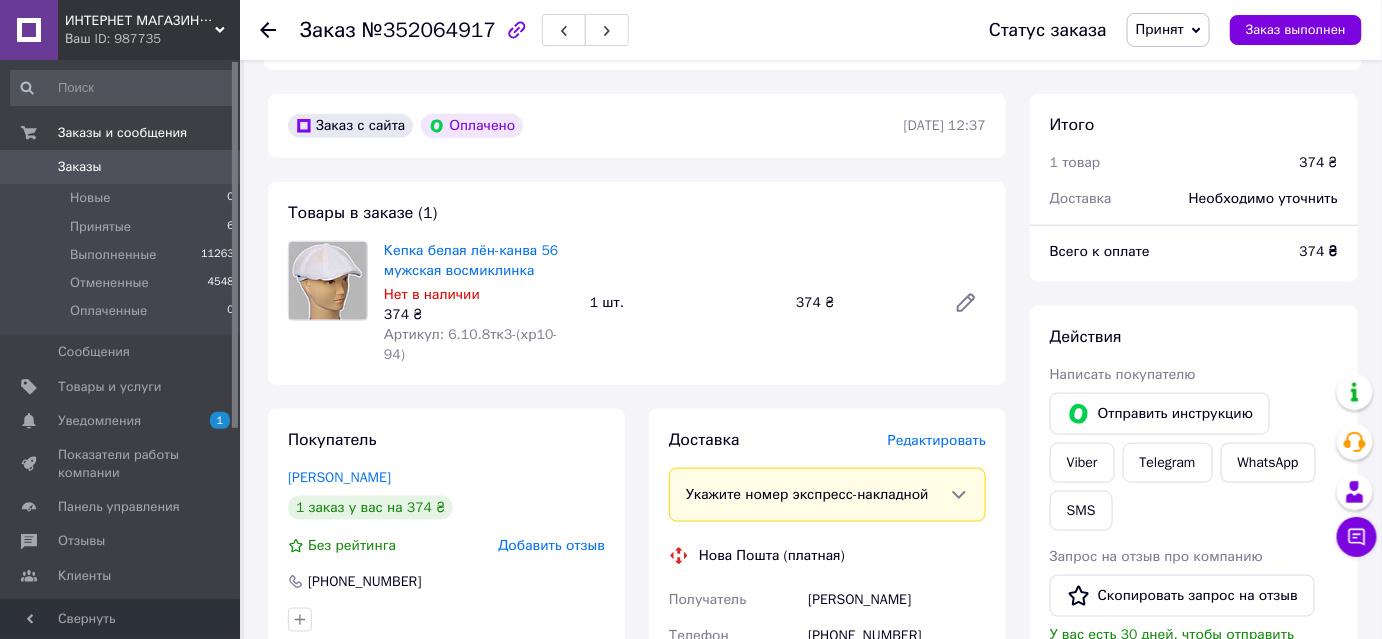 scroll, scrollTop: 638, scrollLeft: 0, axis: vertical 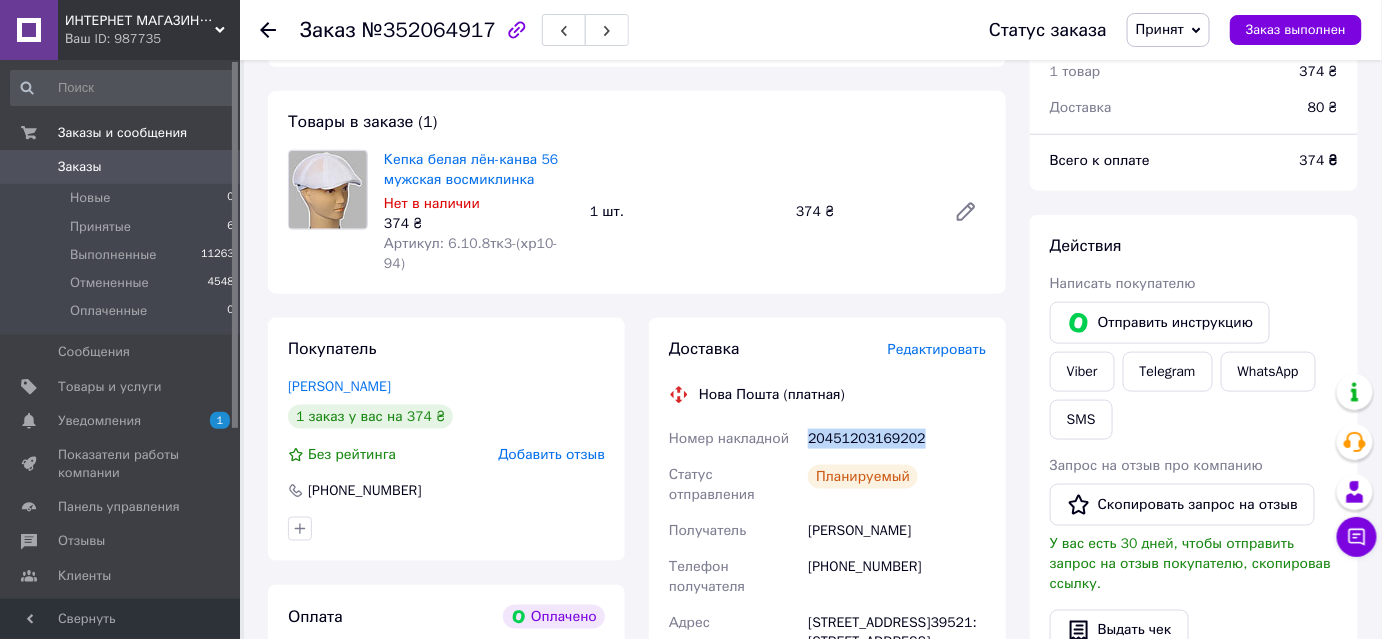 drag, startPoint x: 925, startPoint y: 411, endPoint x: 801, endPoint y: 402, distance: 124.32619 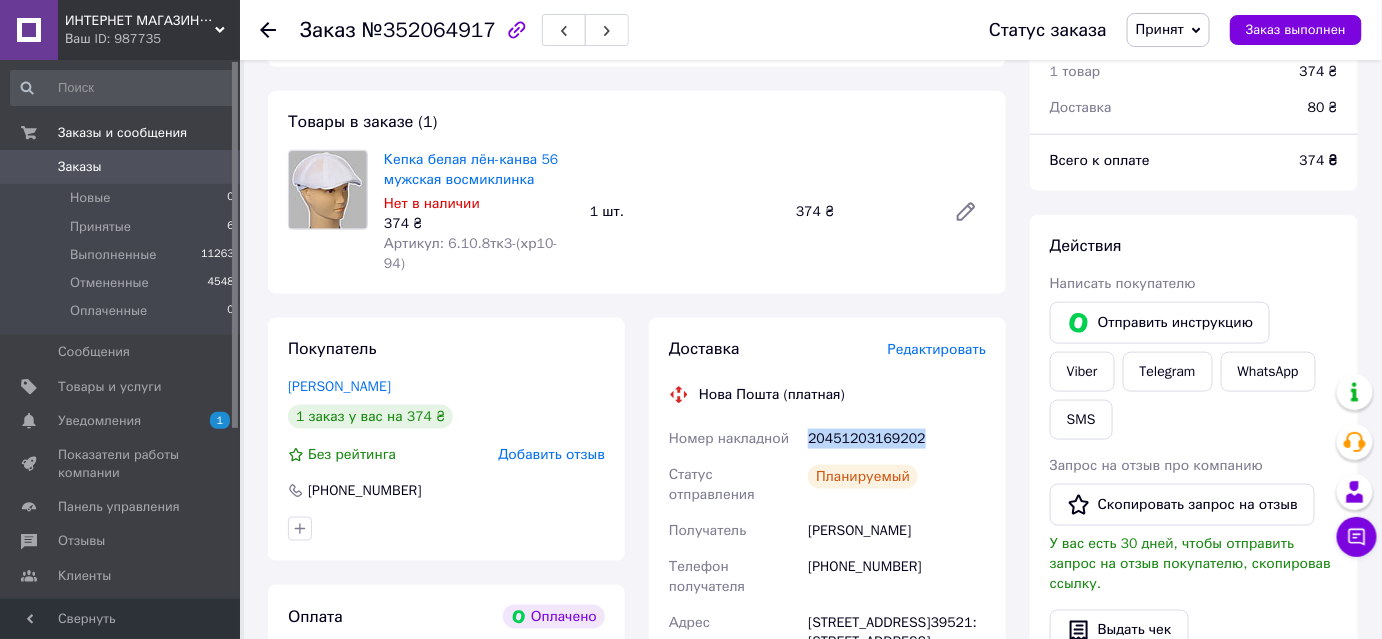 drag, startPoint x: 800, startPoint y: 495, endPoint x: 922, endPoint y: 507, distance: 122.588745 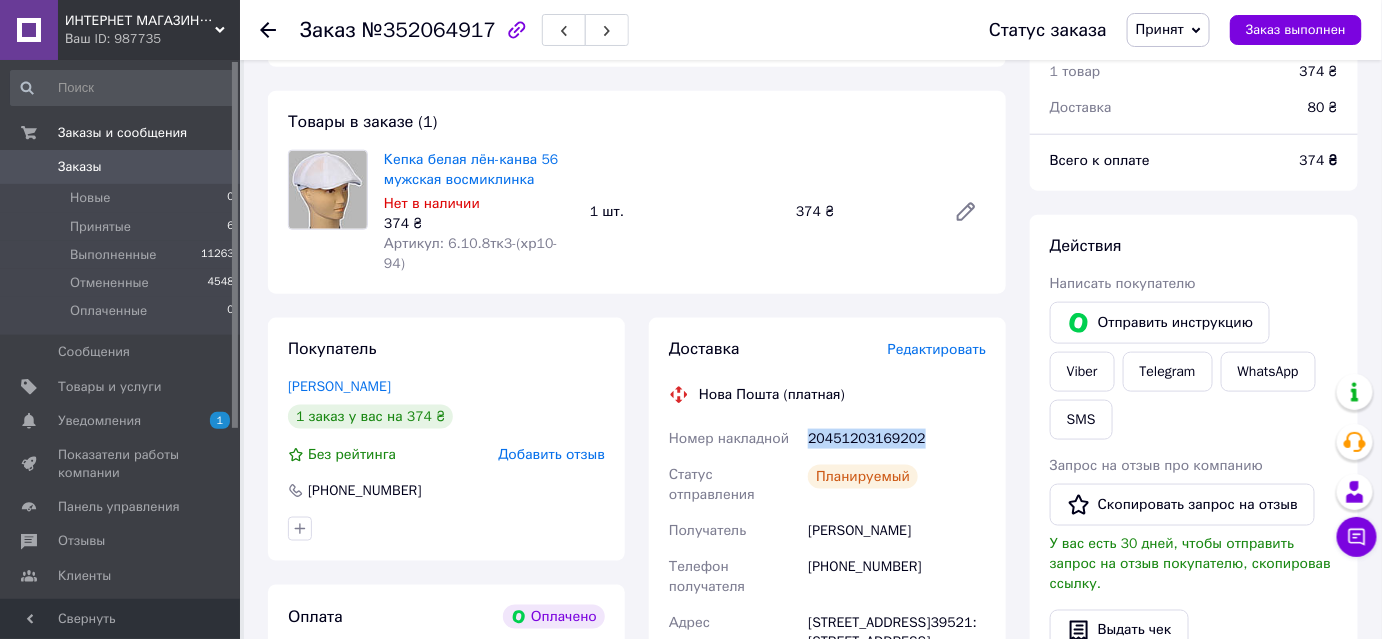 copy on "Получатель Харчевська [PERSON_NAME]" 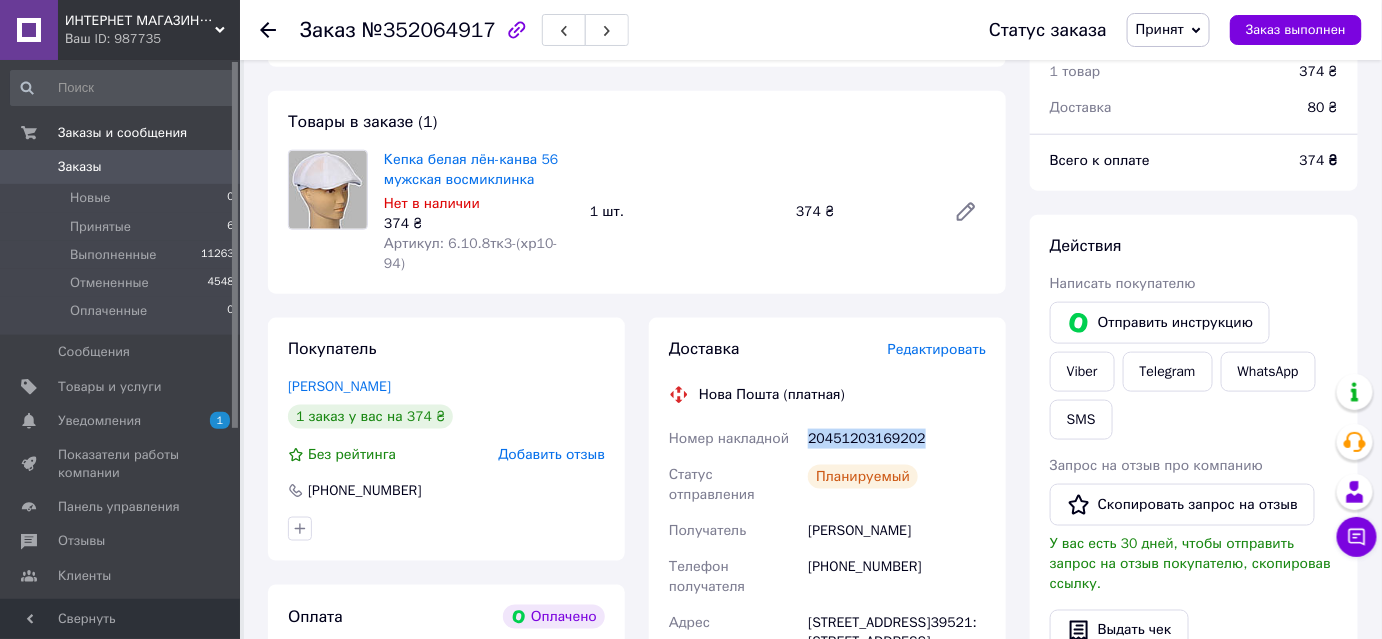 click on "Принят" at bounding box center [1160, 29] 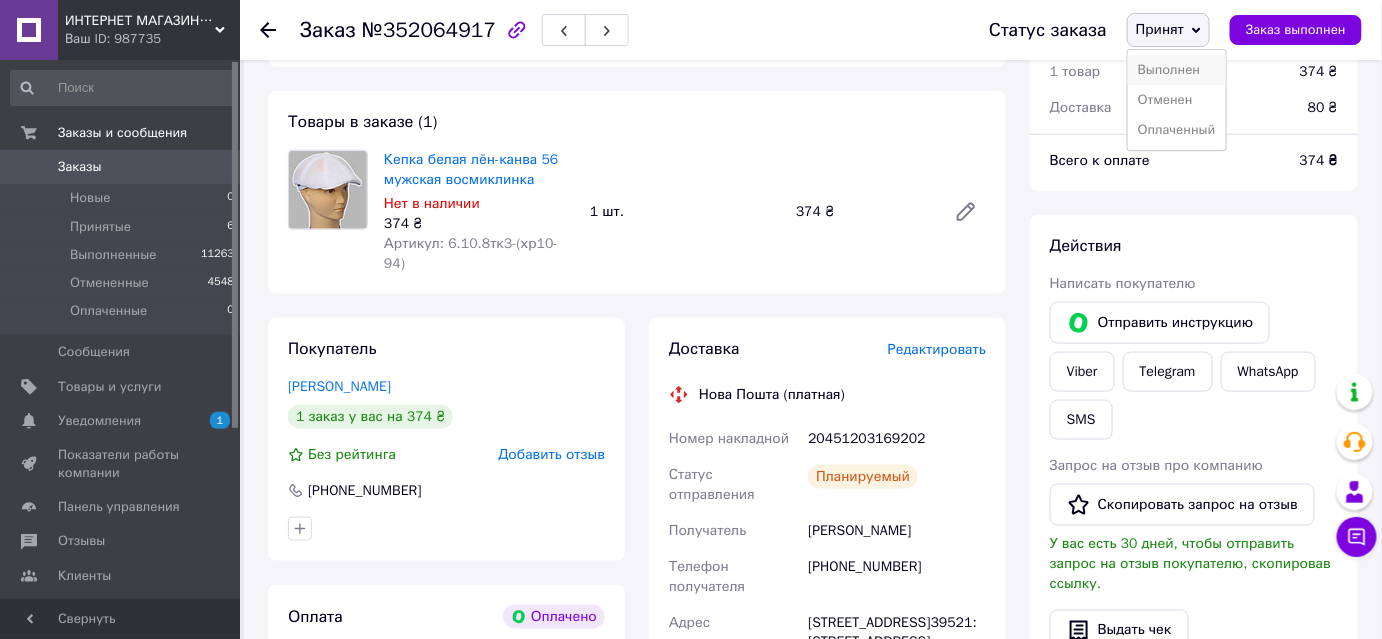 click on "Выполнен" at bounding box center [1177, 70] 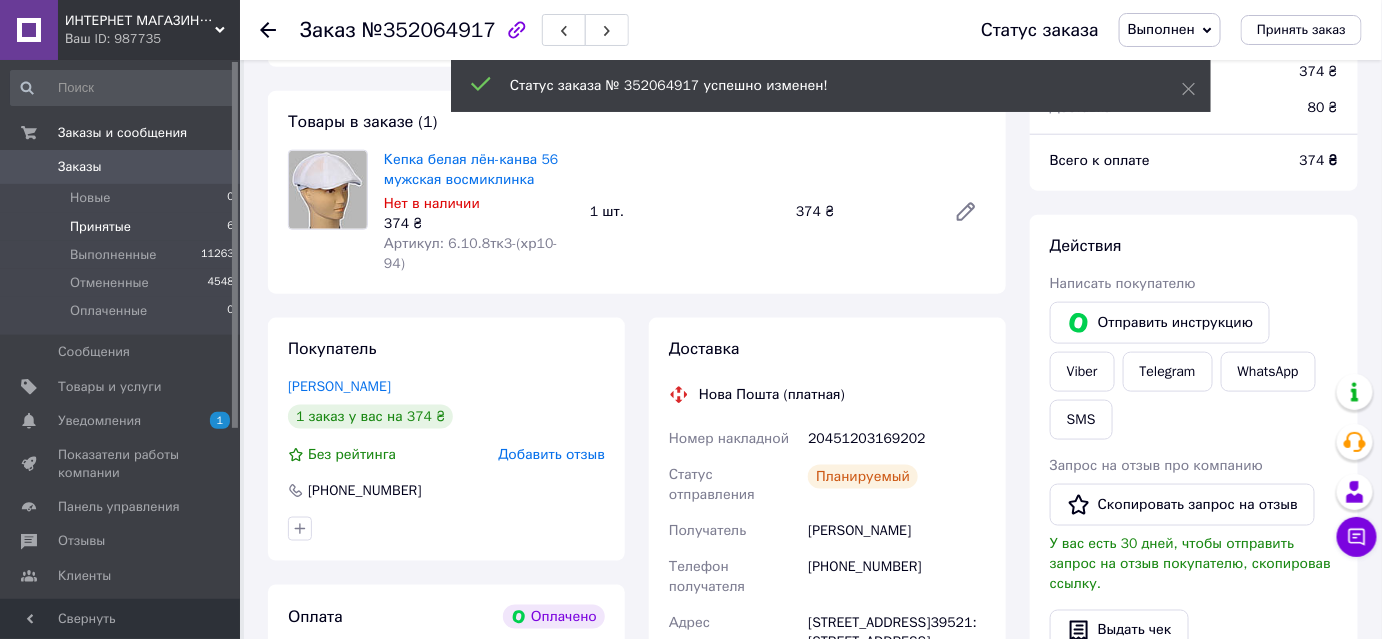 click on "Принятые" at bounding box center [100, 227] 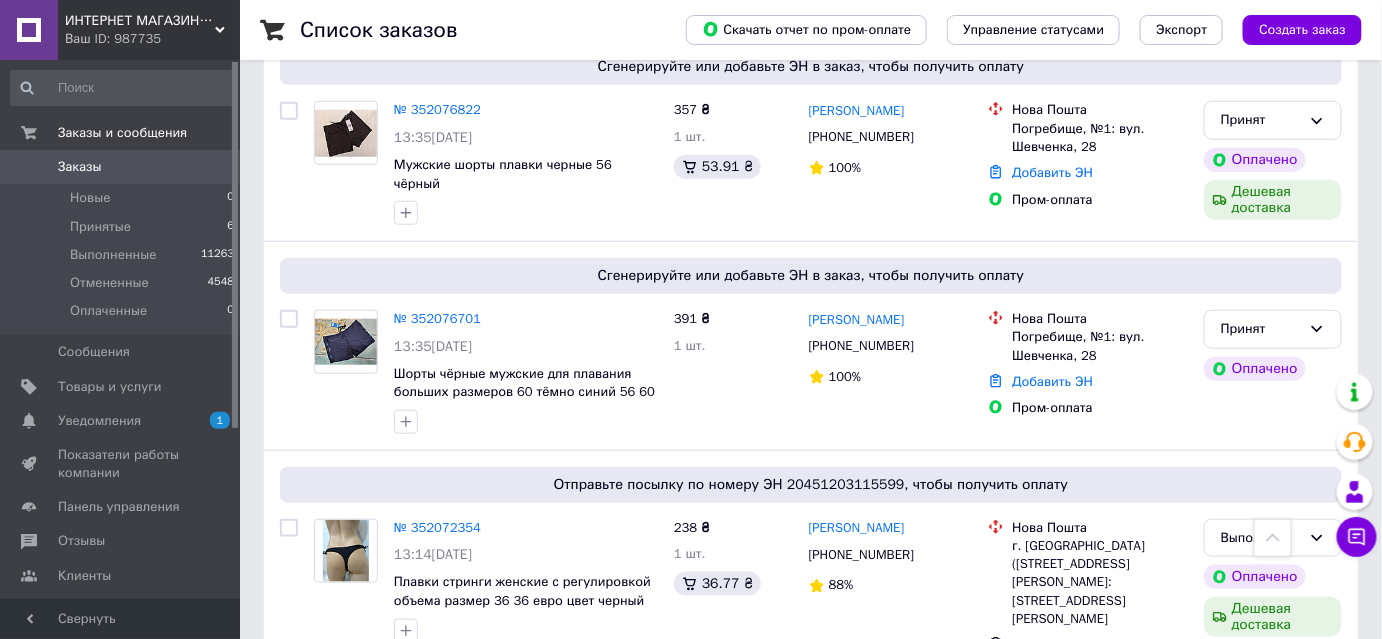 scroll, scrollTop: 545, scrollLeft: 0, axis: vertical 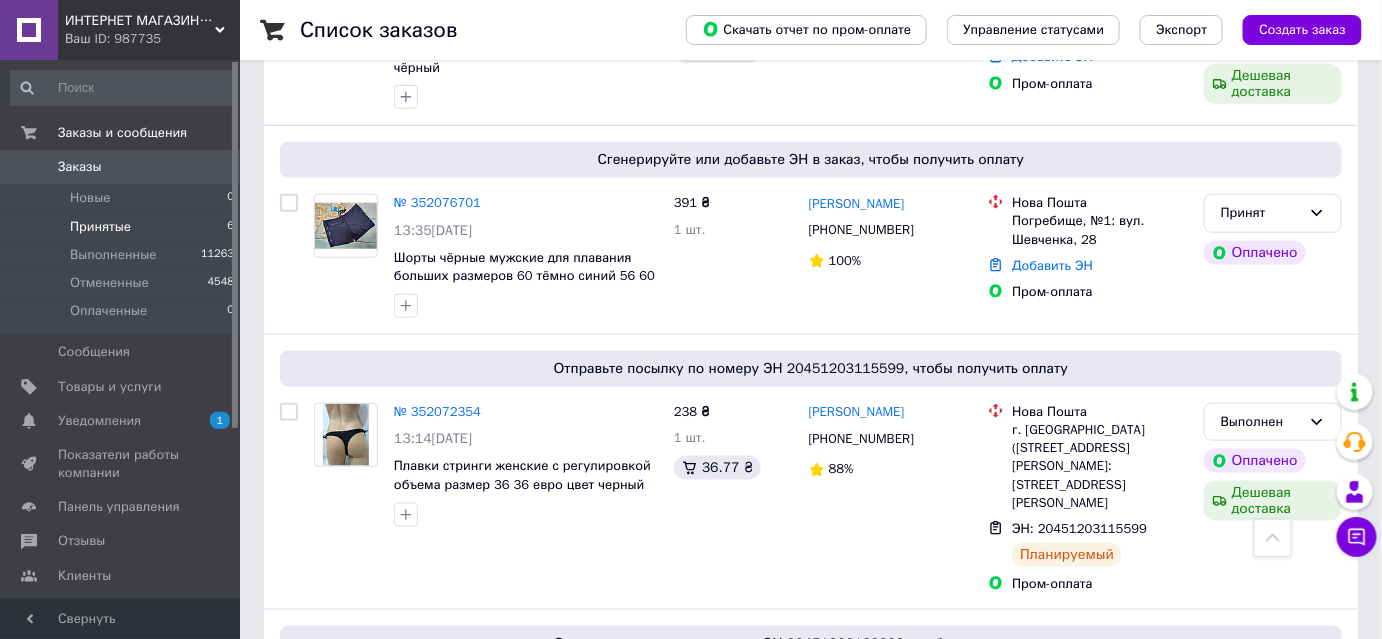 click on "Принятые" at bounding box center [100, 227] 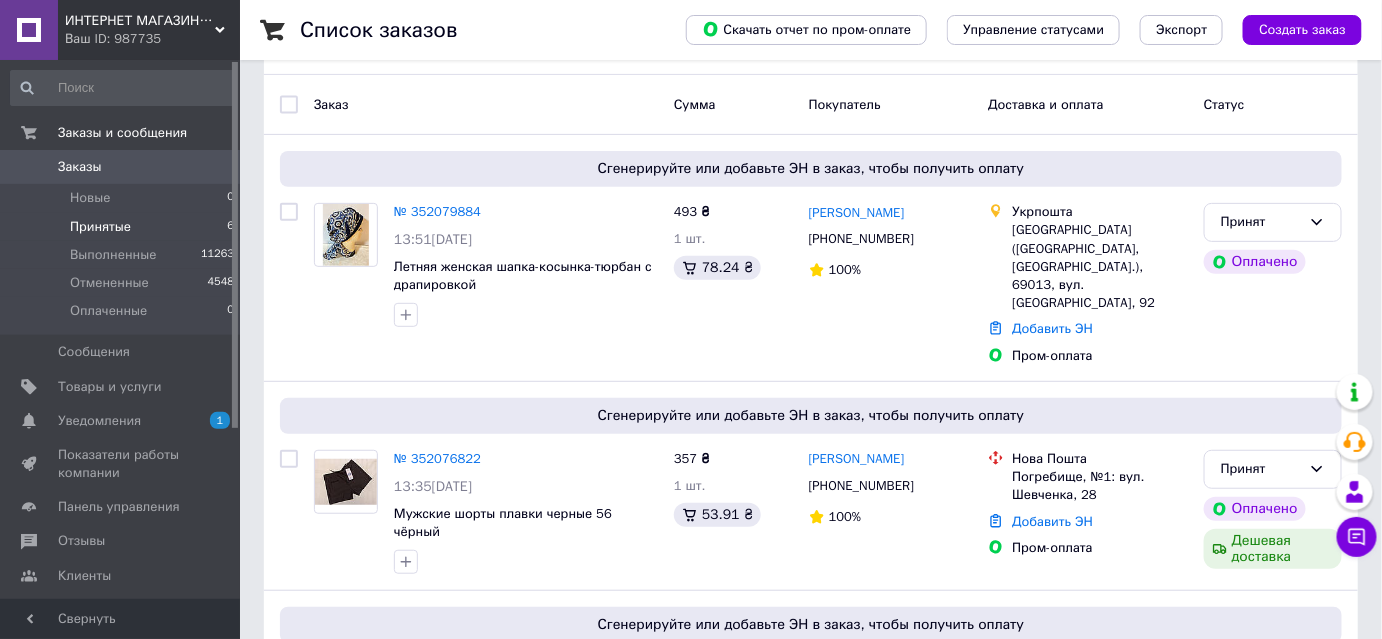 scroll, scrollTop: 183, scrollLeft: 0, axis: vertical 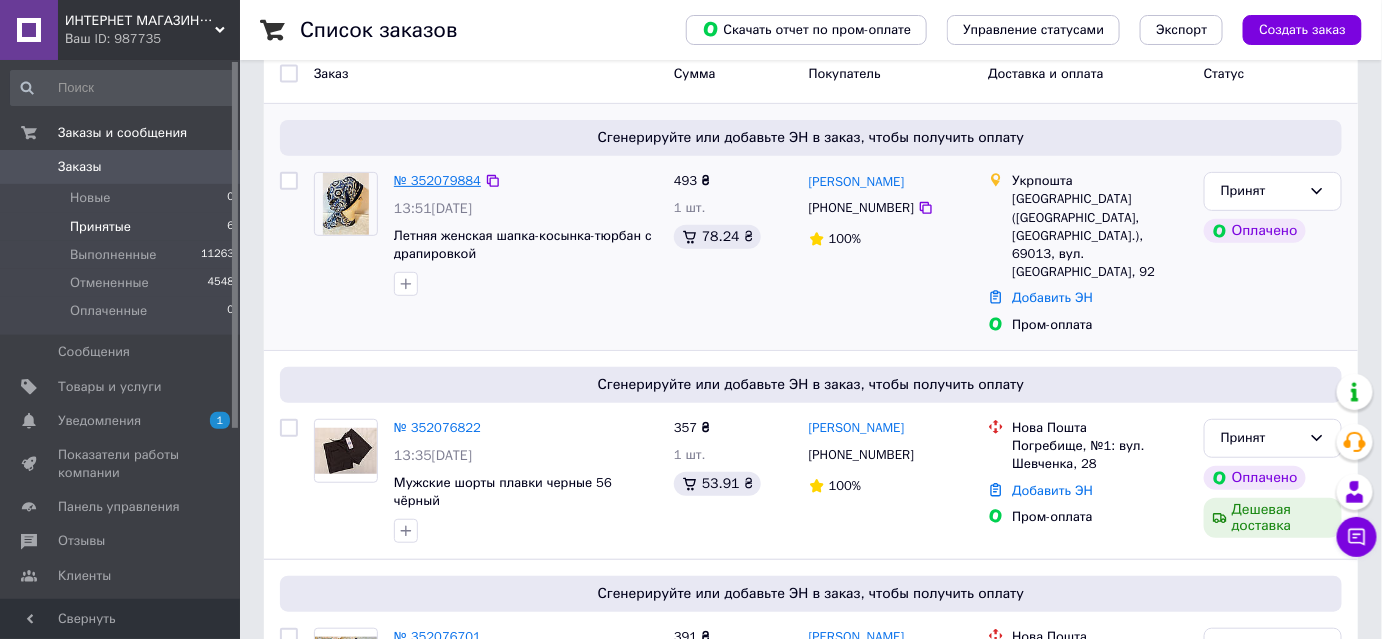 click on "№ 352079884" at bounding box center [437, 180] 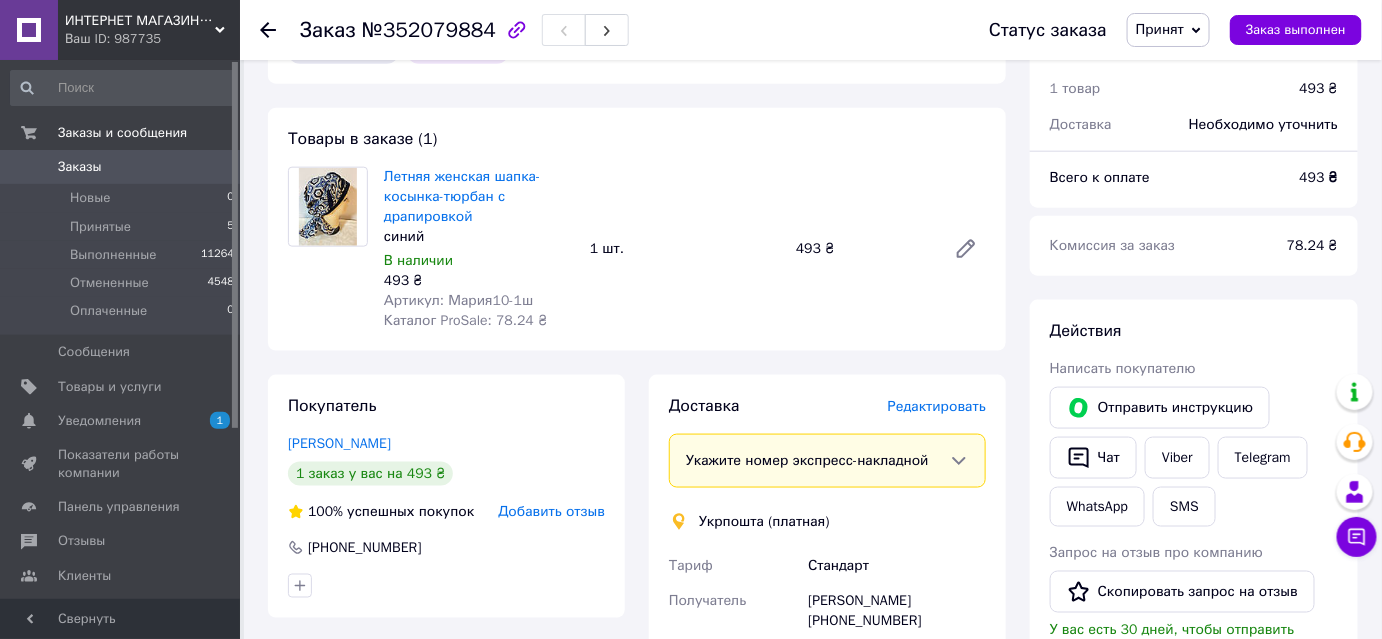 scroll, scrollTop: 546, scrollLeft: 0, axis: vertical 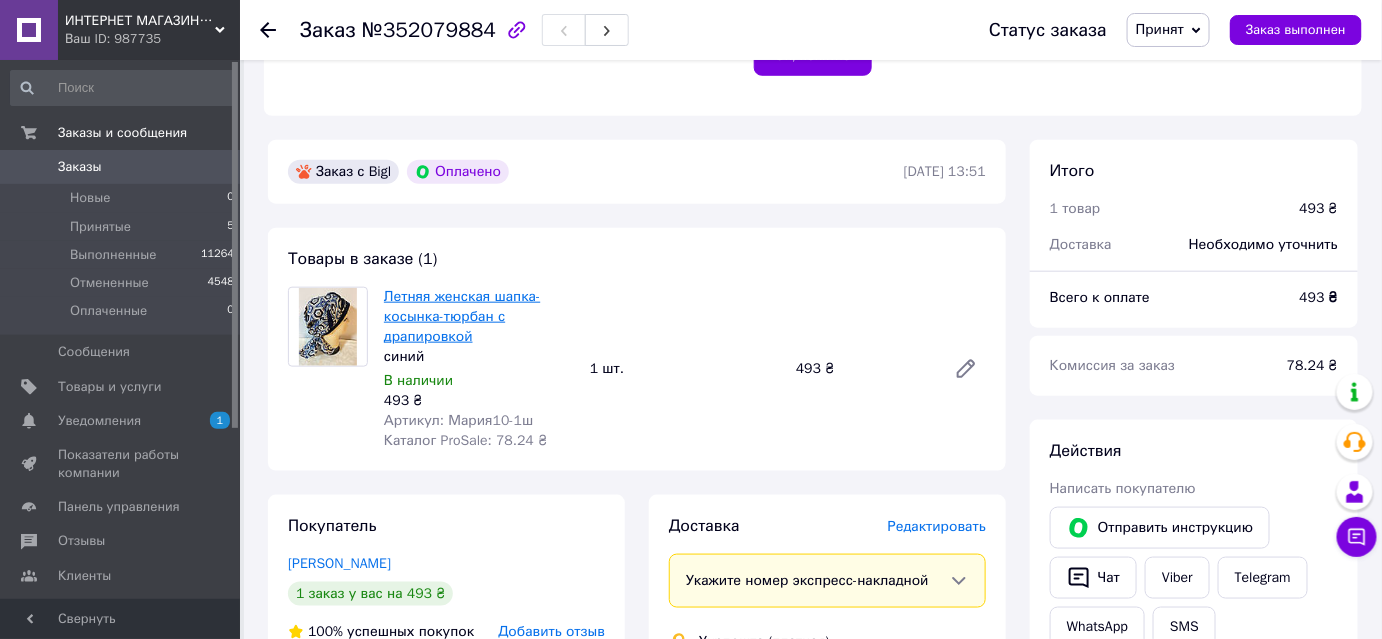 click on "Летняя женская шапка-косынка-тюрбан с драпировкой" at bounding box center [462, 316] 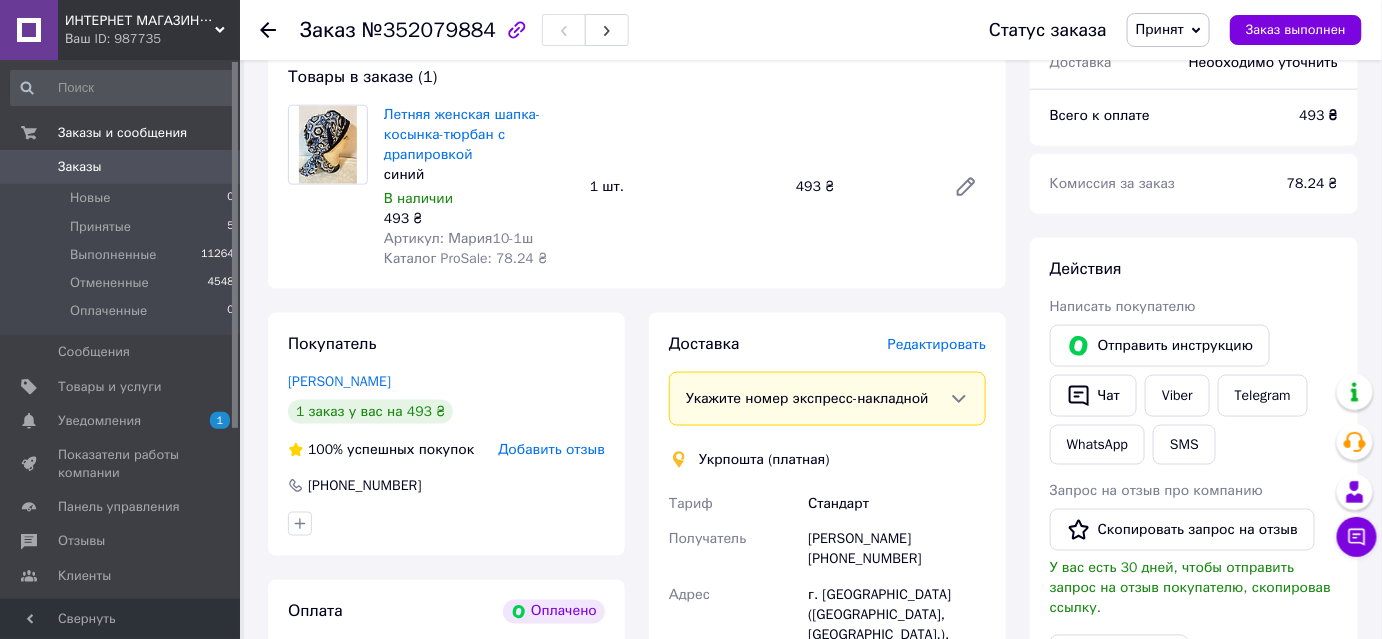 scroll, scrollTop: 728, scrollLeft: 0, axis: vertical 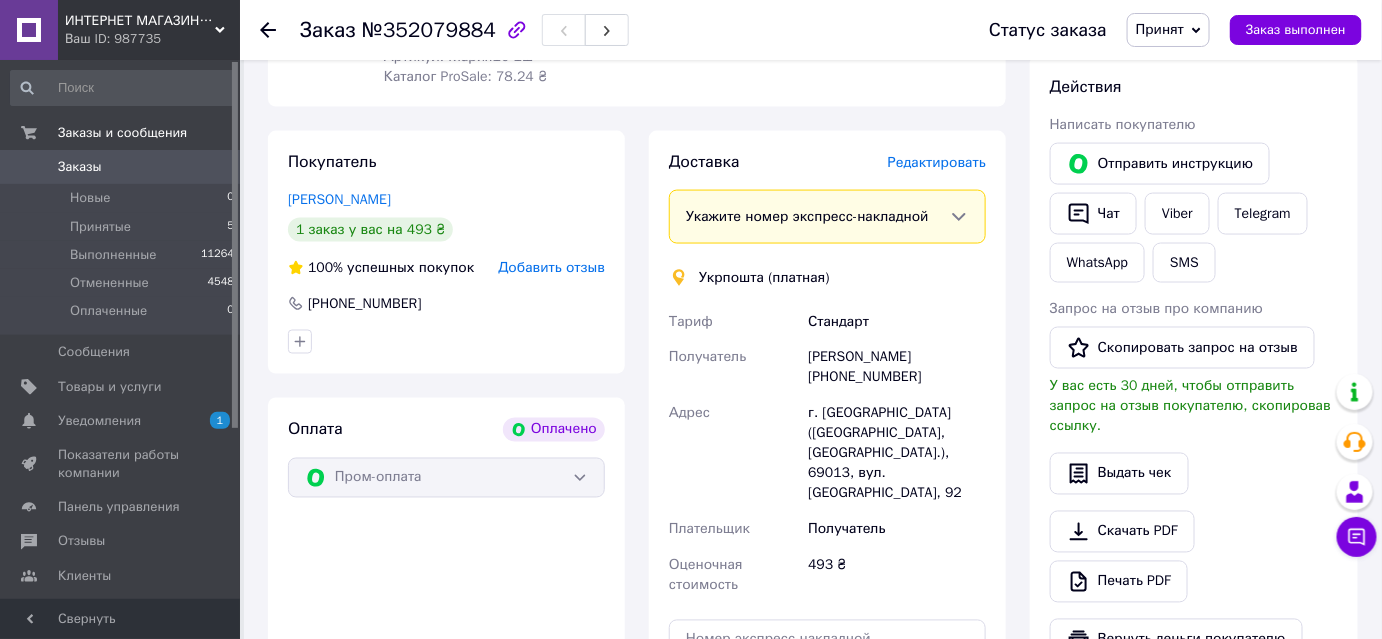 click on "Редактировать" at bounding box center (937, 162) 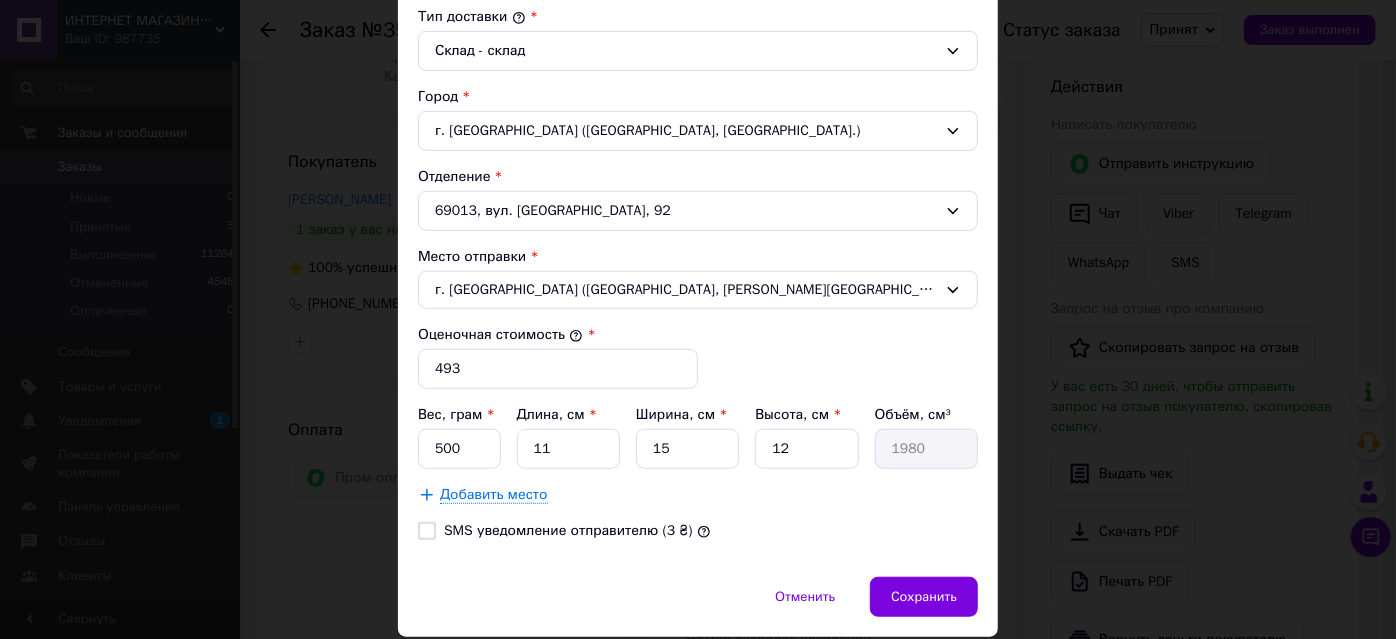 scroll, scrollTop: 545, scrollLeft: 0, axis: vertical 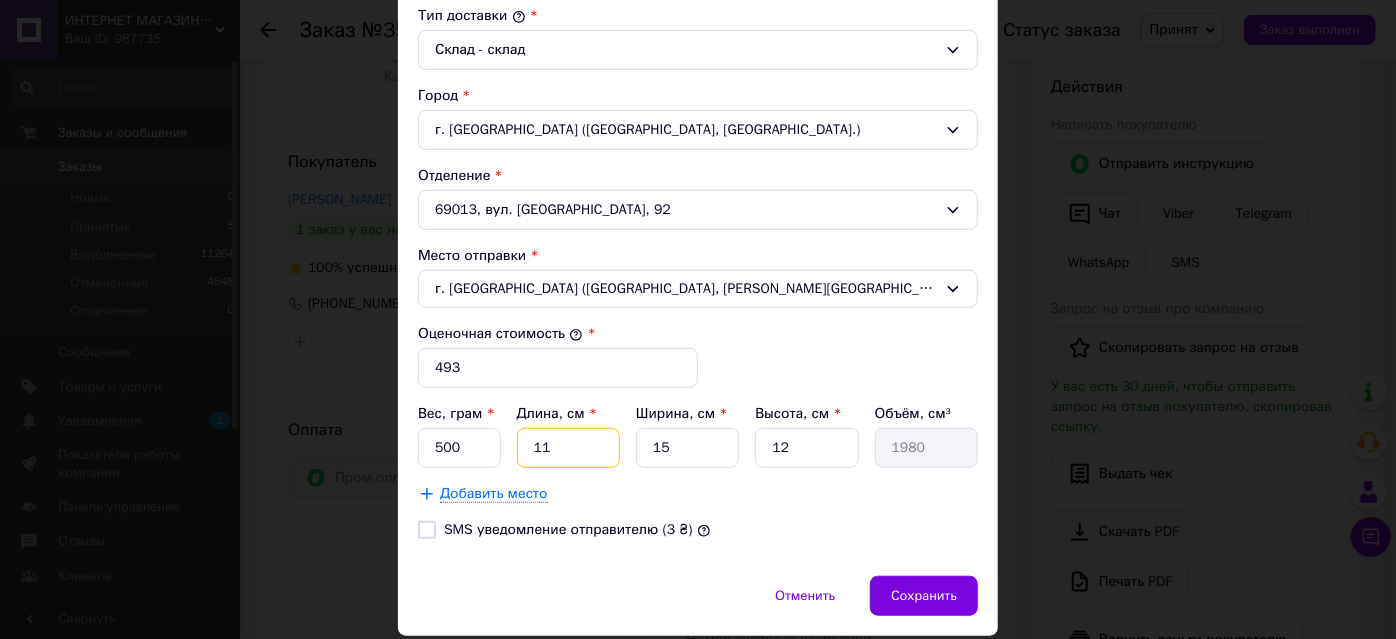 click on "11" at bounding box center (568, 448) 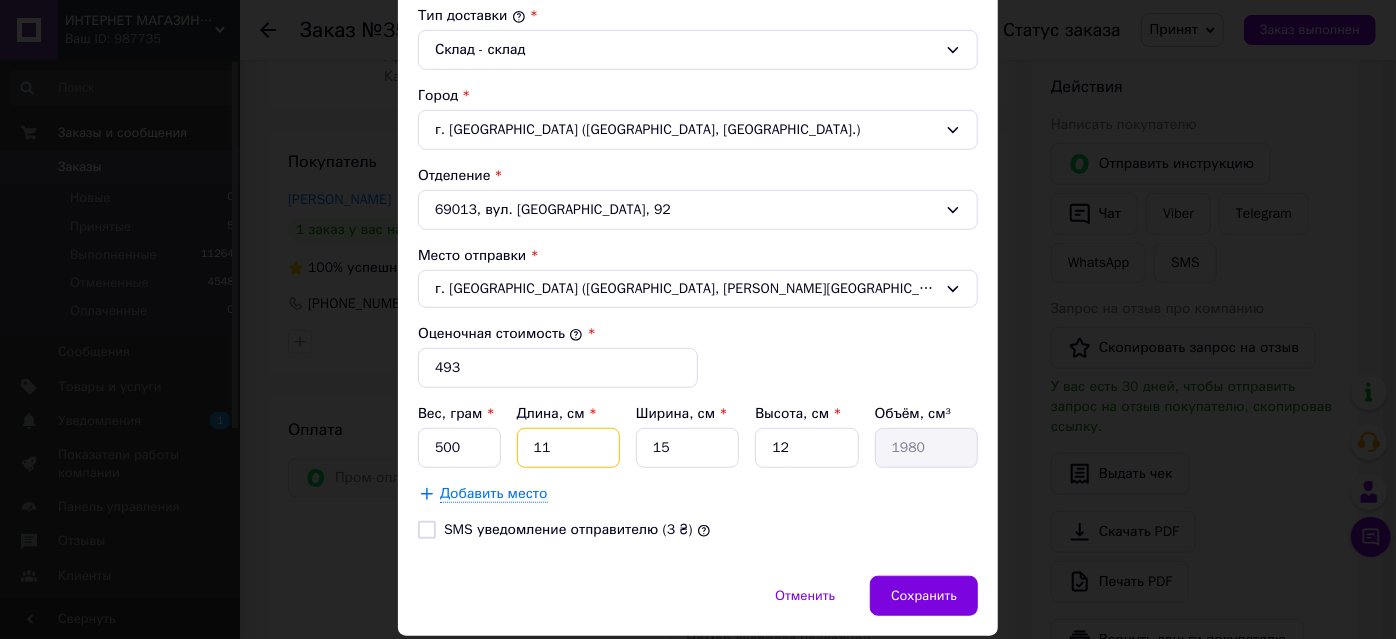 type on "1" 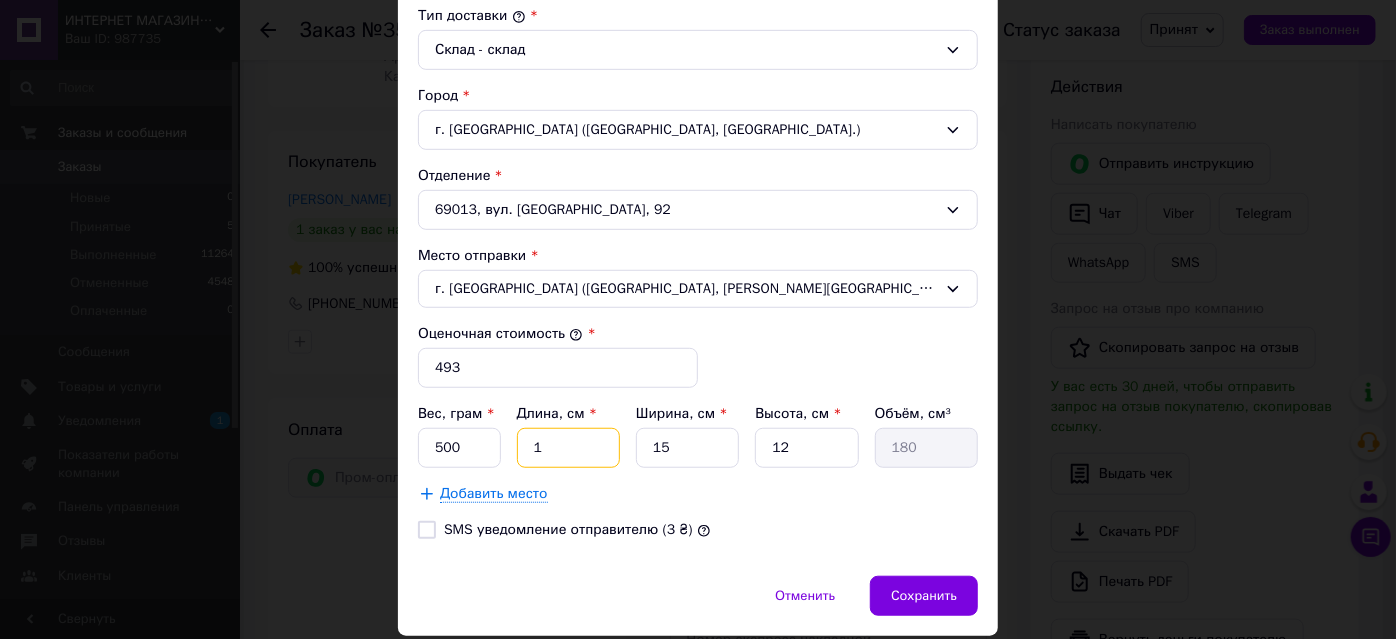 type 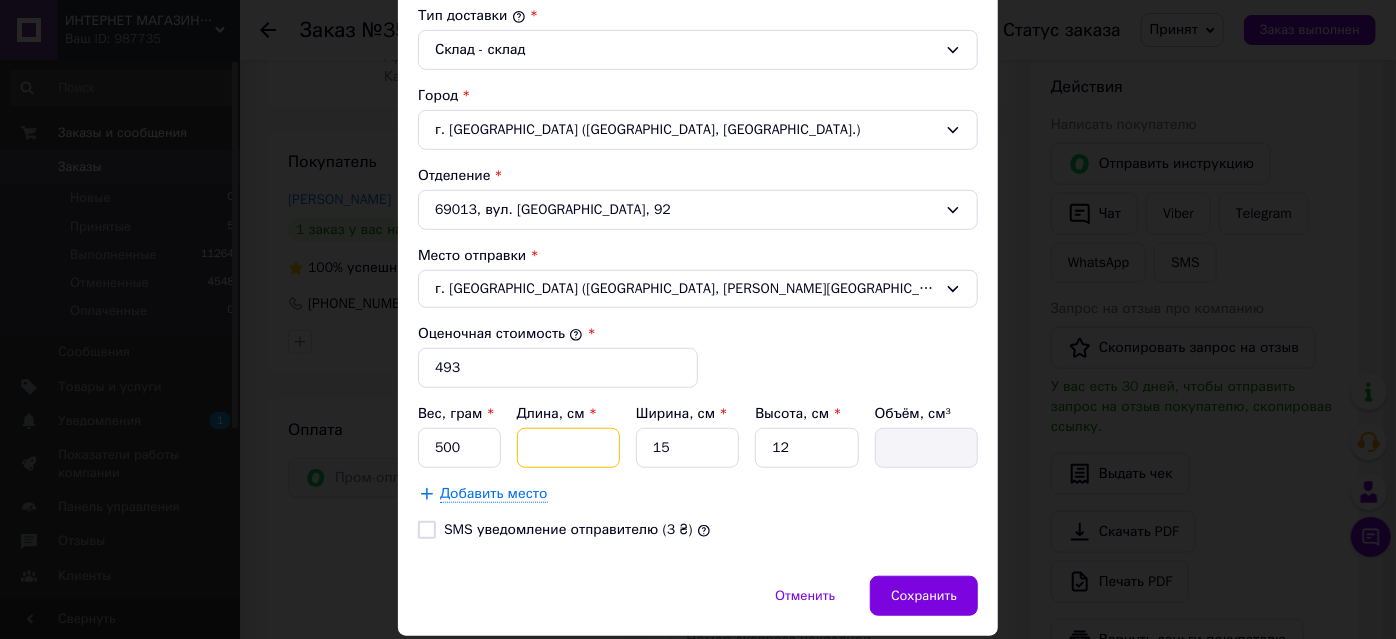 type on "1" 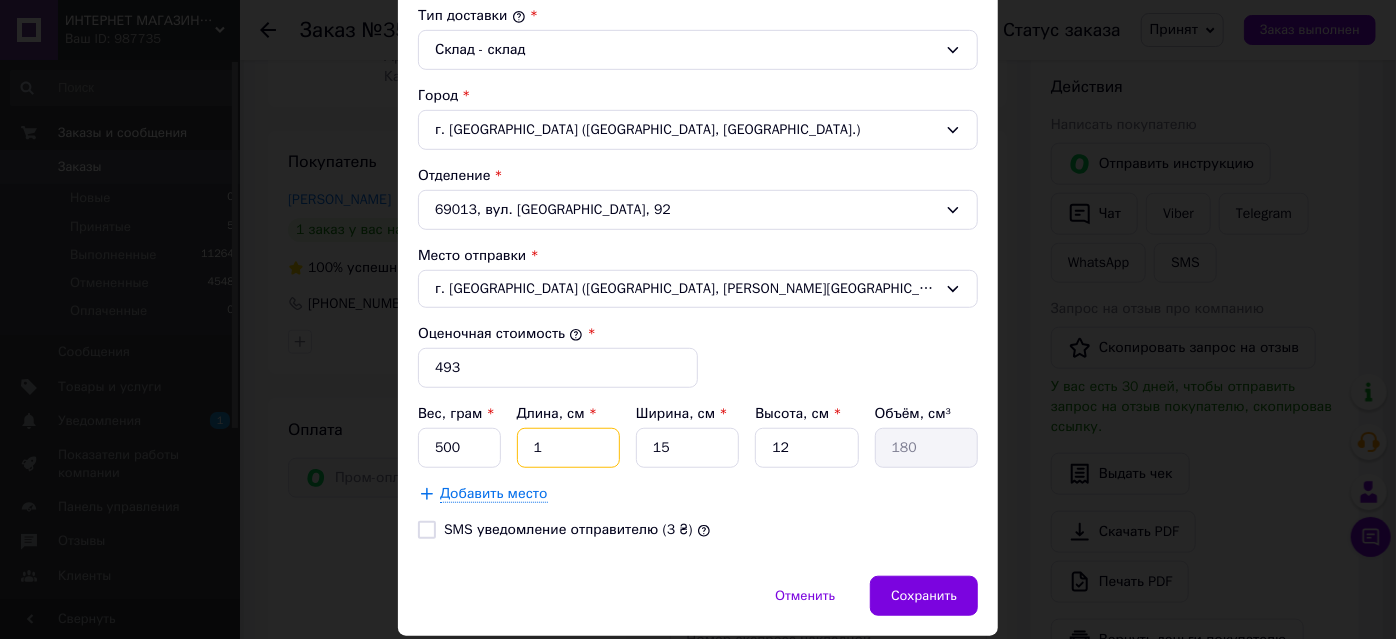 type on "18" 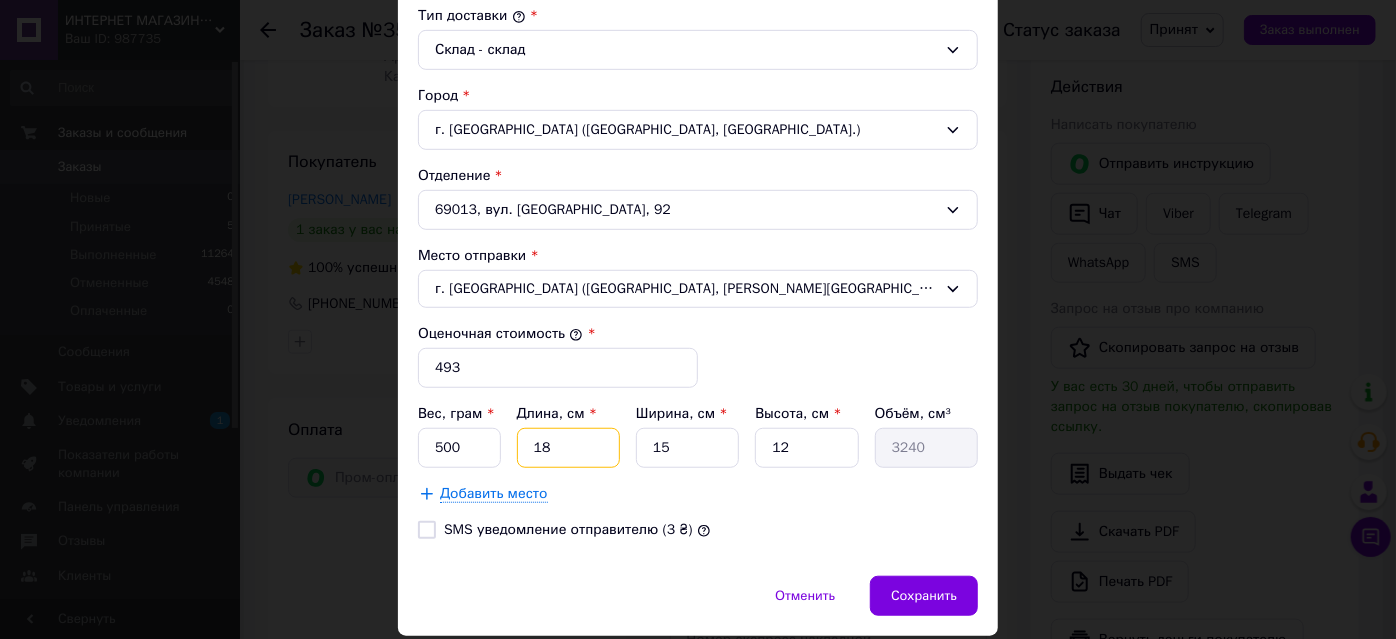 type on "18" 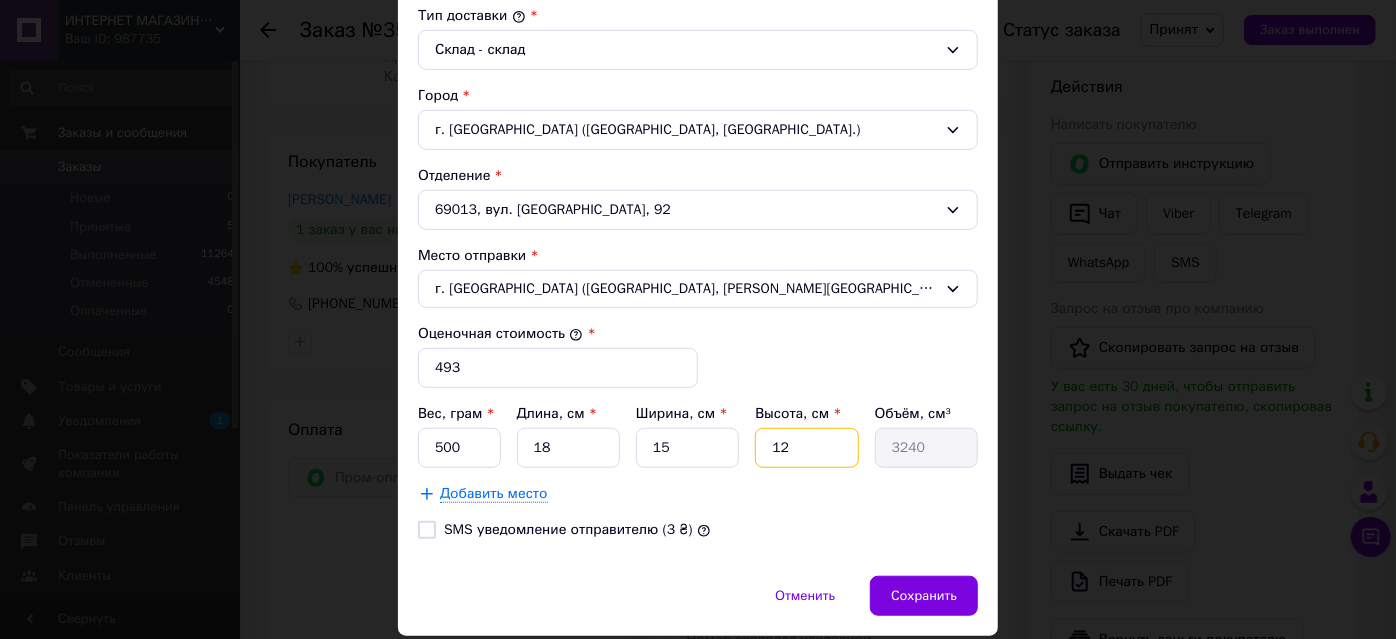 click on "12" at bounding box center (806, 448) 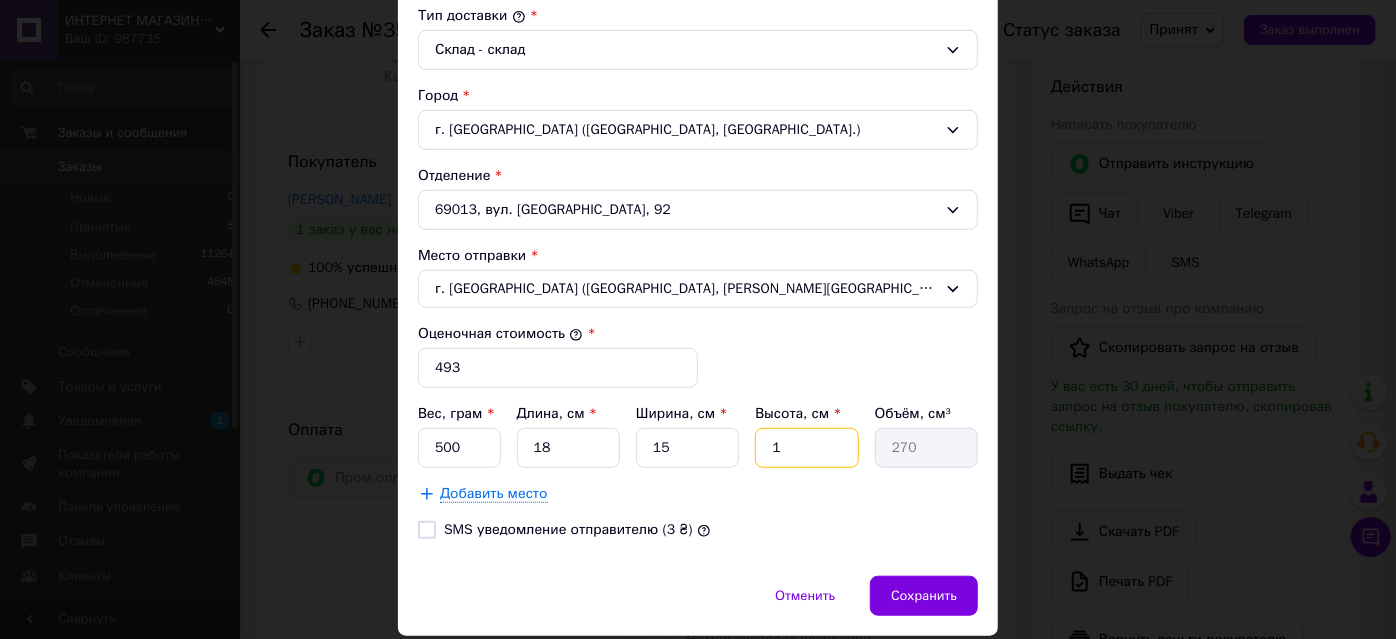 type 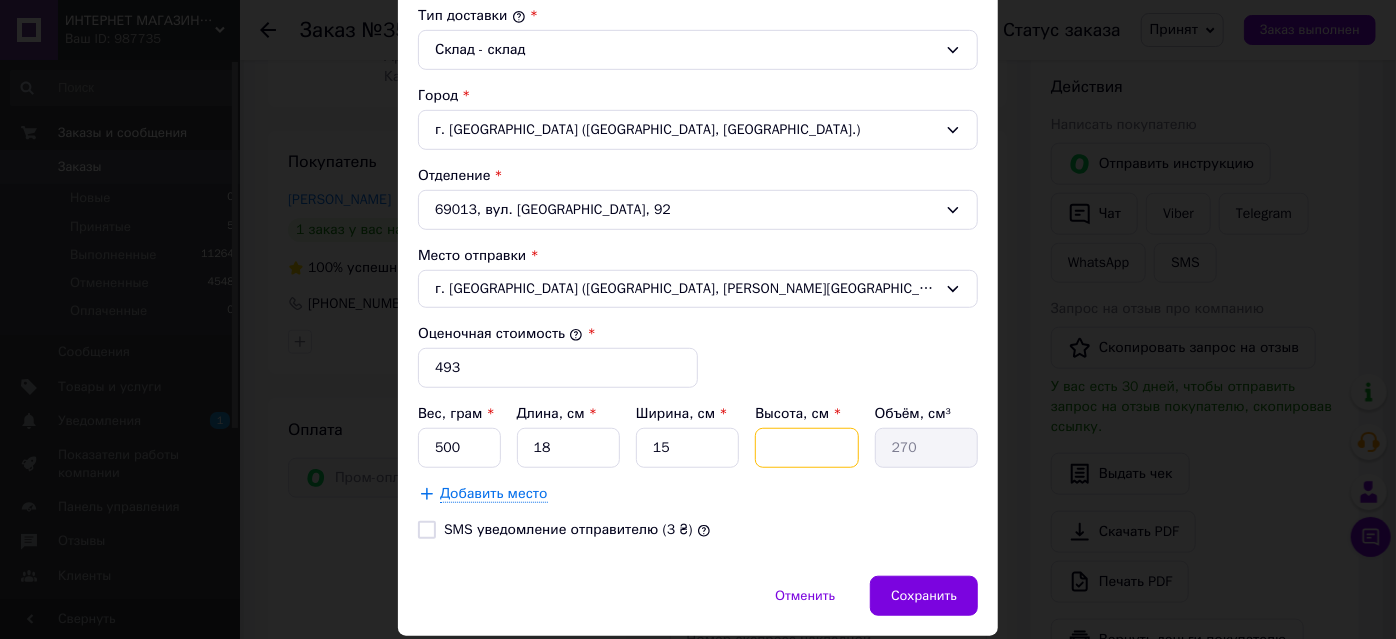 type 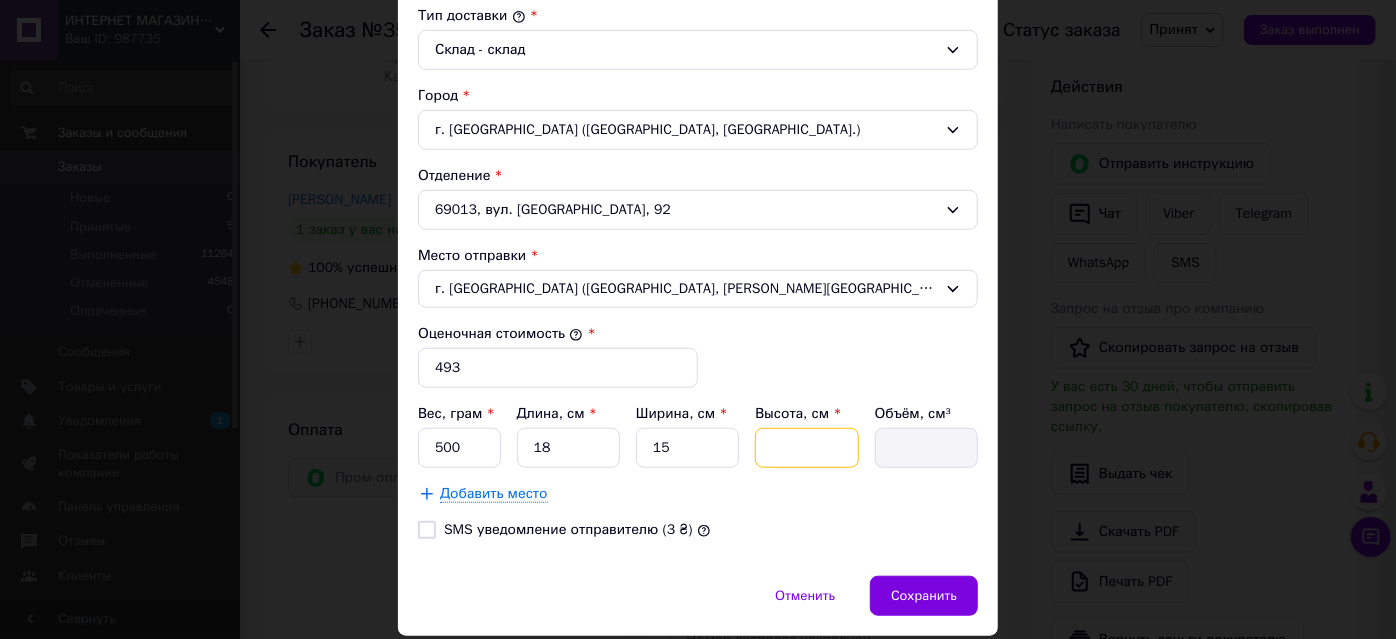 type on "7" 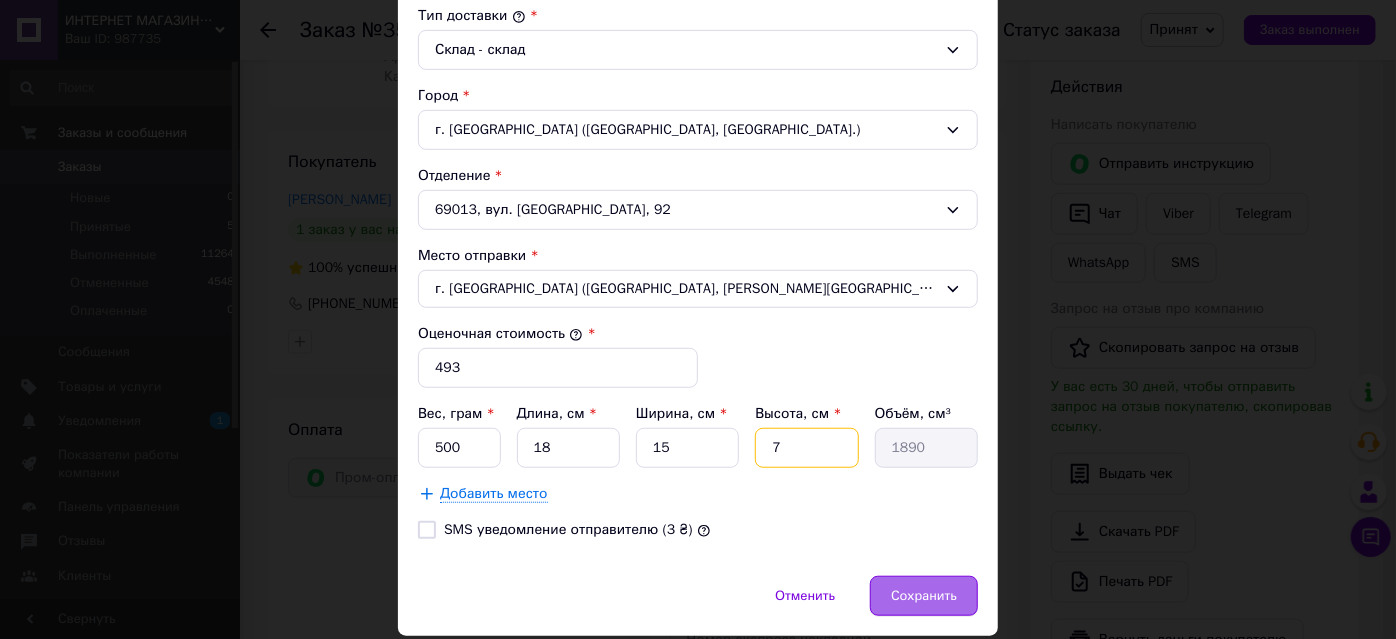 type 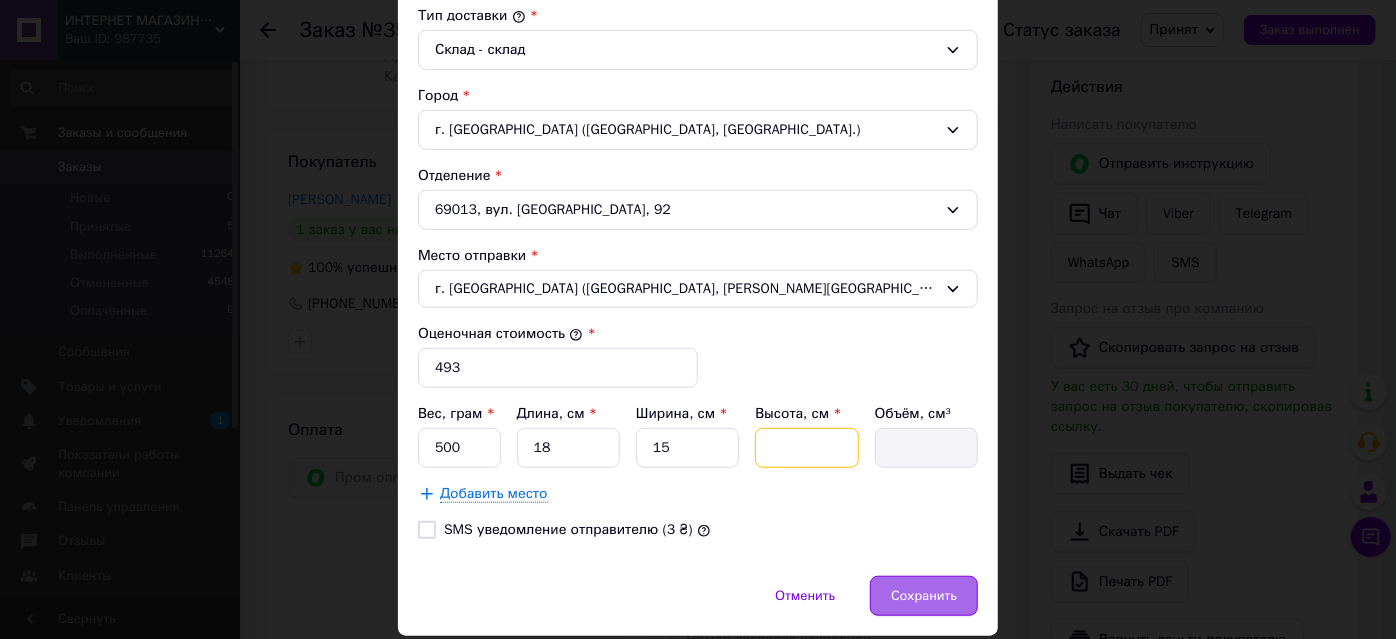 type on "5" 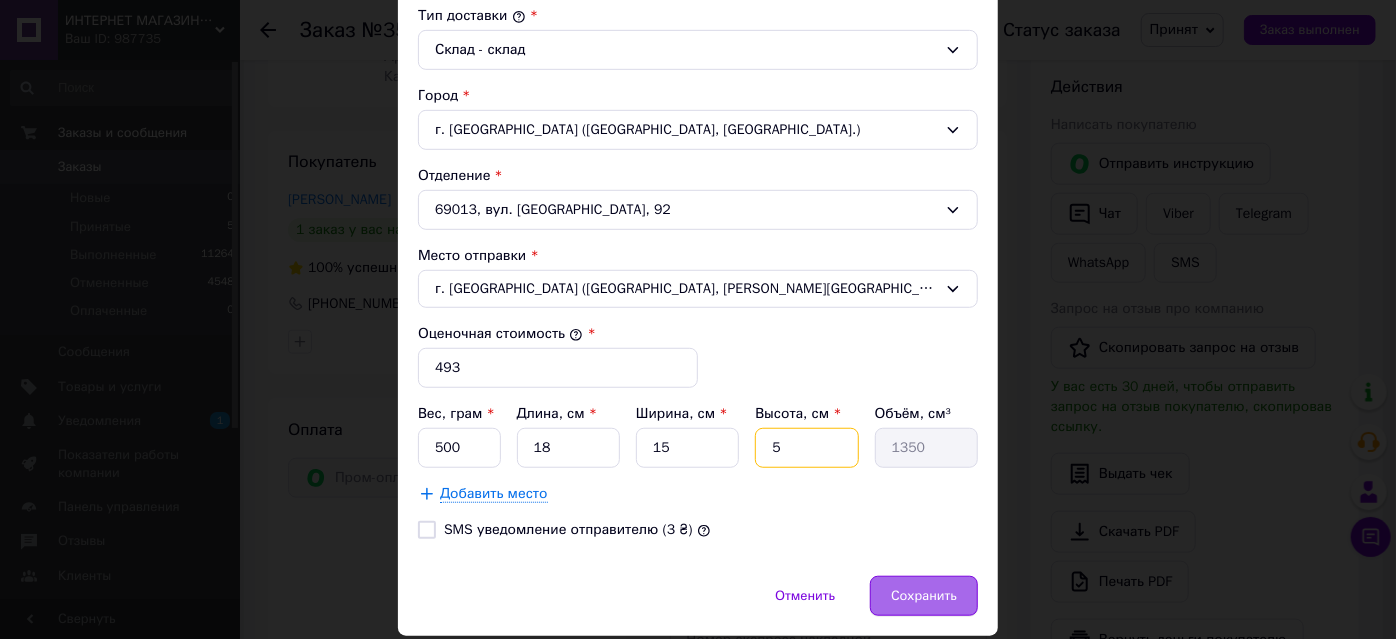 type on "5" 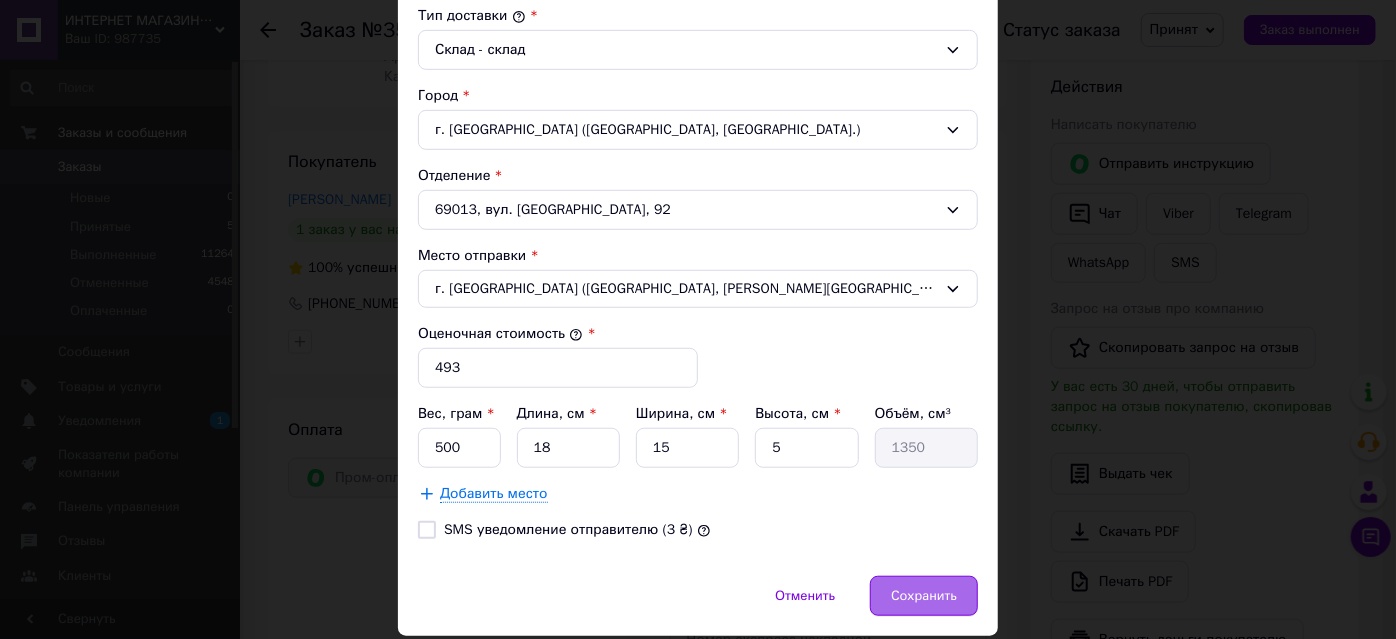 click on "Сохранить" at bounding box center [924, 596] 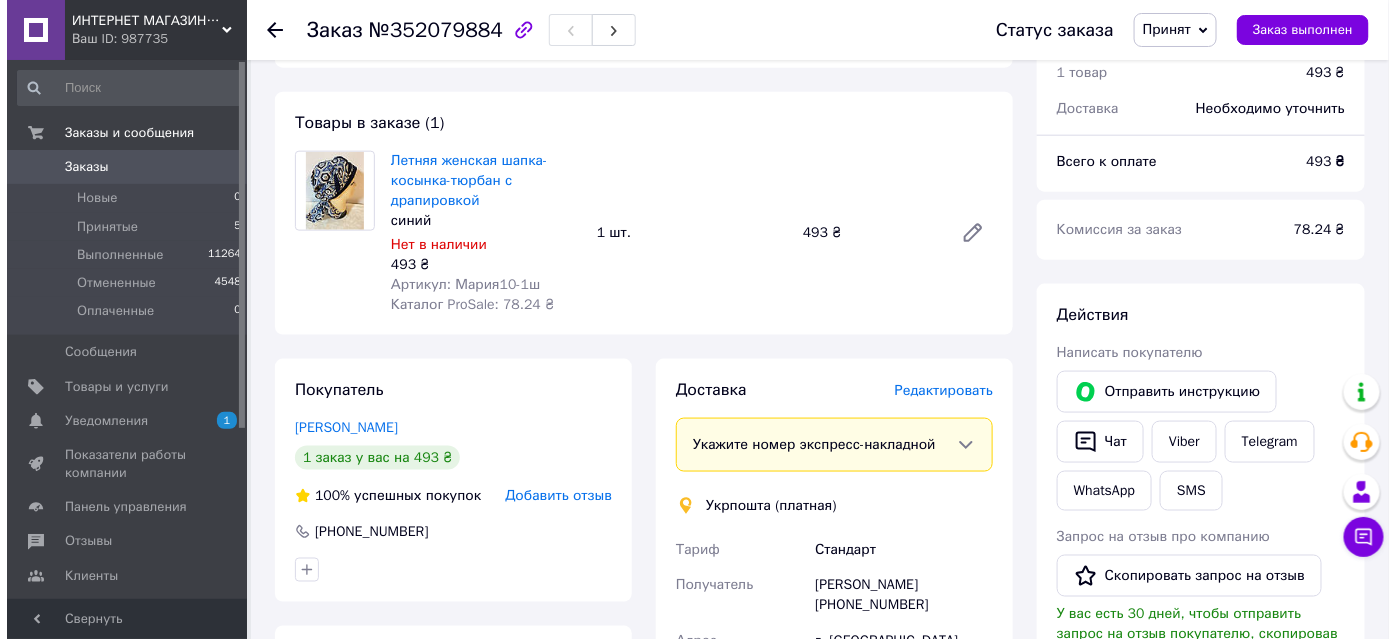 scroll, scrollTop: 727, scrollLeft: 0, axis: vertical 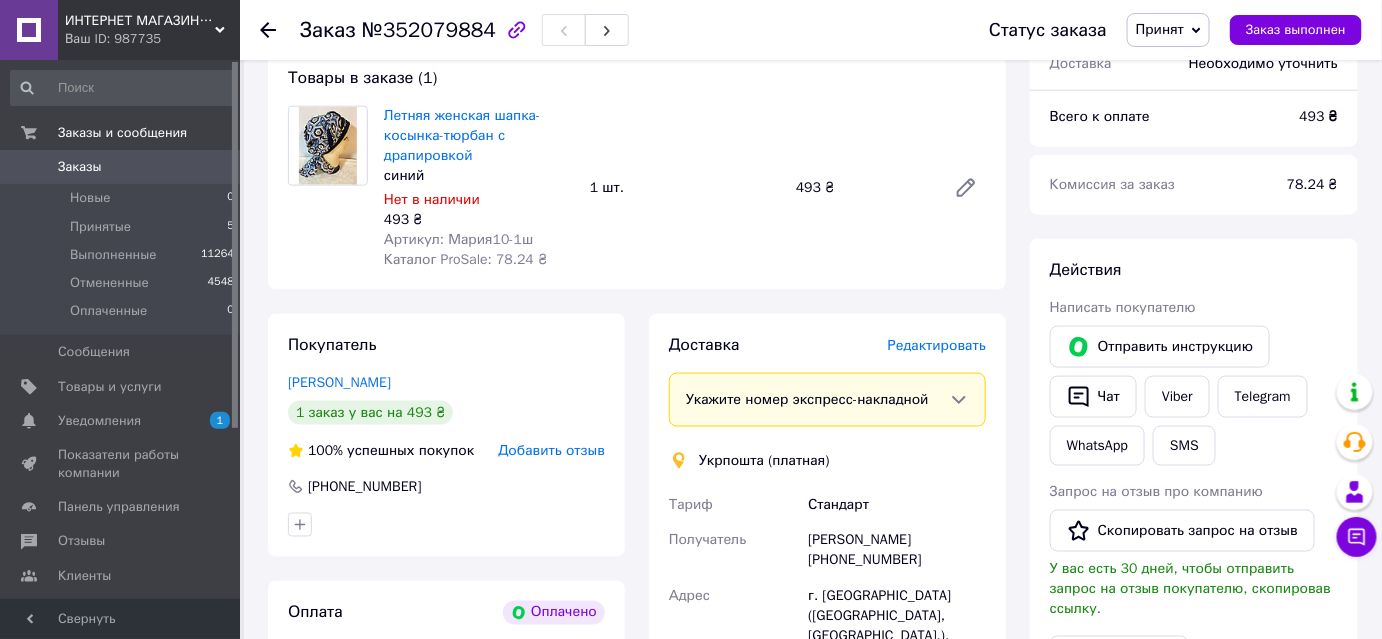 click on "Редактировать" at bounding box center (937, 345) 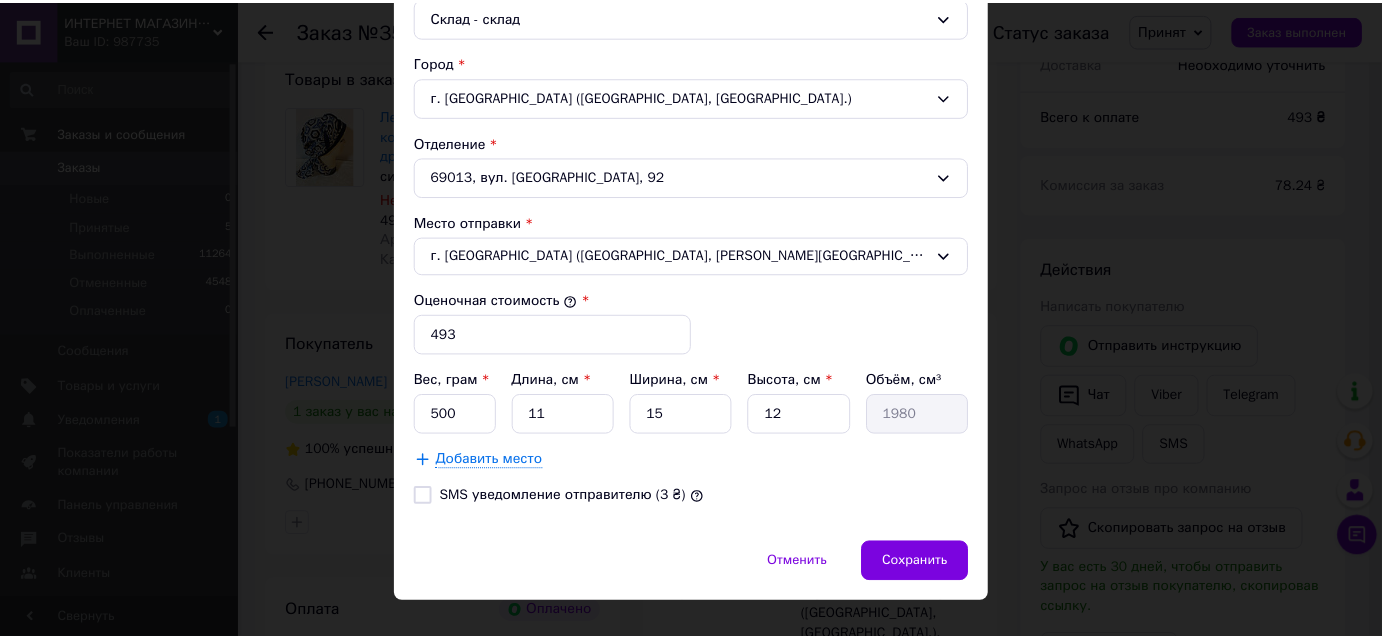 scroll, scrollTop: 605, scrollLeft: 0, axis: vertical 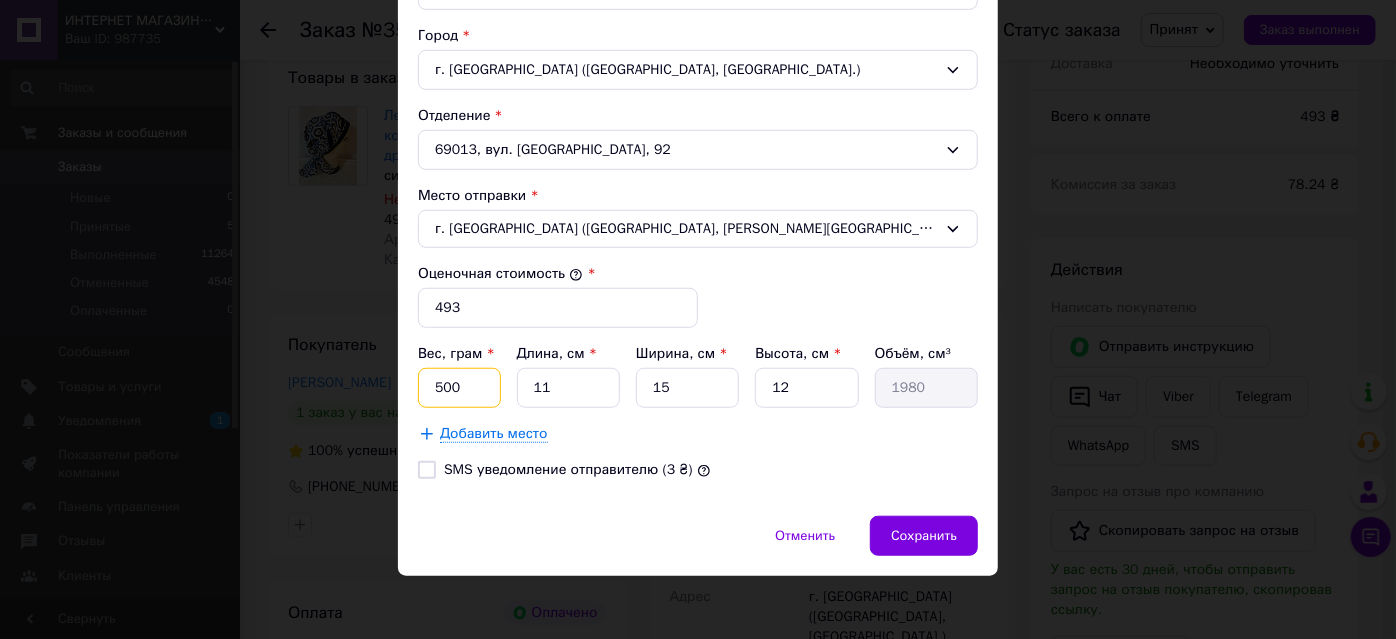 click on "500" at bounding box center [459, 388] 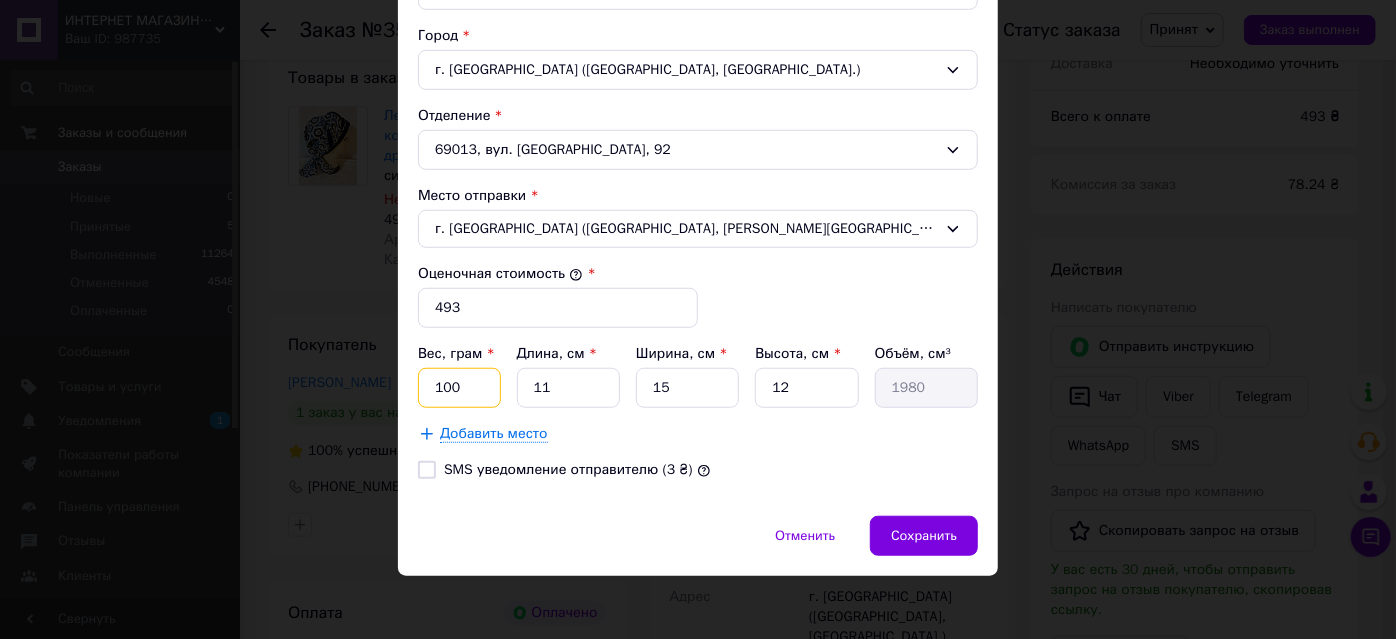 type on "100" 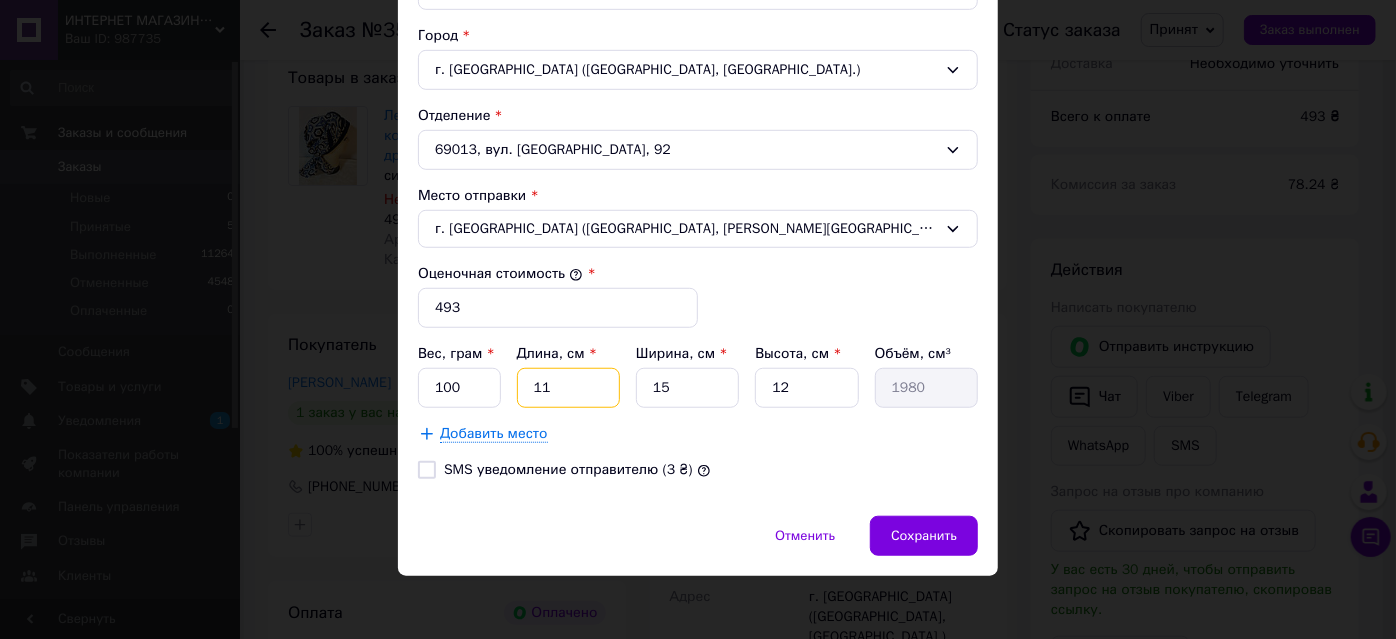click on "11" at bounding box center (568, 388) 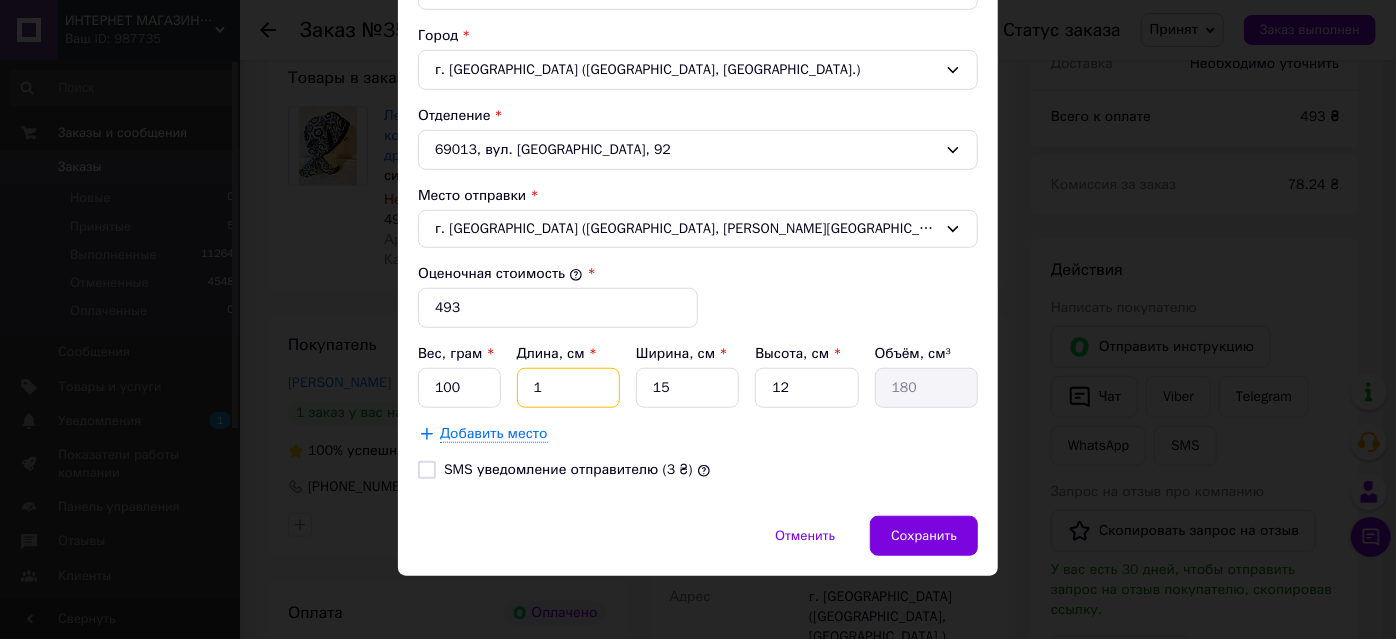 type on "19" 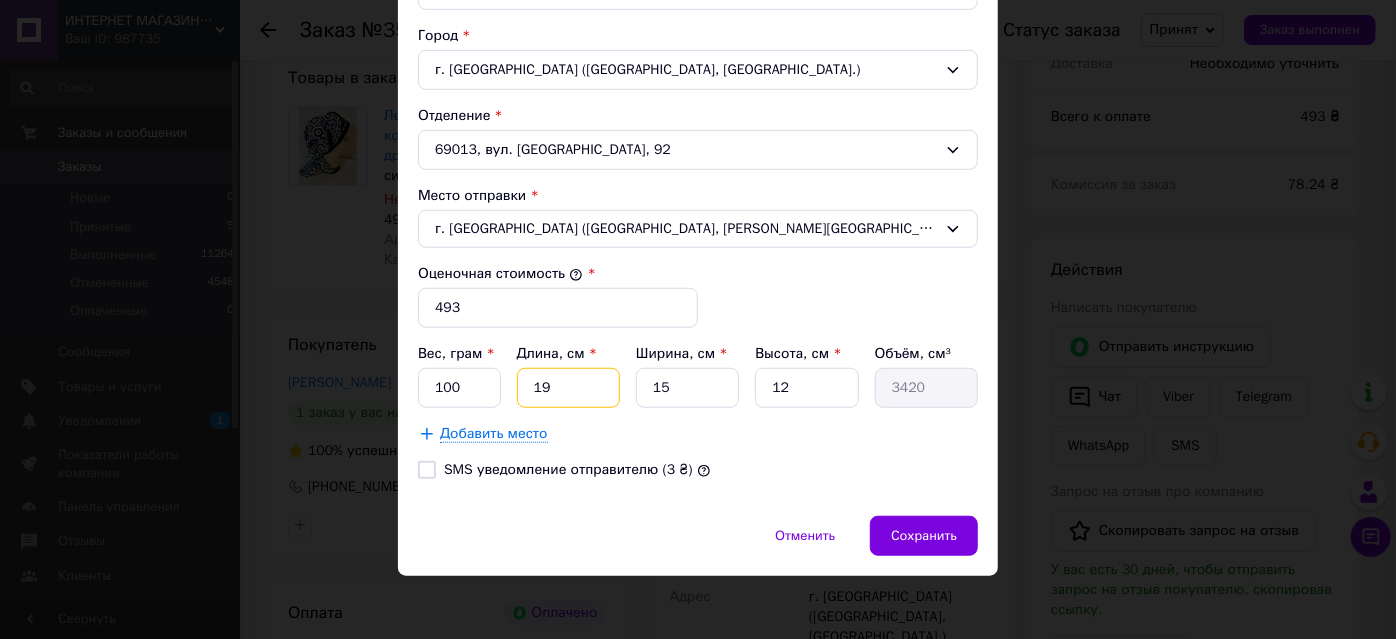 type on "19" 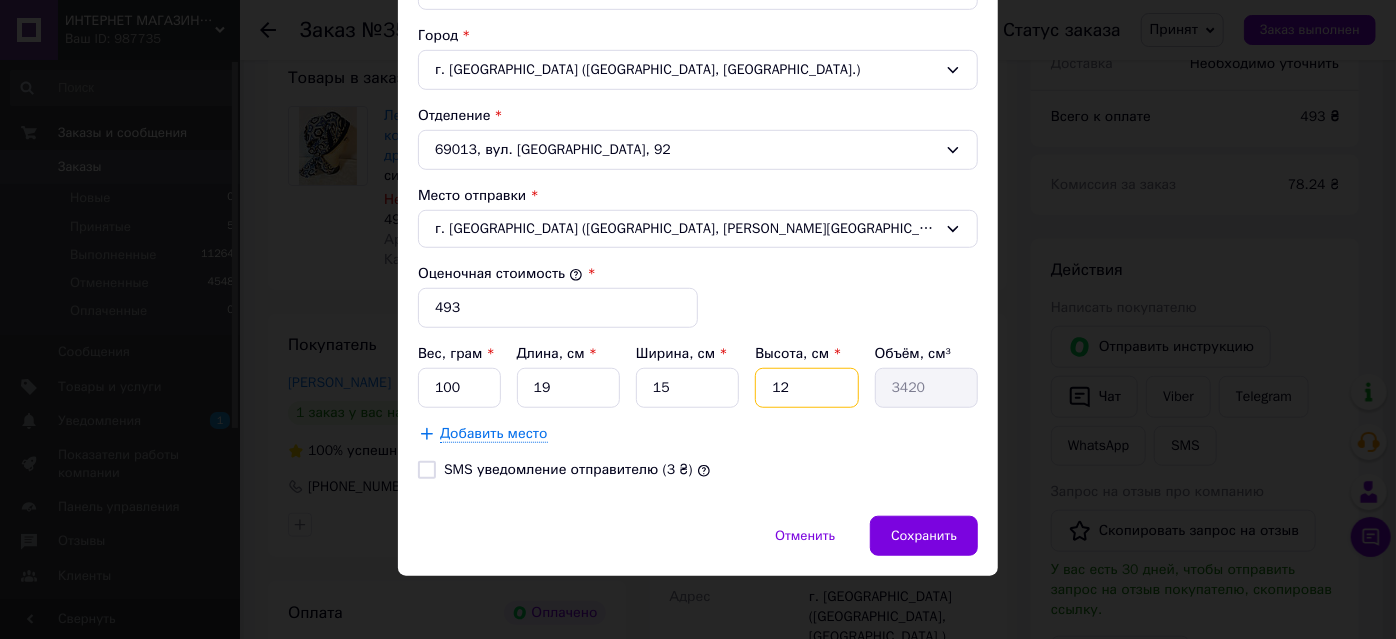 click on "12" at bounding box center [806, 388] 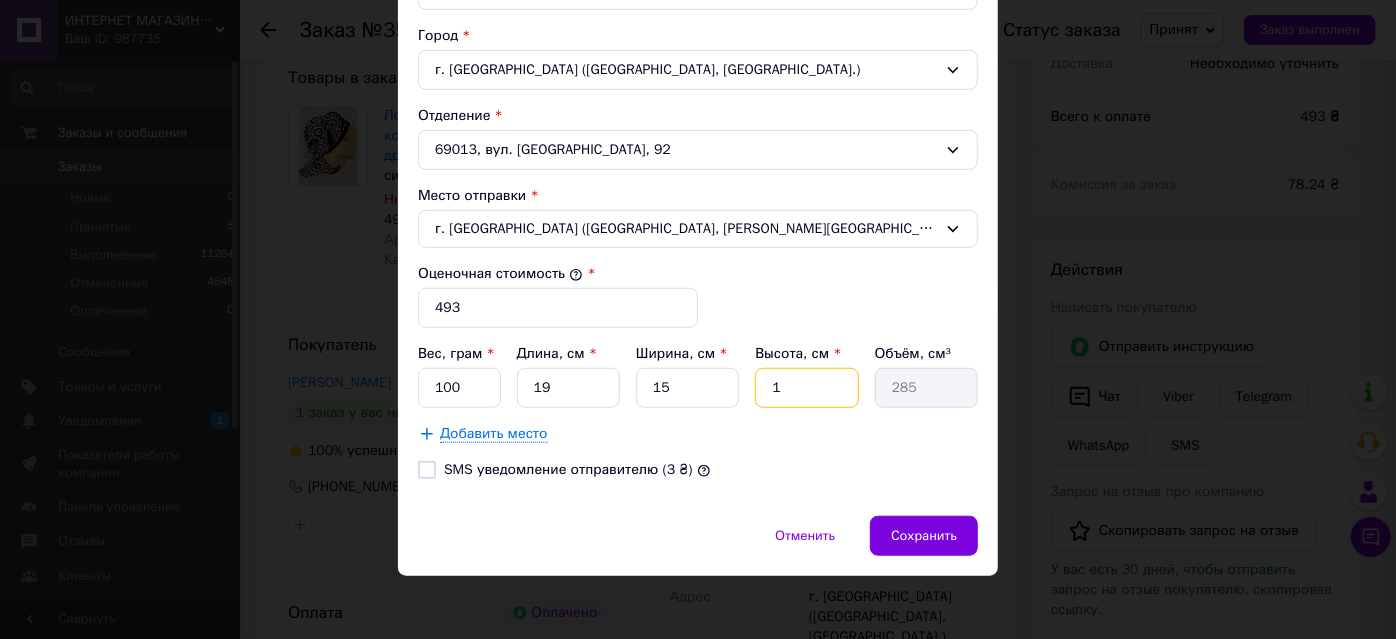 type 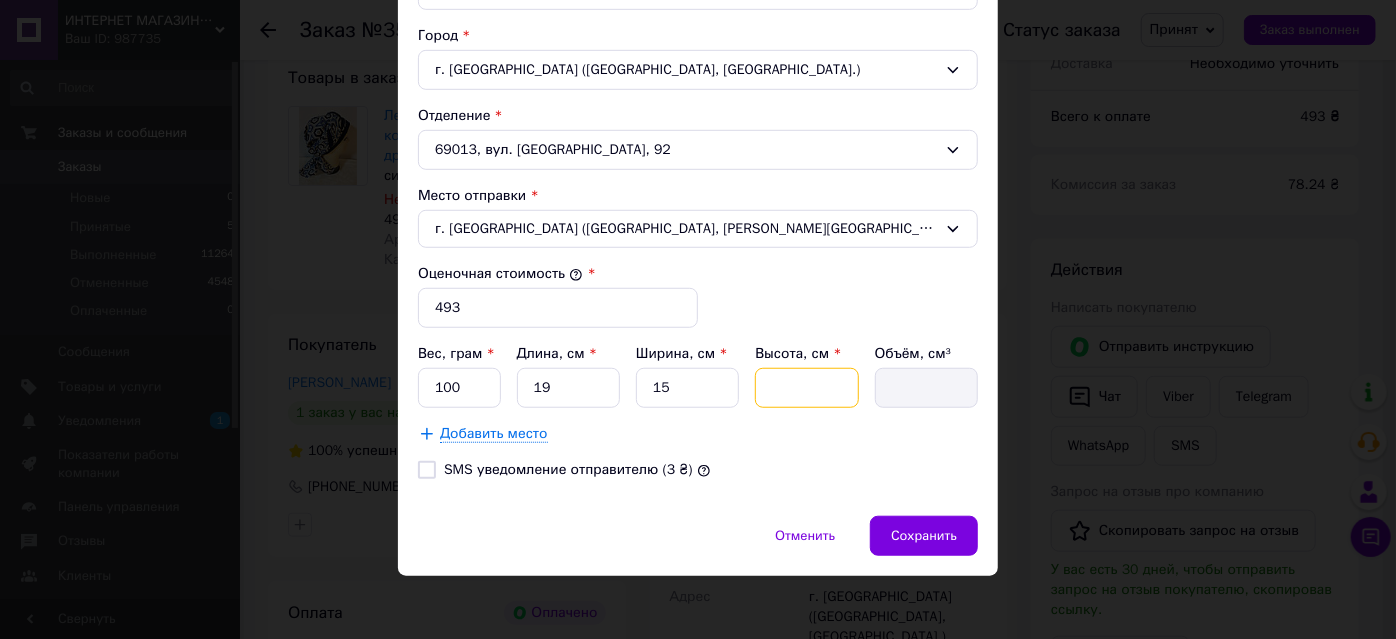 type on "5" 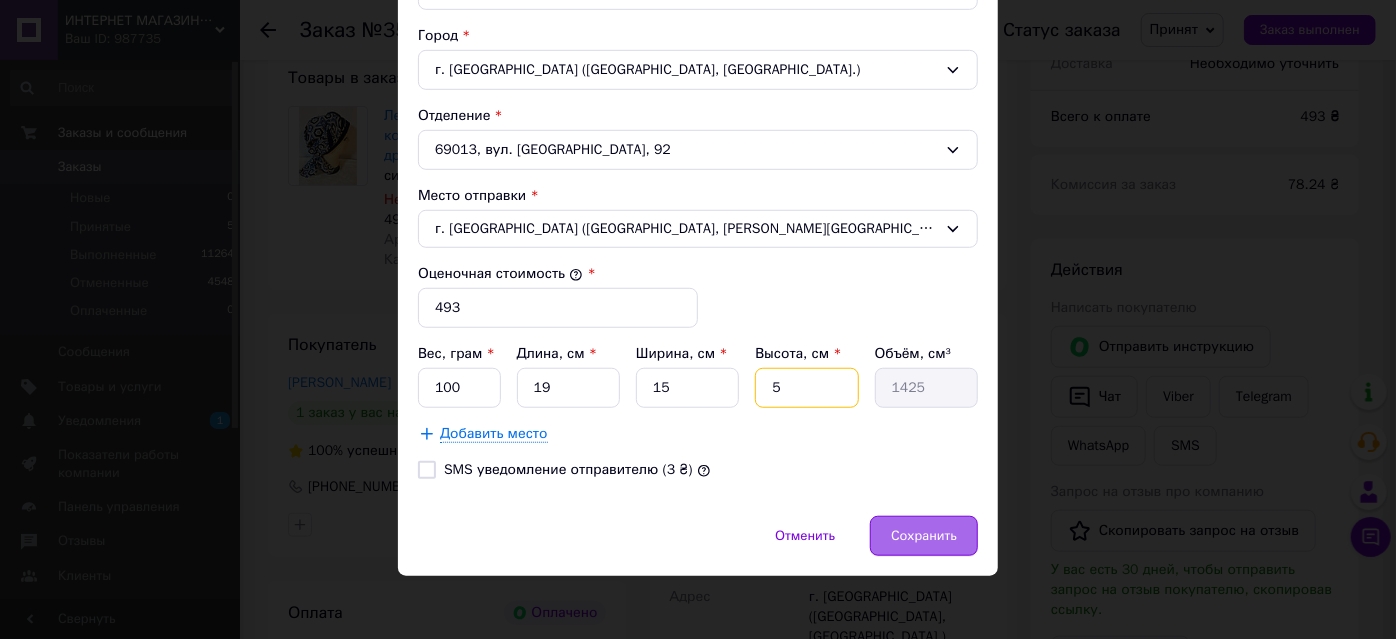 type on "5" 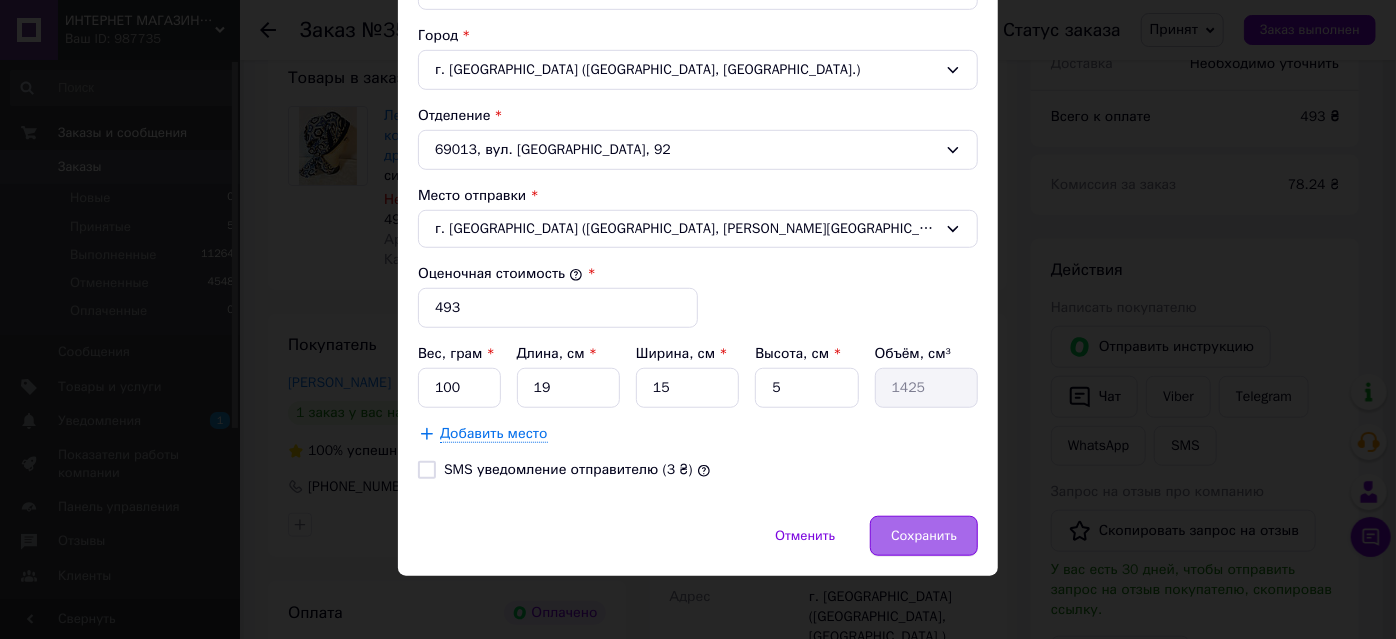 click on "Сохранить" at bounding box center (924, 536) 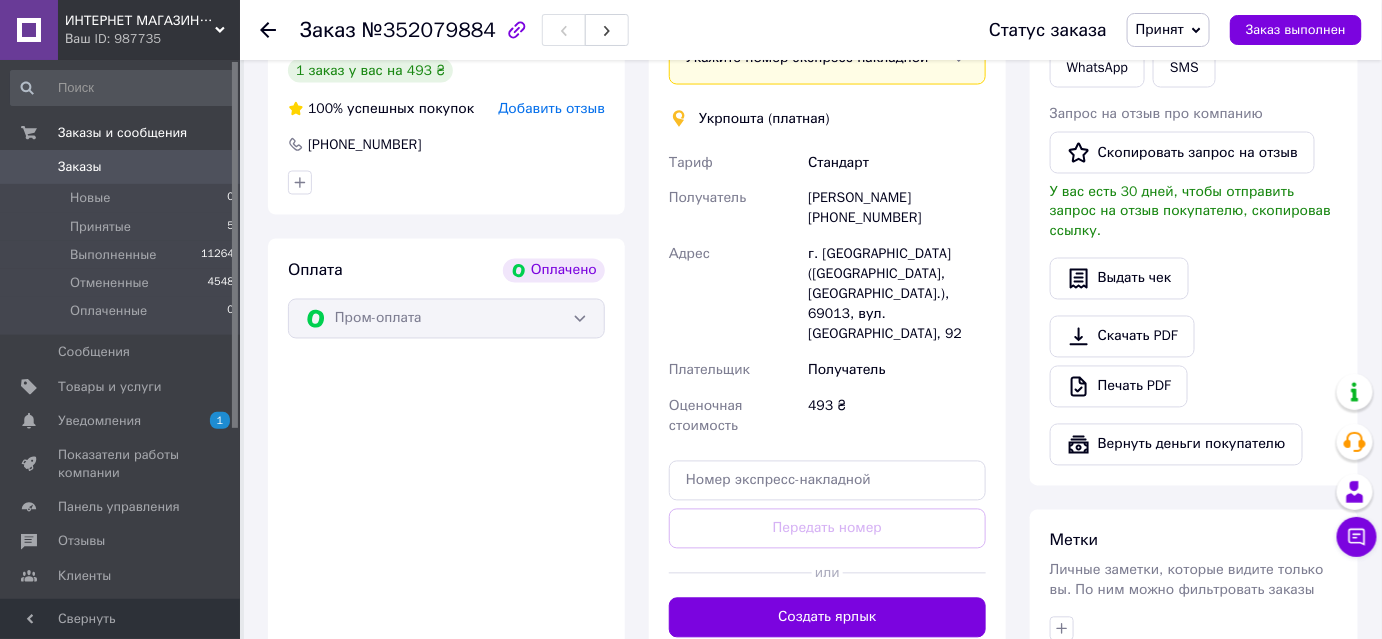 scroll, scrollTop: 1090, scrollLeft: 0, axis: vertical 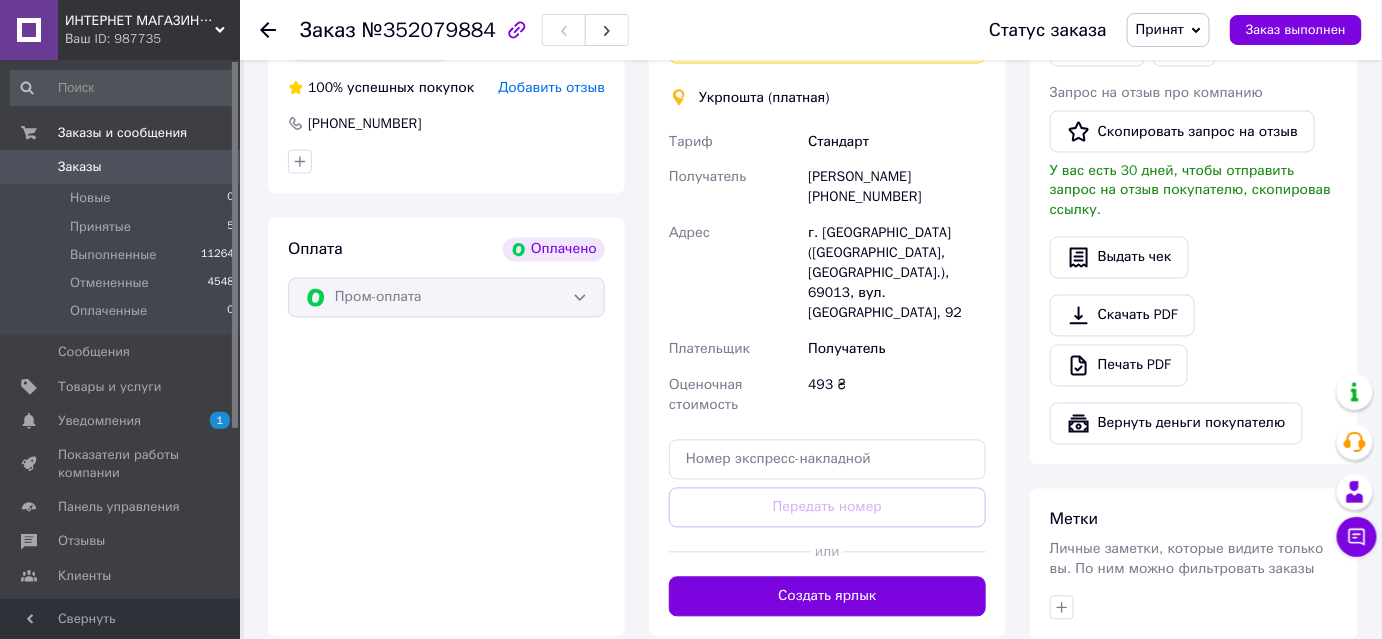 click on "Создать ярлык" at bounding box center [827, 597] 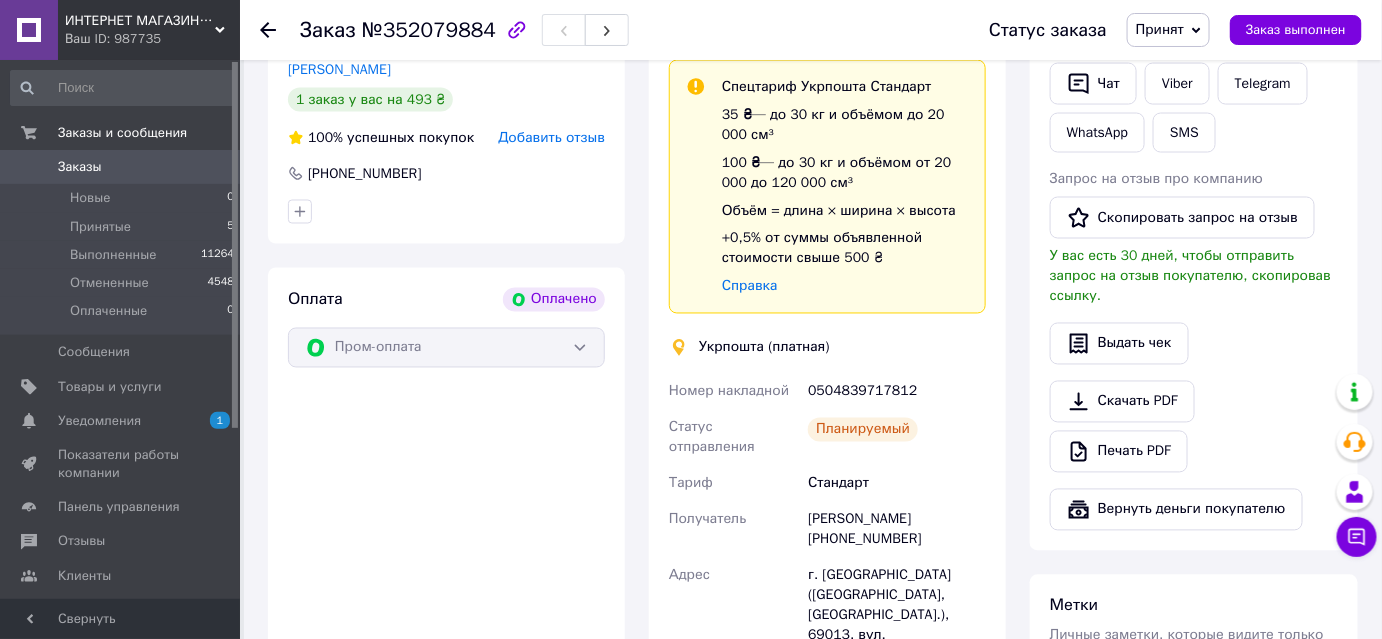 scroll, scrollTop: 1000, scrollLeft: 0, axis: vertical 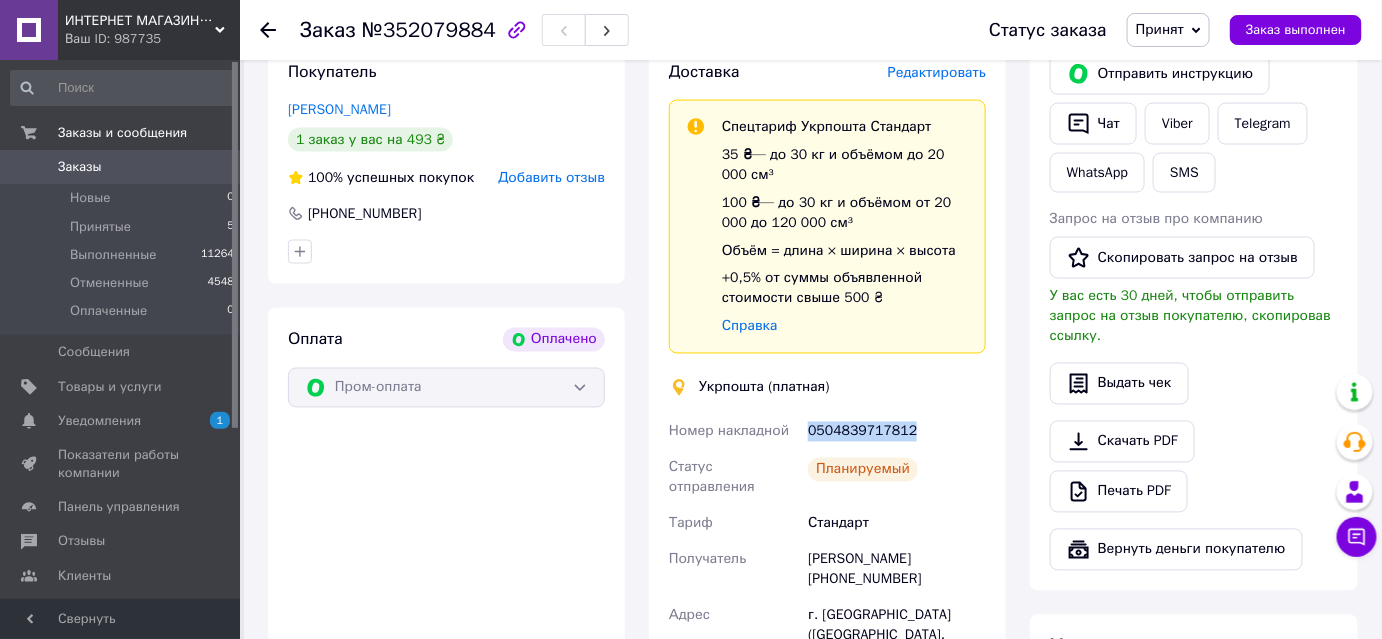 drag, startPoint x: 933, startPoint y: 431, endPoint x: 805, endPoint y: 423, distance: 128.24976 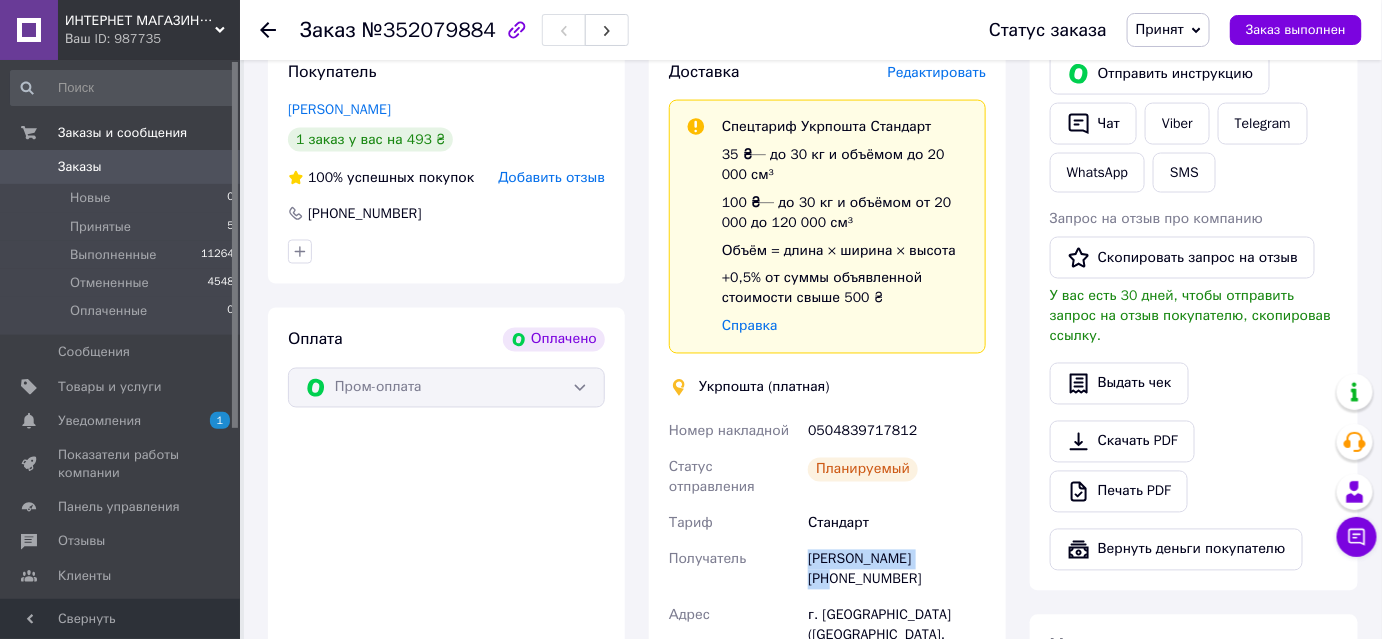 drag, startPoint x: 803, startPoint y: 544, endPoint x: 945, endPoint y: 553, distance: 142.28493 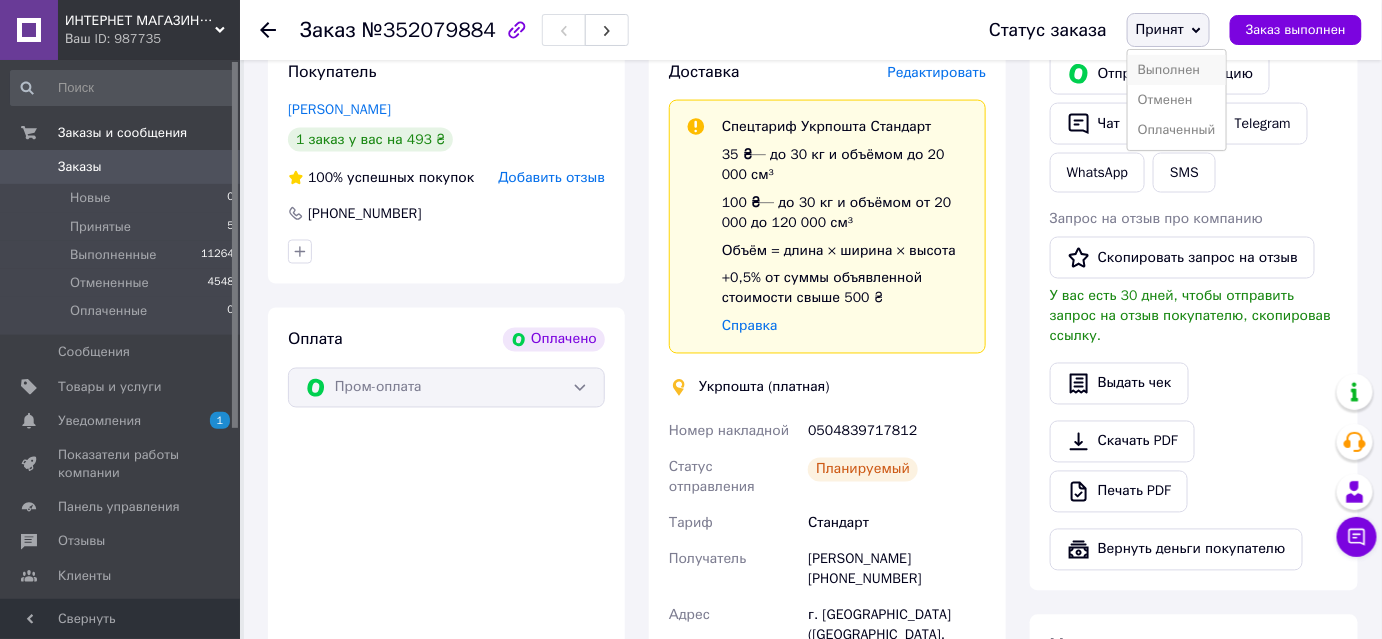 click on "Выполнен" at bounding box center [1177, 70] 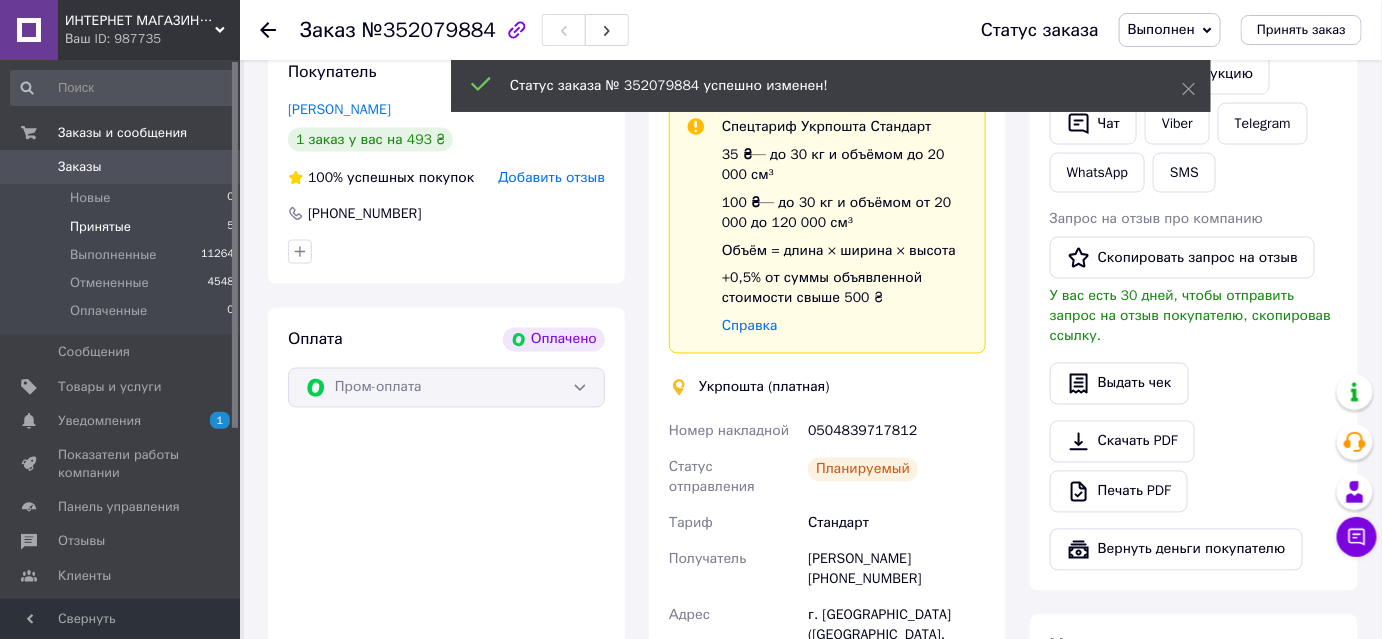 click on "Принятые" at bounding box center [100, 227] 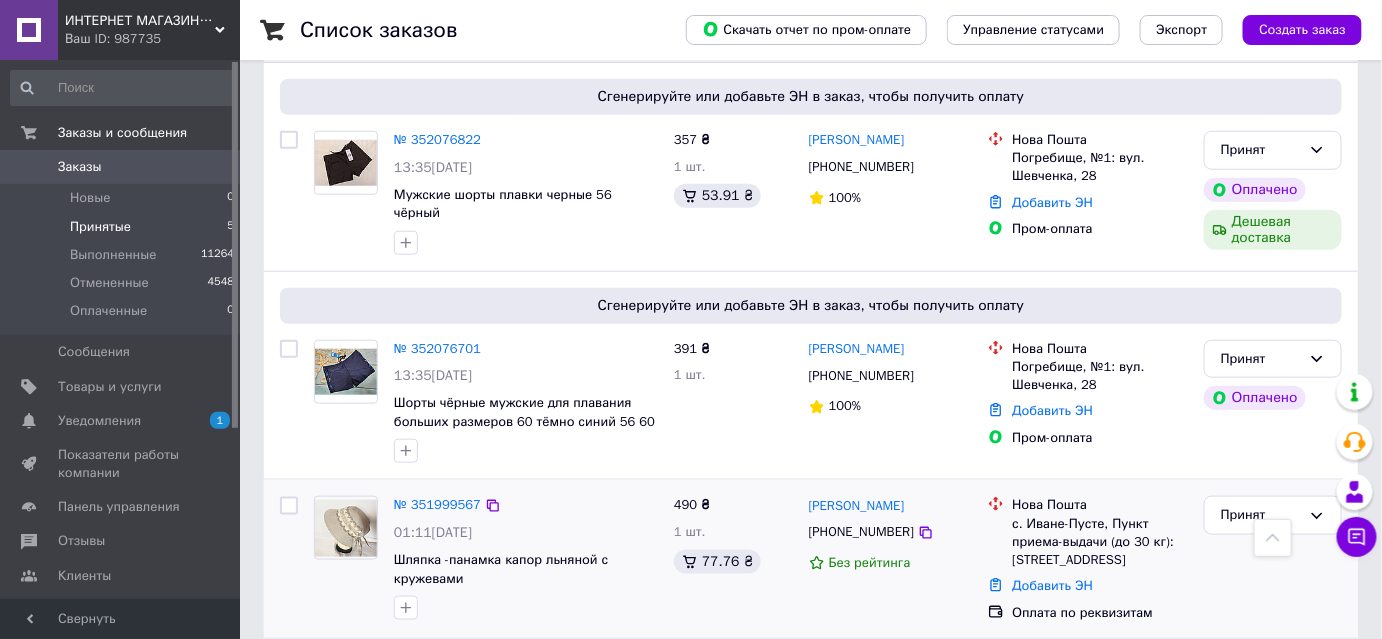 scroll, scrollTop: 408, scrollLeft: 0, axis: vertical 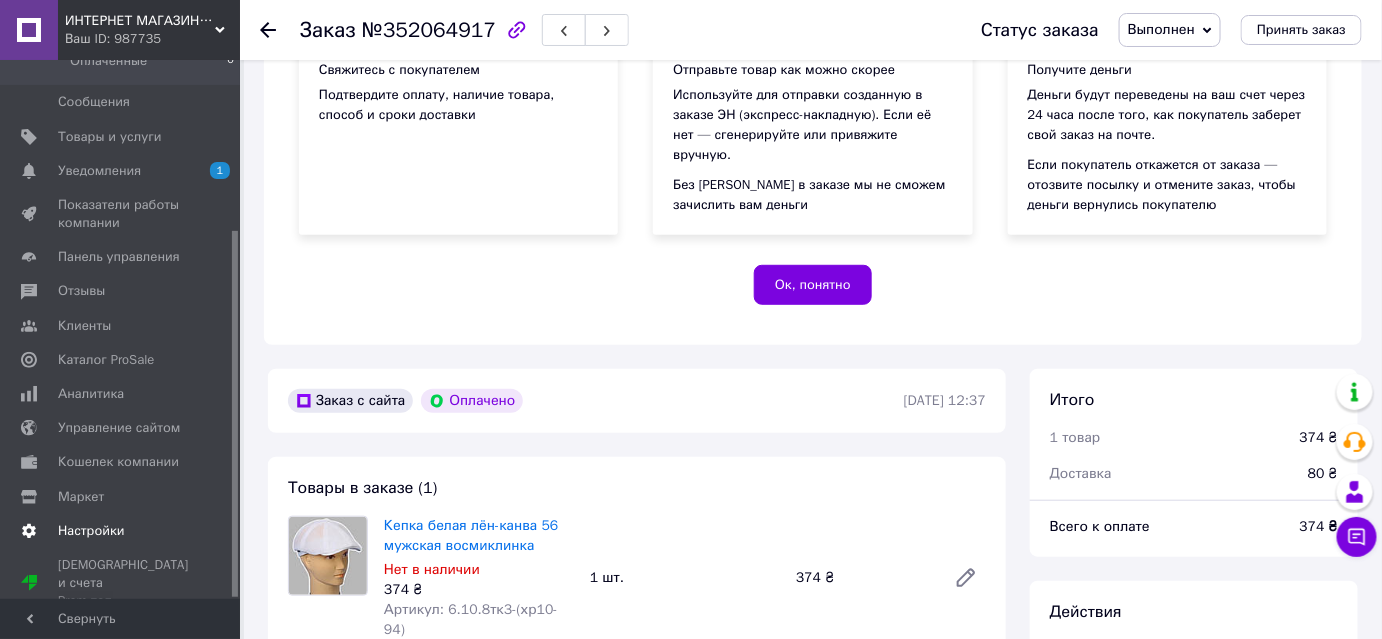 click on "Настройки" at bounding box center [91, 531] 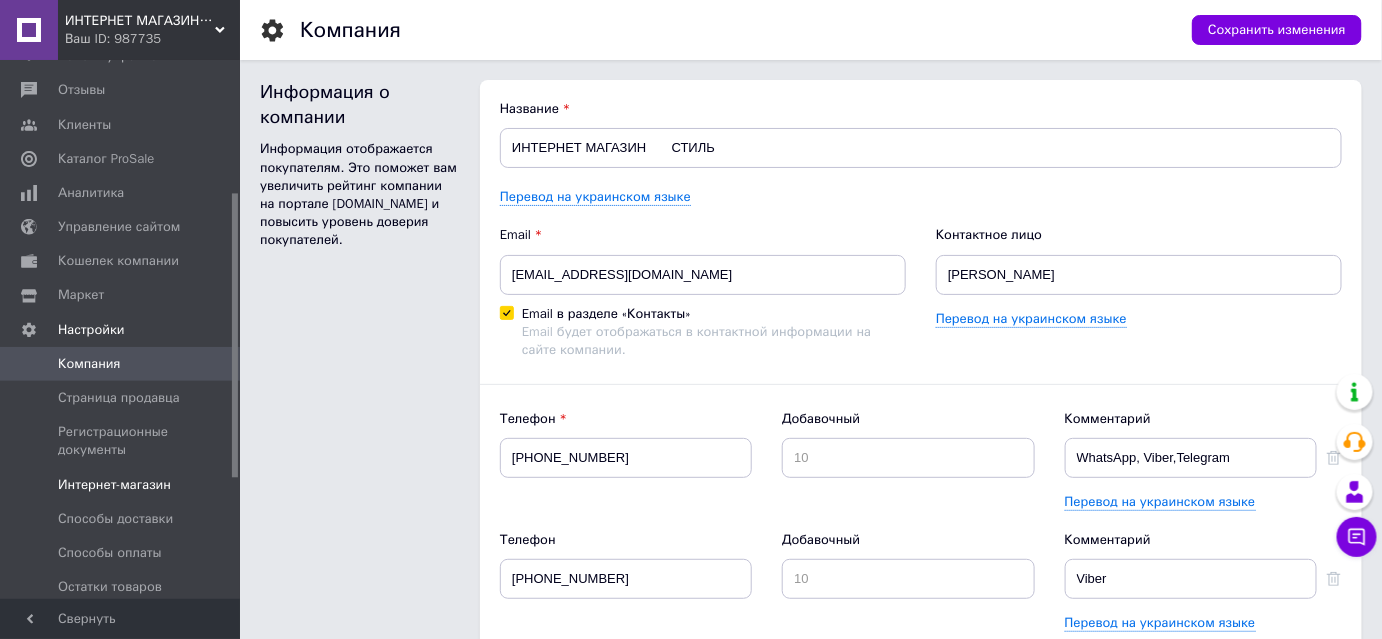 scroll, scrollTop: 0, scrollLeft: 0, axis: both 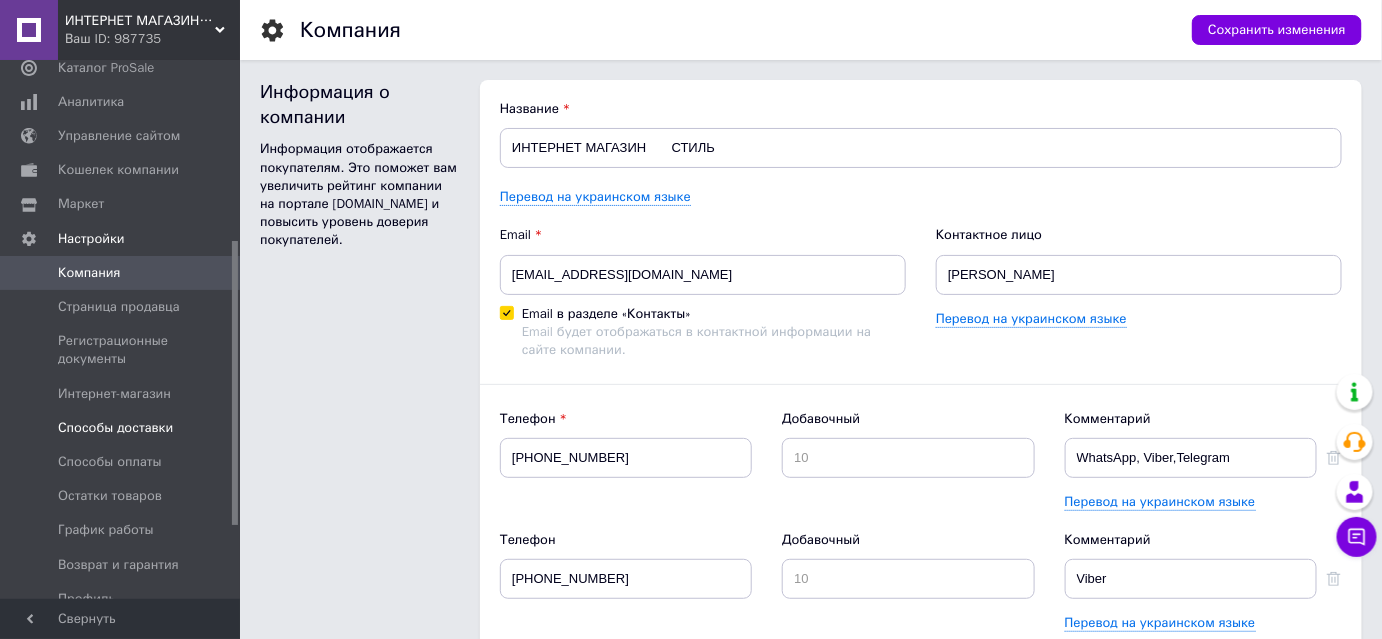 click on "Способы доставки" at bounding box center [115, 428] 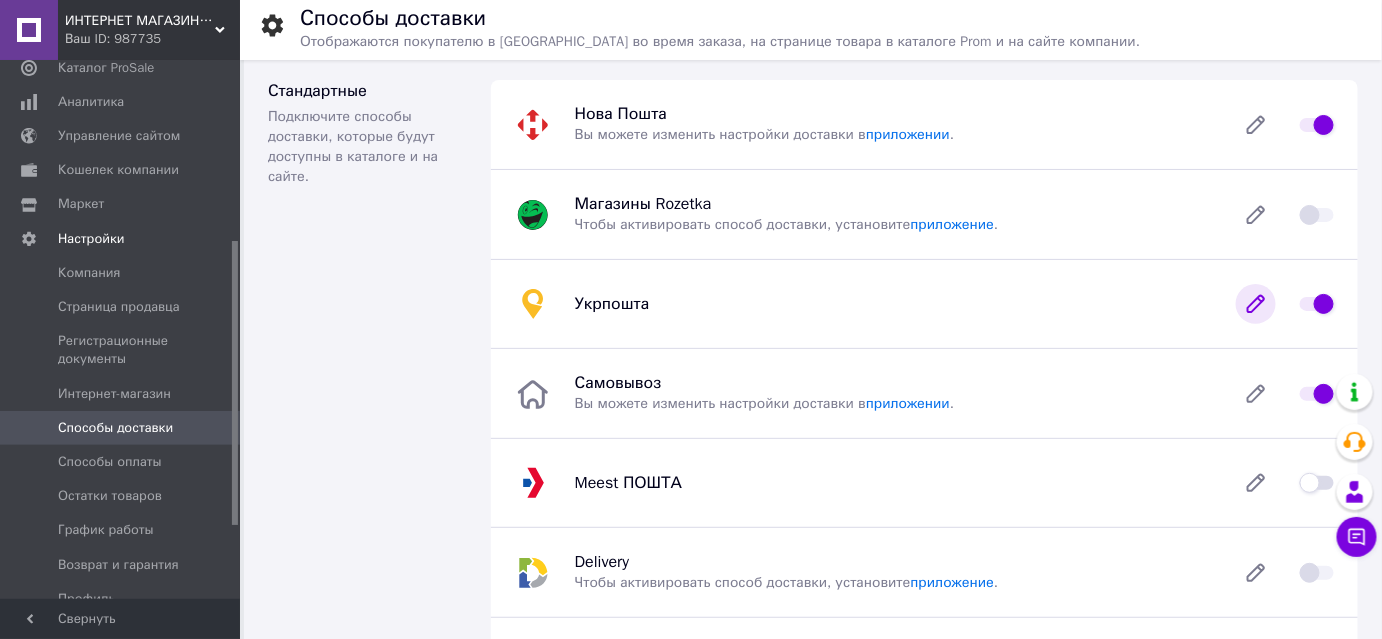 click 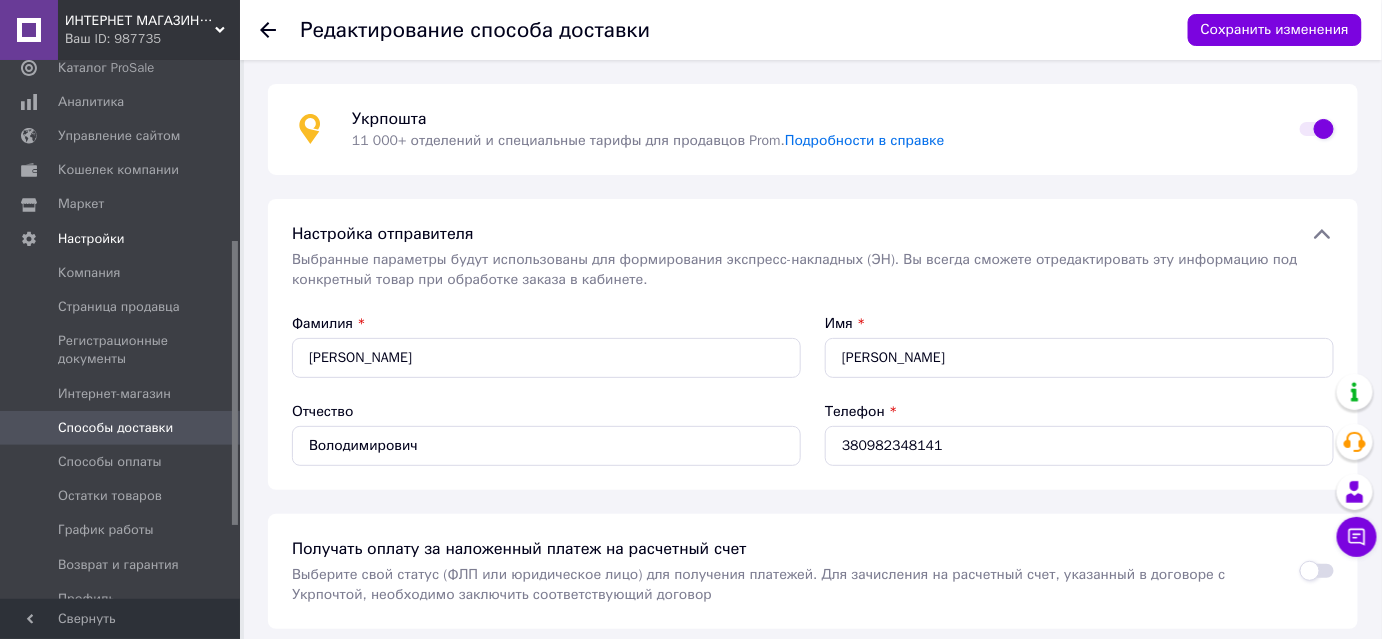 scroll, scrollTop: 0, scrollLeft: 0, axis: both 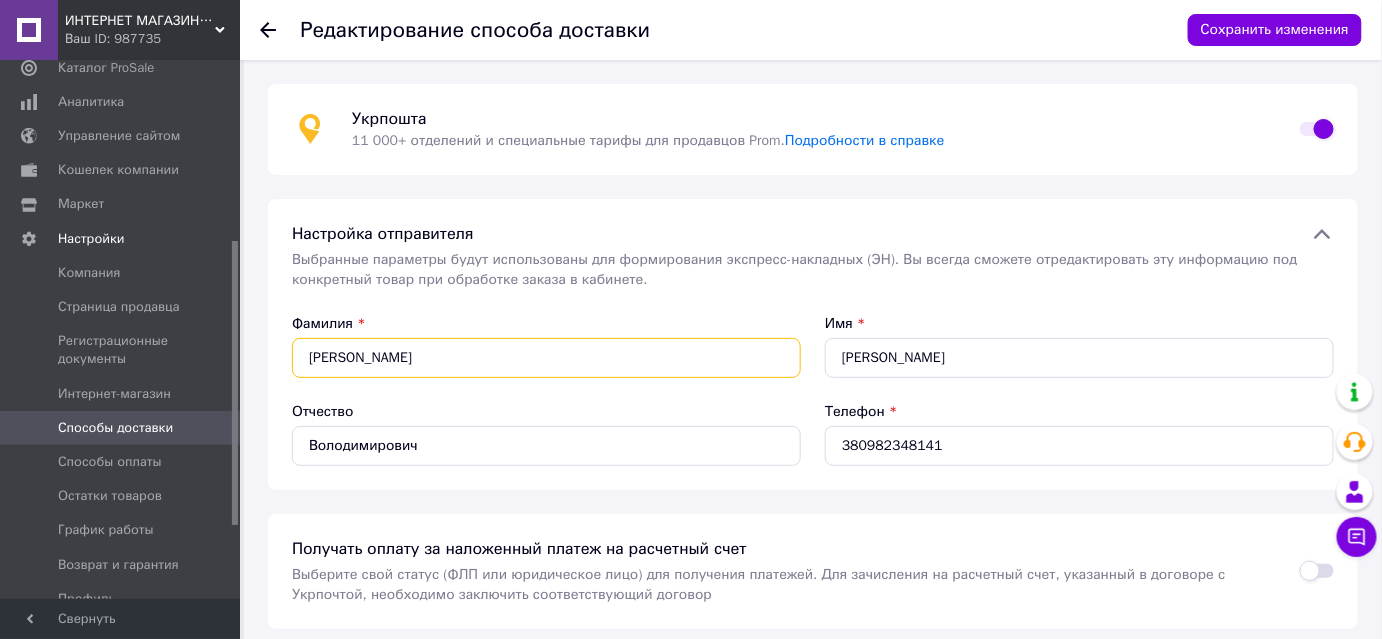 click on "[PERSON_NAME]" at bounding box center [546, 358] 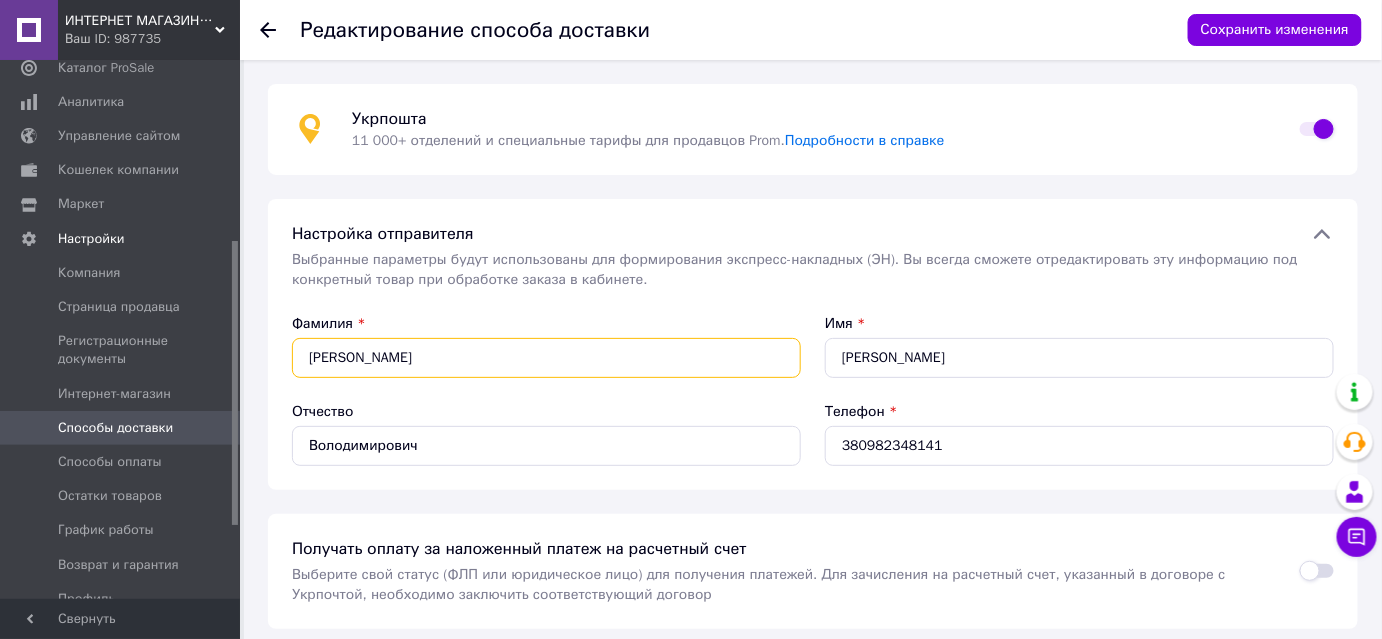 type on "[PERSON_NAME]" 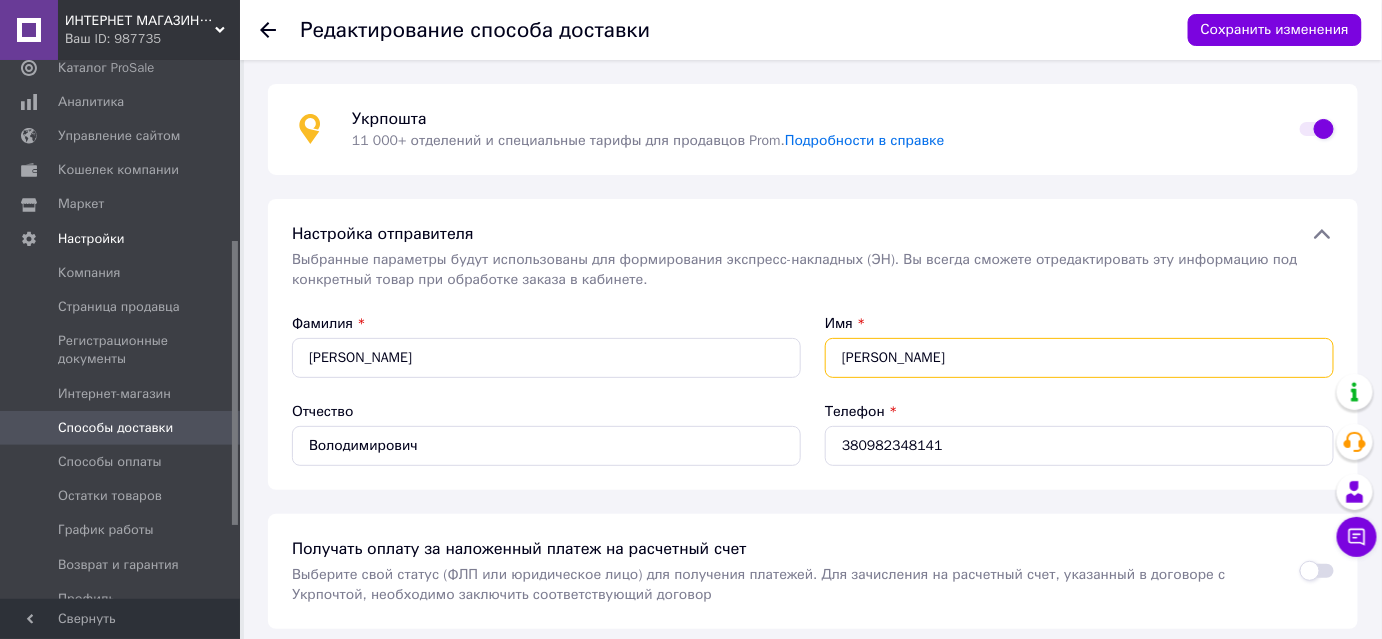 click on "[PERSON_NAME]" at bounding box center [1079, 358] 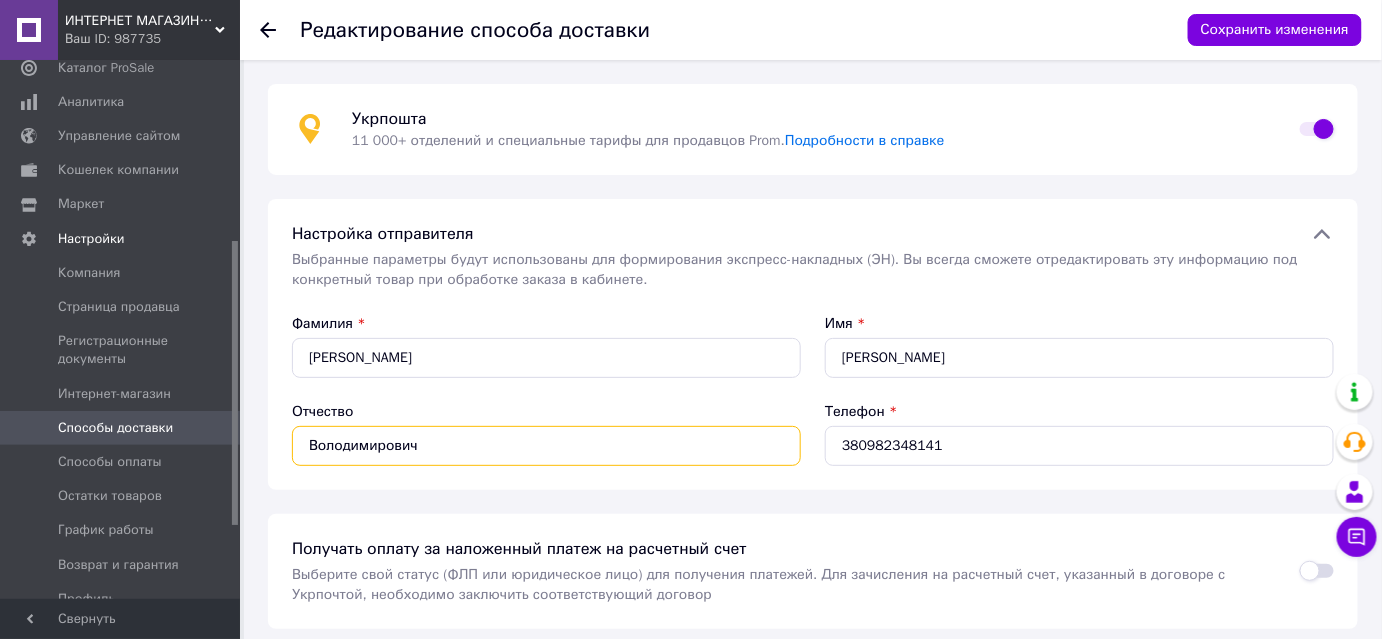 drag, startPoint x: 419, startPoint y: 444, endPoint x: 250, endPoint y: 458, distance: 169.57889 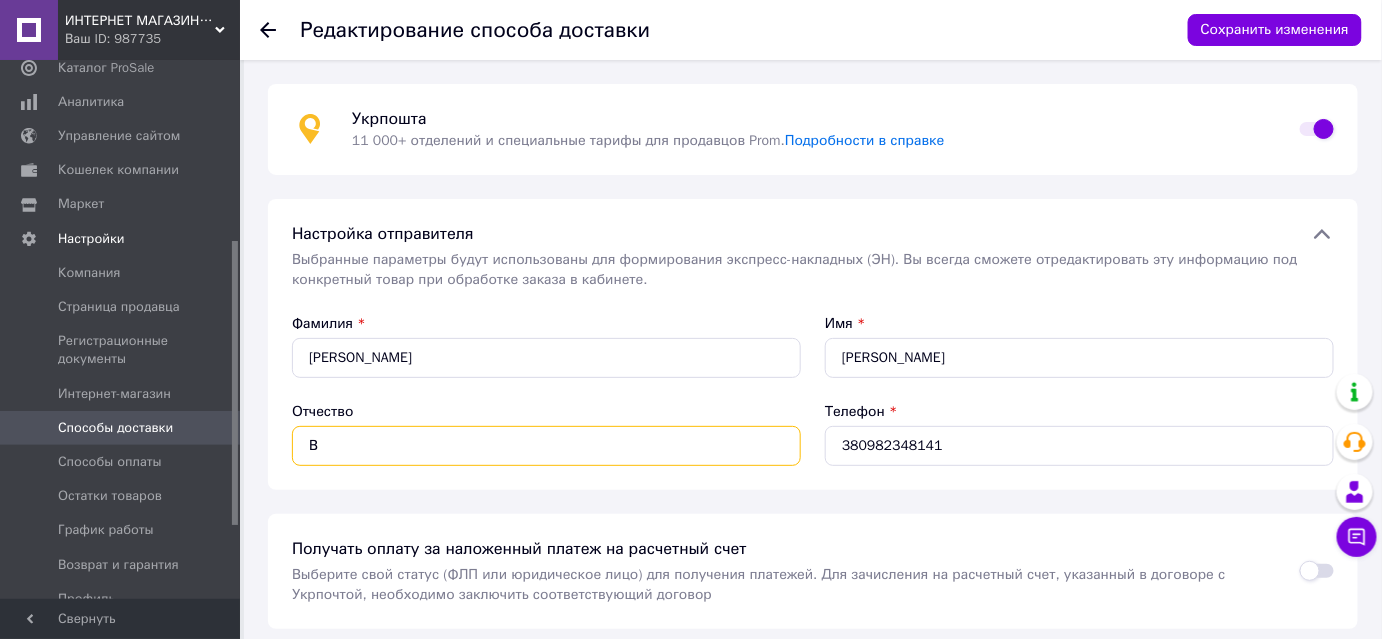 type on "В" 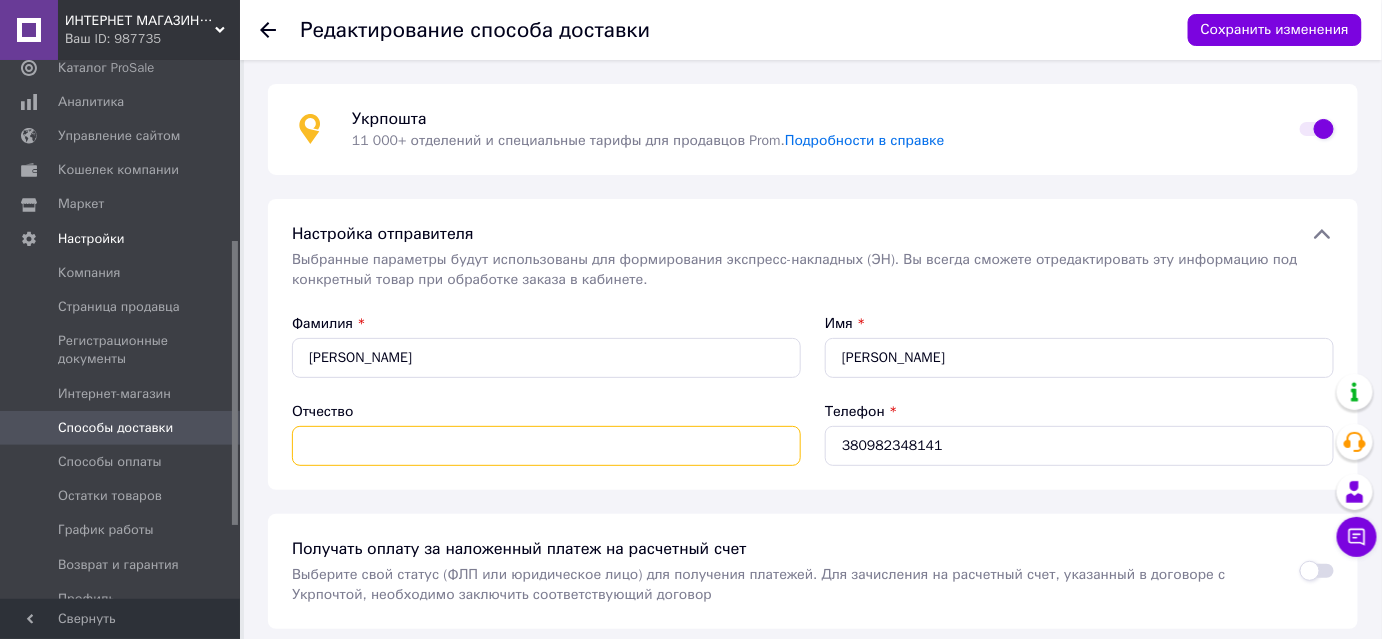 paste on "Віталіївна" 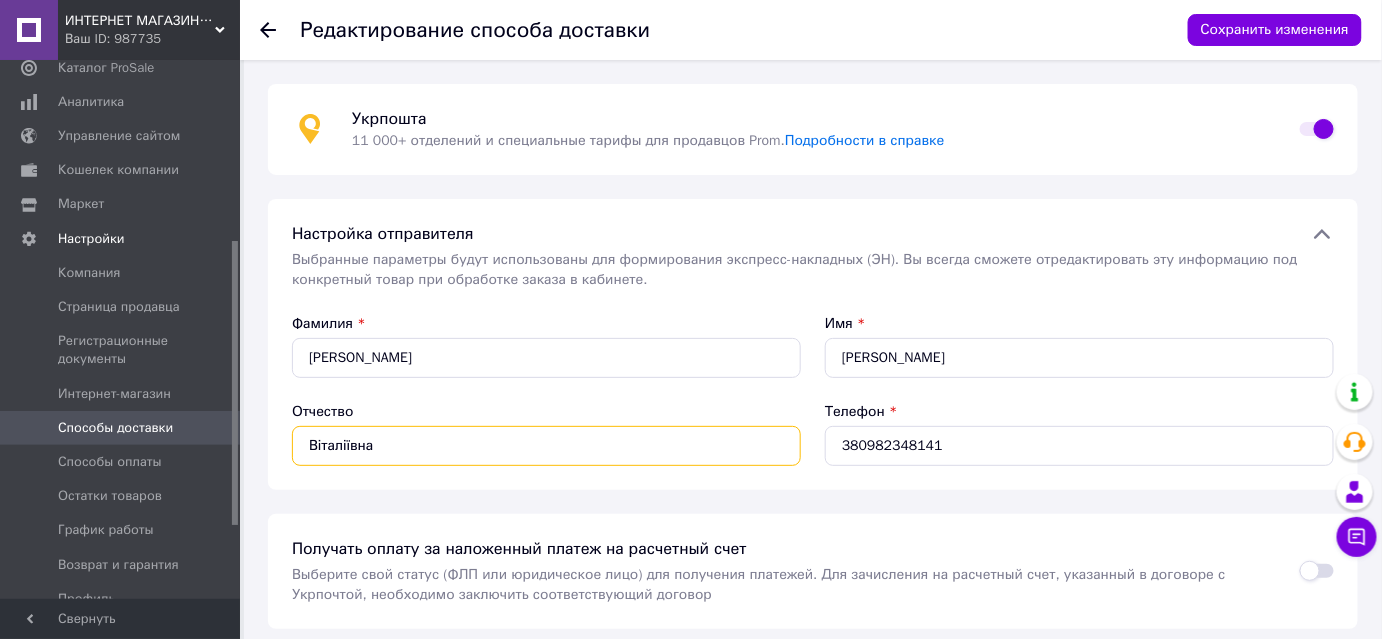 type on "Віталіївна" 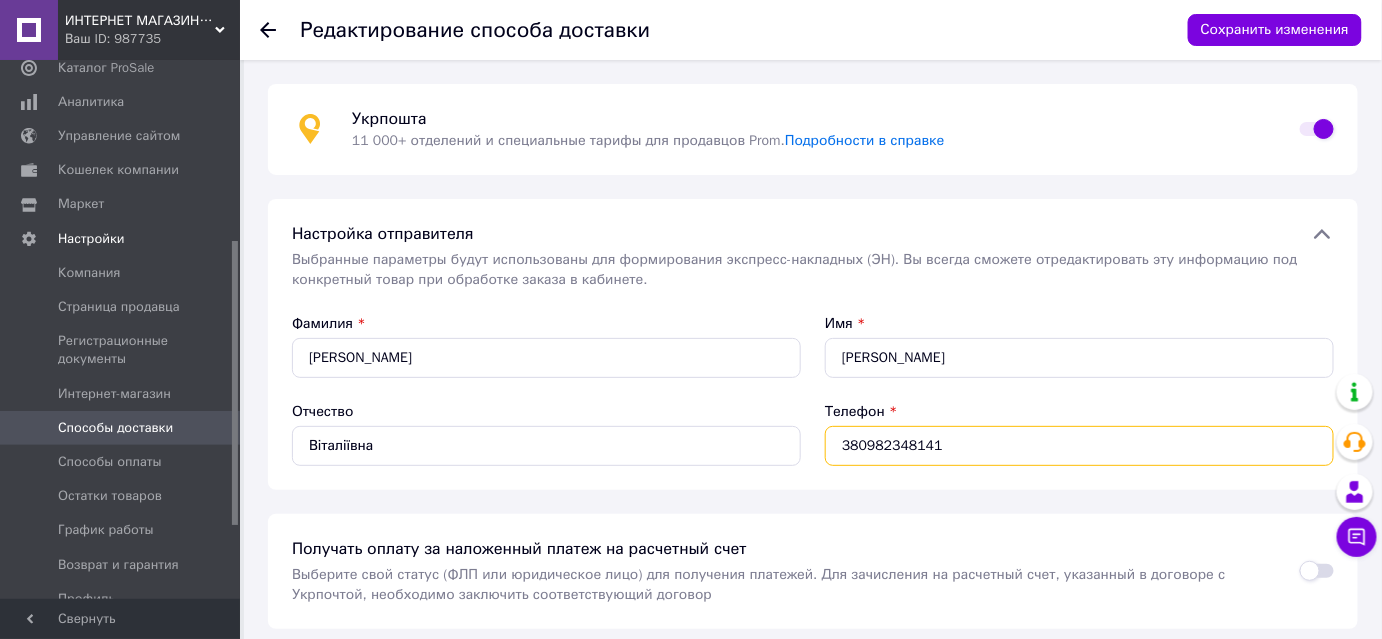 drag, startPoint x: 943, startPoint y: 443, endPoint x: 833, endPoint y: 444, distance: 110.00455 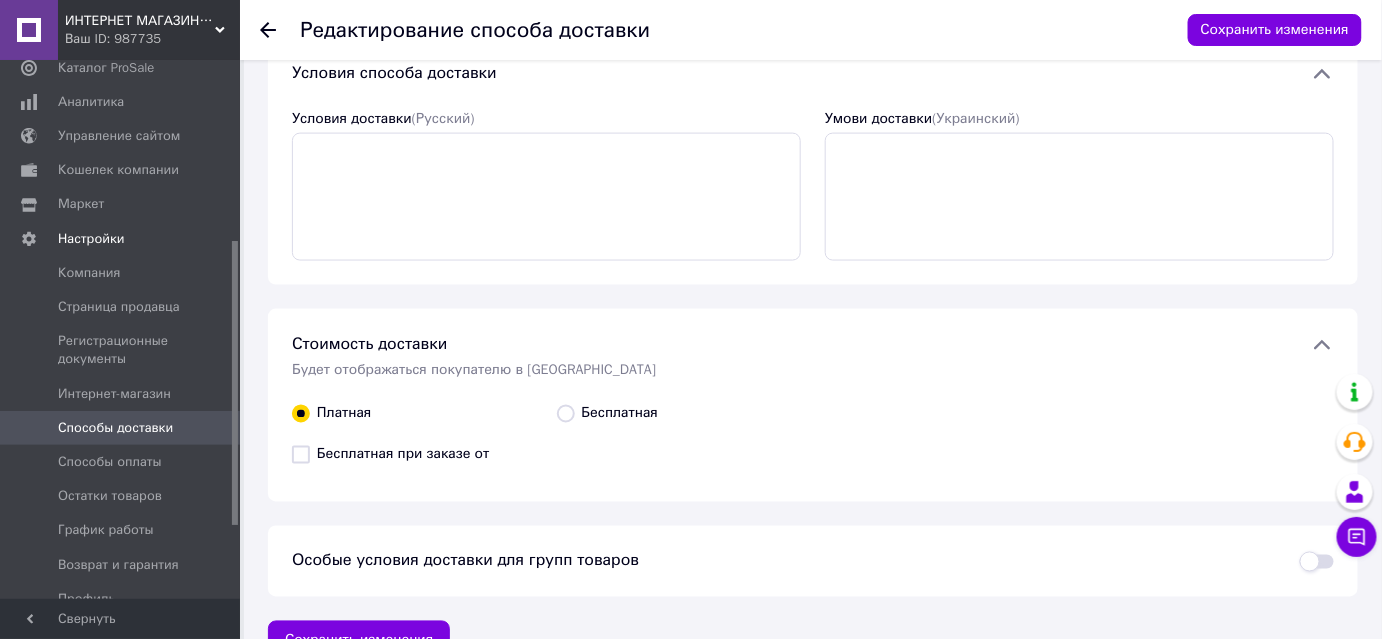 scroll, scrollTop: 905, scrollLeft: 0, axis: vertical 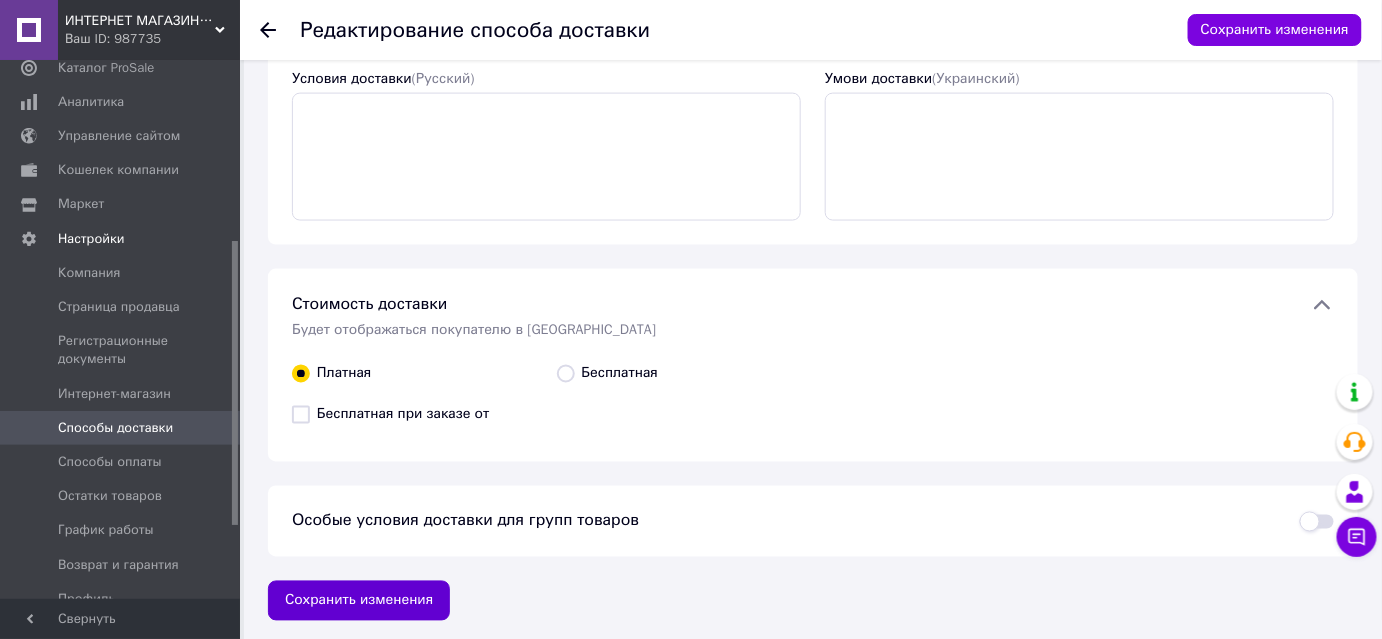 type on "[PHONE_NUMBER]" 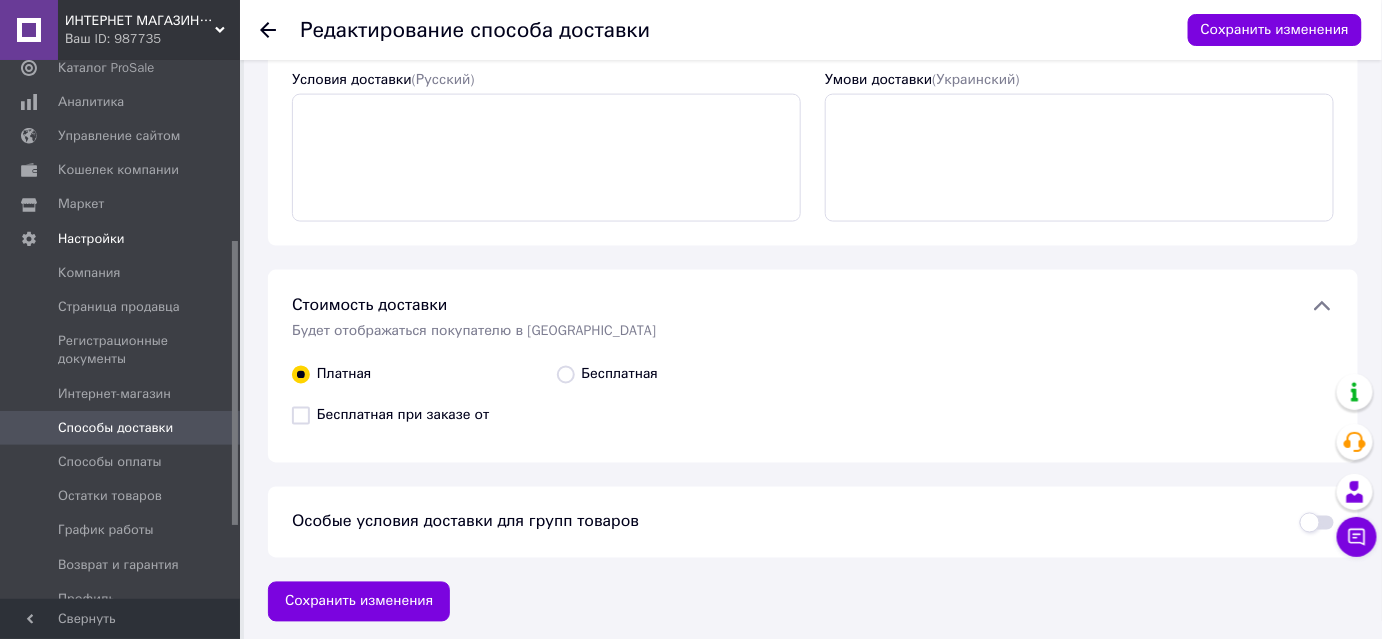 scroll, scrollTop: 905, scrollLeft: 0, axis: vertical 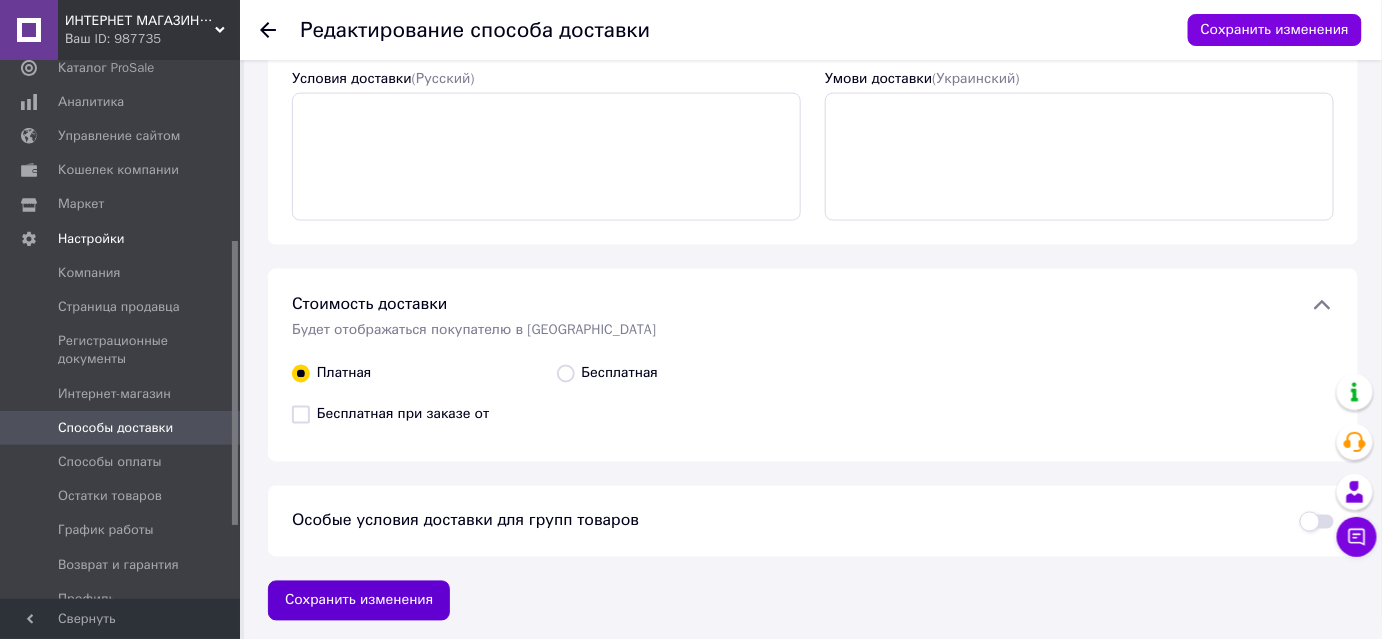 click on "Сохранить изменения" at bounding box center (359, 601) 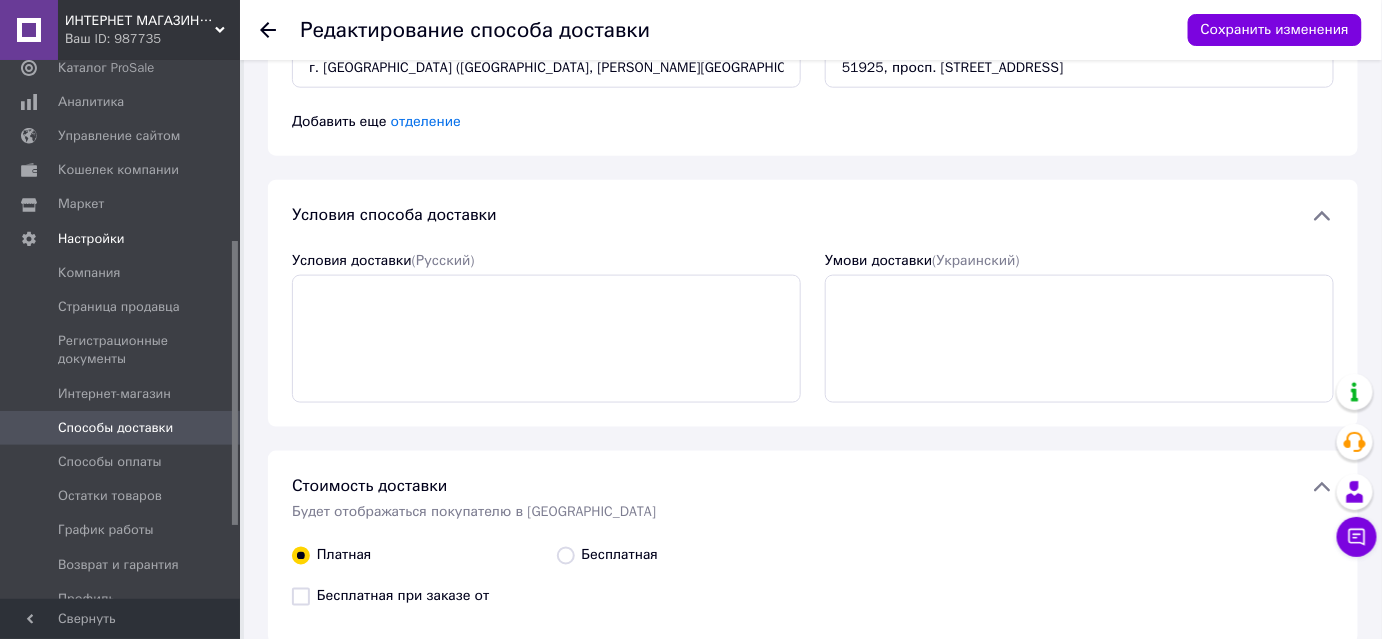scroll, scrollTop: 905, scrollLeft: 0, axis: vertical 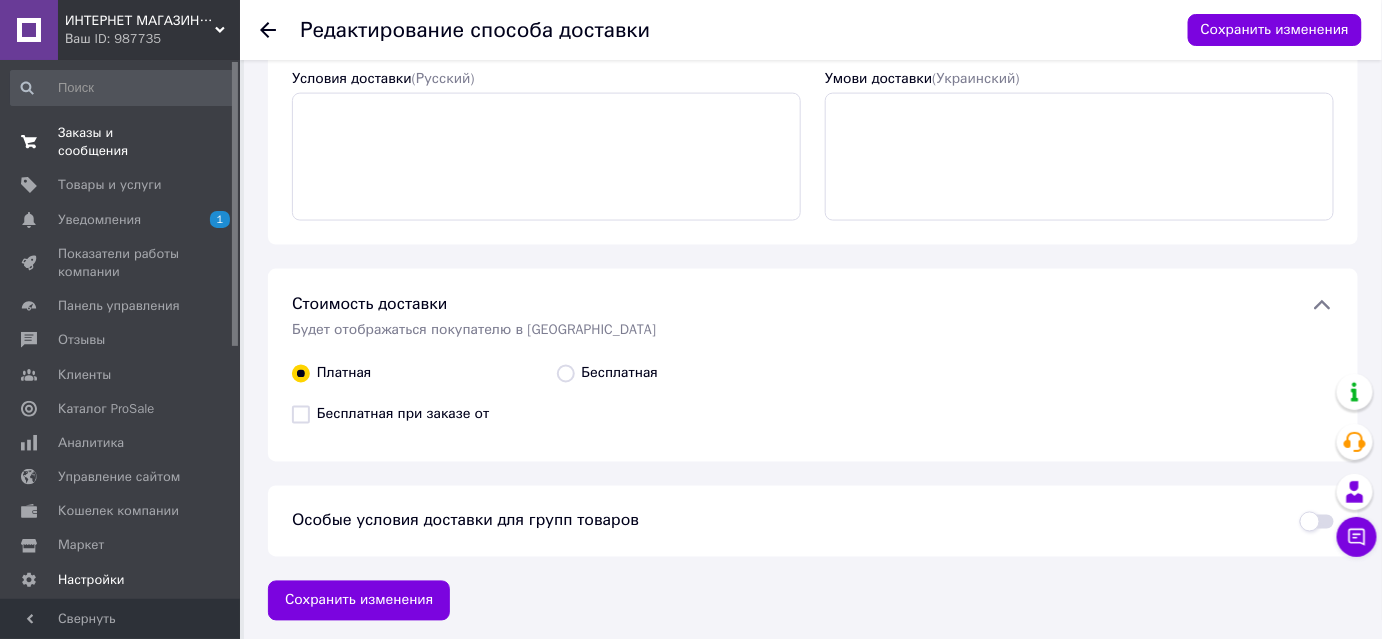 click on "Заказы и сообщения" at bounding box center (121, 142) 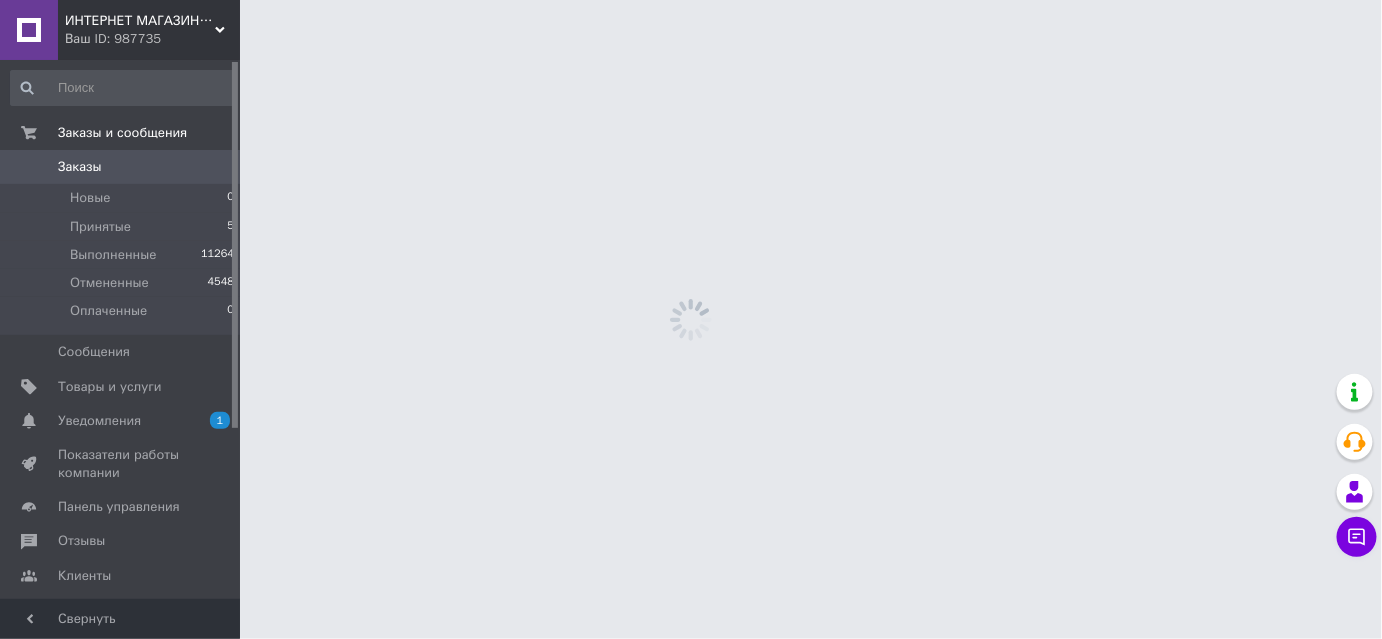 scroll, scrollTop: 0, scrollLeft: 0, axis: both 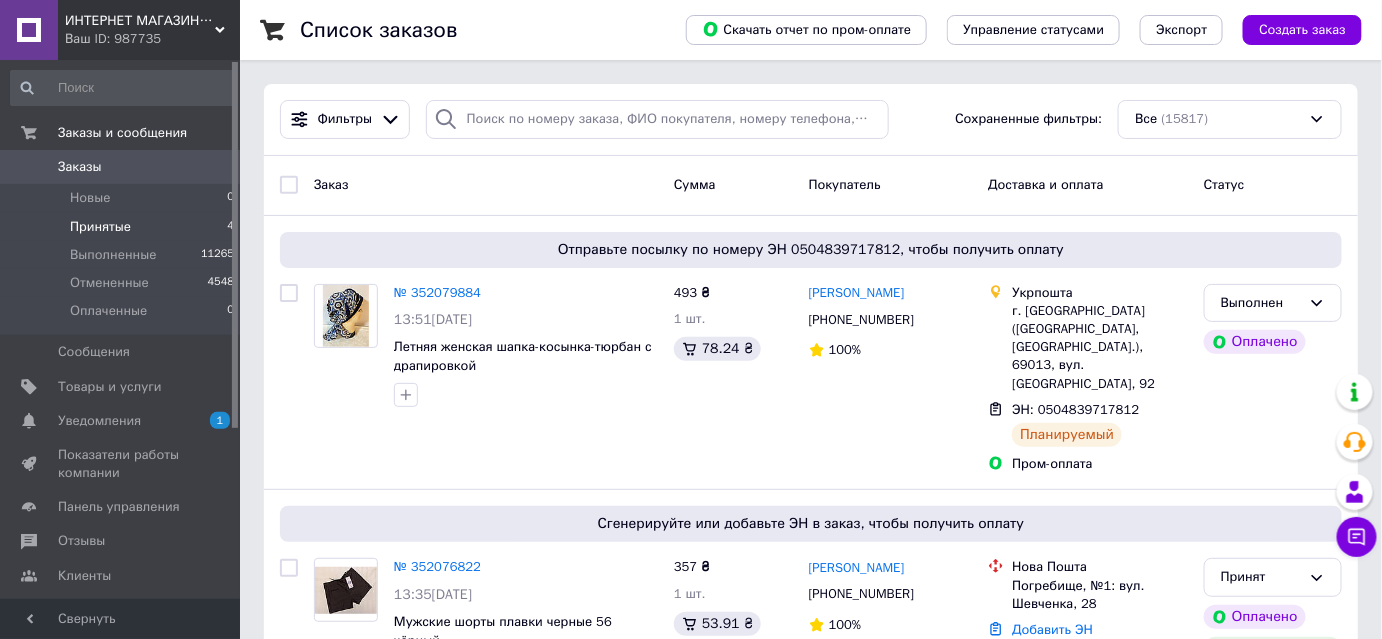 click on "Принятые" at bounding box center [100, 227] 